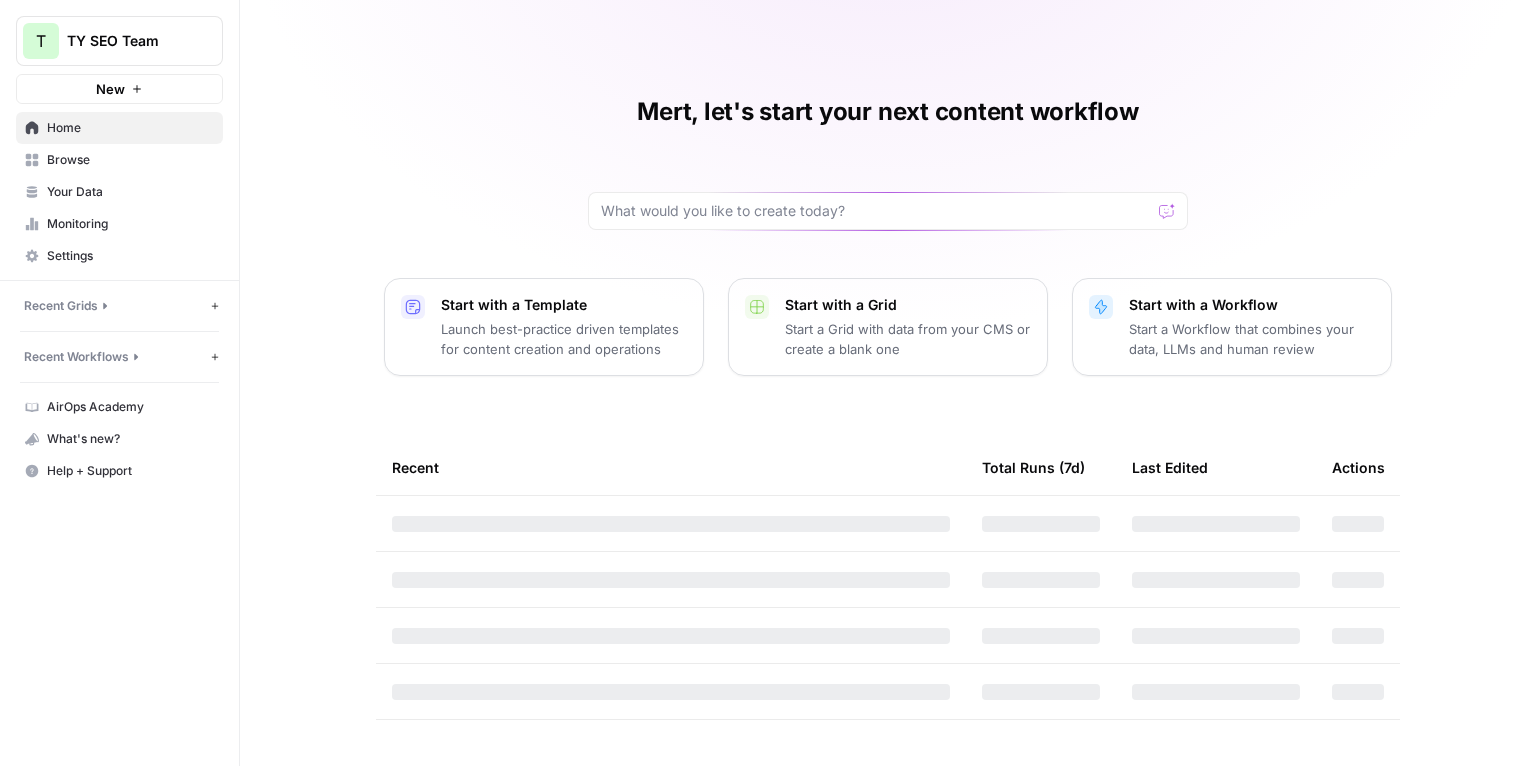 scroll, scrollTop: 0, scrollLeft: 0, axis: both 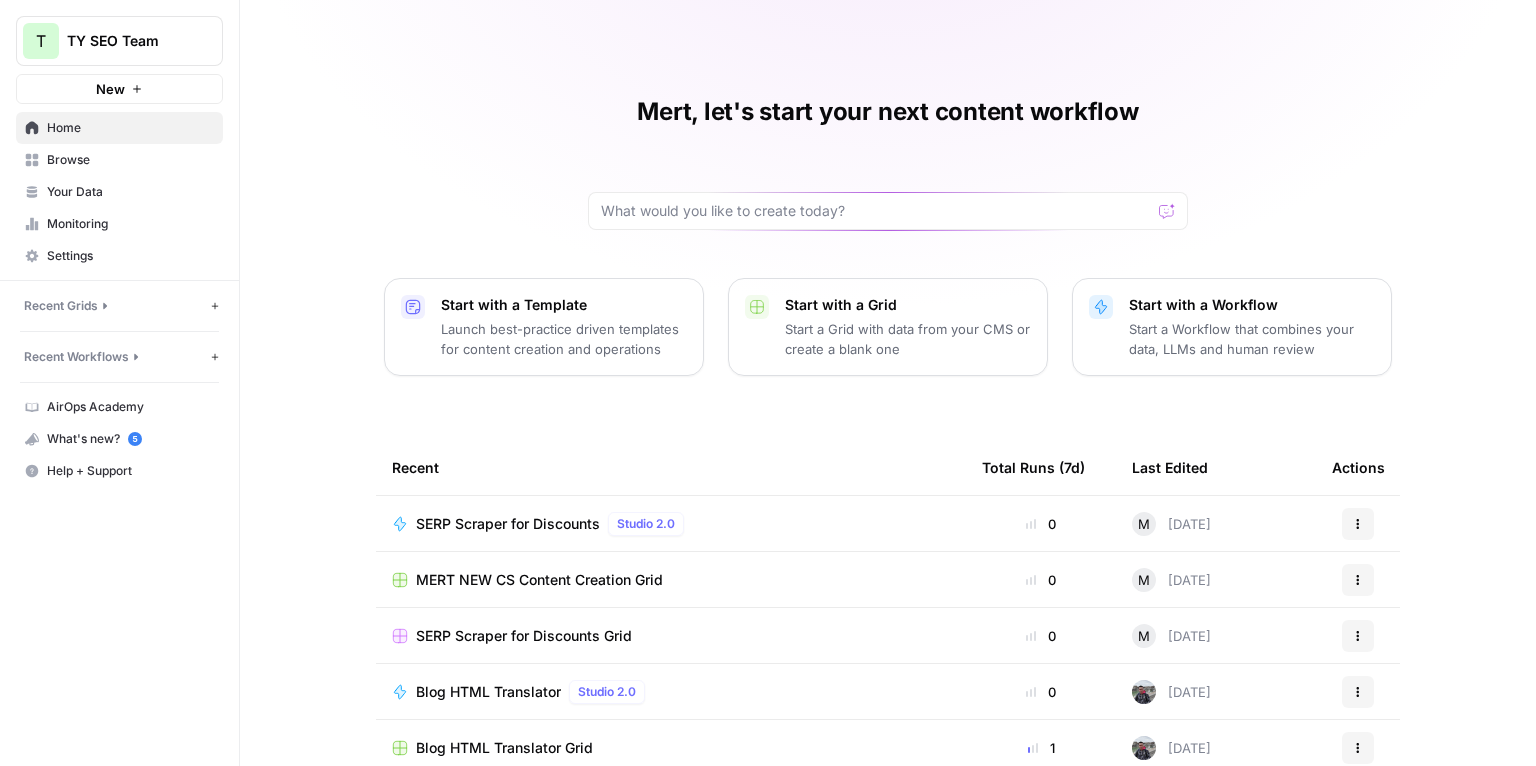 click on "SERP Scraper for Discounts" at bounding box center (508, 524) 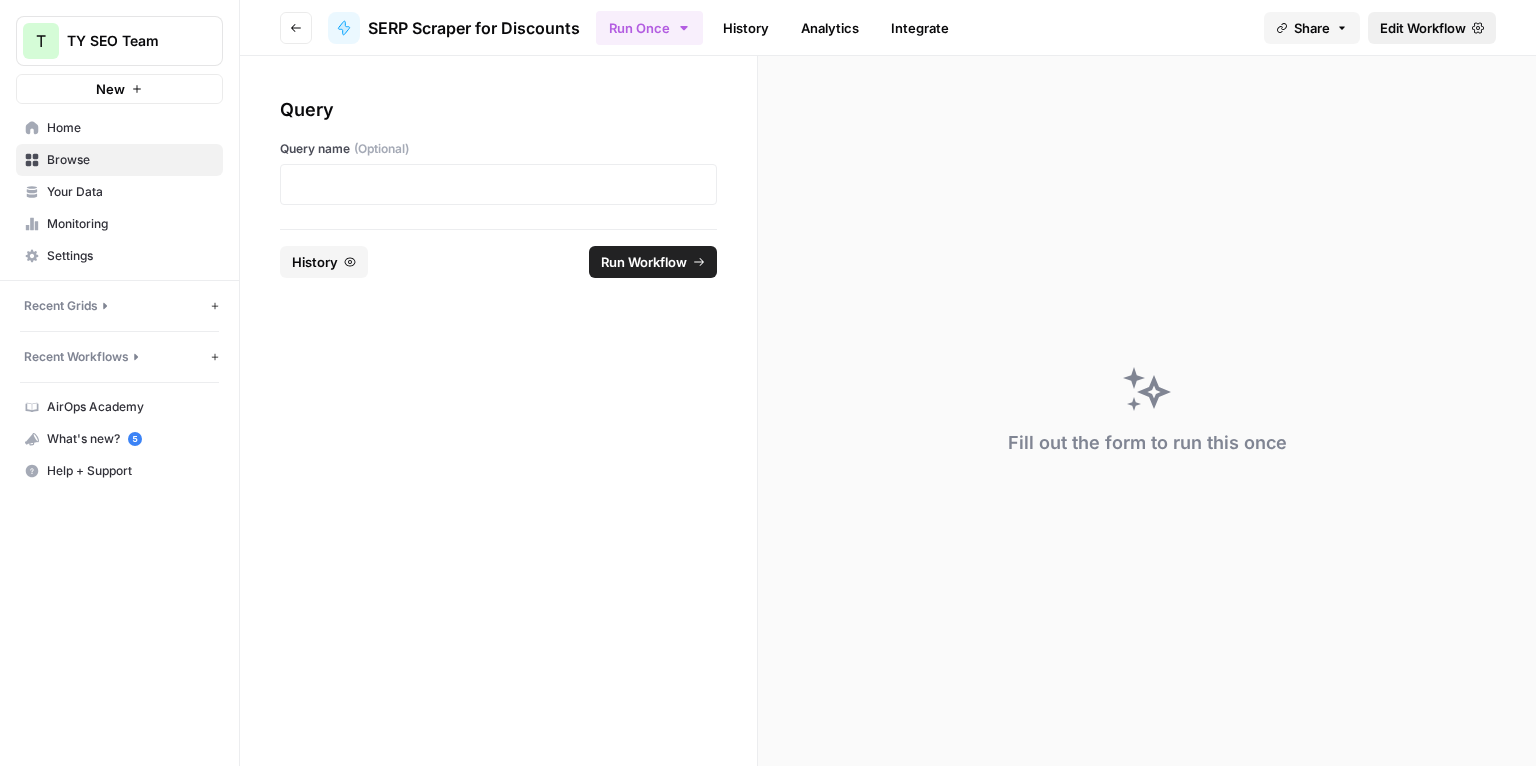 click on "Edit Workflow" at bounding box center (1423, 28) 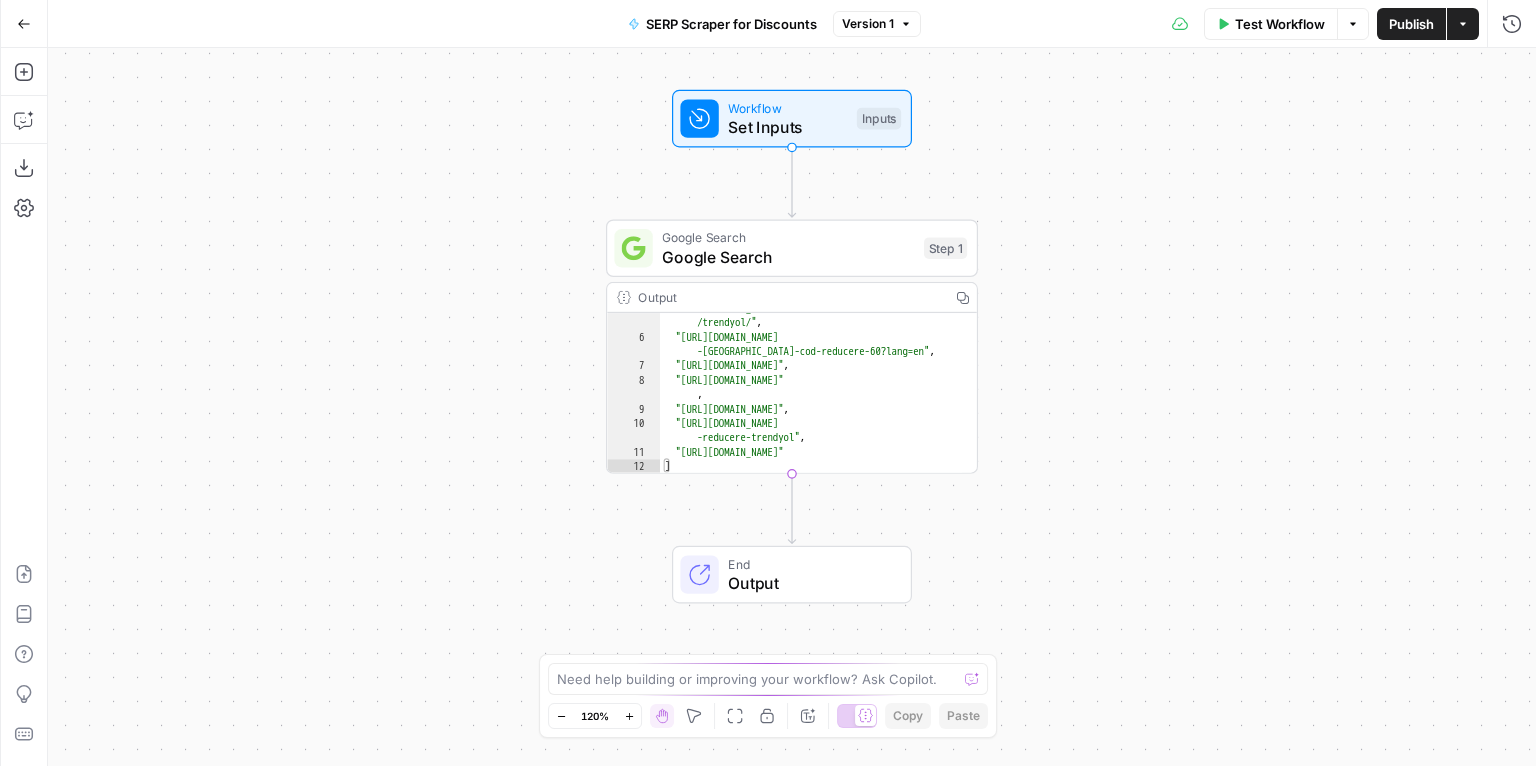 scroll, scrollTop: 0, scrollLeft: 0, axis: both 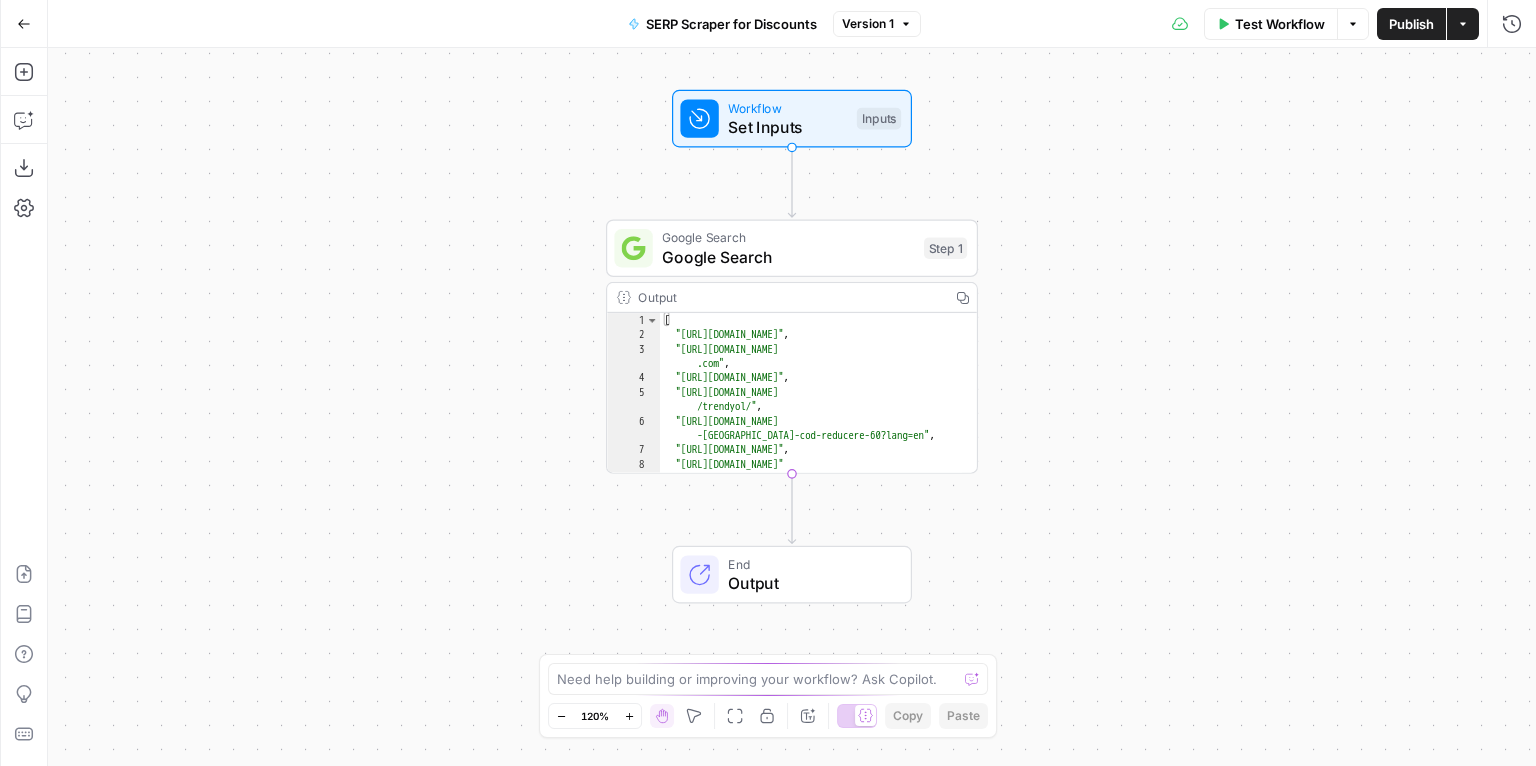 click on "Set Inputs" at bounding box center (787, 127) 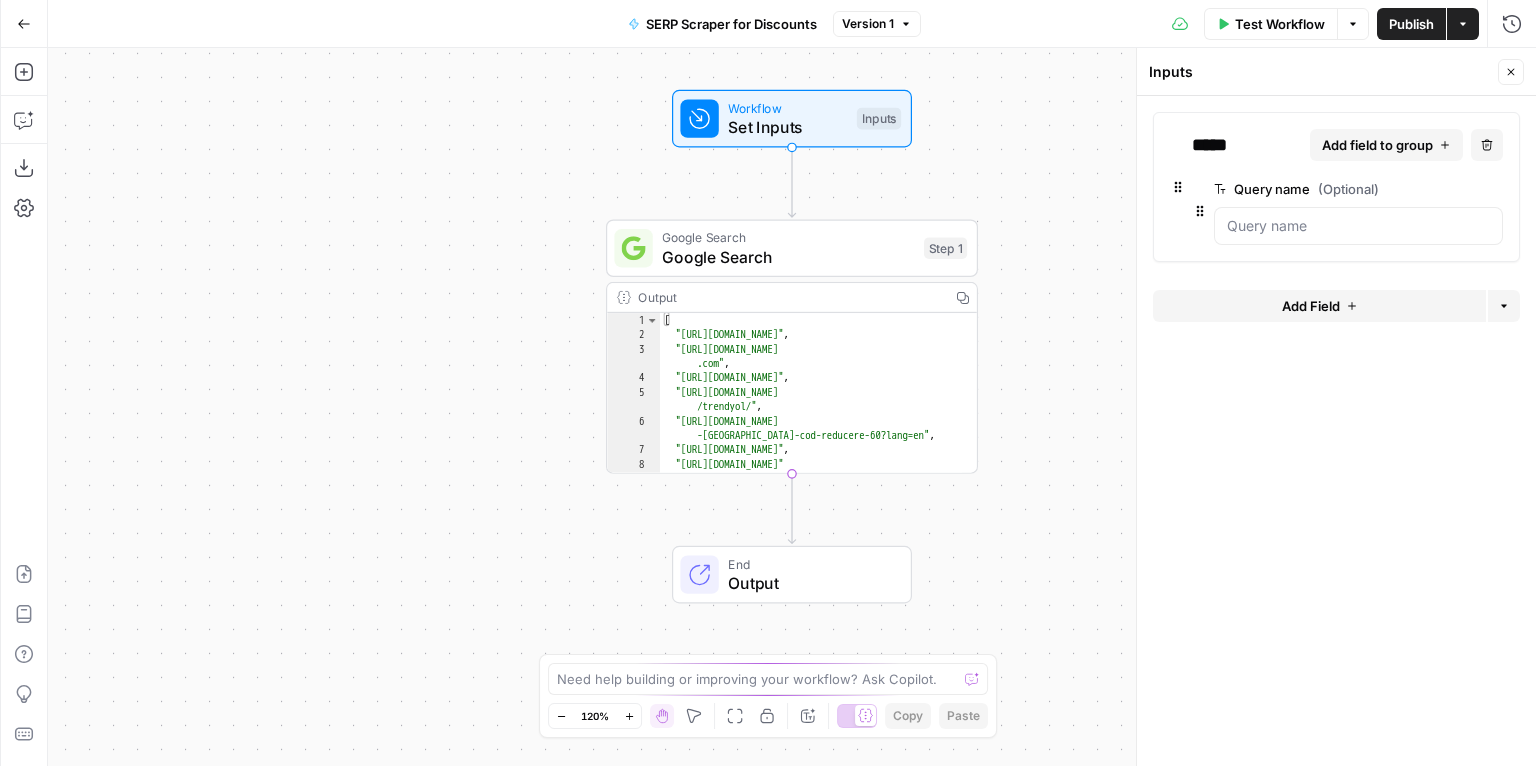 click on "Google Search" at bounding box center [788, 257] 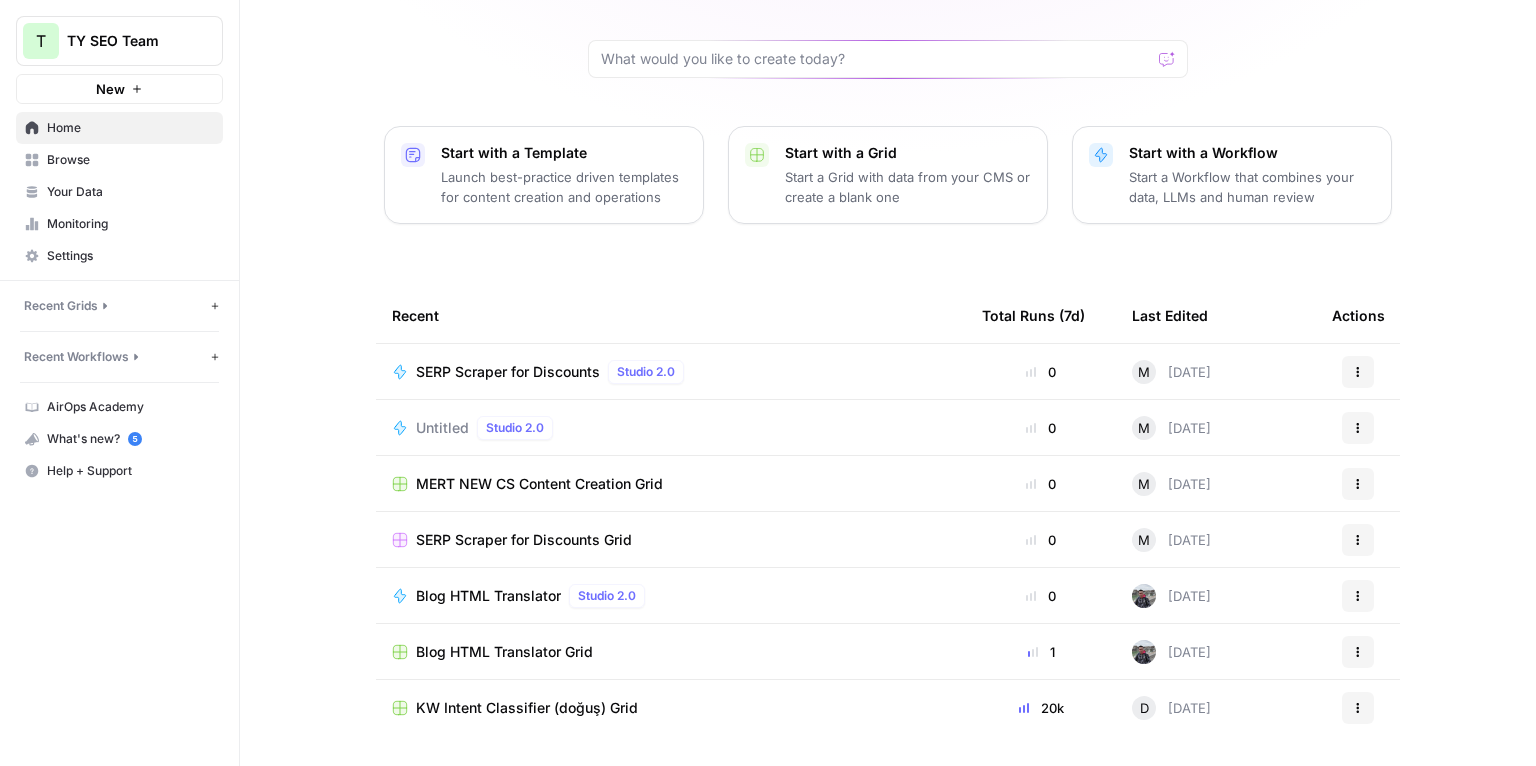 scroll, scrollTop: 152, scrollLeft: 0, axis: vertical 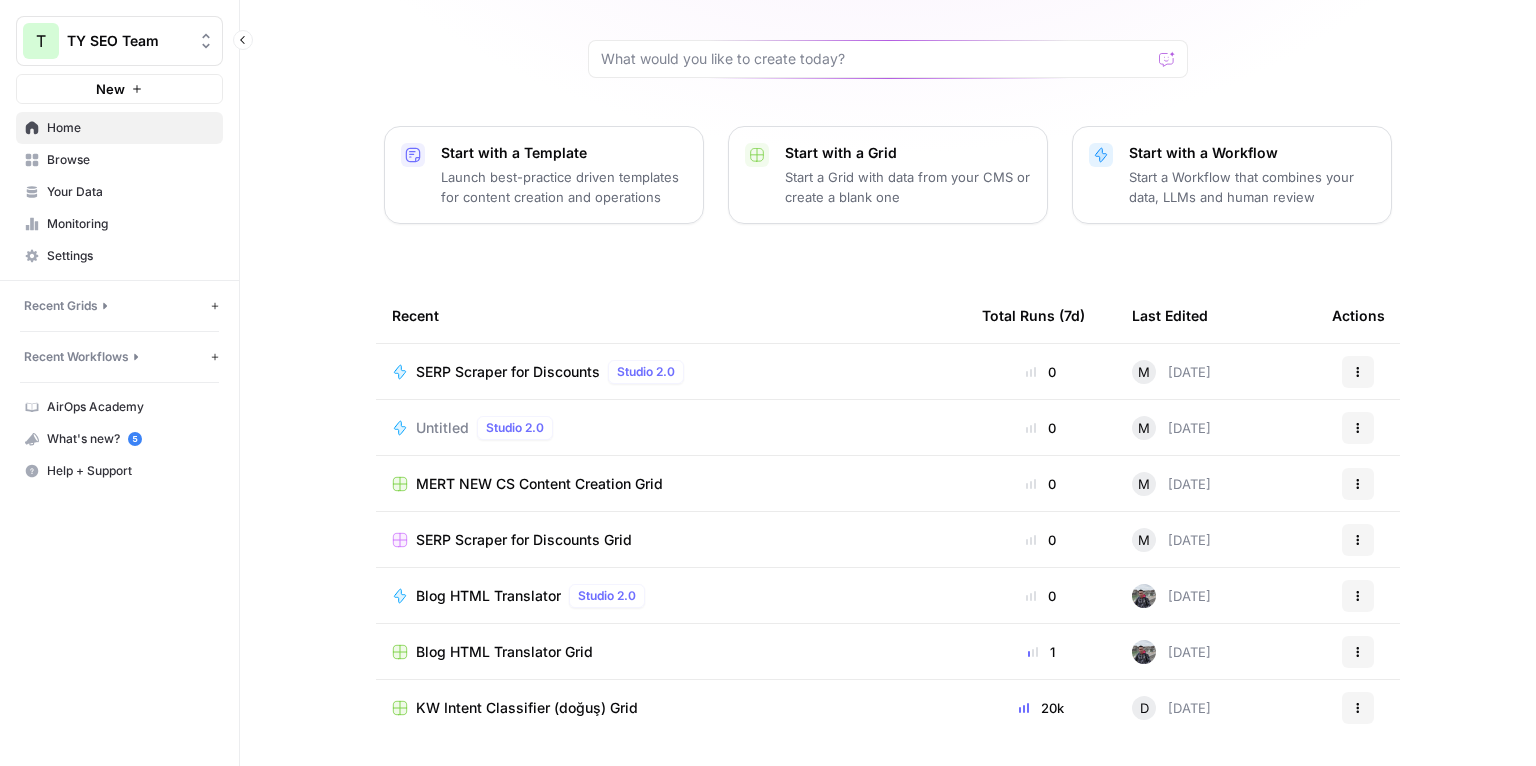 click on "Recent Grids" at bounding box center (115, 306) 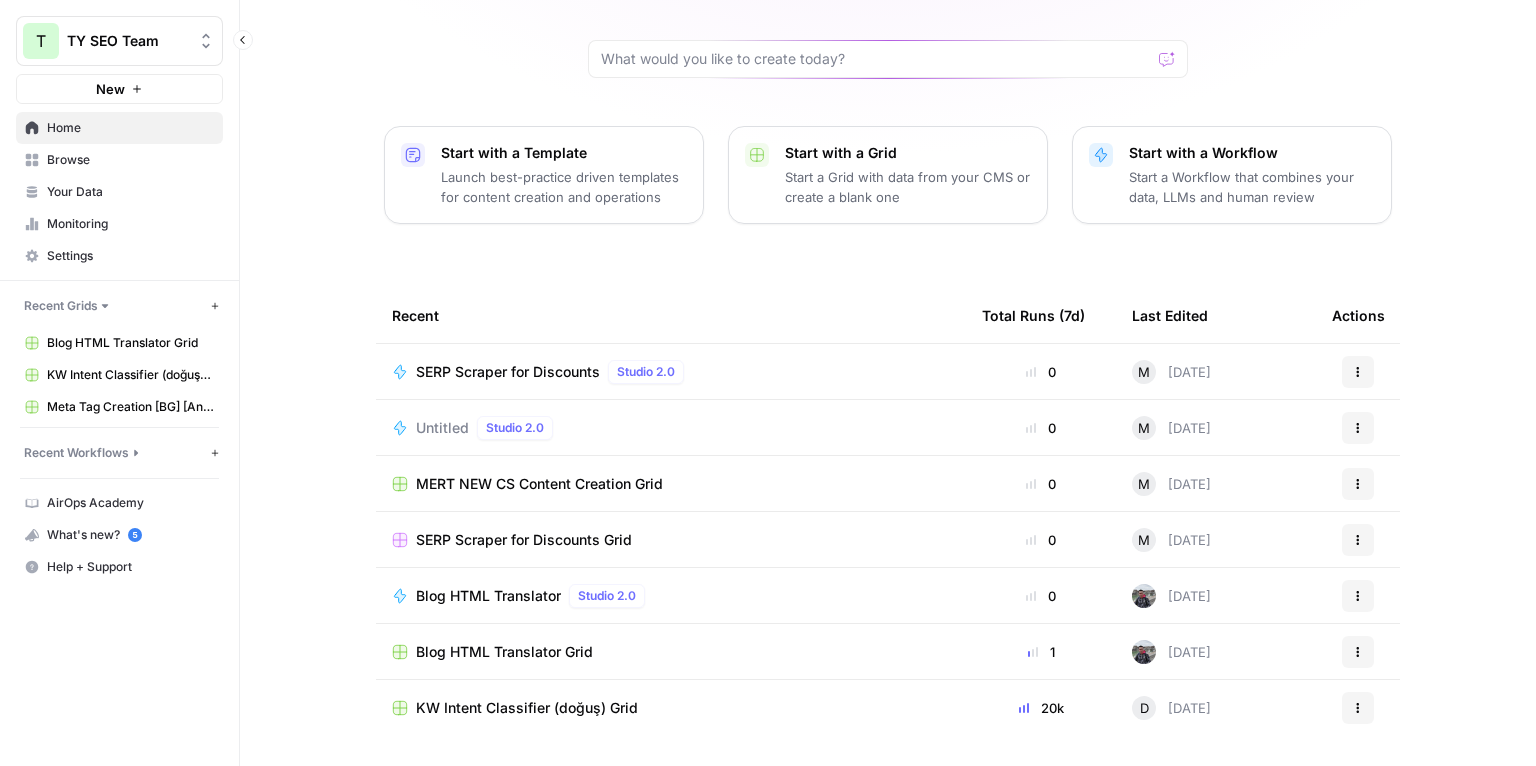 click on "Recent Workflows" at bounding box center (115, 453) 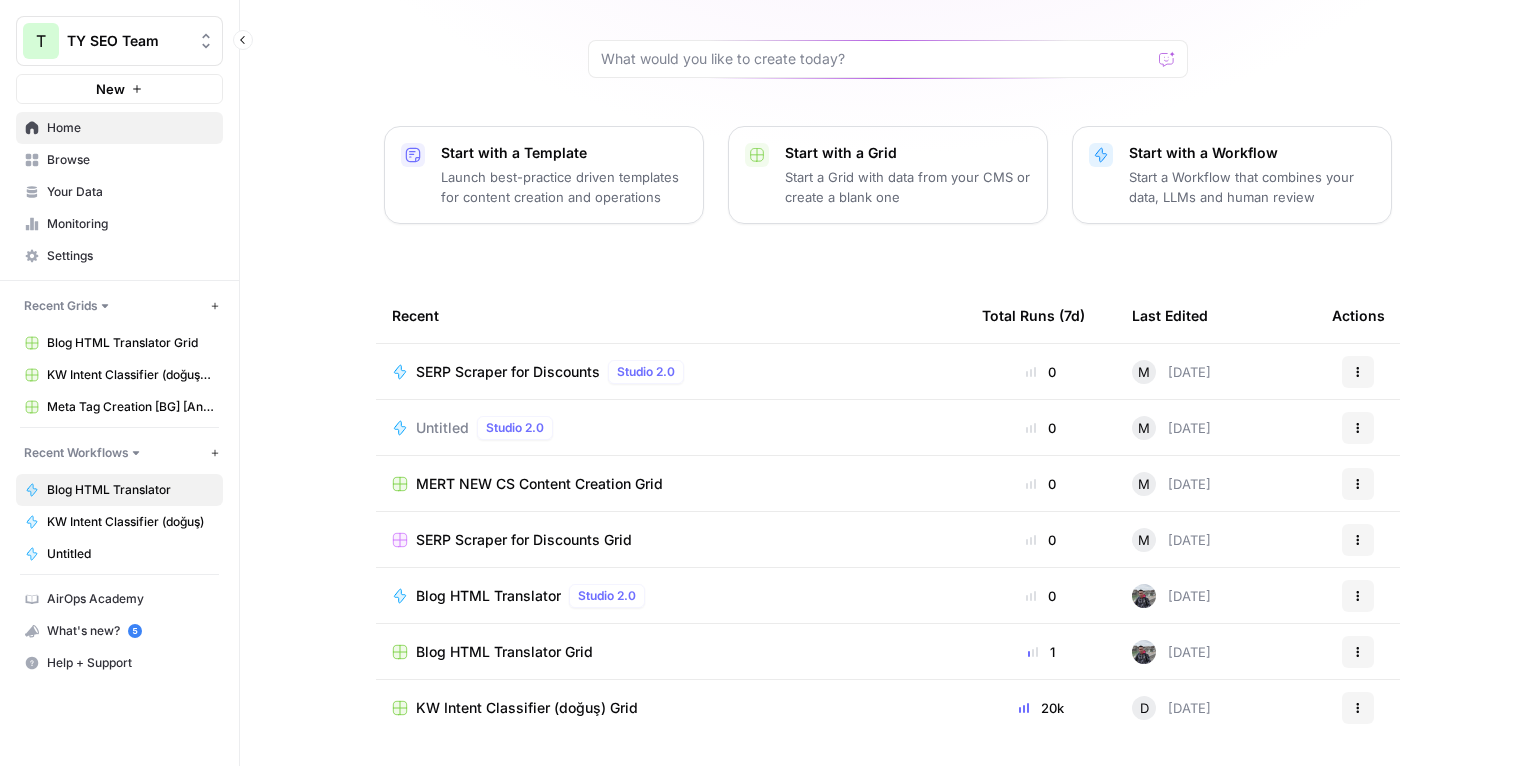 click on "Blog HTML Translator" at bounding box center (130, 490) 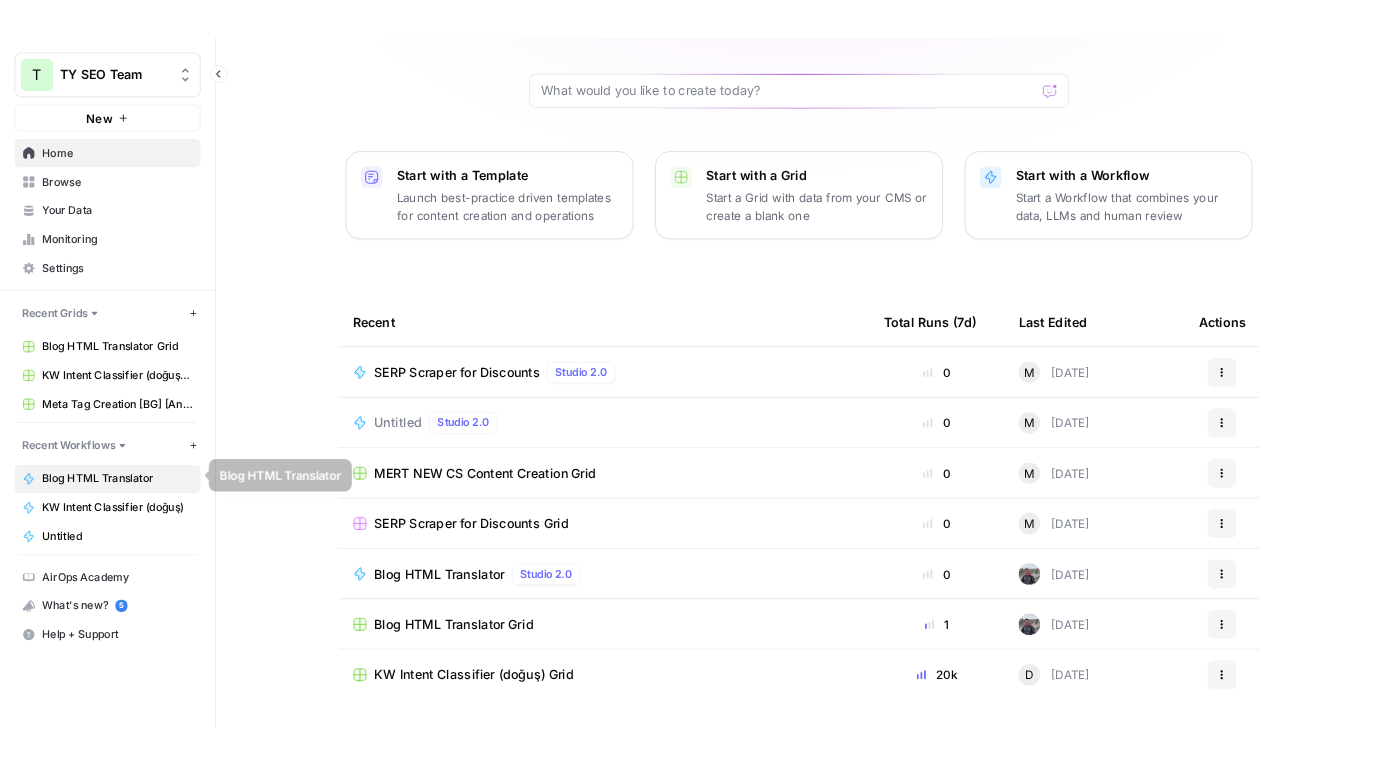 scroll, scrollTop: 0, scrollLeft: 0, axis: both 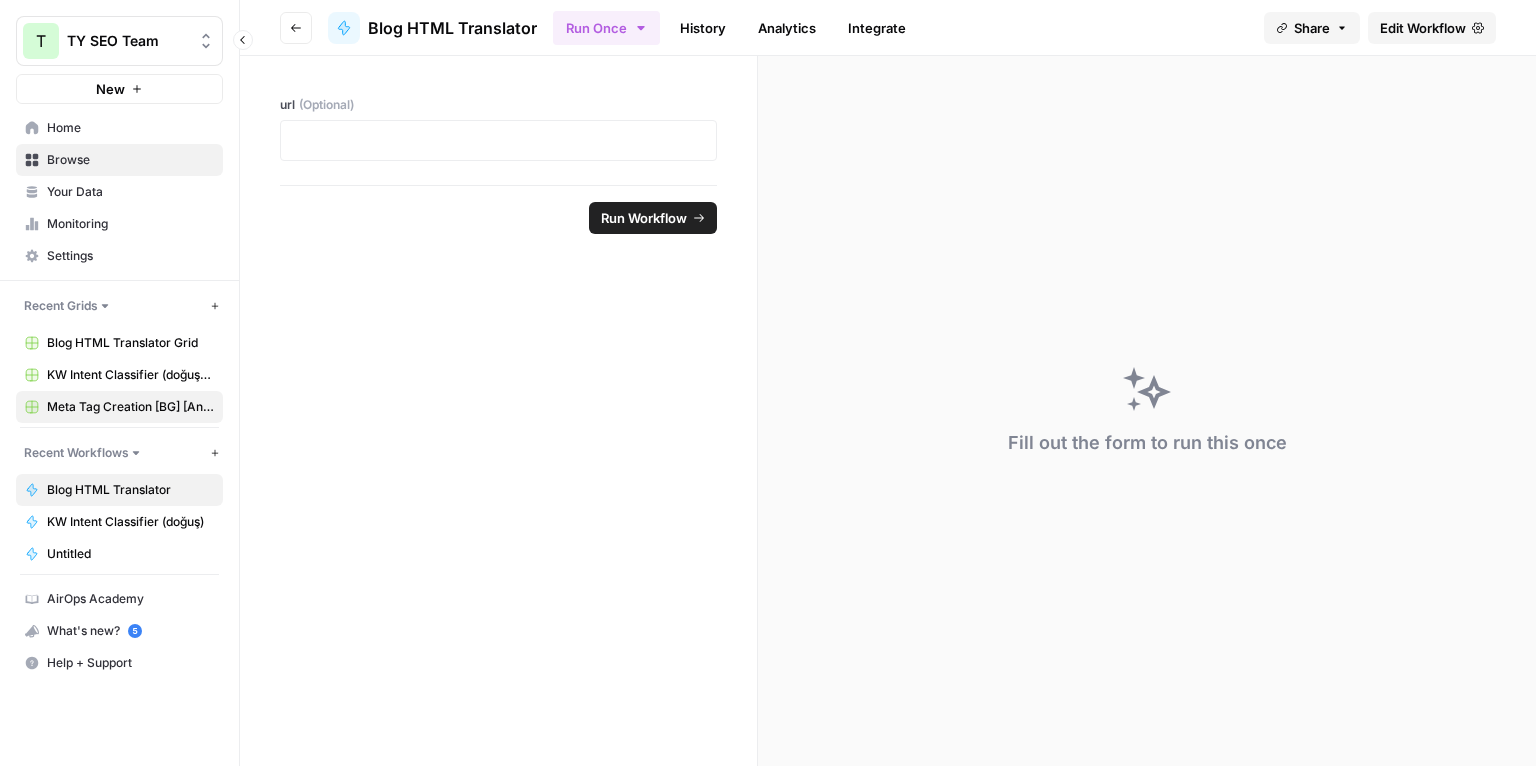 click on "Meta Tag Creation [BG] [Anil] Grid" at bounding box center [119, 407] 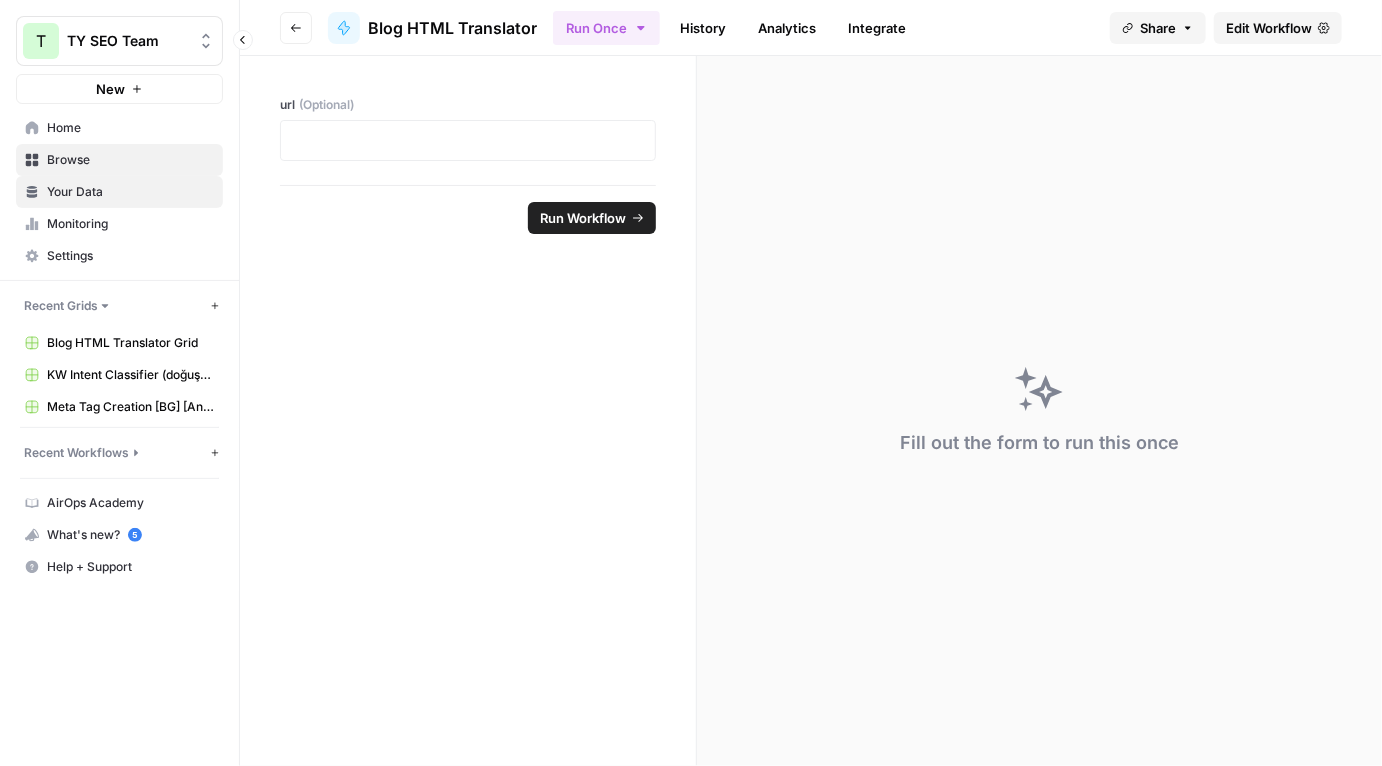 click on "Your Data" at bounding box center [130, 192] 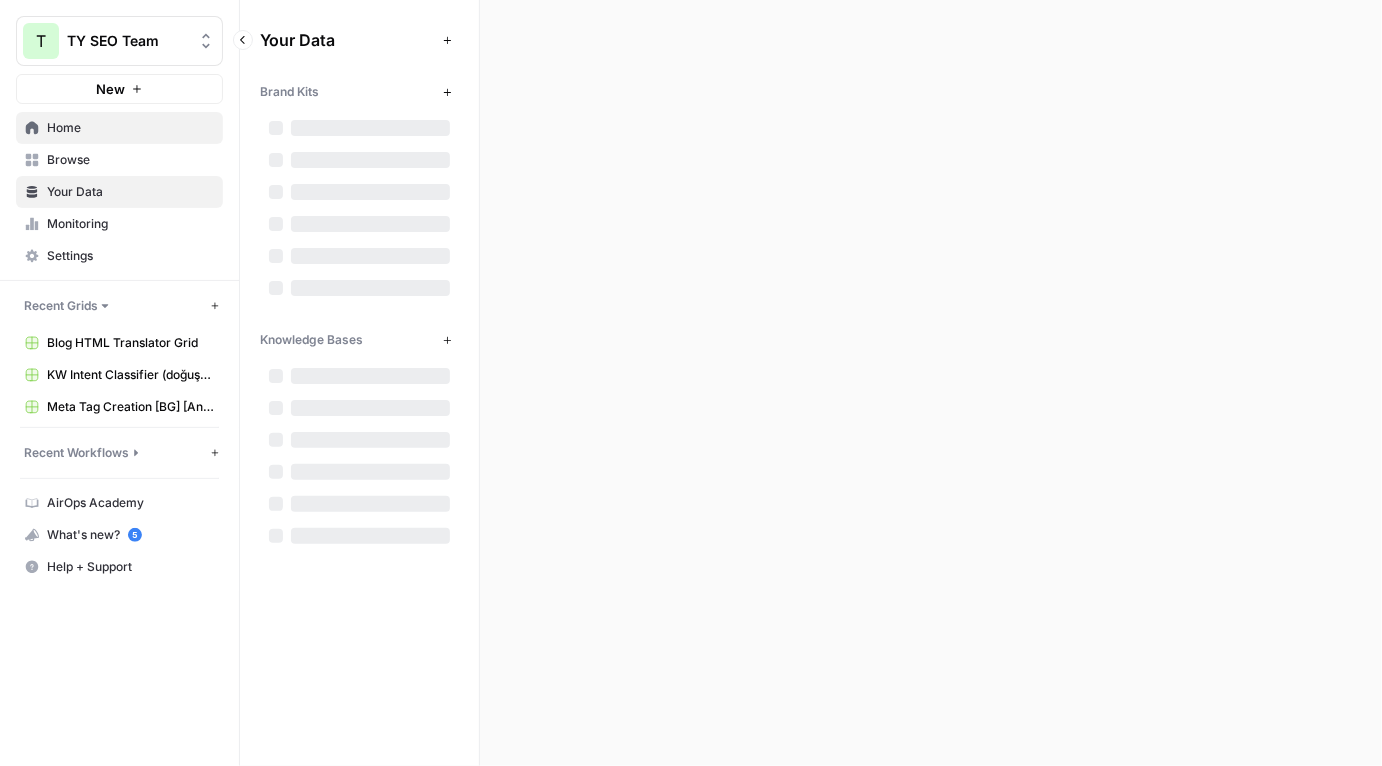 click on "Home" at bounding box center [130, 128] 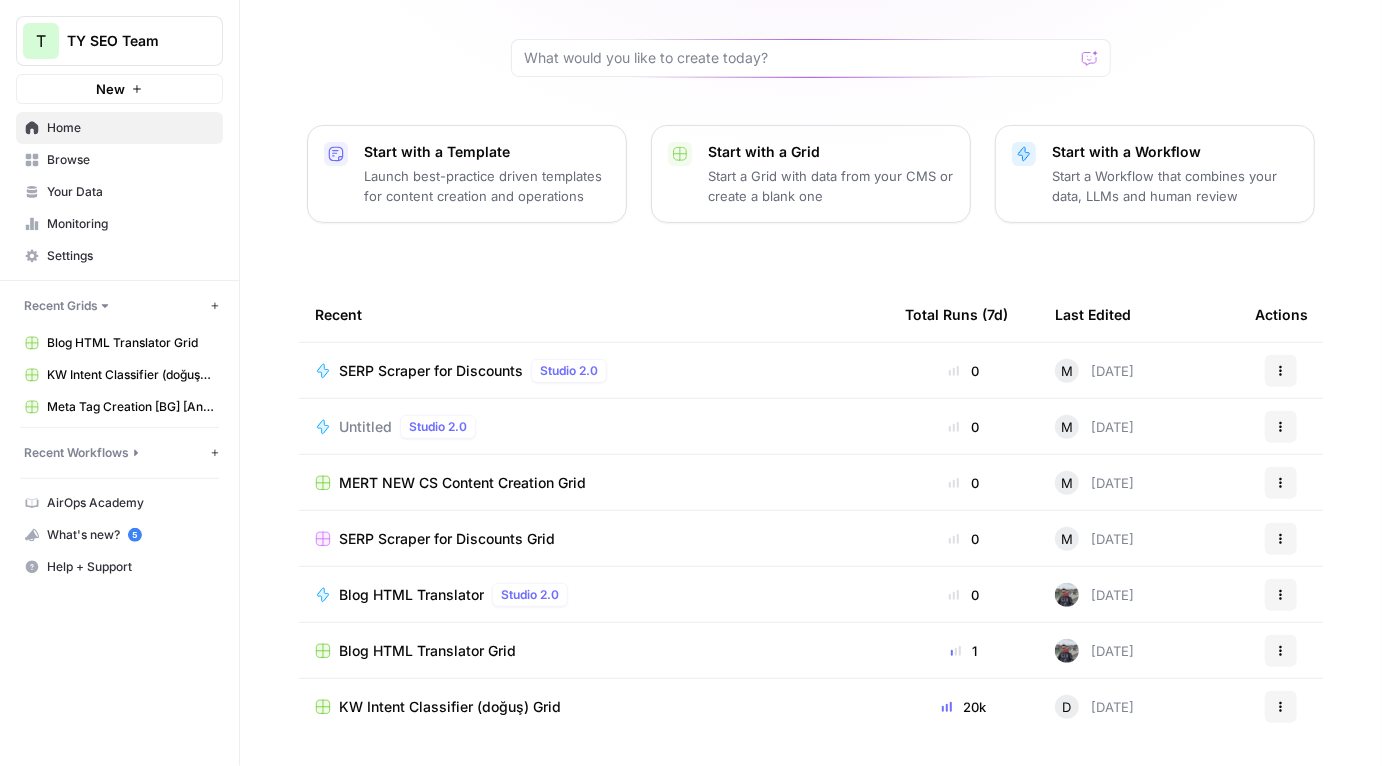 scroll, scrollTop: 0, scrollLeft: 0, axis: both 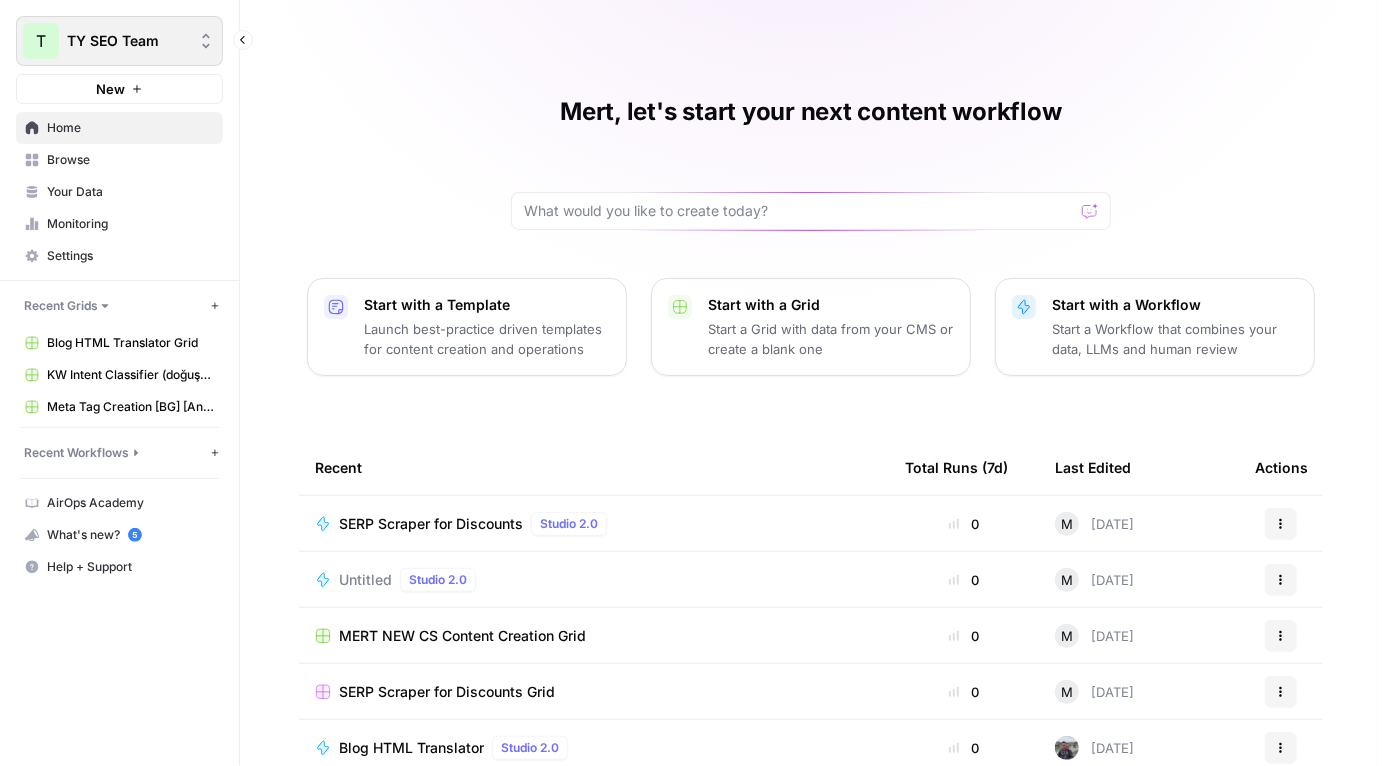 click 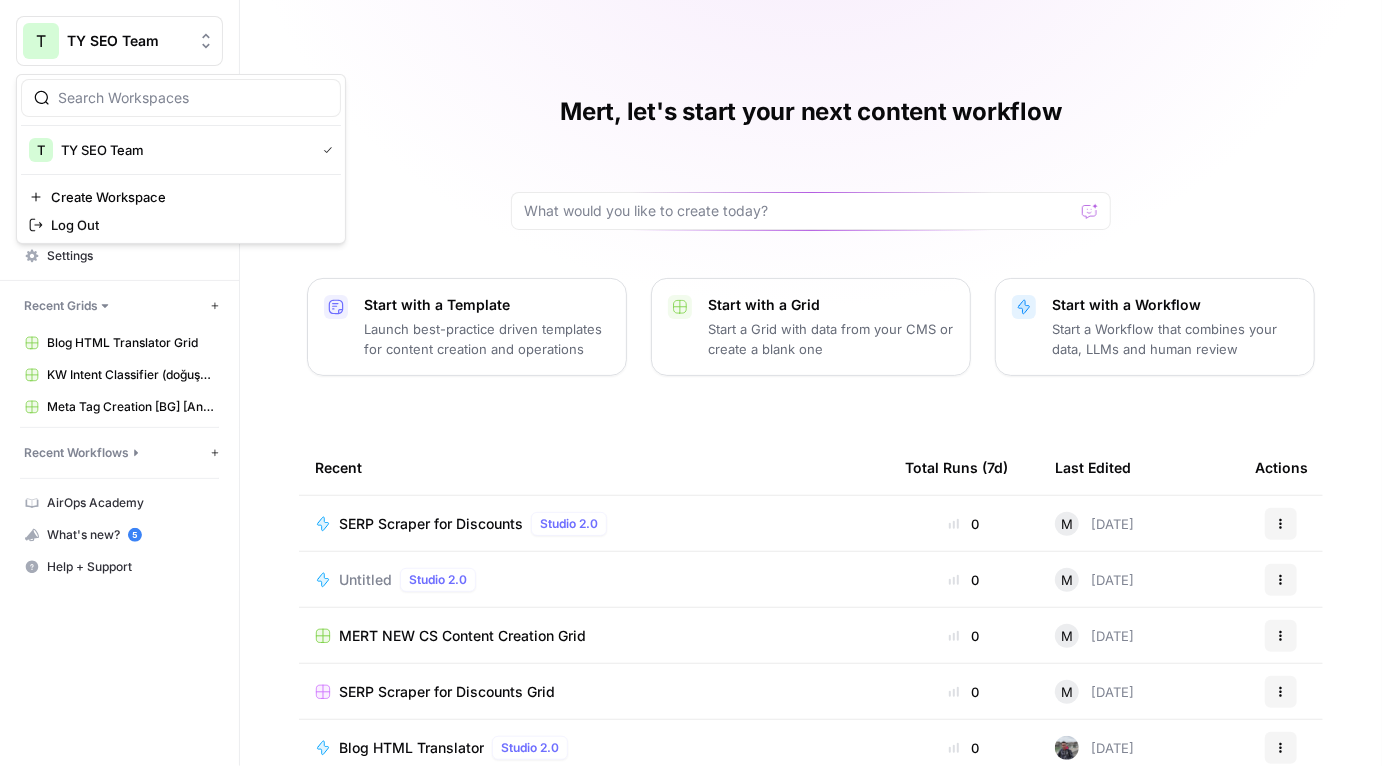 click on "Mert, let's start your next content workflow Start with a Template Launch best-practice driven templates for content creation and operations Start with a Grid Start a Grid with data from your CMS or create a blank one Start with a Workflow Start a Workflow that combines your data, LLMs and human review Recent Total Runs (7d) Last Edited Actions SERP Scraper for Discounts Studio 2.0 0 M Today Actions Untitled Studio 2.0 0 M Today Actions MERT NEW CS Content Creation Grid 0 M 8 months ago Actions SERP Scraper for Discounts Grid 0 M 8 months ago Actions Blog HTML Translator Studio 2.0 0 Today Actions Blog HTML Translator Grid 1 Yesterday Actions KW Intent Classifier (doğuş) Grid 20k D 2 days ago Actions" at bounding box center [811, 460] 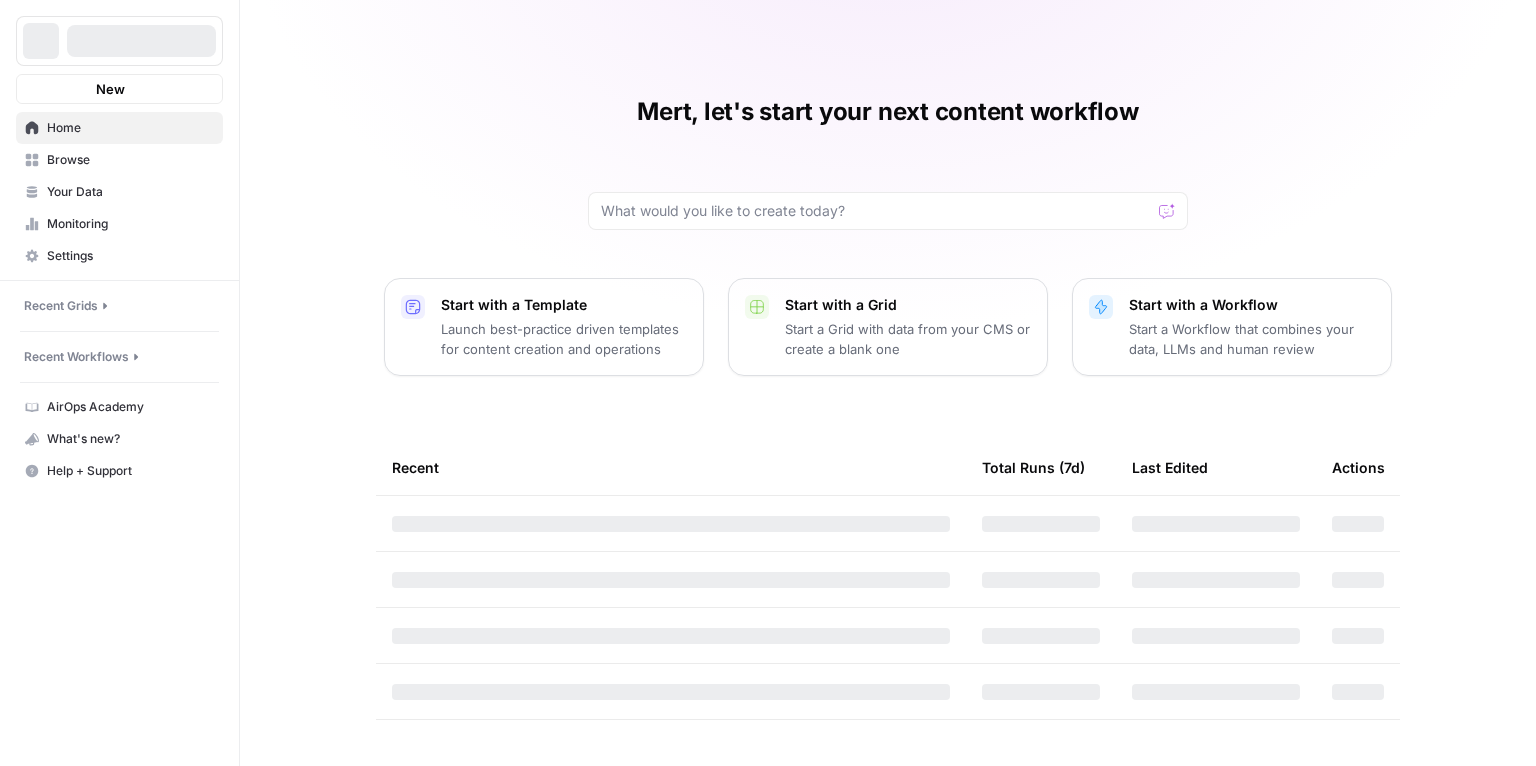 scroll, scrollTop: 0, scrollLeft: 0, axis: both 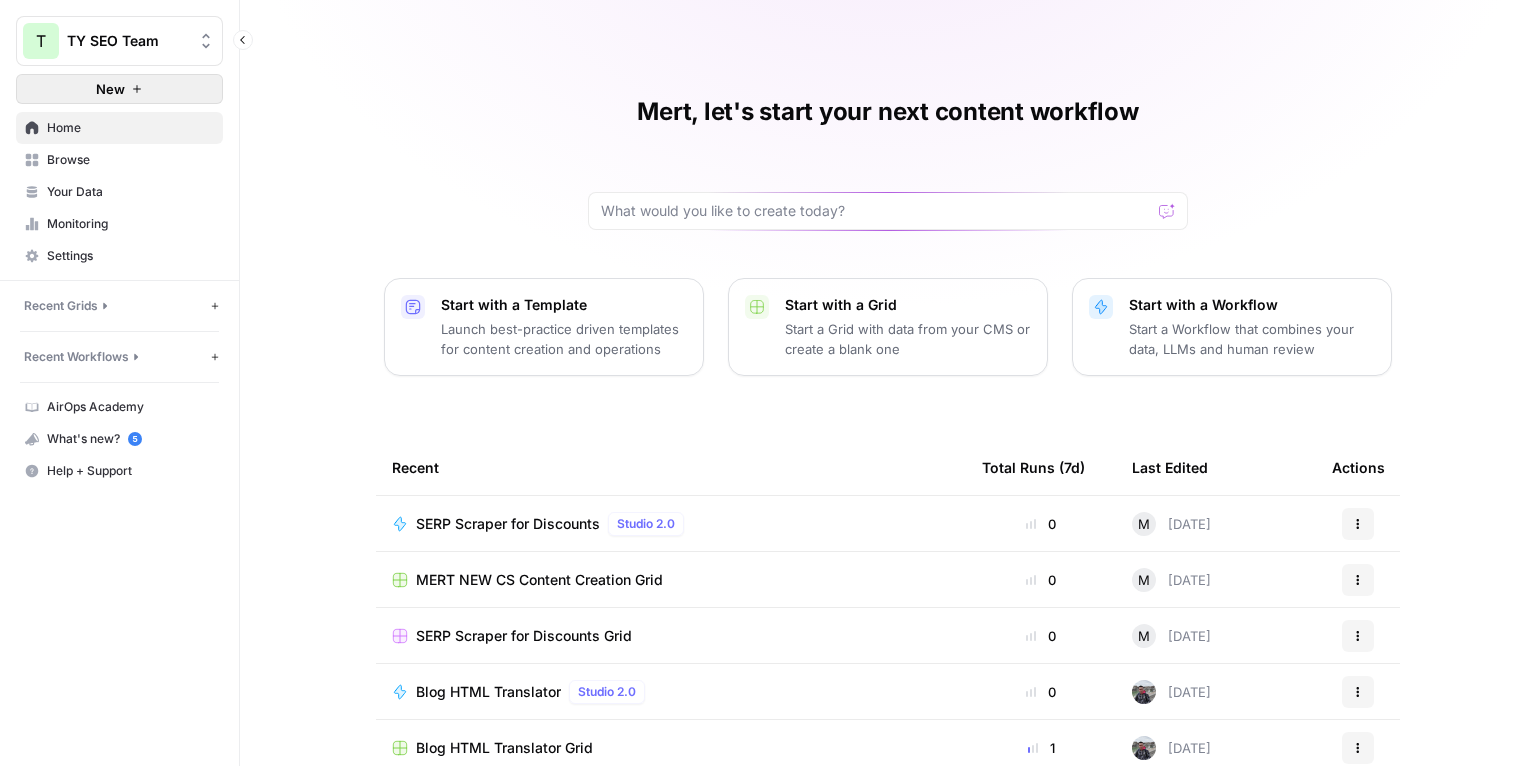 click 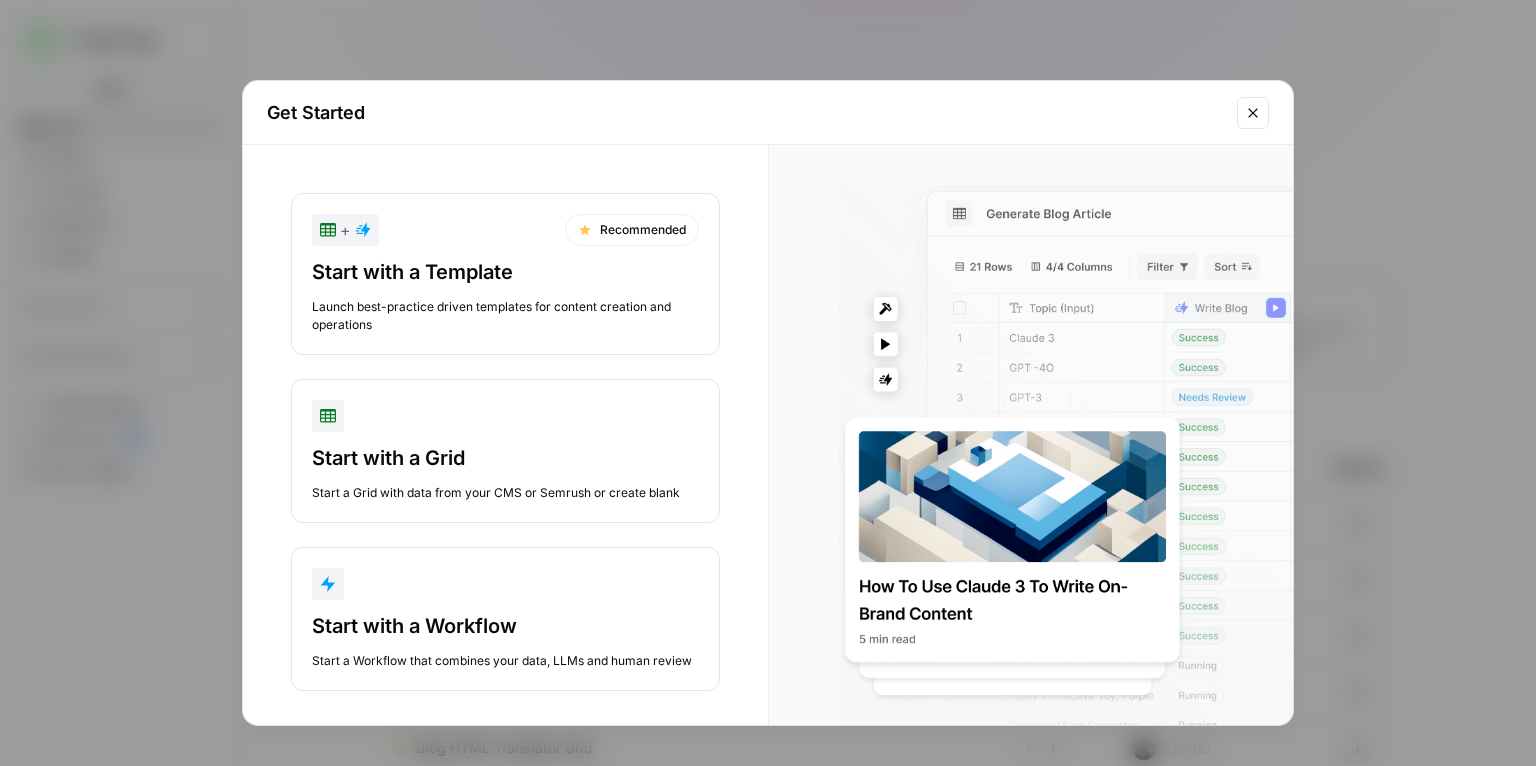 click 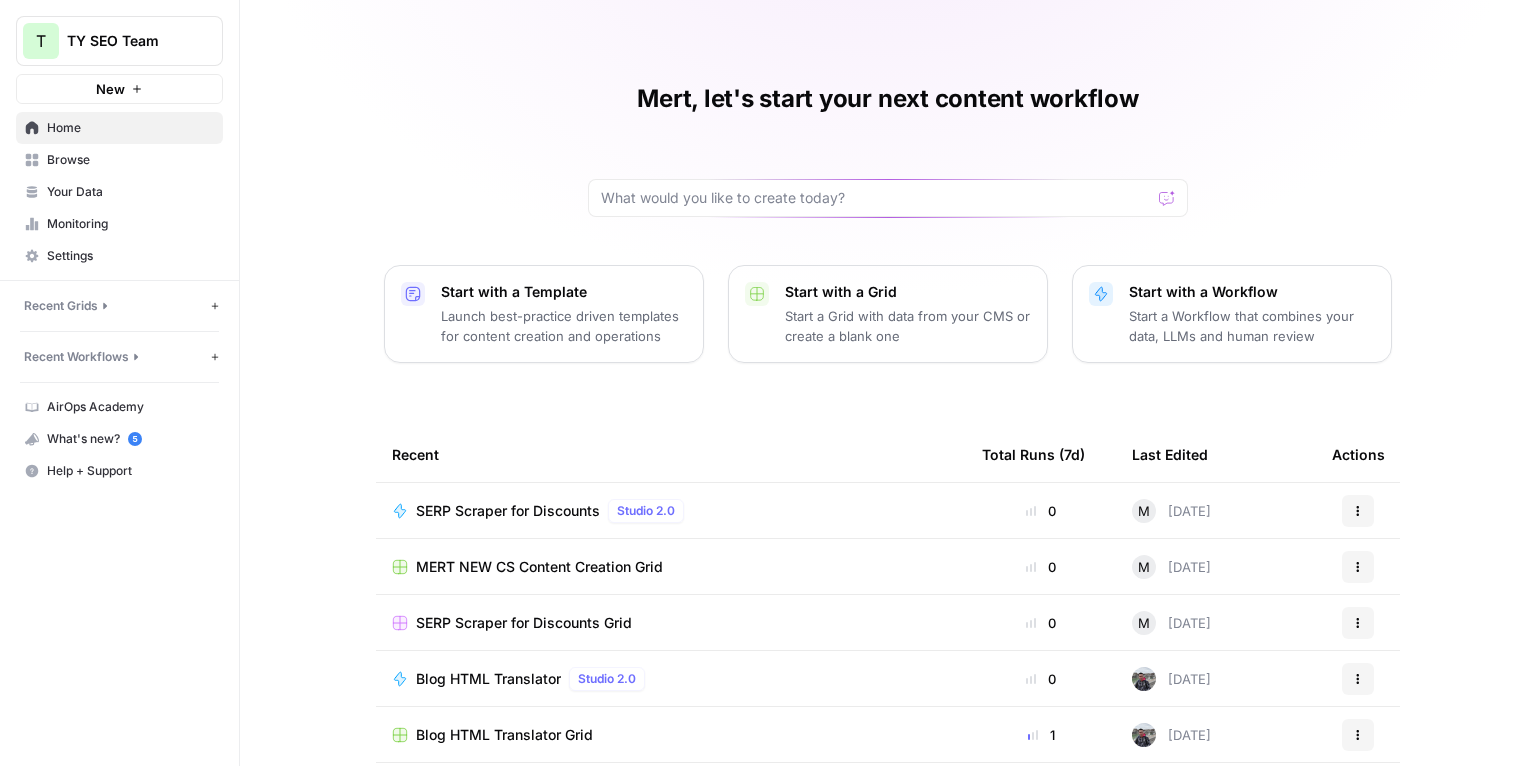 scroll, scrollTop: 28, scrollLeft: 0, axis: vertical 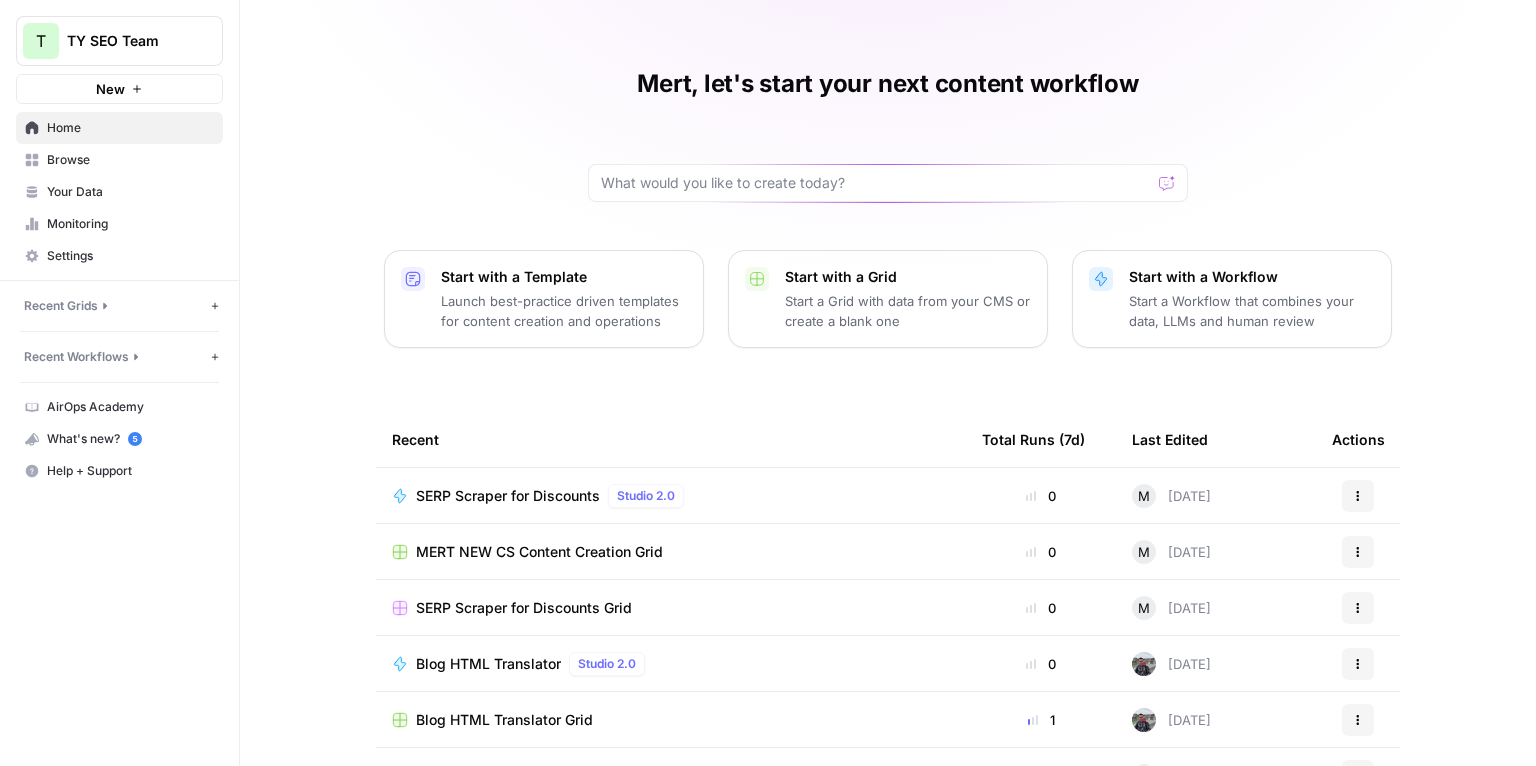 click on "SERP Scraper for Discounts" at bounding box center [508, 496] 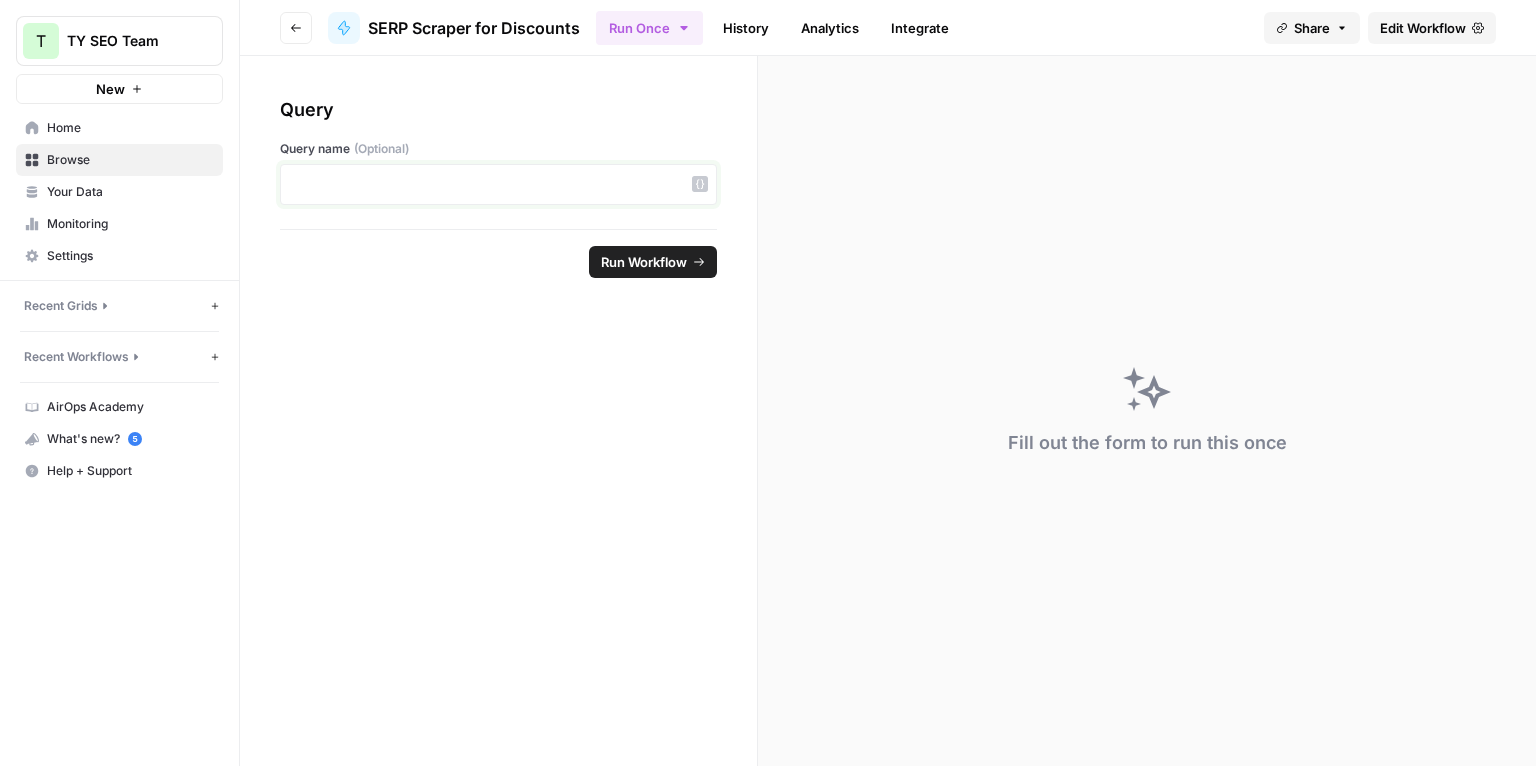 click at bounding box center (498, 184) 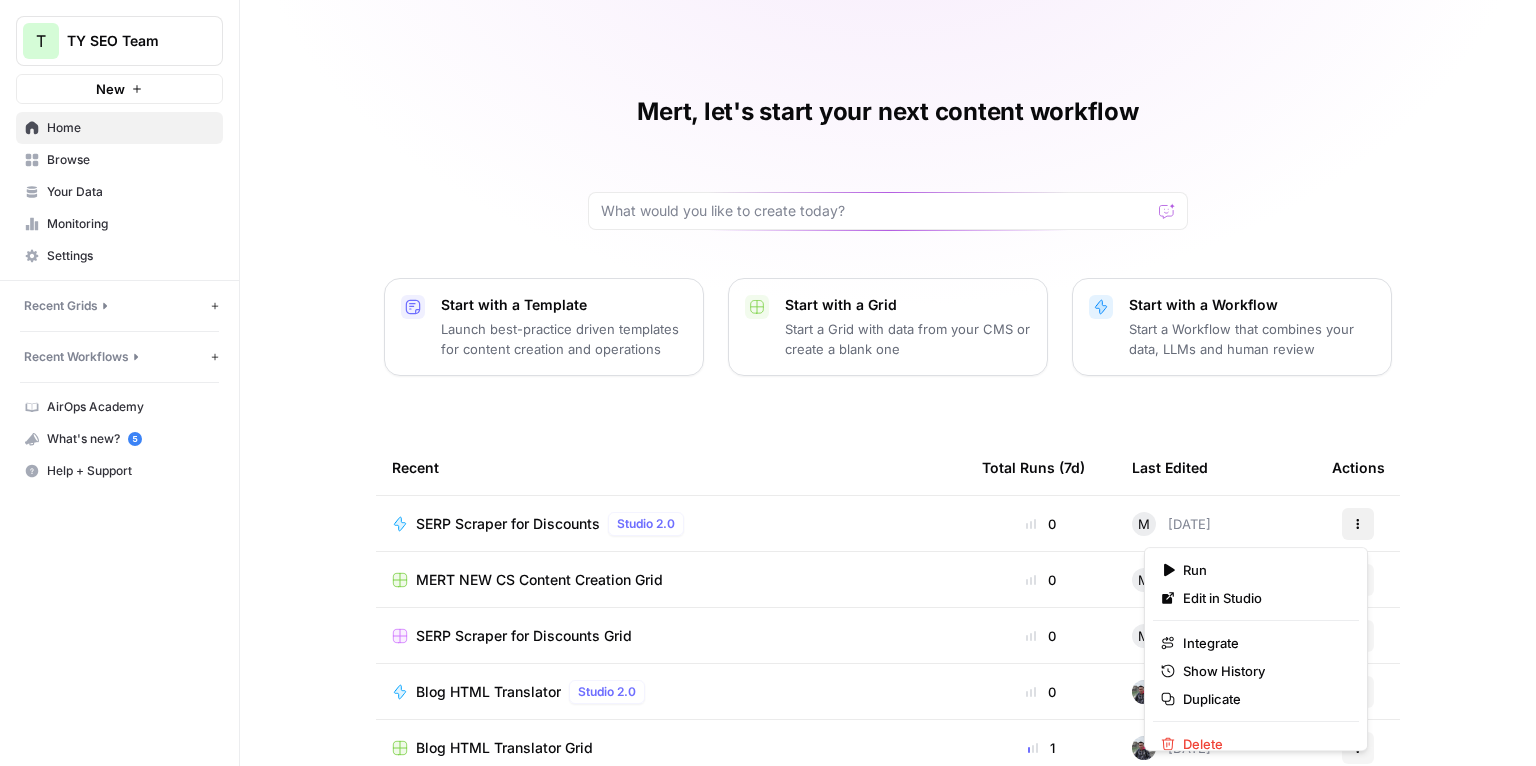 click 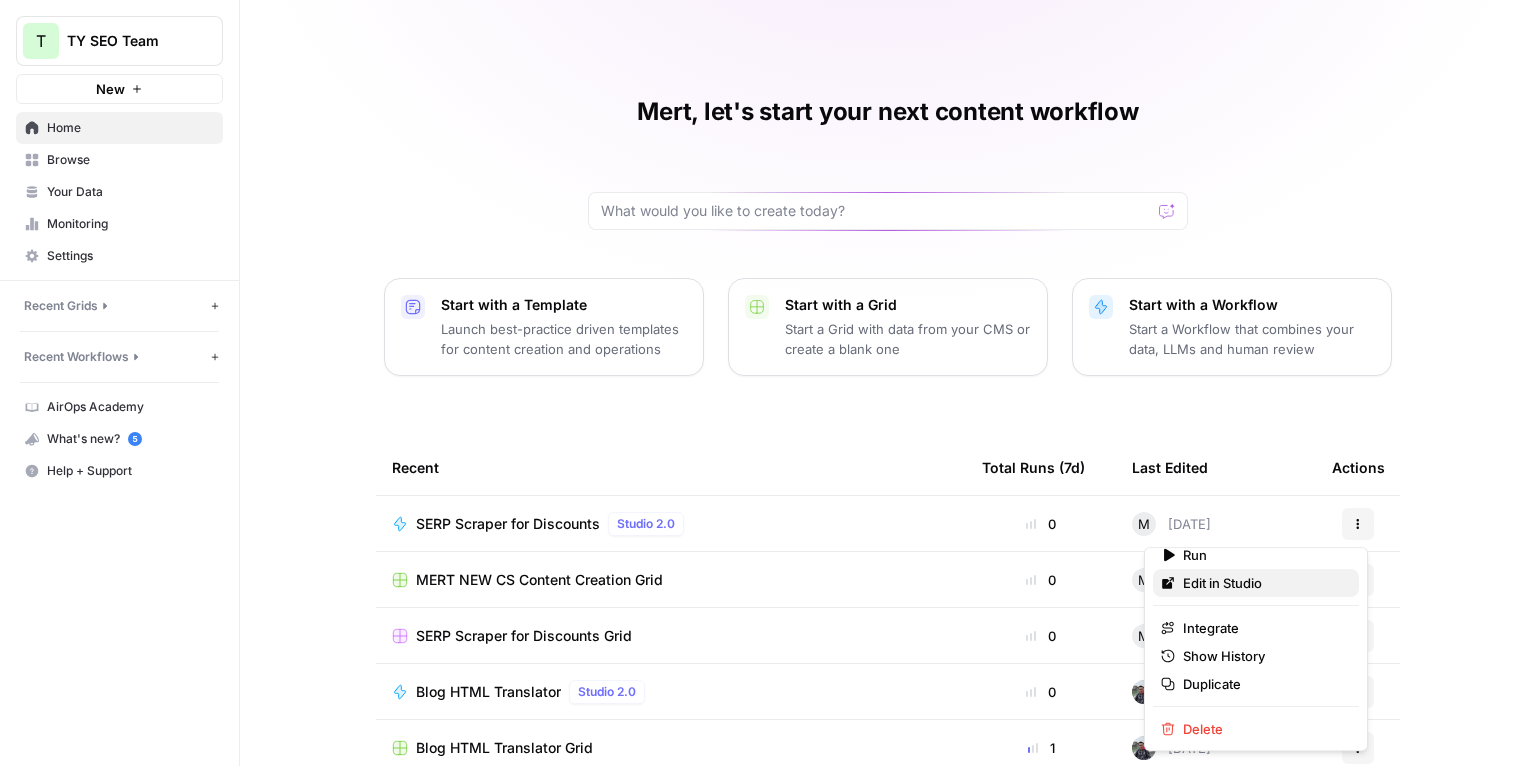 scroll, scrollTop: 5, scrollLeft: 0, axis: vertical 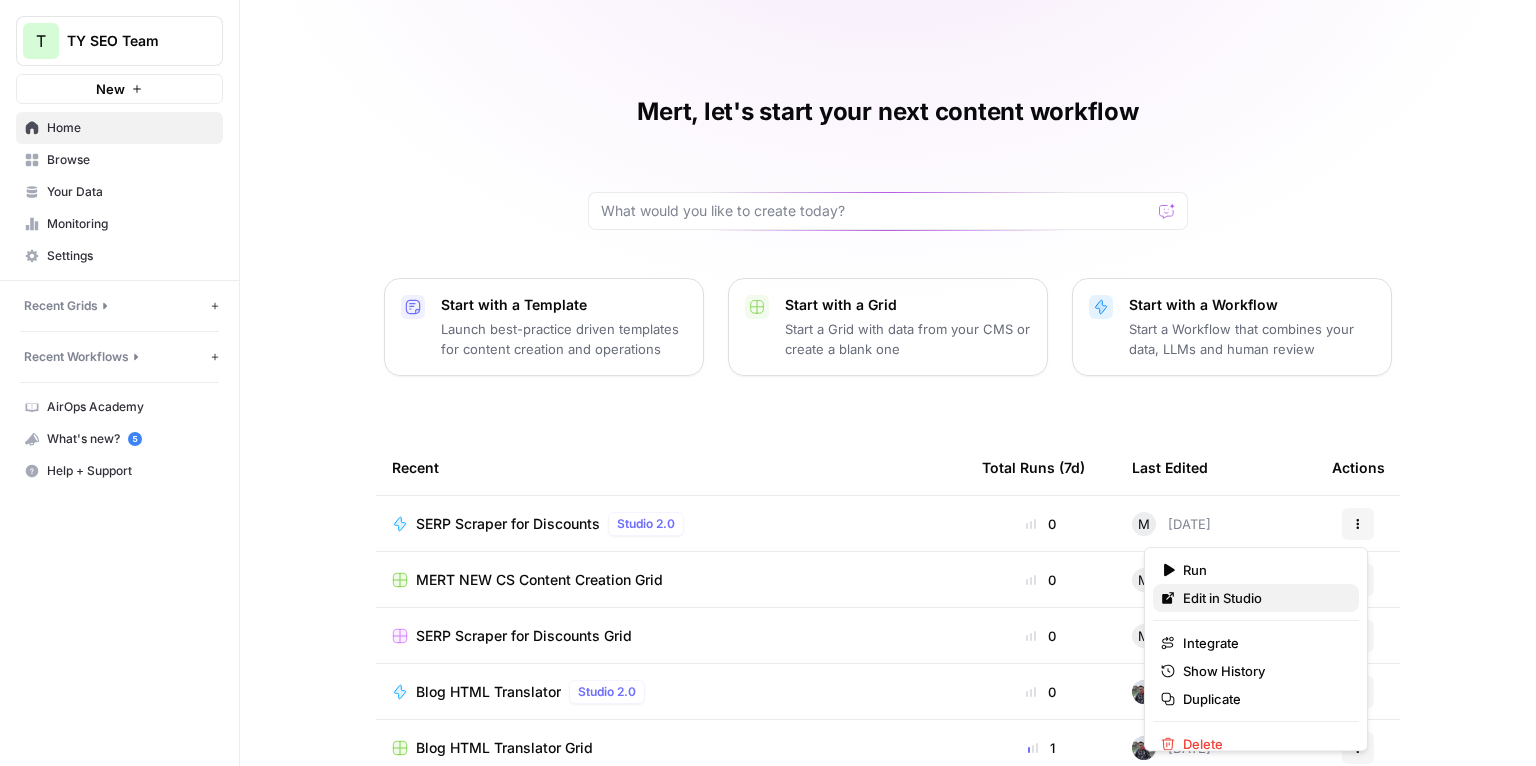 click on "Edit in Studio" at bounding box center [1222, 598] 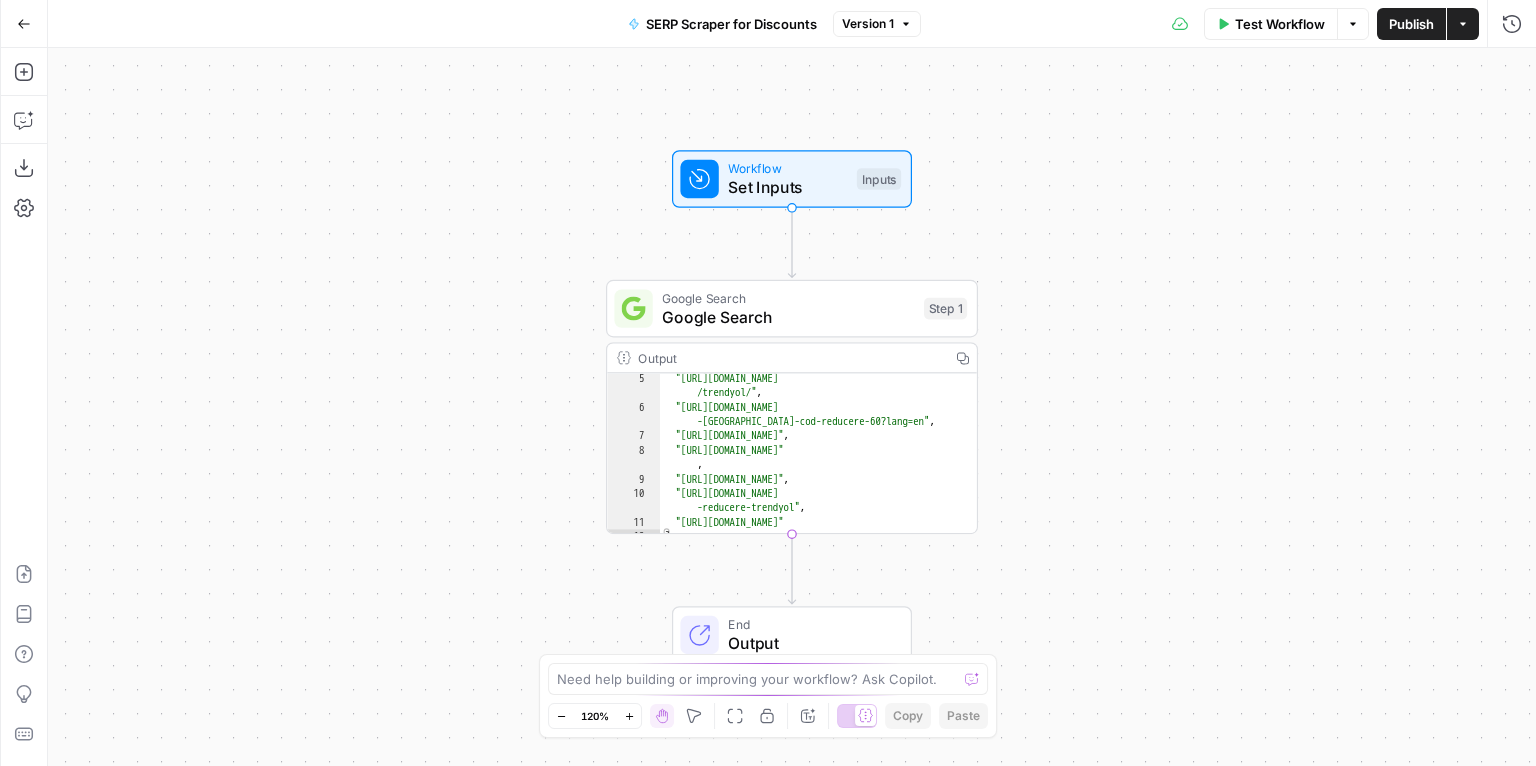 scroll, scrollTop: 69, scrollLeft: 0, axis: vertical 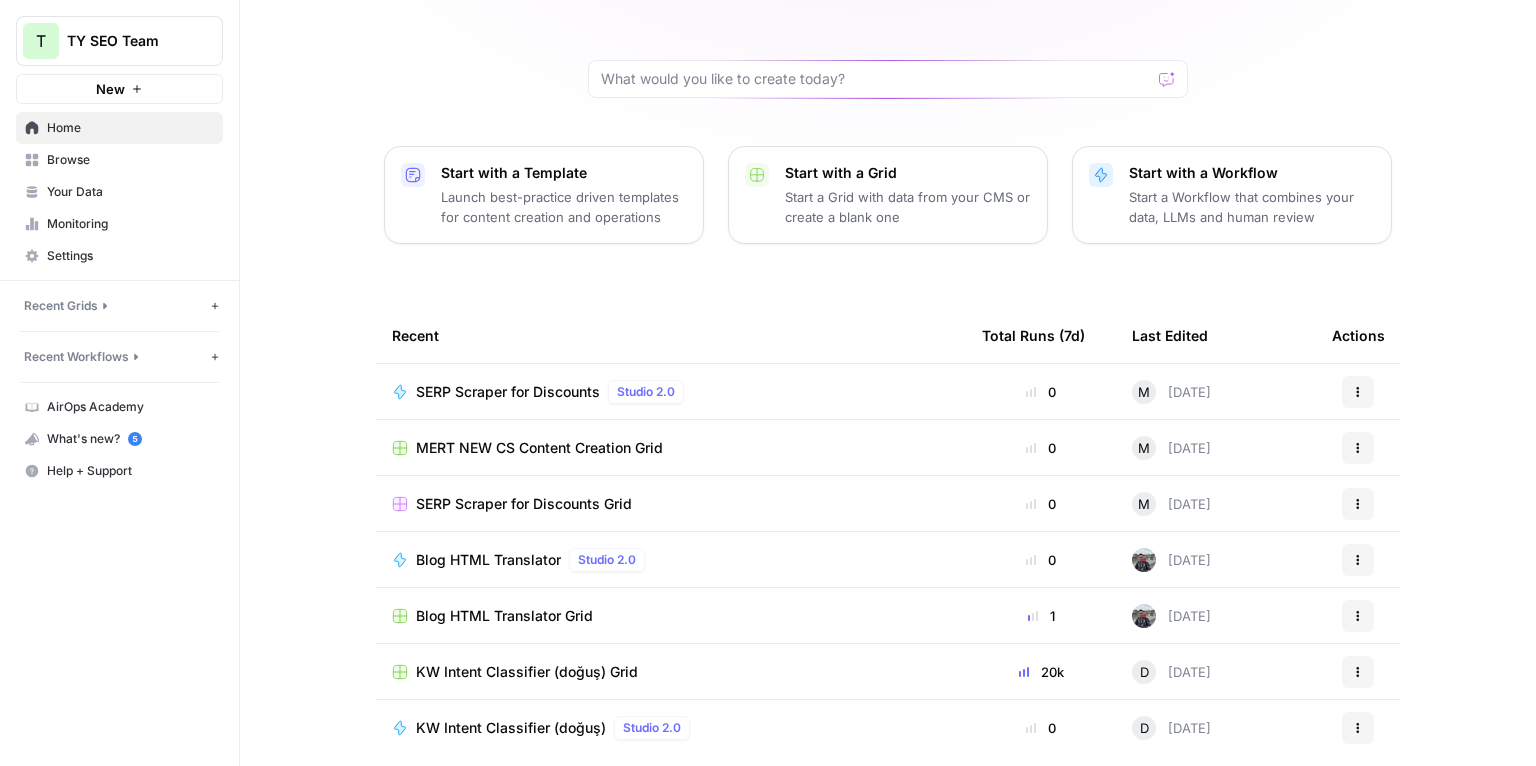click 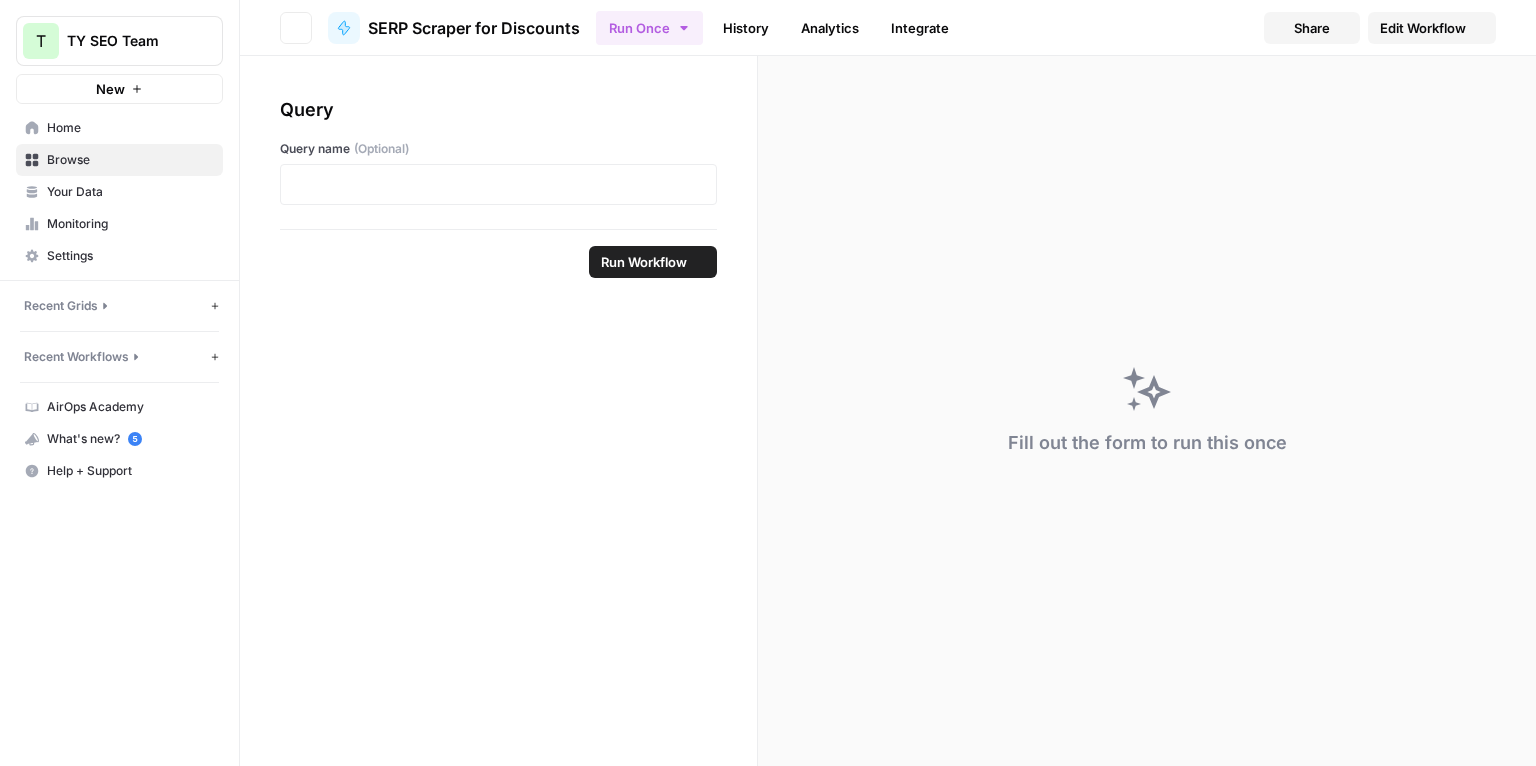 scroll, scrollTop: 0, scrollLeft: 0, axis: both 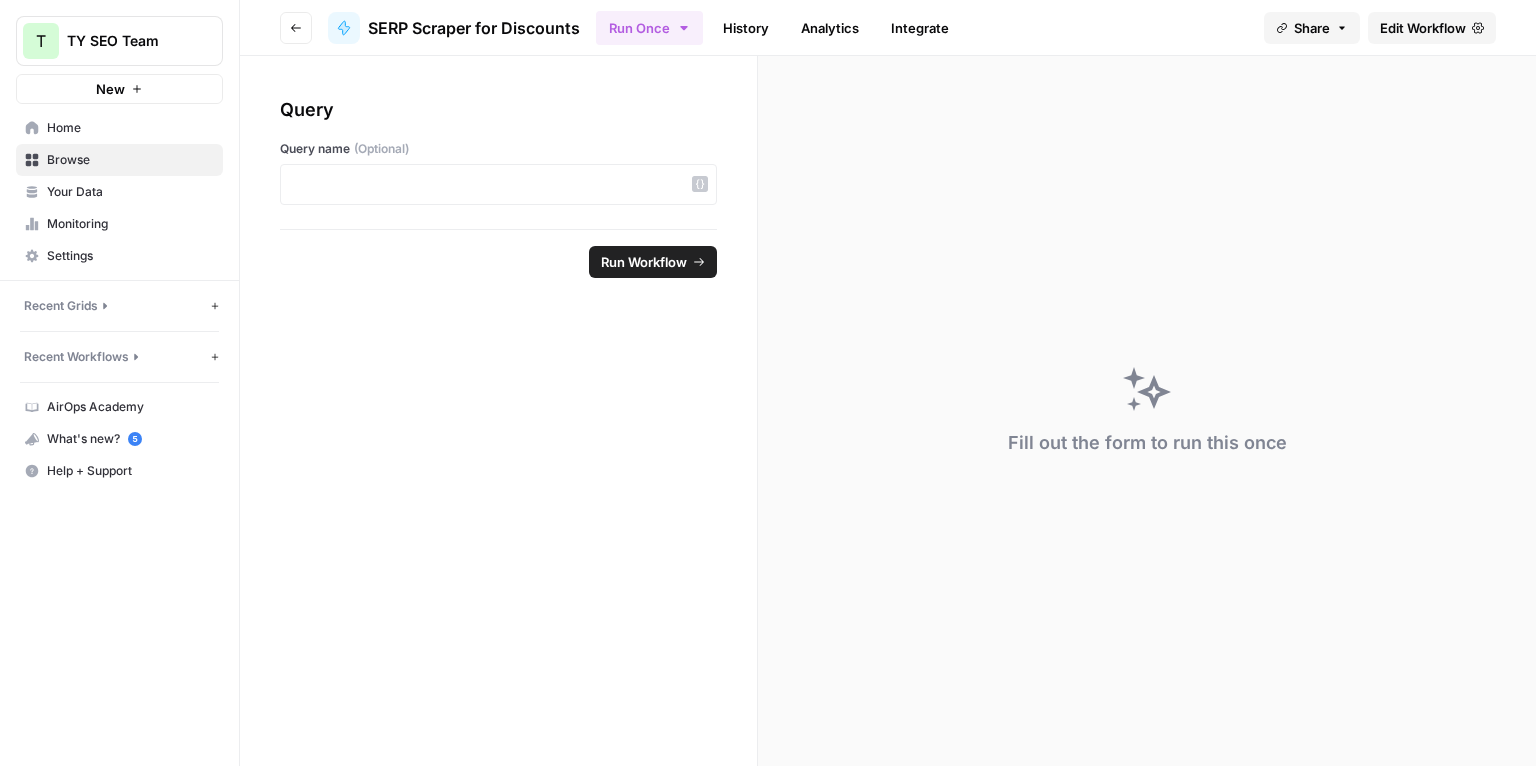 click at bounding box center (498, 184) 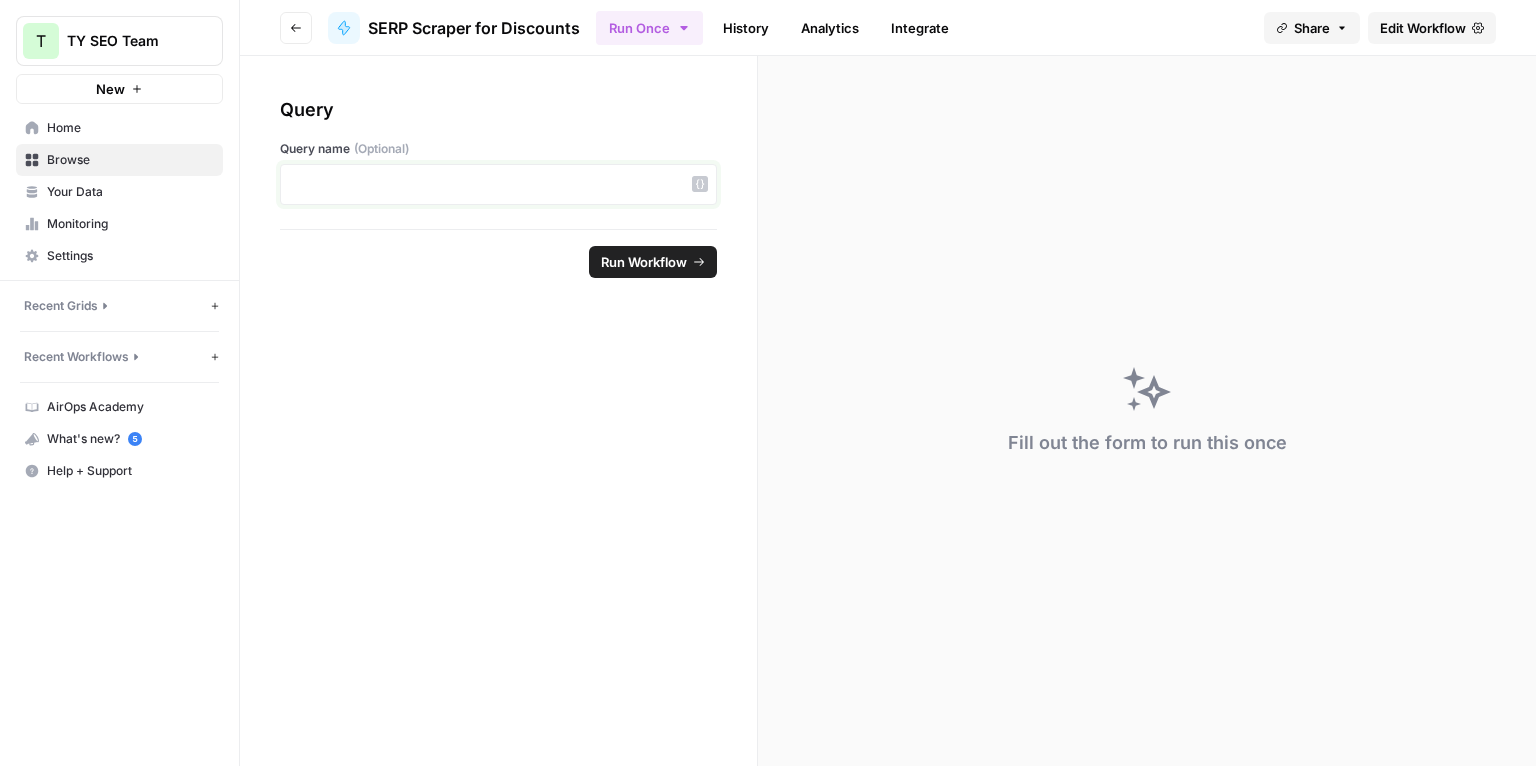 click at bounding box center [498, 184] 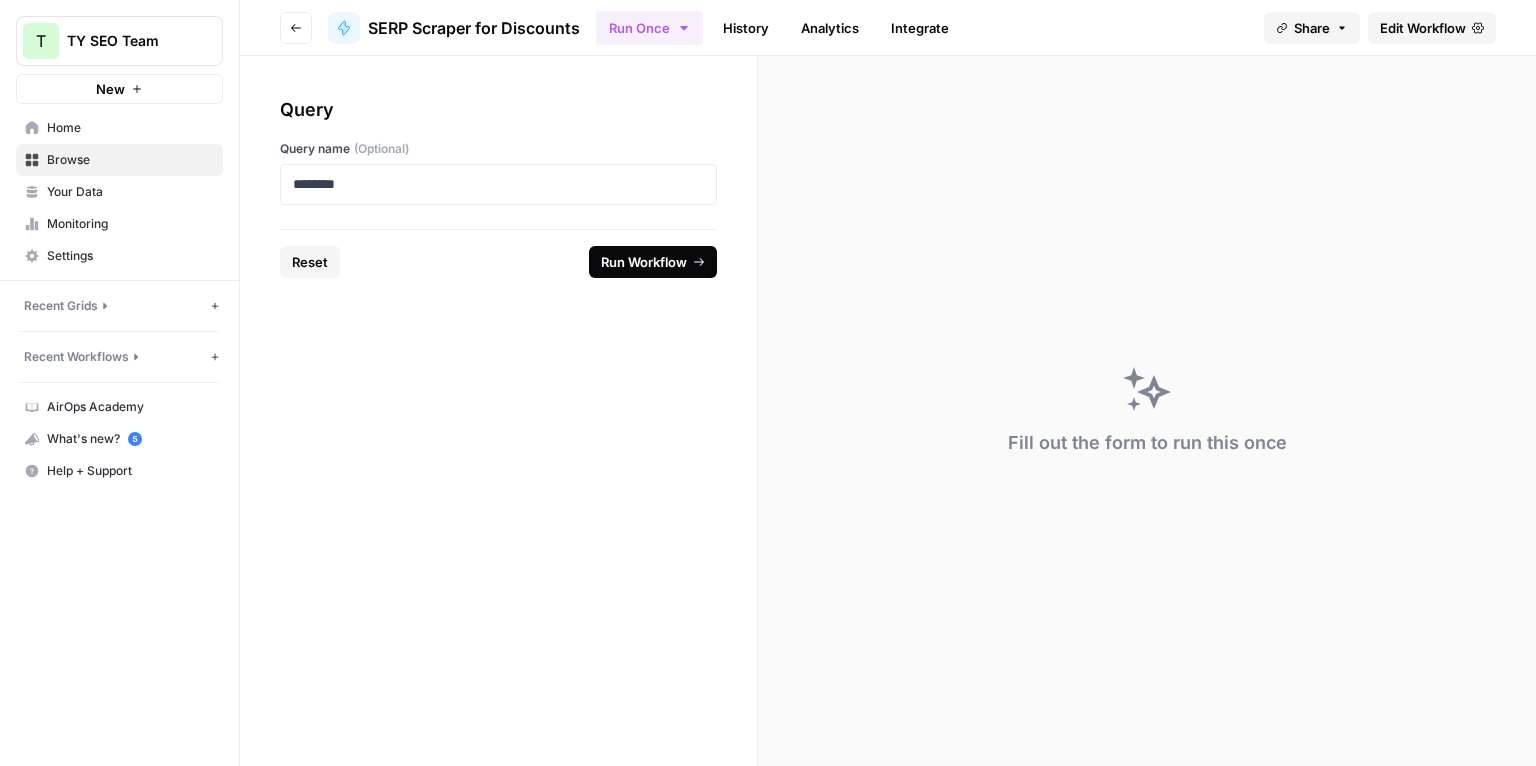 click on "Run Workflow" at bounding box center (644, 262) 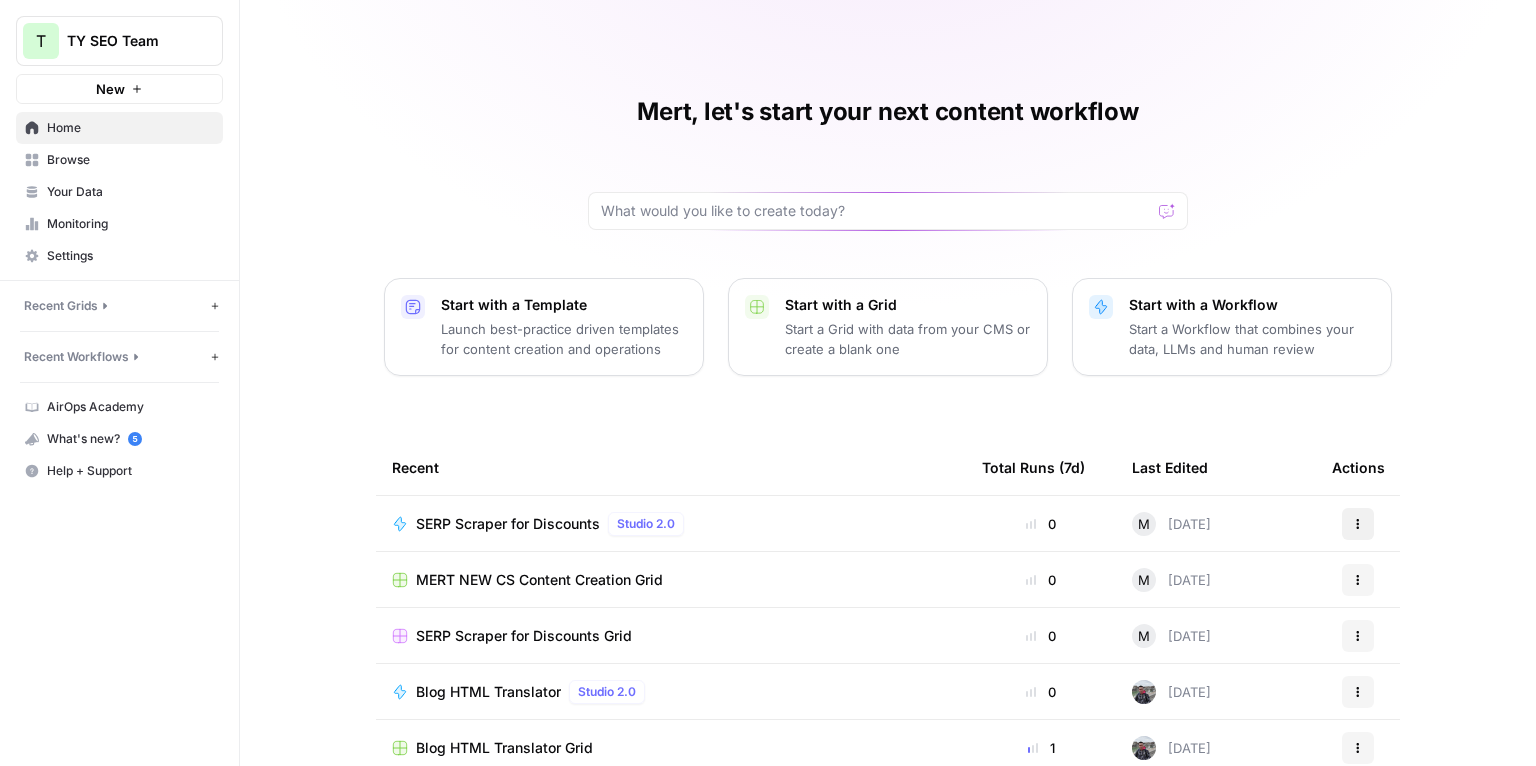 click on "Actions" at bounding box center [1358, 524] 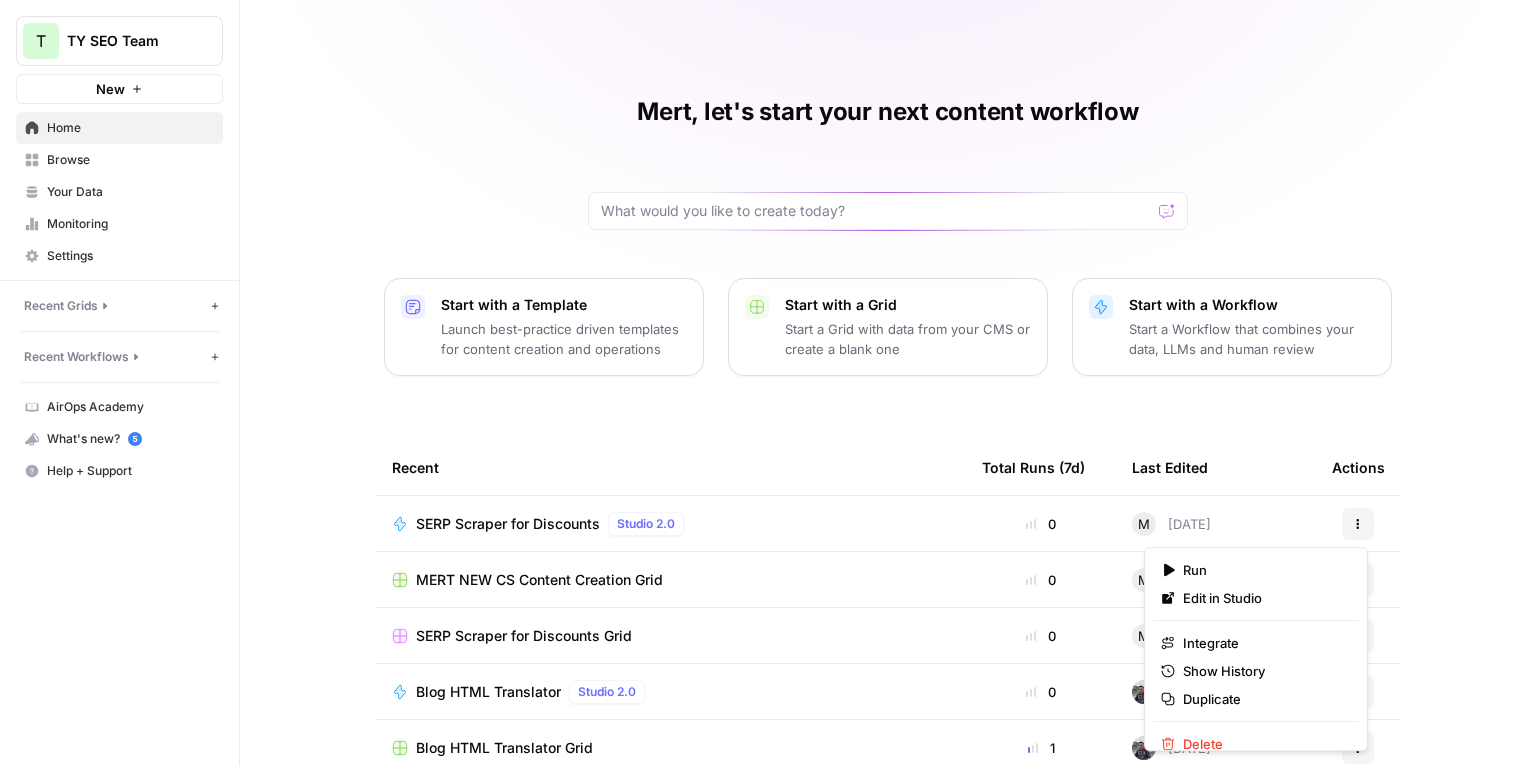click on "Mert, let's start your next content workflow Start with a Template Launch best-practice driven templates for content creation and operations Start with a Grid Start a Grid with data from your CMS or create a blank one Start with a Workflow Start a Workflow that combines your data, LLMs and human review Recent Total Runs (7d) Last Edited Actions SERP Scraper for Discounts Studio 2.0 0 M 9 days ago Actions MERT NEW CS Content Creation Grid 0 M 8 months ago Actions SERP Scraper for Discounts Grid 0 M 8 months ago Actions Blog HTML Translator Studio 2.0 0 Today Actions Blog HTML Translator Grid 1 Yesterday Actions KW Intent Classifier (doğuş) Grid 20k D 2 days ago Actions KW Intent Classifier (doğuş) Studio 2.0 0 D 2 days ago Actions" at bounding box center [888, 460] 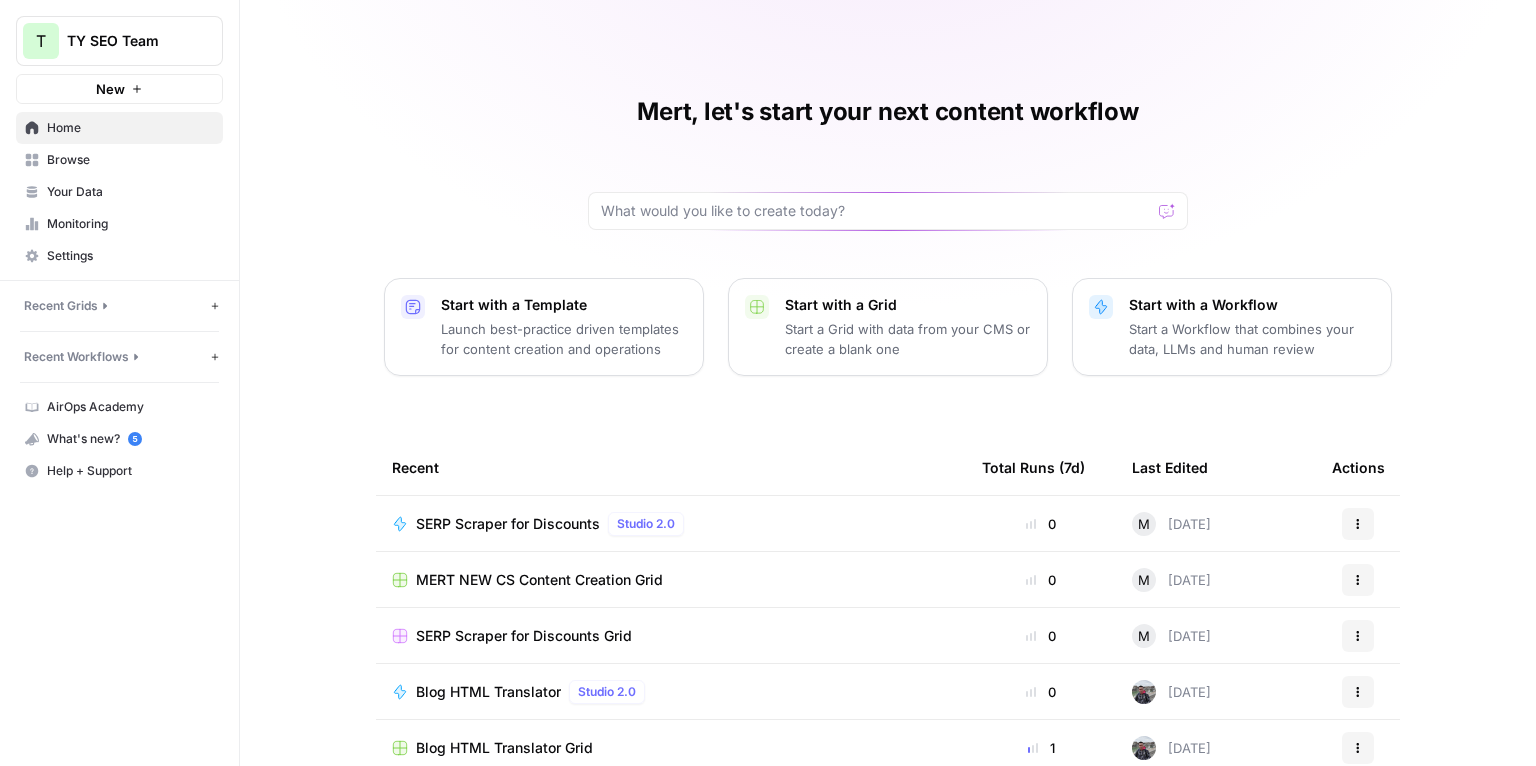 click on "M" at bounding box center [1144, 524] 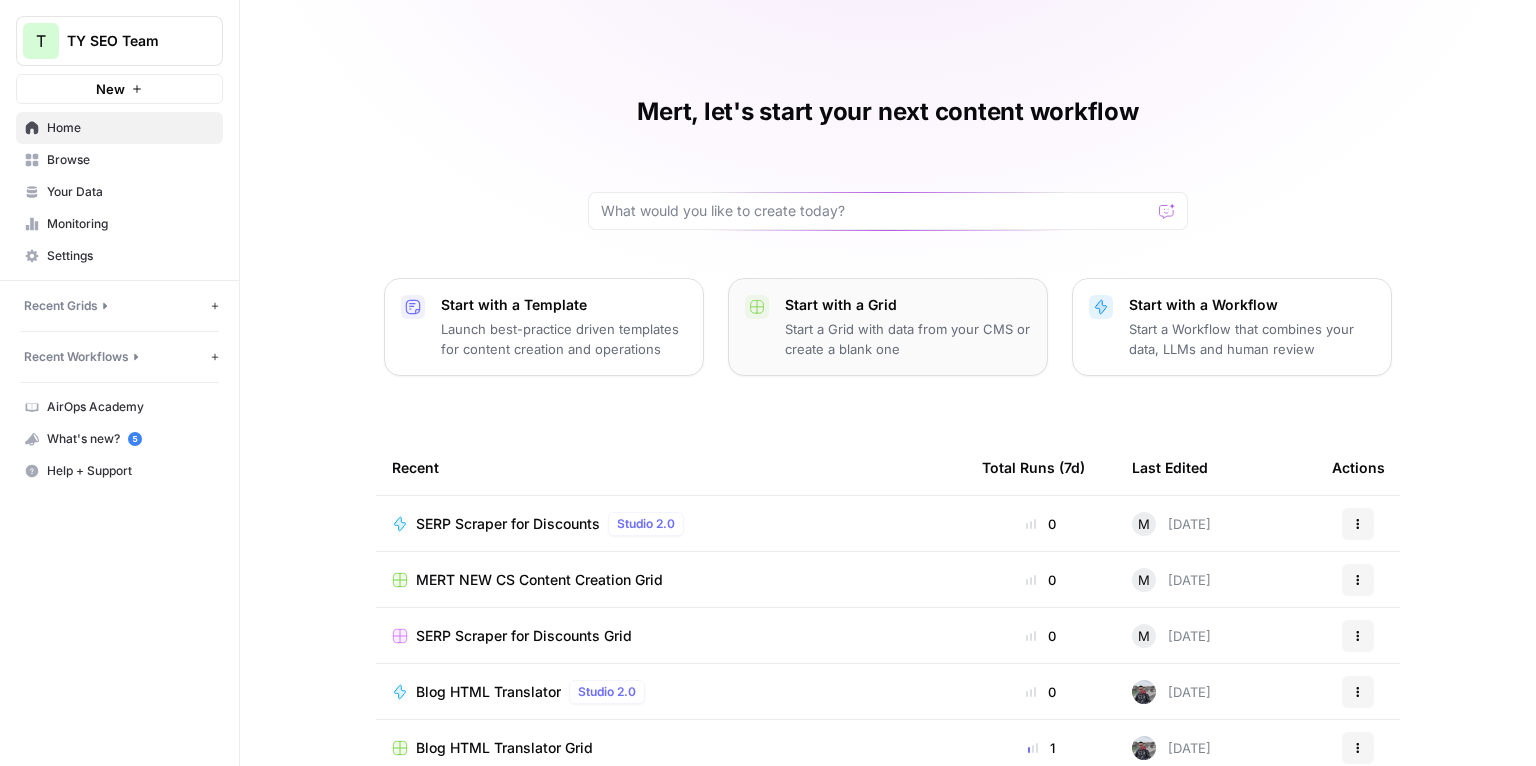 click on "Start a Grid with data from your CMS or create a blank one" at bounding box center [908, 339] 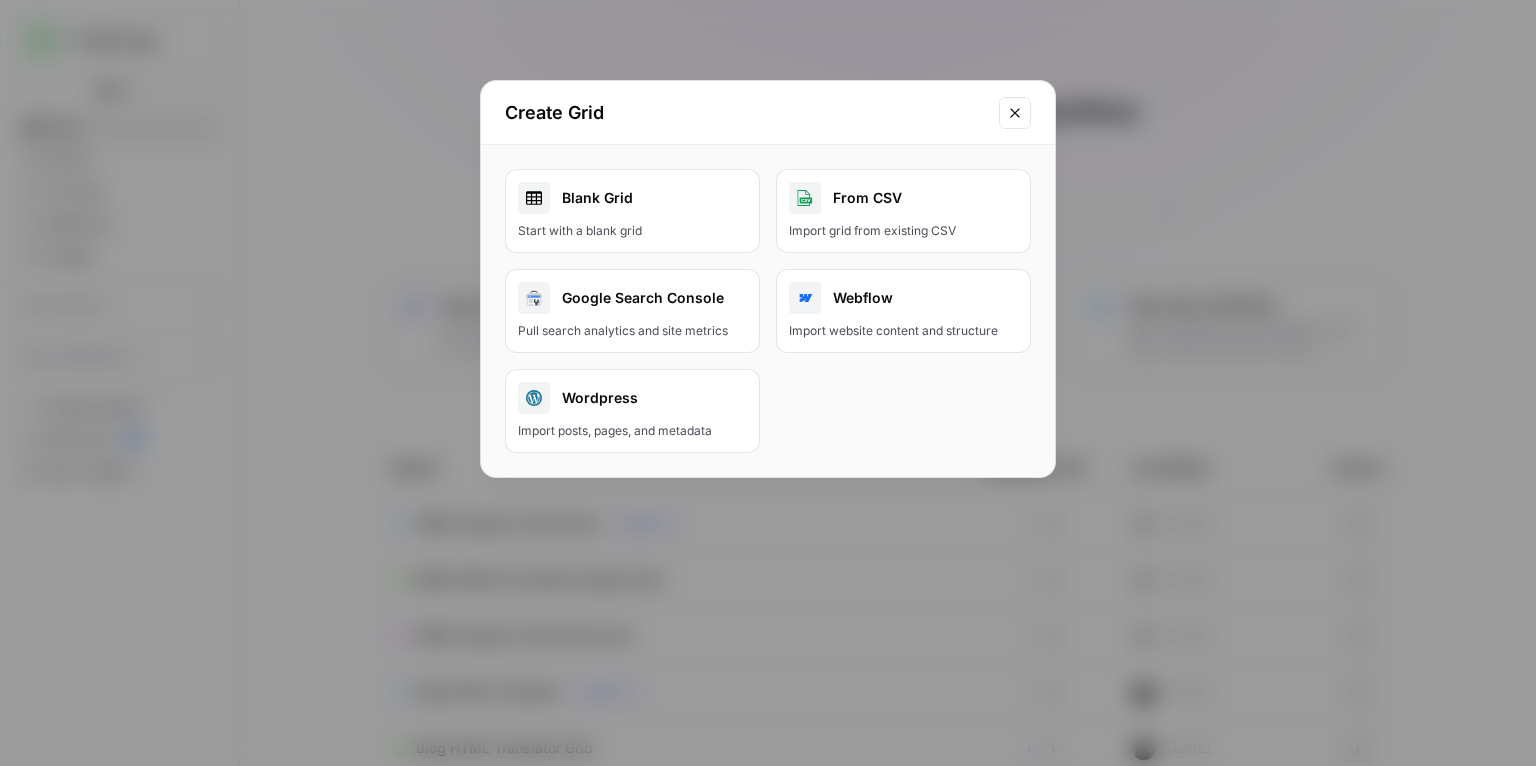click on "Create Grid" at bounding box center [768, 113] 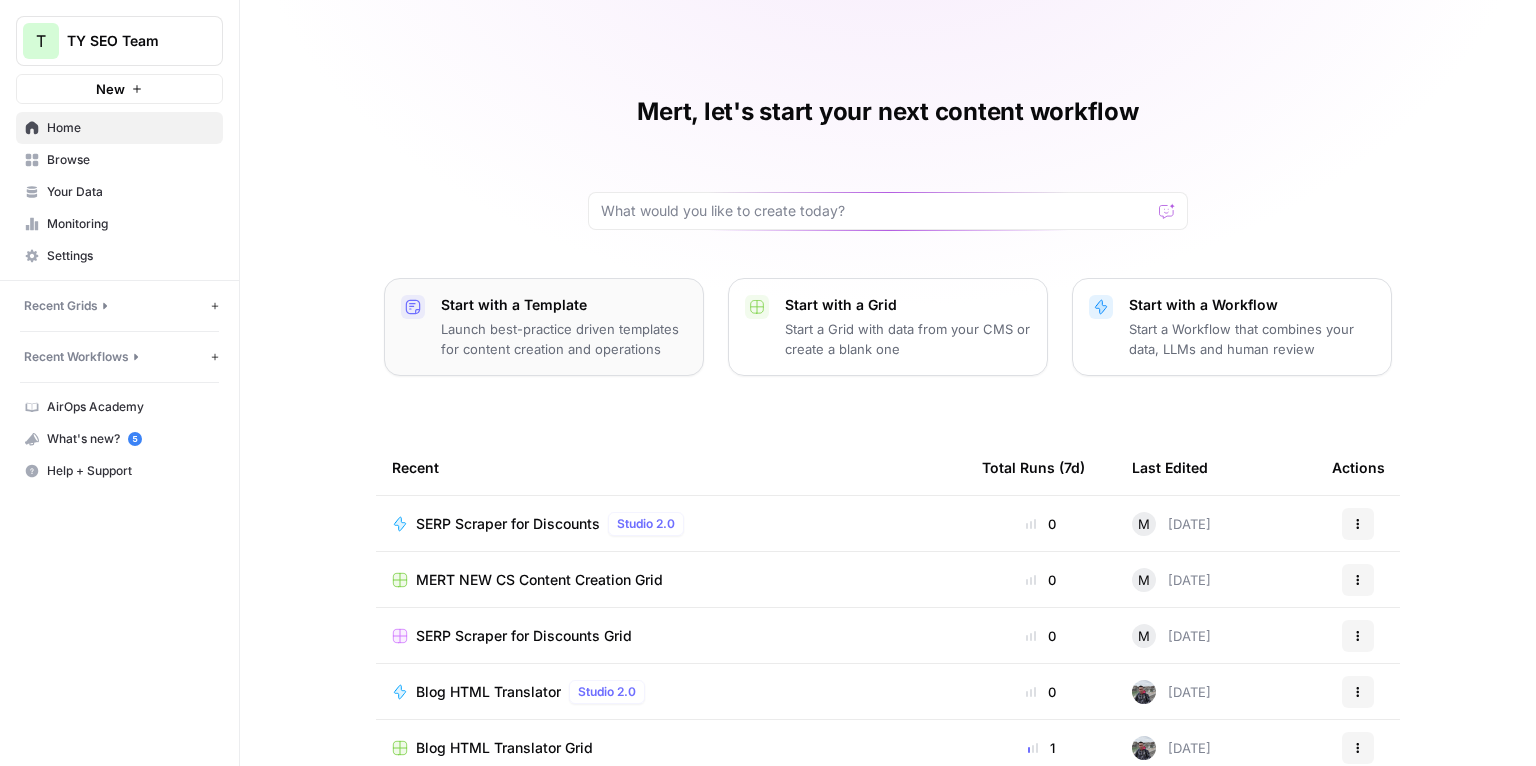 click on "Launch best-practice driven templates for content creation and operations" at bounding box center (564, 339) 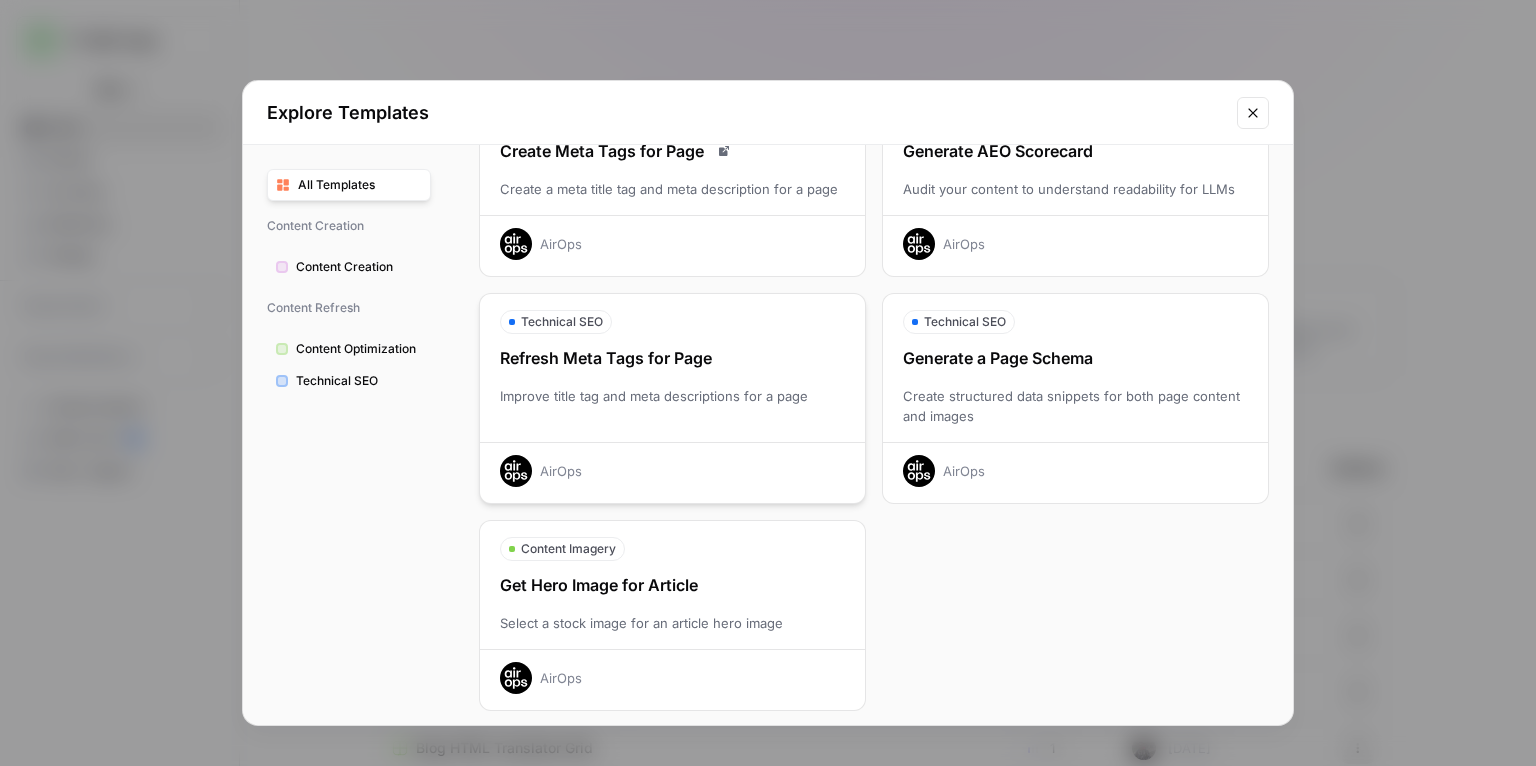 scroll, scrollTop: 596, scrollLeft: 0, axis: vertical 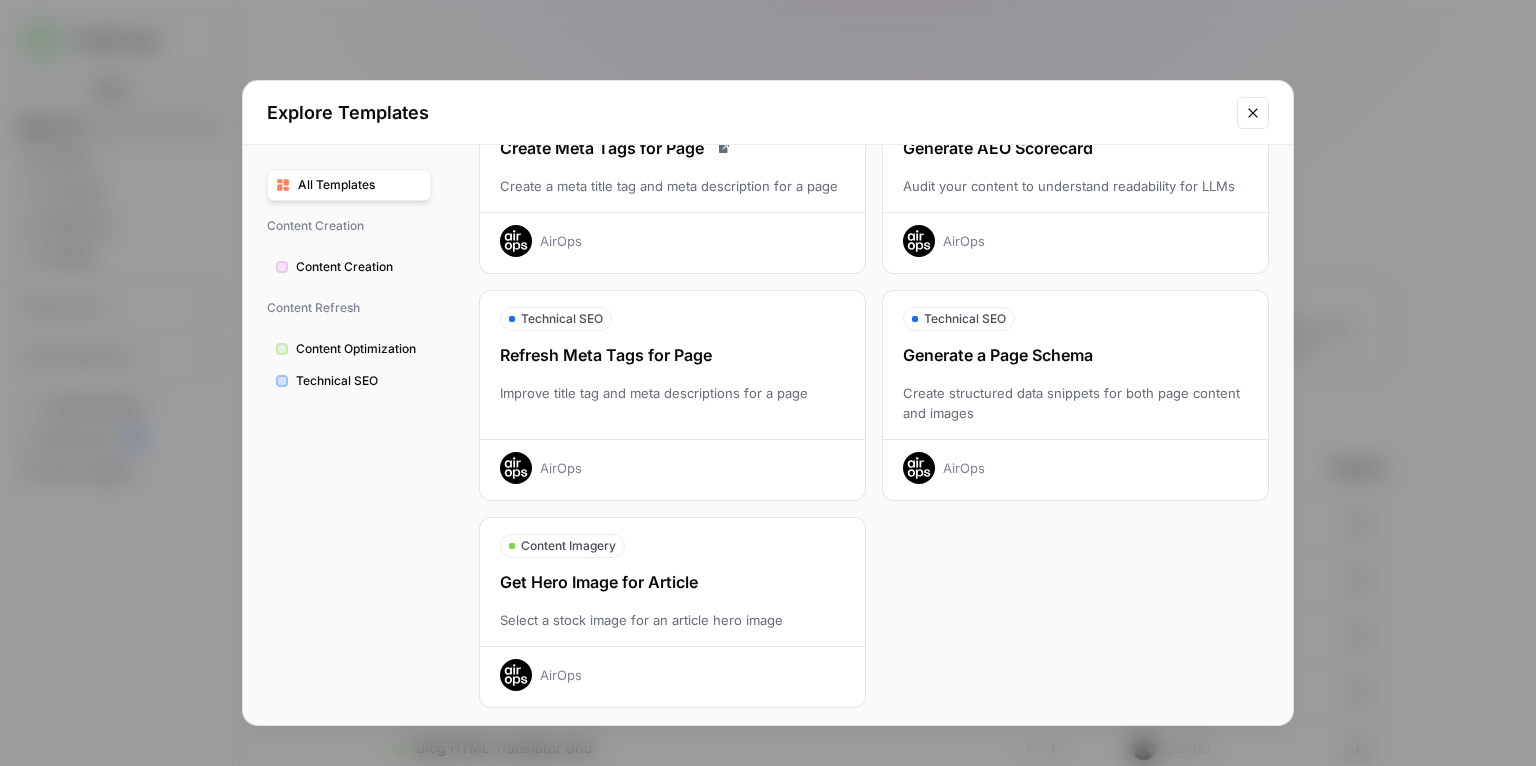 click at bounding box center (1253, 113) 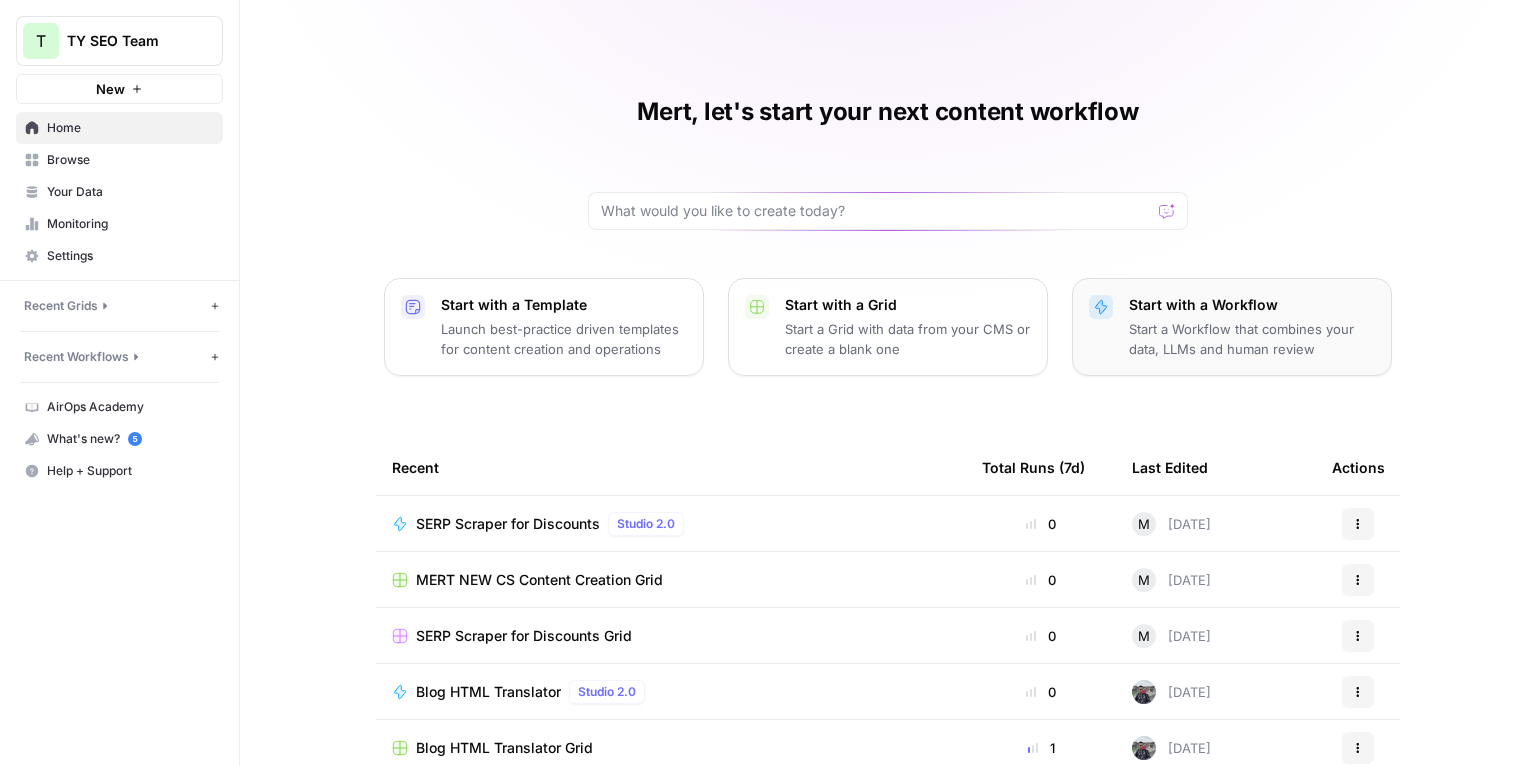 click on "Start with a Workflow" at bounding box center [1252, 305] 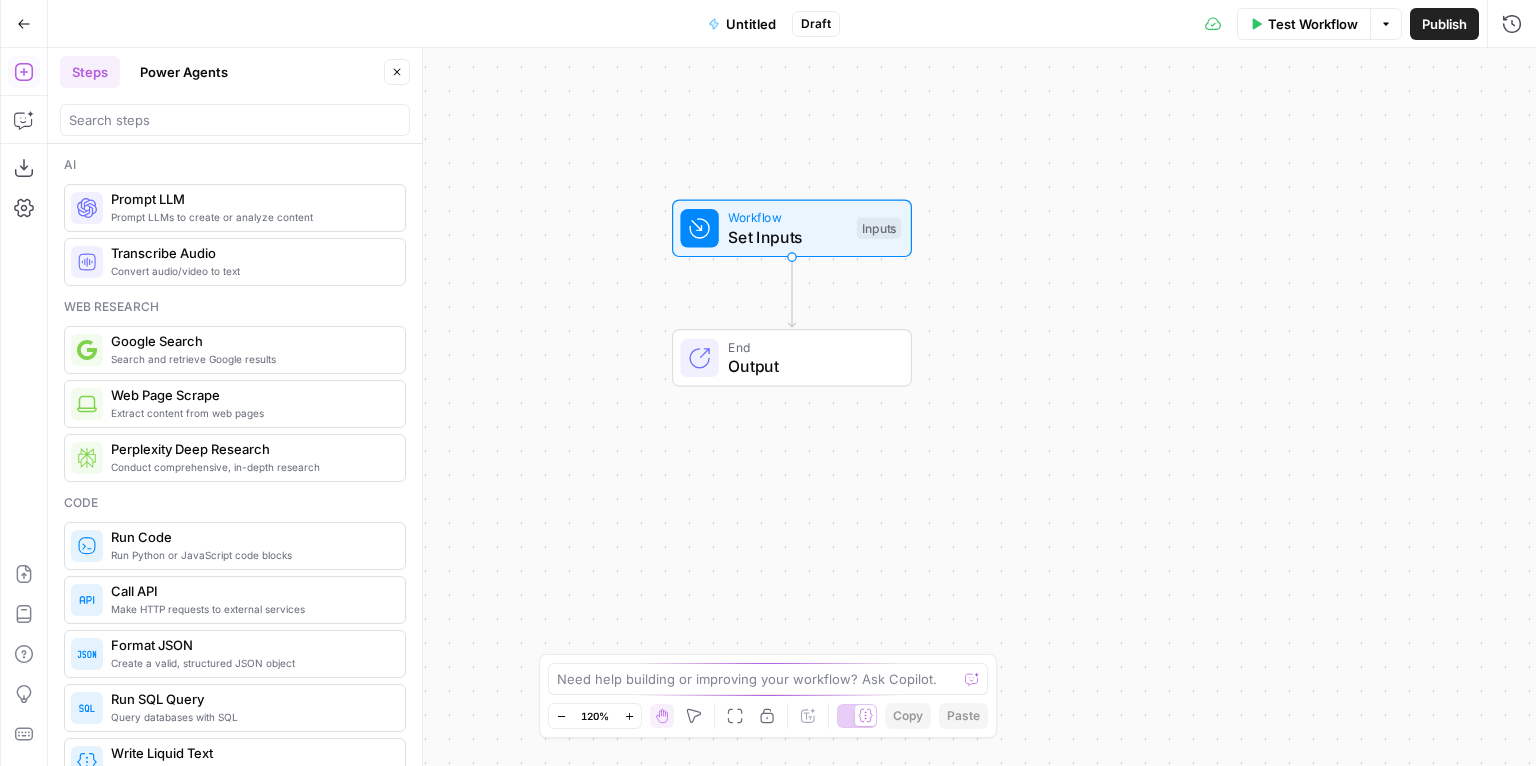 click on "Set Inputs" at bounding box center (787, 237) 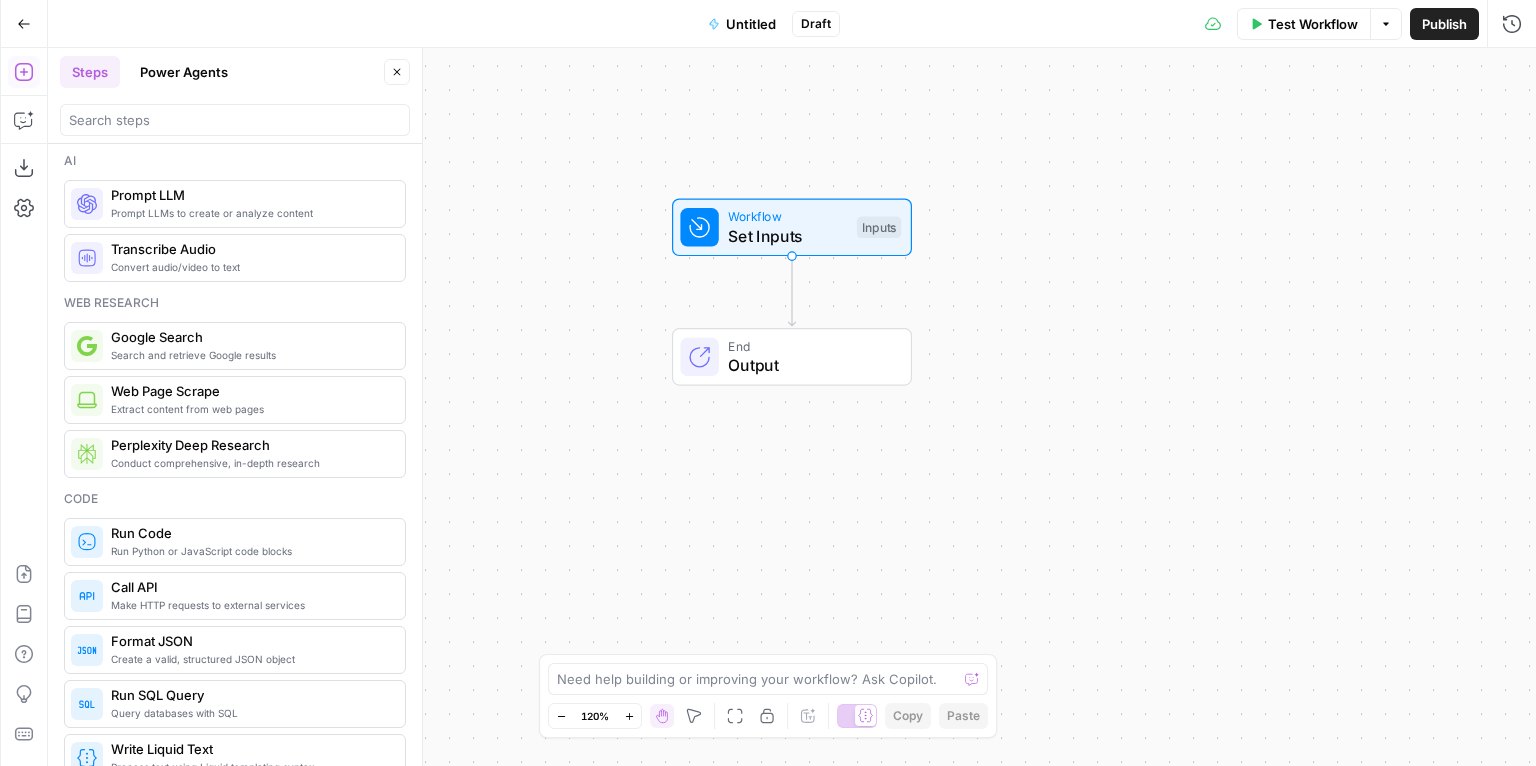 scroll, scrollTop: 0, scrollLeft: 0, axis: both 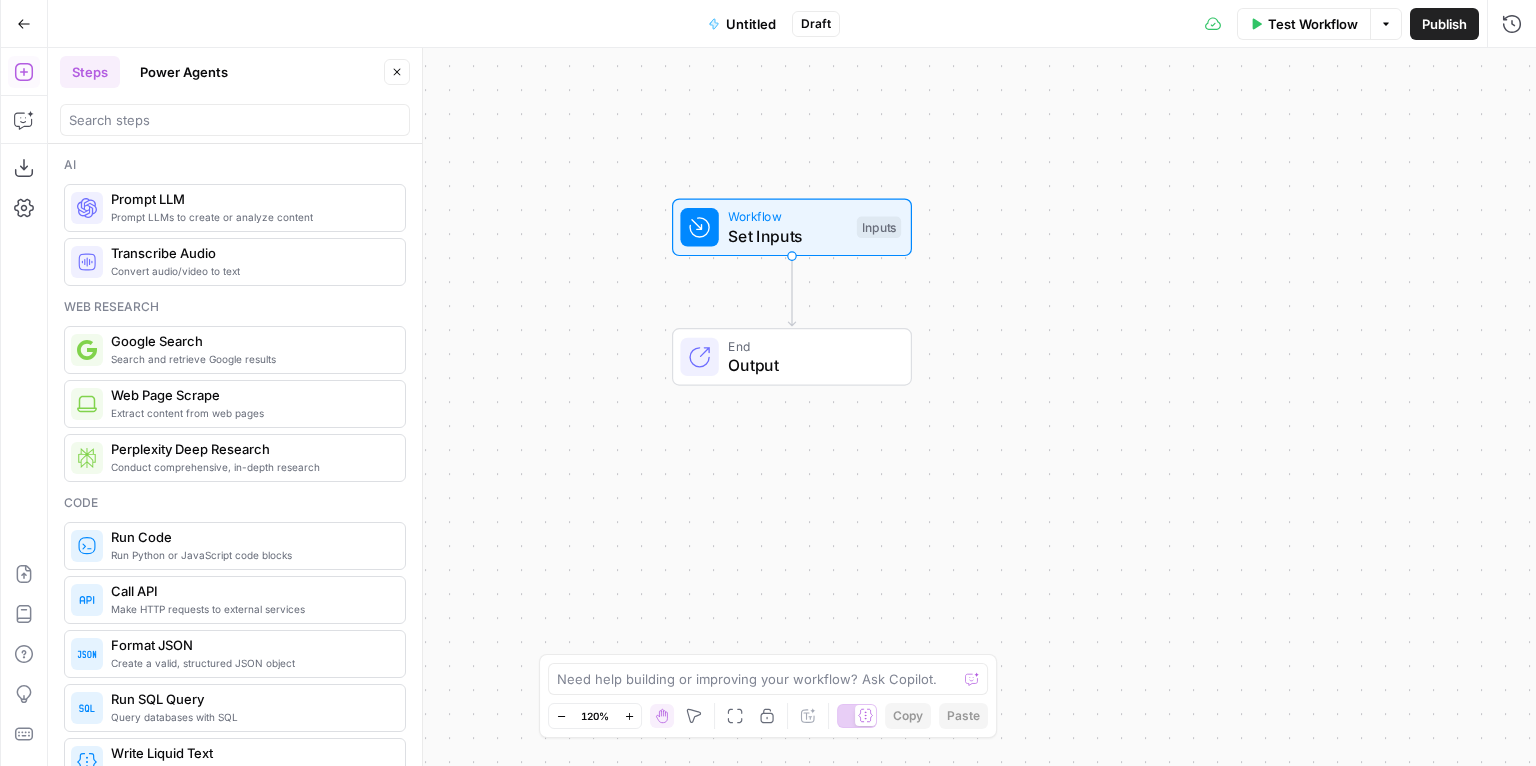 click on "Google Search" at bounding box center [250, 341] 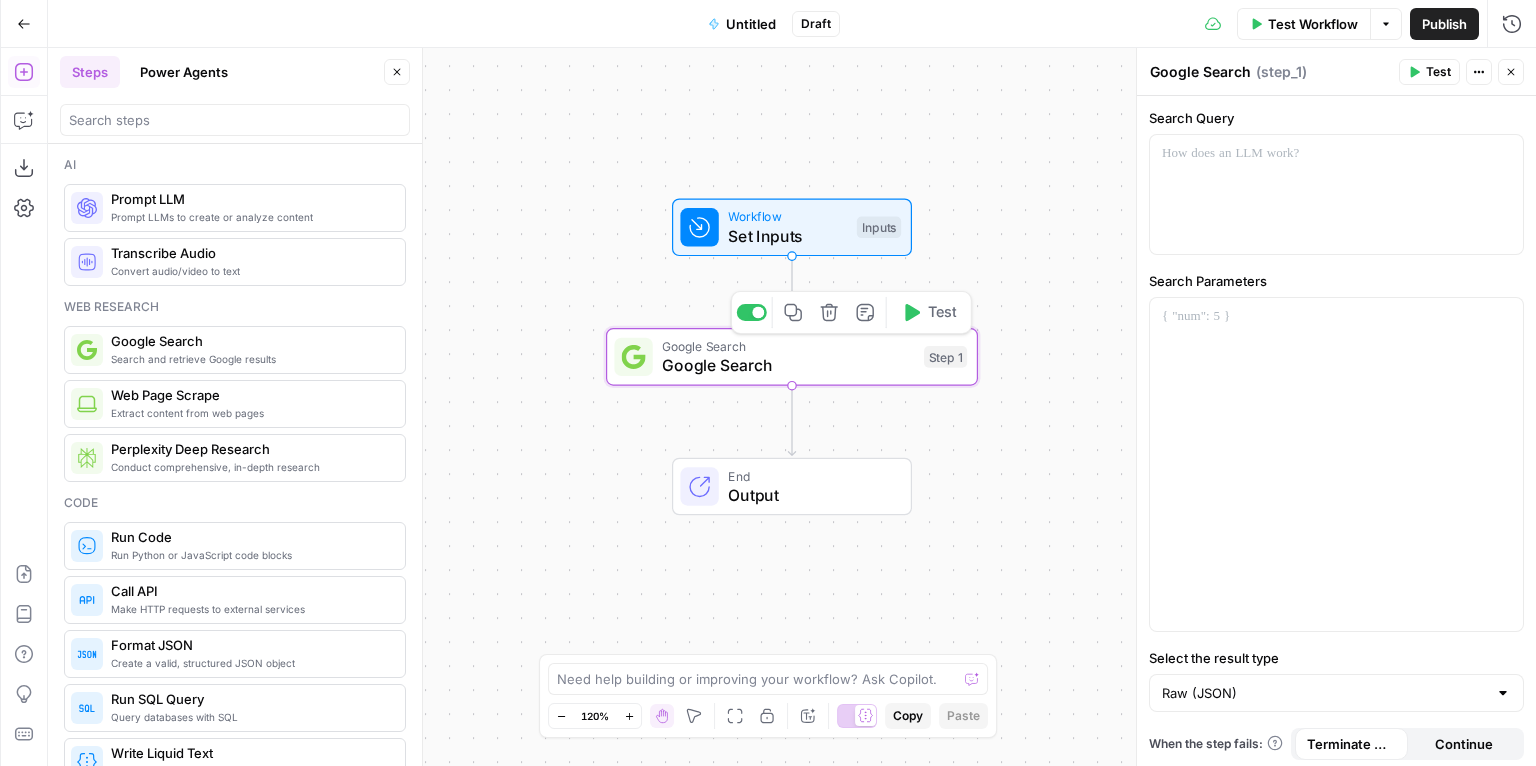 click on "Google Search" at bounding box center (788, 365) 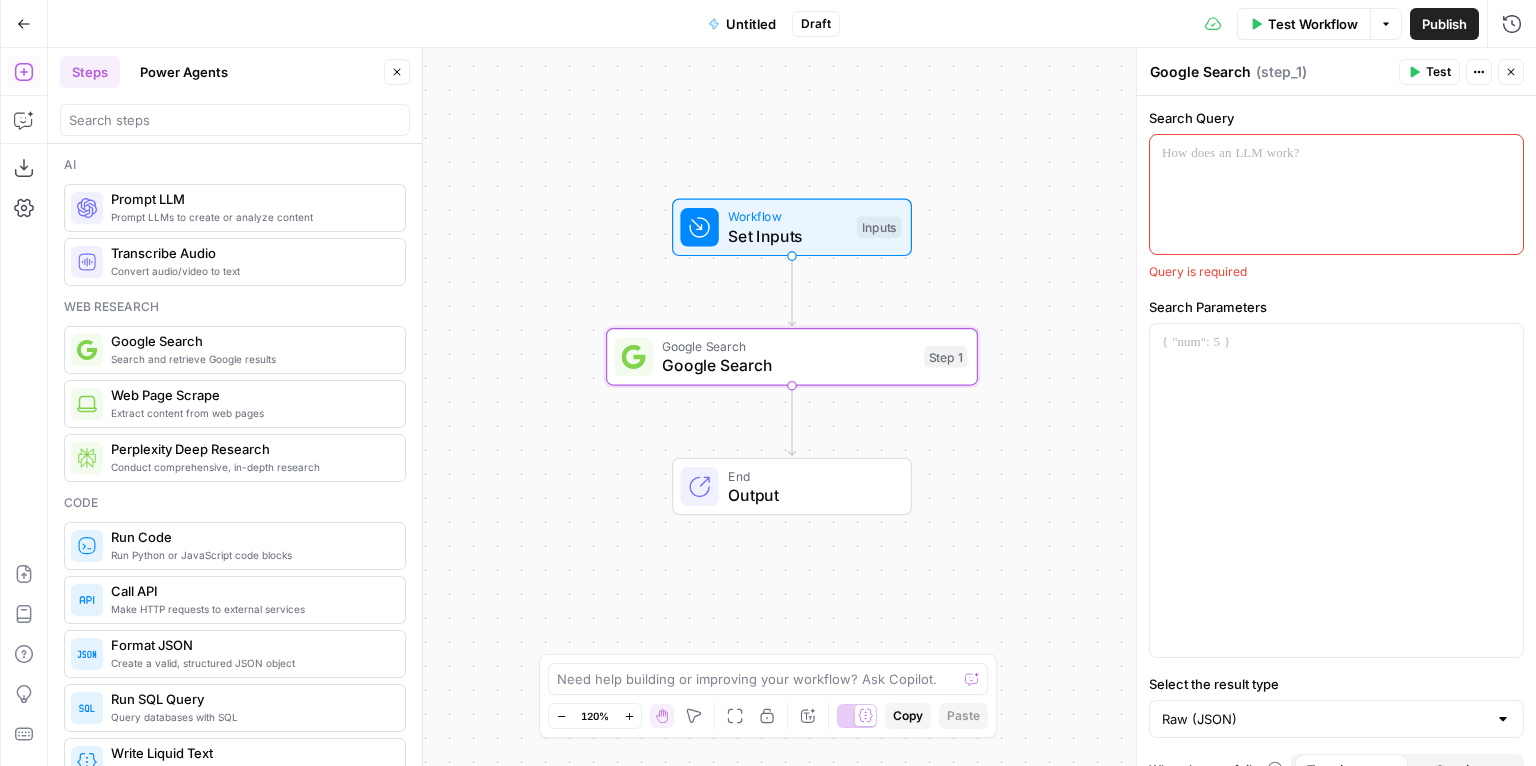click at bounding box center [1336, 194] 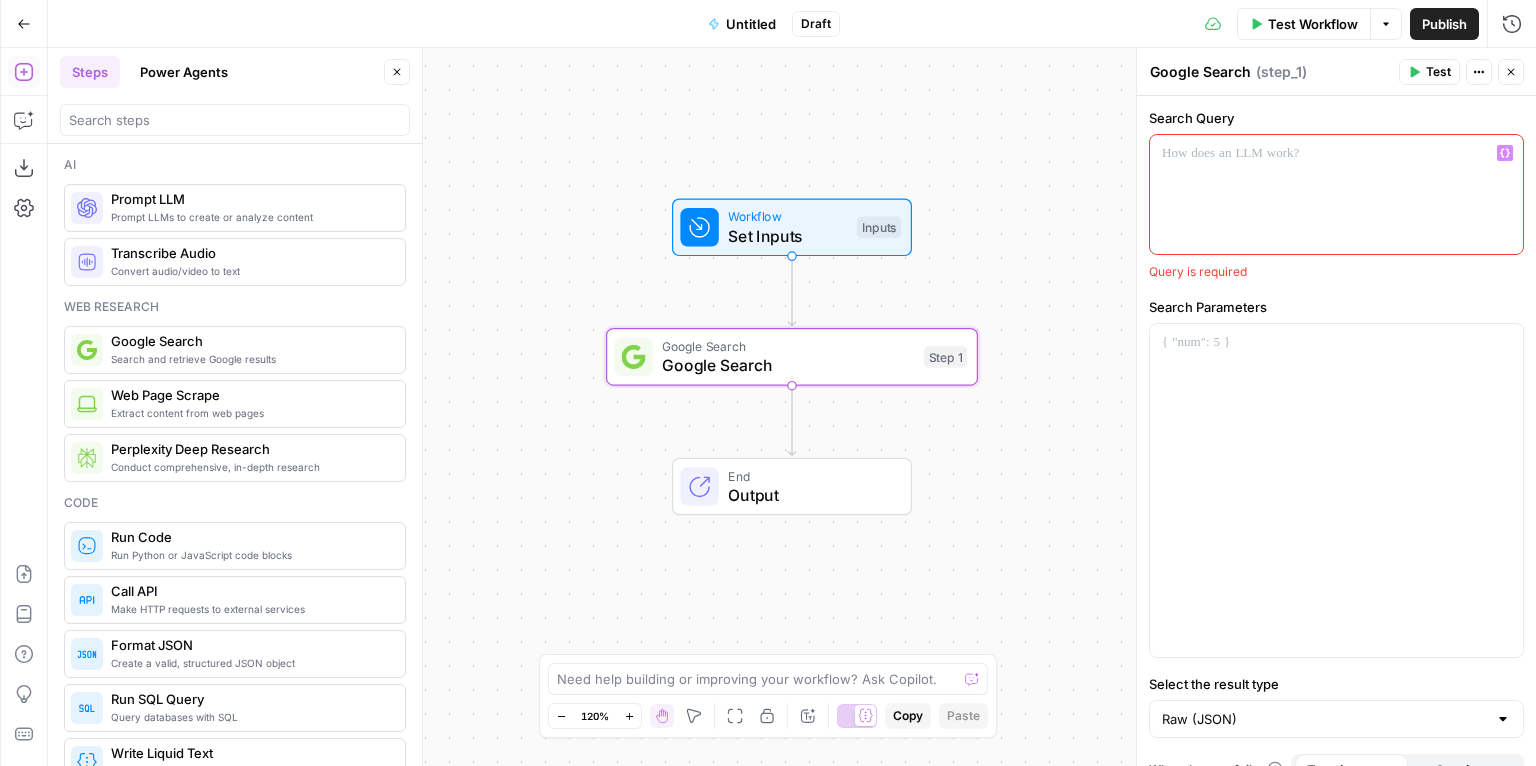 type 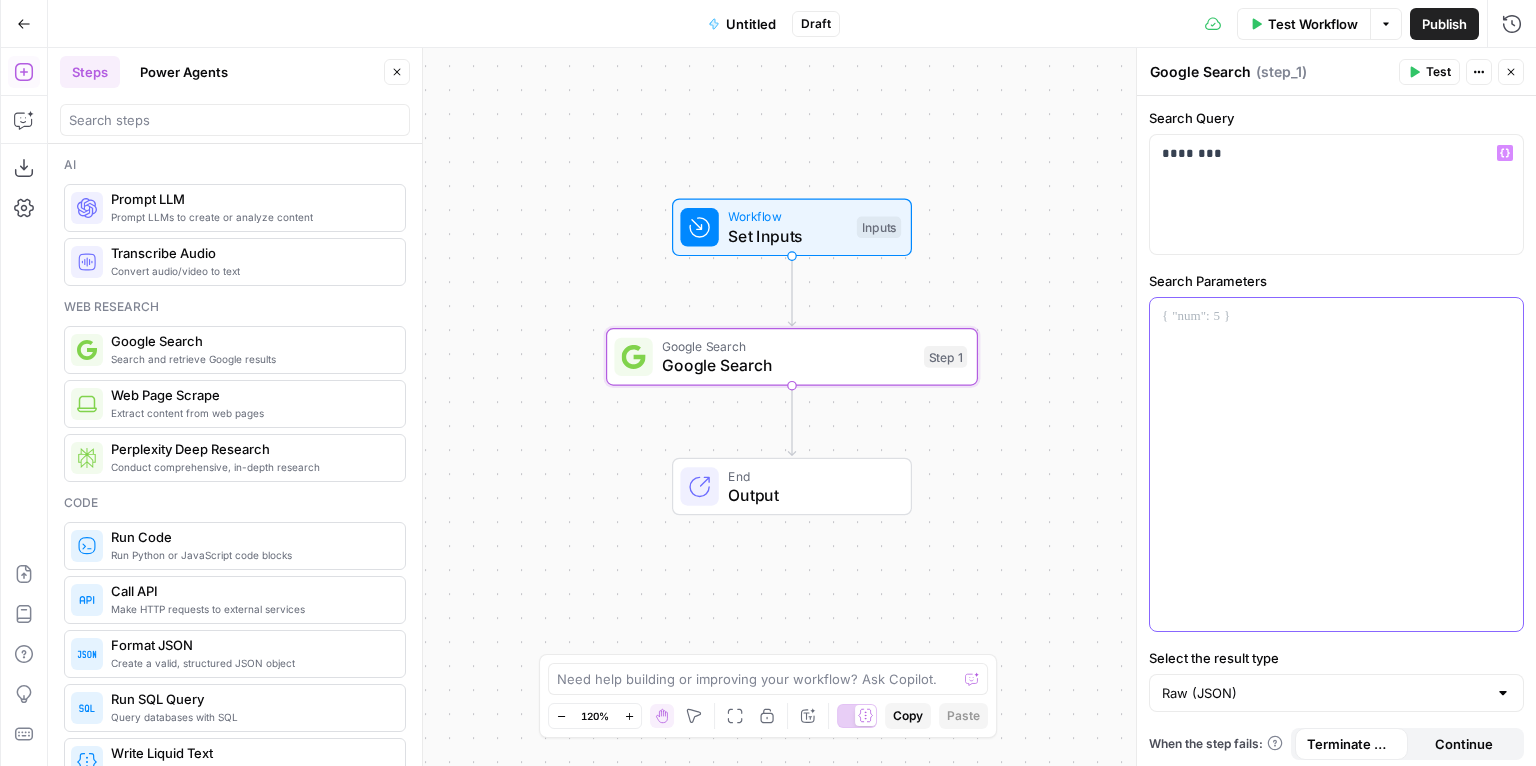 click at bounding box center (1336, 464) 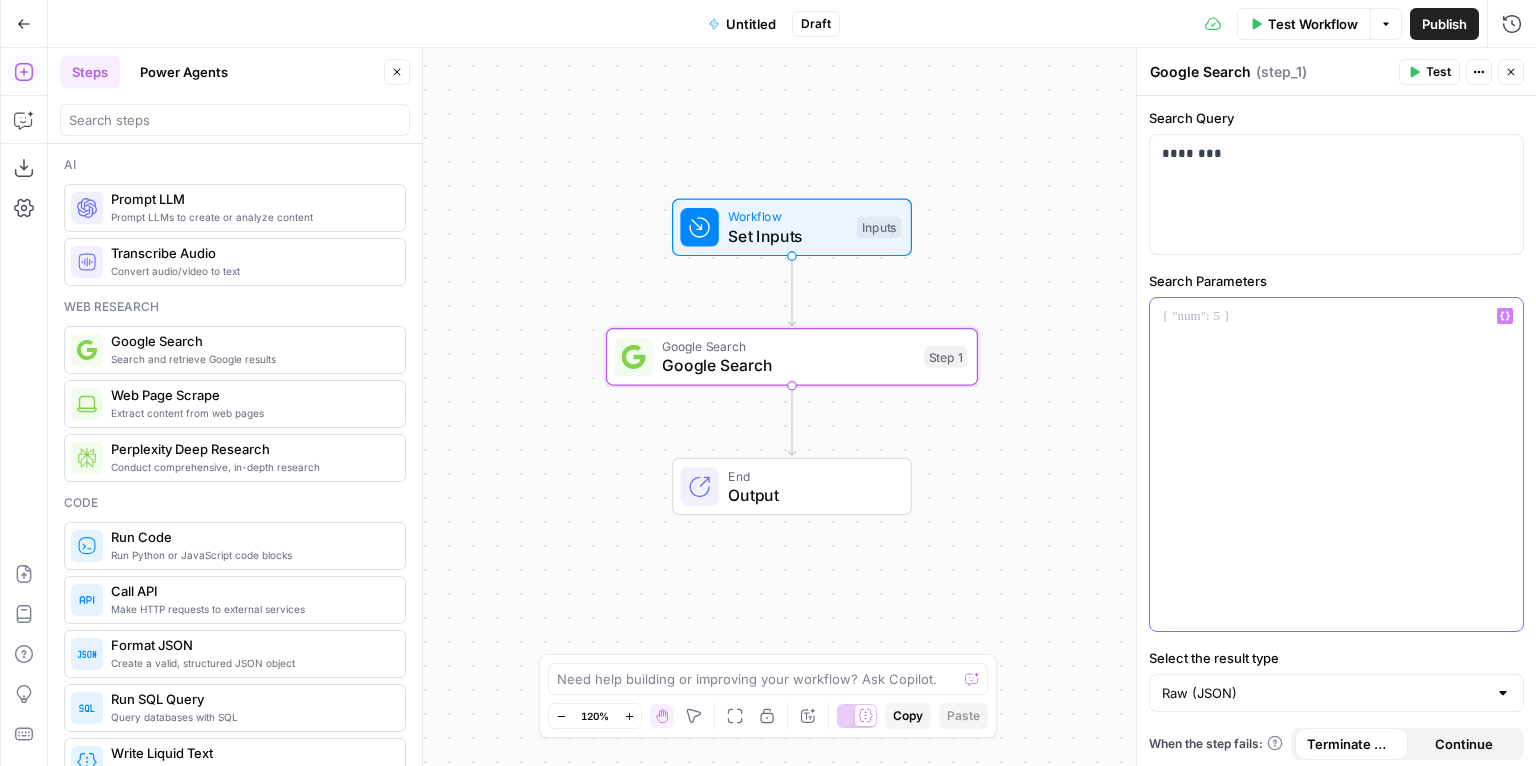 click 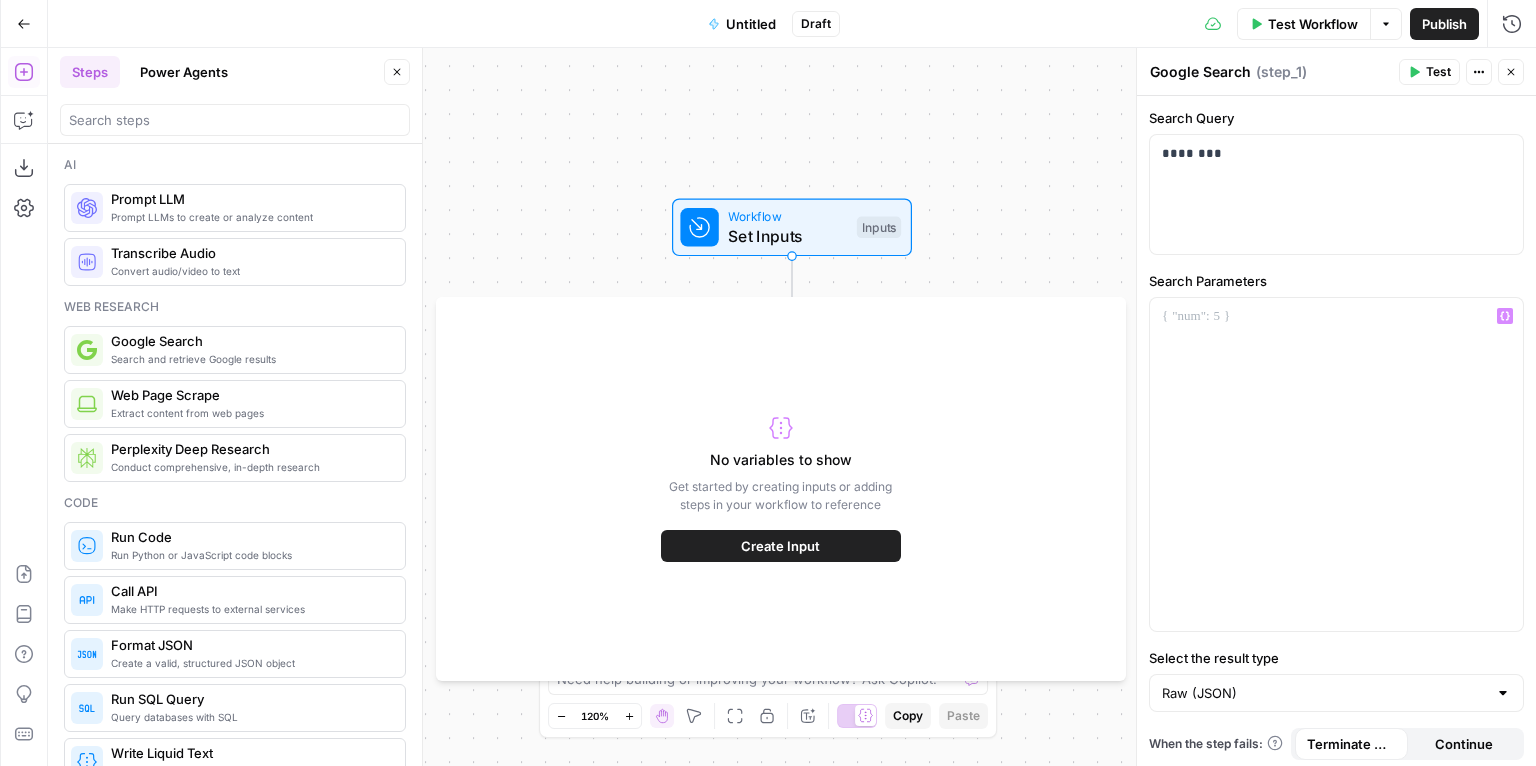 click on "Workflow Set Inputs Inputs Google Search Google Search Step 1 End Output" at bounding box center [792, 407] 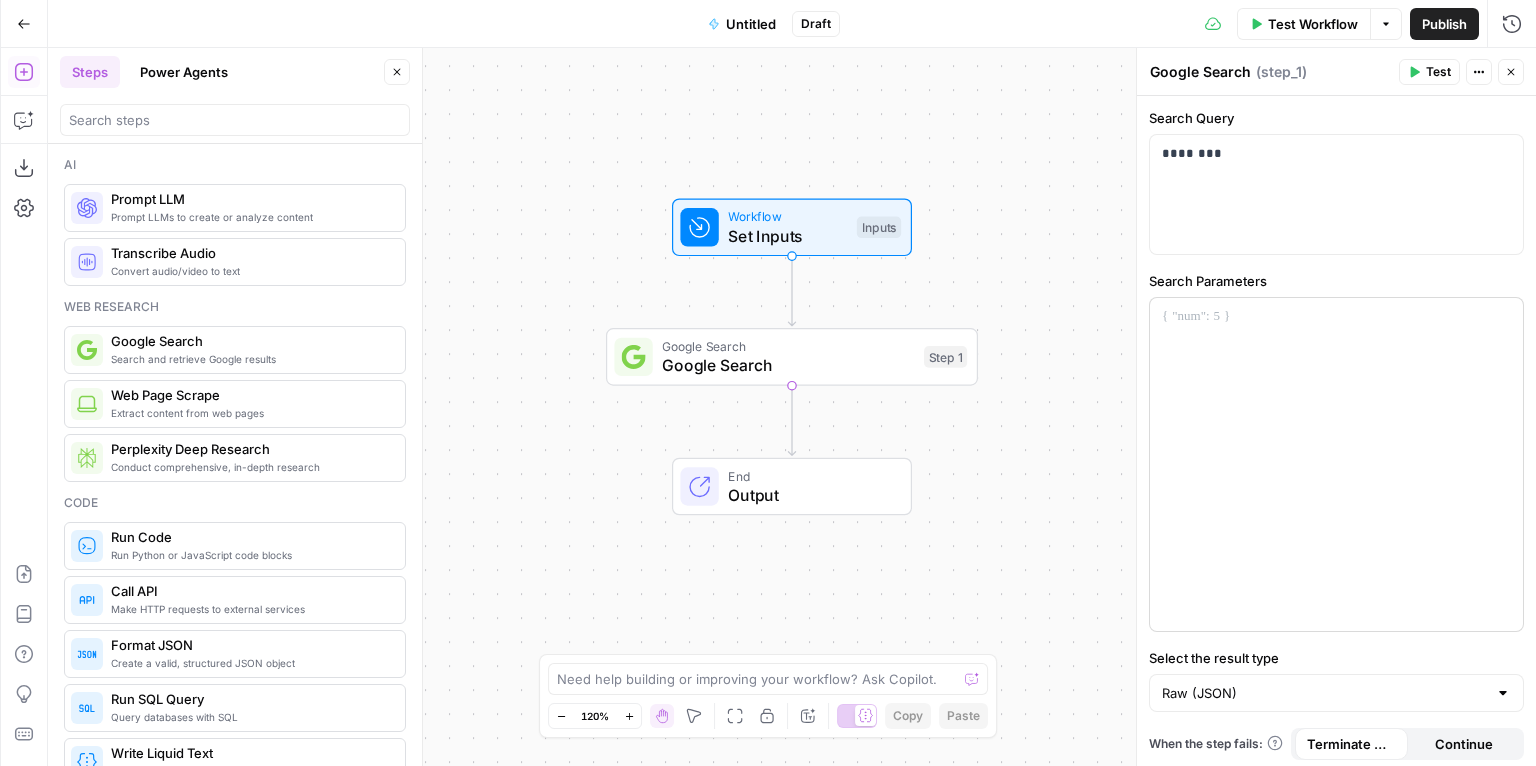 scroll, scrollTop: 4, scrollLeft: 0, axis: vertical 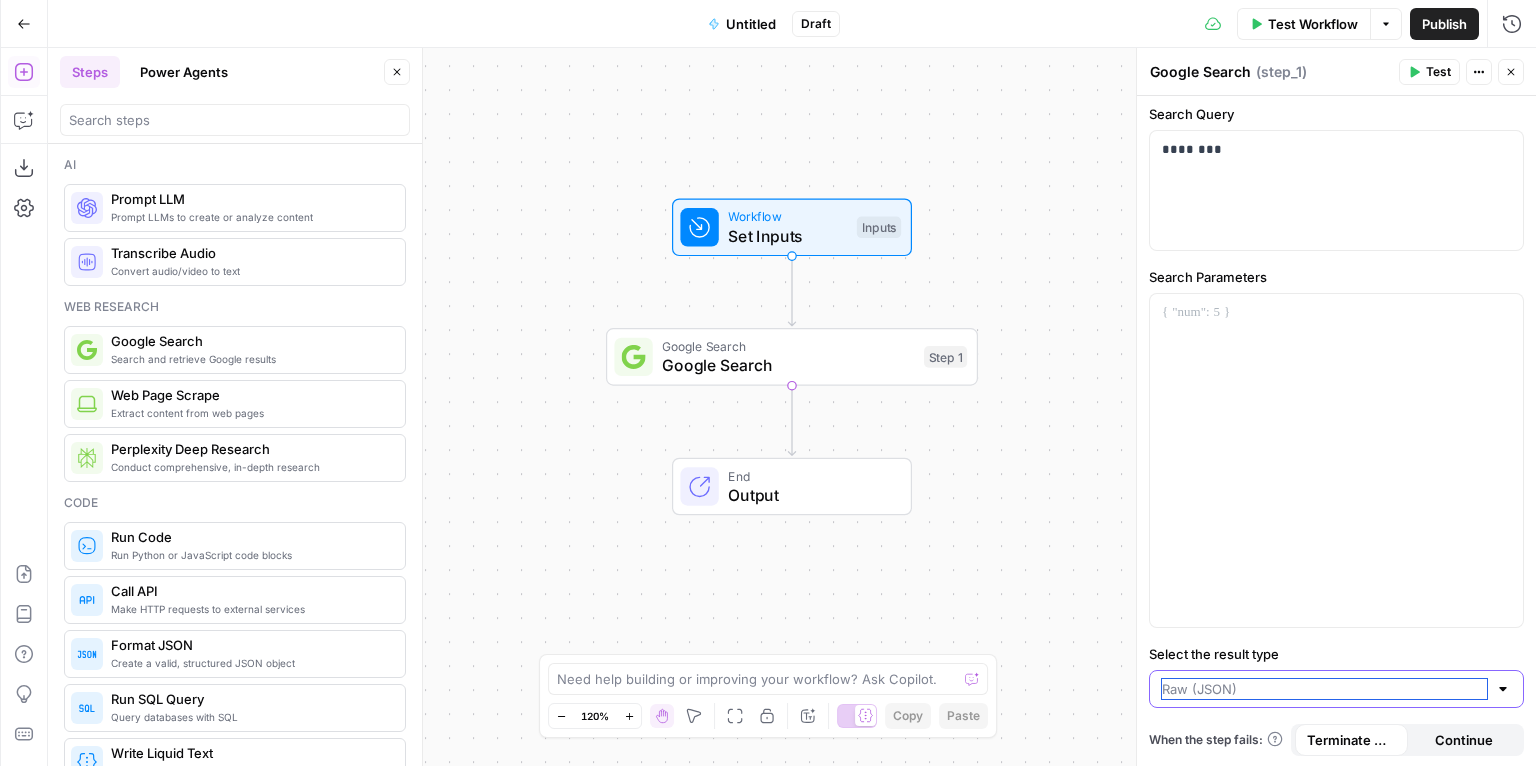 click on "Select the result type" at bounding box center [1324, 689] 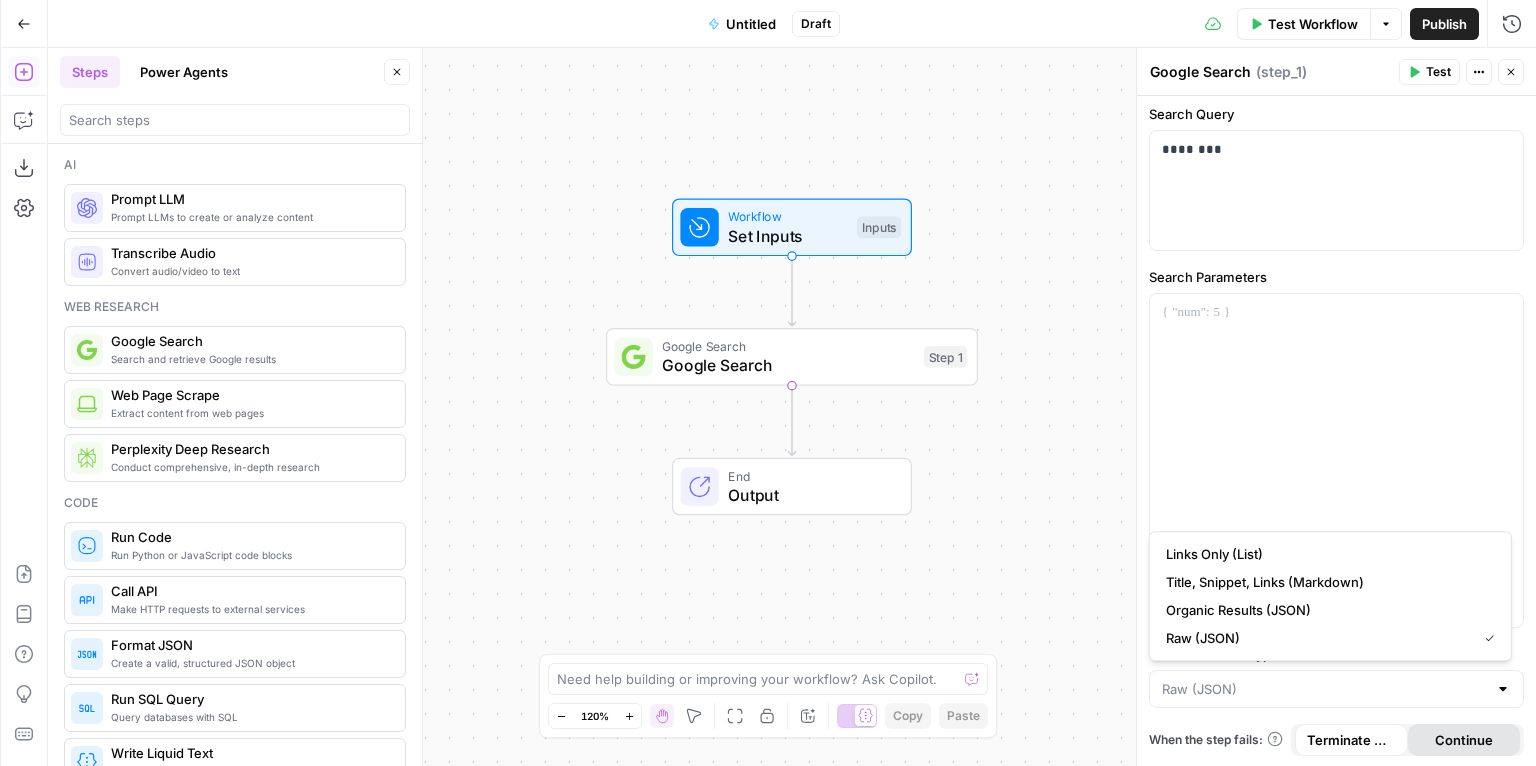 type on "Raw (JSON)" 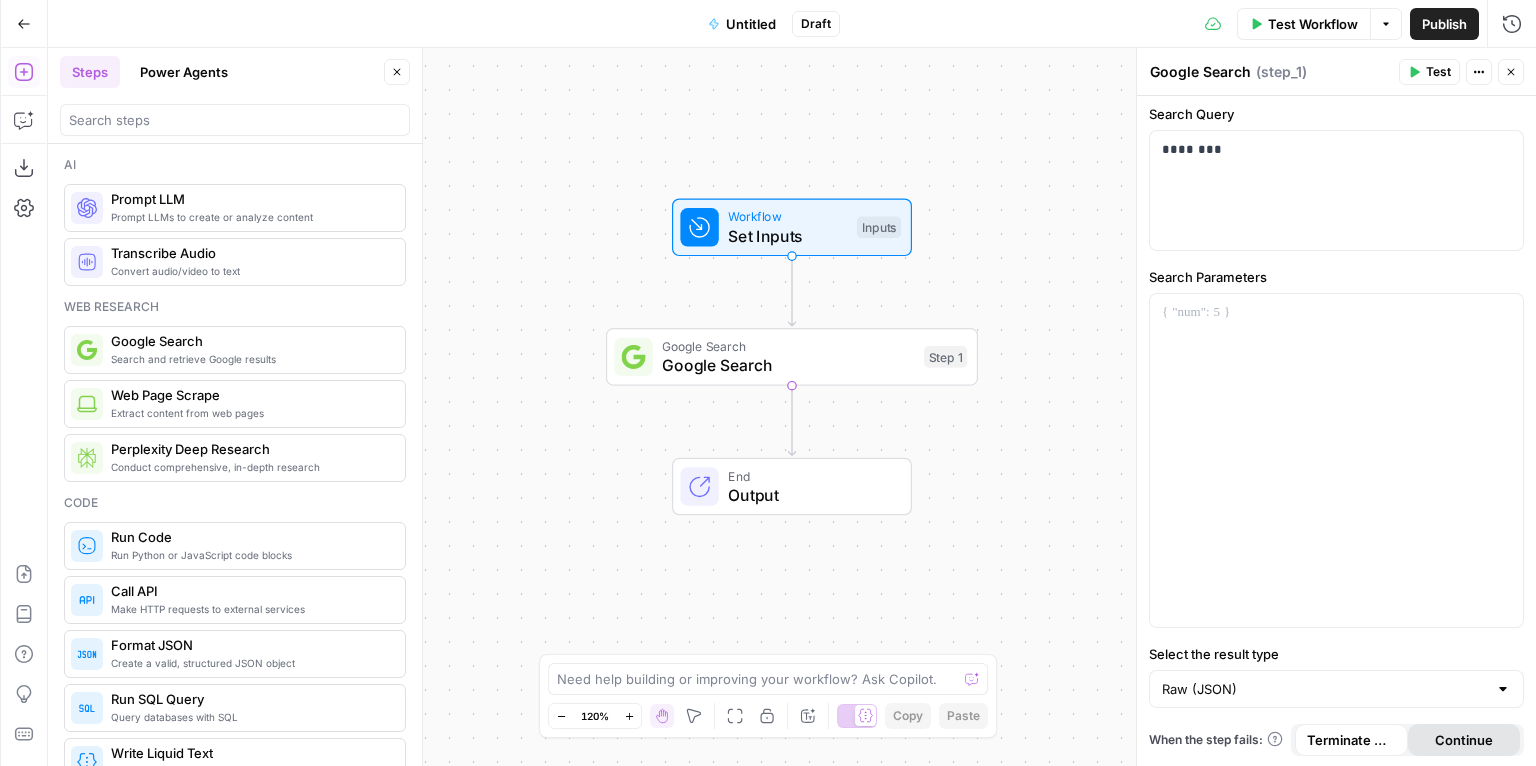 click on "Continue" at bounding box center (1464, 740) 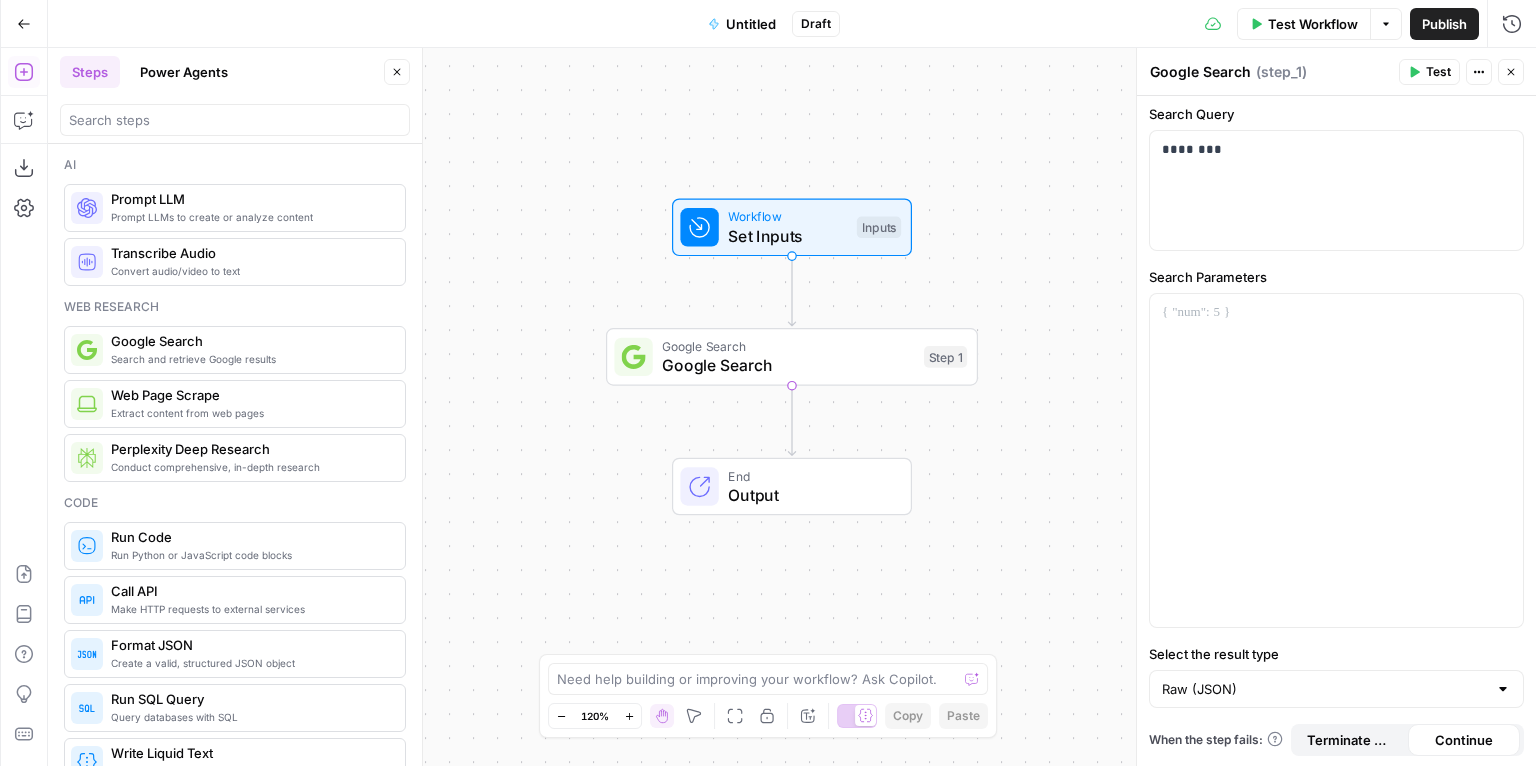 click on "Continue" at bounding box center (1464, 740) 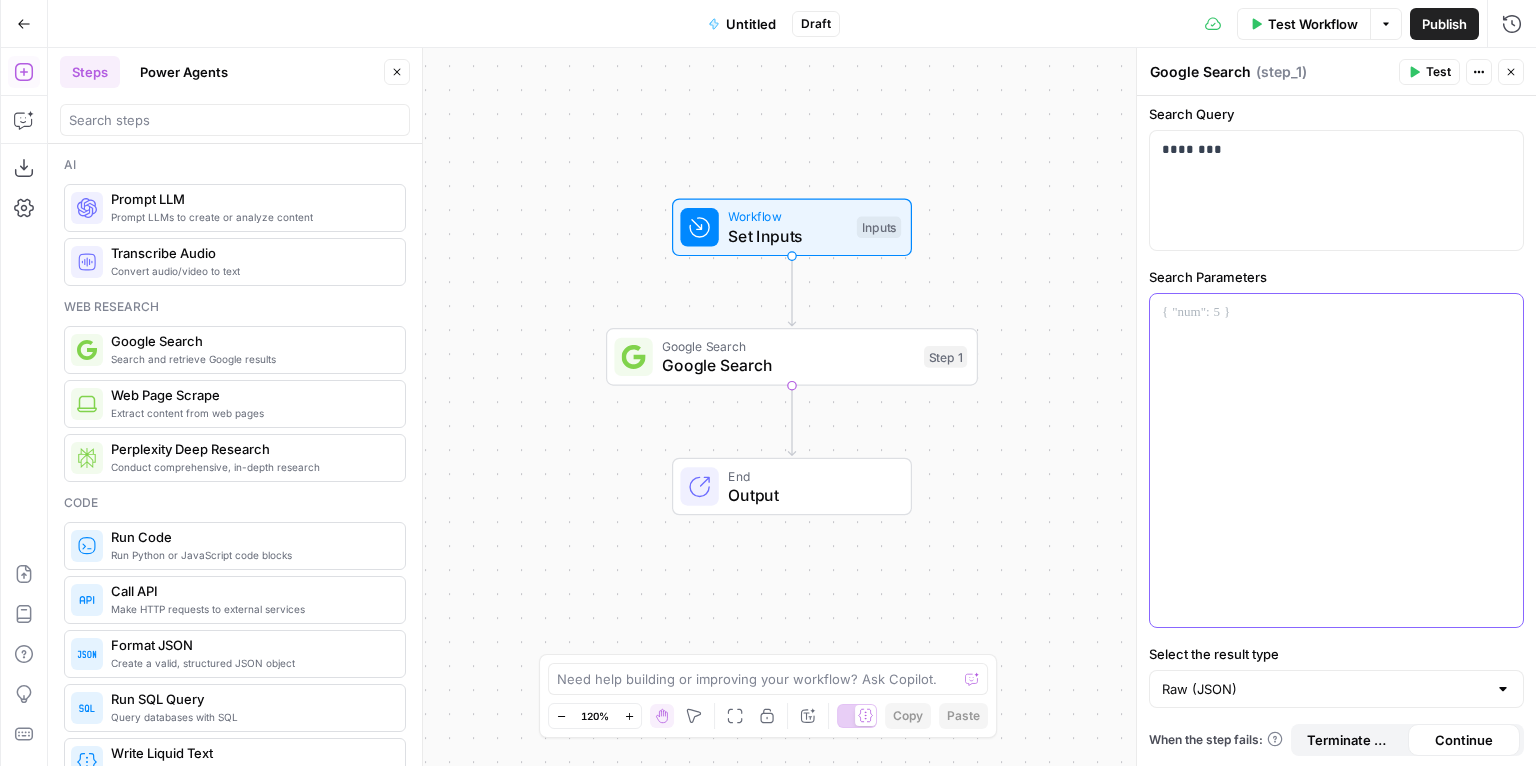 click at bounding box center [1336, 460] 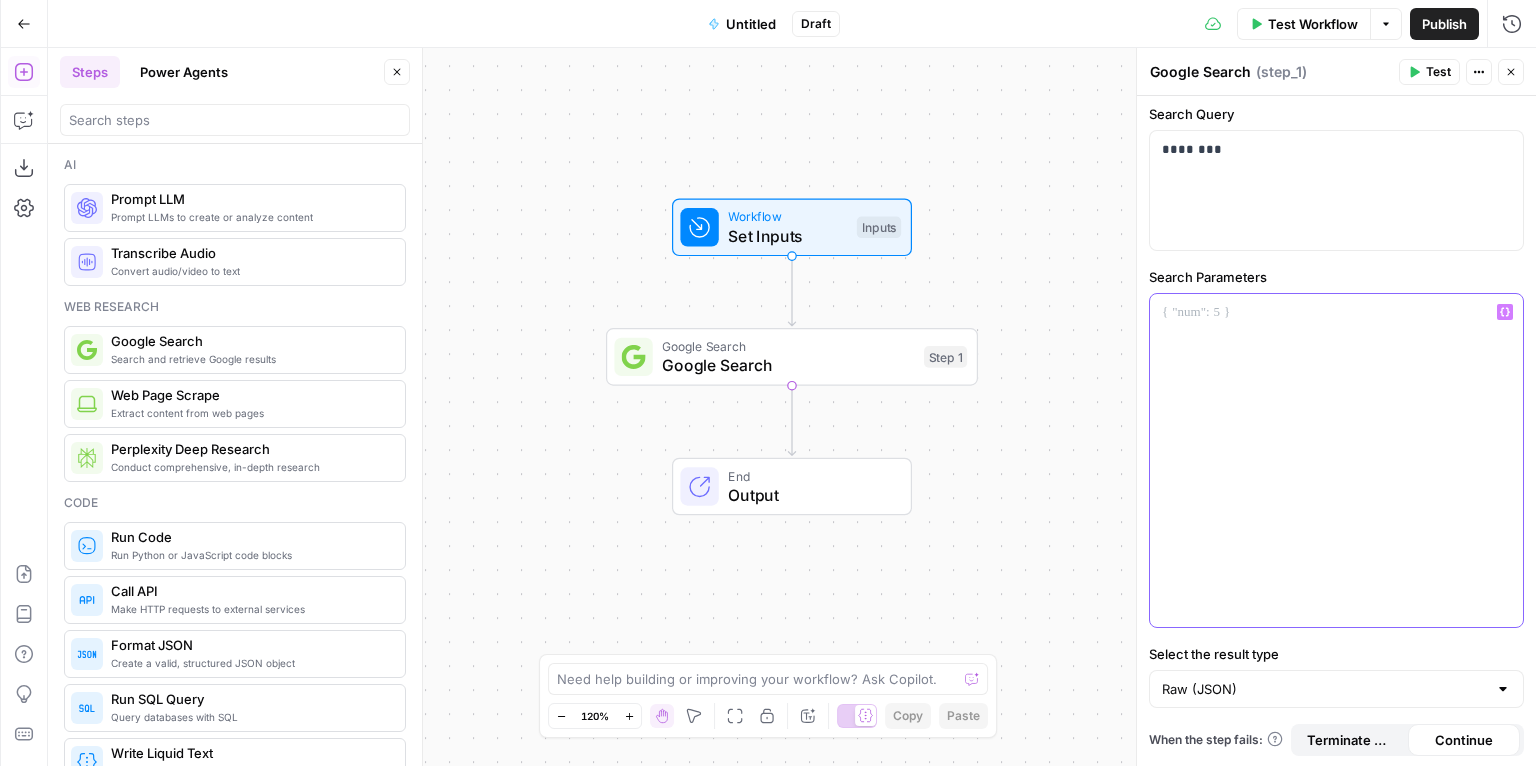 click 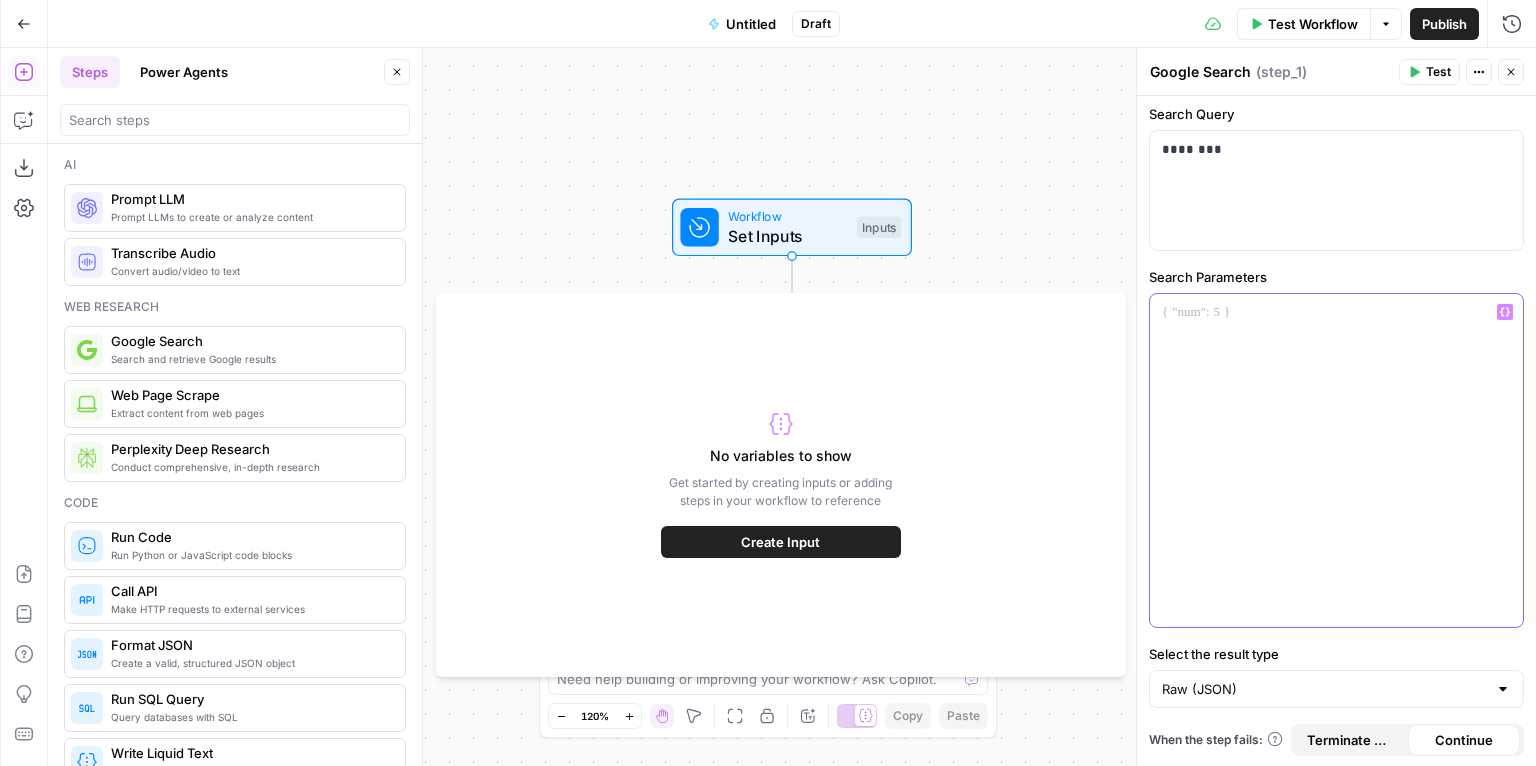 click at bounding box center (1336, 460) 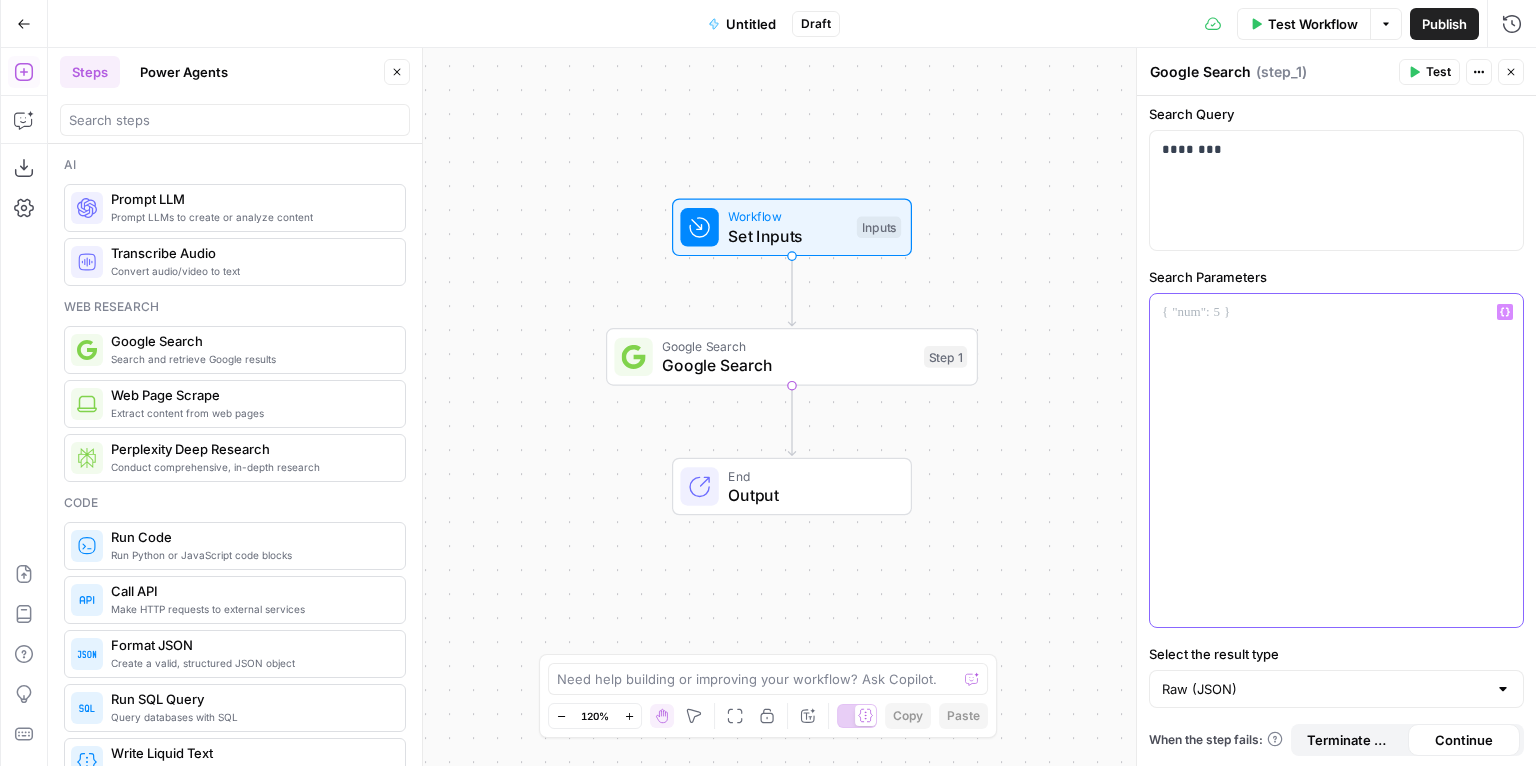 click at bounding box center (1336, 312) 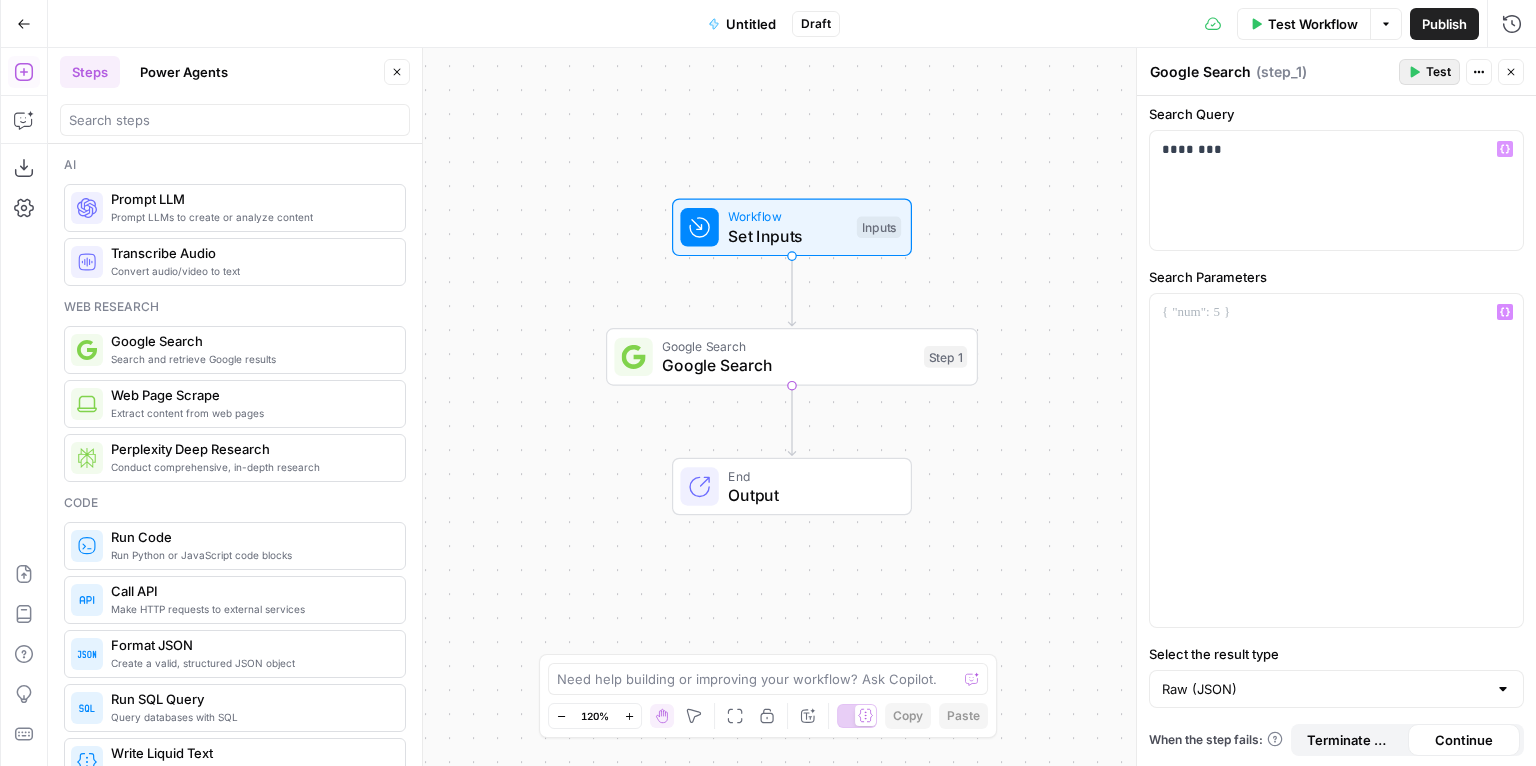 click on "Test" at bounding box center (1438, 72) 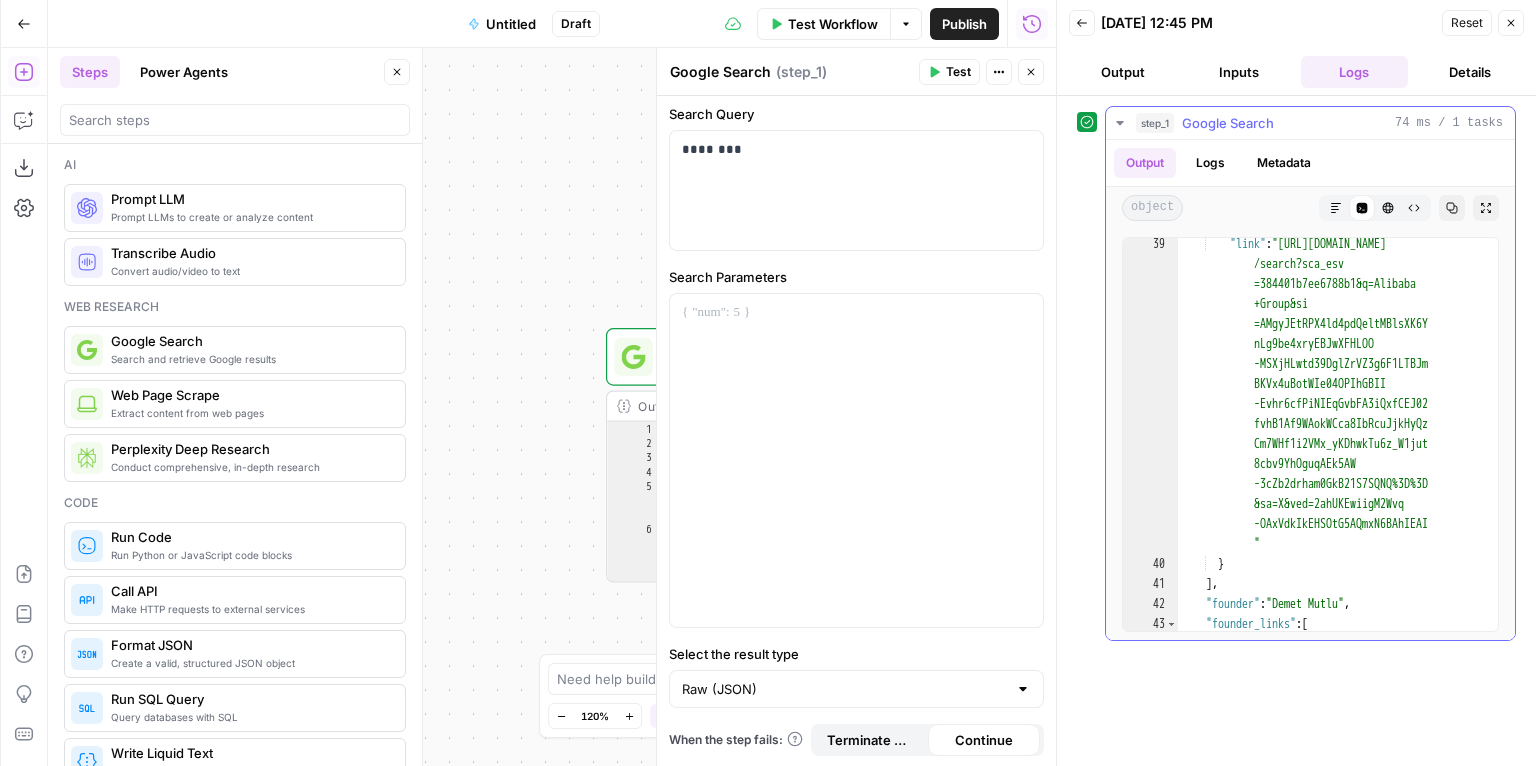 scroll, scrollTop: 1166, scrollLeft: 0, axis: vertical 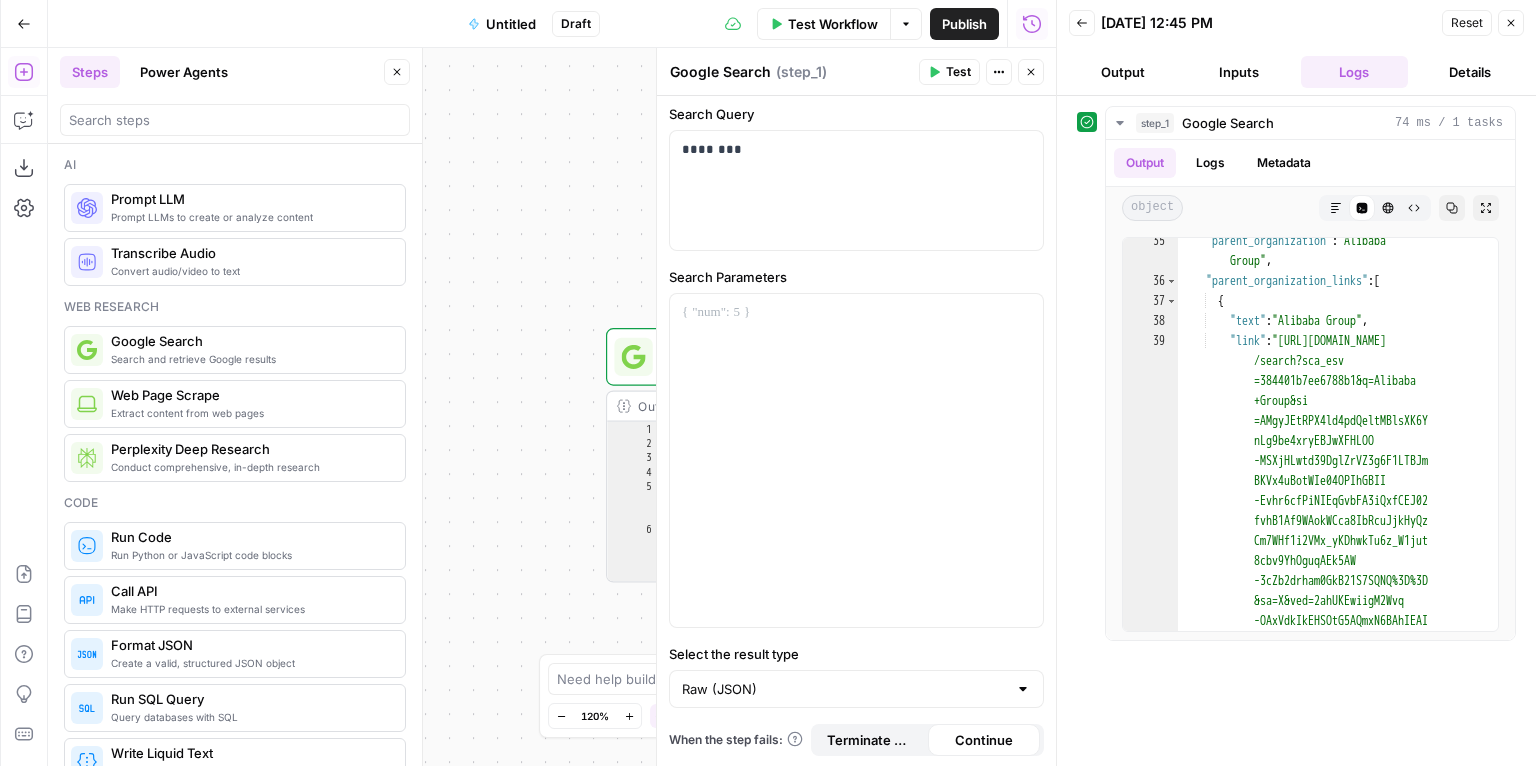 drag, startPoint x: 1105, startPoint y: 381, endPoint x: 1083, endPoint y: 385, distance: 22.36068 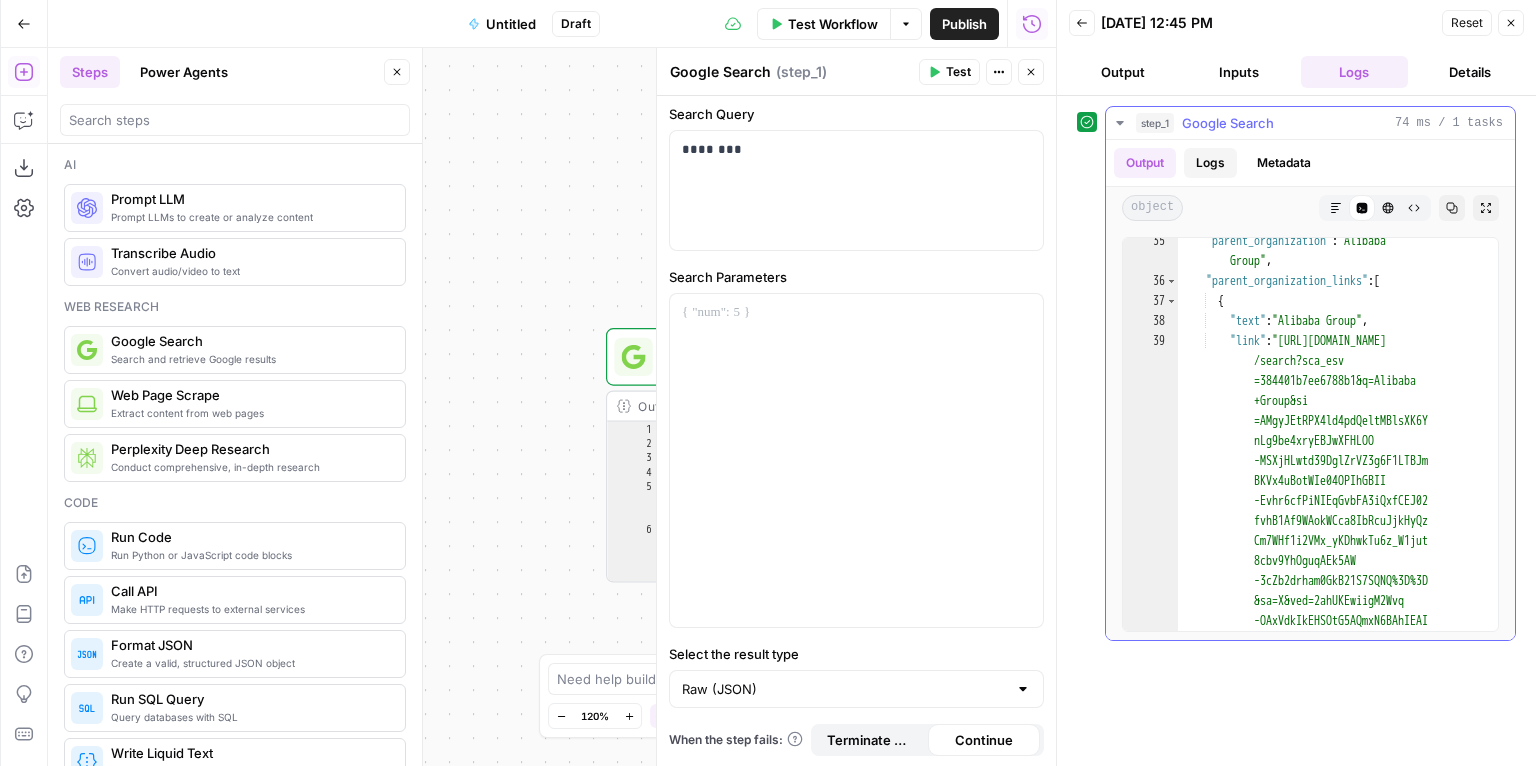 click on "Logs" at bounding box center (1210, 163) 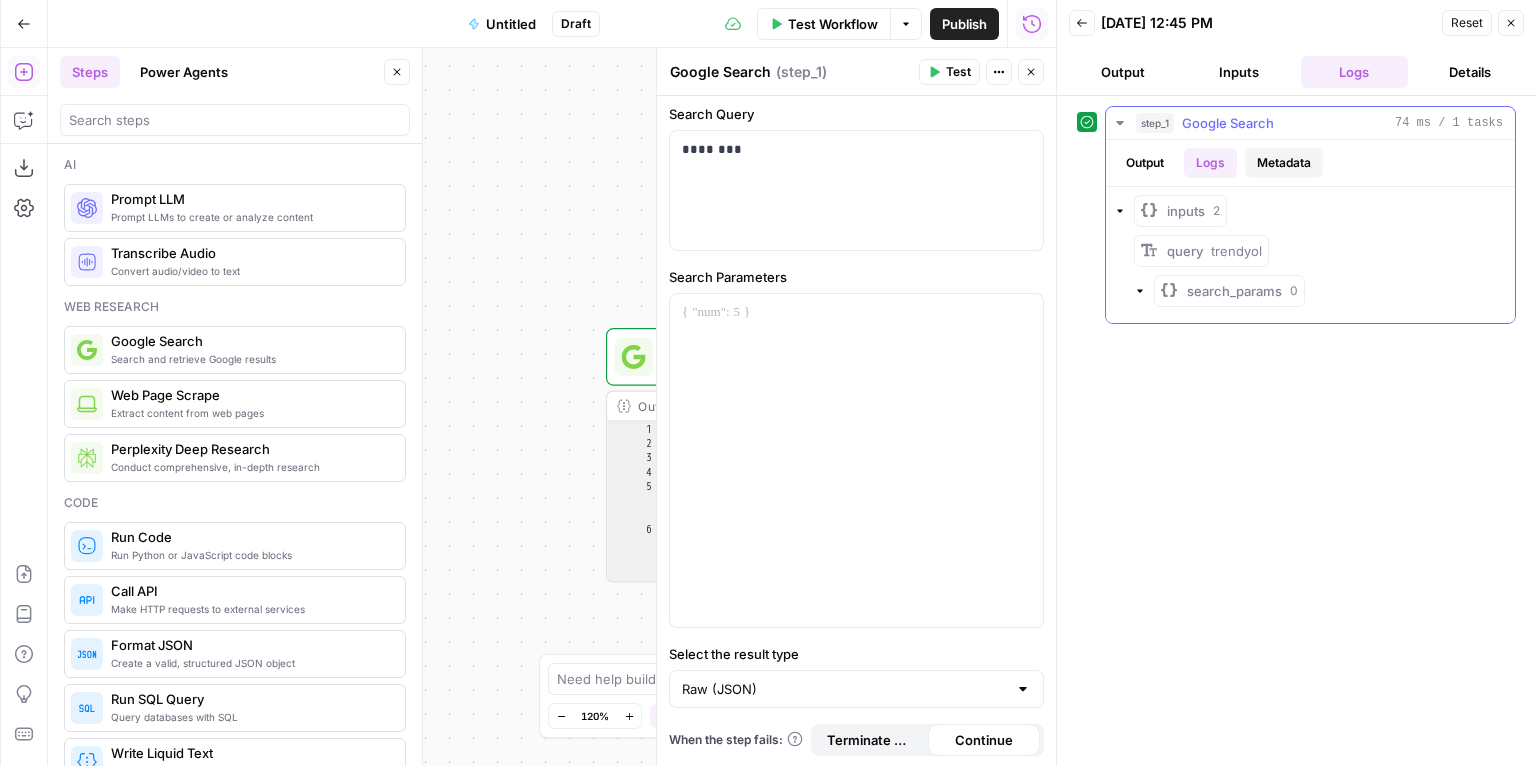 click on "Metadata" at bounding box center [1284, 163] 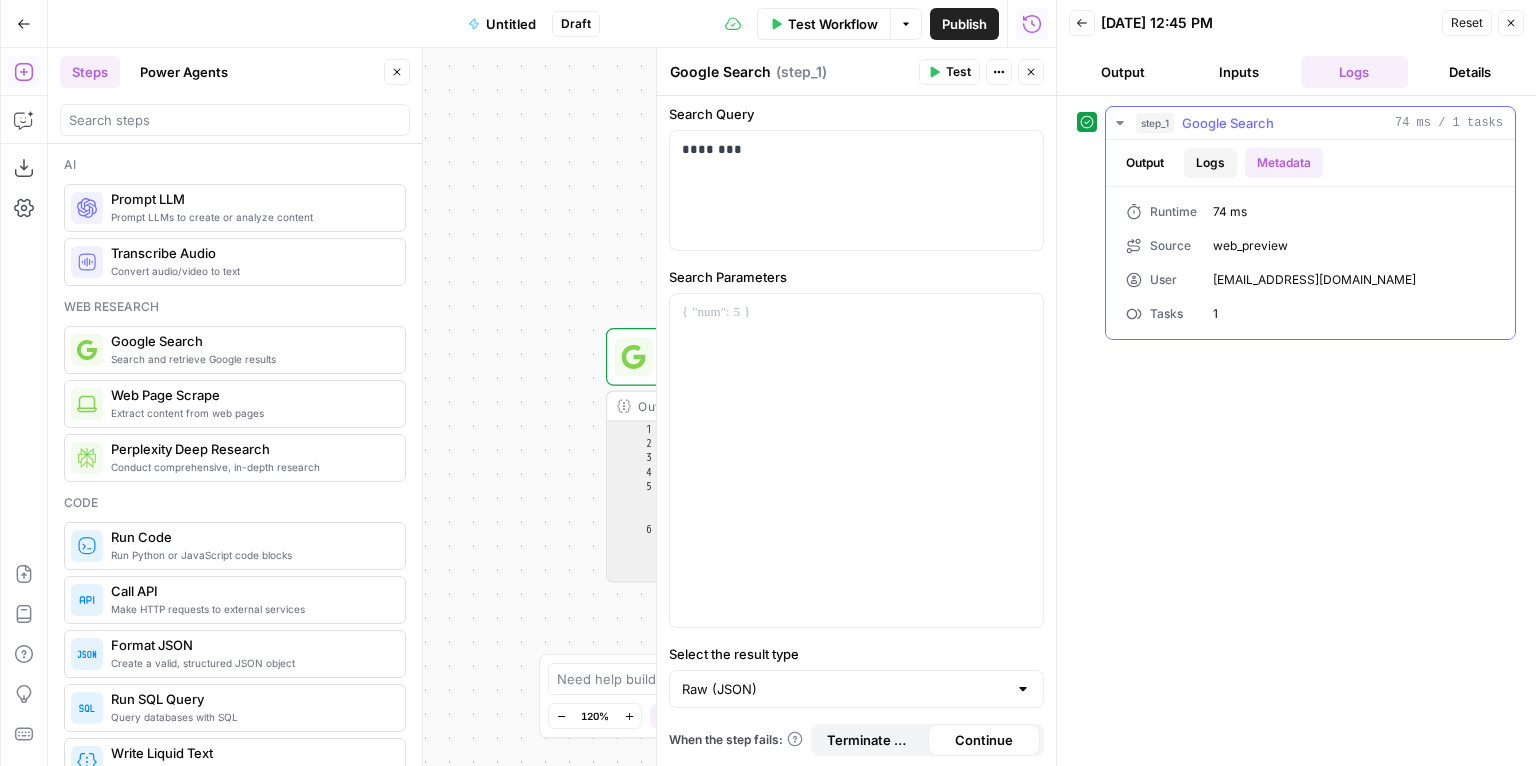 click on "Logs" at bounding box center [1210, 163] 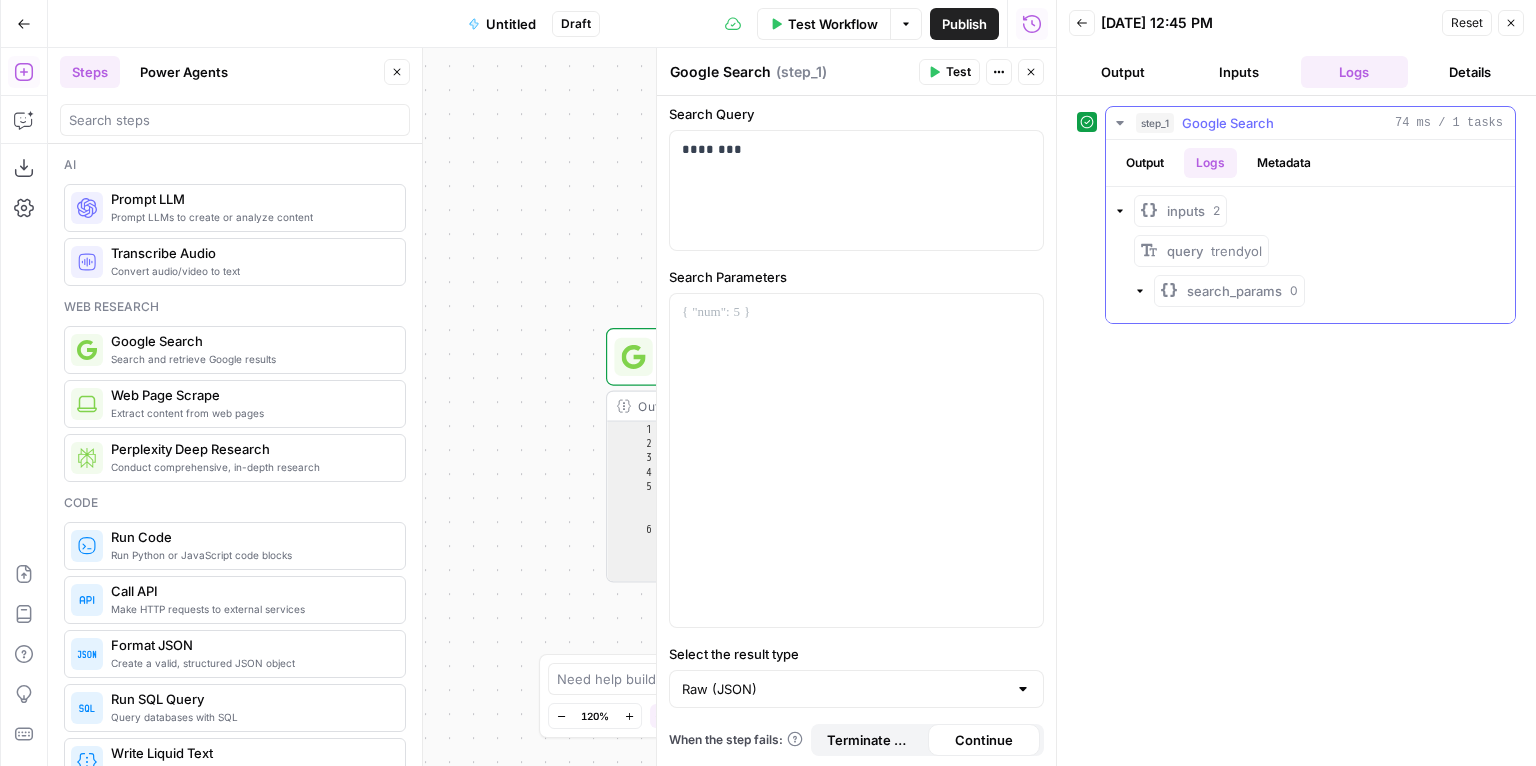click on "inputs 2 query trendyol search_params 0" at bounding box center (1310, 255) 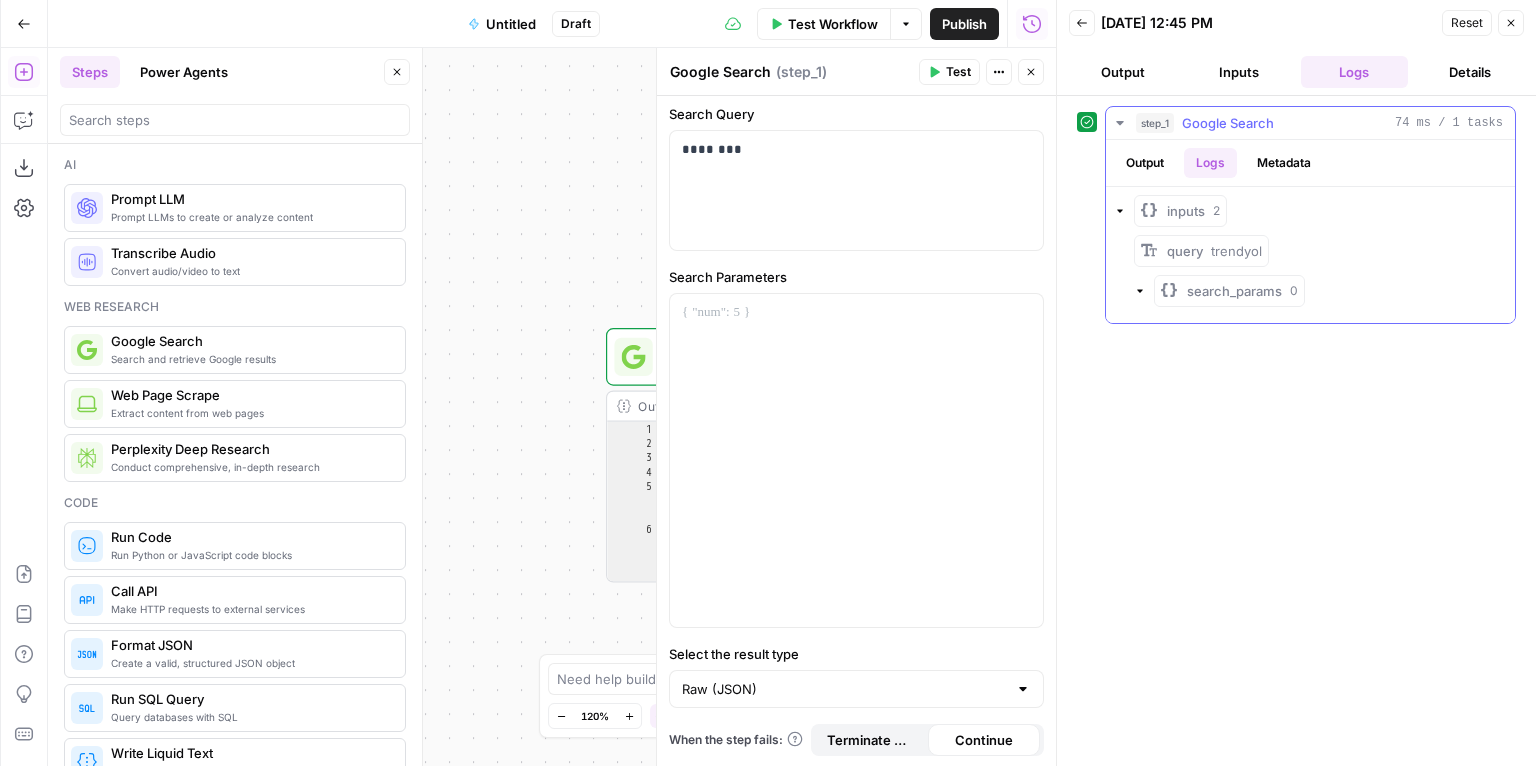 click 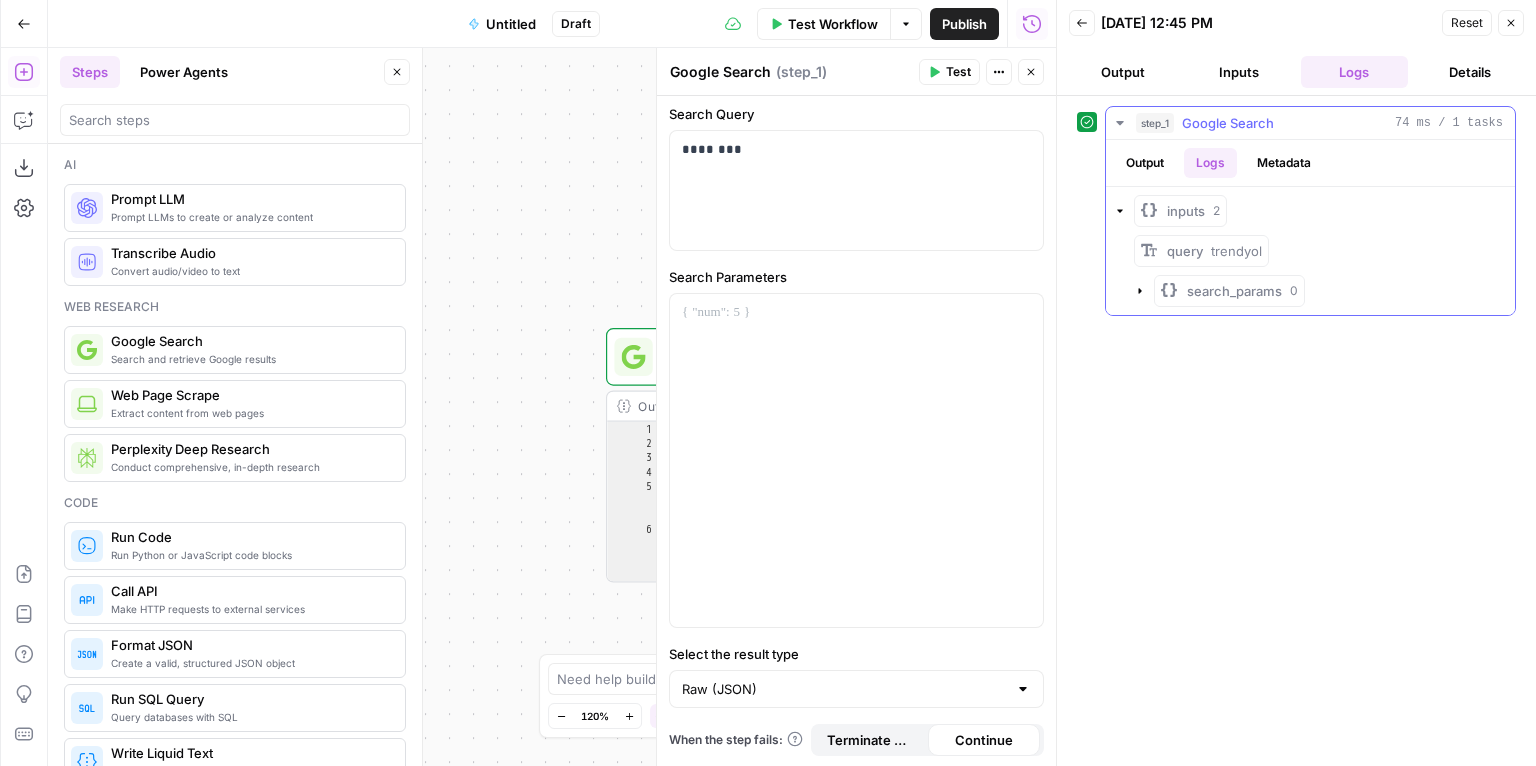 click 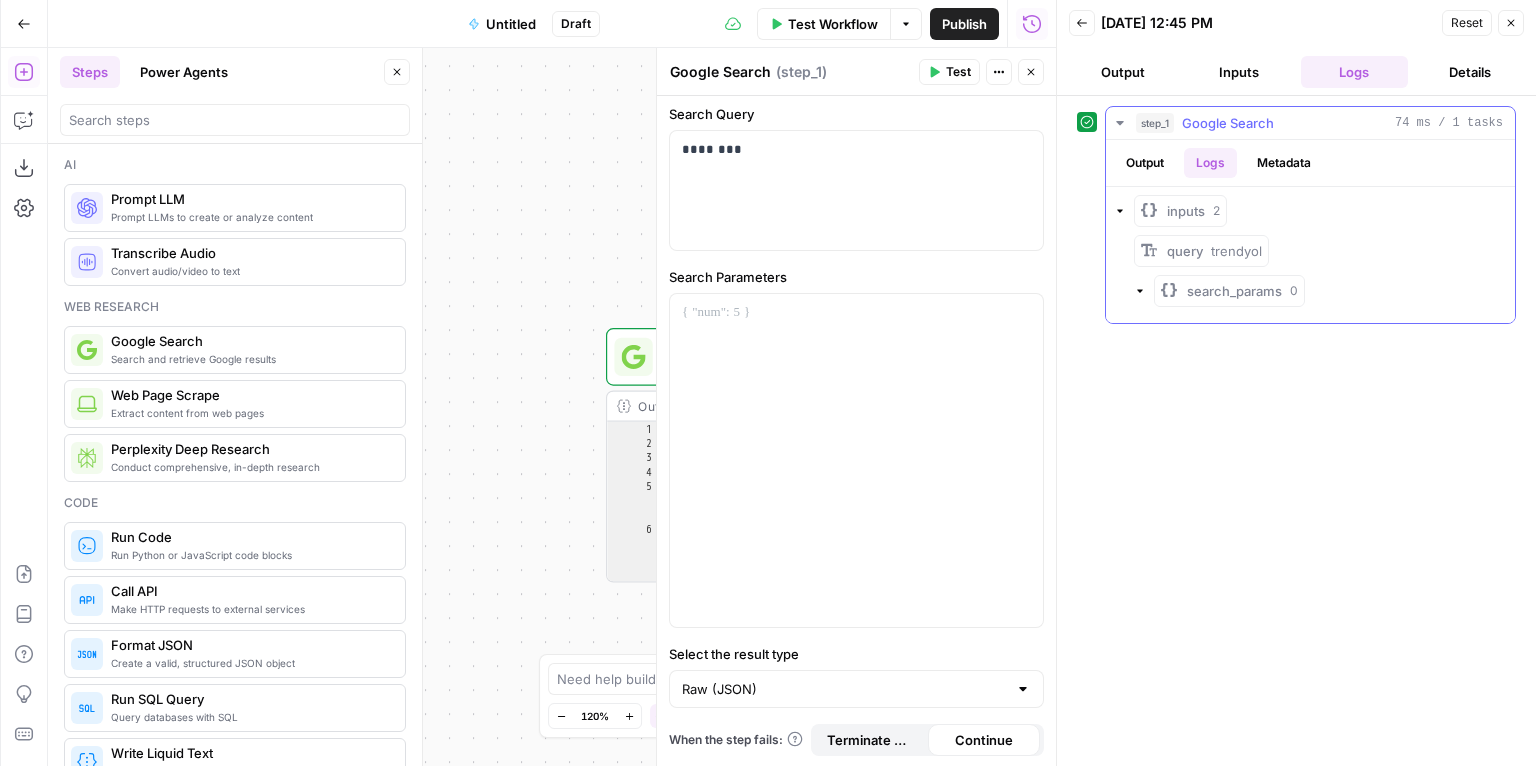click 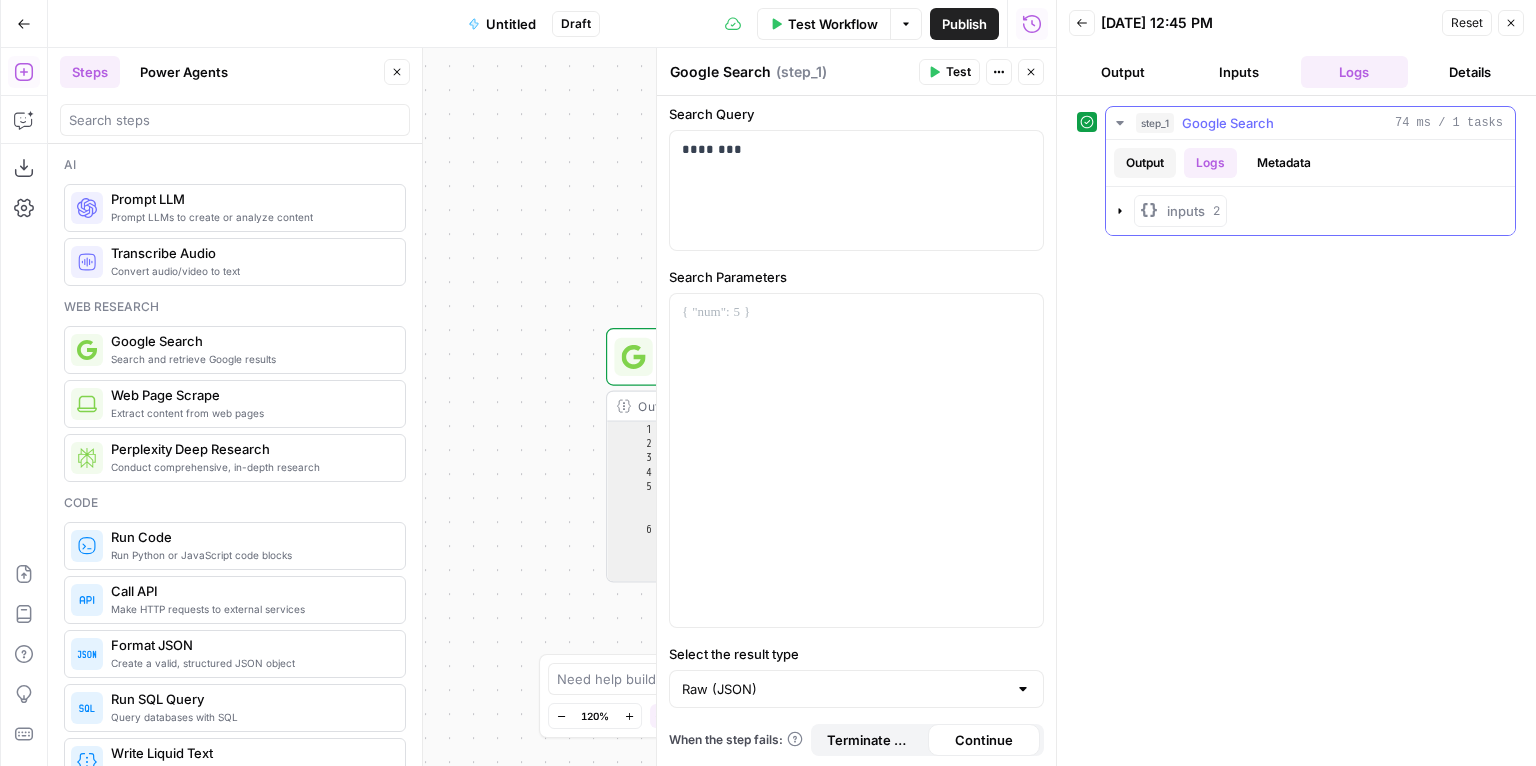 click on "Output" at bounding box center [1145, 163] 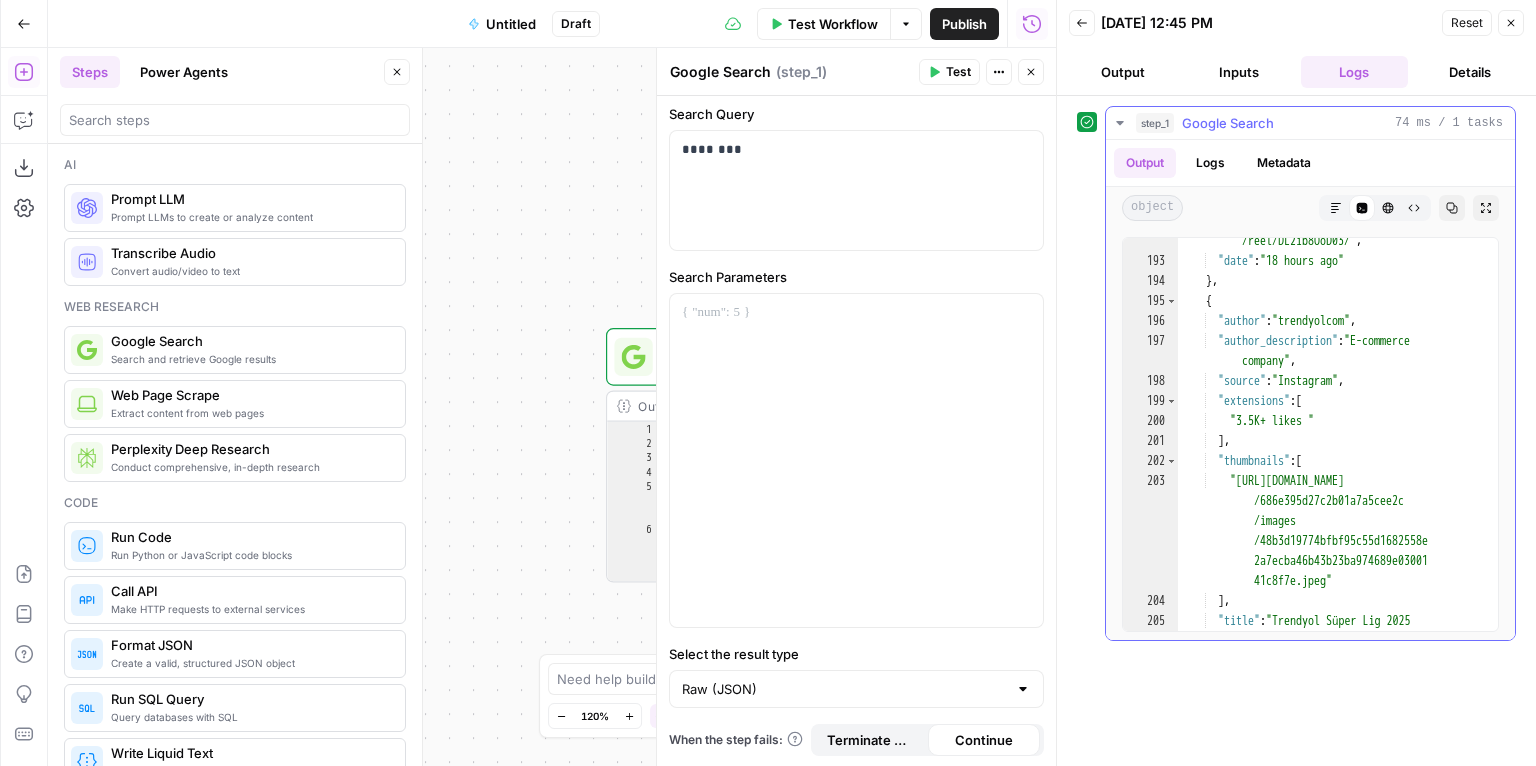 scroll, scrollTop: 9210, scrollLeft: 0, axis: vertical 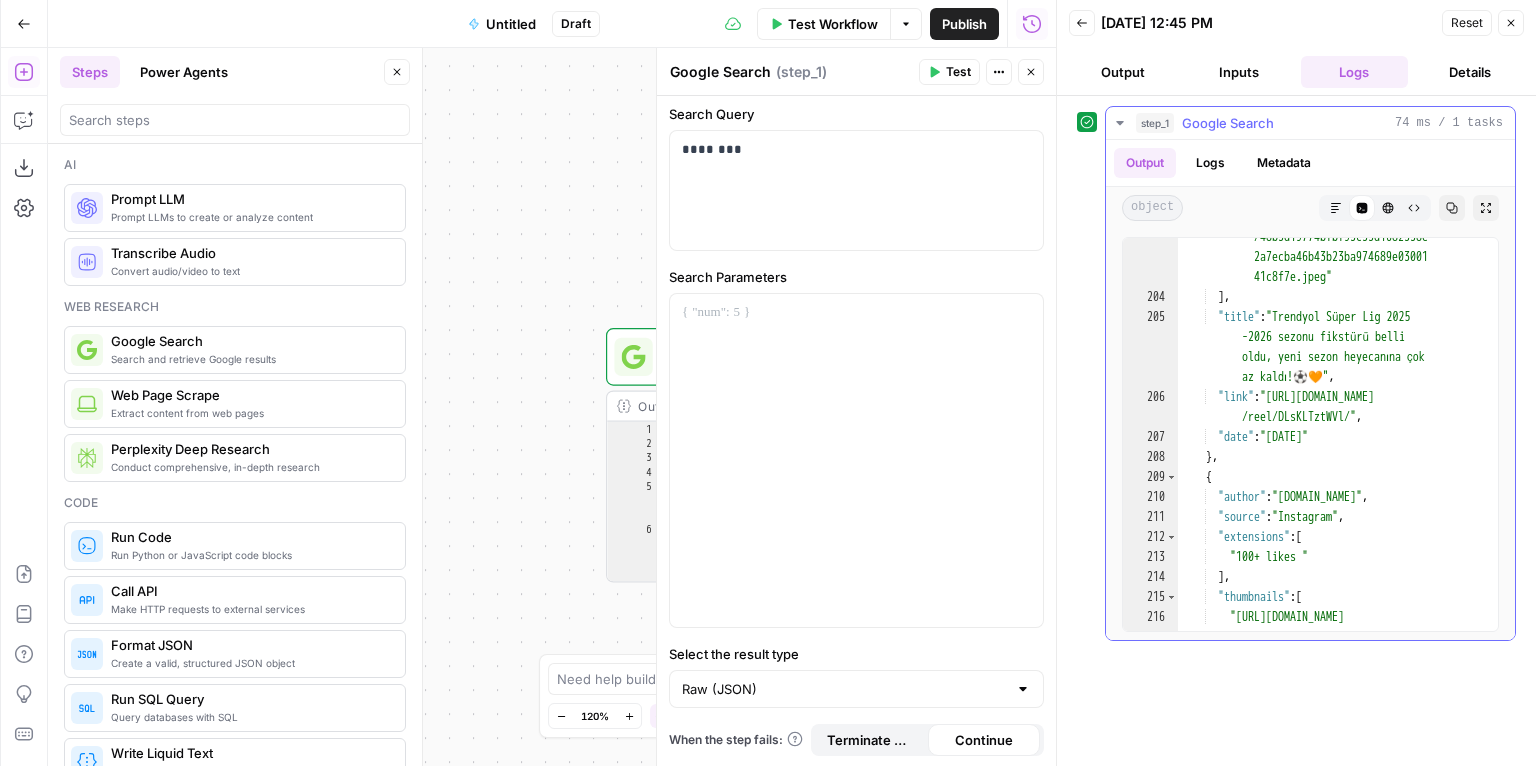 type on "**********" 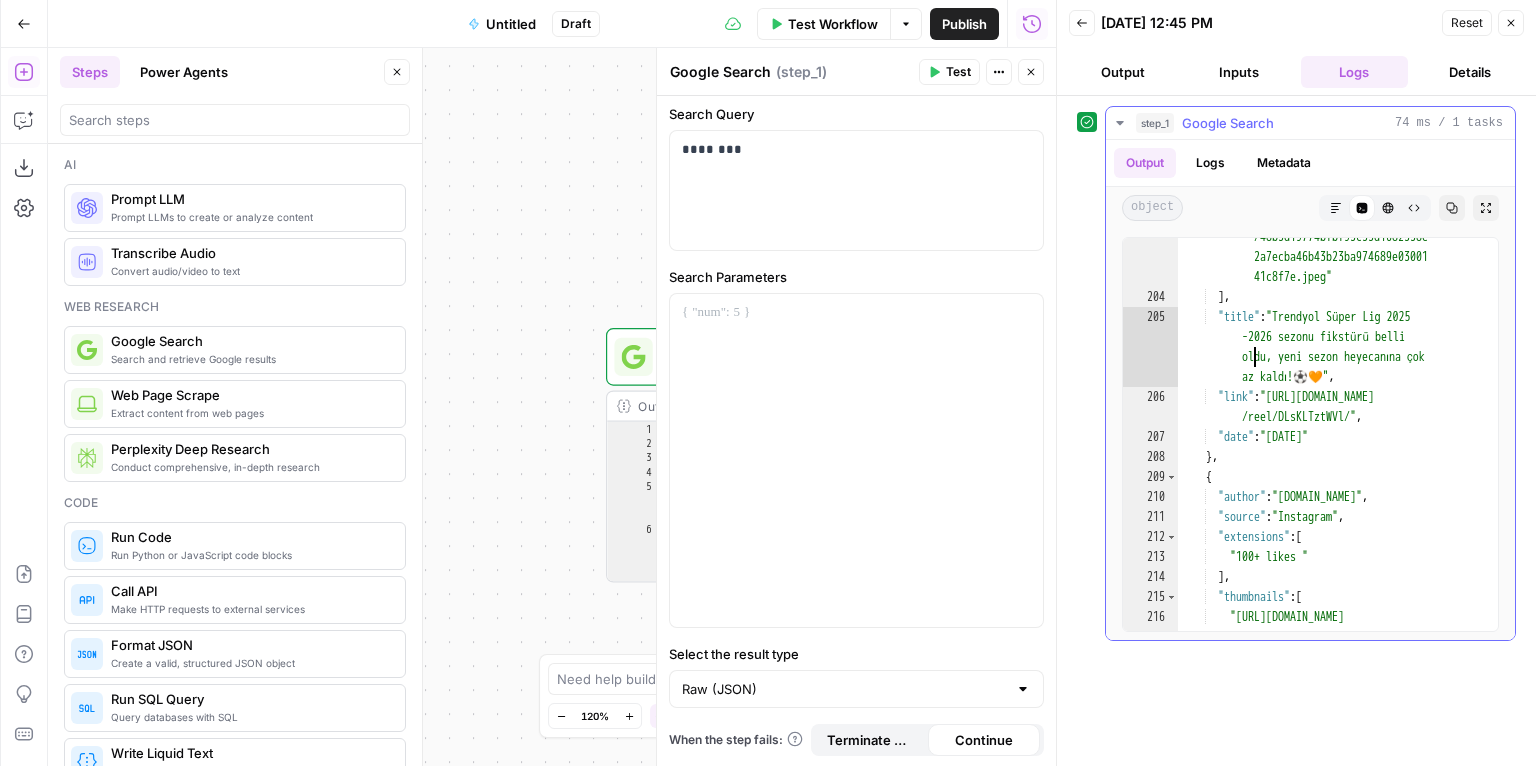 click on ""https://serpapi.com/searches              /686e395d27c2b01a7a5cee2c              /images              /48b3d19774bfbf95c55d1682558e              2a7ecba46b43b23ba974689e03001              41c8f7e.jpeg"         ] ,         "title" :  "Trendyol Süper Lig 2025            -2026 sezonu fikstürü belli             oldu, yeni sezon heyecanına çok             az kaldı!⚽ 🧡 " ,         "link" :  "https://www.instagram.com            /reel/DLsKLTztWVl/" ,         "date" :  "4 days ago"      } ,      {         "author" :  "trendyol.ar" ,         "source" :  "Instagram" ,         "extensions" :  [           "100+ likes "         ] ,         "thumbnails" :  [           "https://serpapi.com/searches              /686e395d27c2b01a7a5cee2c              /images              /48b3d19774bfbf95c359ecc5ed9a              4e52878f0da291b293df274e6bcdb ba14dec.jpeg"" at bounding box center (1332, 484) 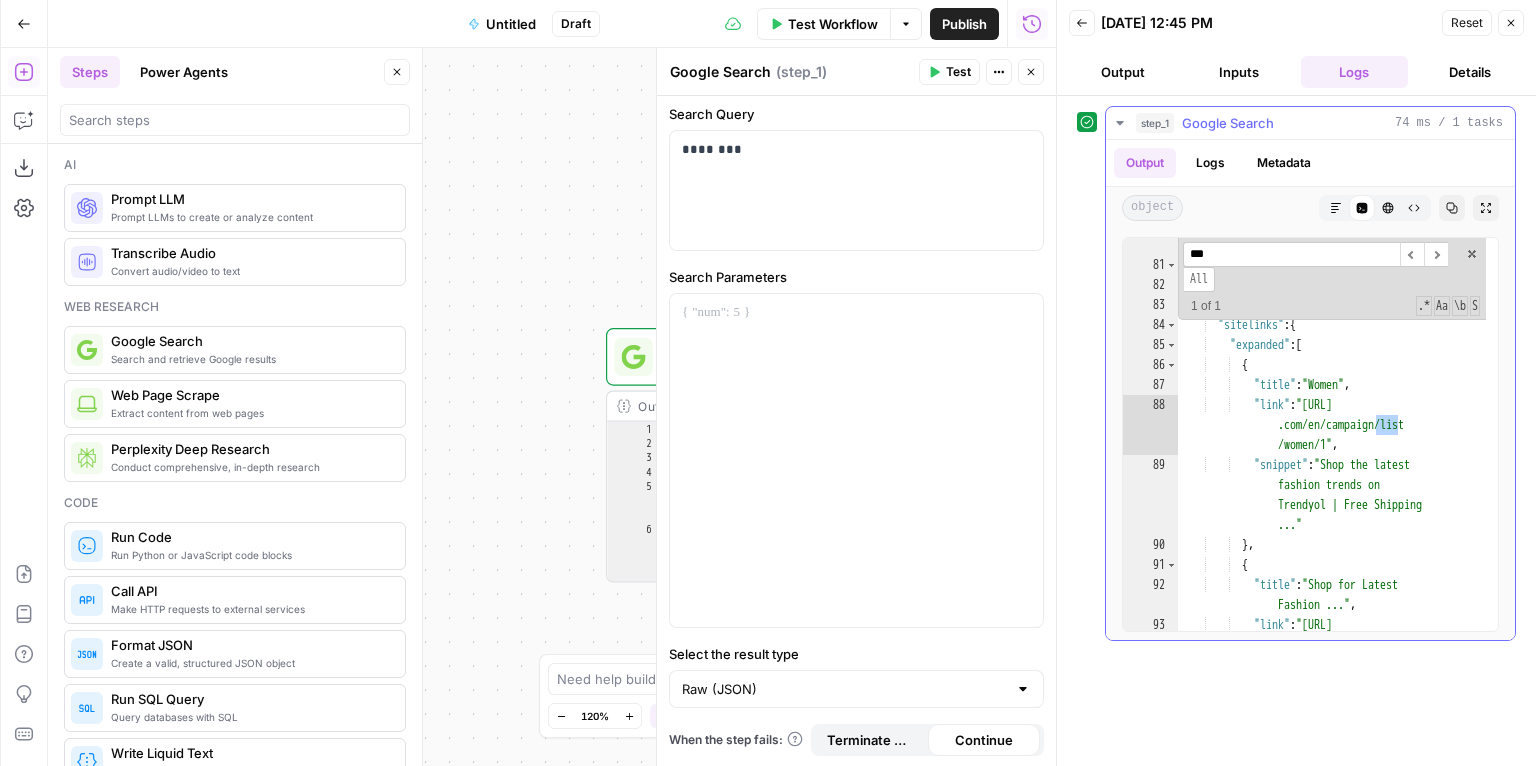 scroll, scrollTop: 3783, scrollLeft: 0, axis: vertical 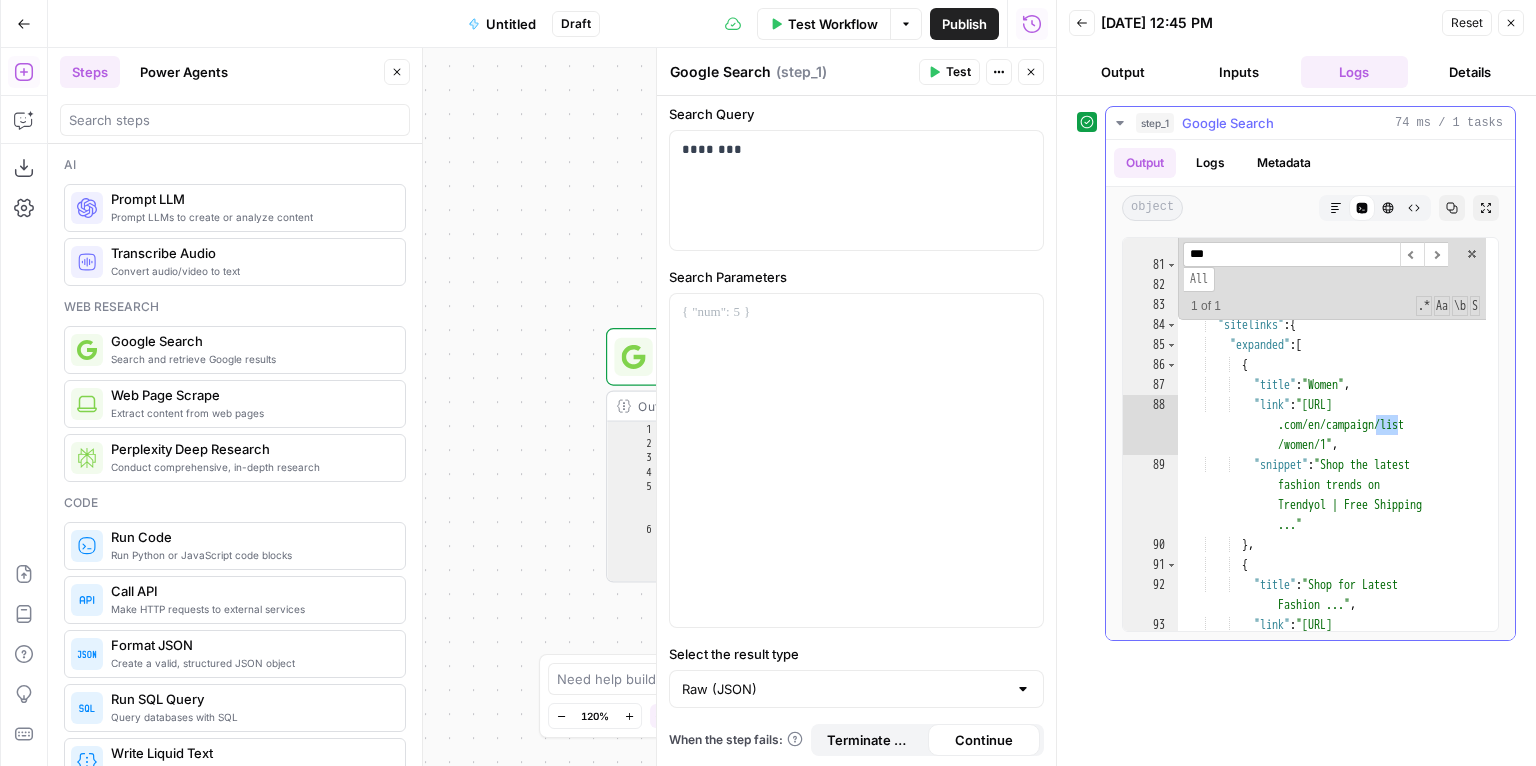 type on "****" 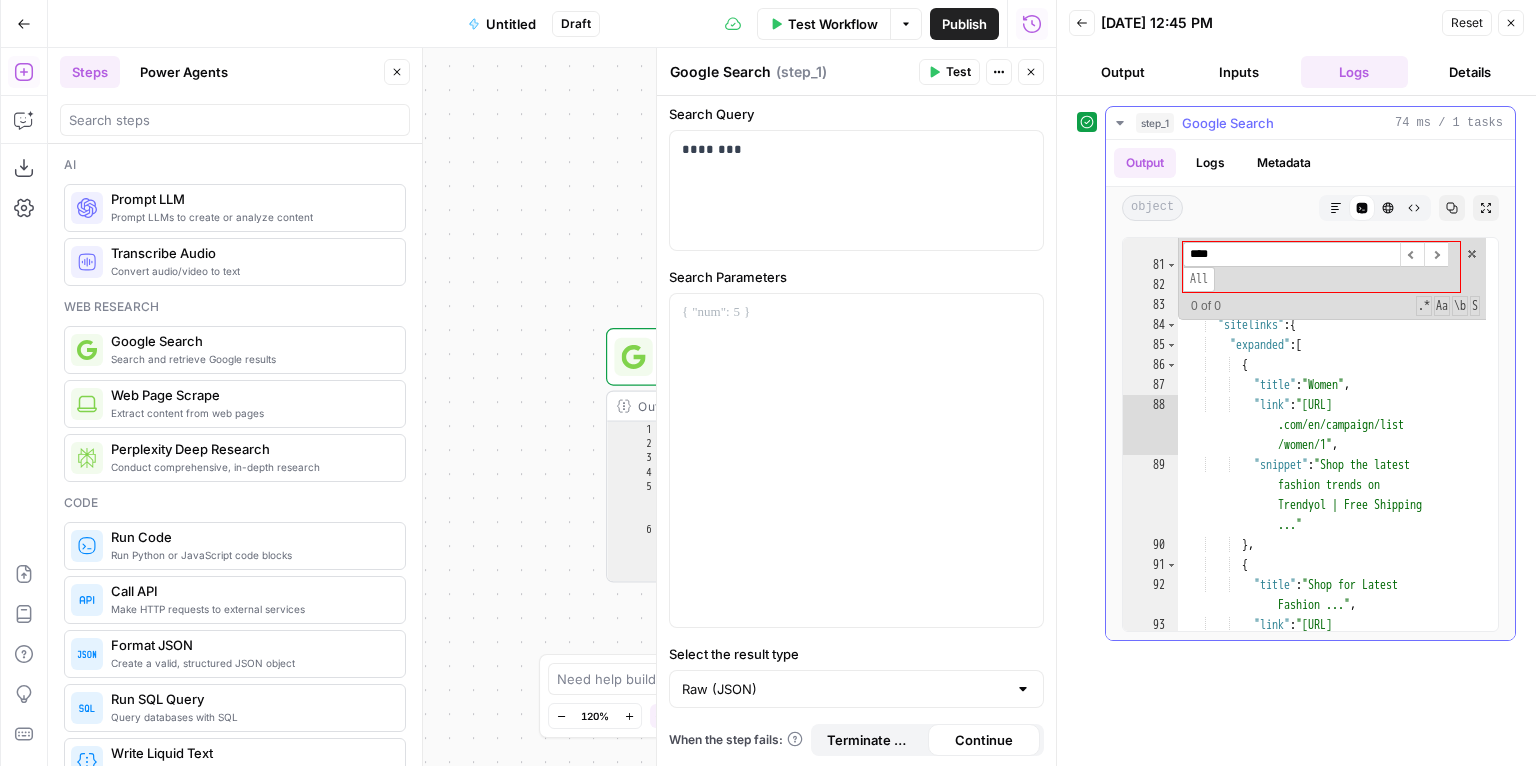 type 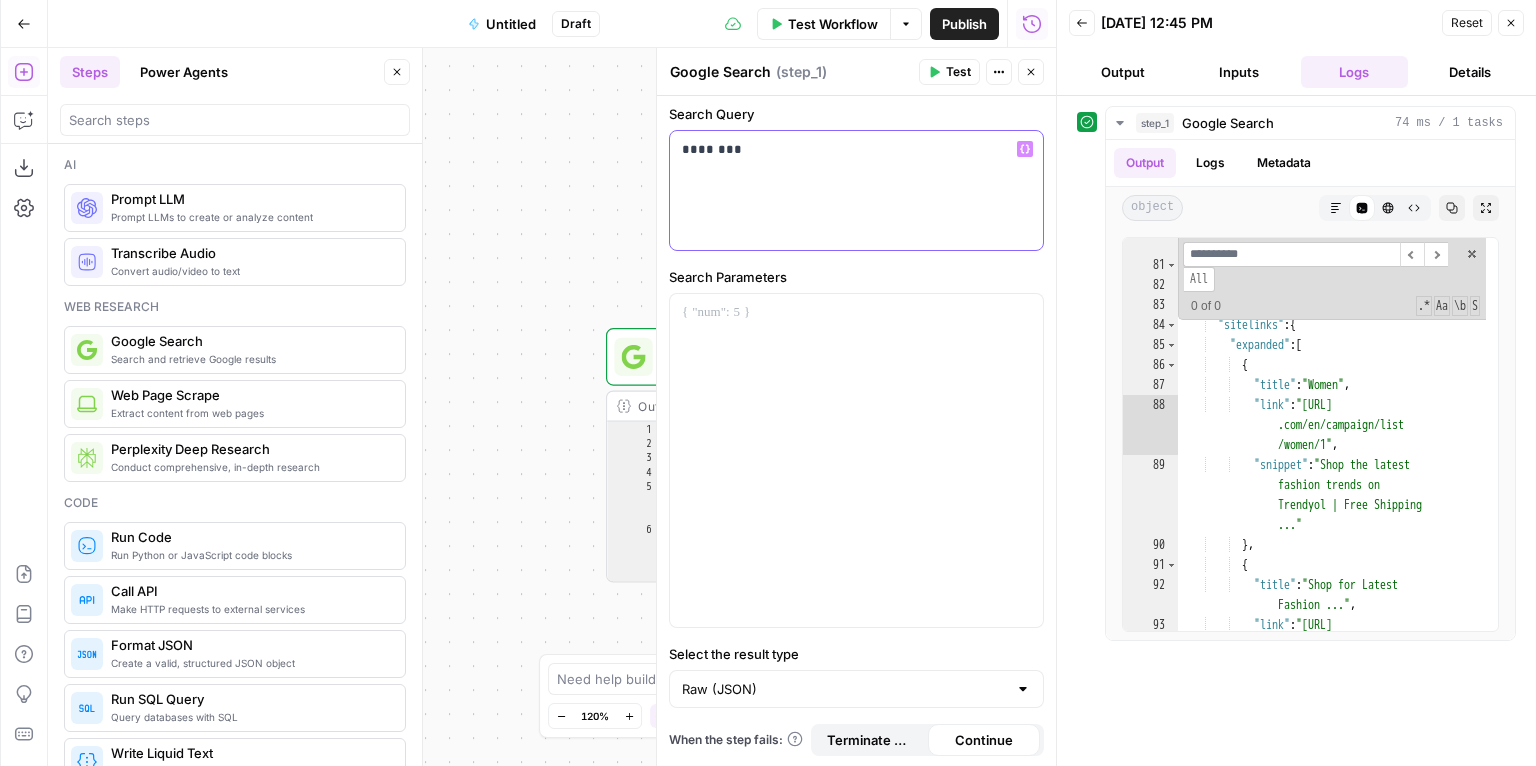 click on "********" at bounding box center (856, 190) 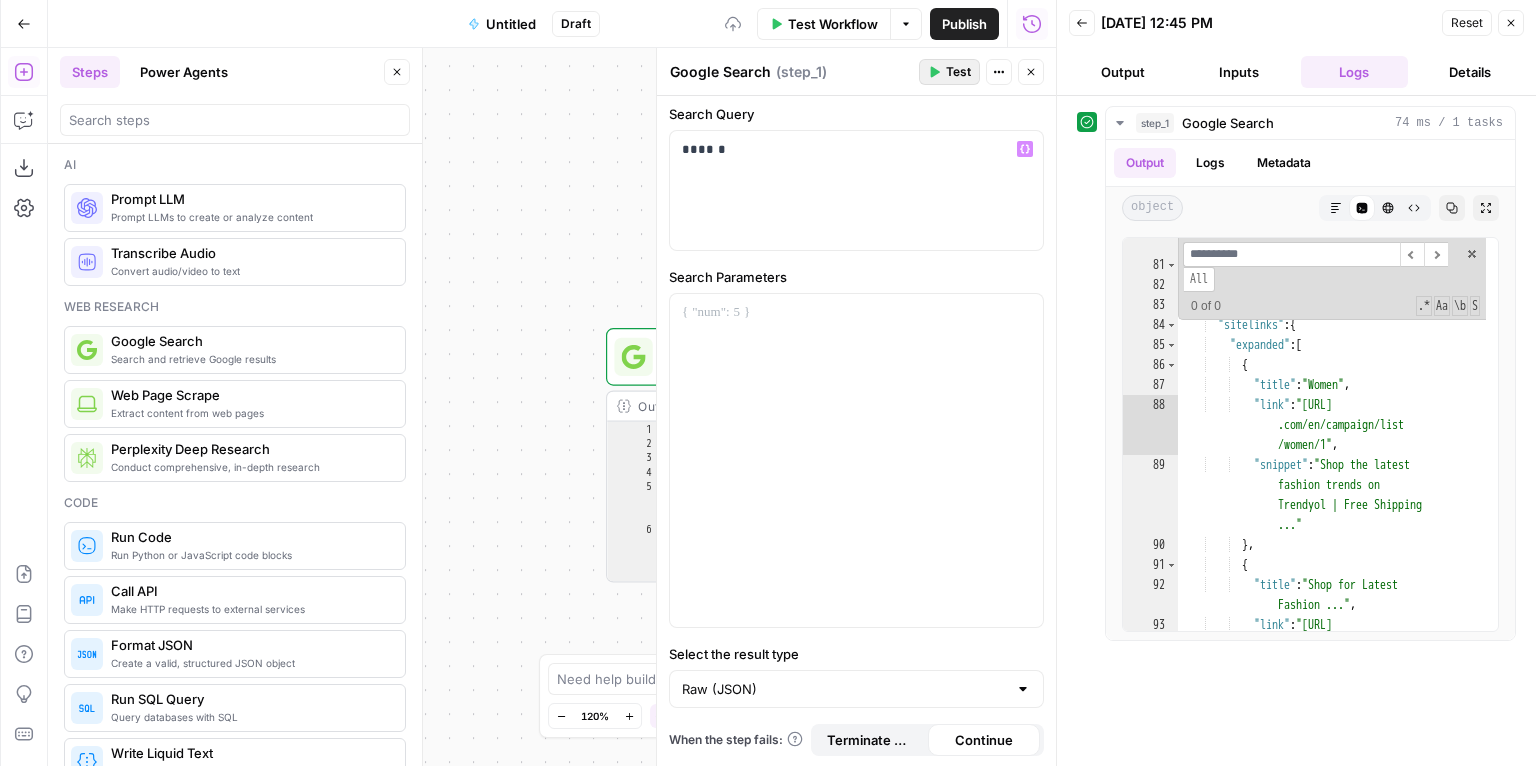 click 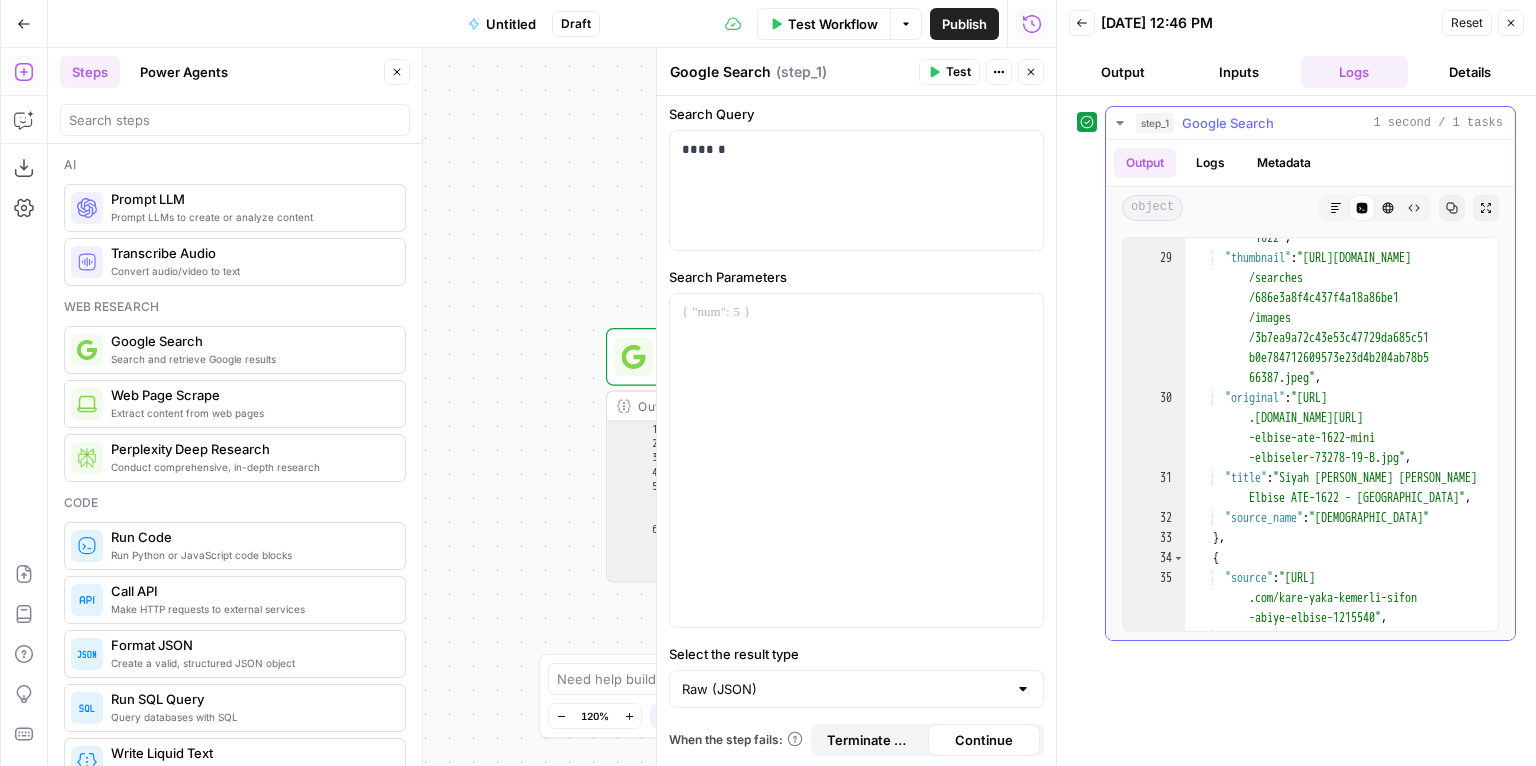 scroll, scrollTop: 0, scrollLeft: 0, axis: both 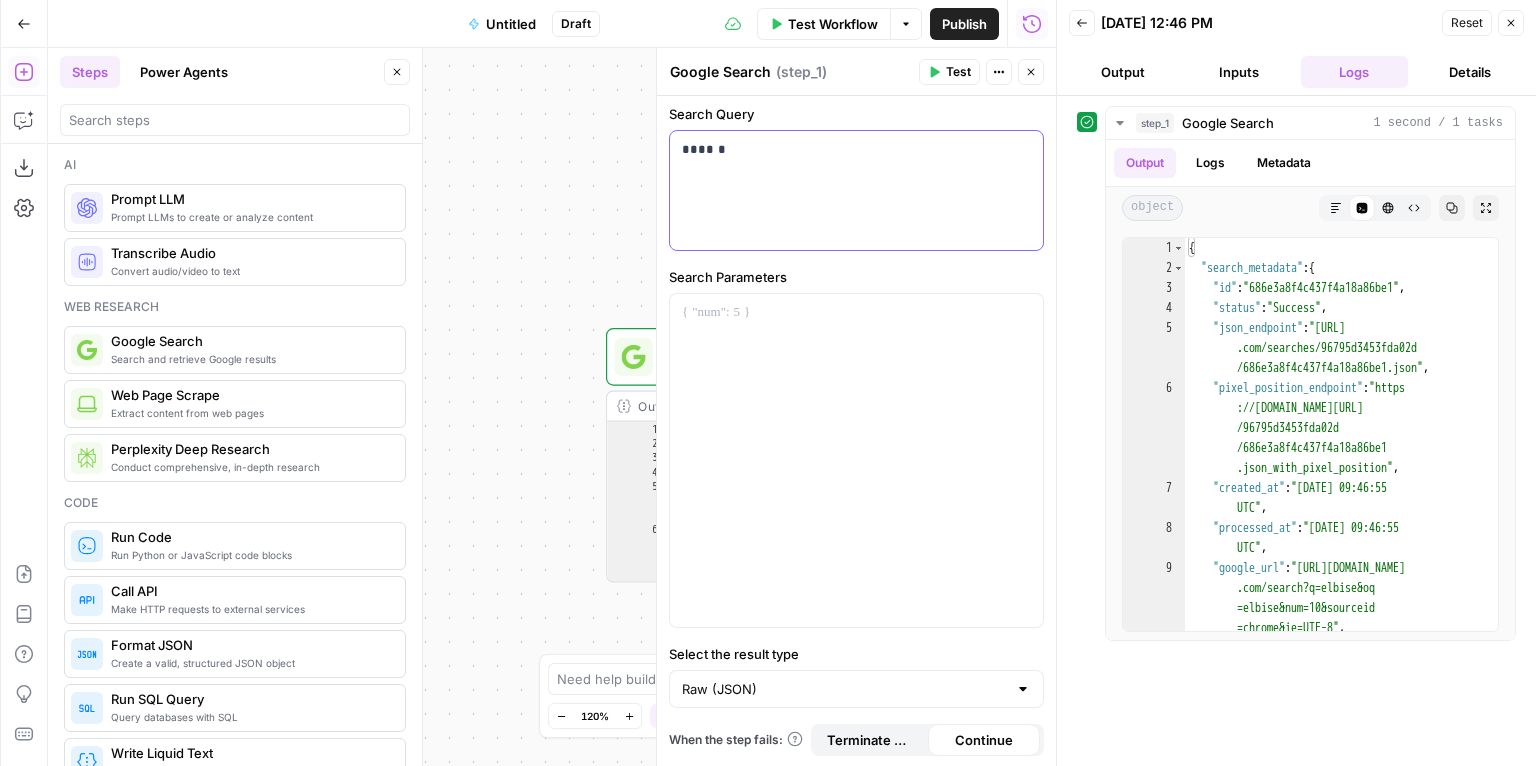 click on "******" at bounding box center [851, 149] 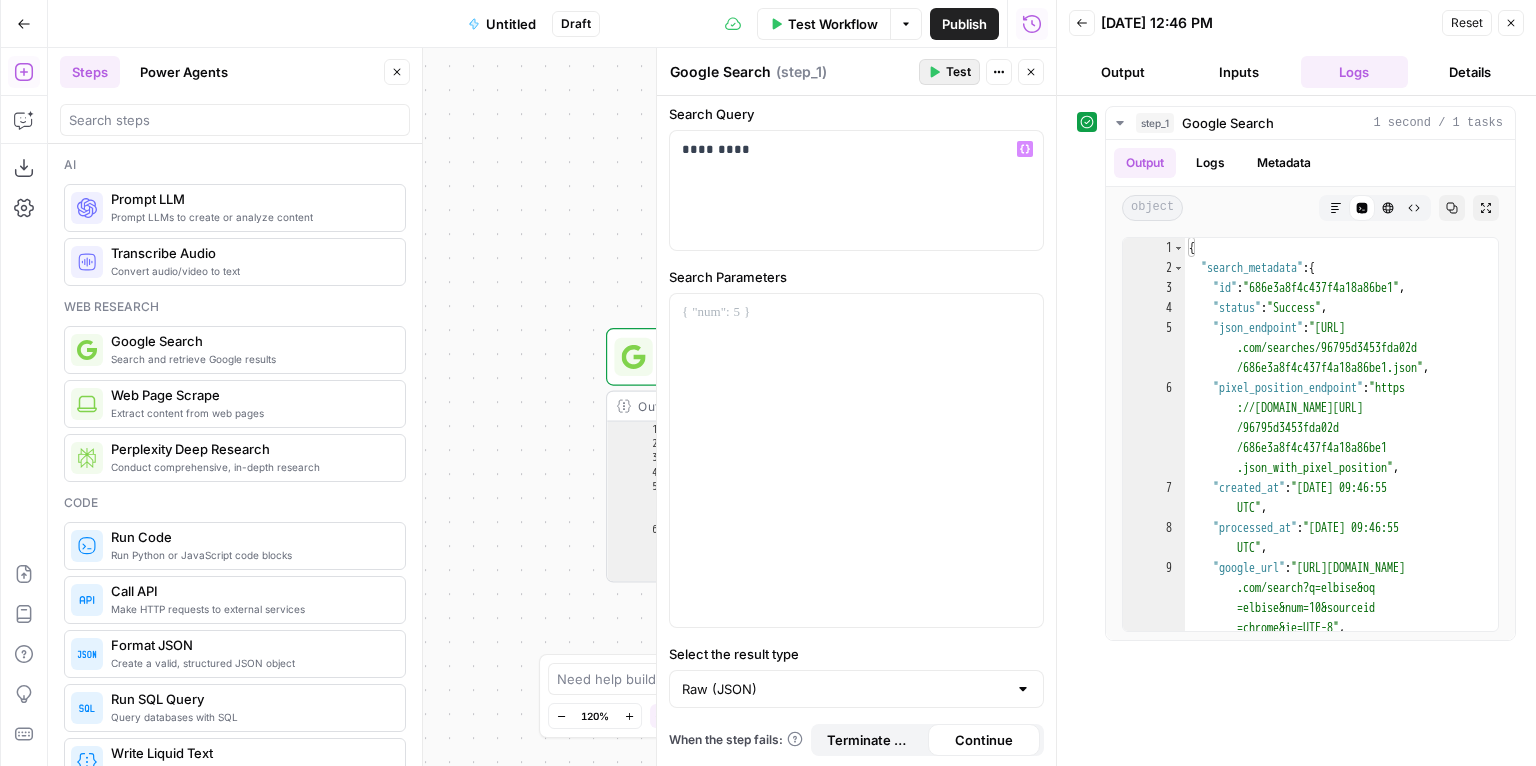 click on "Test" at bounding box center [958, 72] 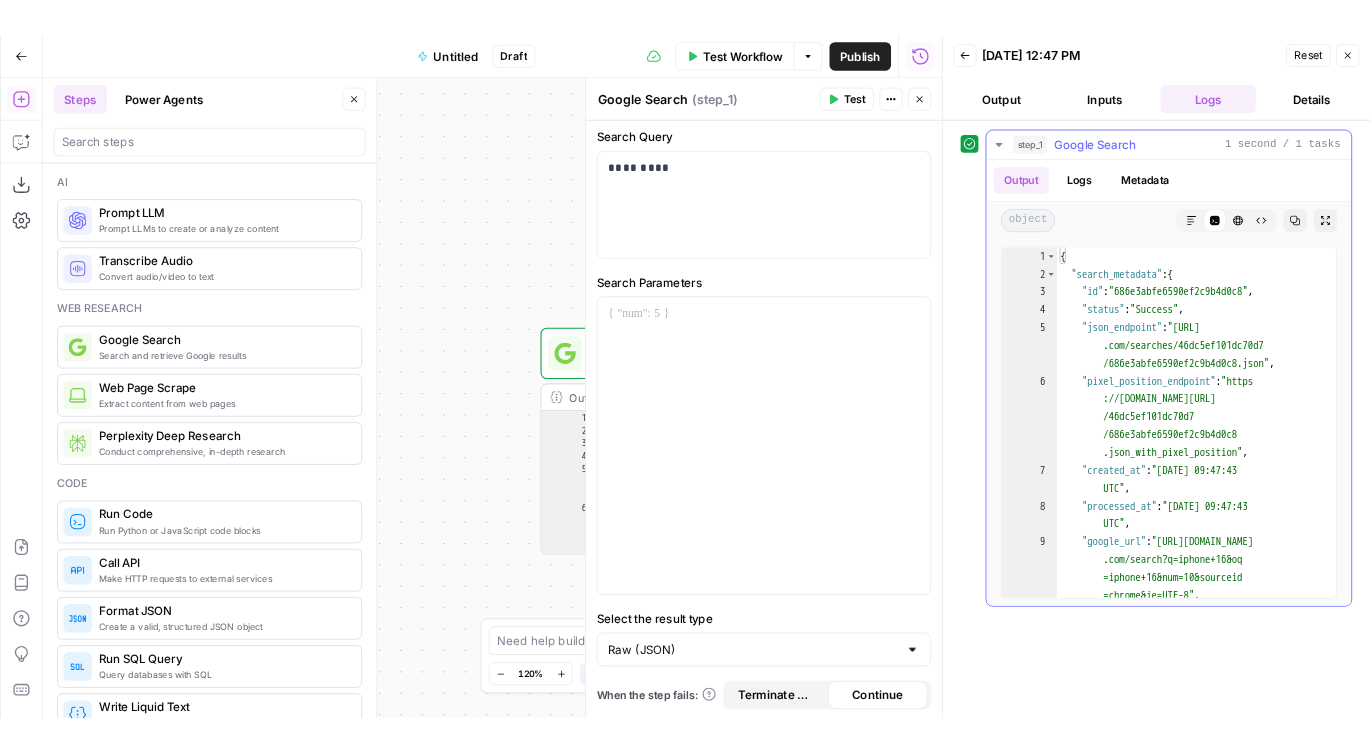 scroll, scrollTop: 0, scrollLeft: 0, axis: both 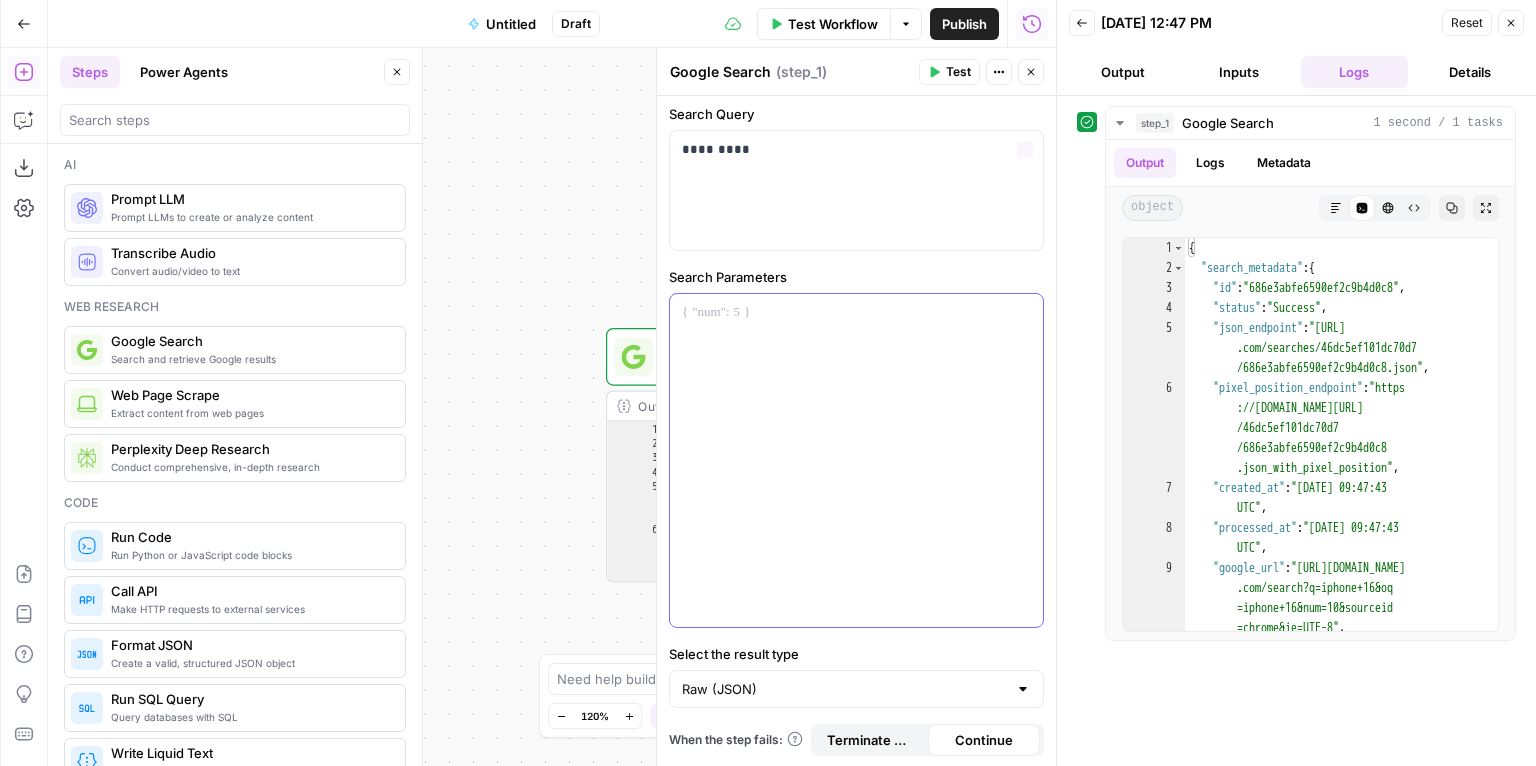 click at bounding box center (856, 460) 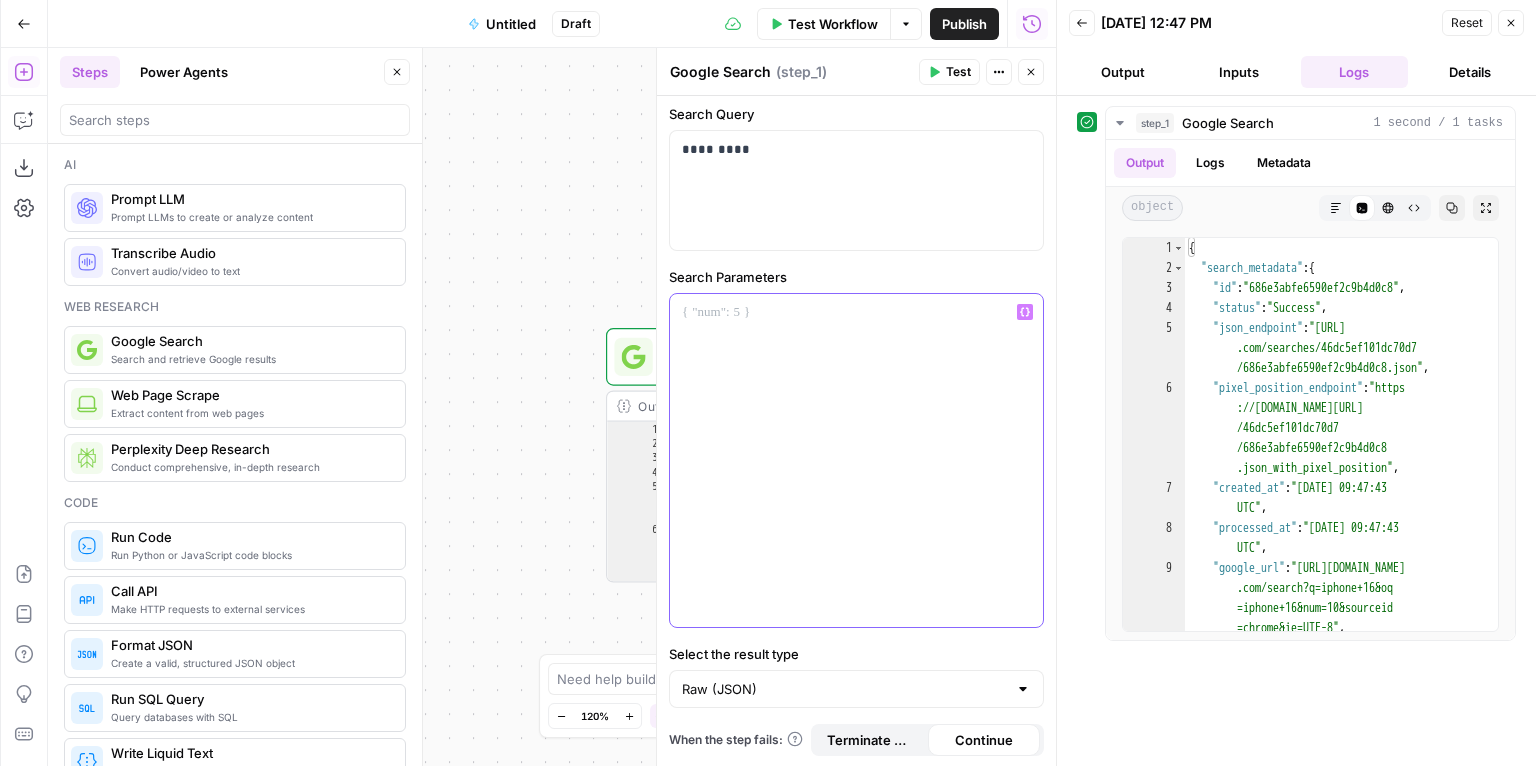 click on "Variables Menu" at bounding box center (1025, 312) 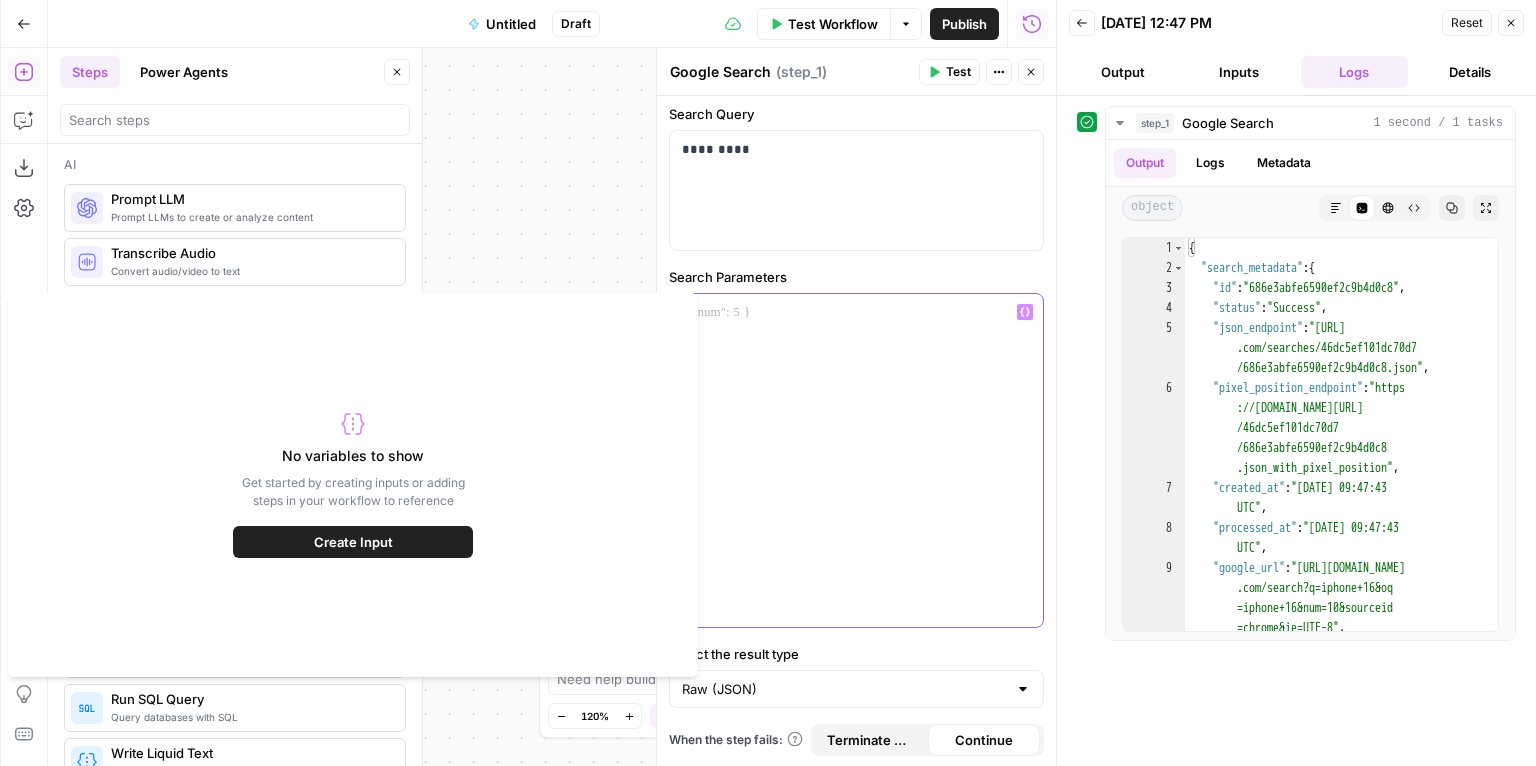 click at bounding box center (856, 460) 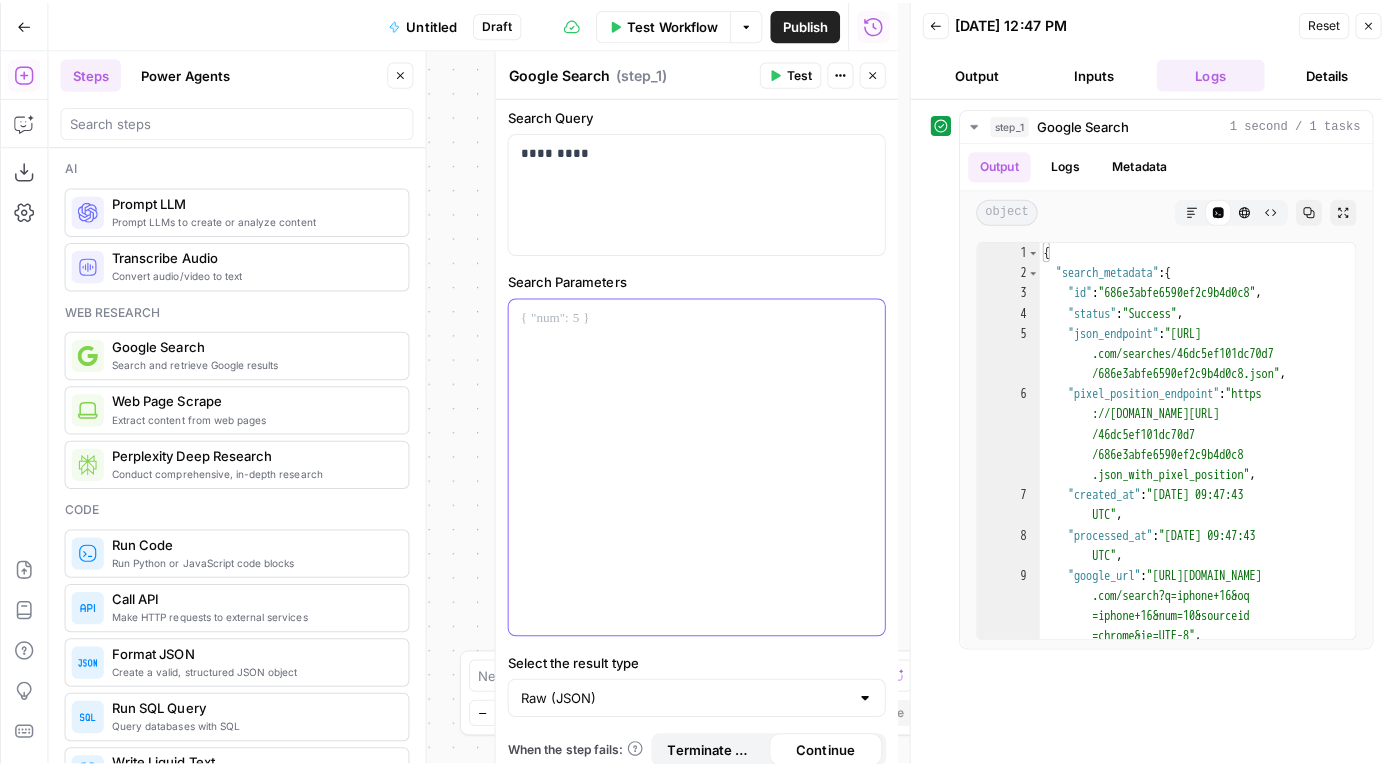 scroll, scrollTop: 4, scrollLeft: 0, axis: vertical 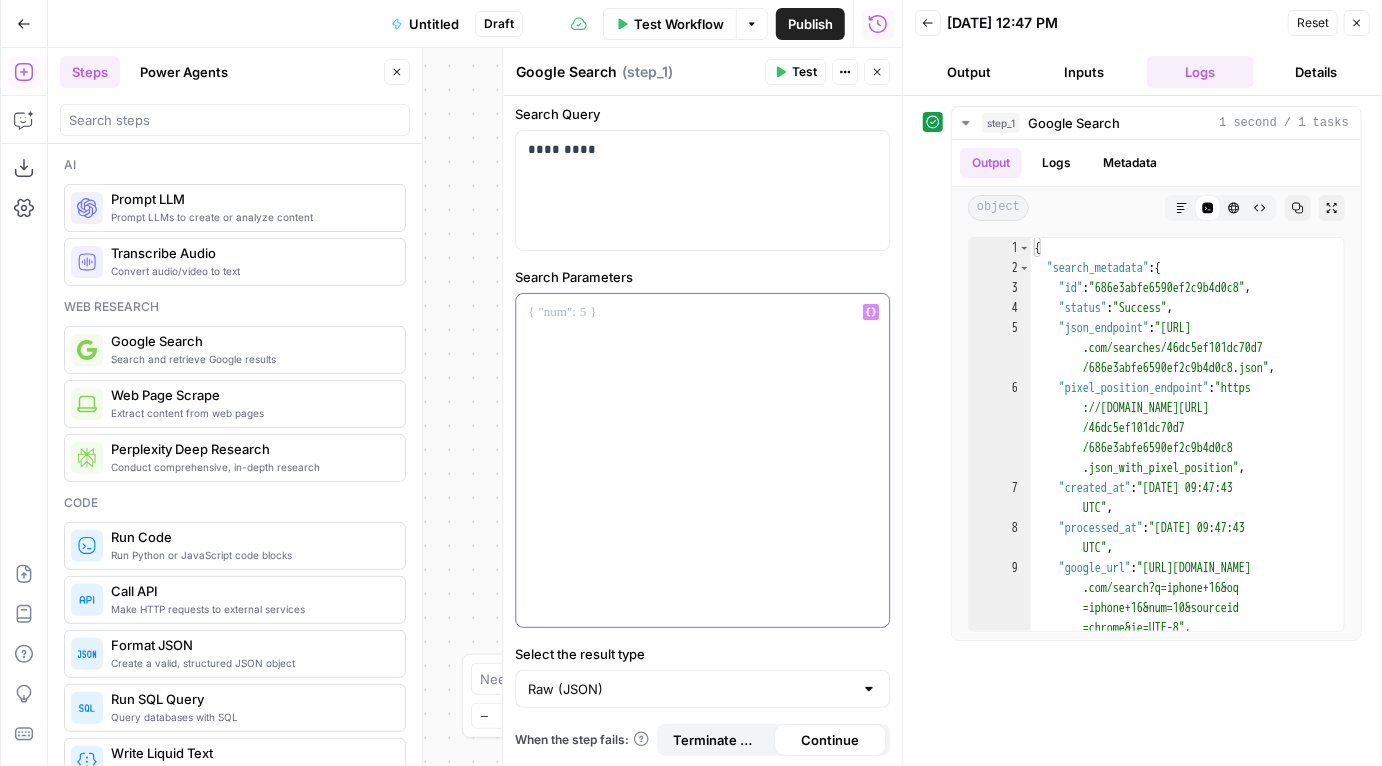 click at bounding box center [702, 460] 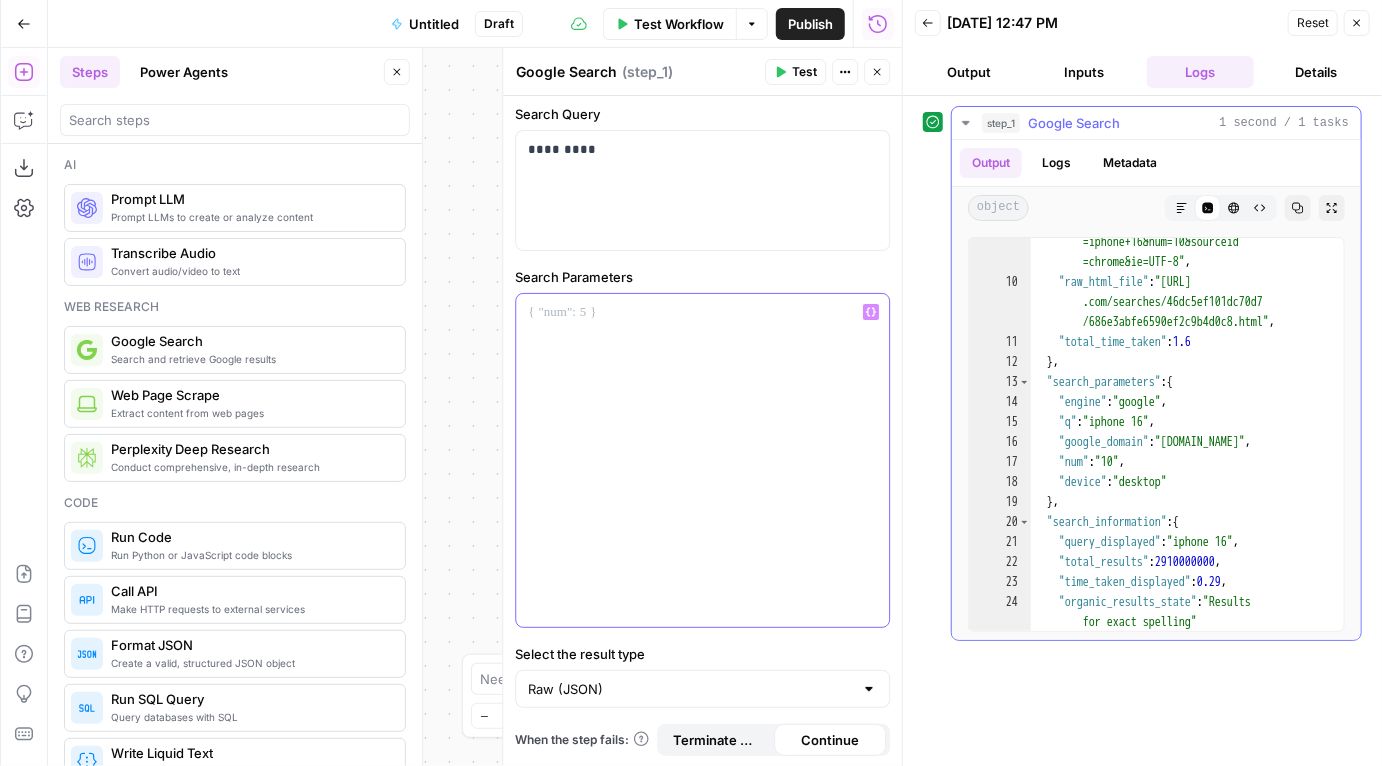 scroll, scrollTop: 142, scrollLeft: 0, axis: vertical 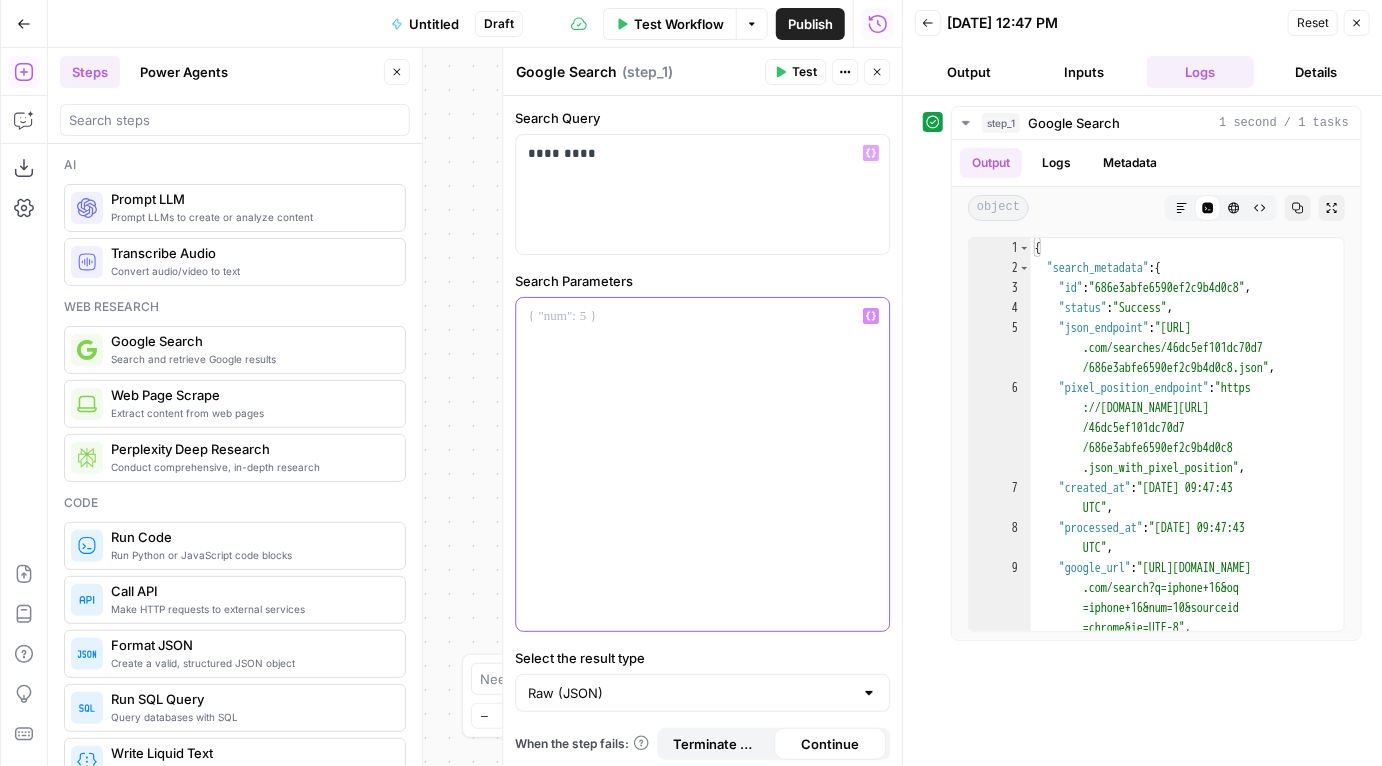 click at bounding box center (702, 464) 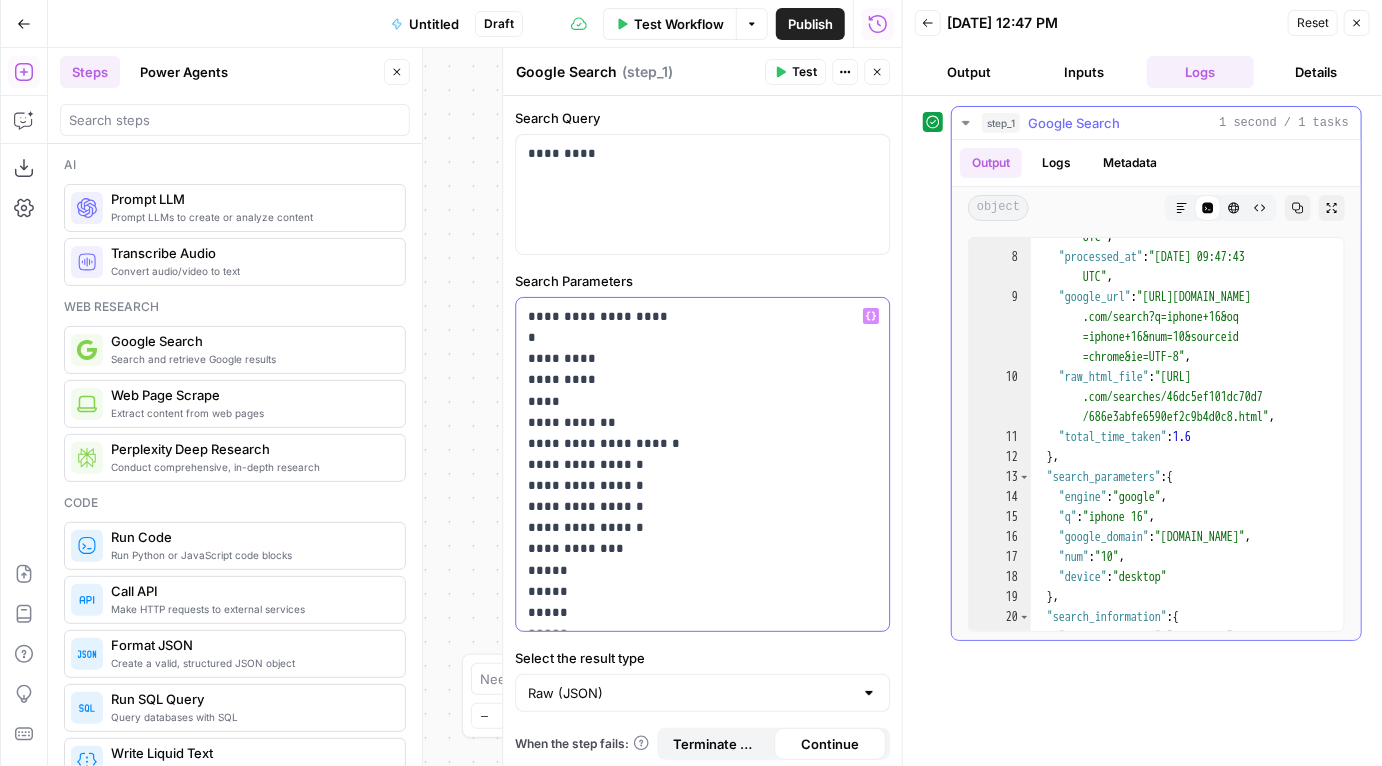 scroll, scrollTop: 99, scrollLeft: 0, axis: vertical 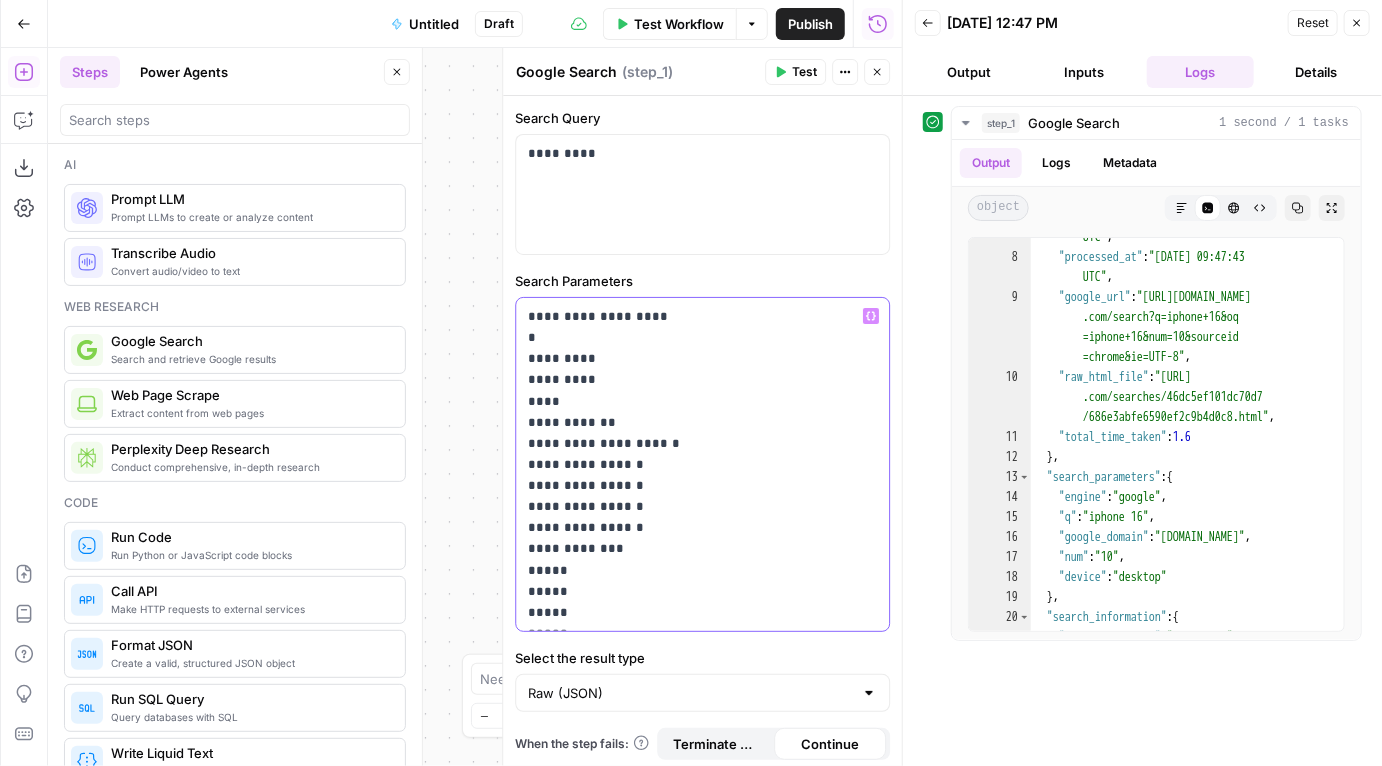 click on "**********" at bounding box center (691, 496) 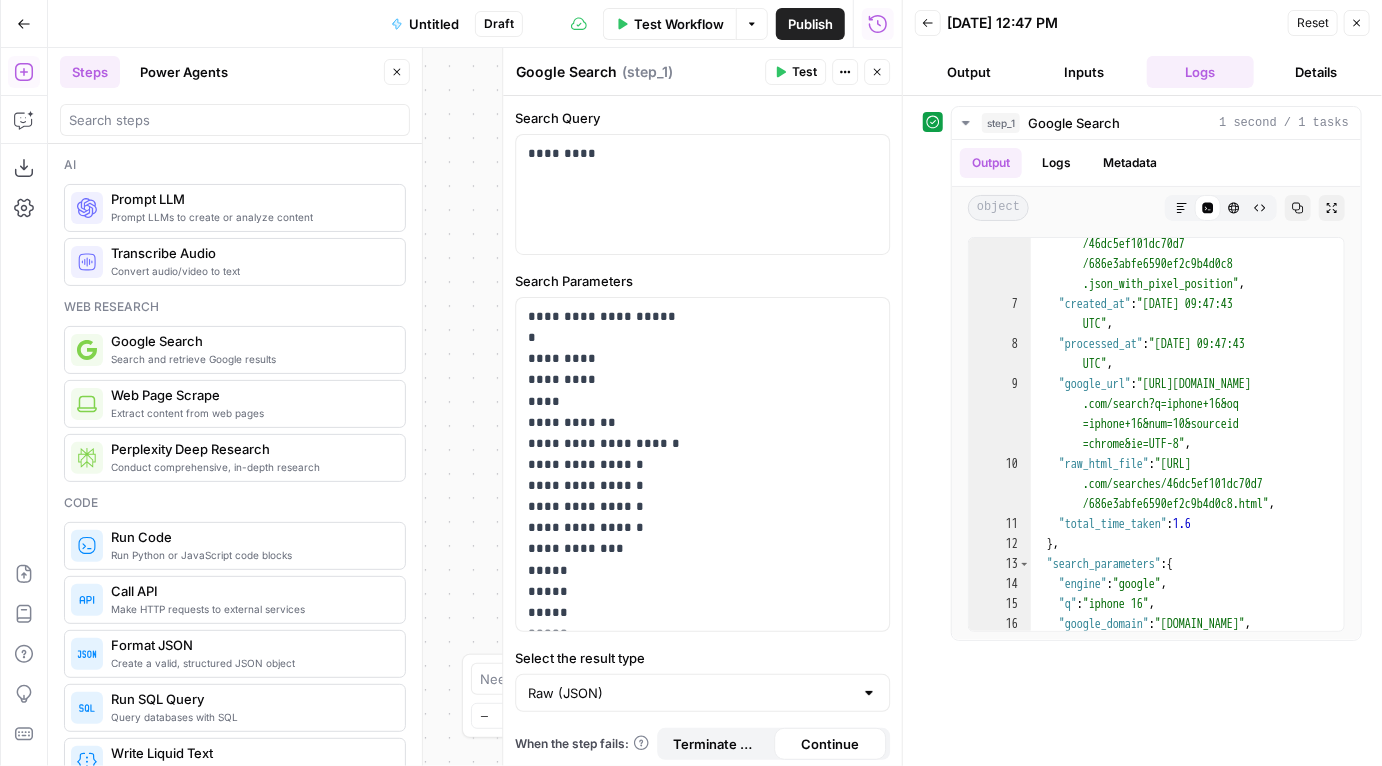 scroll, scrollTop: 67, scrollLeft: 0, axis: vertical 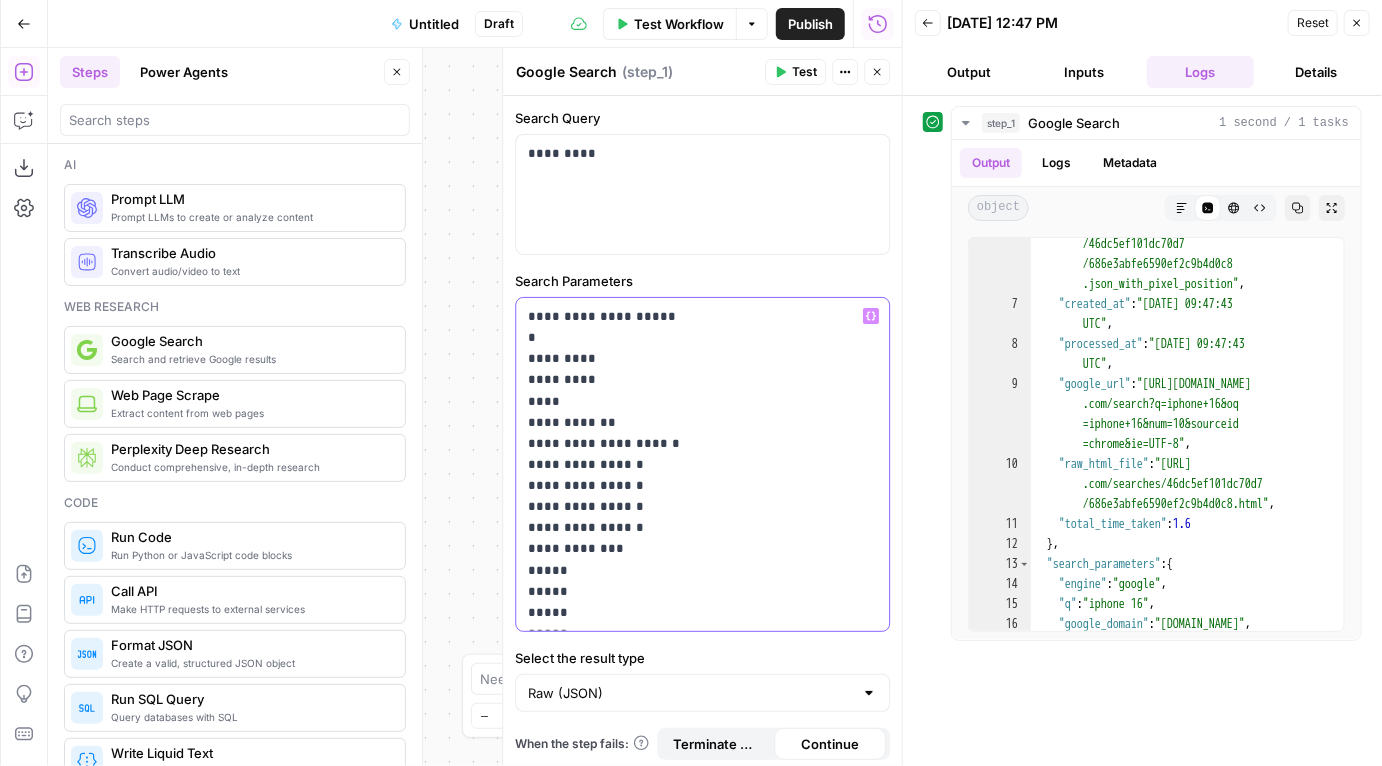 drag, startPoint x: 612, startPoint y: 463, endPoint x: 535, endPoint y: 463, distance: 77 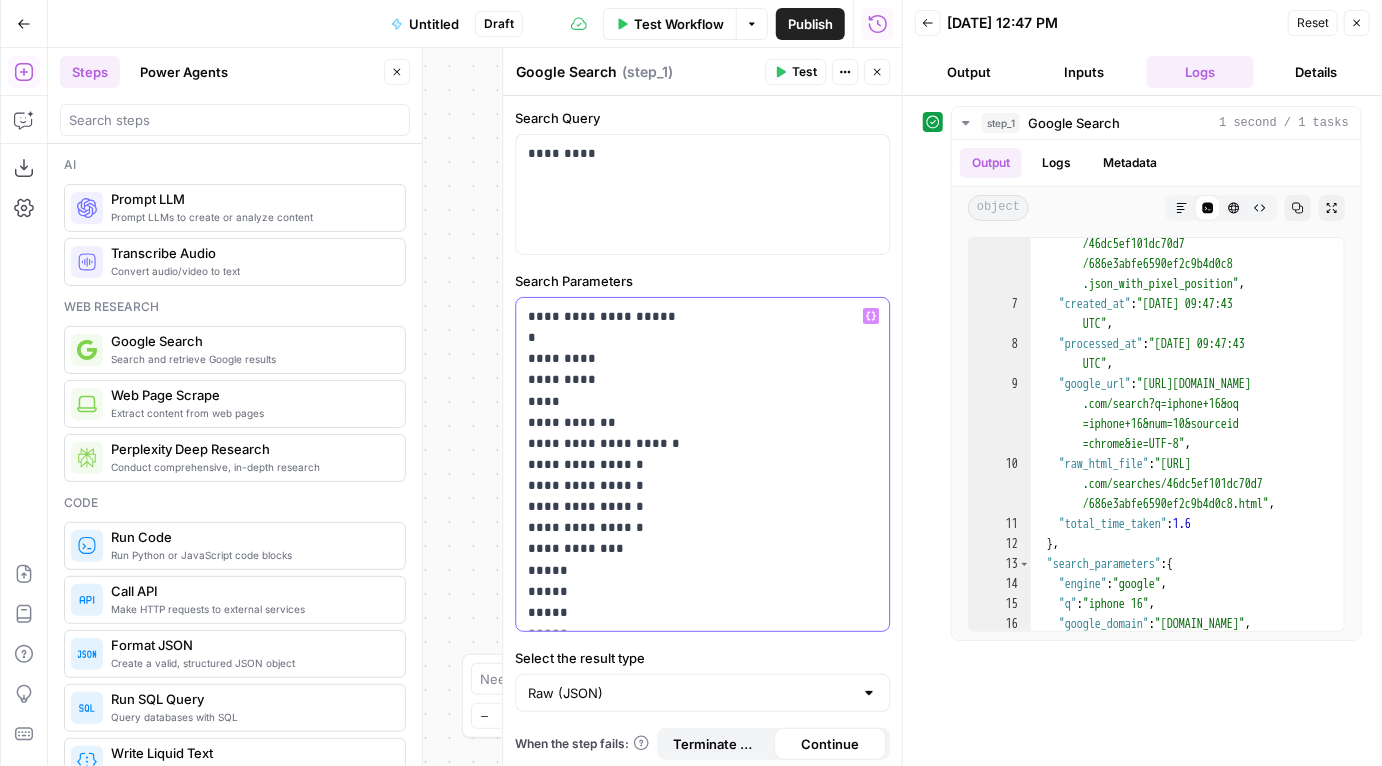 click on "**********" at bounding box center [691, 506] 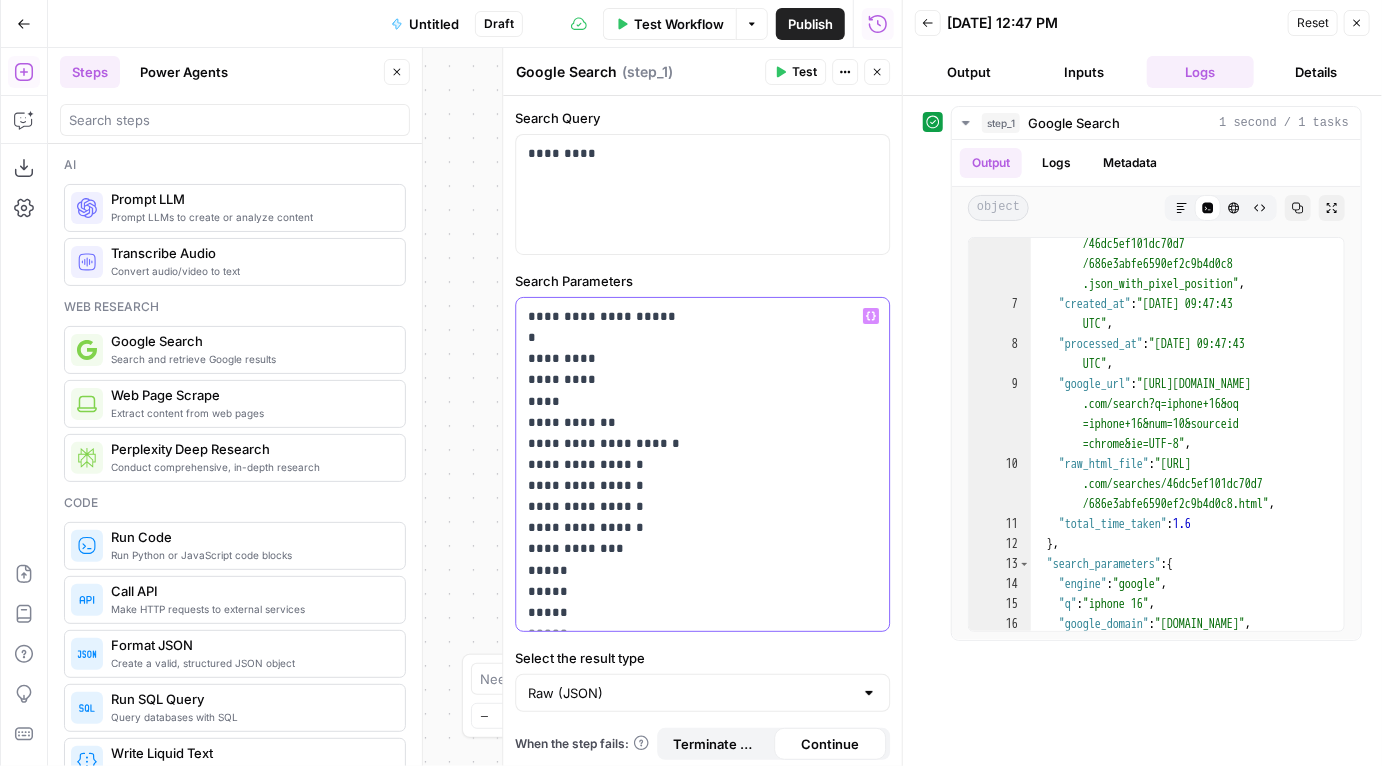 type 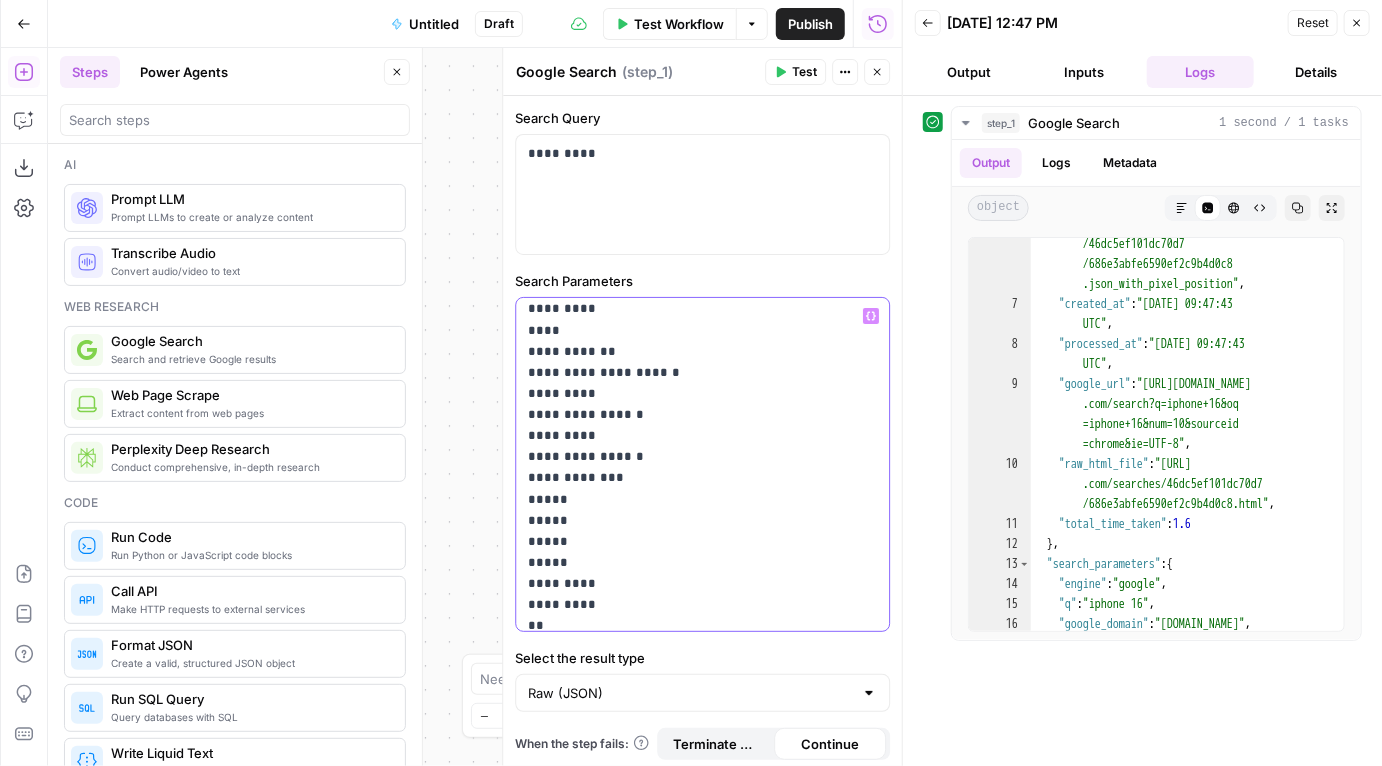scroll, scrollTop: 84, scrollLeft: 0, axis: vertical 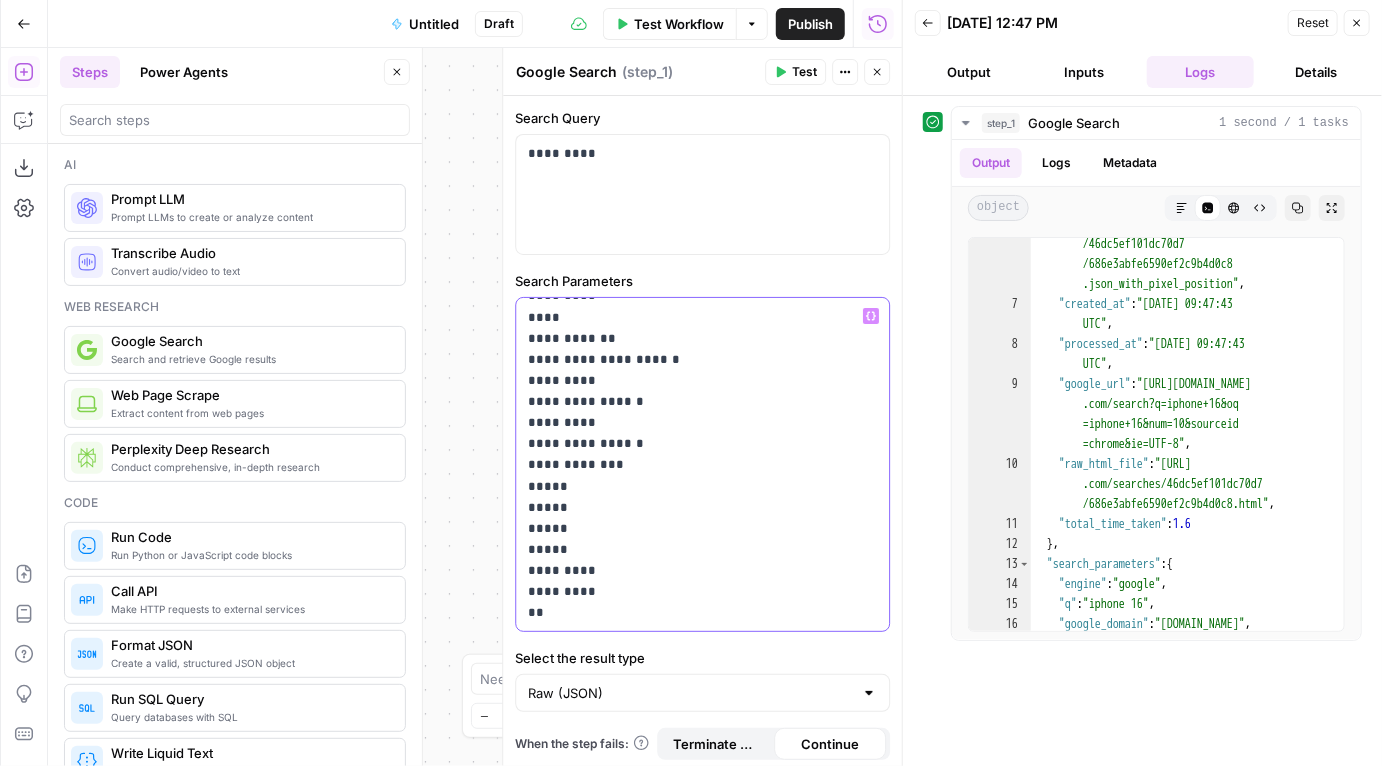 click on "**********" at bounding box center (691, 422) 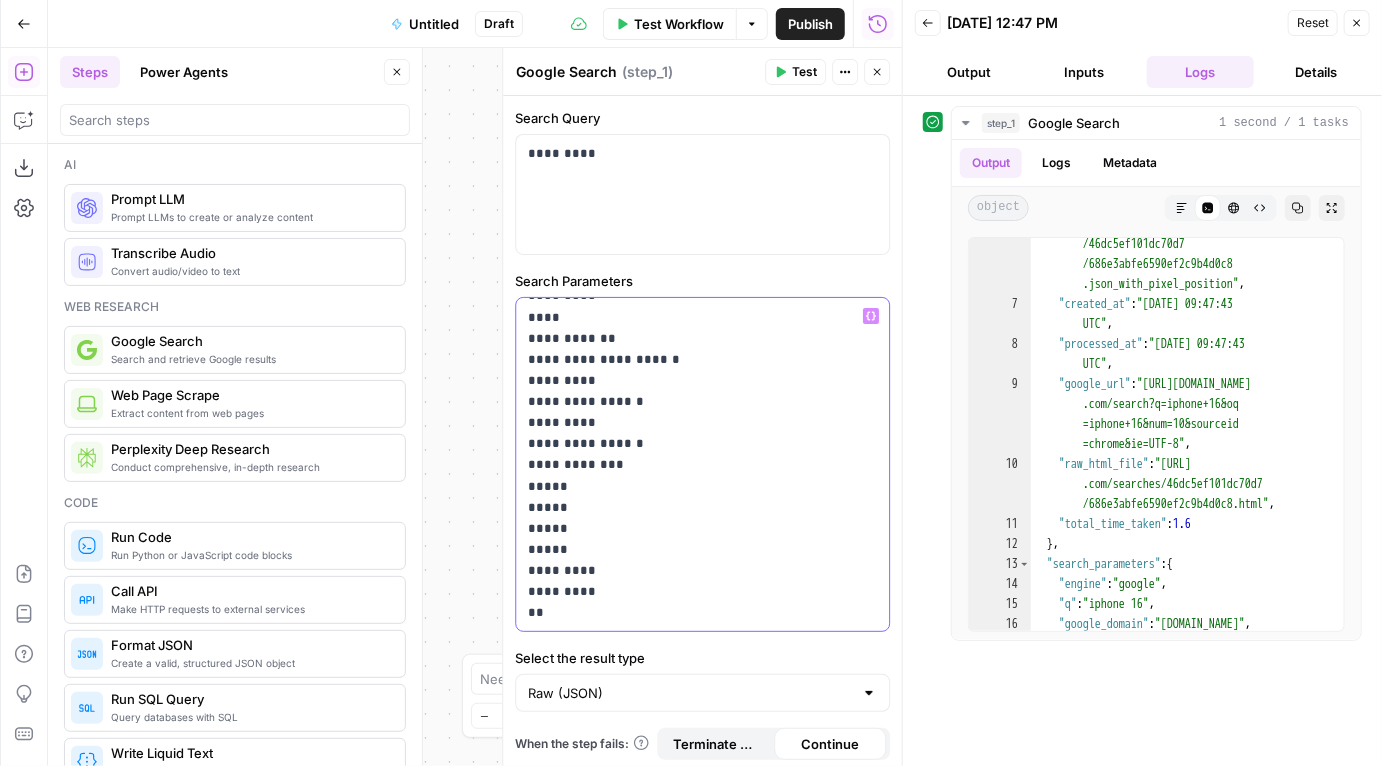 drag, startPoint x: 547, startPoint y: 550, endPoint x: 535, endPoint y: 549, distance: 12.0415945 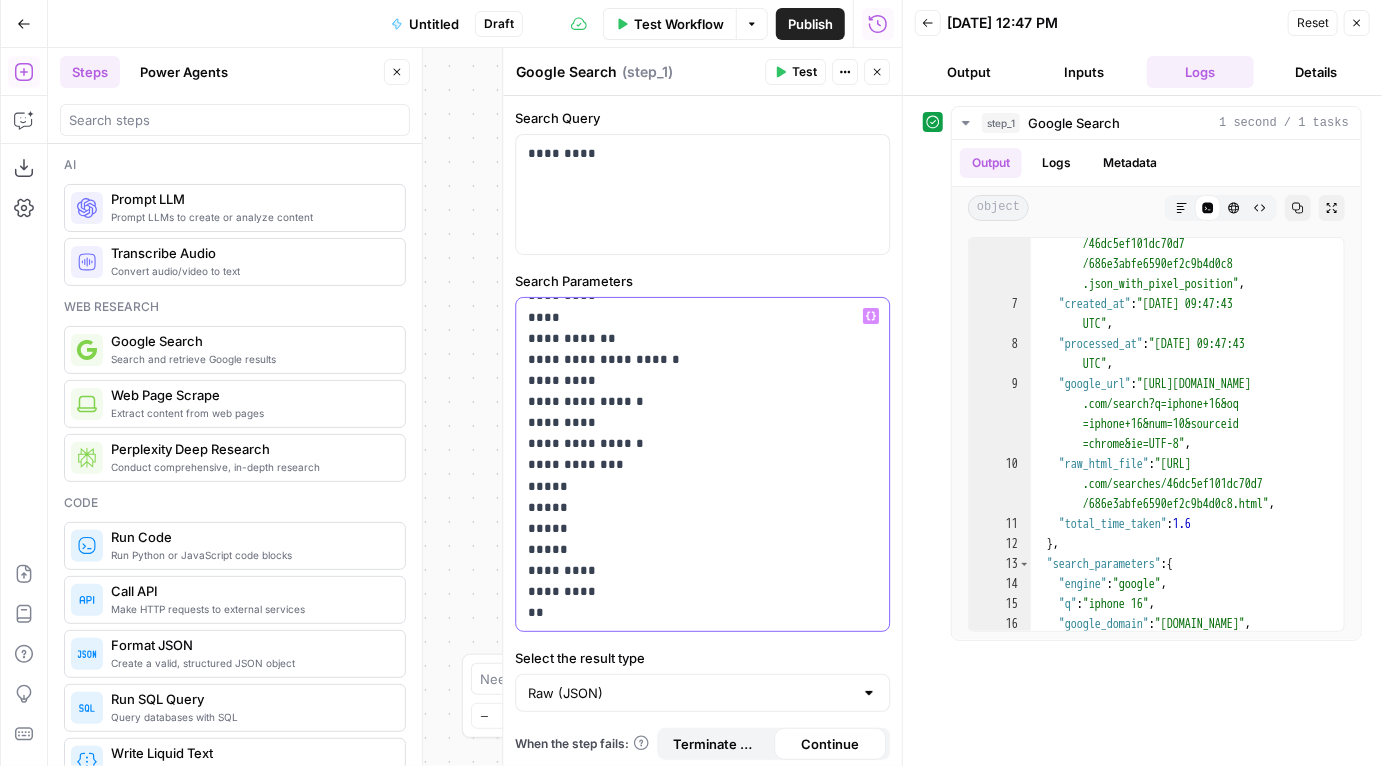drag, startPoint x: 580, startPoint y: 589, endPoint x: 536, endPoint y: 592, distance: 44.102154 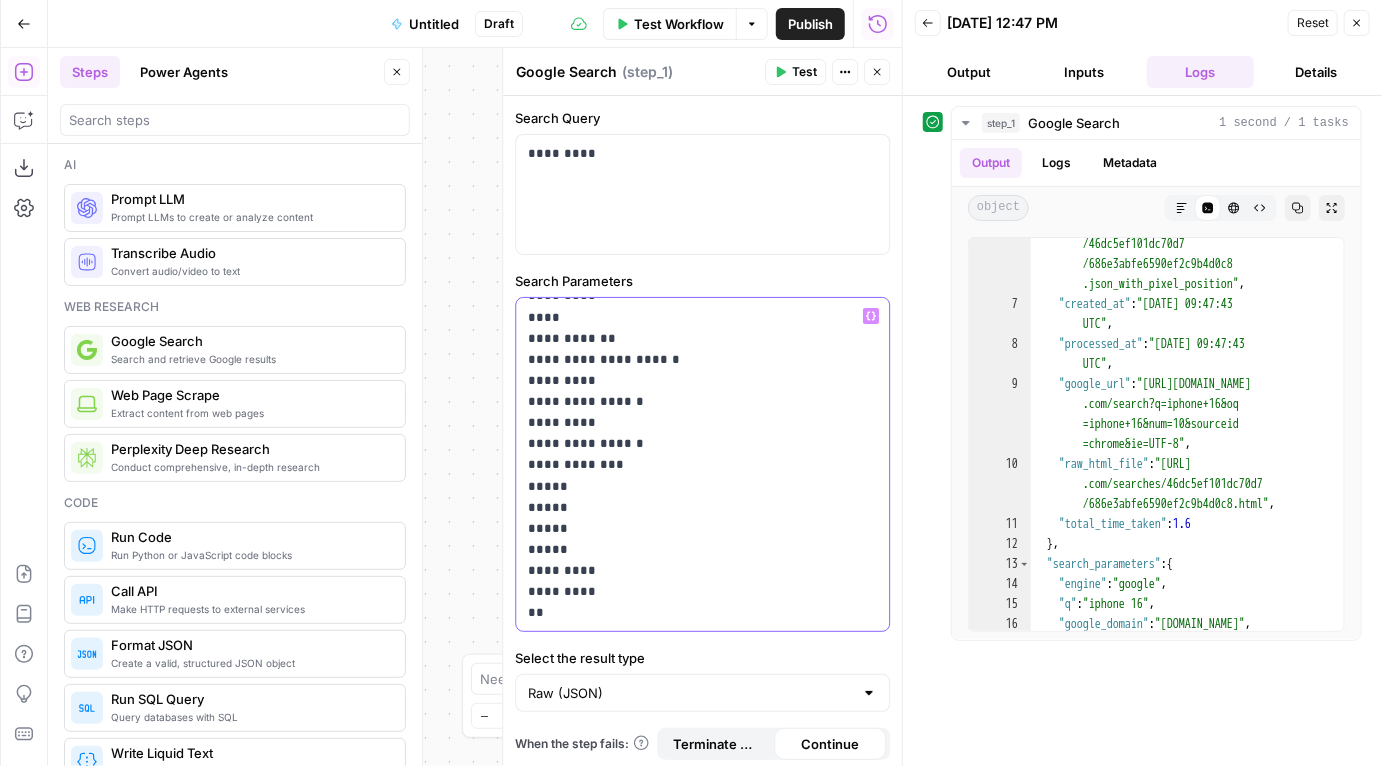 click on "**********" at bounding box center [691, 422] 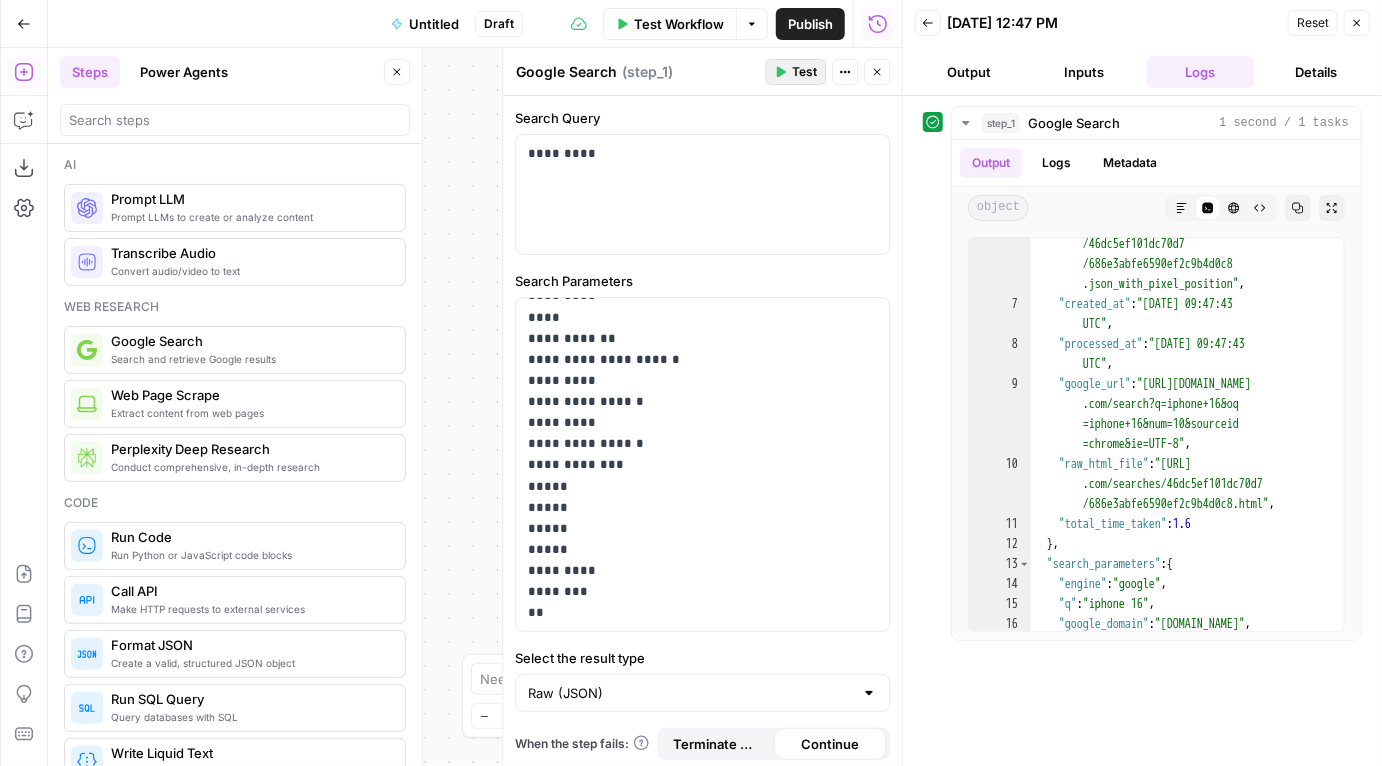 click on "Test" at bounding box center [795, 72] 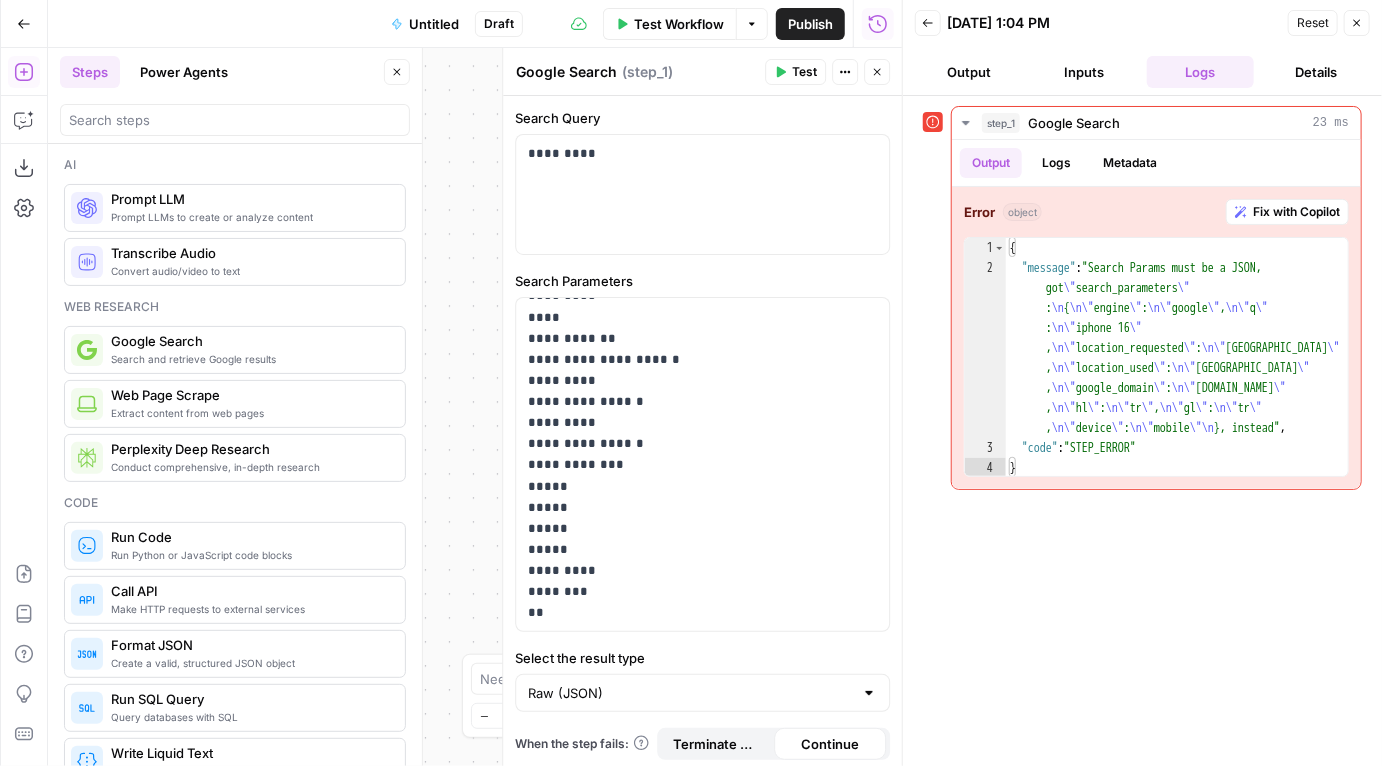 click 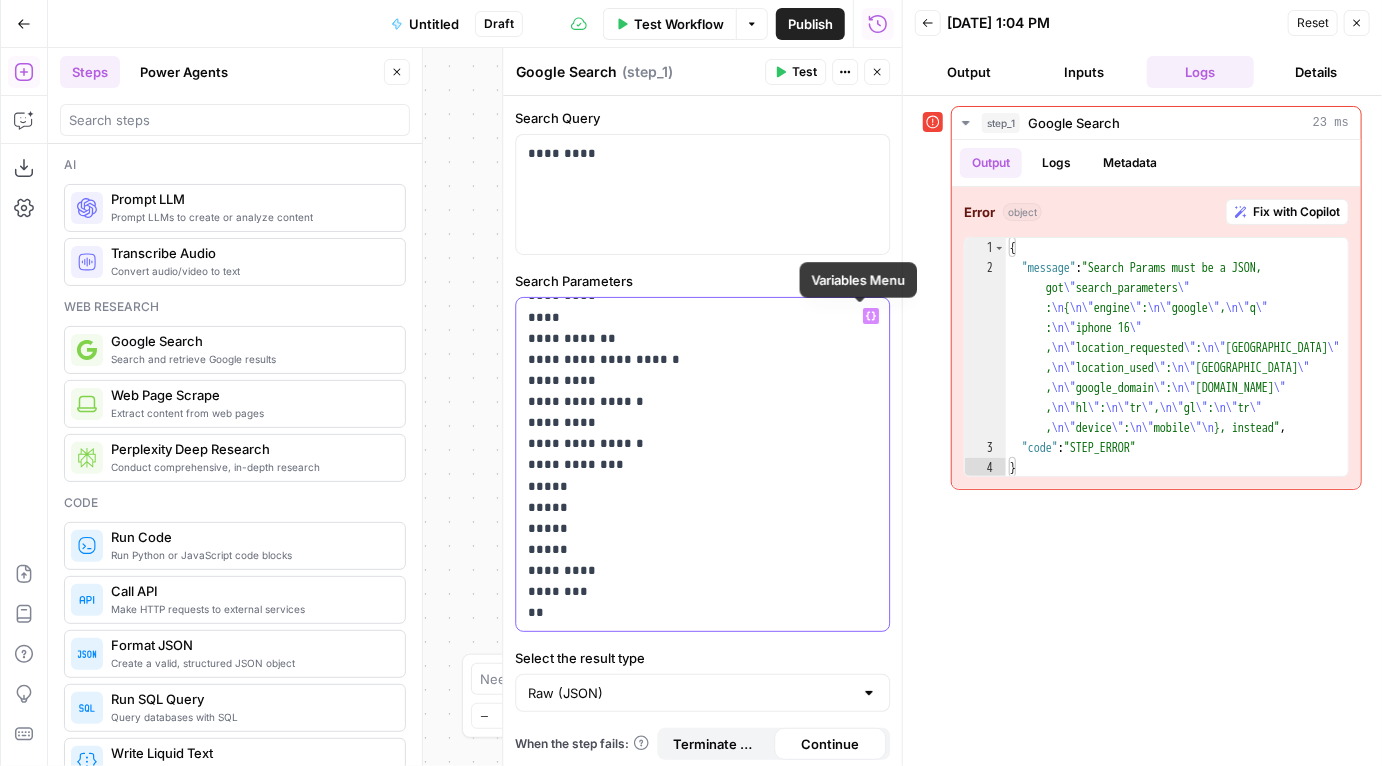 click on "**********" at bounding box center [691, 422] 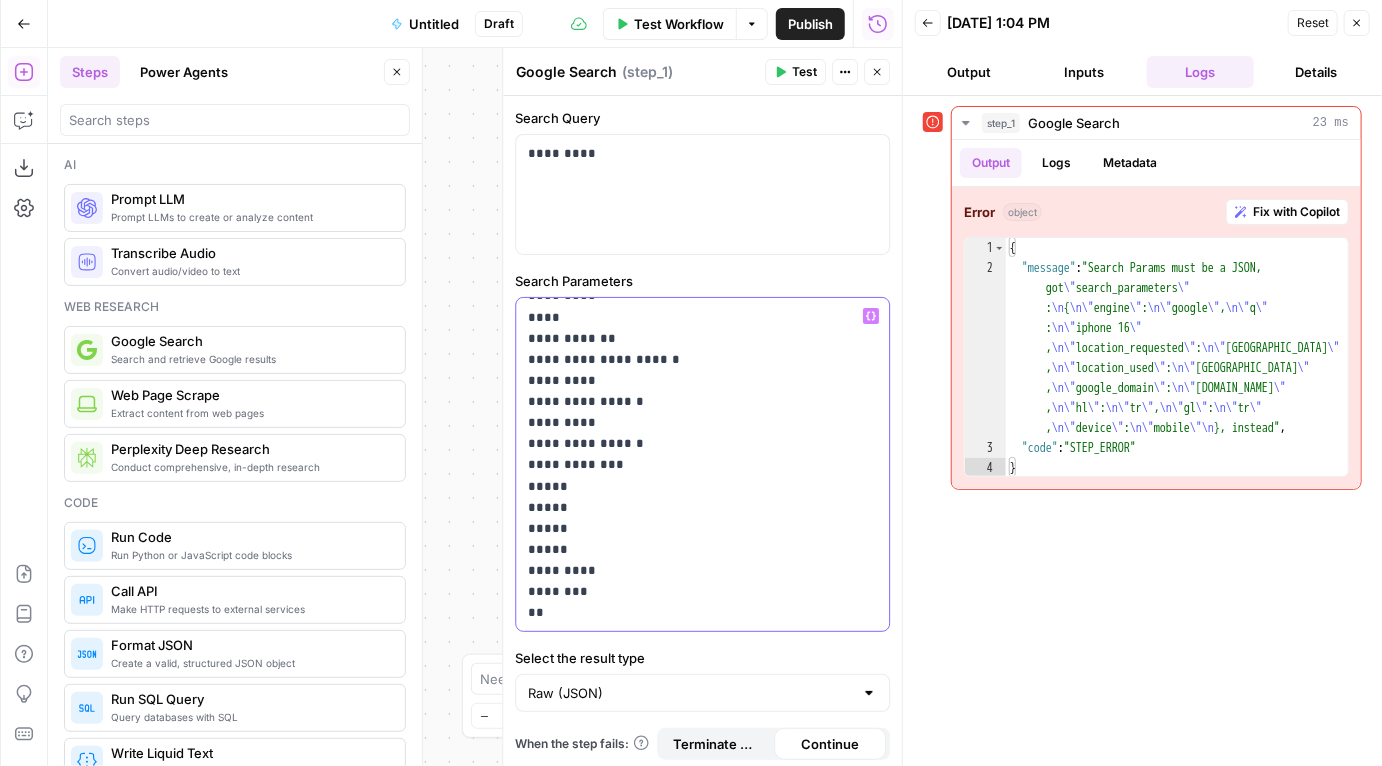 click 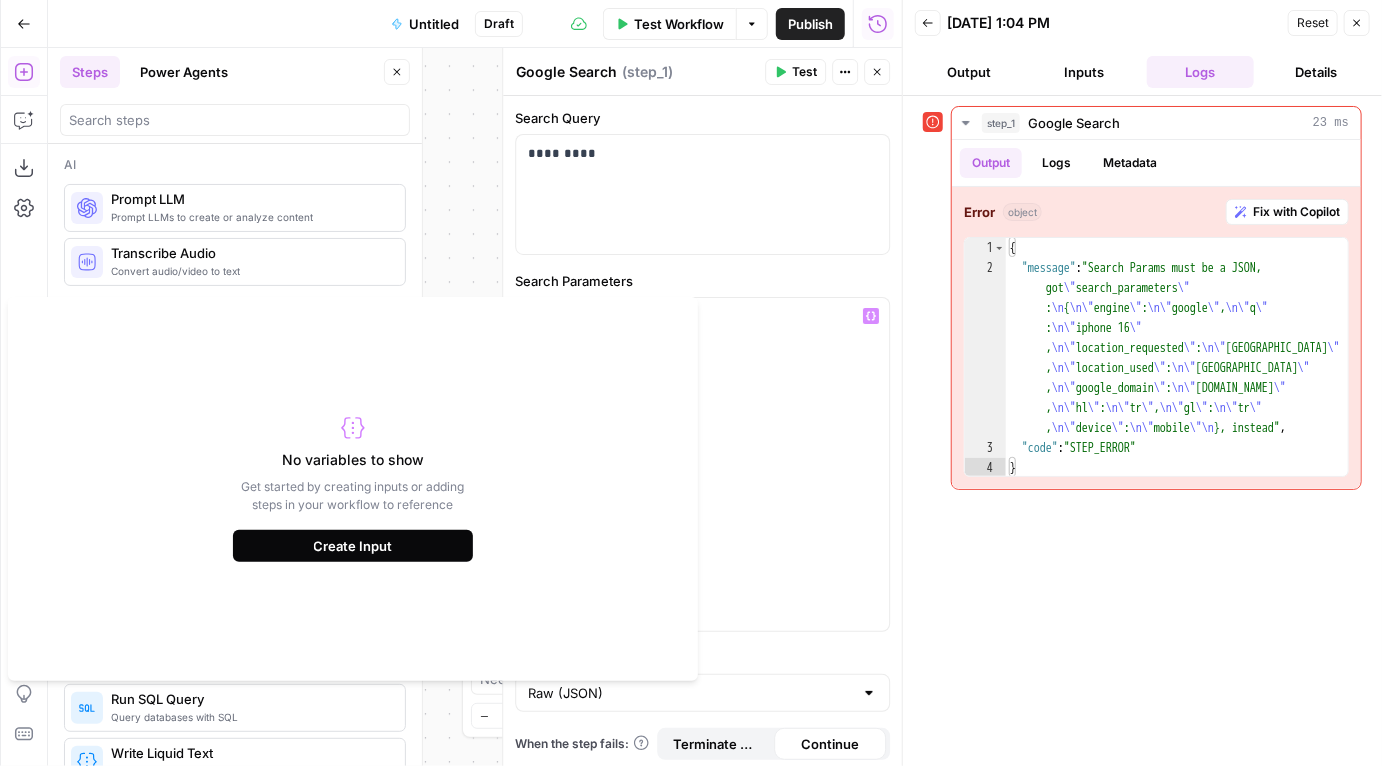 click on "Create Input" at bounding box center (353, 546) 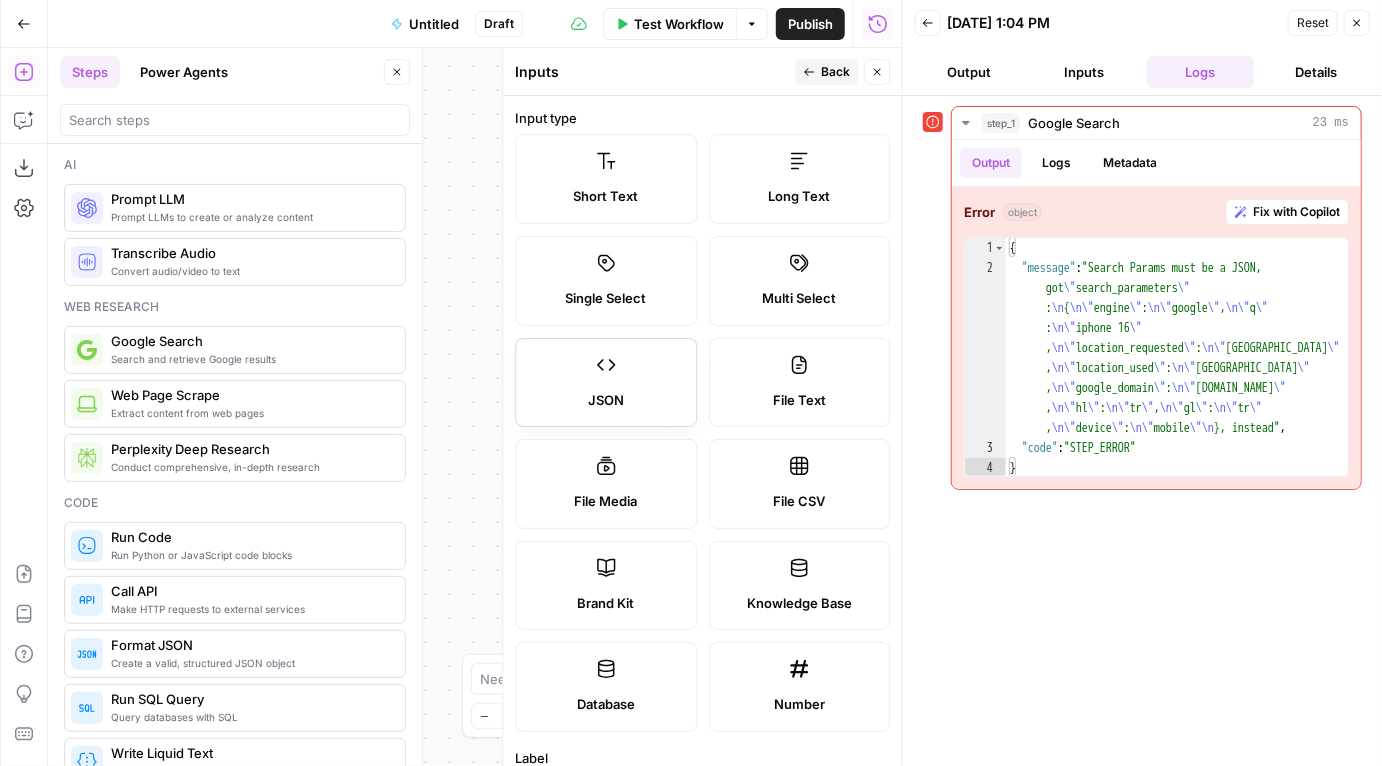 click on "JSON" at bounding box center (606, 383) 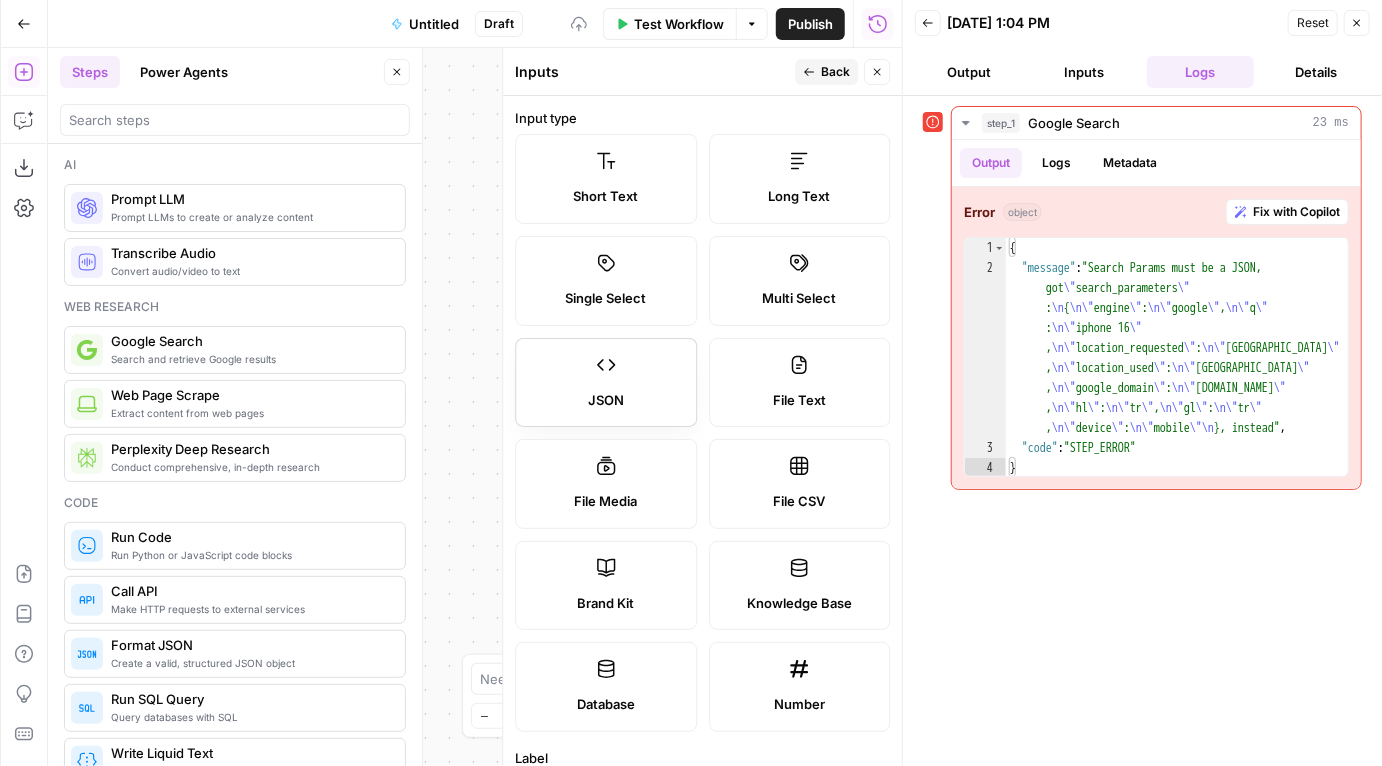 click on "JSON" at bounding box center [606, 383] 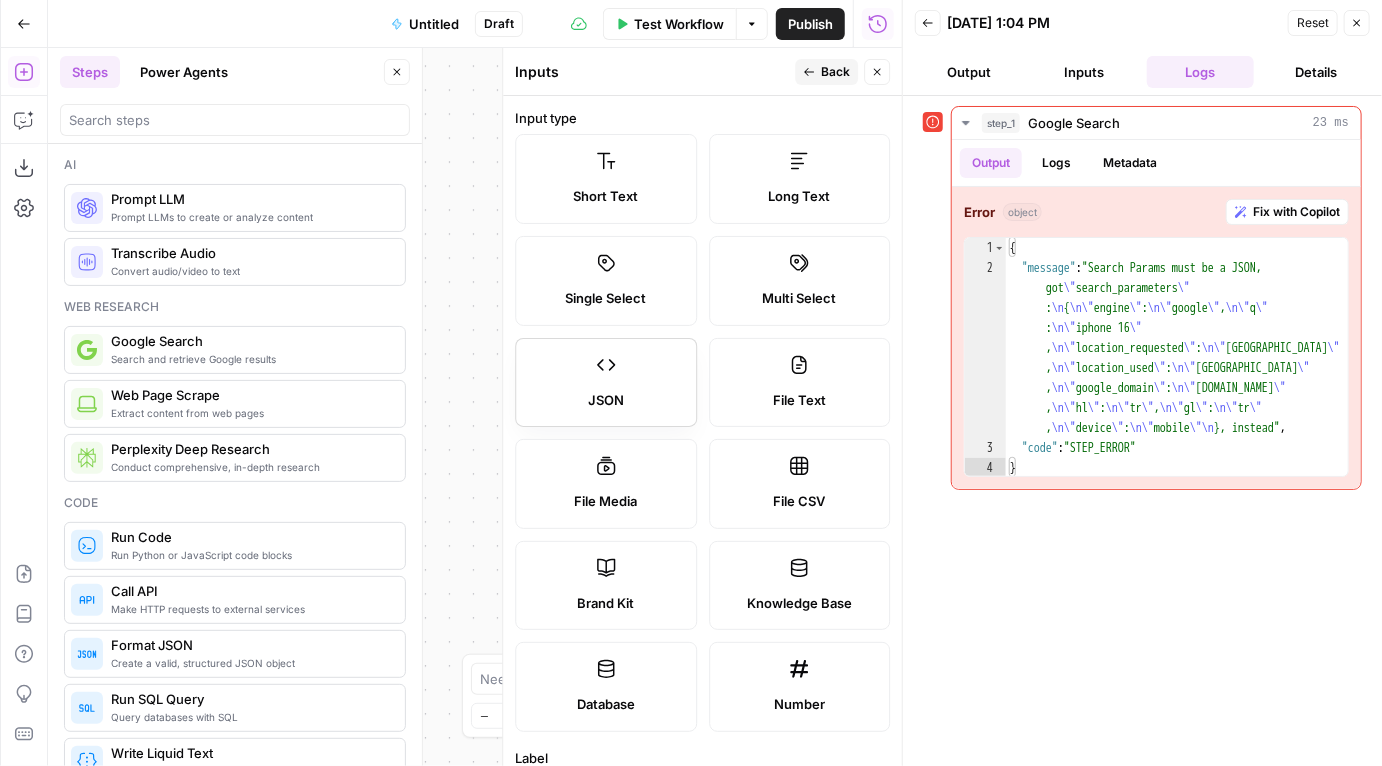 click on "JSON" at bounding box center [606, 383] 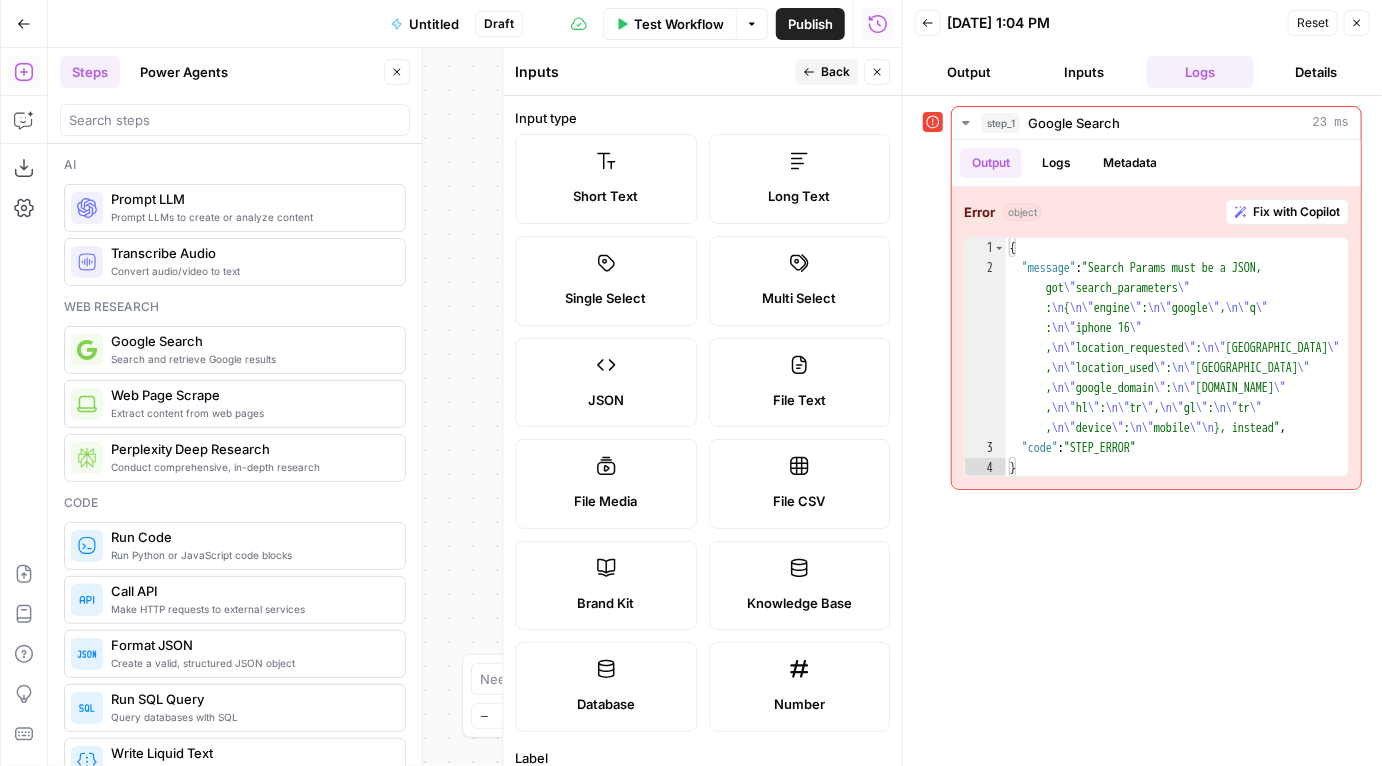 click on "{    "message" :  "Search Params must be a JSON,         got  \" search_parameters \"        : \n { \n\" engine \" : \n\" google \" , \n\" q \"        : \n\" iphone 16 \"        , \n\" location_requested \" : \n\" Turkey \"        , \n\" location_used \" : \n\" Turkey \"        , \n\" google_domain \" : \n\" google.com \"        , \n\" hl \" : \n\" tr \" , \n\" gl \" : \n\" tr \"        , \n\" device \" : \n\" mobile \"\n }, instead" ,    "code" :  "STEP_ERROR" }" at bounding box center (1177, 378) 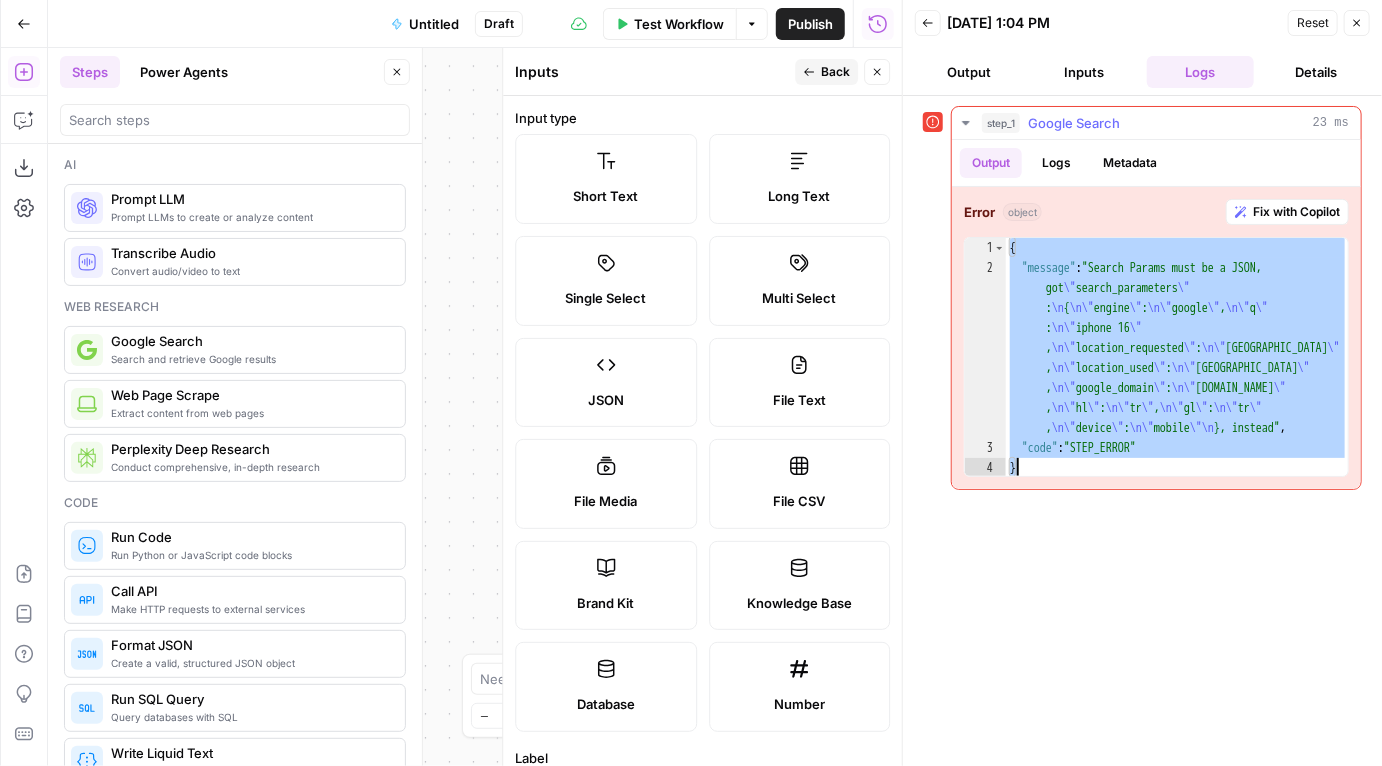 click on "{    "message" :  "Search Params must be a JSON,         got  \" search_parameters \"        : \n { \n\" engine \" : \n\" google \" , \n\" q \"        : \n\" iphone 16 \"        , \n\" location_requested \" : \n\" Turkey \"        , \n\" location_used \" : \n\" Turkey \"        , \n\" google_domain \" : \n\" google.com \"        , \n\" hl \" : \n\" tr \" , \n\" gl \" : \n\" tr \"        , \n\" device \" : \n\" mobile \"\n }, instead" ,    "code" :  "STEP_ERROR" }" at bounding box center (1177, 378) 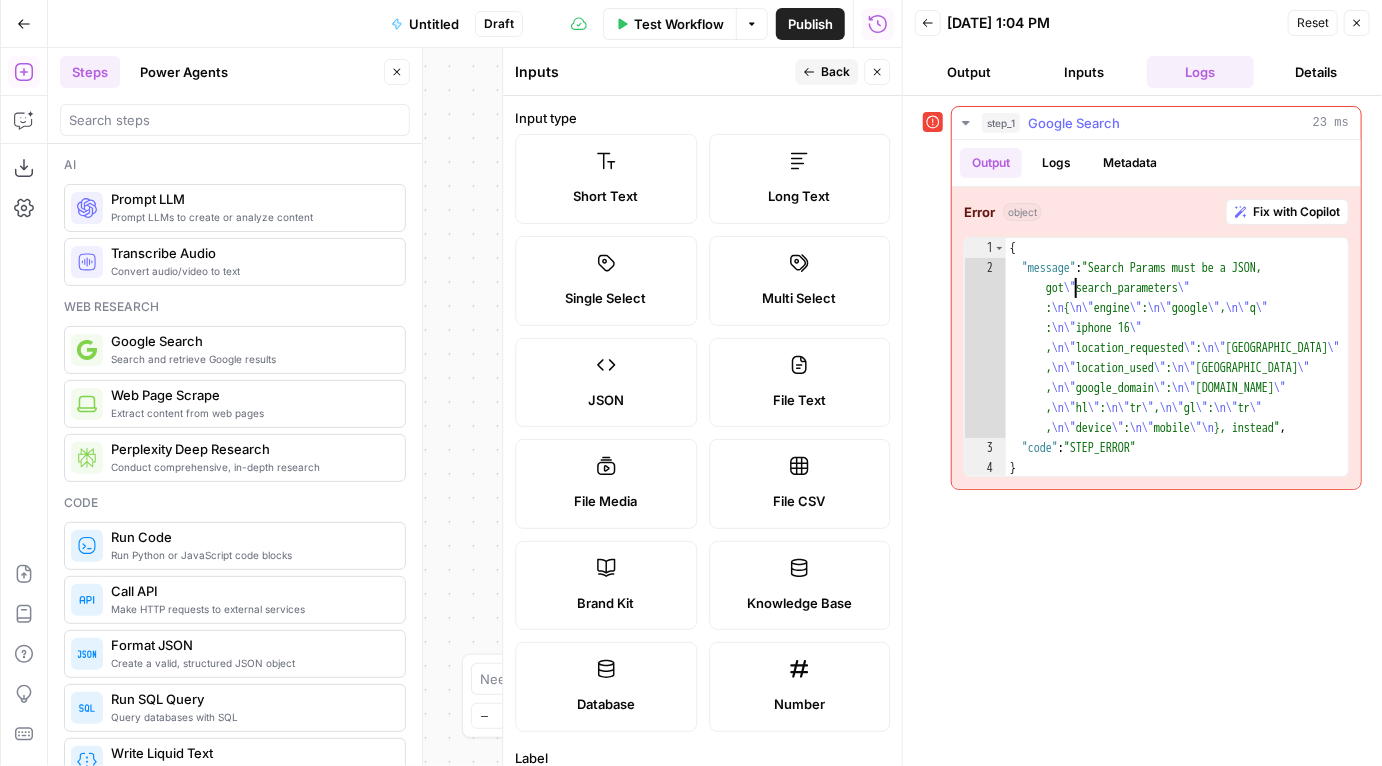 type on "**********" 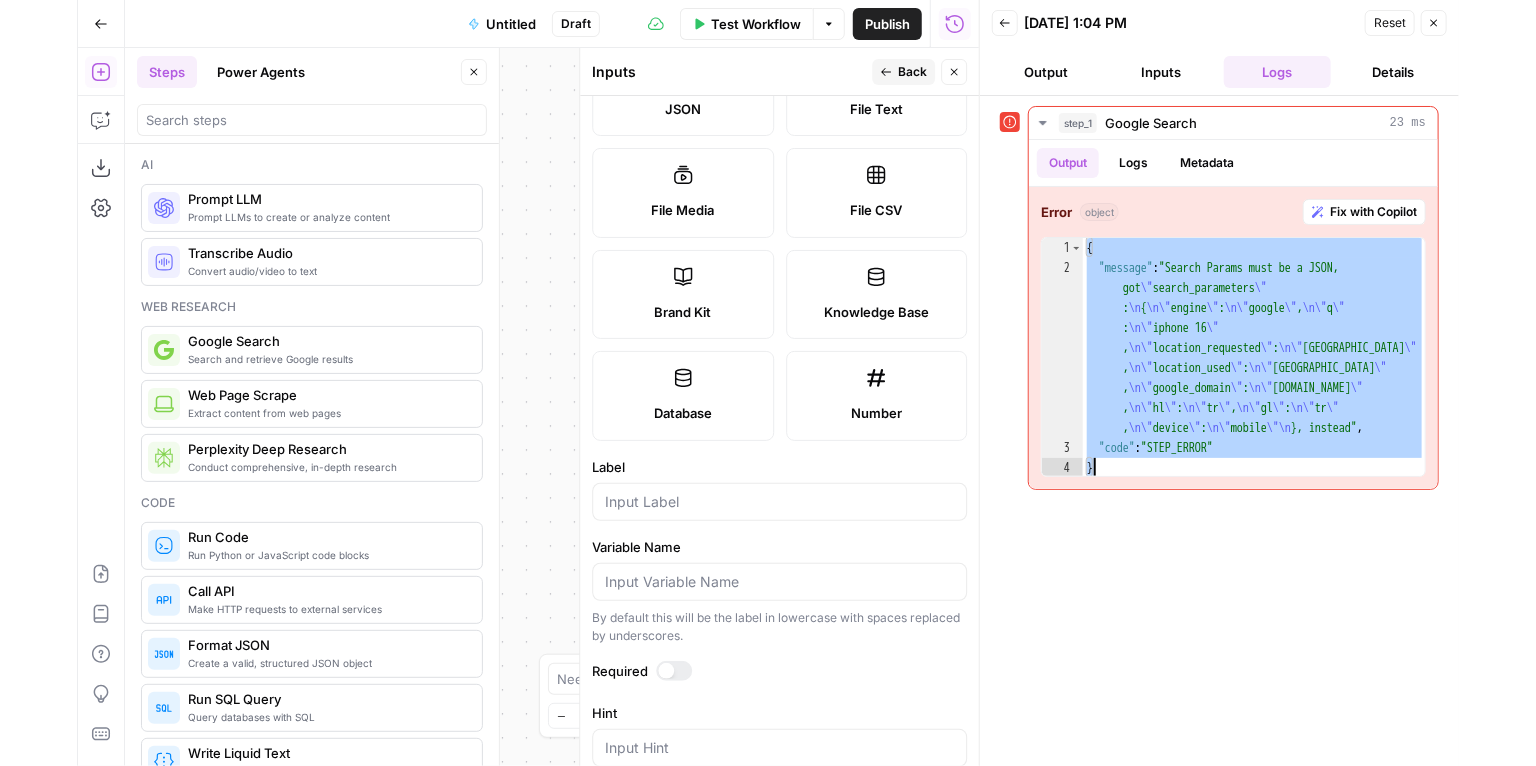 scroll, scrollTop: 288, scrollLeft: 0, axis: vertical 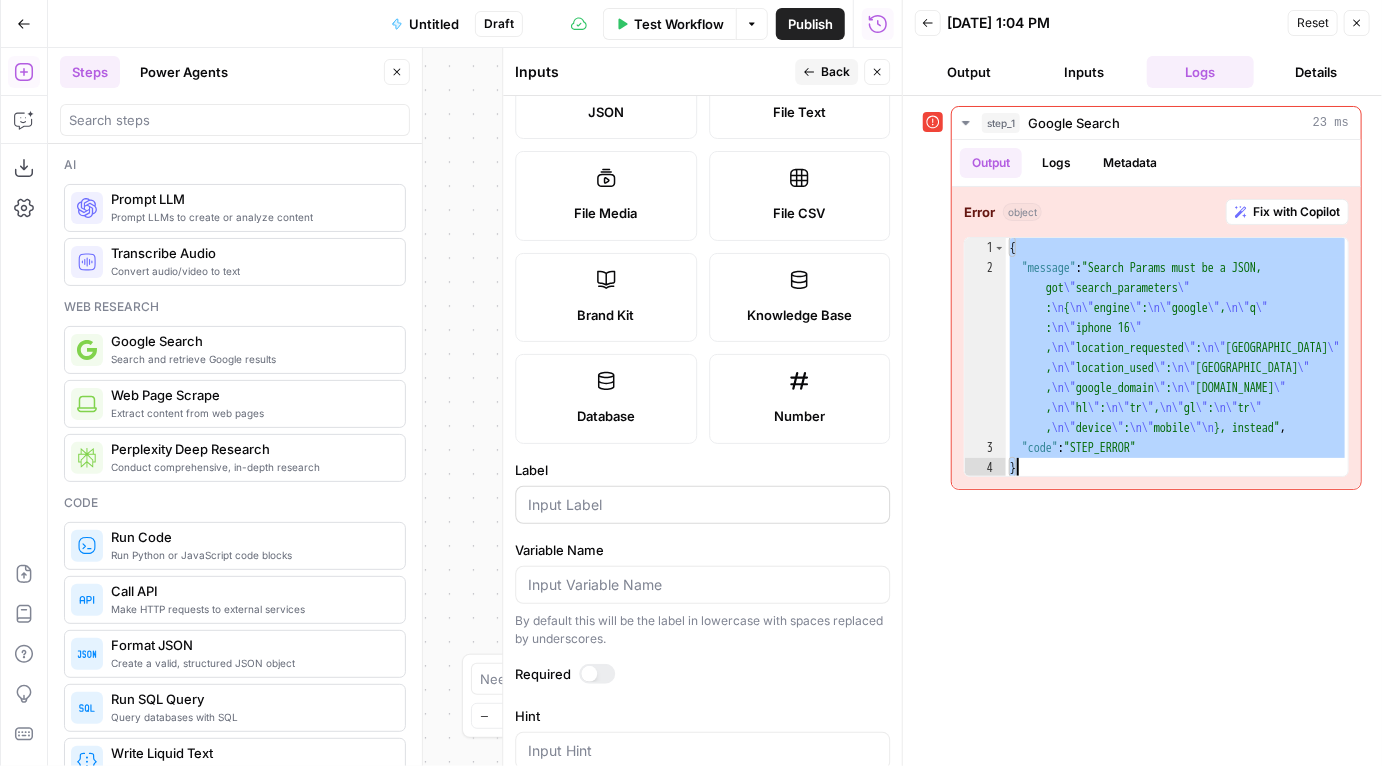 click at bounding box center (702, 505) 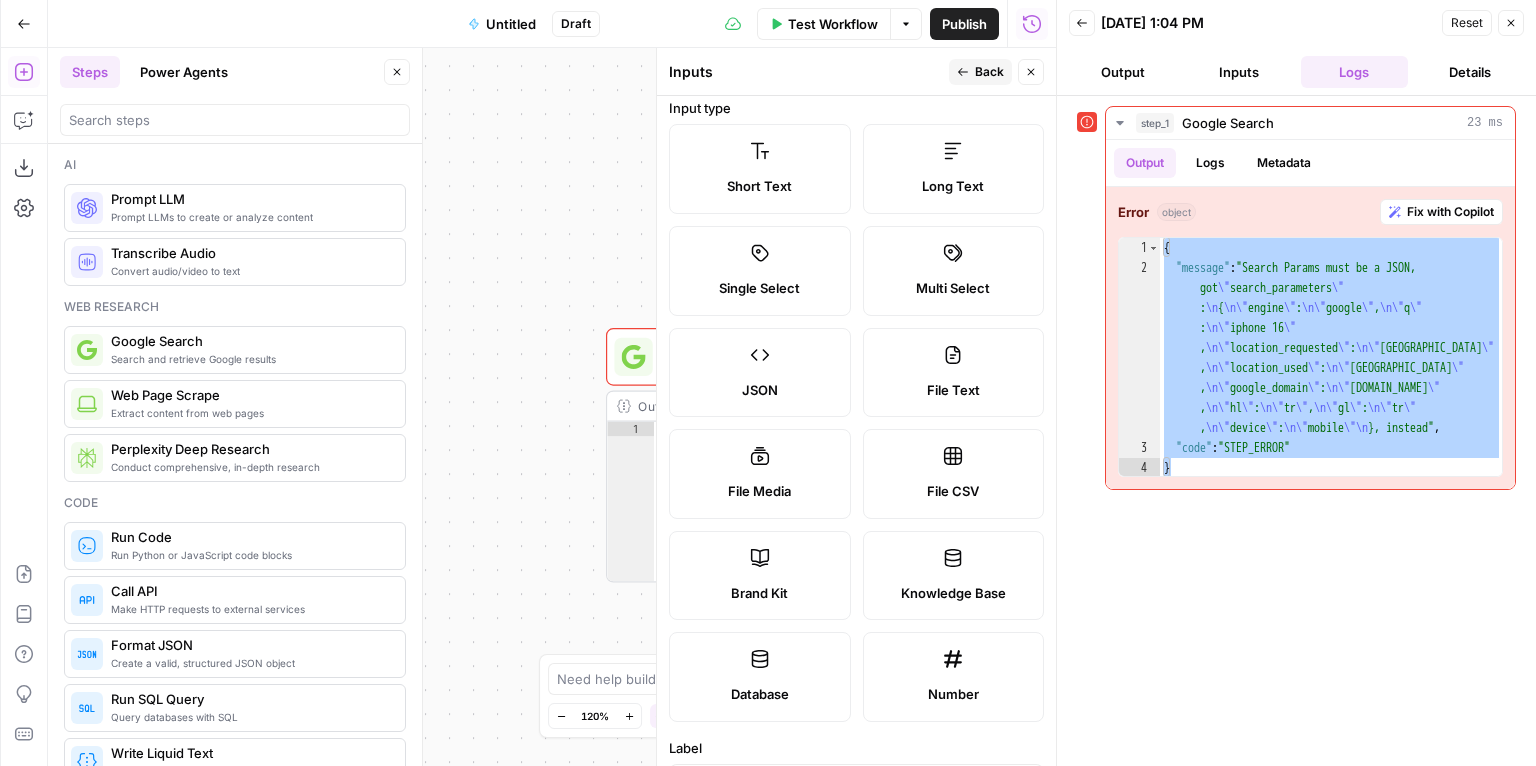 scroll, scrollTop: 0, scrollLeft: 0, axis: both 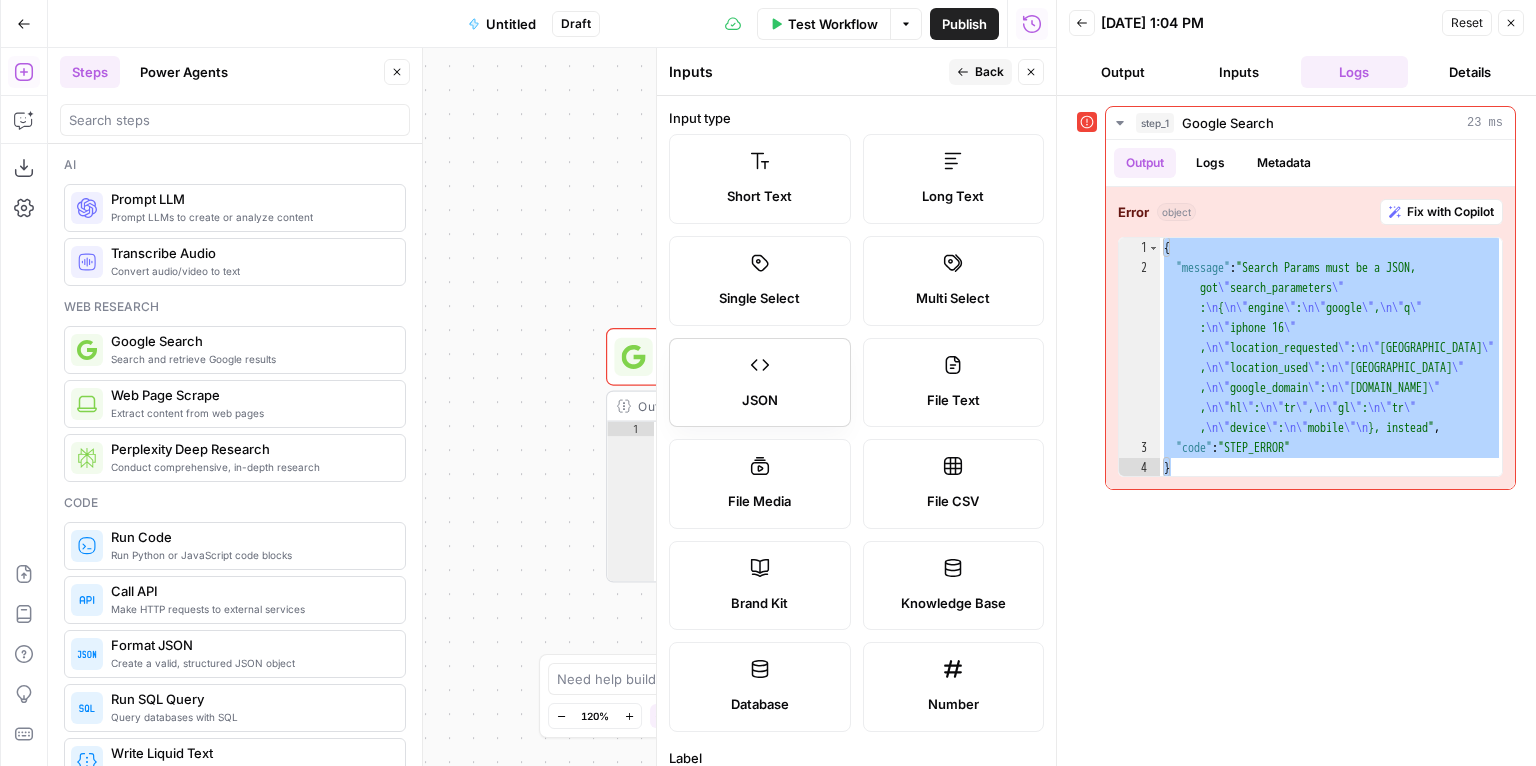 click on "JSON" at bounding box center [760, 383] 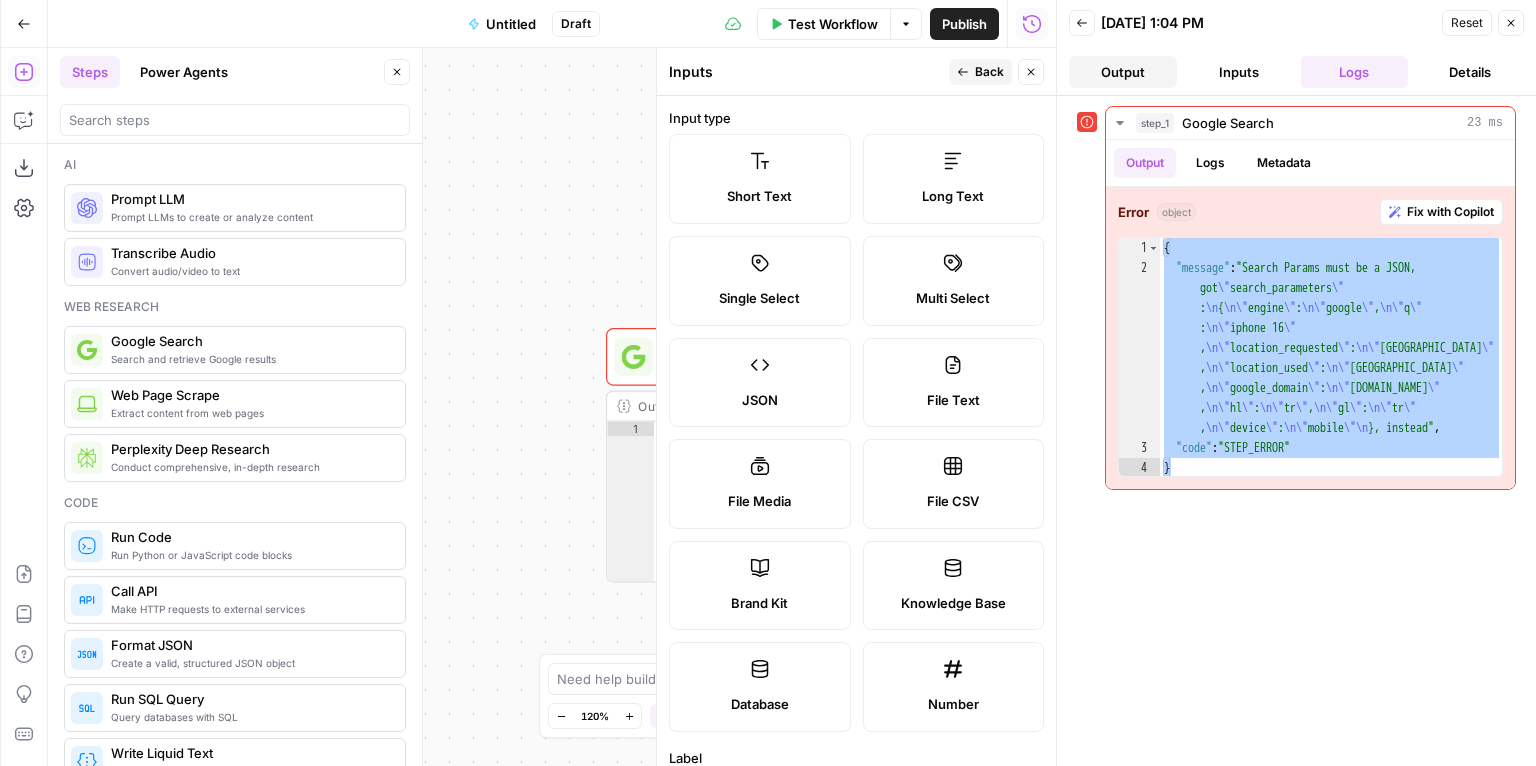 click on "Output" at bounding box center (1123, 72) 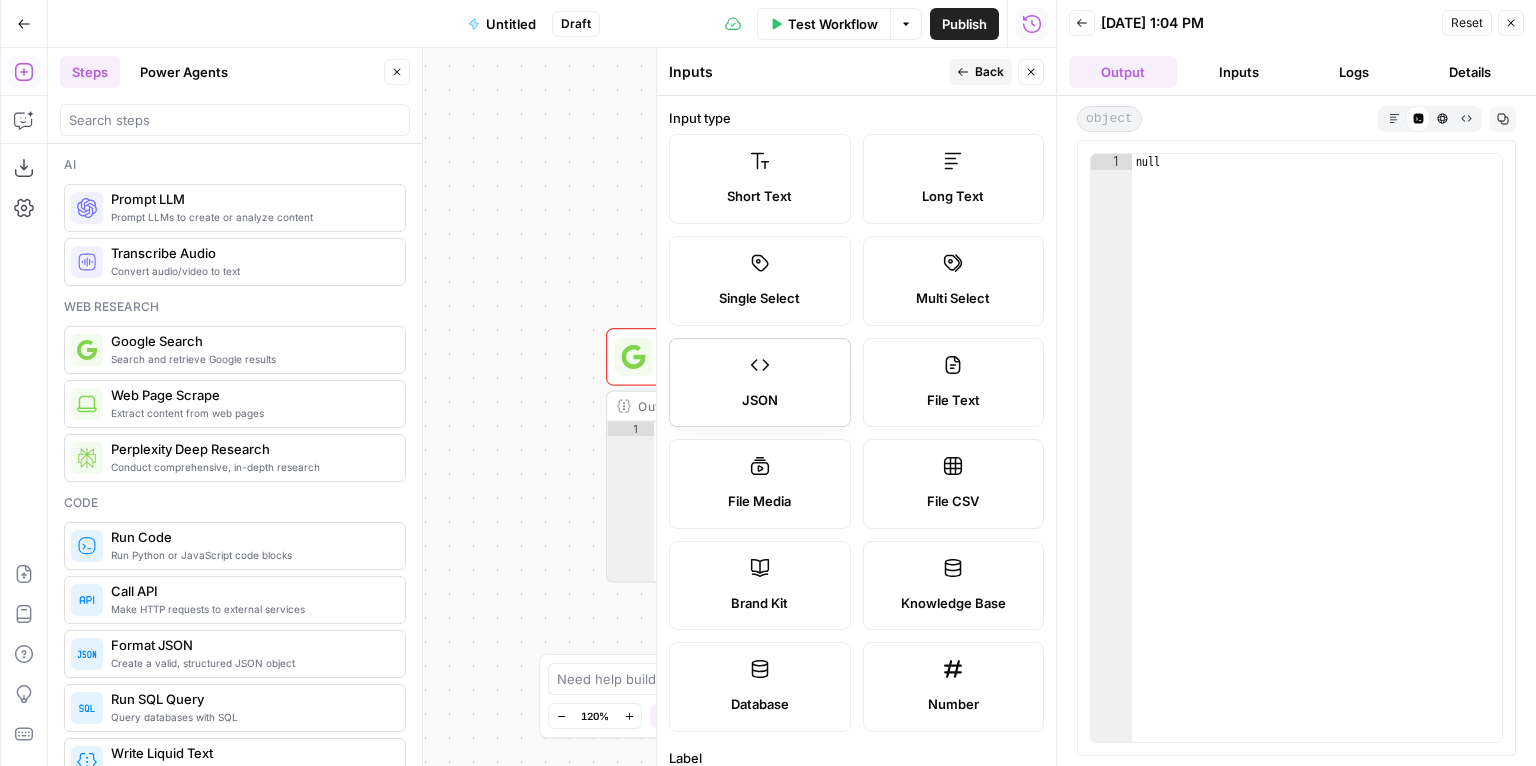 click on "JSON" at bounding box center (760, 401) 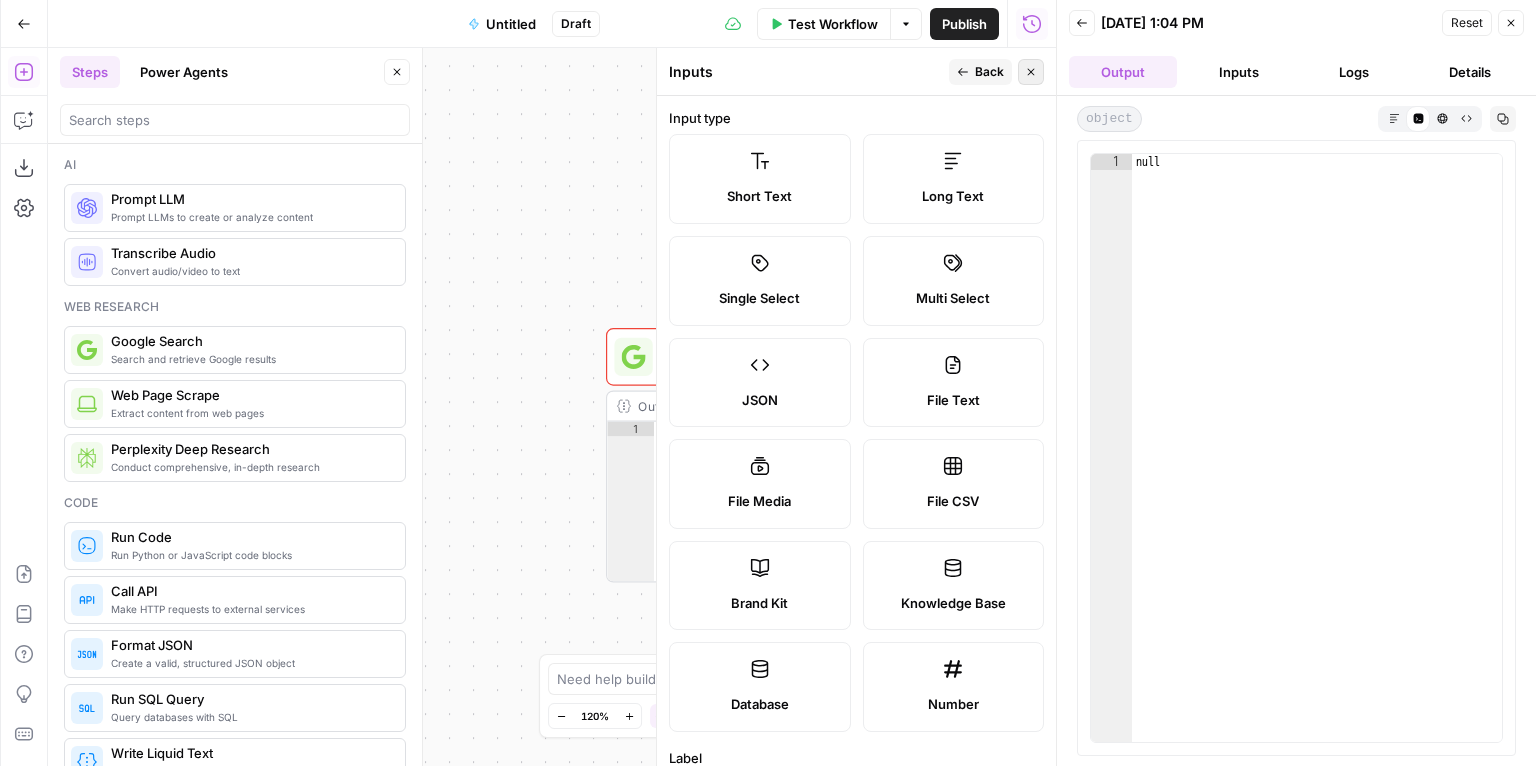 click on "Close" at bounding box center [1031, 72] 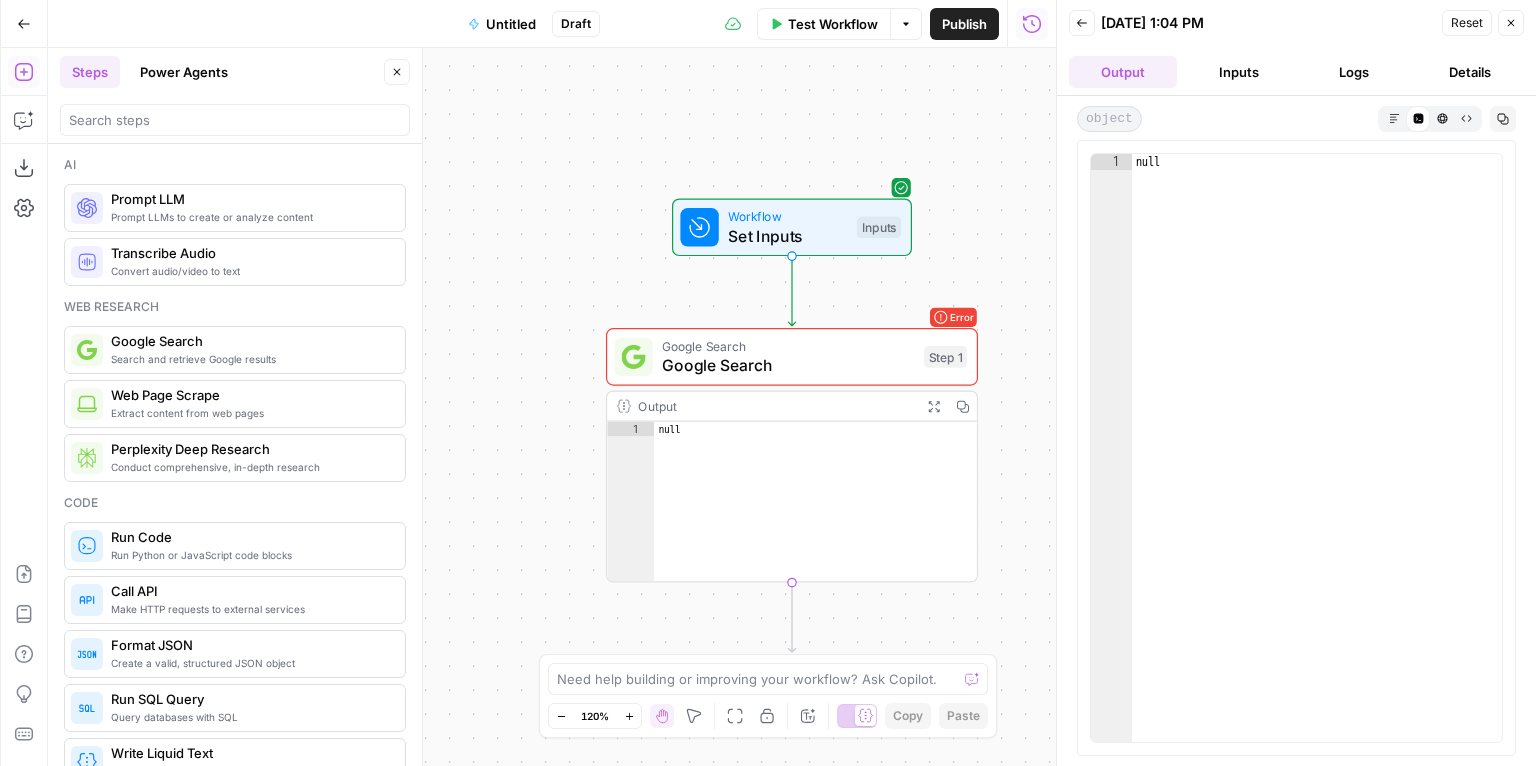 type on "****" 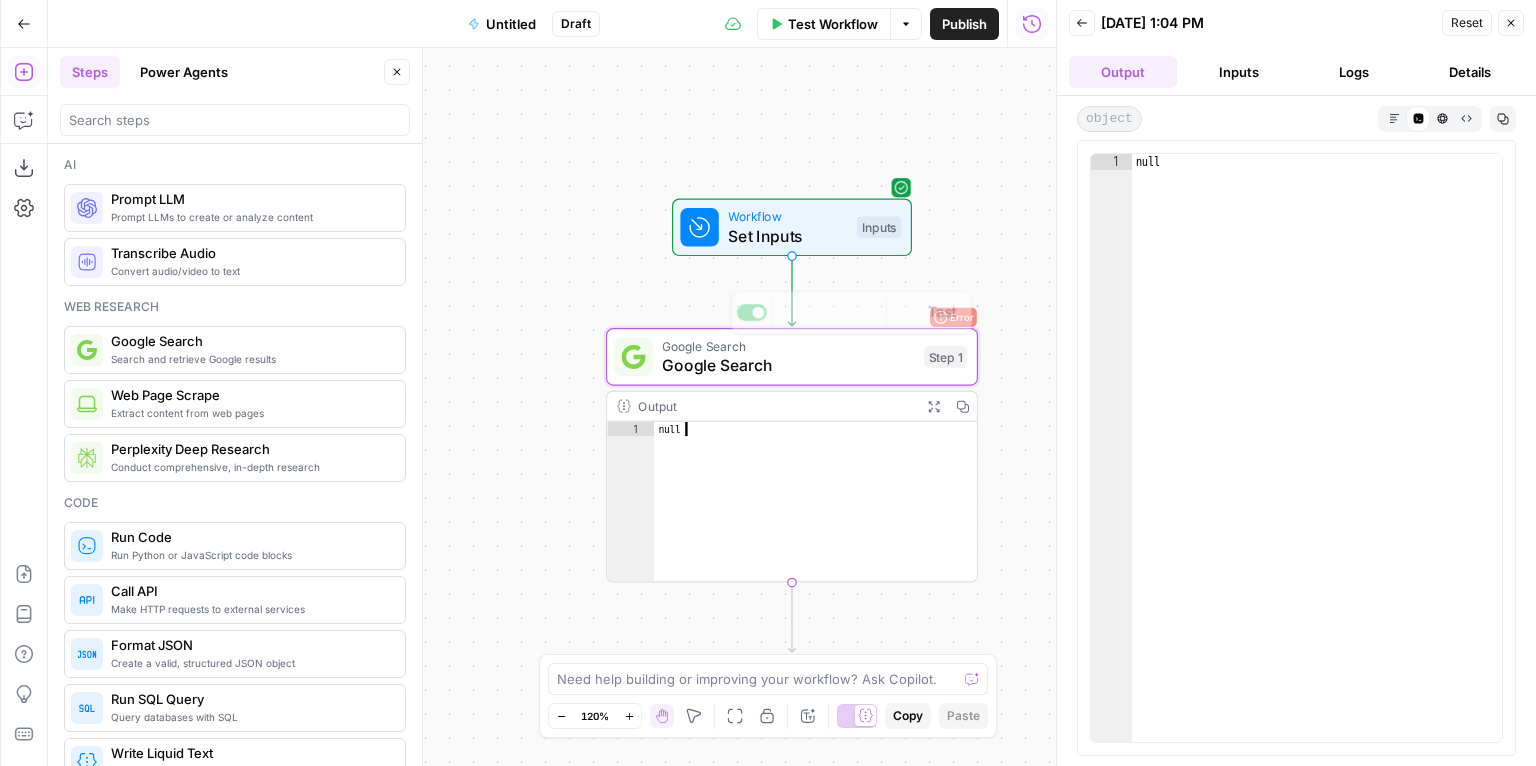 click on "Workflow" at bounding box center (787, 216) 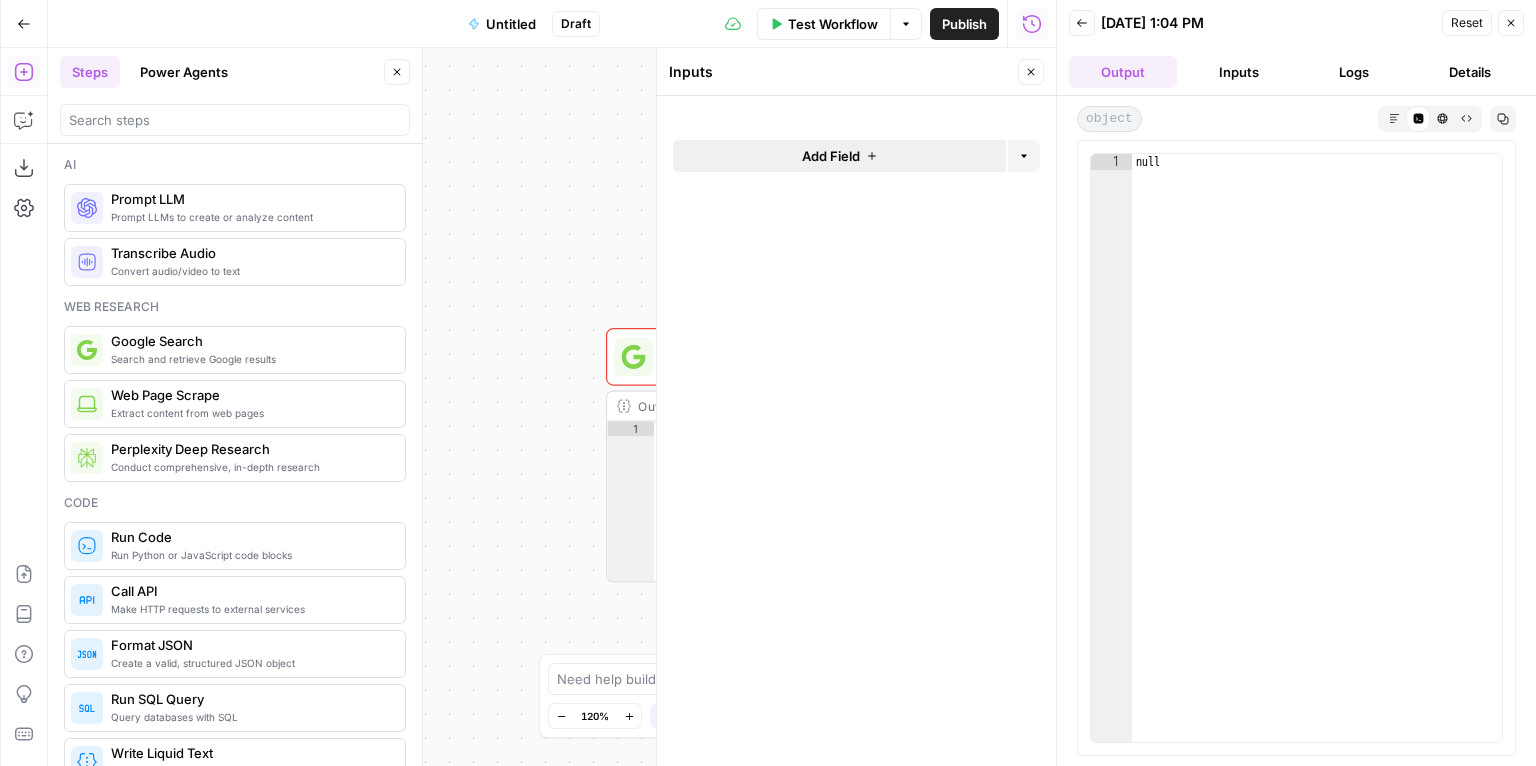 click on "Add Field" at bounding box center [831, 156] 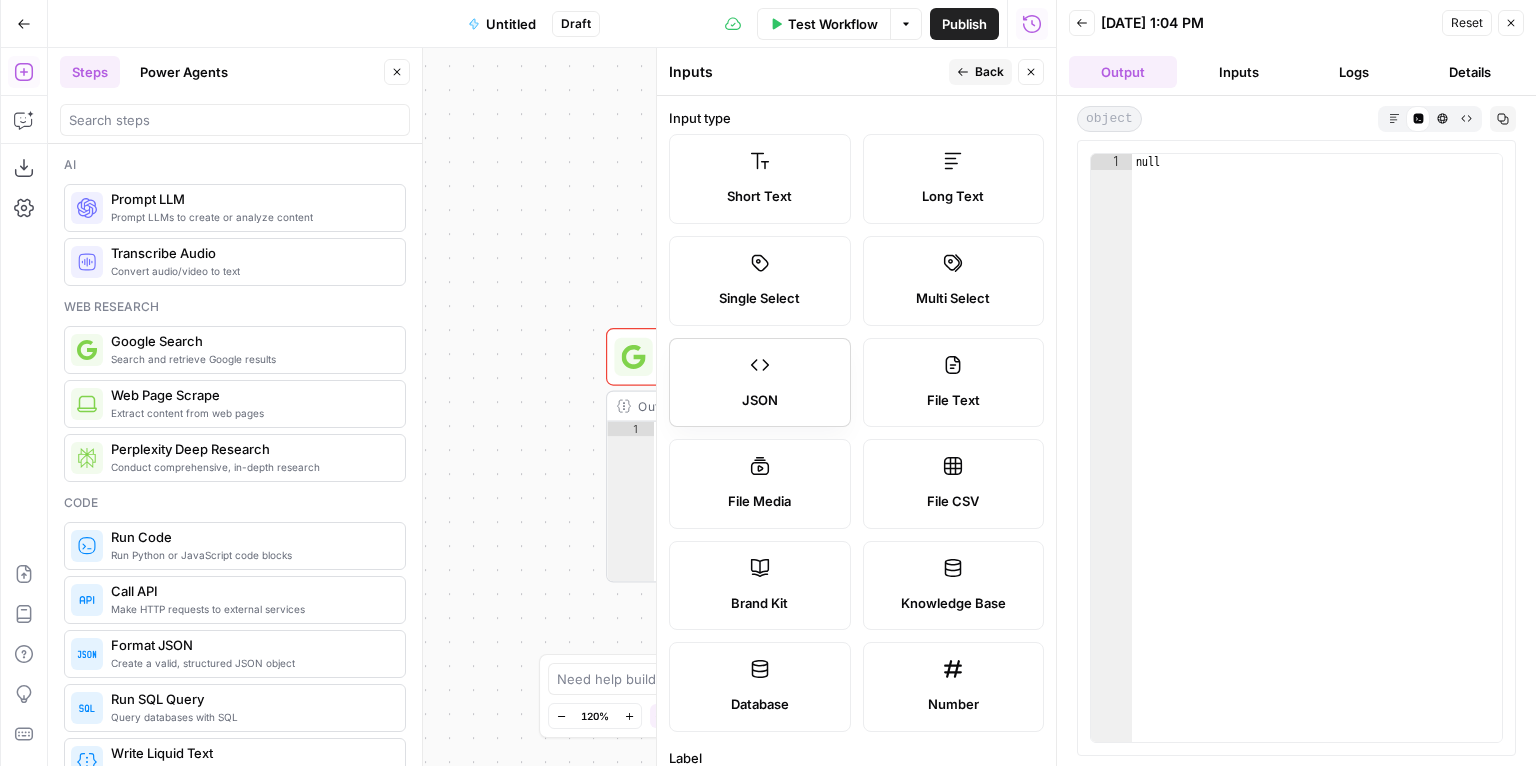 click on "JSON" at bounding box center [760, 401] 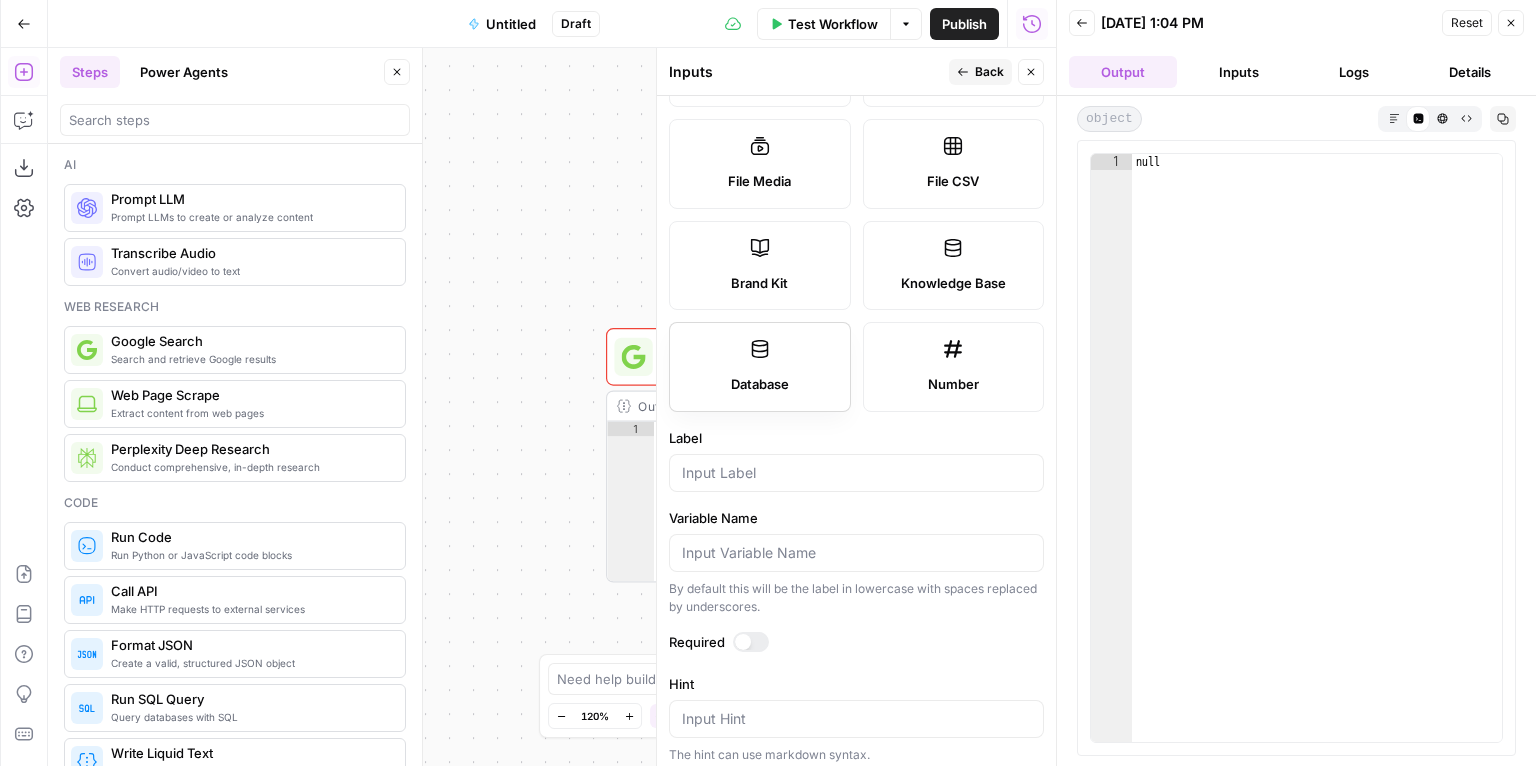 scroll, scrollTop: 353, scrollLeft: 0, axis: vertical 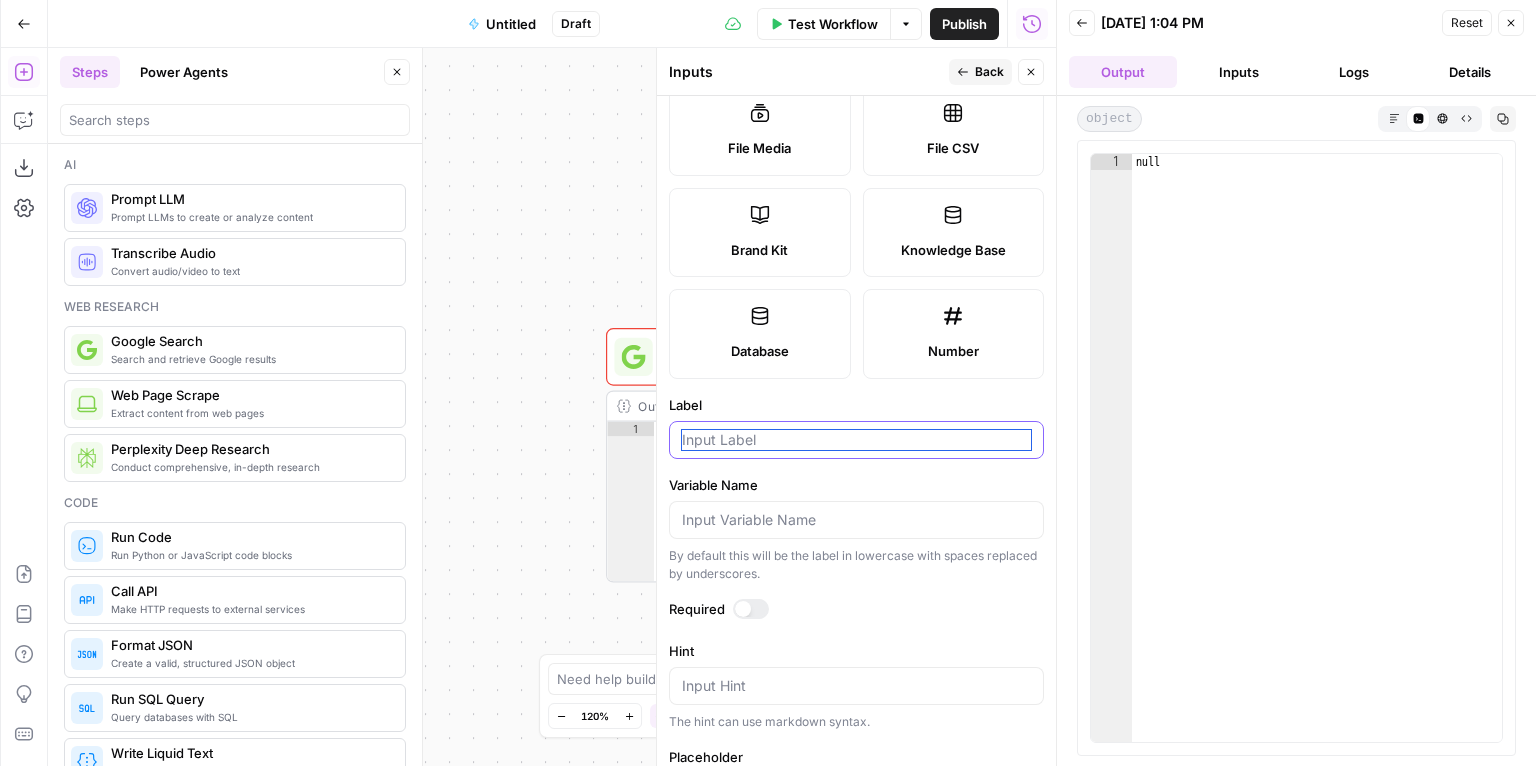 click on "Label" at bounding box center [856, 440] 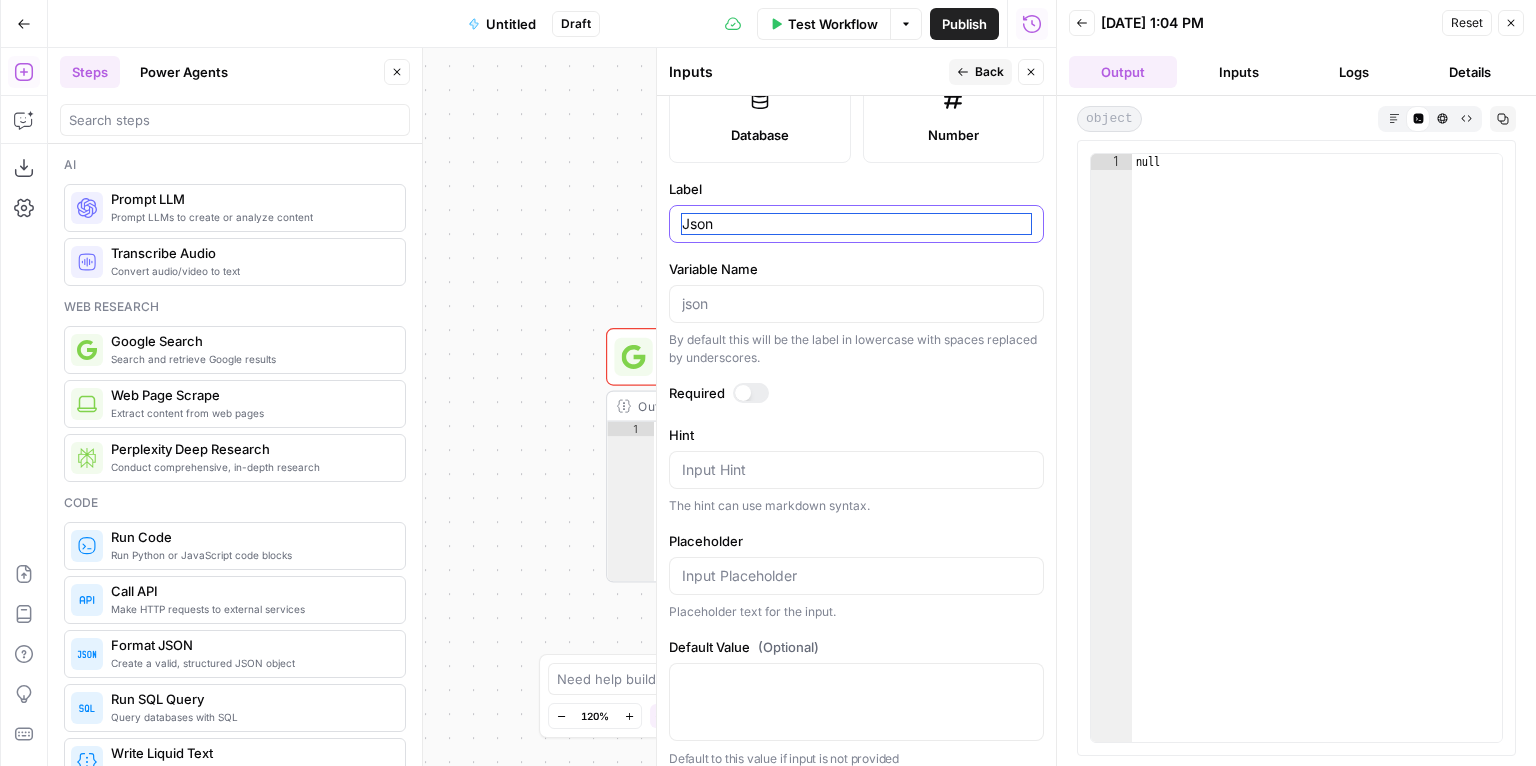 scroll, scrollTop: 579, scrollLeft: 0, axis: vertical 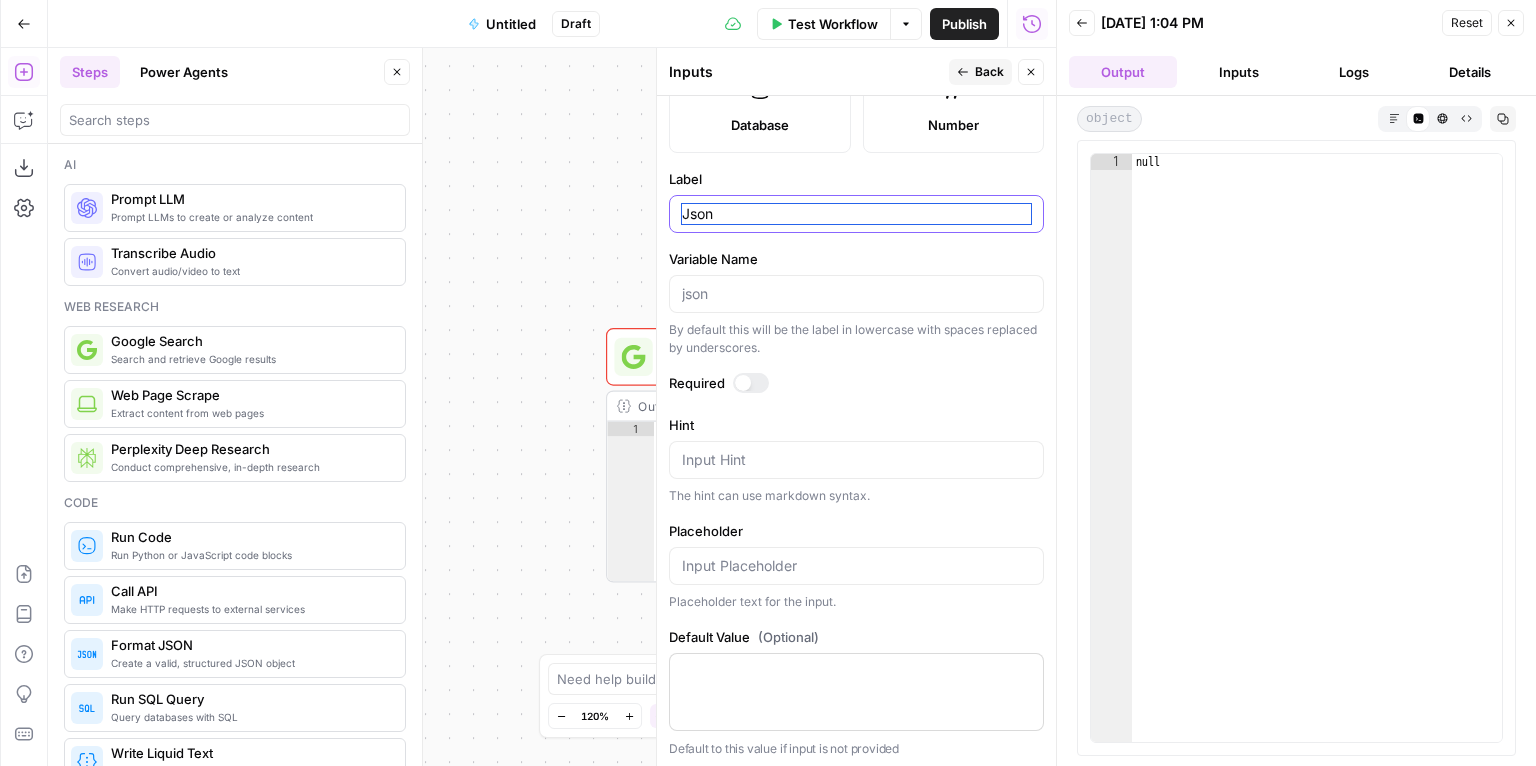 type on "Json" 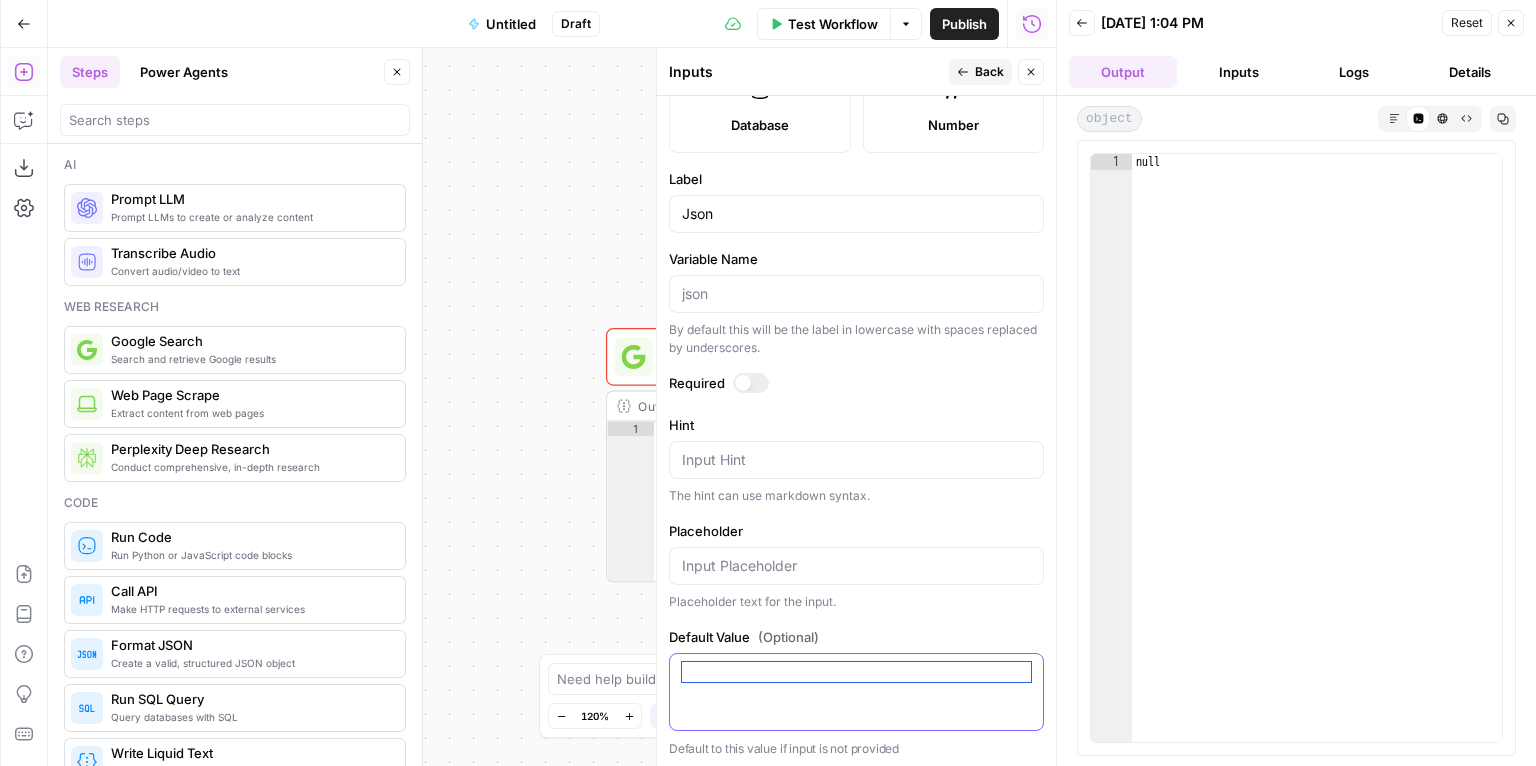 click on "Default Value   (Optional)" at bounding box center (856, 672) 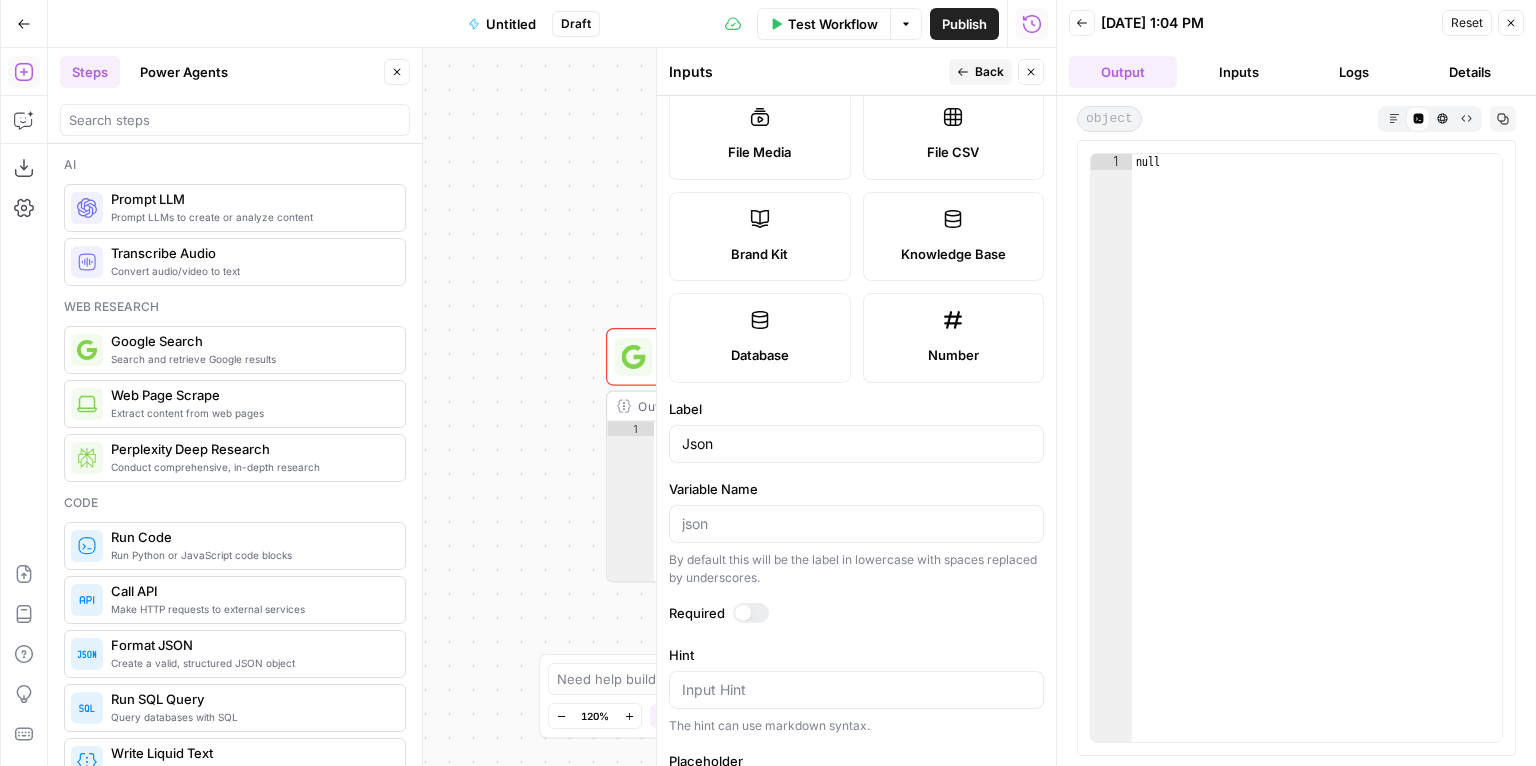 scroll, scrollTop: 0, scrollLeft: 0, axis: both 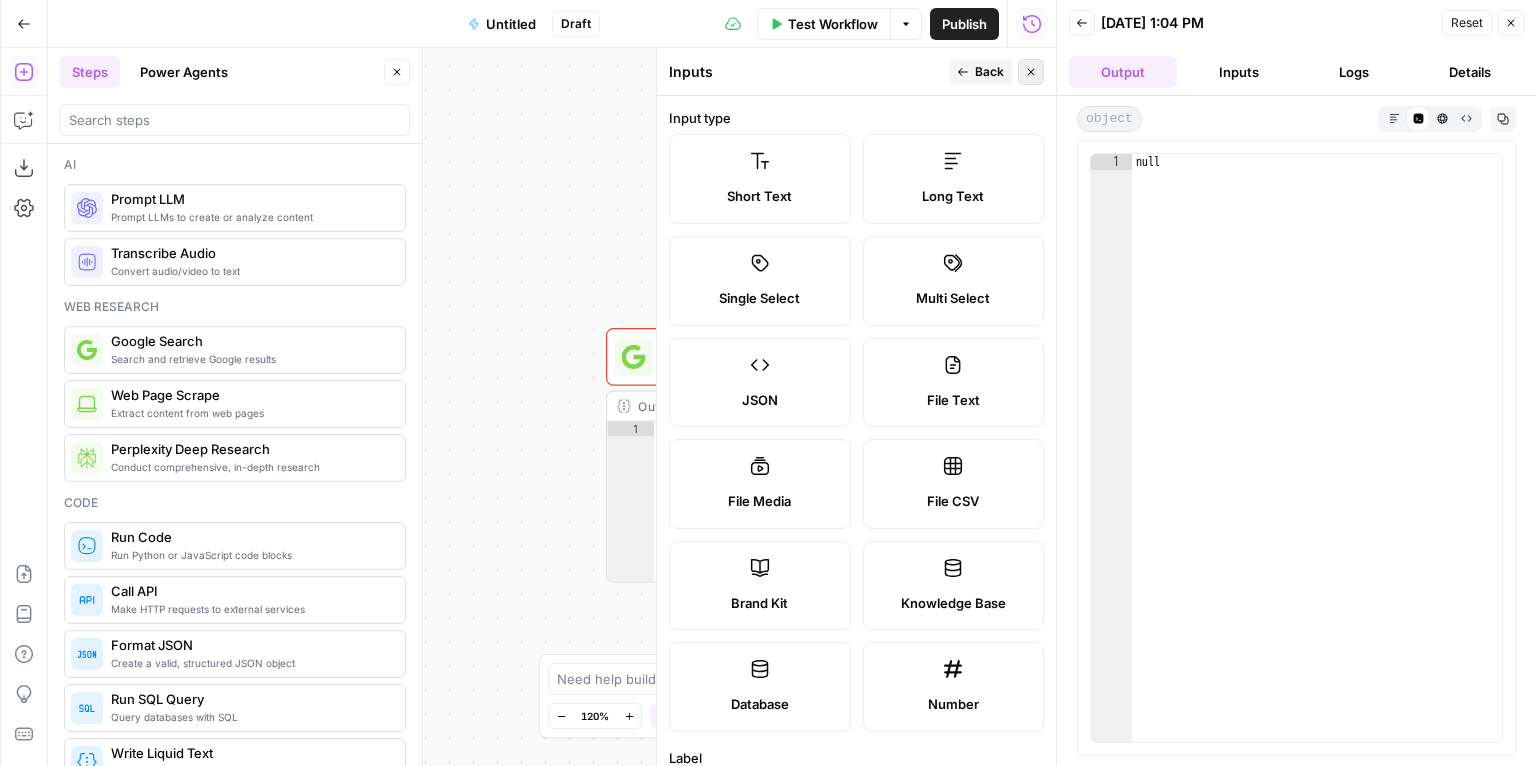 type on ""search_parameters":
{
"engine":
"google",
"q":
"iphone 16",
"location_requested":
"Turkey",
"location_used":
"Turkey",
"google_domain":
"google.com",
"hl":
"tr",
"gl":
"tr",
"device":
"mobile"
}," 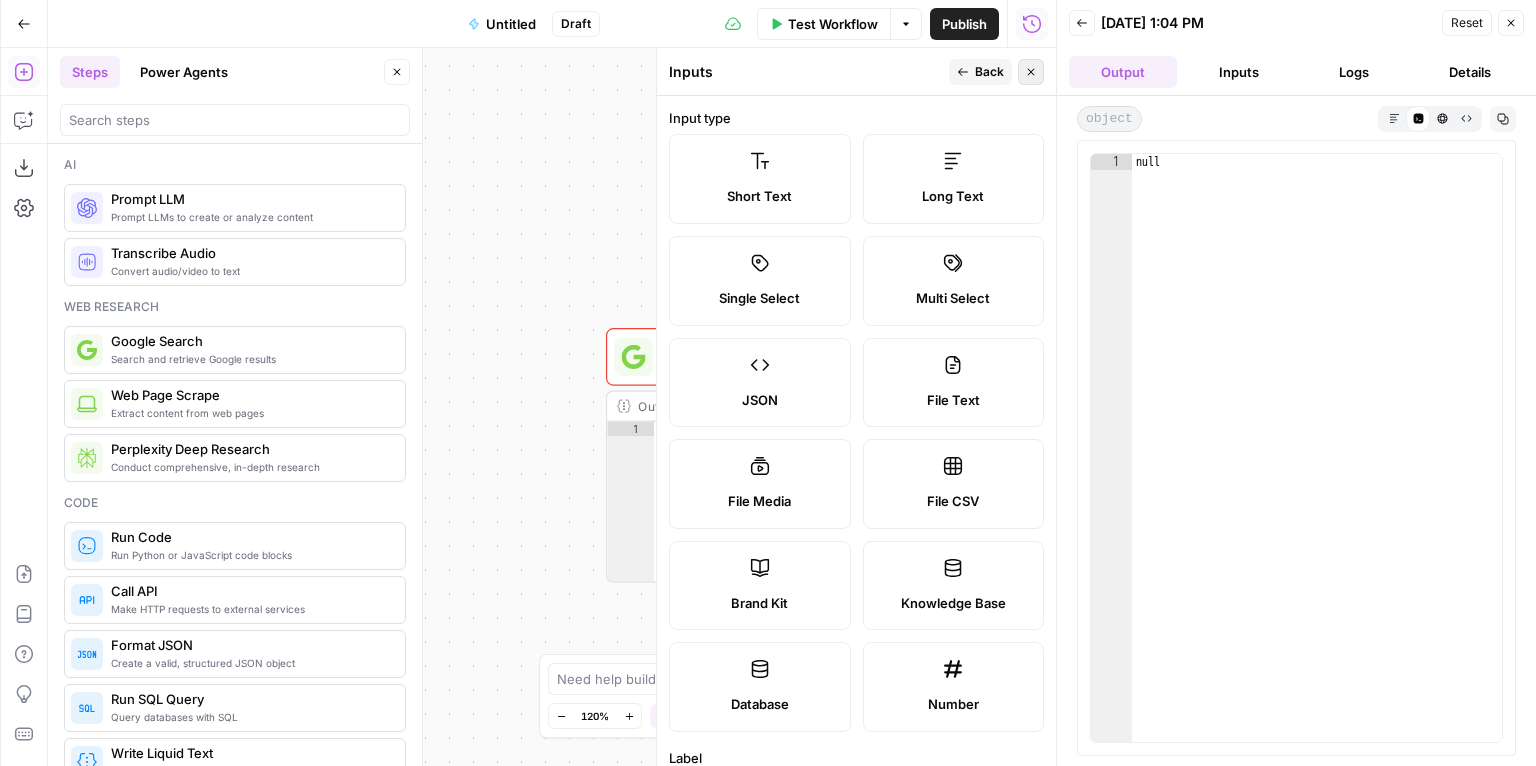 click 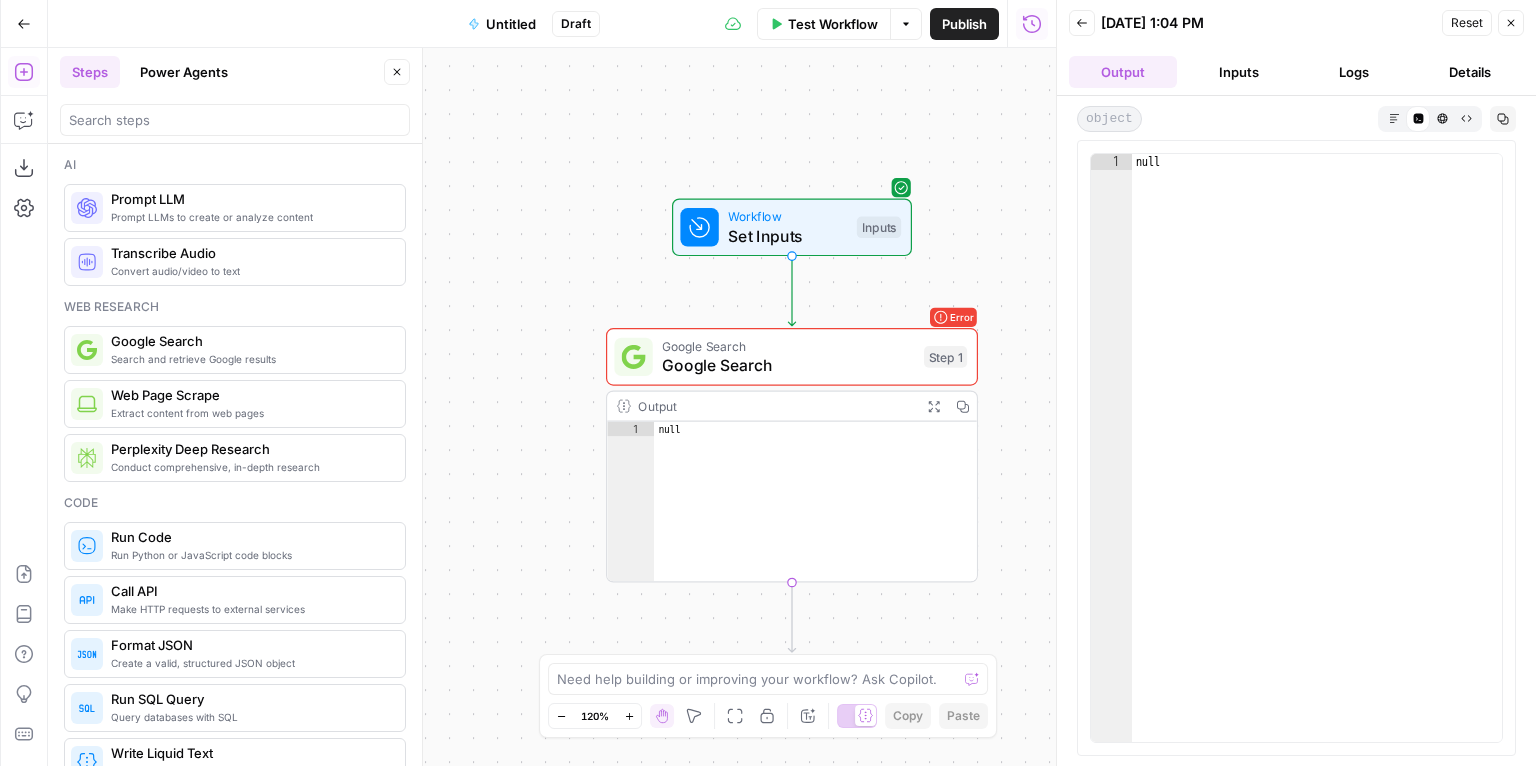 click on "Google Search" at bounding box center (788, 365) 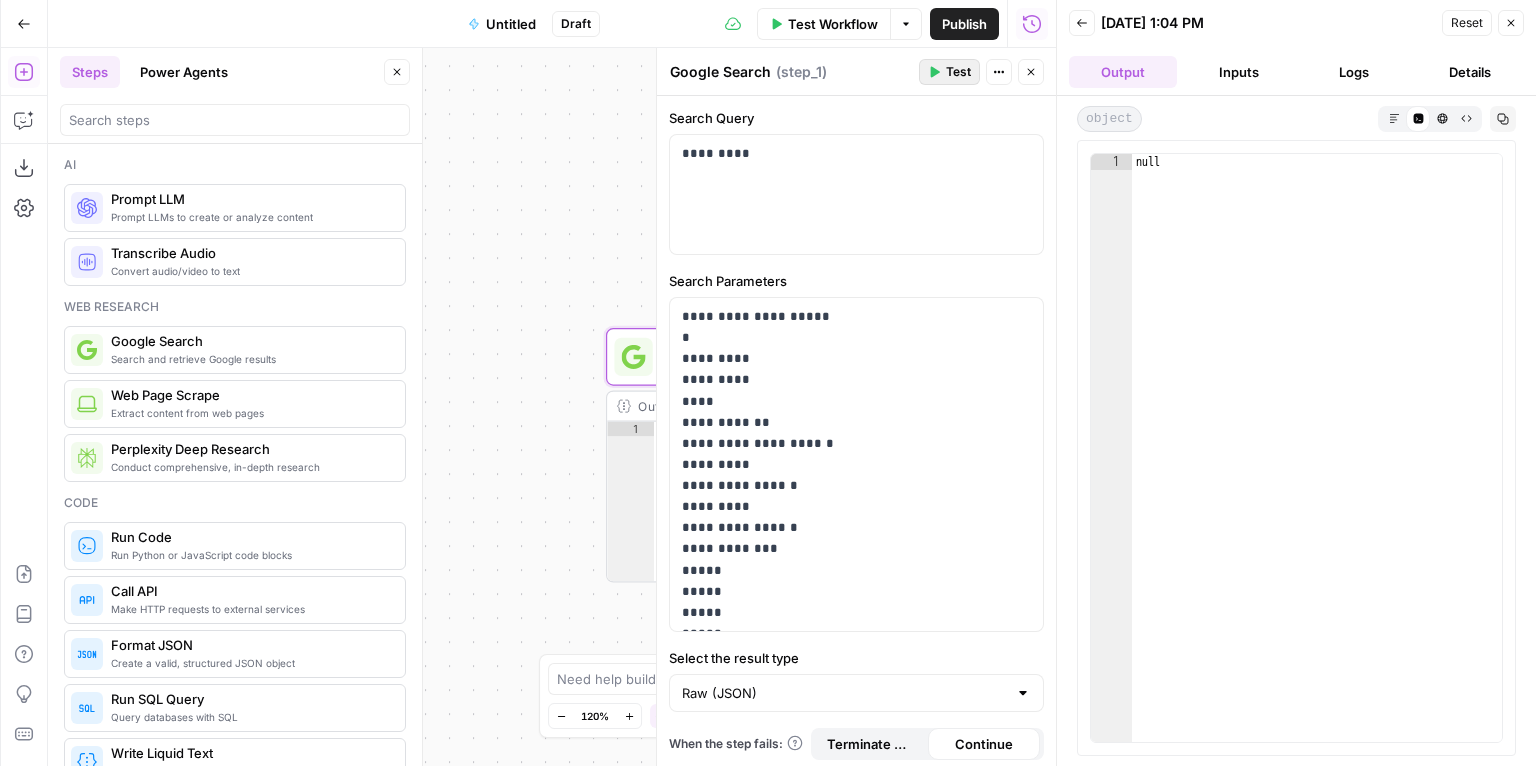 click on "Test" at bounding box center (958, 72) 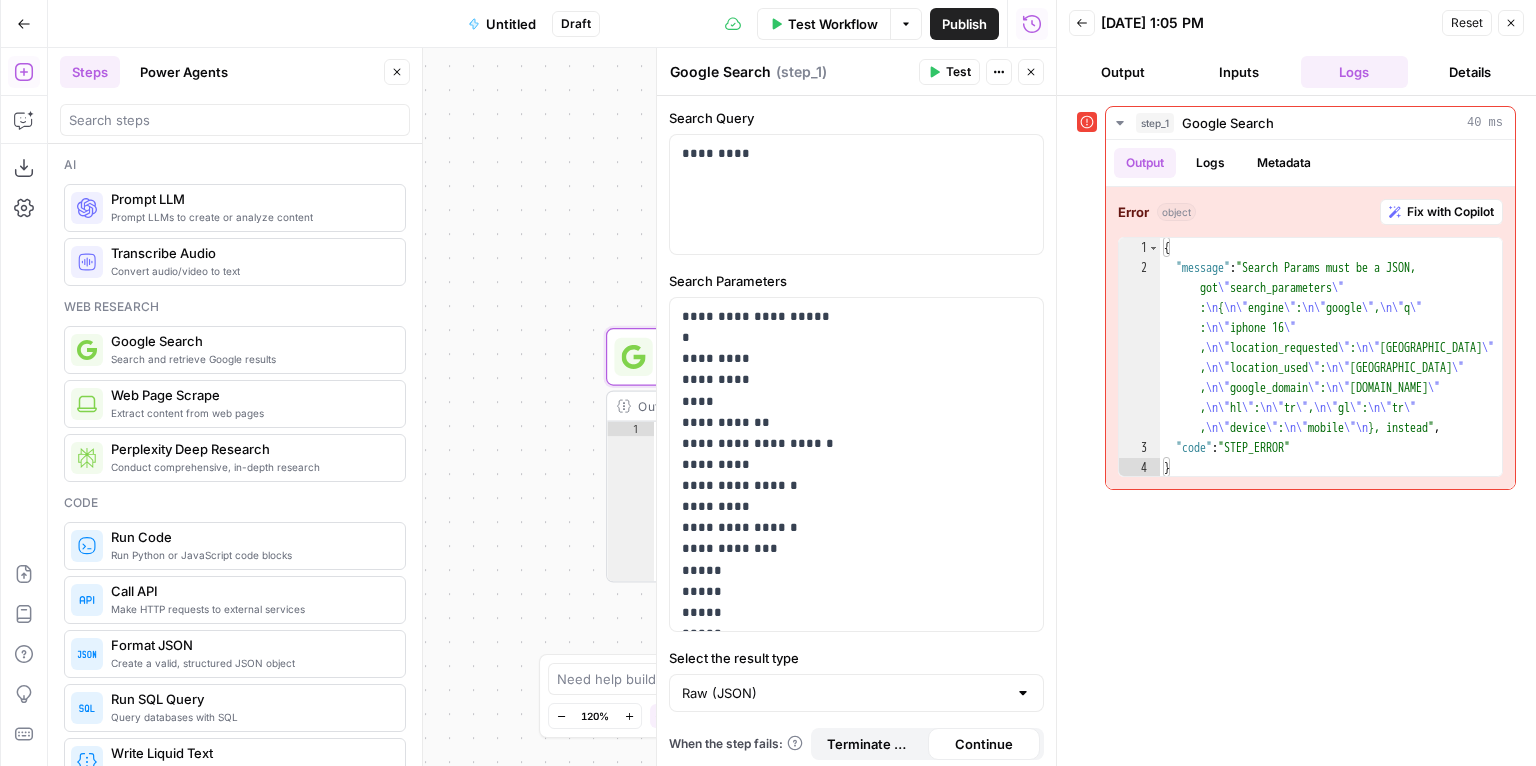 click 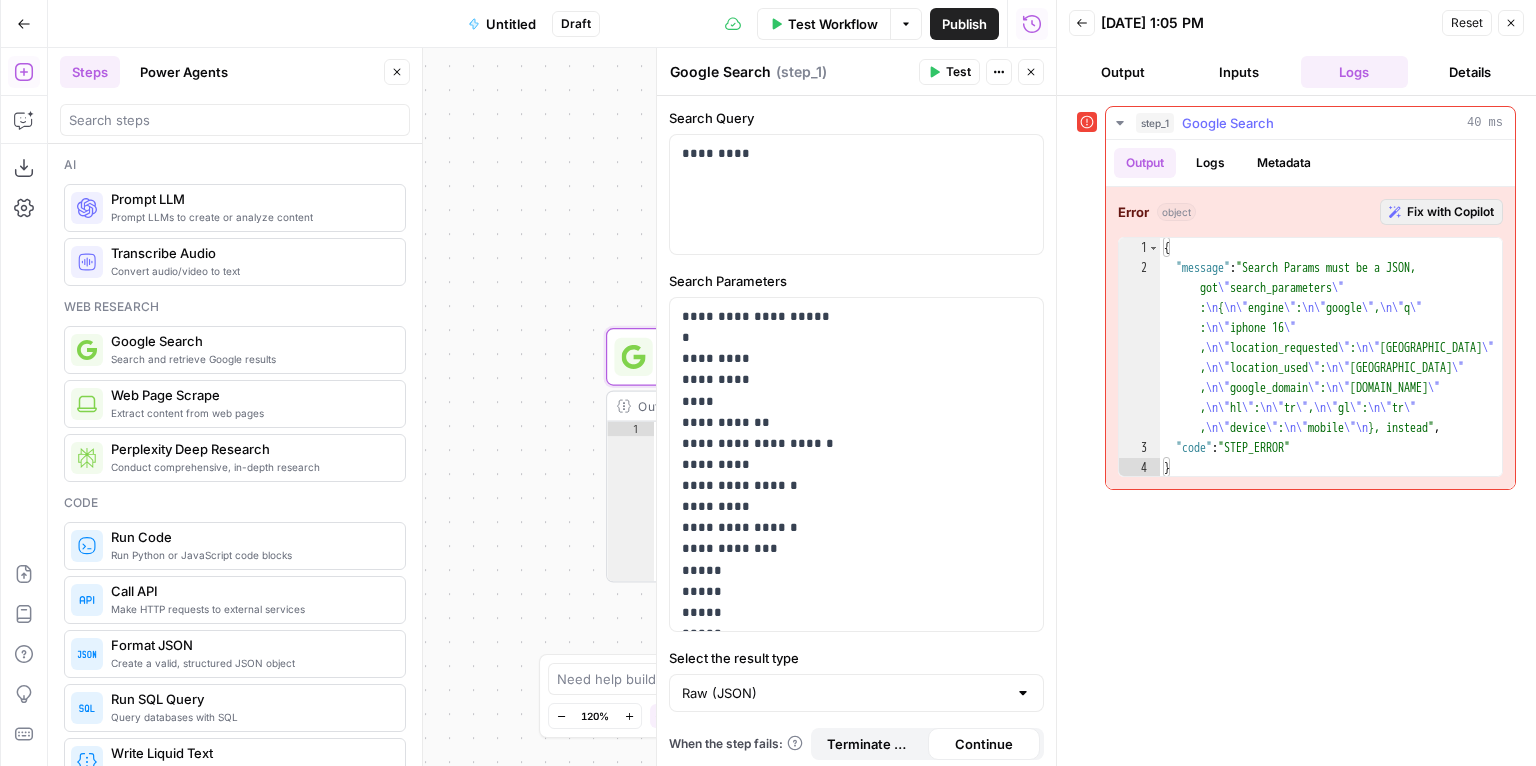 click on "Fix with Copilot" at bounding box center [1450, 212] 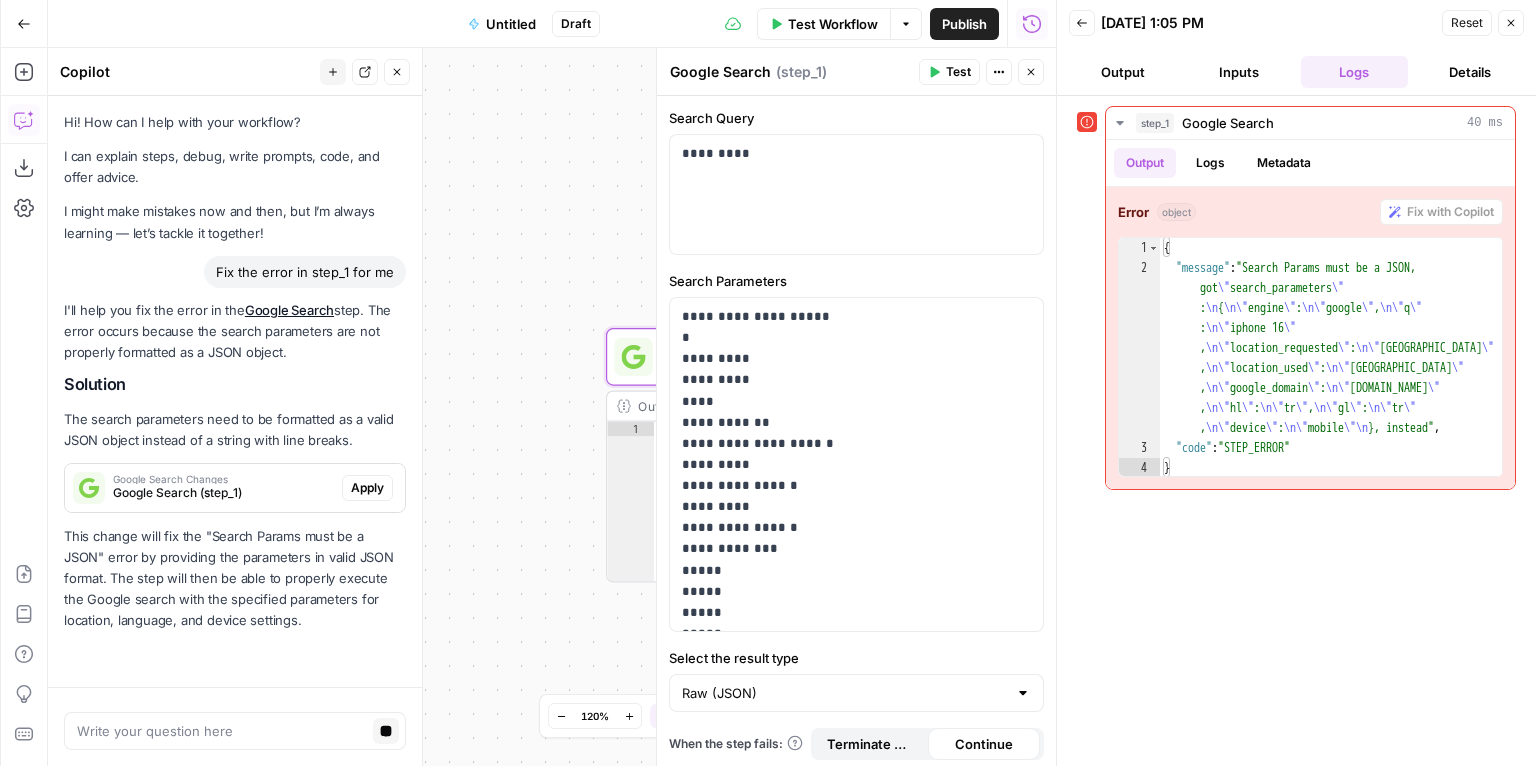 scroll, scrollTop: 16, scrollLeft: 0, axis: vertical 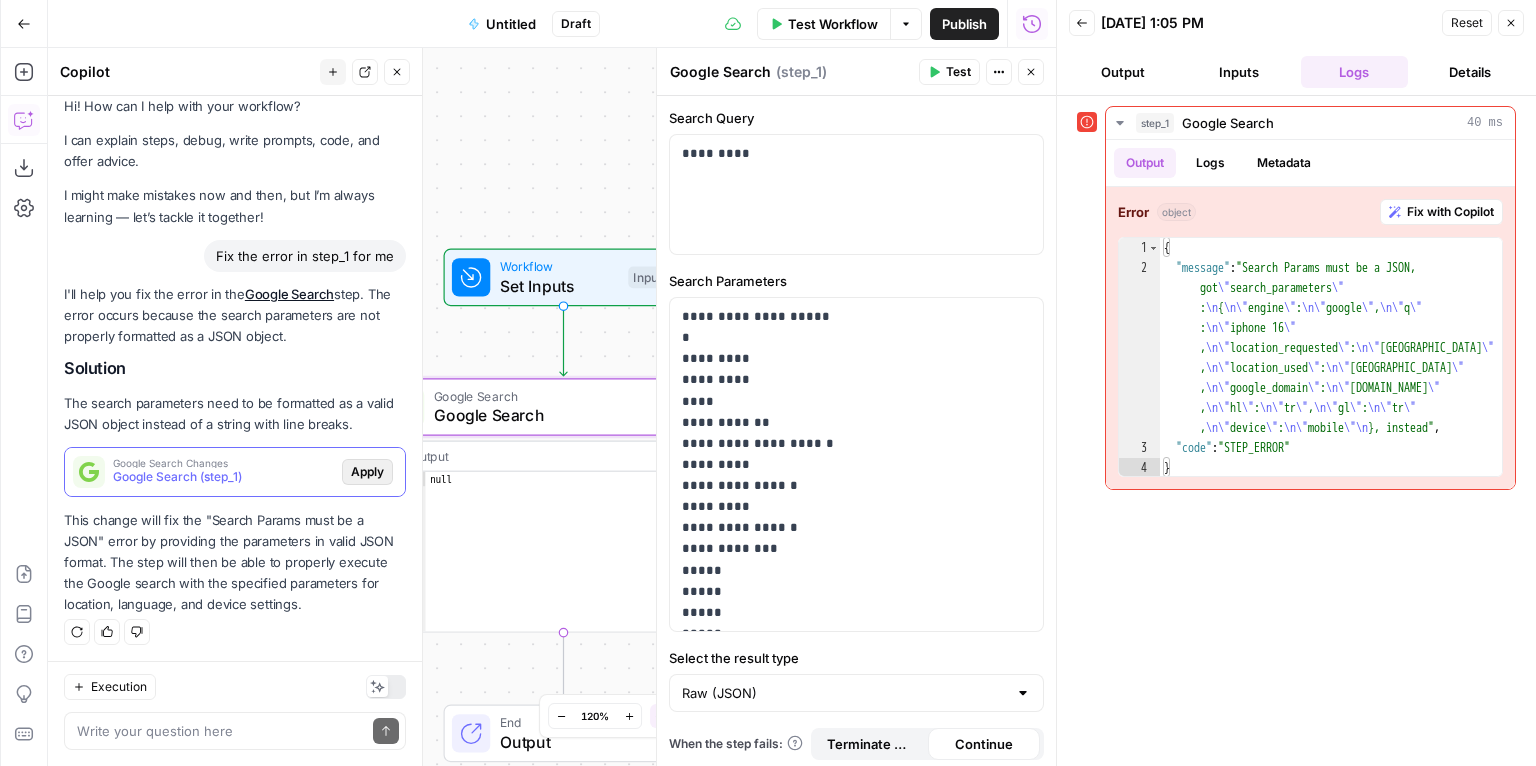 click on "Apply" at bounding box center [367, 472] 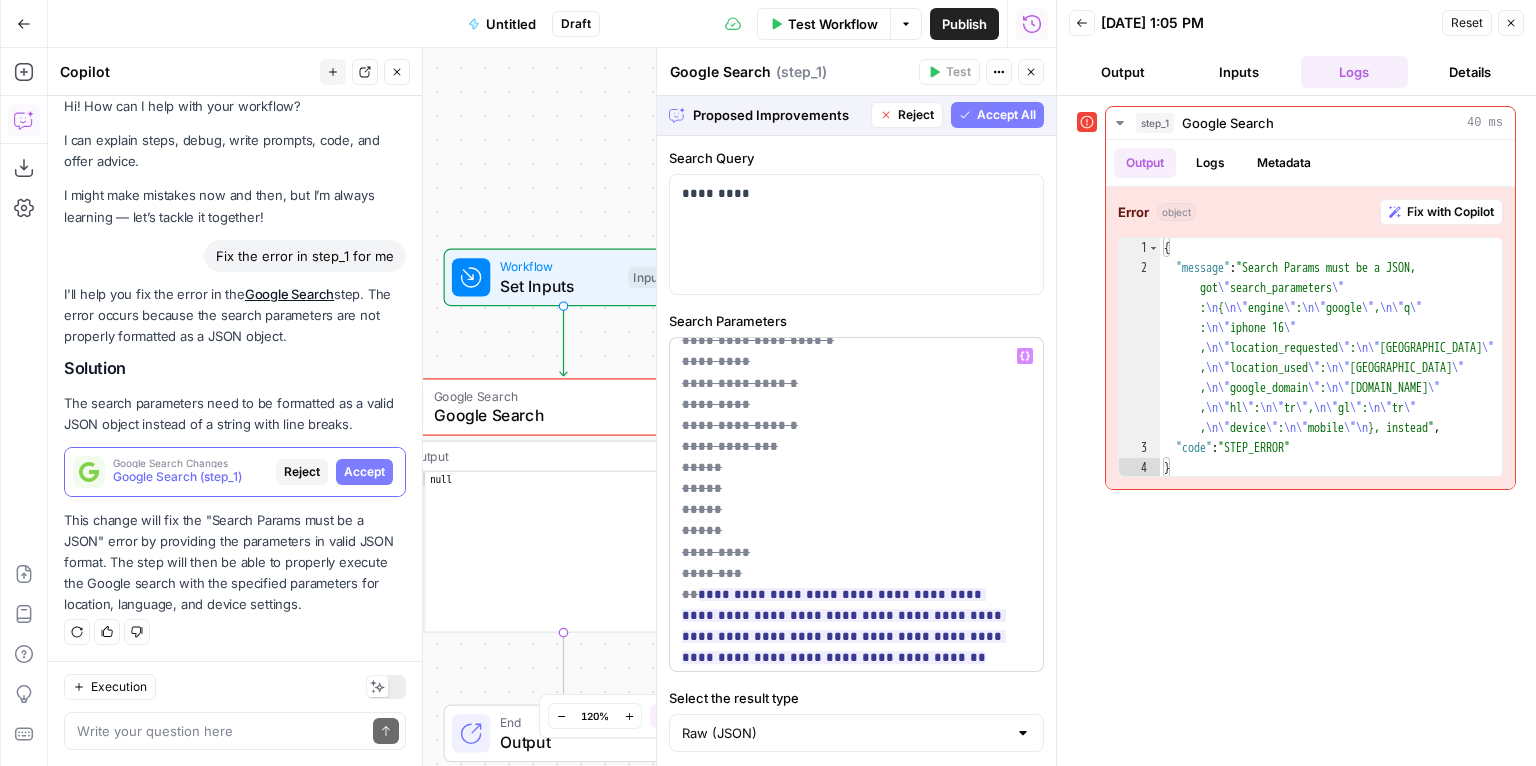 scroll, scrollTop: 148, scrollLeft: 0, axis: vertical 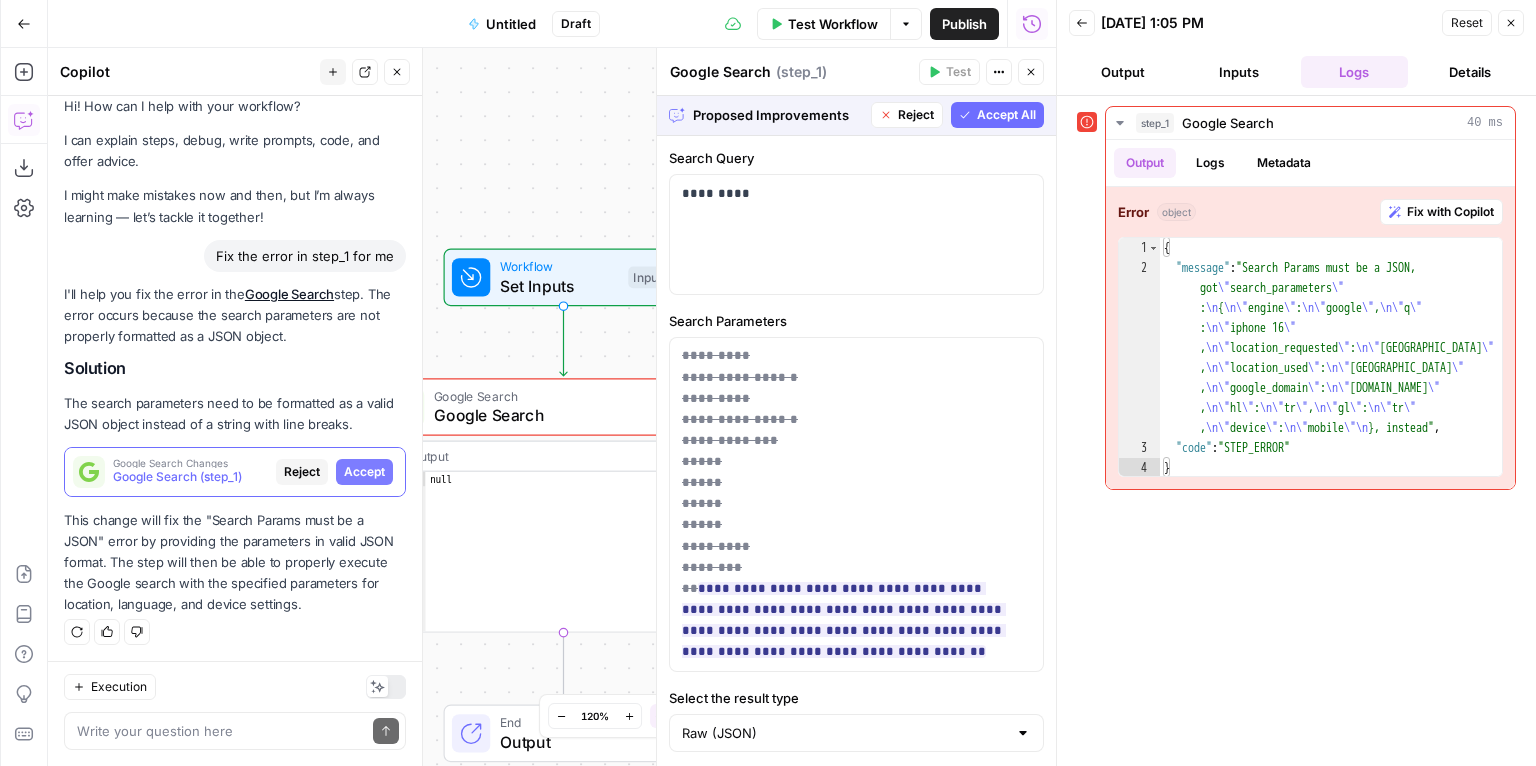 click on "Accept All" at bounding box center (1006, 115) 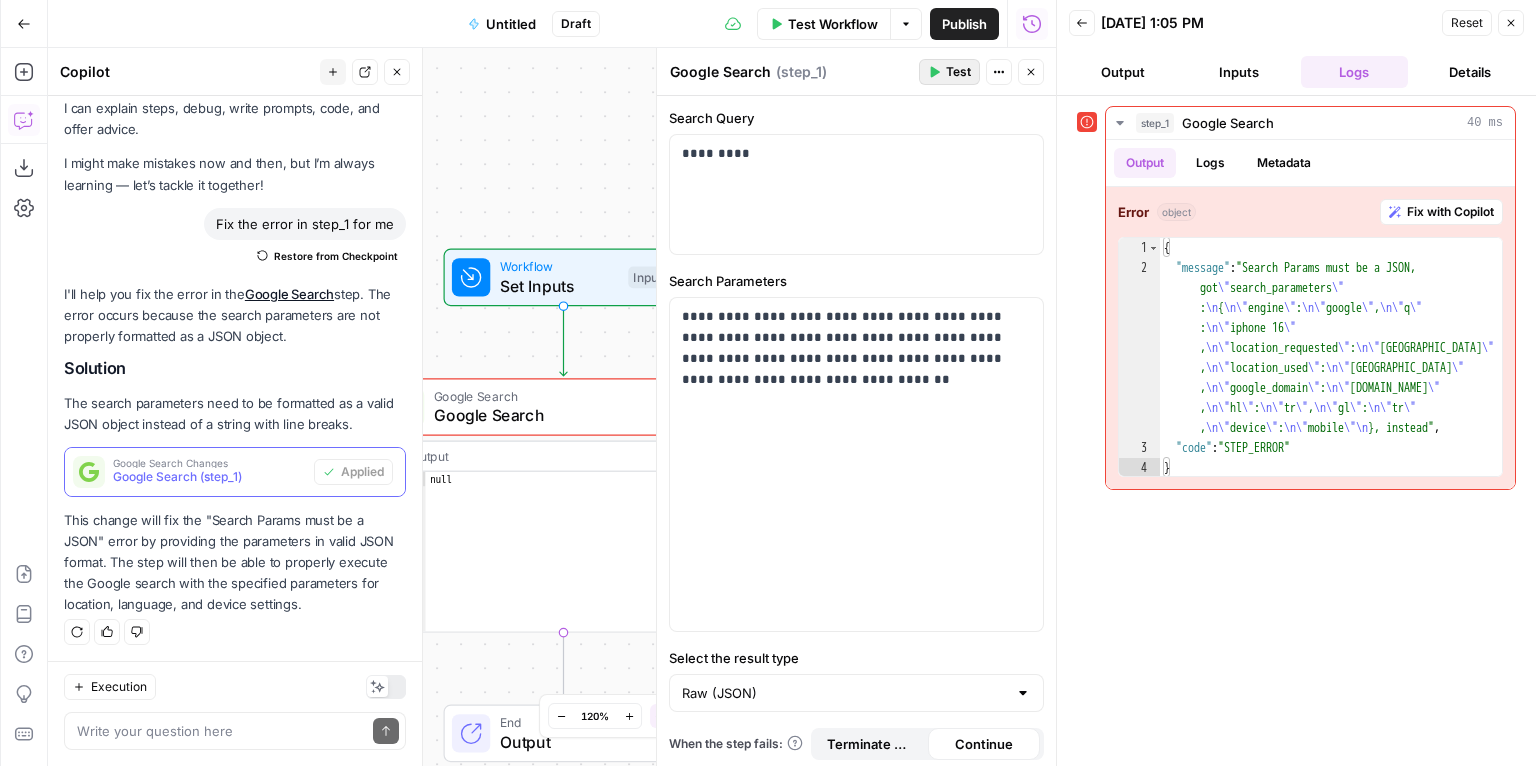 click on "Test" at bounding box center [958, 72] 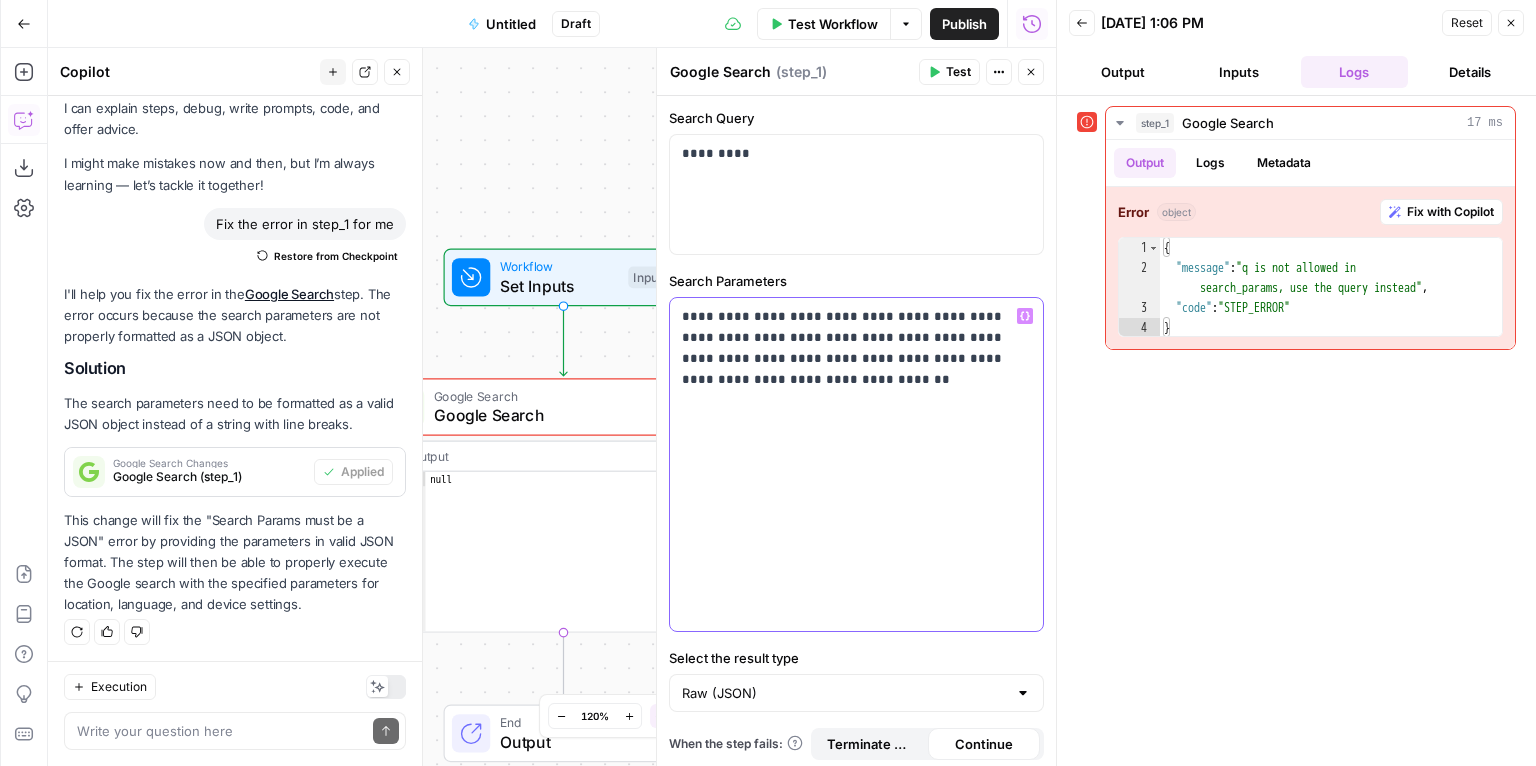 drag, startPoint x: 906, startPoint y: 316, endPoint x: 803, endPoint y: 320, distance: 103.077644 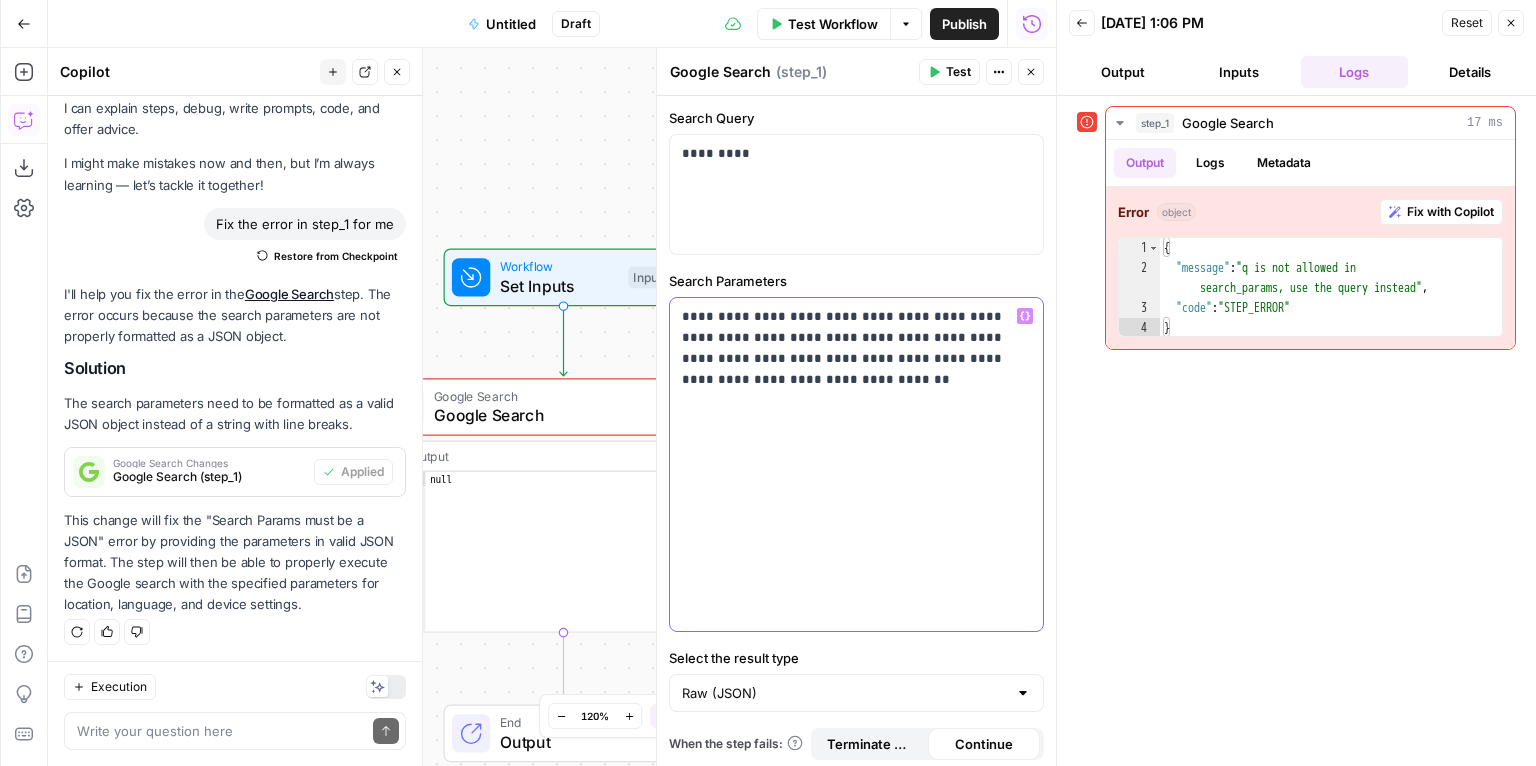 click on "**********" at bounding box center [851, 348] 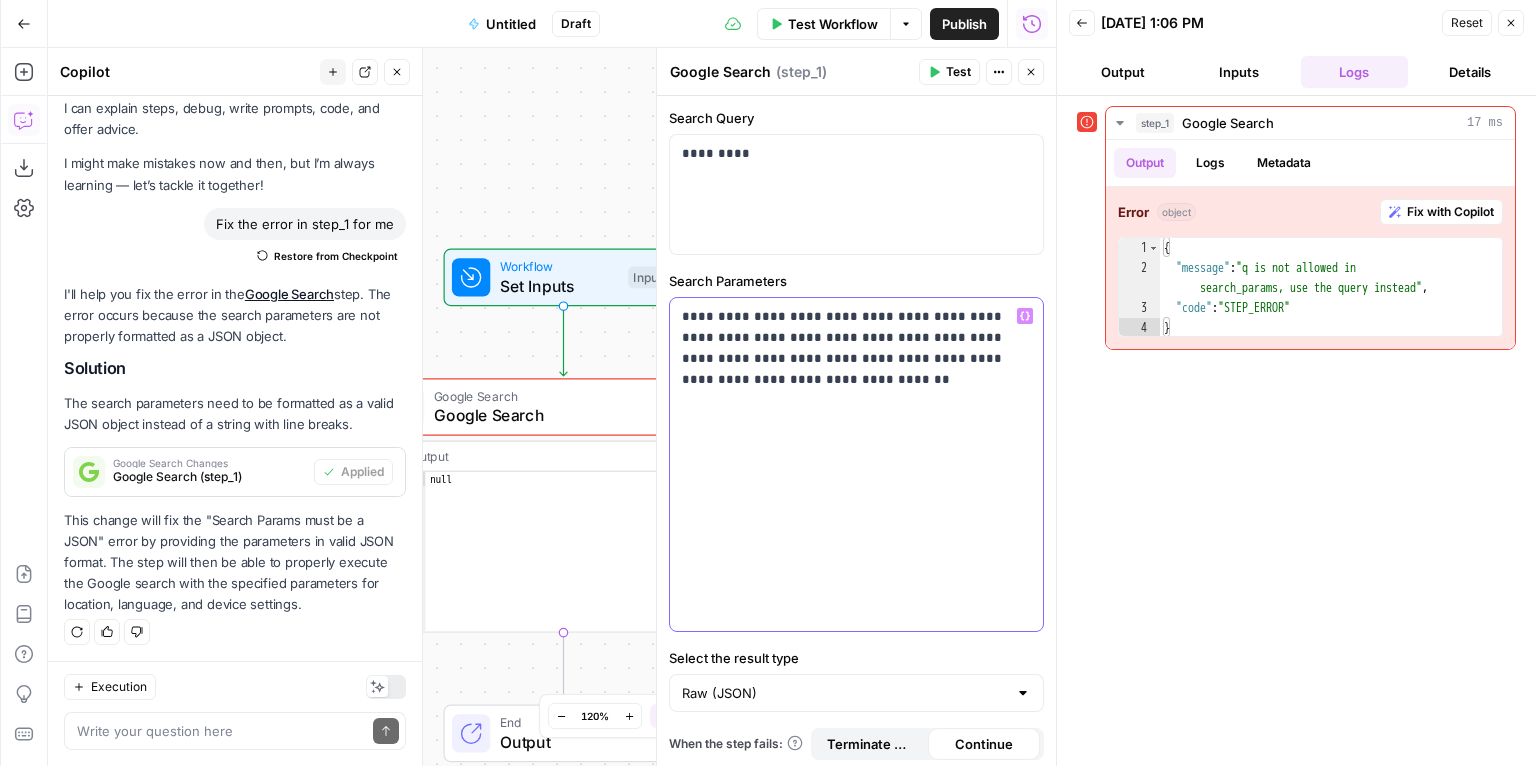 type 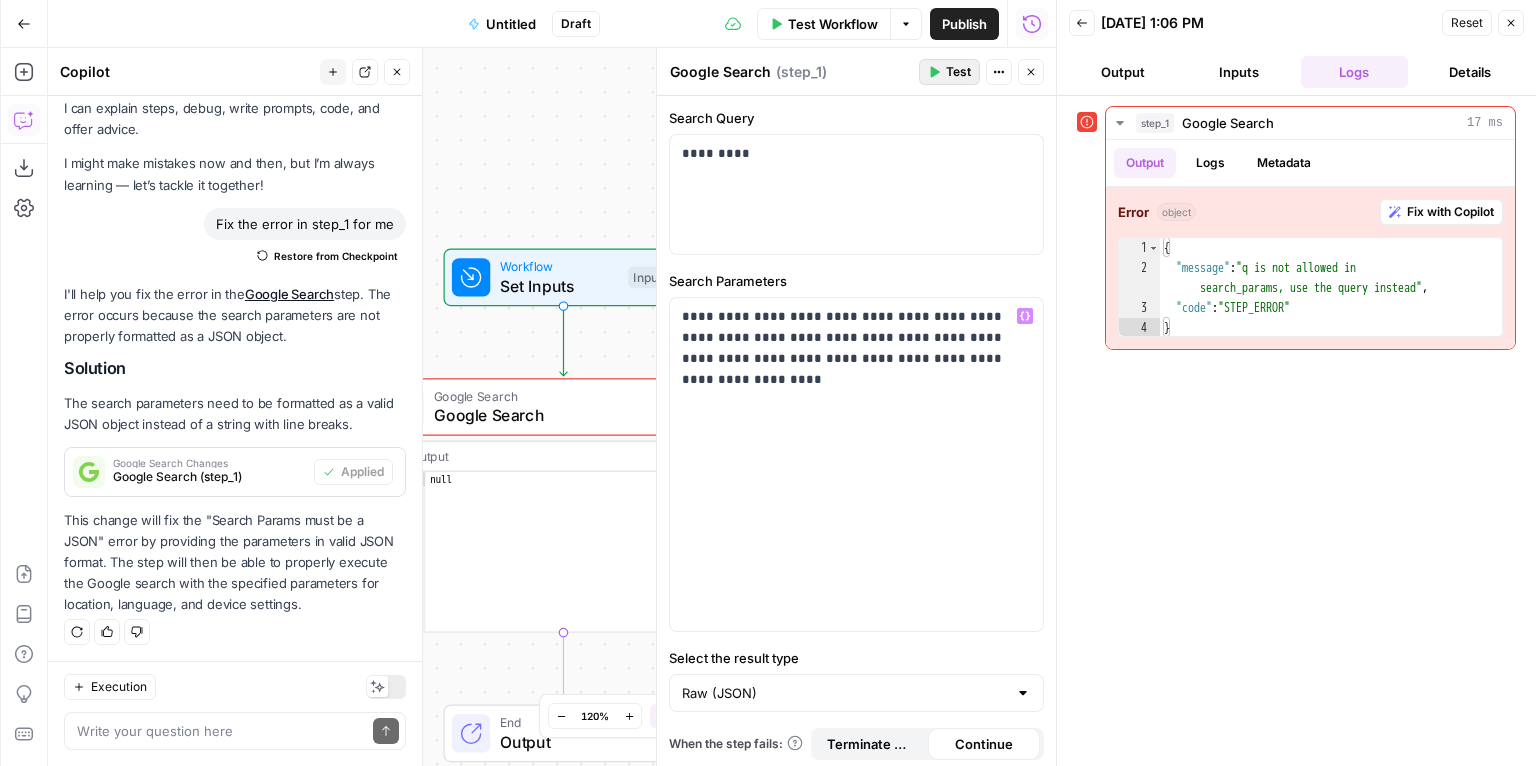 click on "Test" at bounding box center (958, 72) 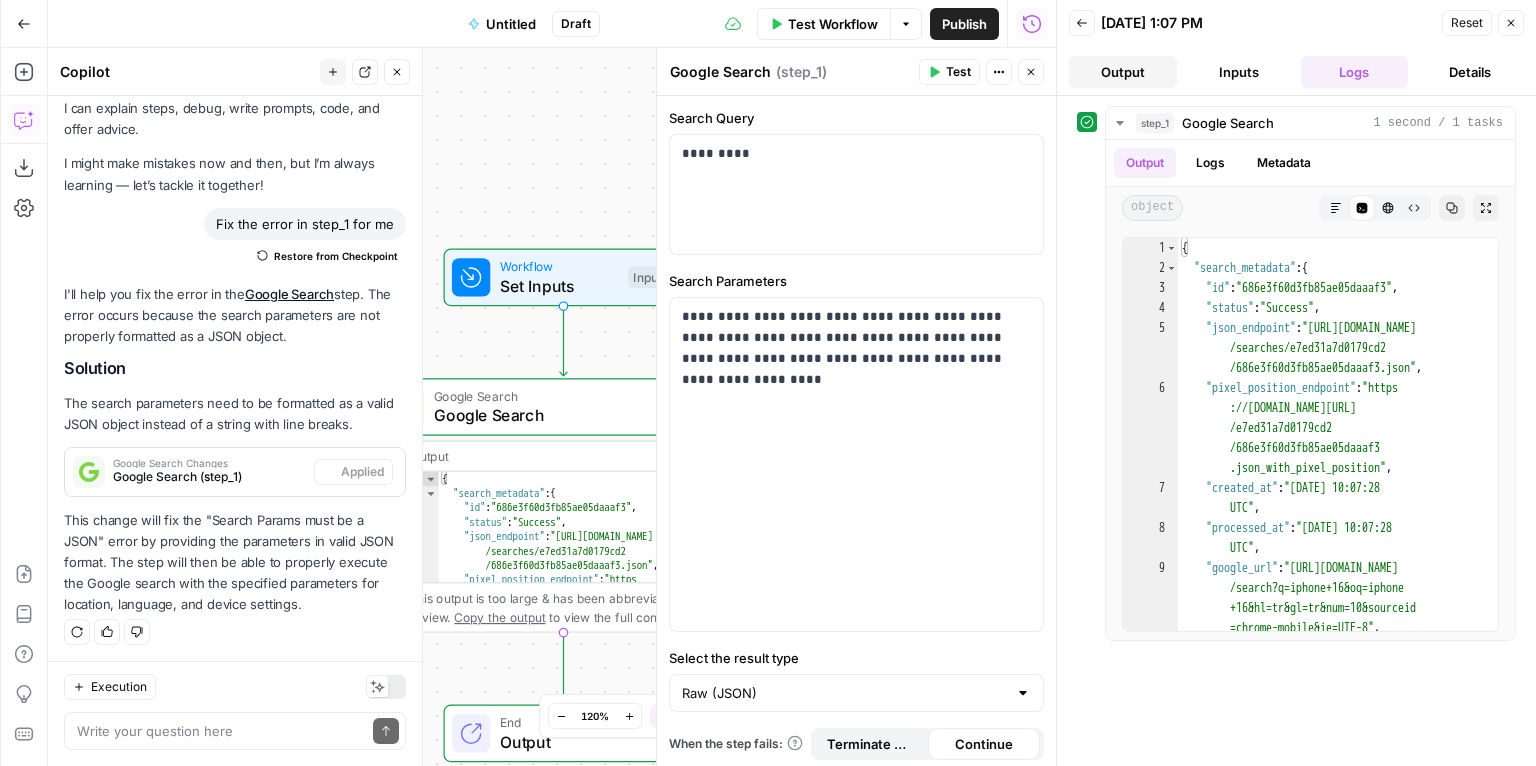 click on "Output" at bounding box center (1123, 72) 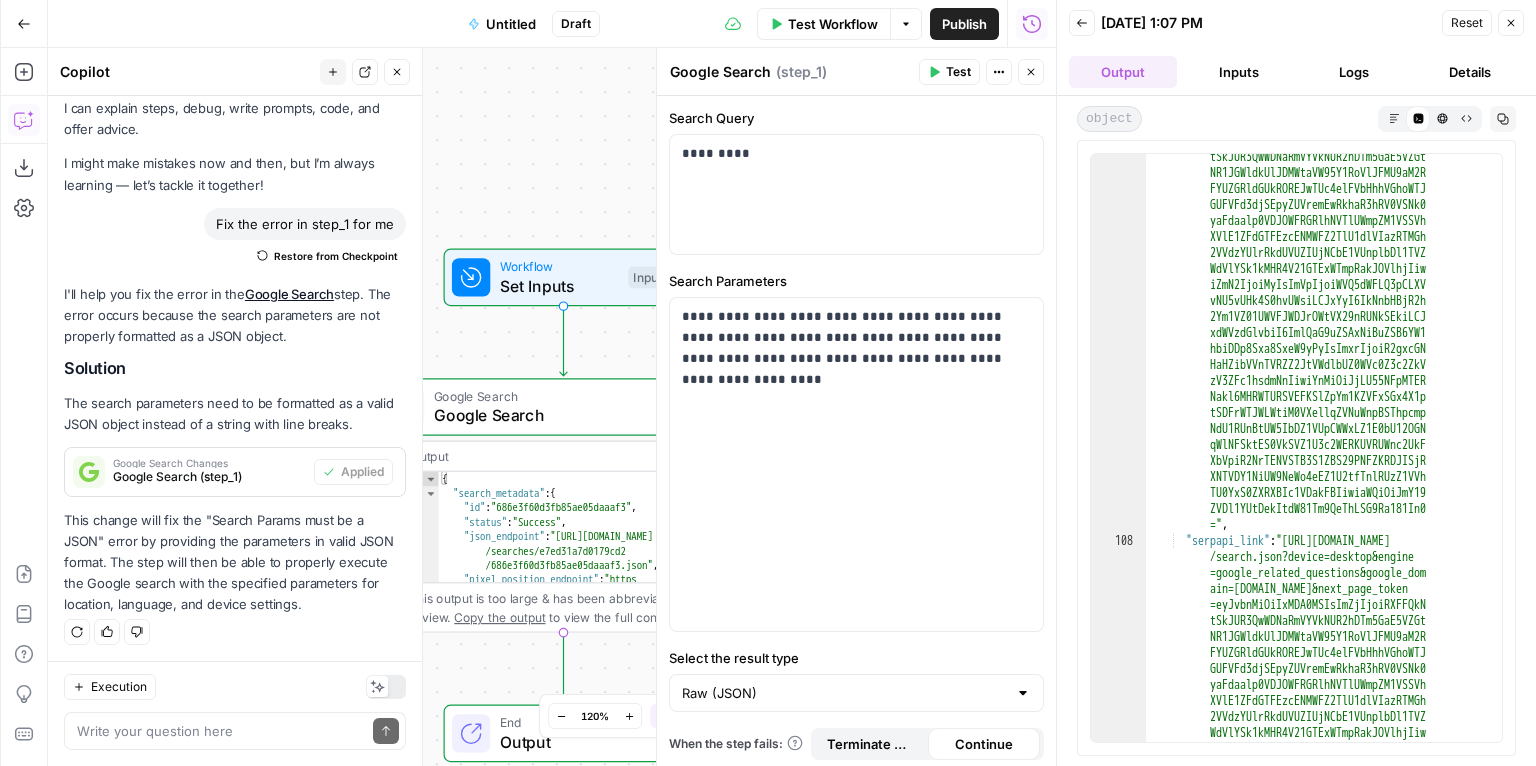 scroll, scrollTop: 2967, scrollLeft: 0, axis: vertical 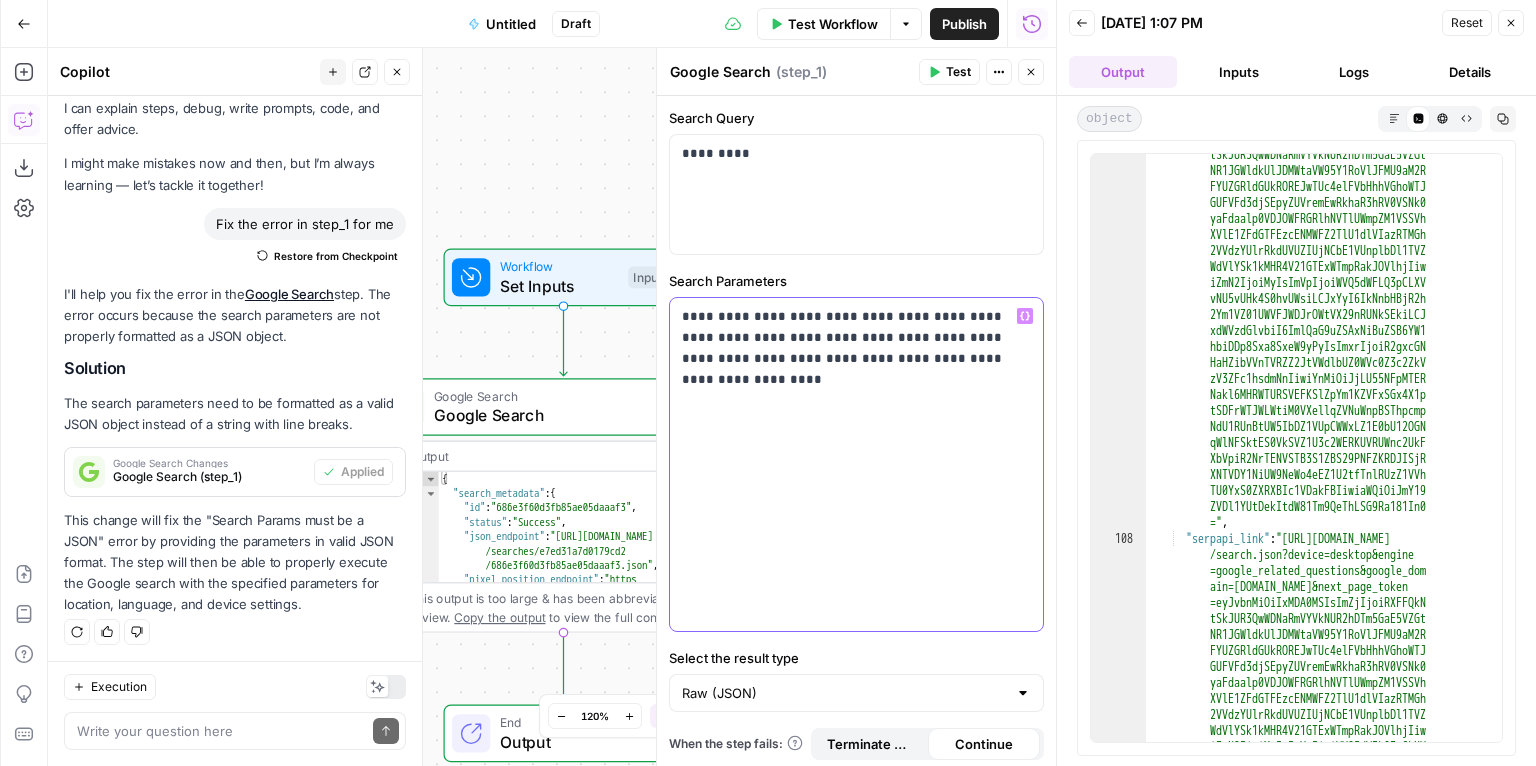 click on "**********" at bounding box center (851, 337) 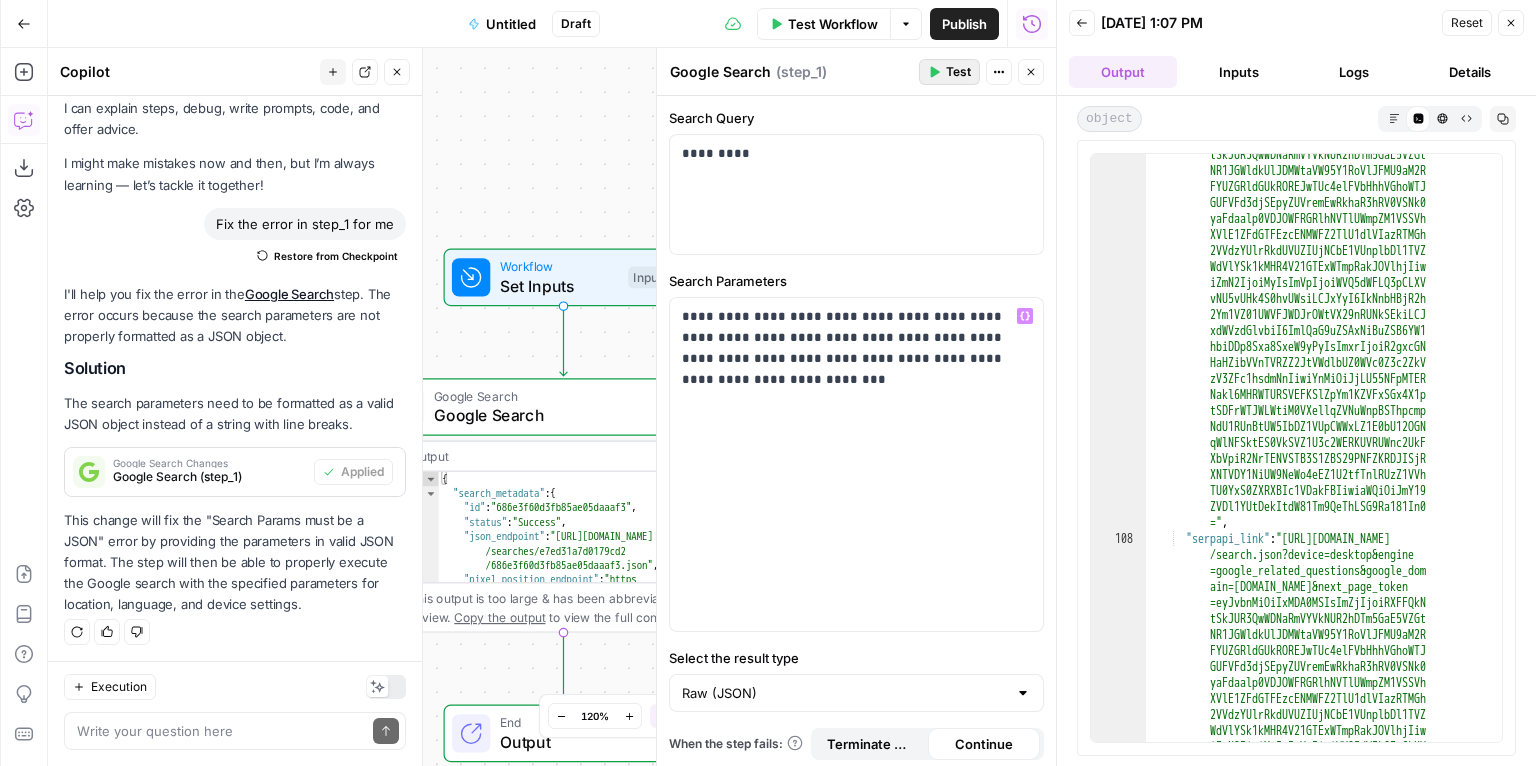 click on "Test" at bounding box center [958, 72] 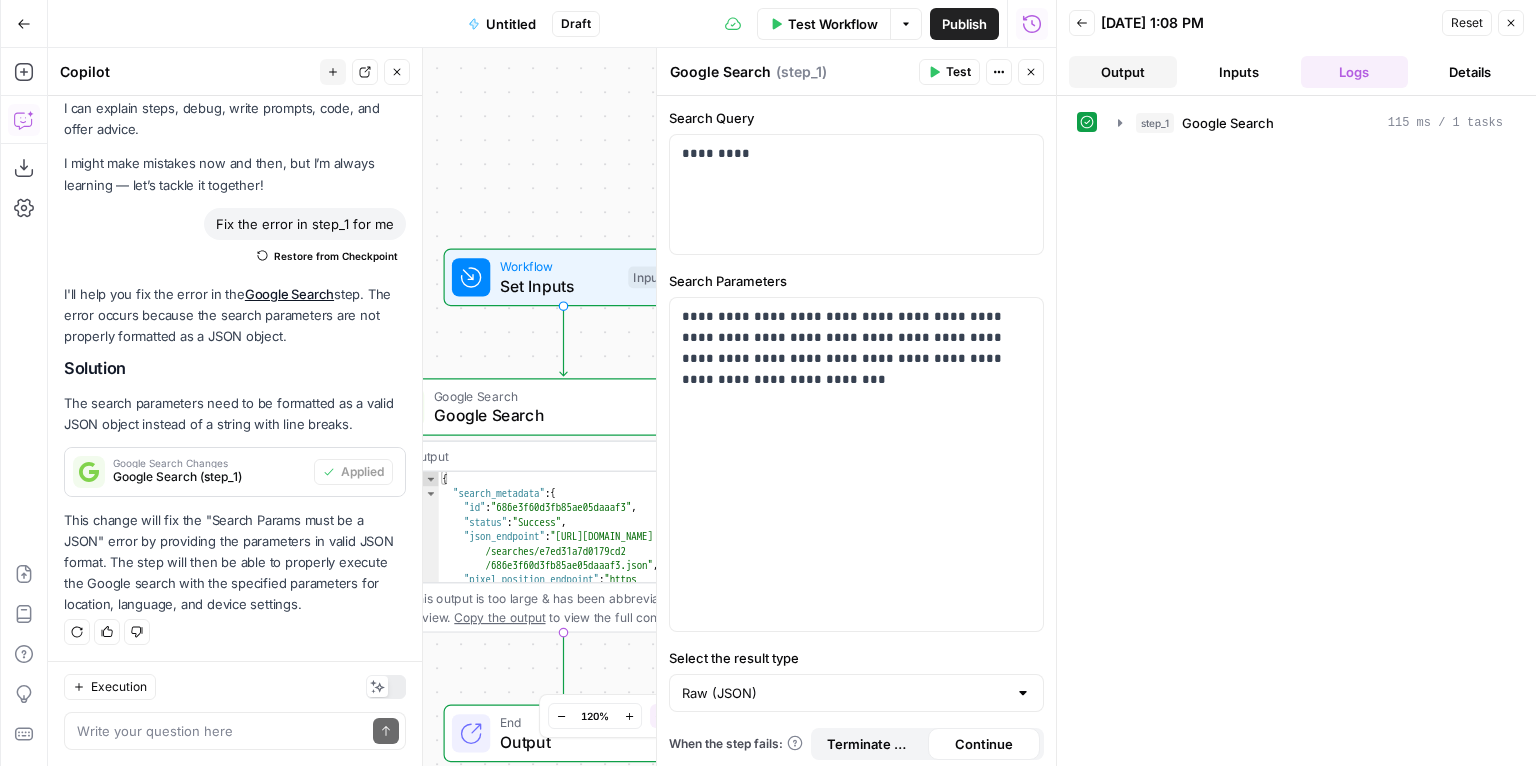 click on "Output" at bounding box center (1123, 72) 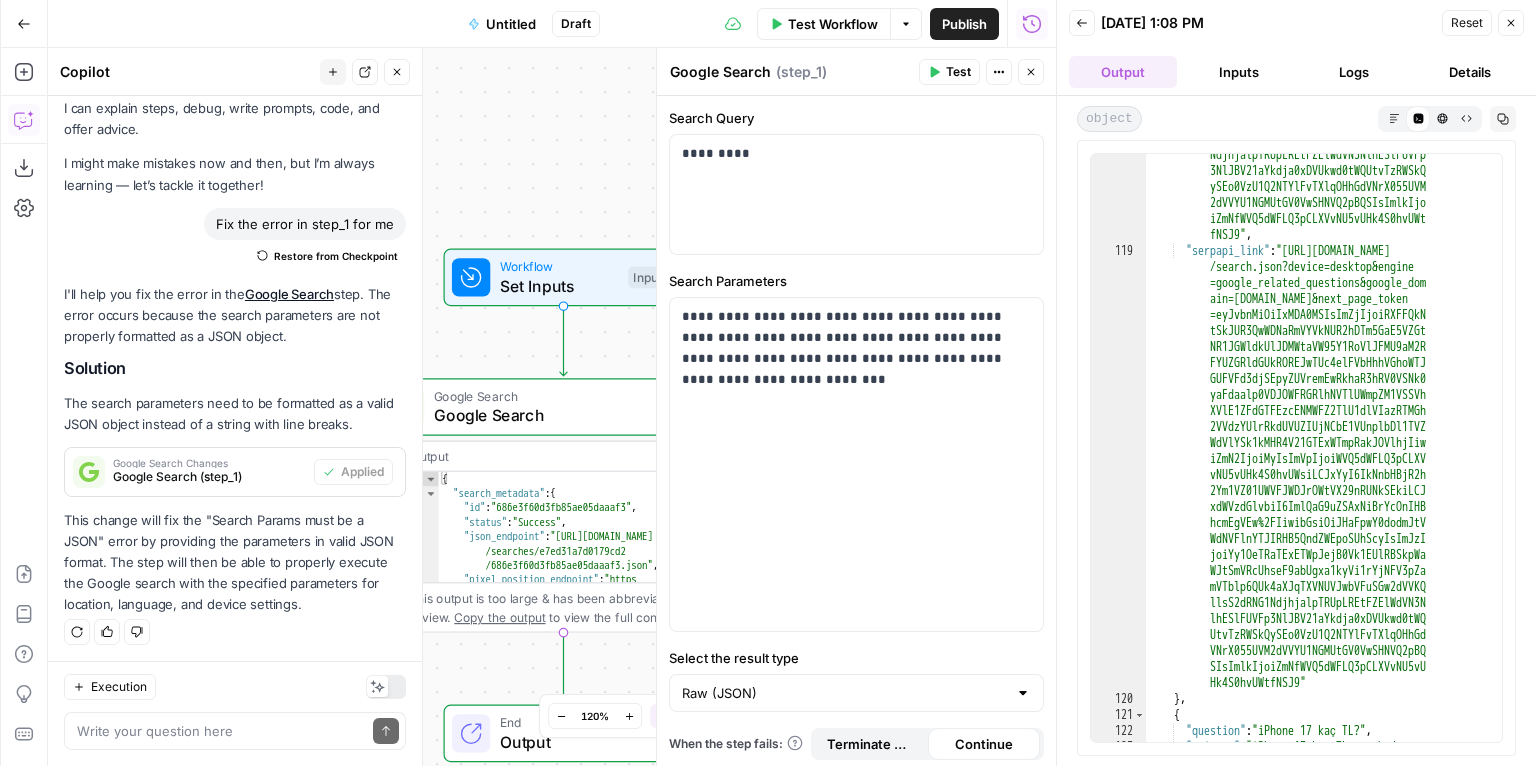 scroll, scrollTop: 4980, scrollLeft: 0, axis: vertical 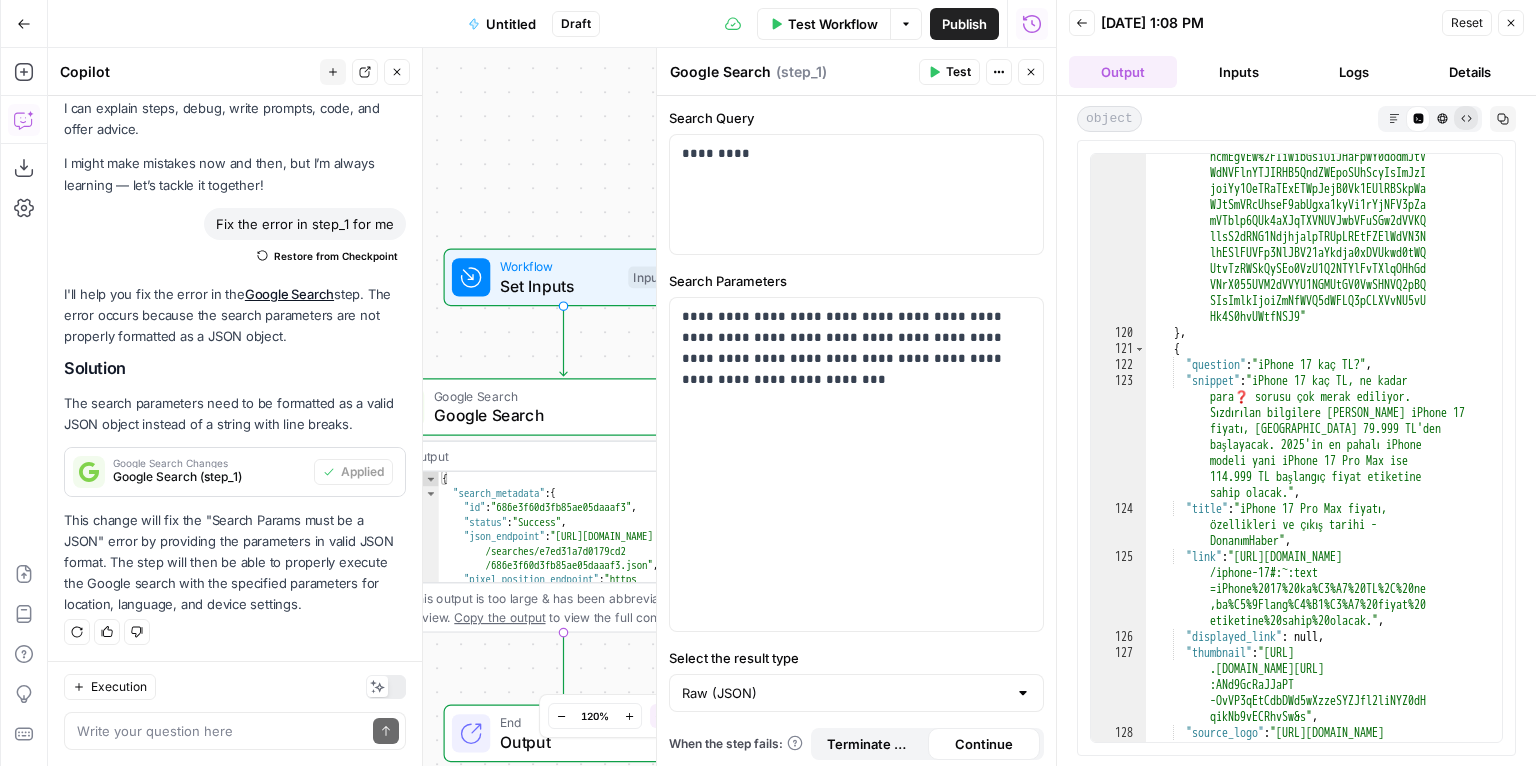 click 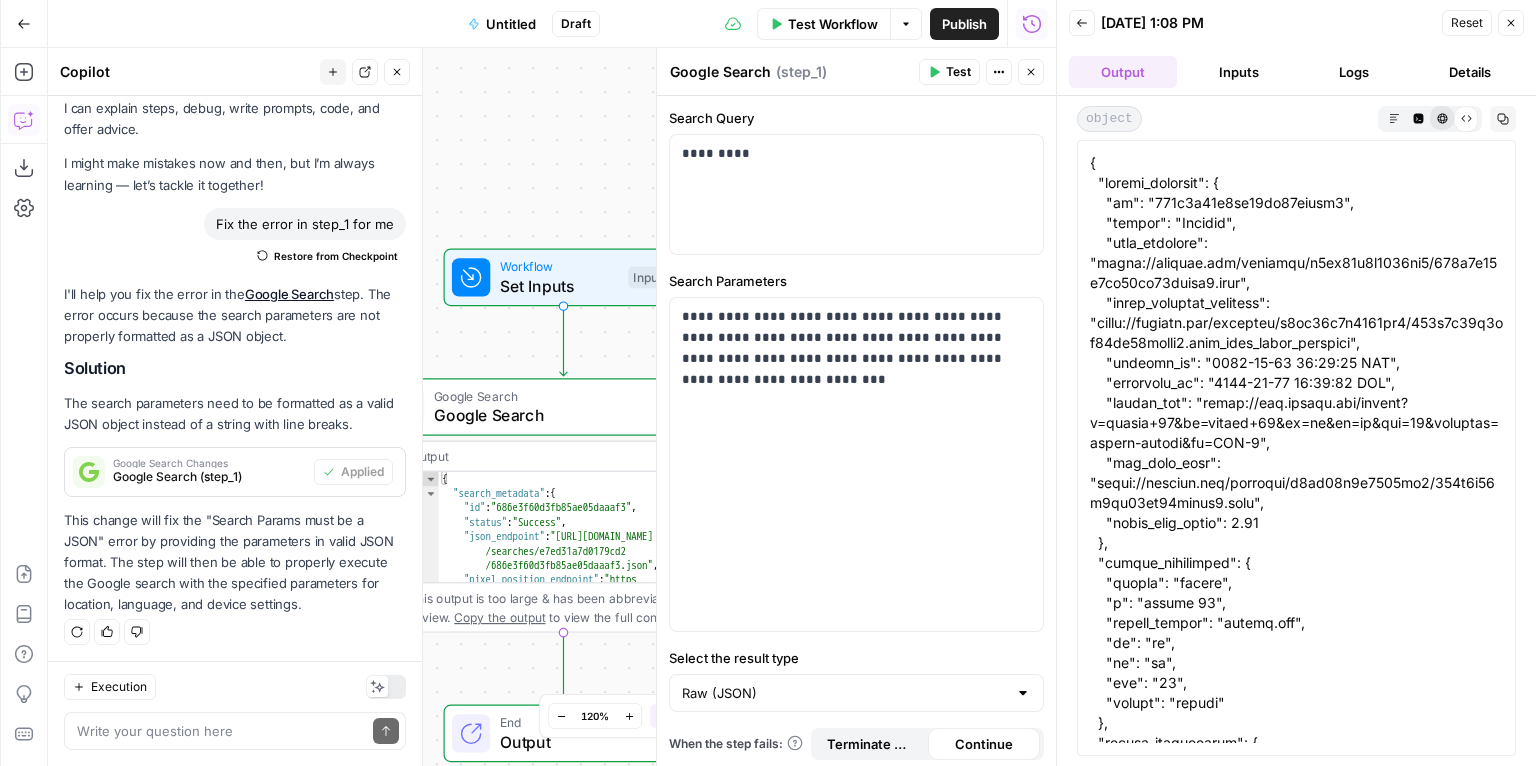 click 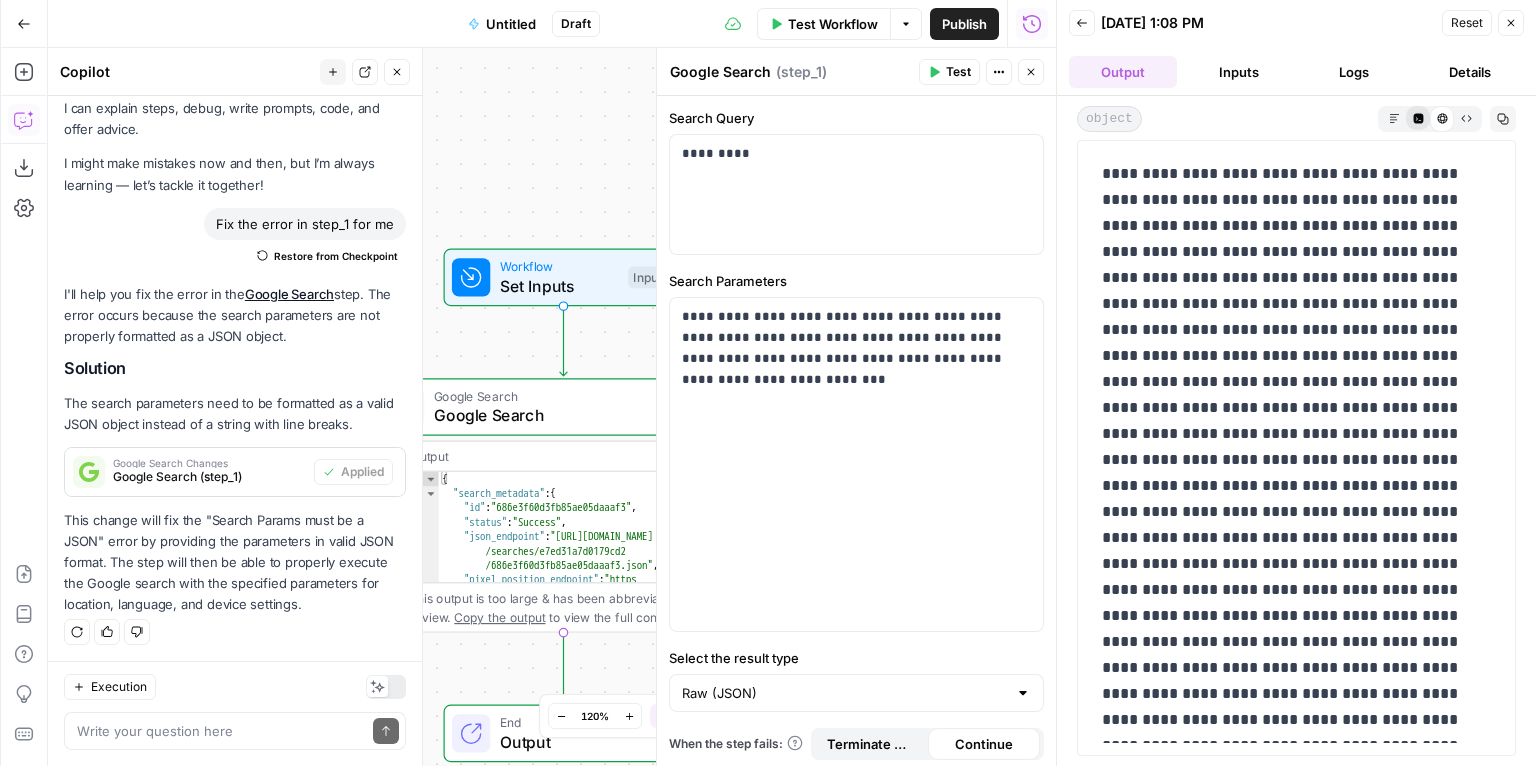 click 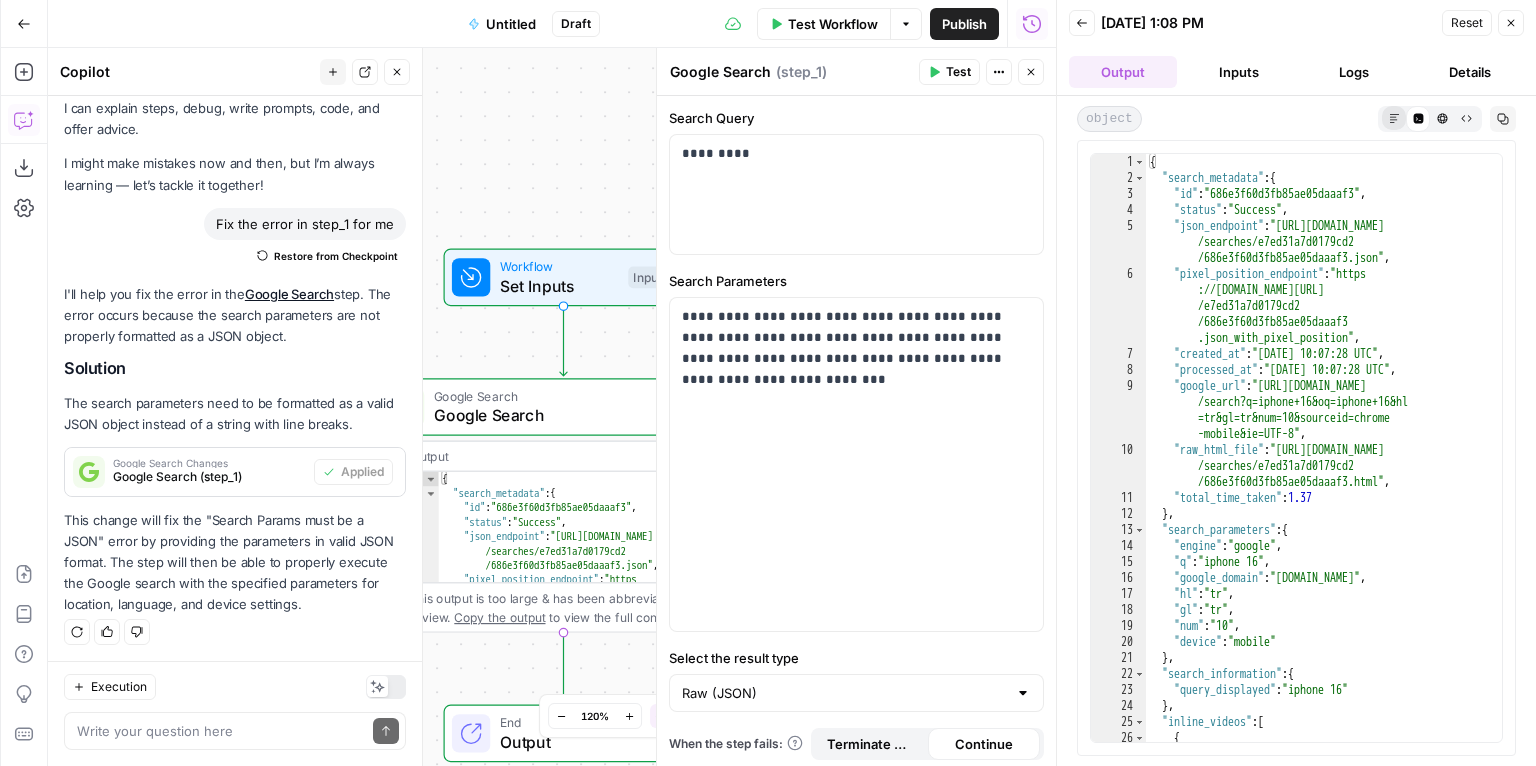 click 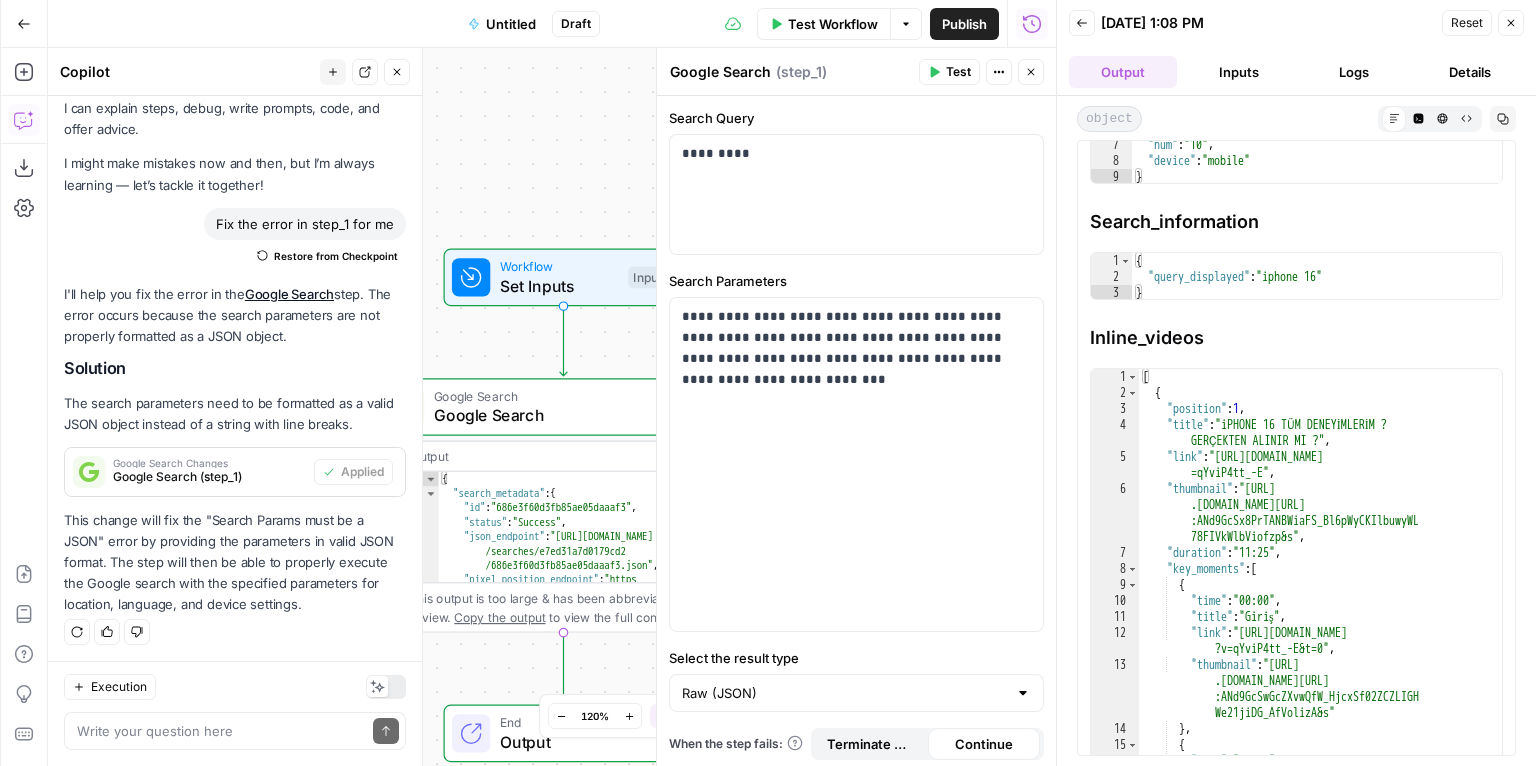 scroll, scrollTop: 711, scrollLeft: 0, axis: vertical 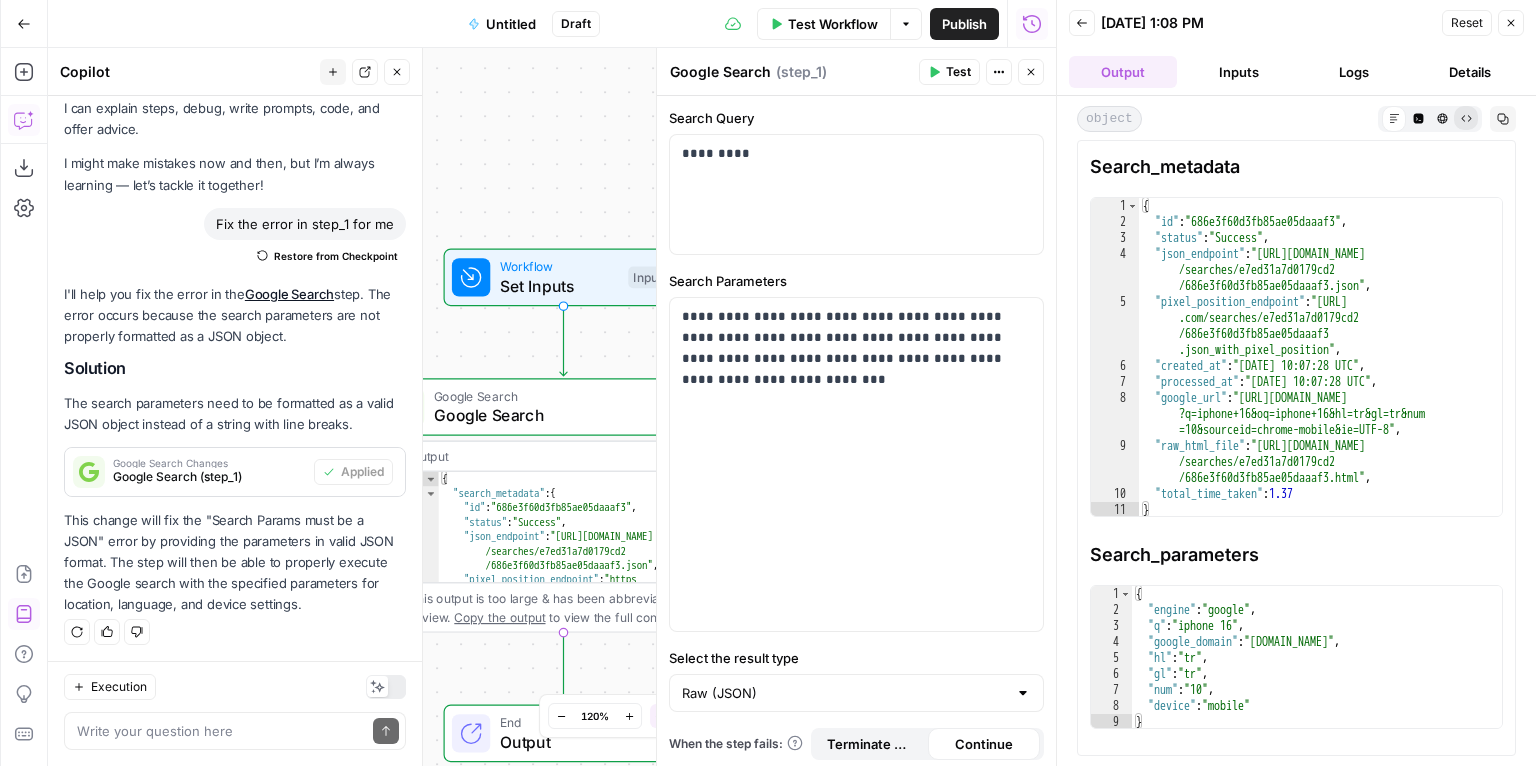 click 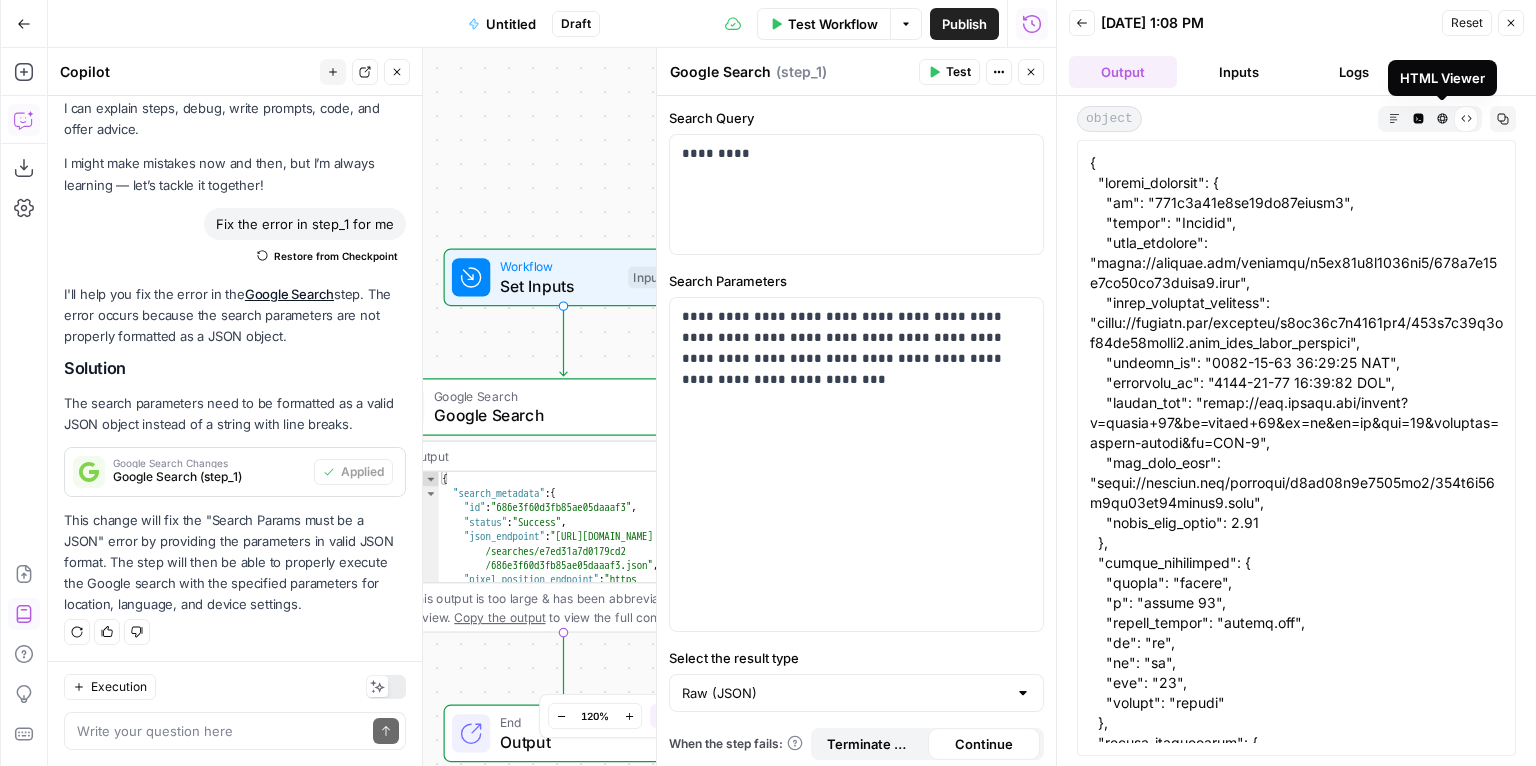 click at bounding box center (1296, 9773) 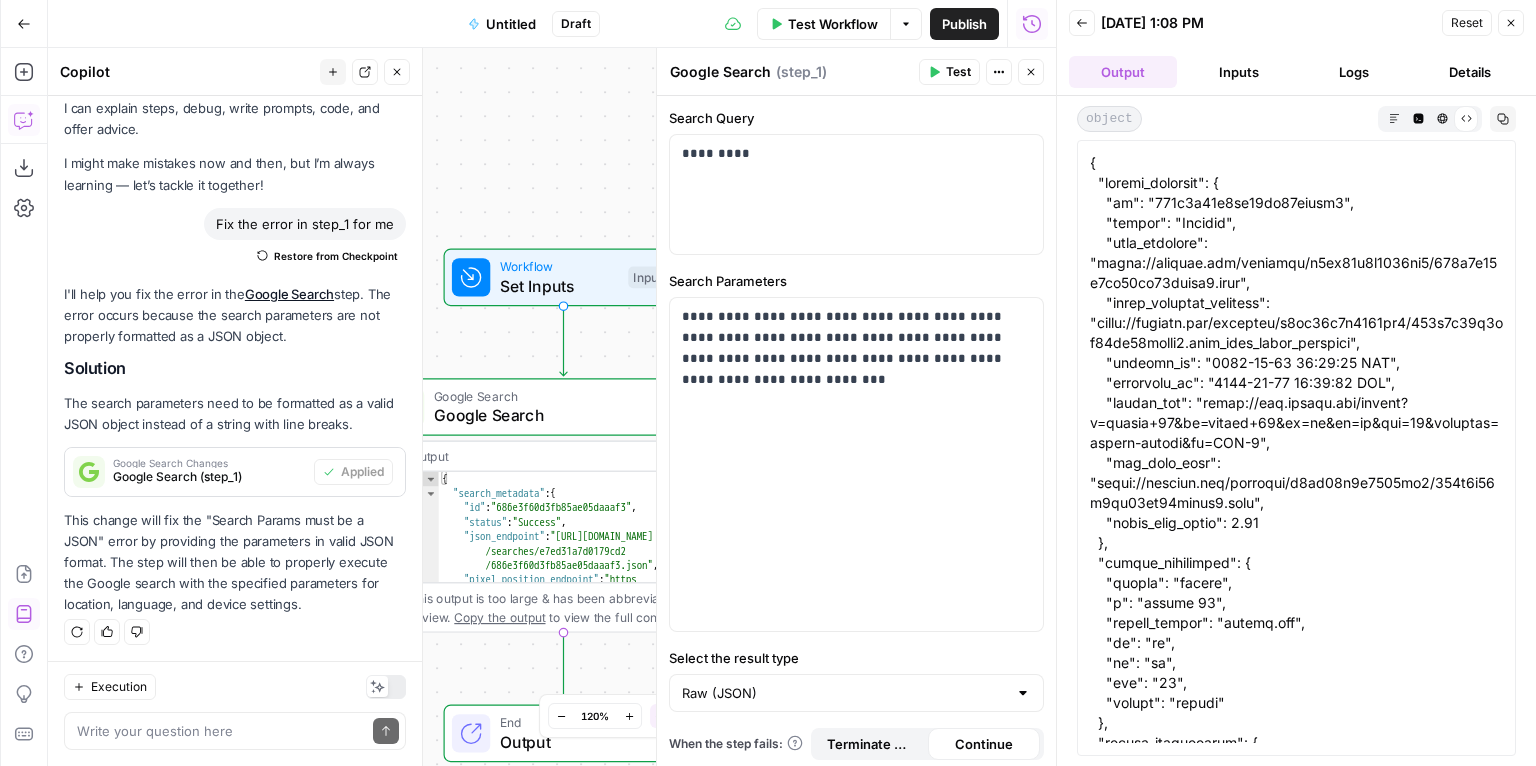 click at bounding box center [1296, 9773] 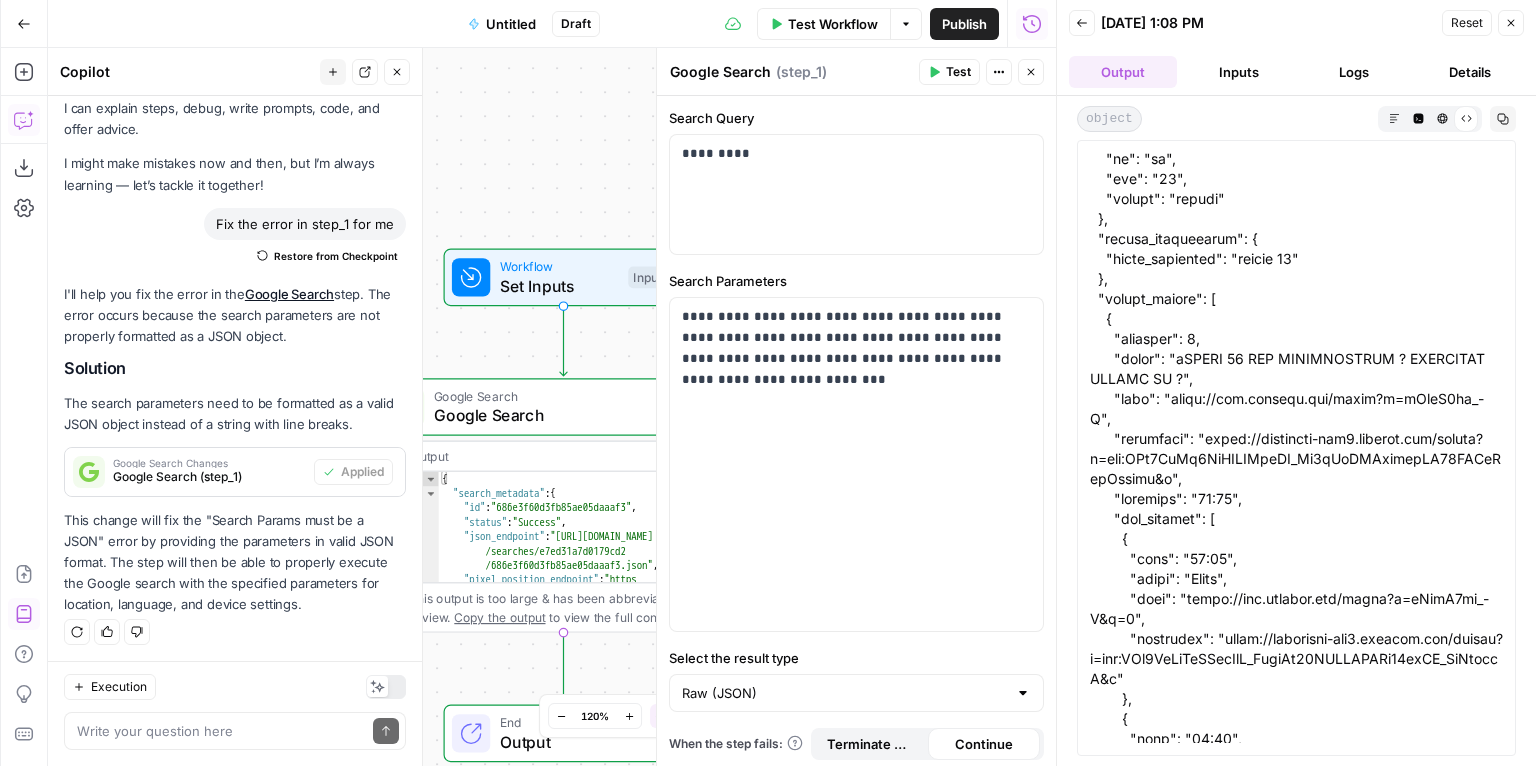 scroll, scrollTop: 1020, scrollLeft: 0, axis: vertical 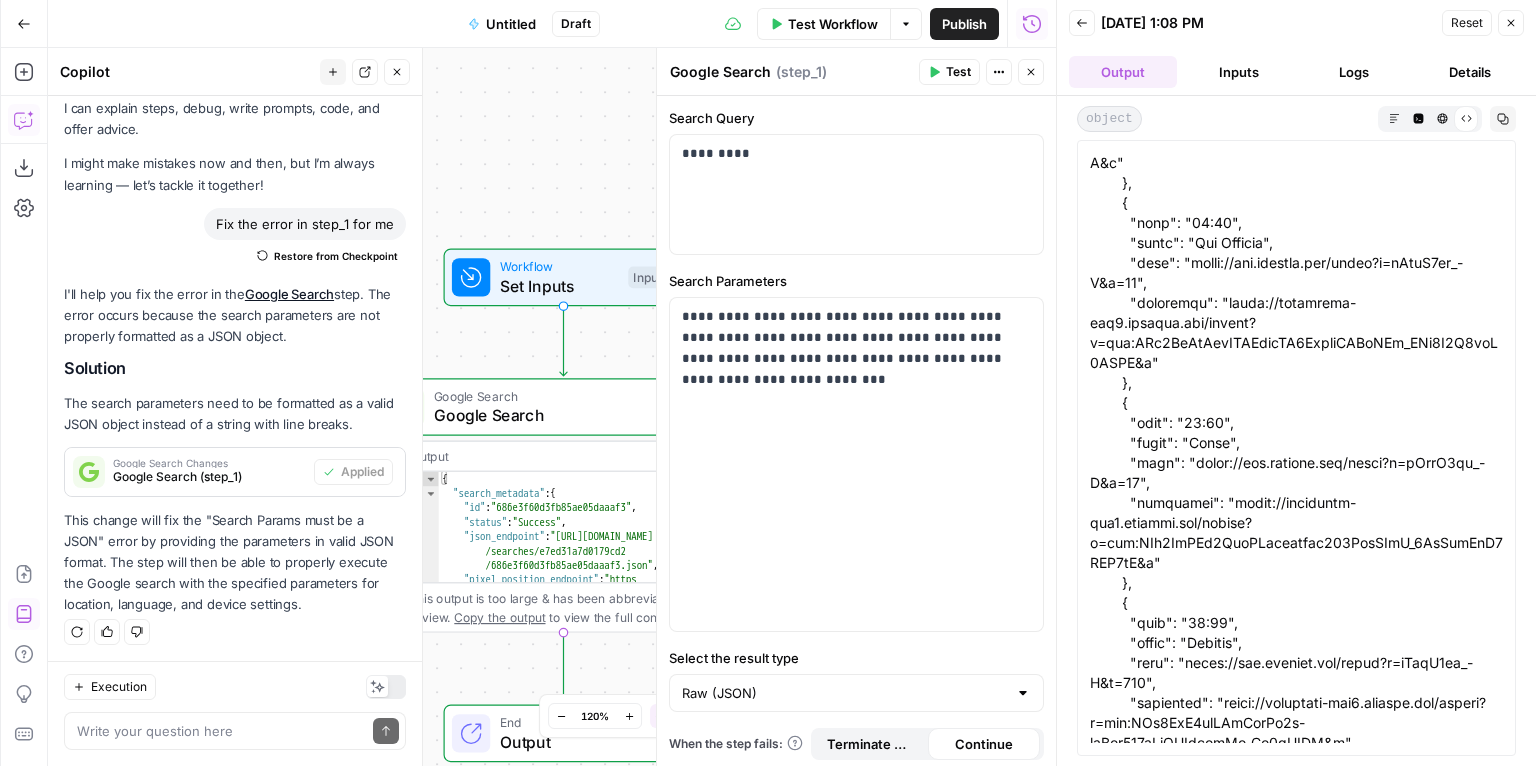 click at bounding box center [1296, 8753] 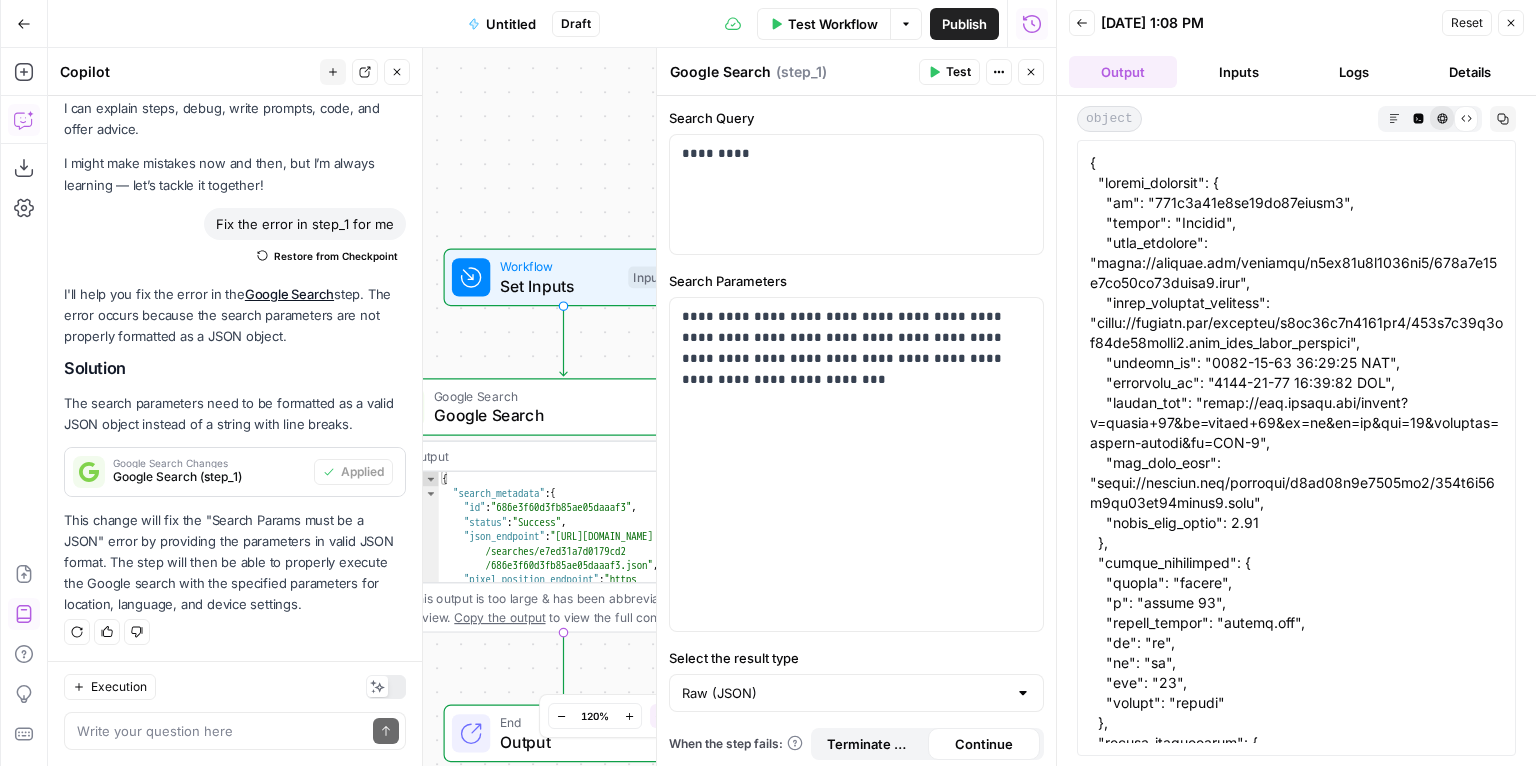 click 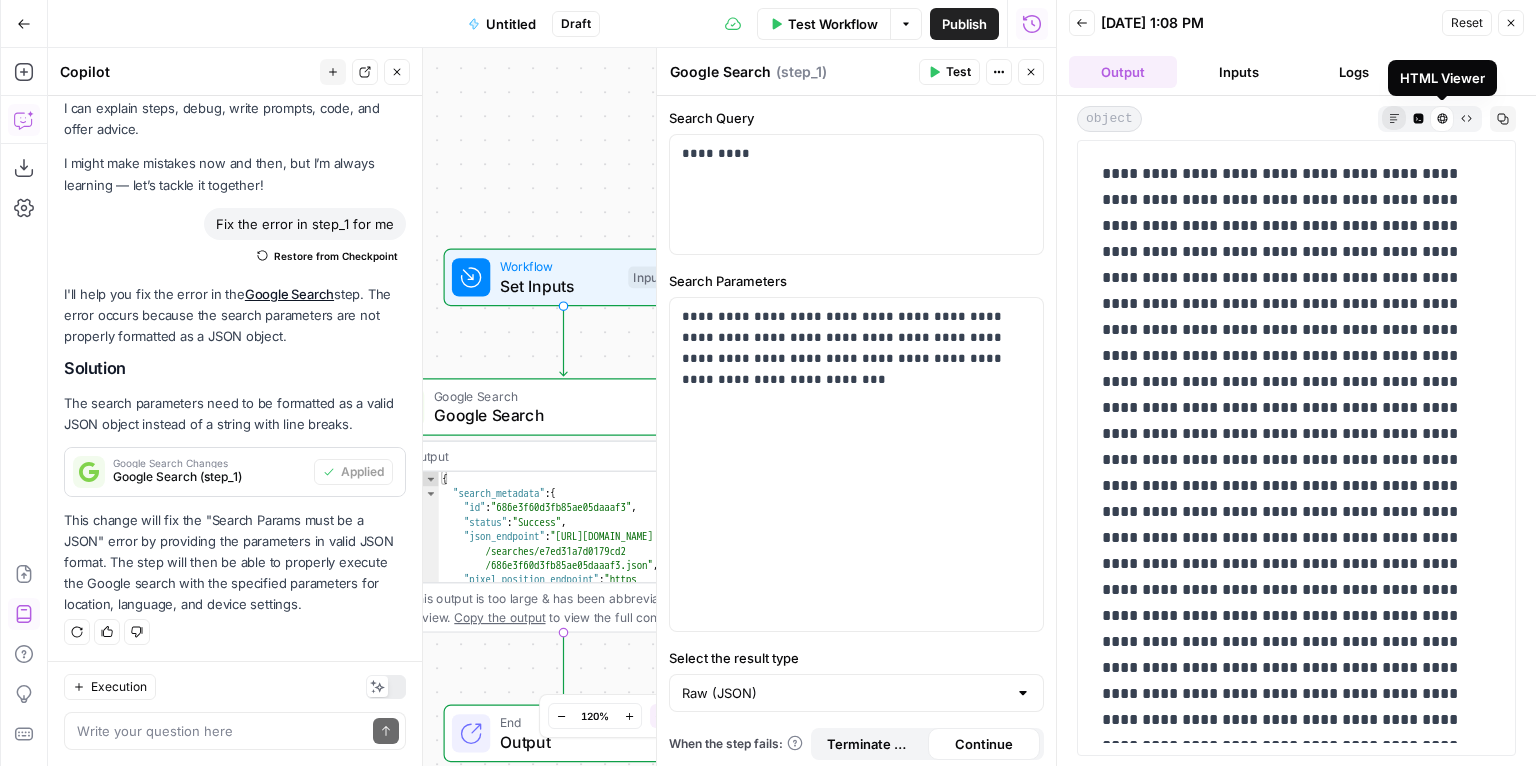 click on "Markdown" at bounding box center (1394, 118) 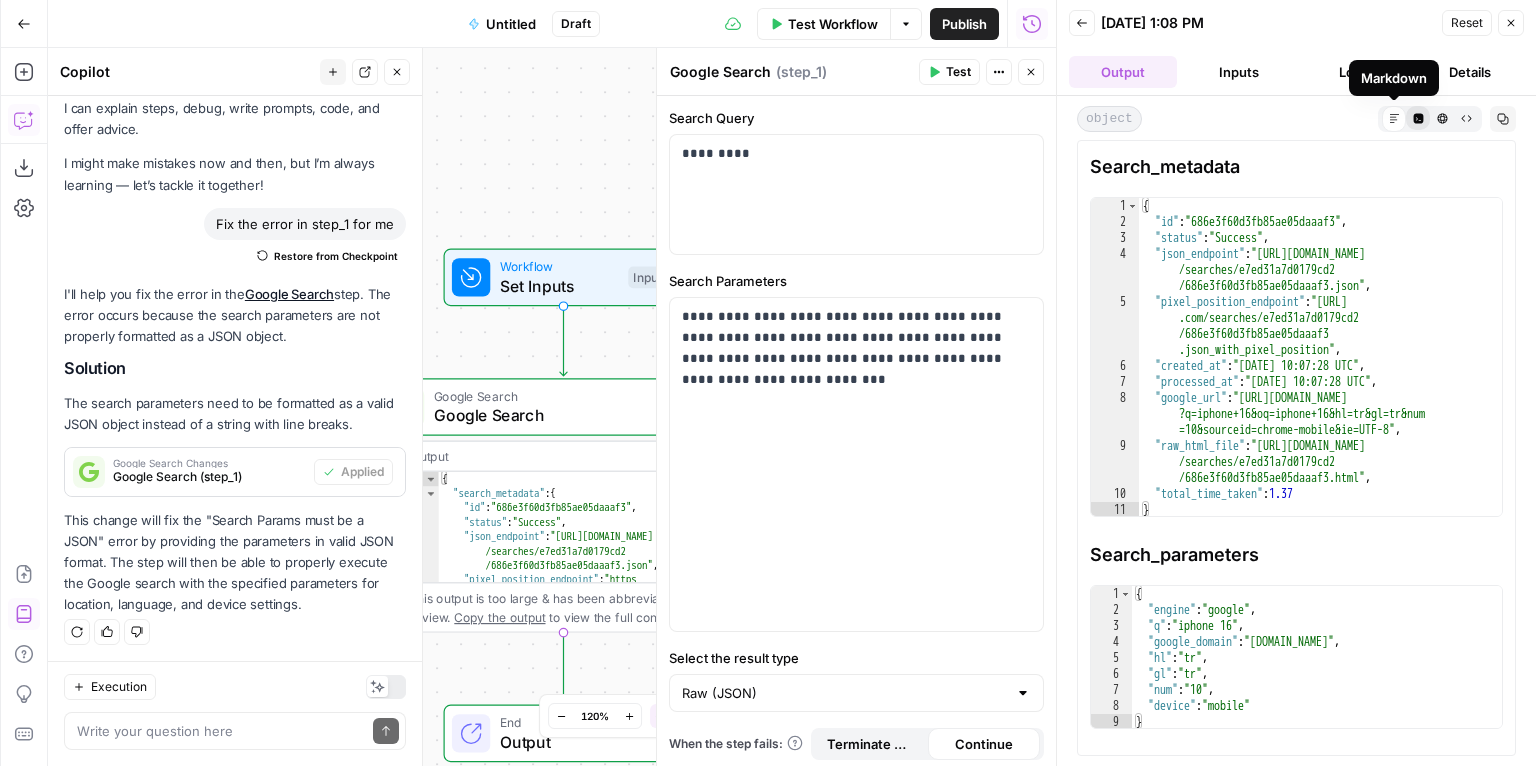 click 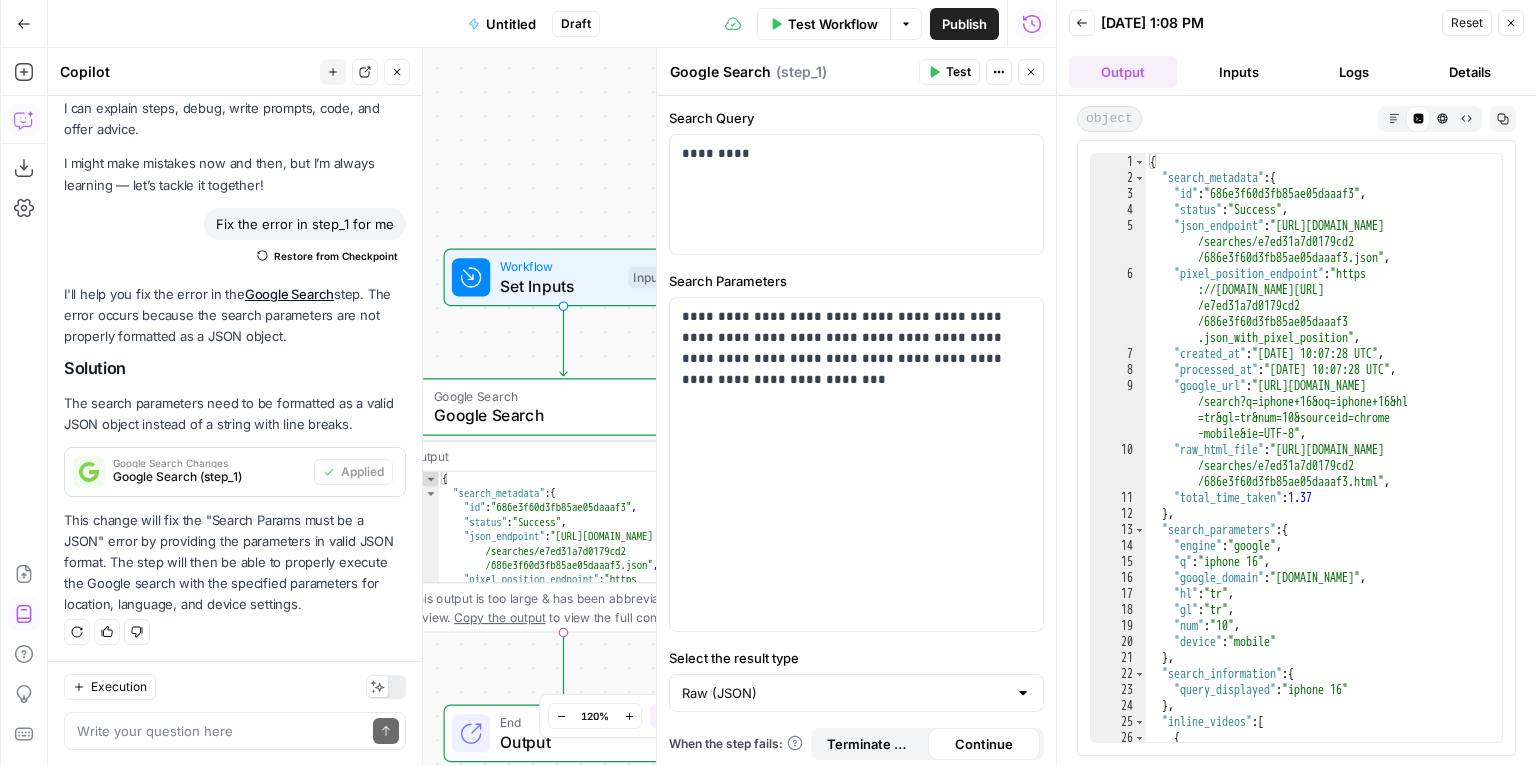 type on "**********" 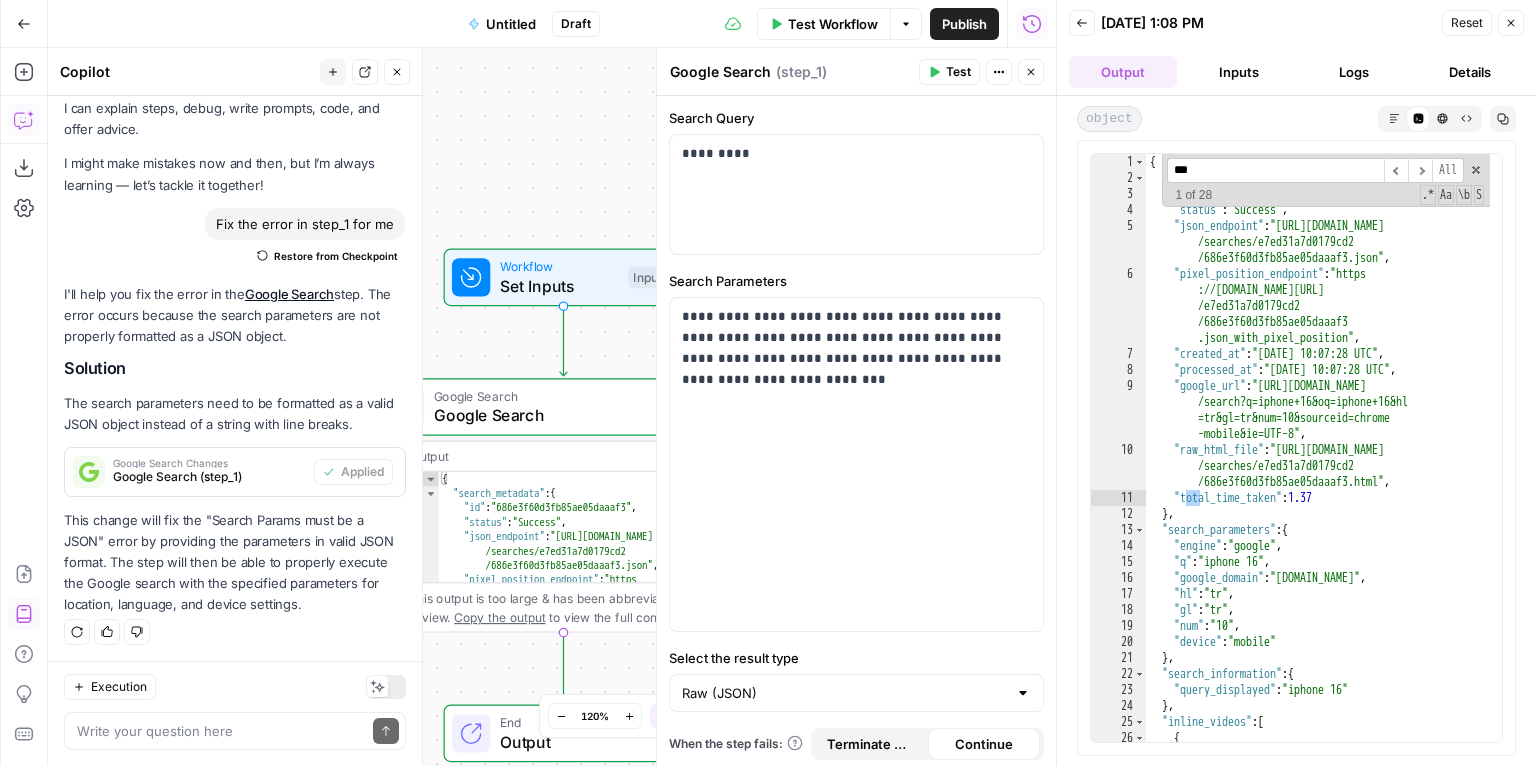 scroll, scrollTop: 3081, scrollLeft: 0, axis: vertical 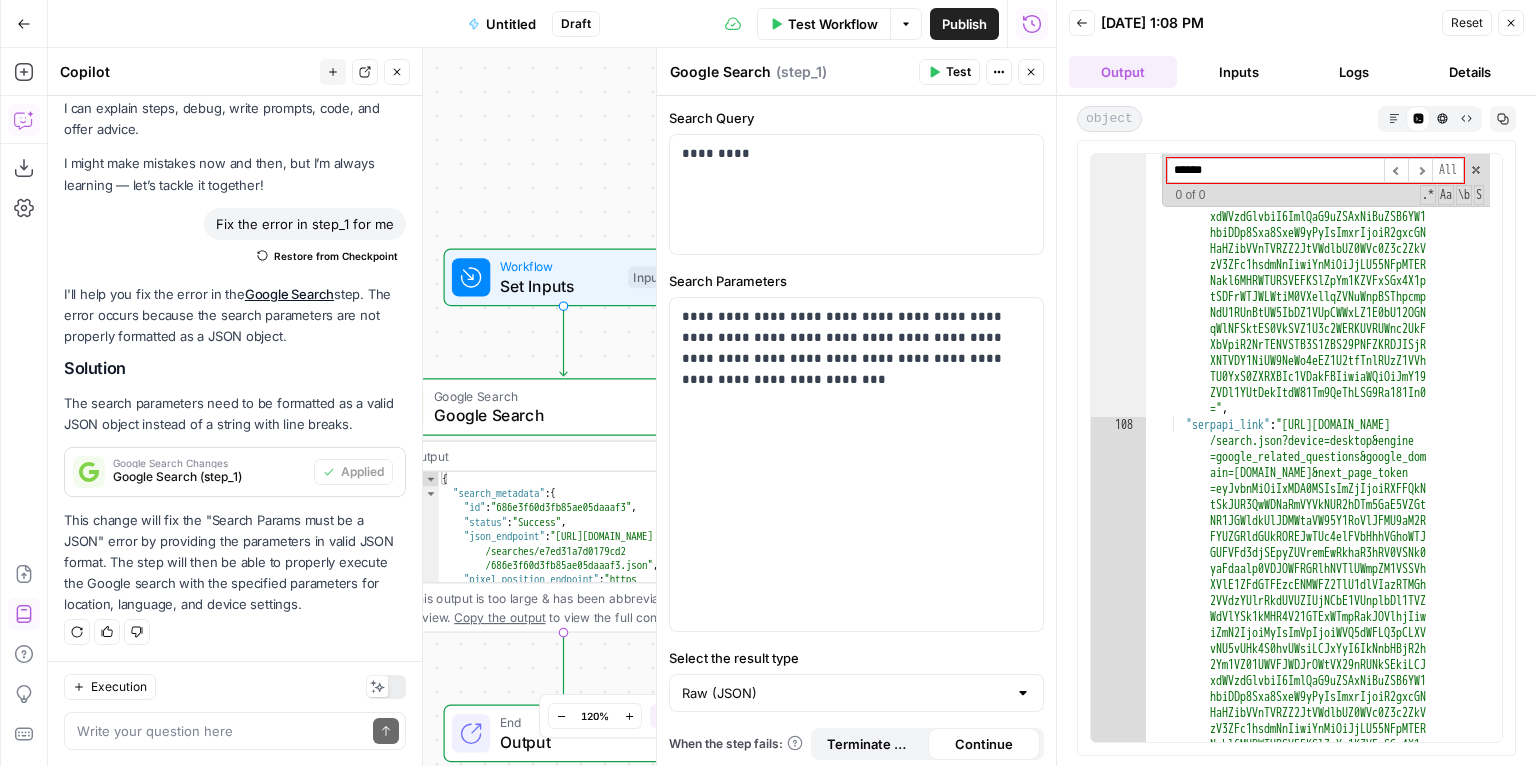 type on "*******" 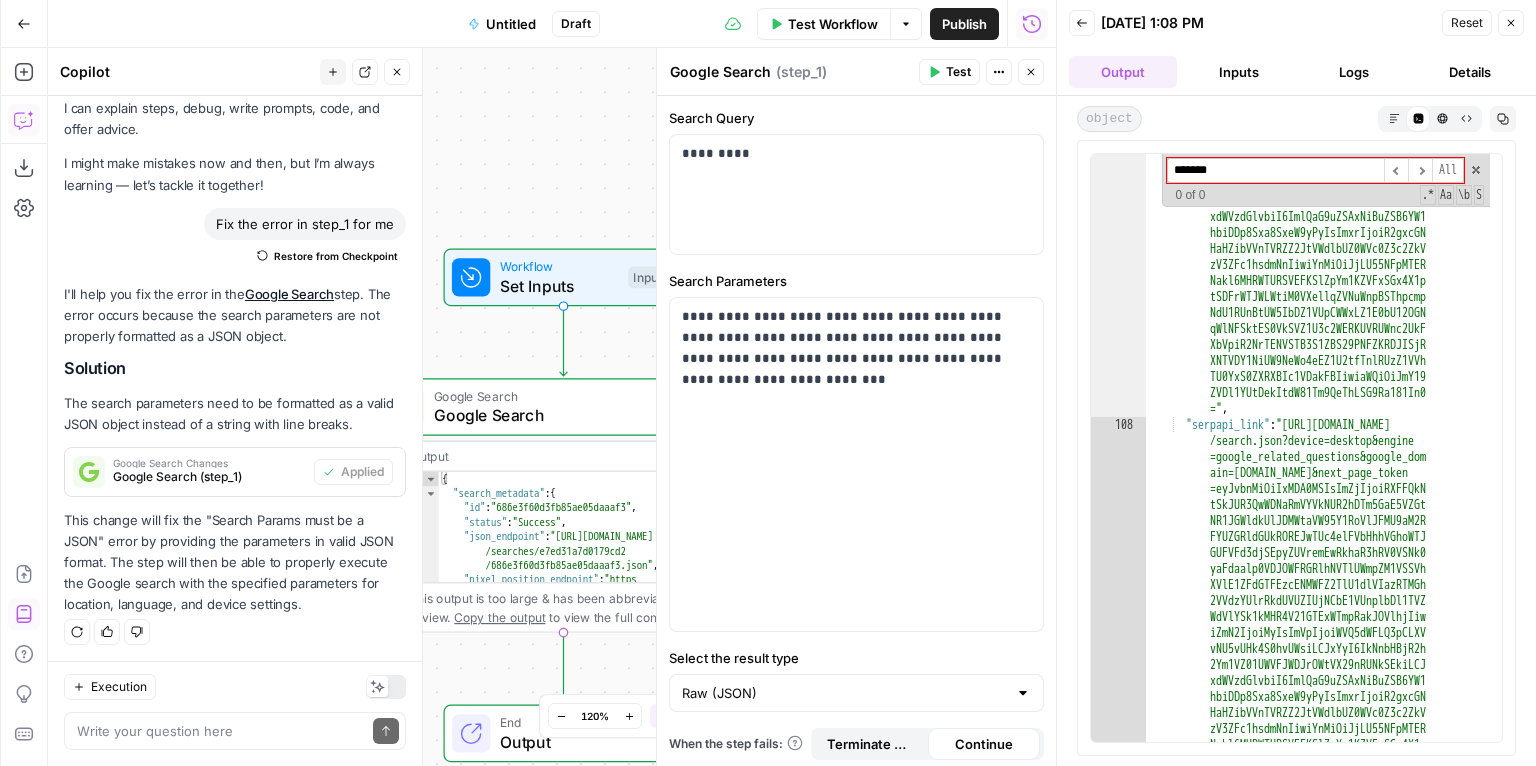 type 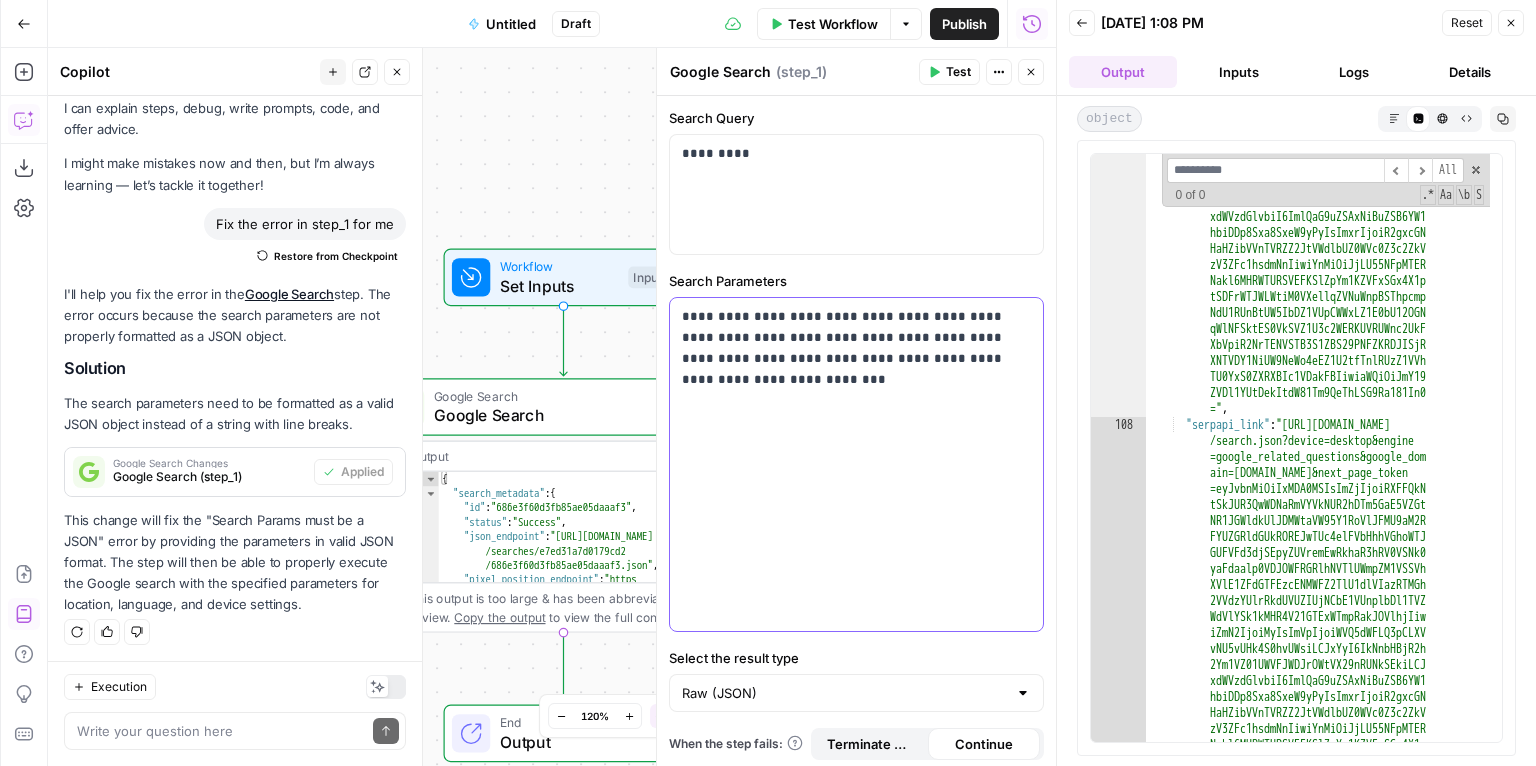 click on "**********" at bounding box center (851, 348) 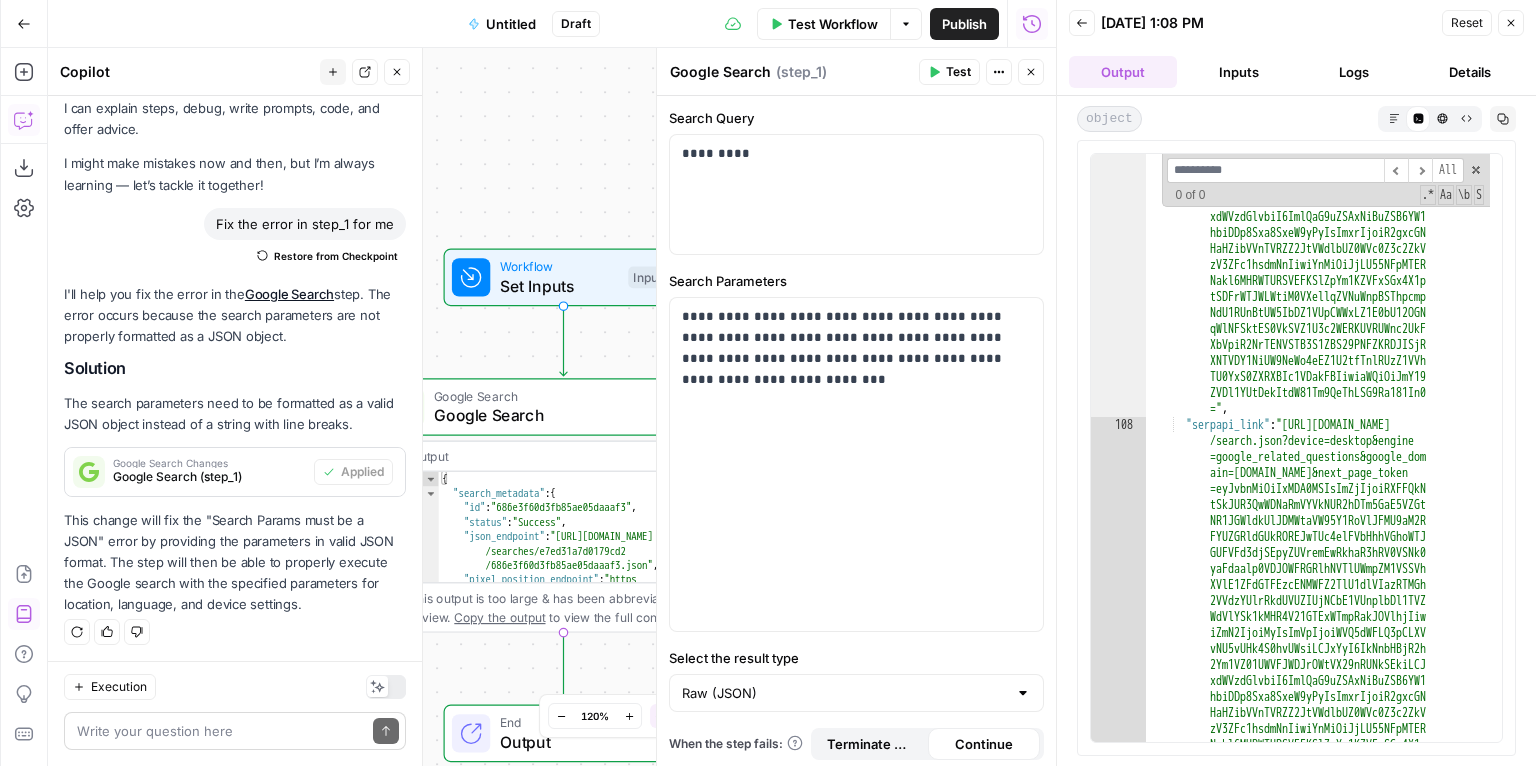 click on "Execution Write your question here Send" at bounding box center [235, 713] 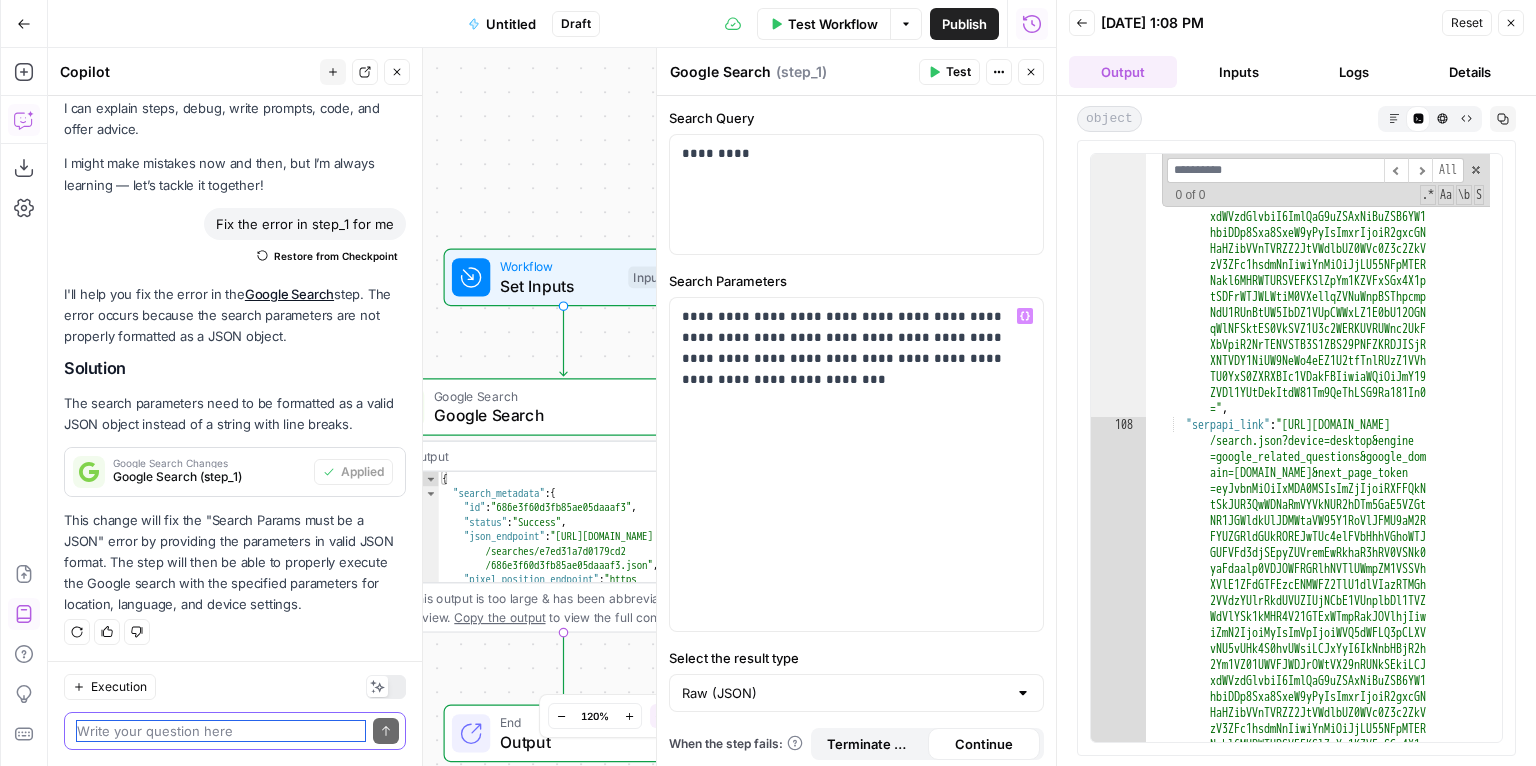 click at bounding box center [221, 731] 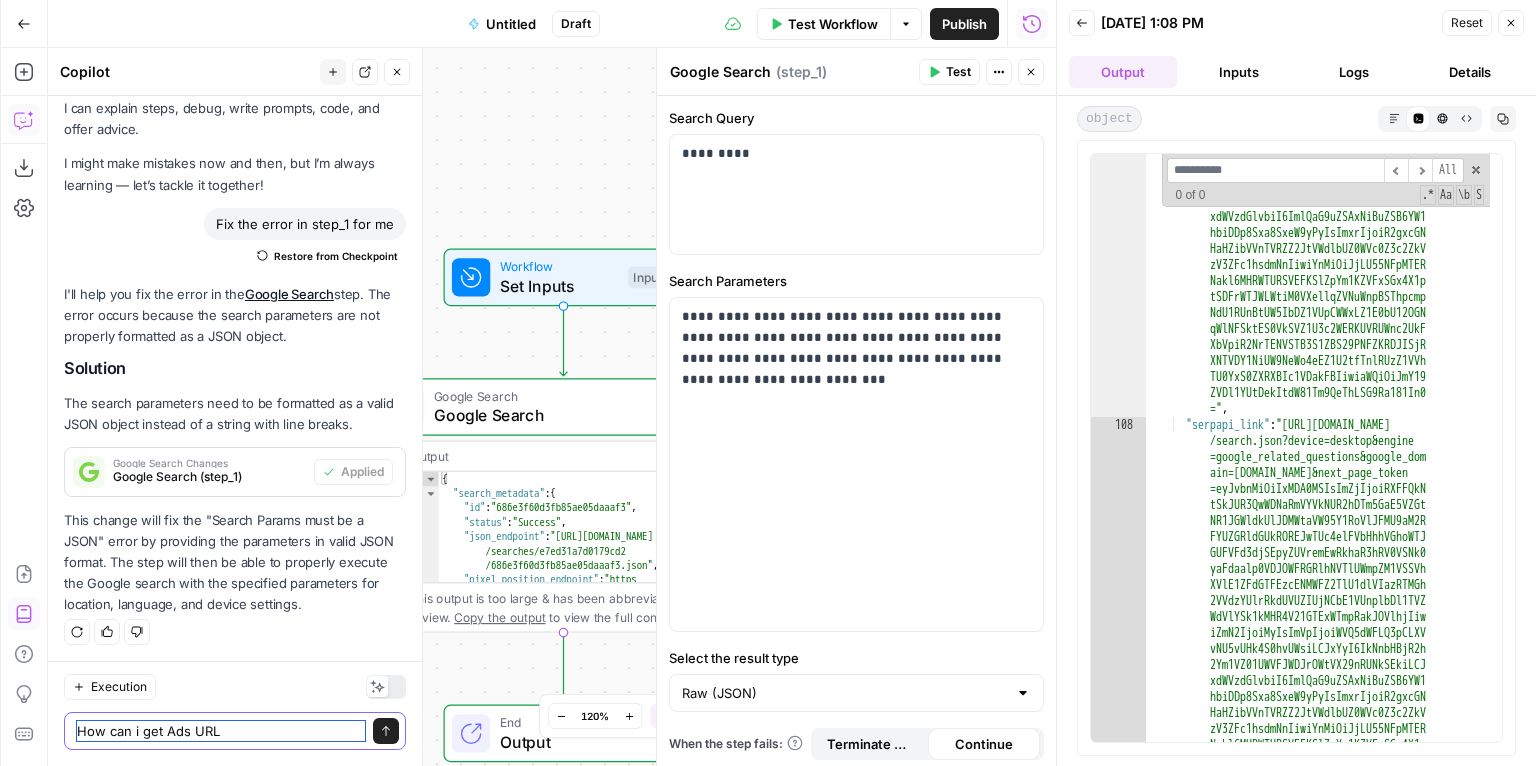 type on "How can i get Ads URL?" 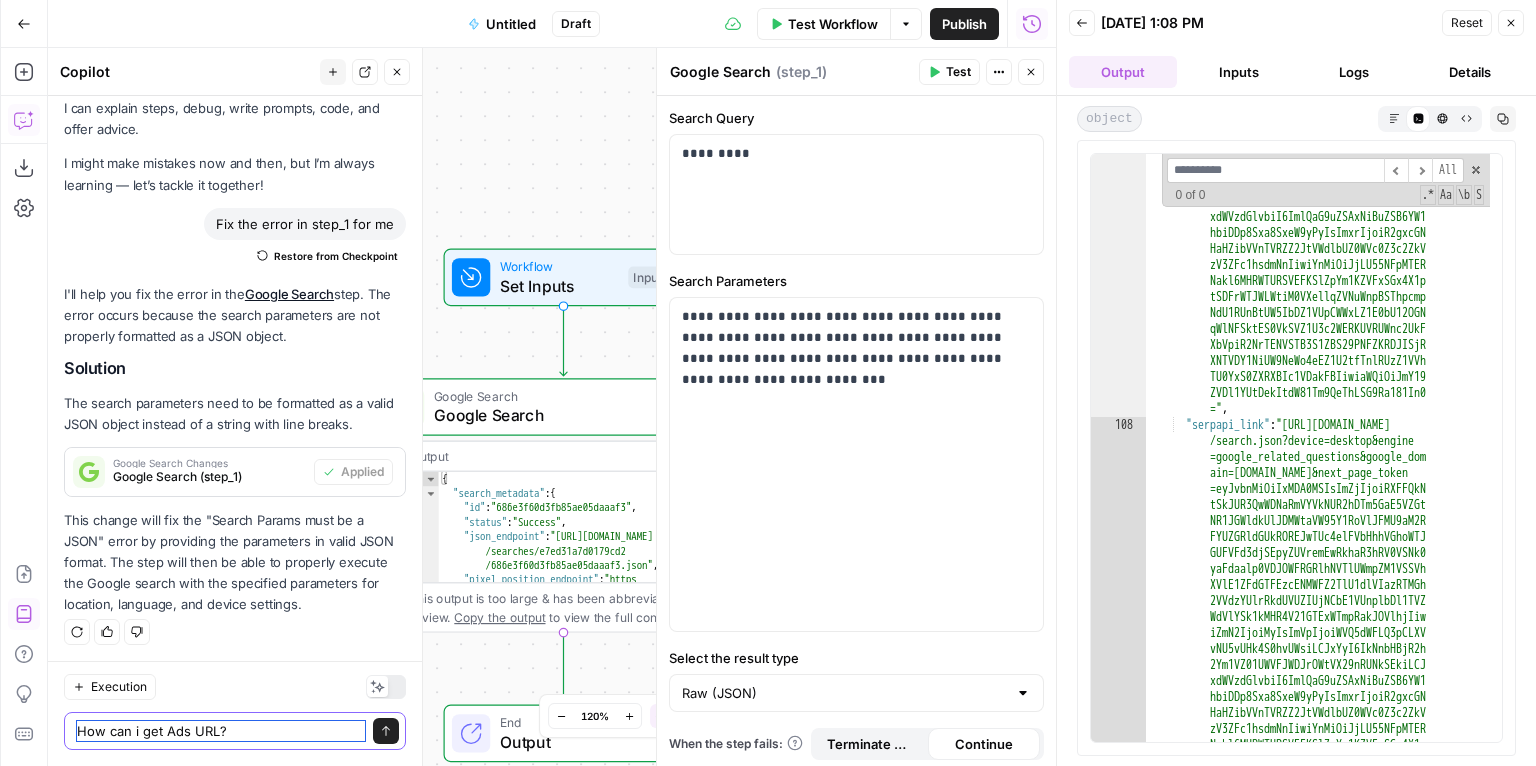 type 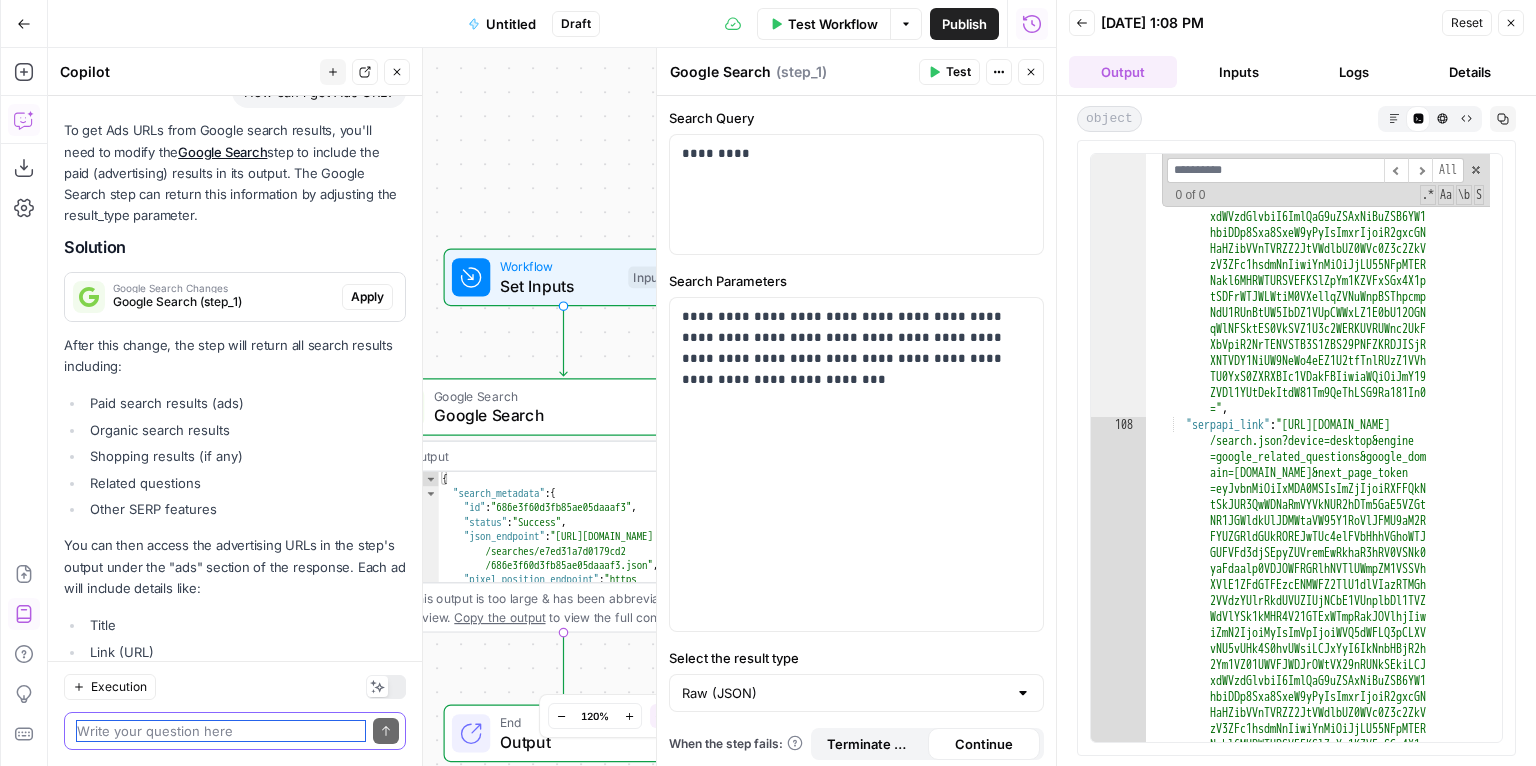 scroll, scrollTop: 319, scrollLeft: 0, axis: vertical 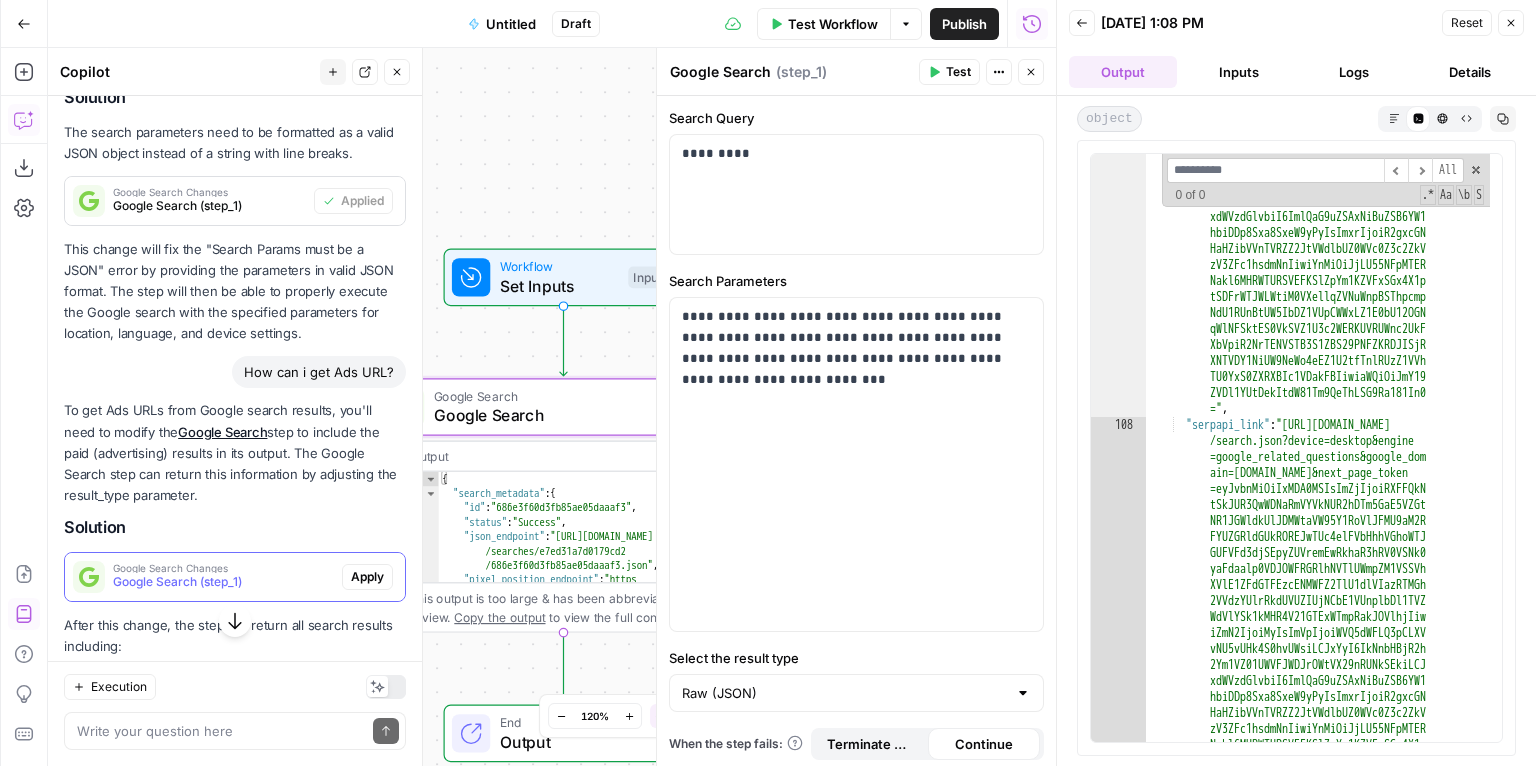 click on "Google Search (step_1)" at bounding box center (223, 582) 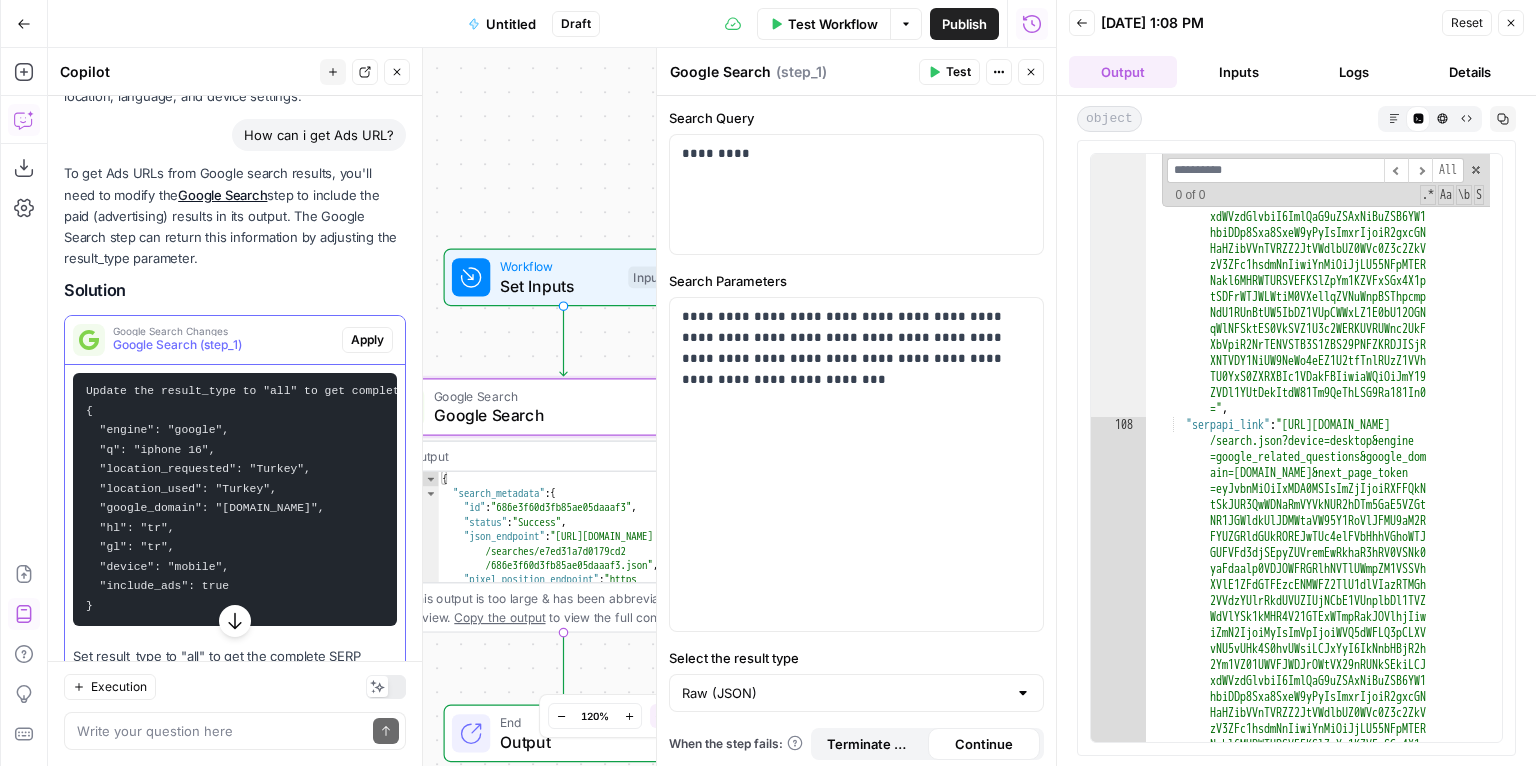 scroll, scrollTop: 640, scrollLeft: 0, axis: vertical 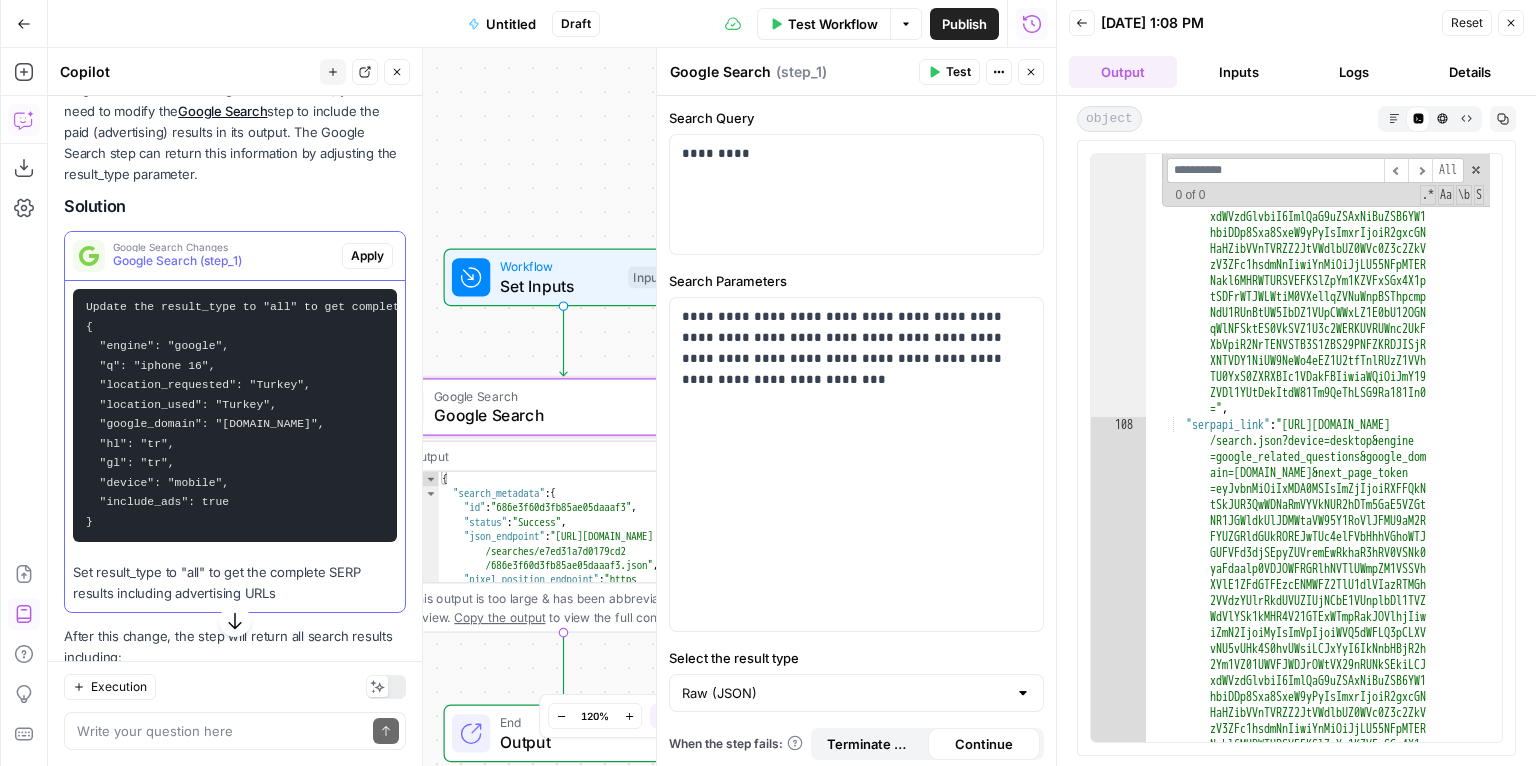 drag, startPoint x: 127, startPoint y: 533, endPoint x: 158, endPoint y: 533, distance: 31 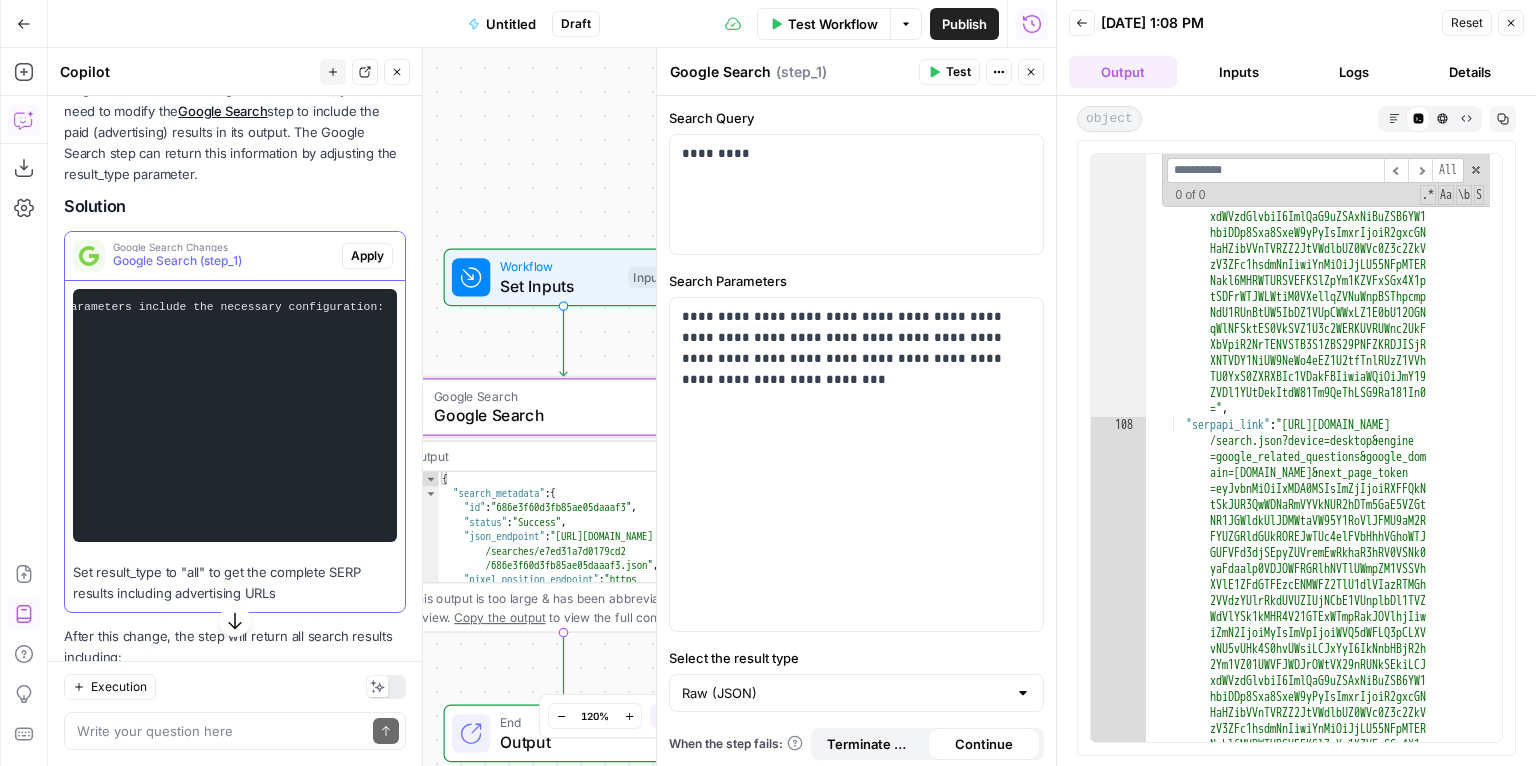 scroll, scrollTop: 0, scrollLeft: 0, axis: both 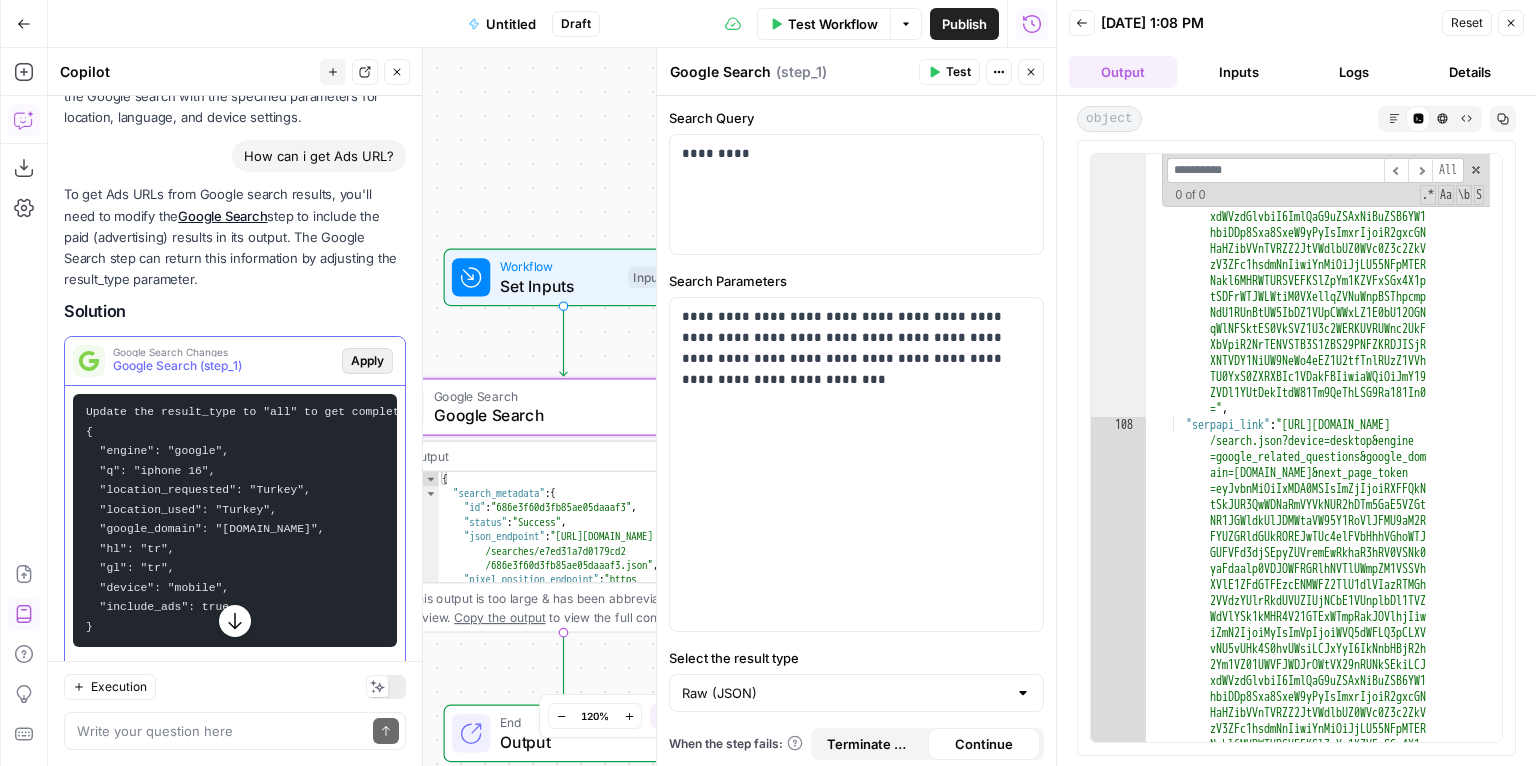 click on "Apply" at bounding box center (367, 361) 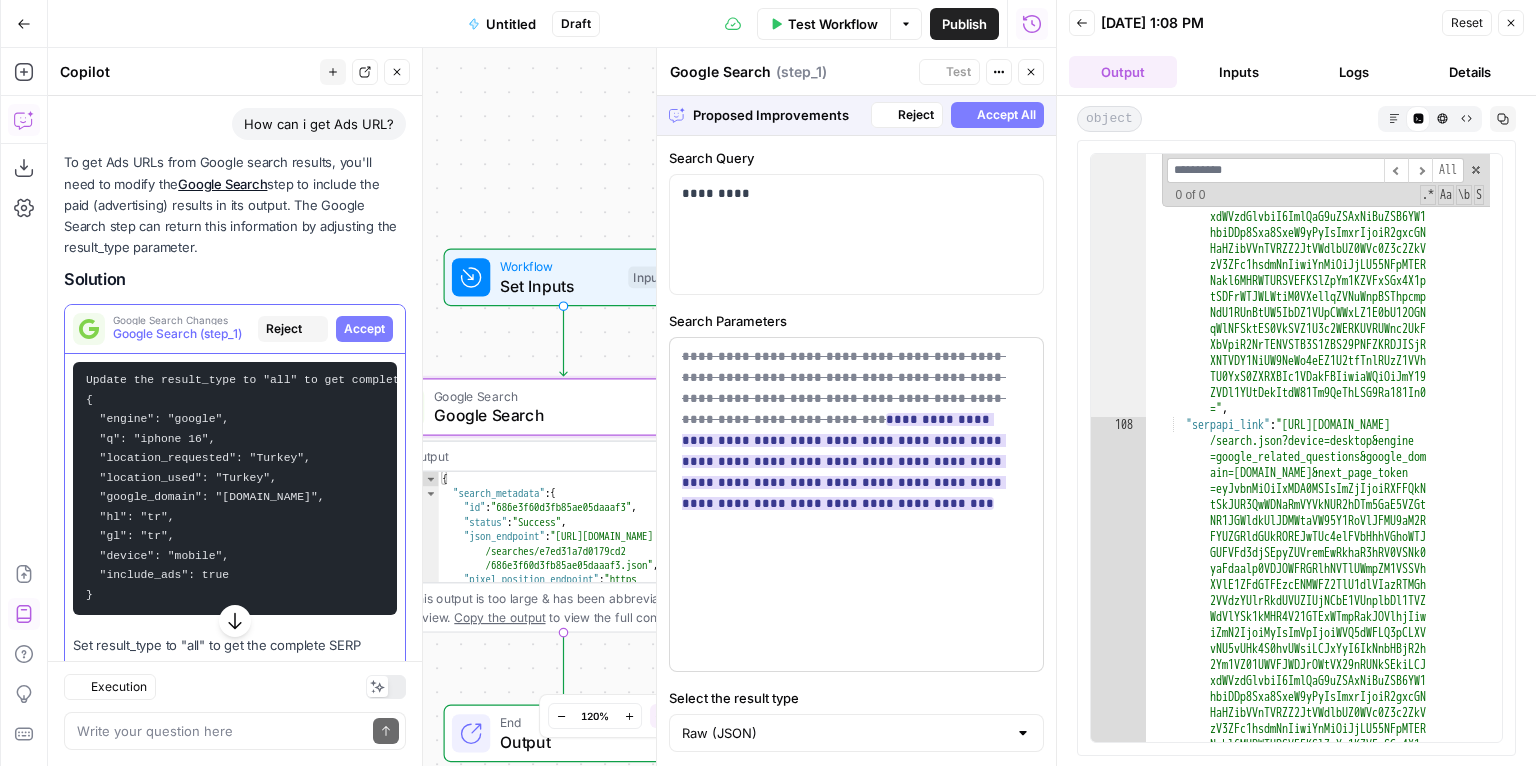 scroll, scrollTop: 503, scrollLeft: 0, axis: vertical 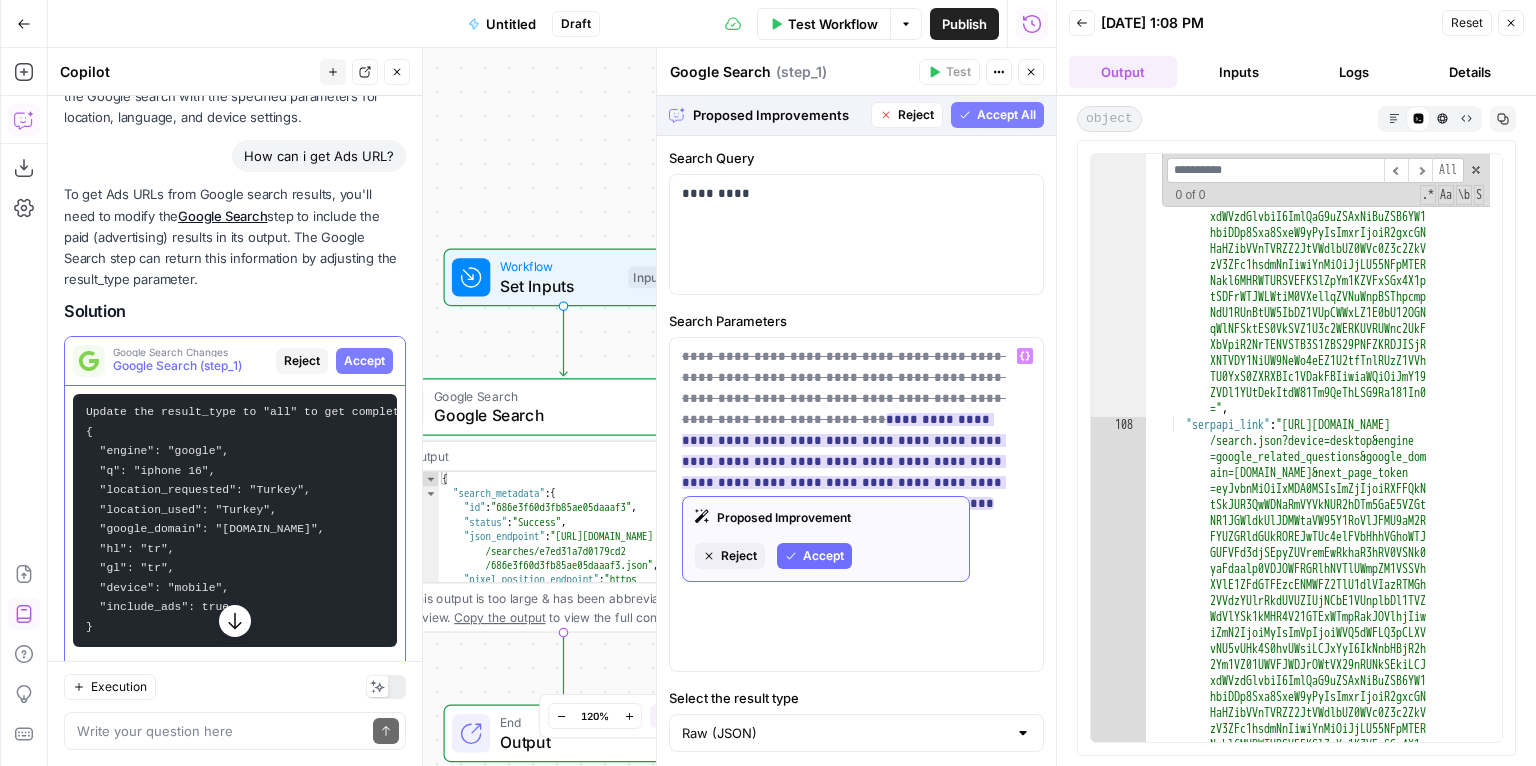 click on "Accept" at bounding box center [823, 556] 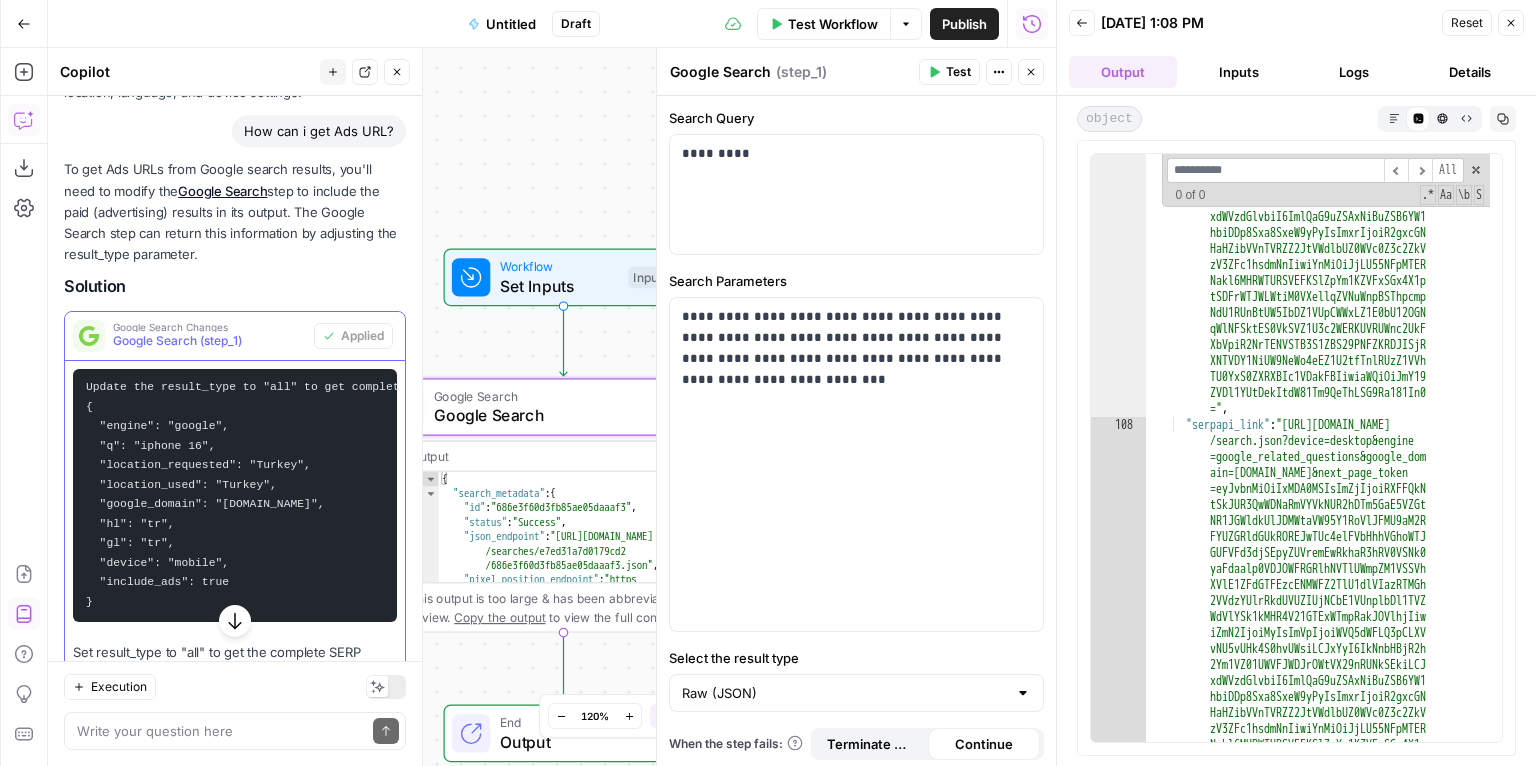 scroll, scrollTop: 561, scrollLeft: 0, axis: vertical 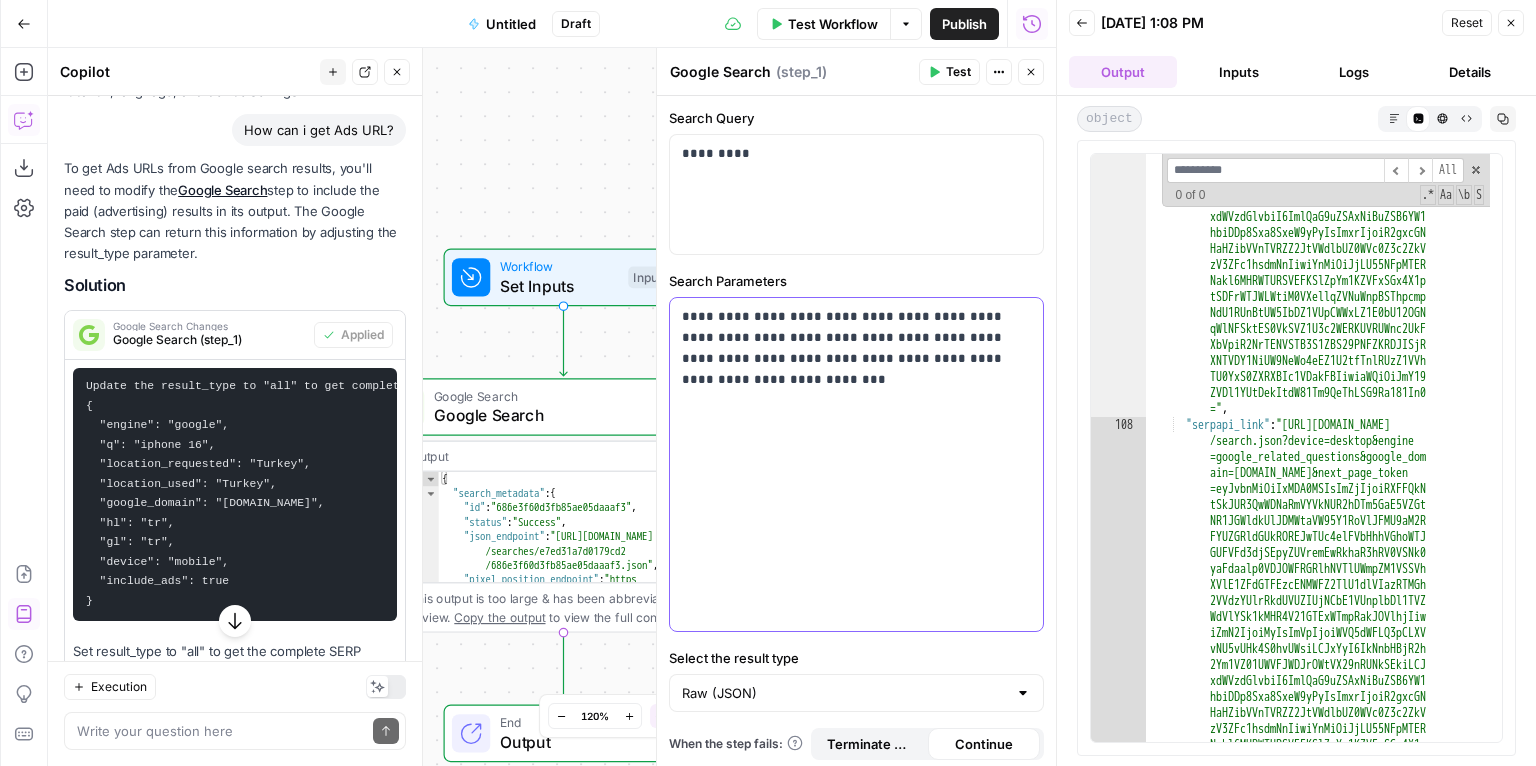 click on "**********" at bounding box center [856, 464] 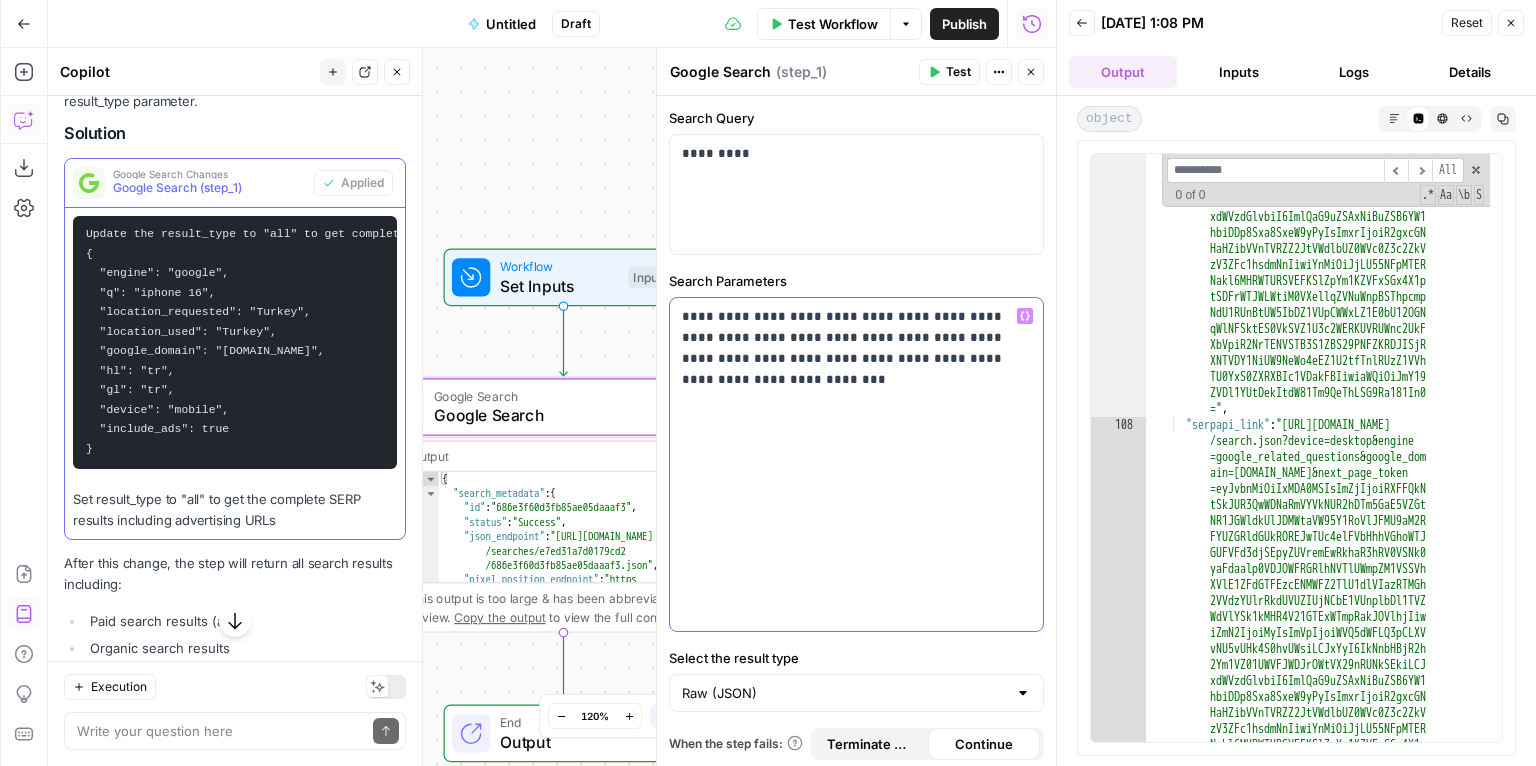 scroll, scrollTop: 711, scrollLeft: 0, axis: vertical 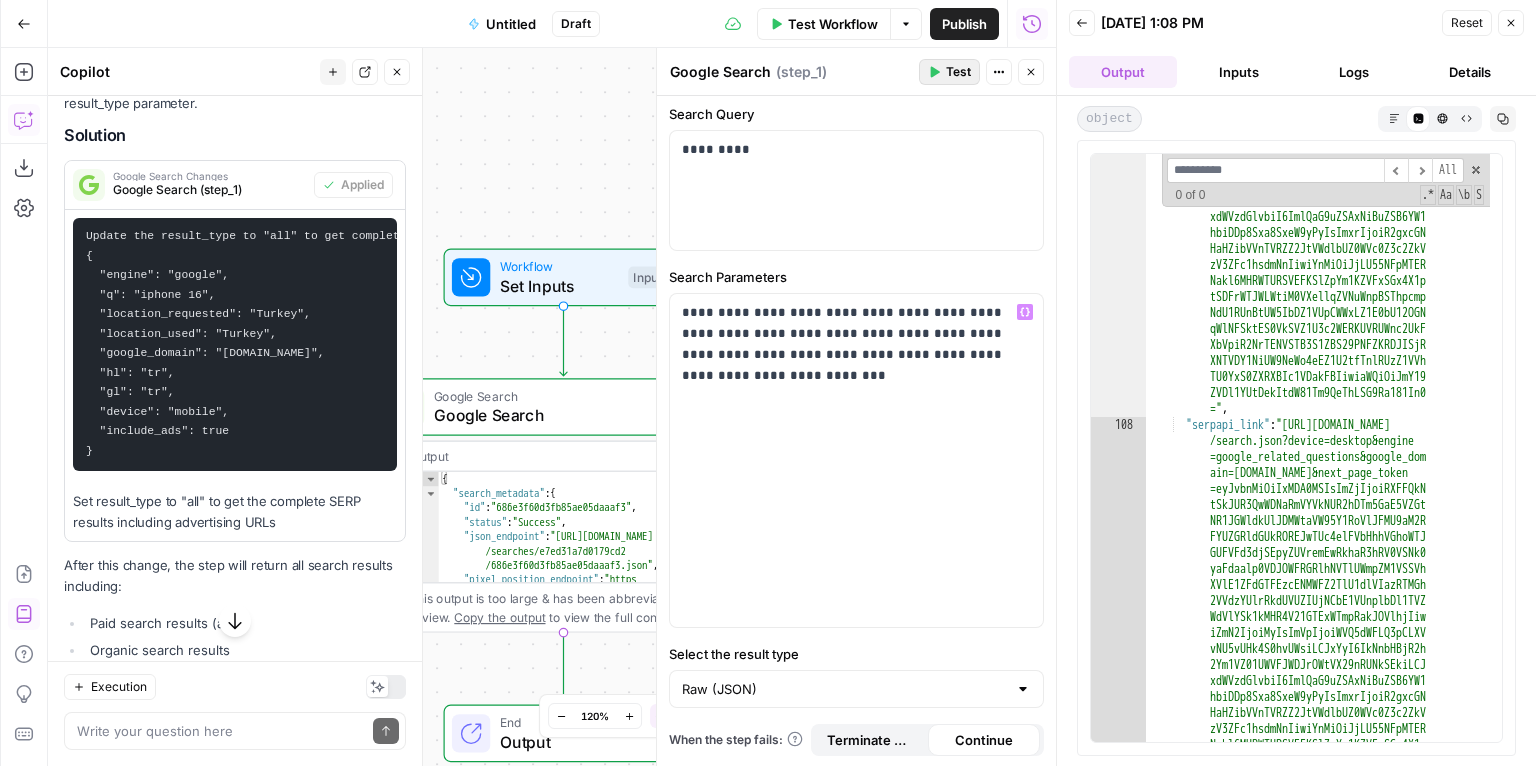 click 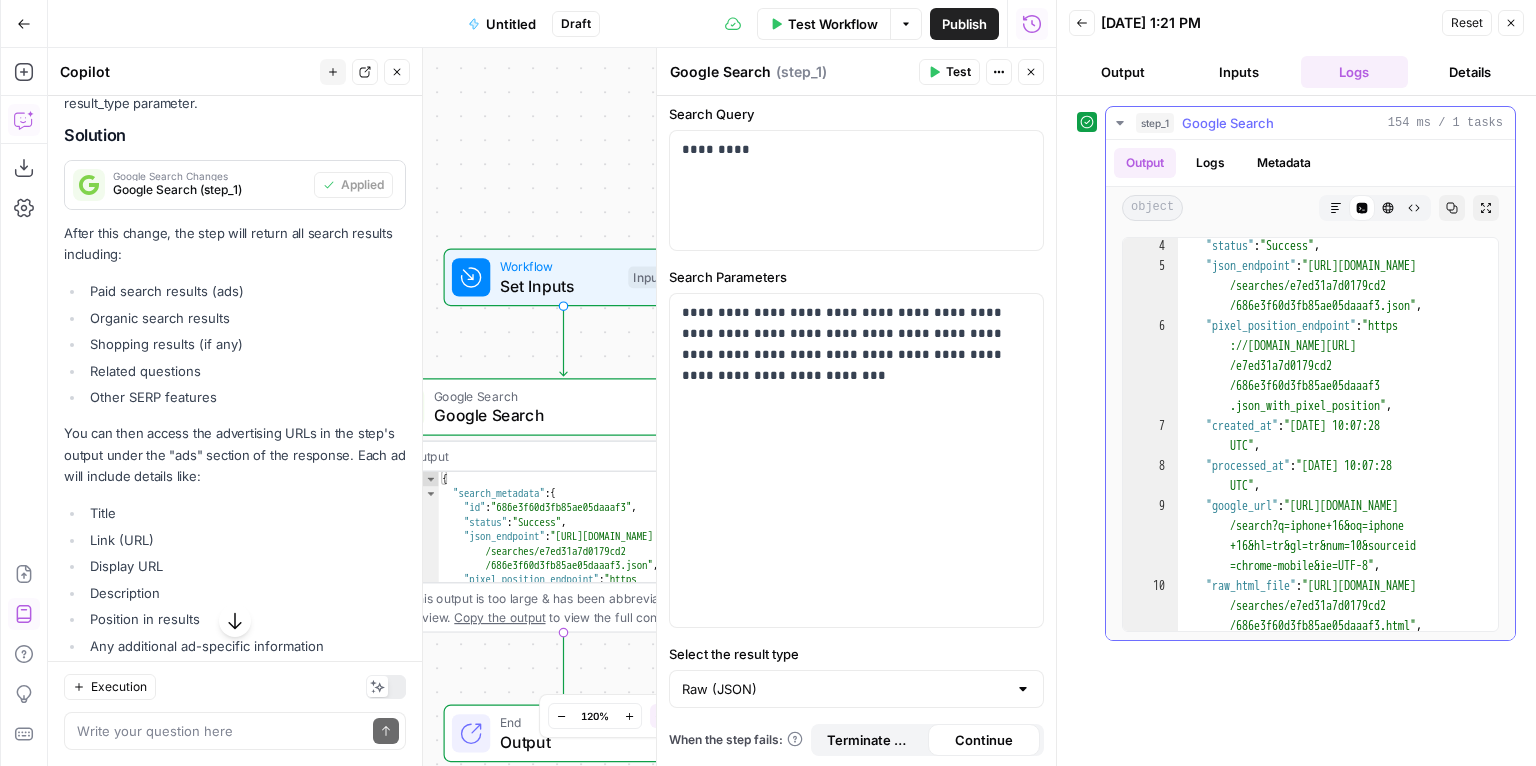 scroll, scrollTop: 251, scrollLeft: 0, axis: vertical 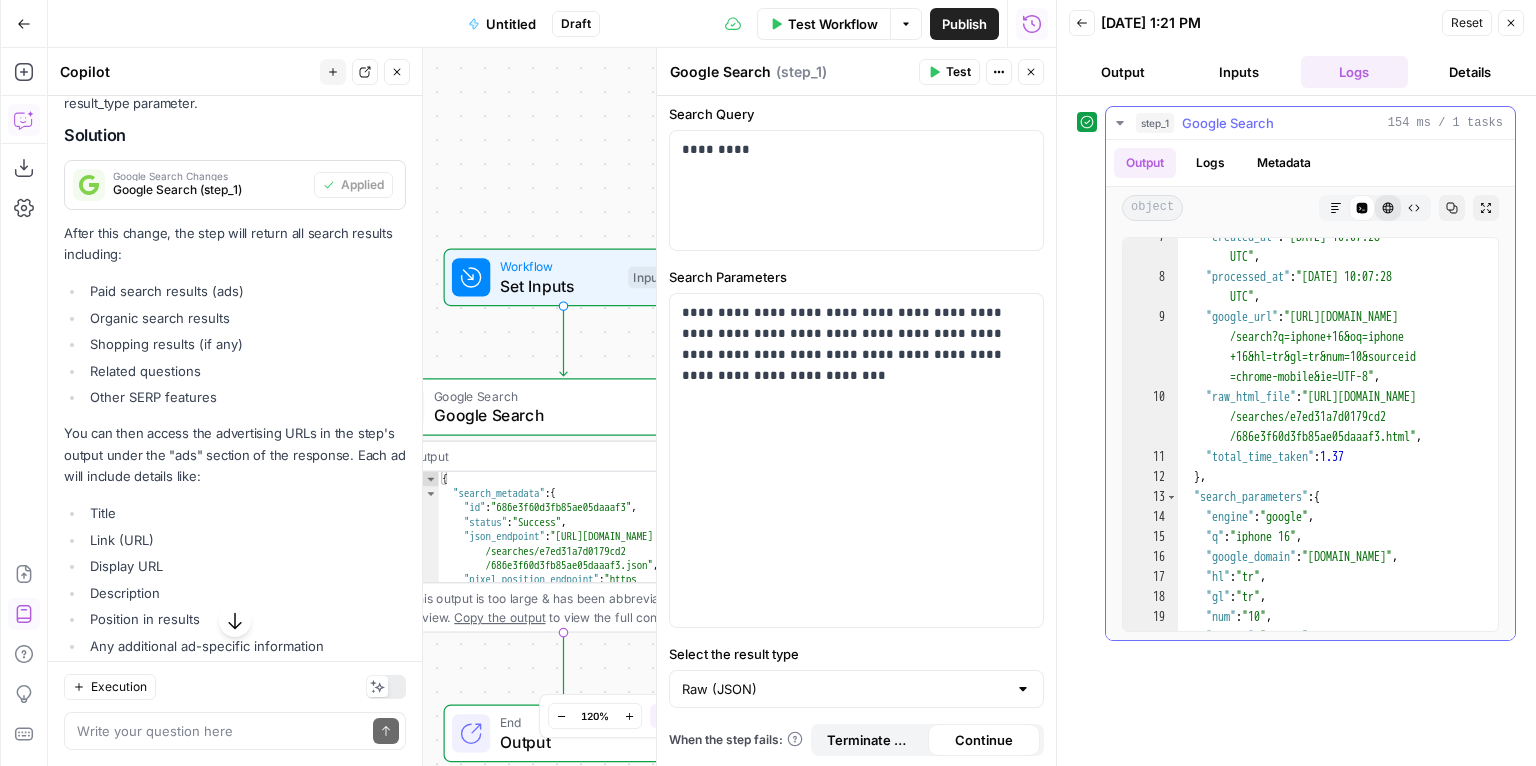 click on "HTML Viewer" at bounding box center (1388, 208) 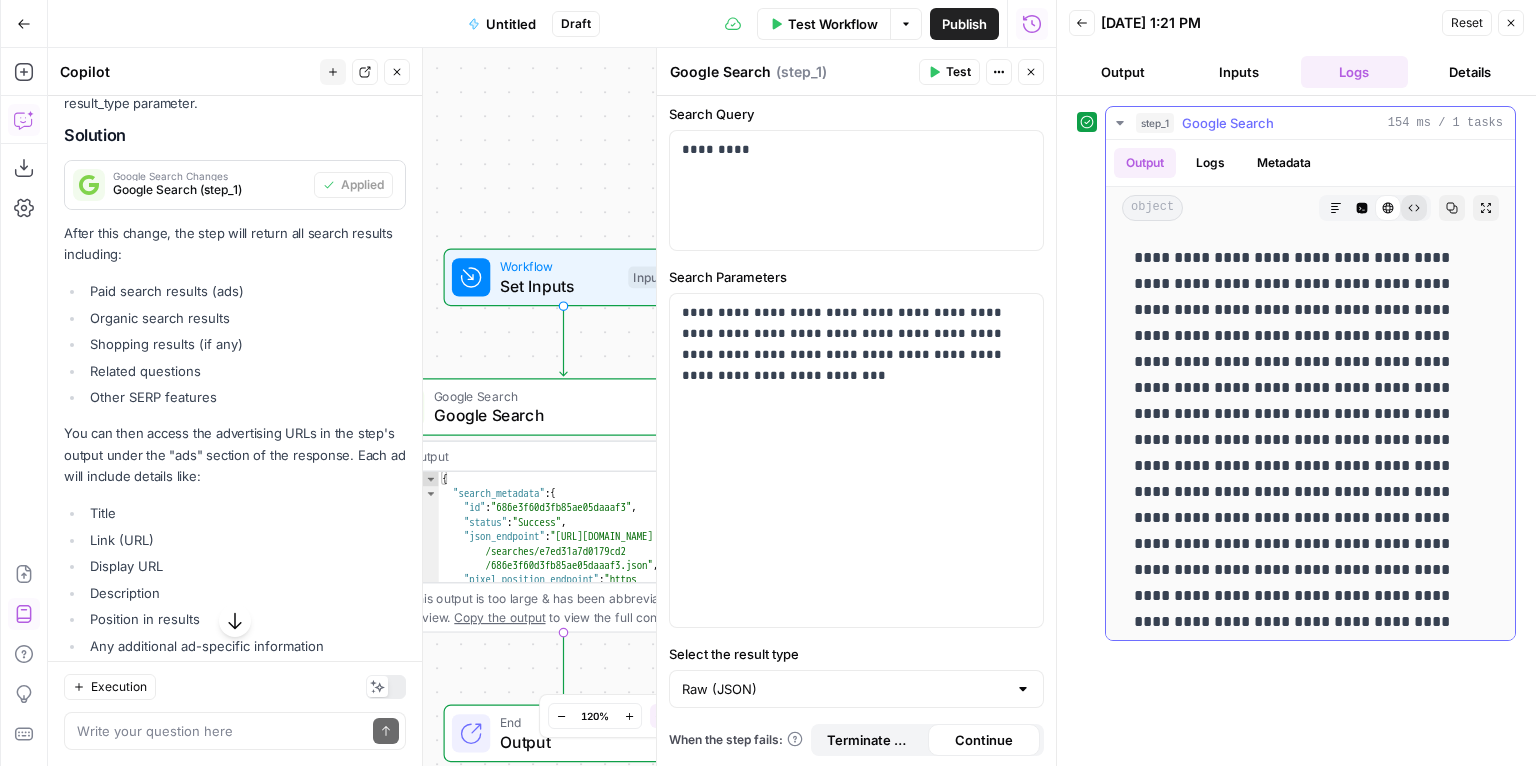 click on "Raw Output" at bounding box center (1414, 208) 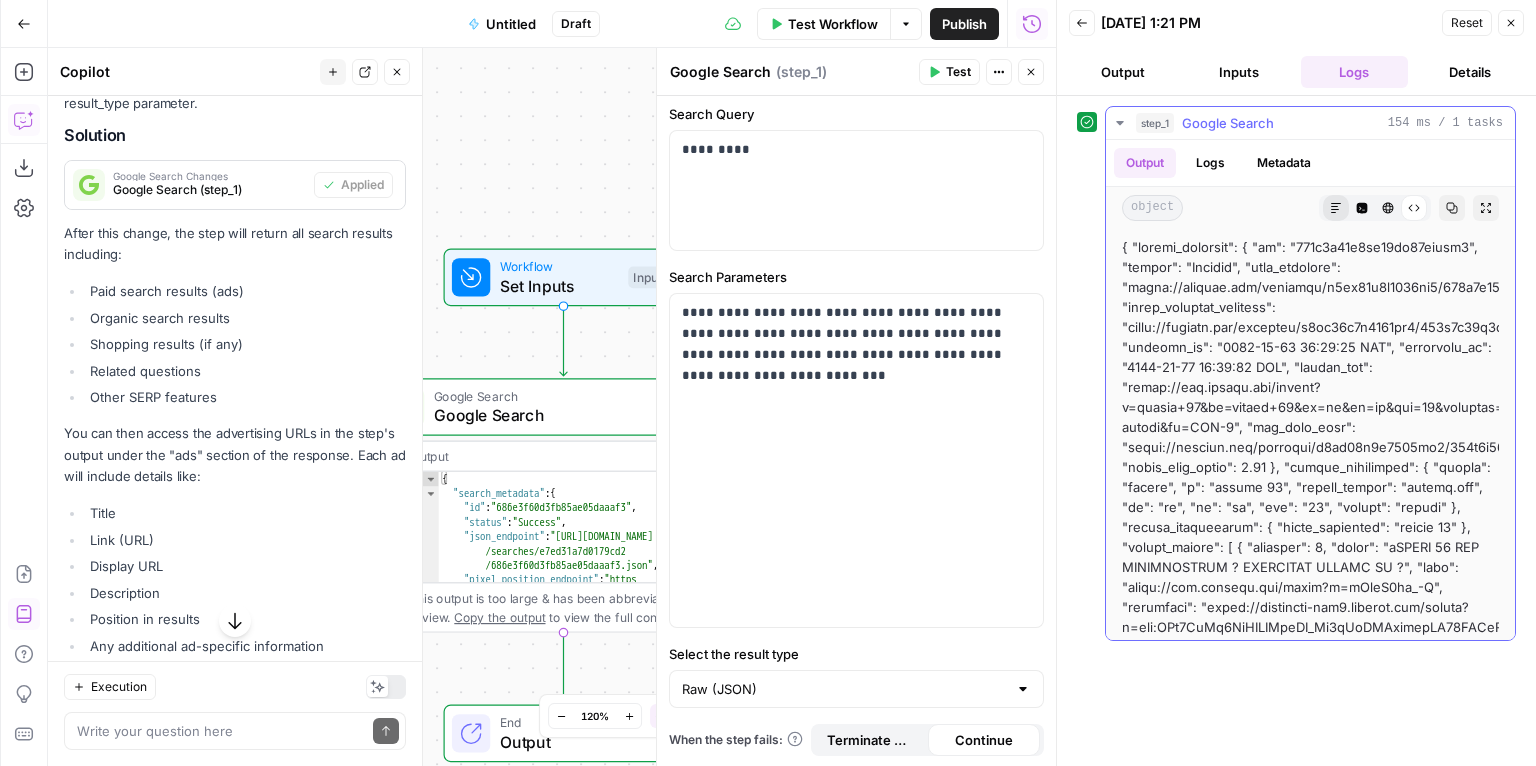 click 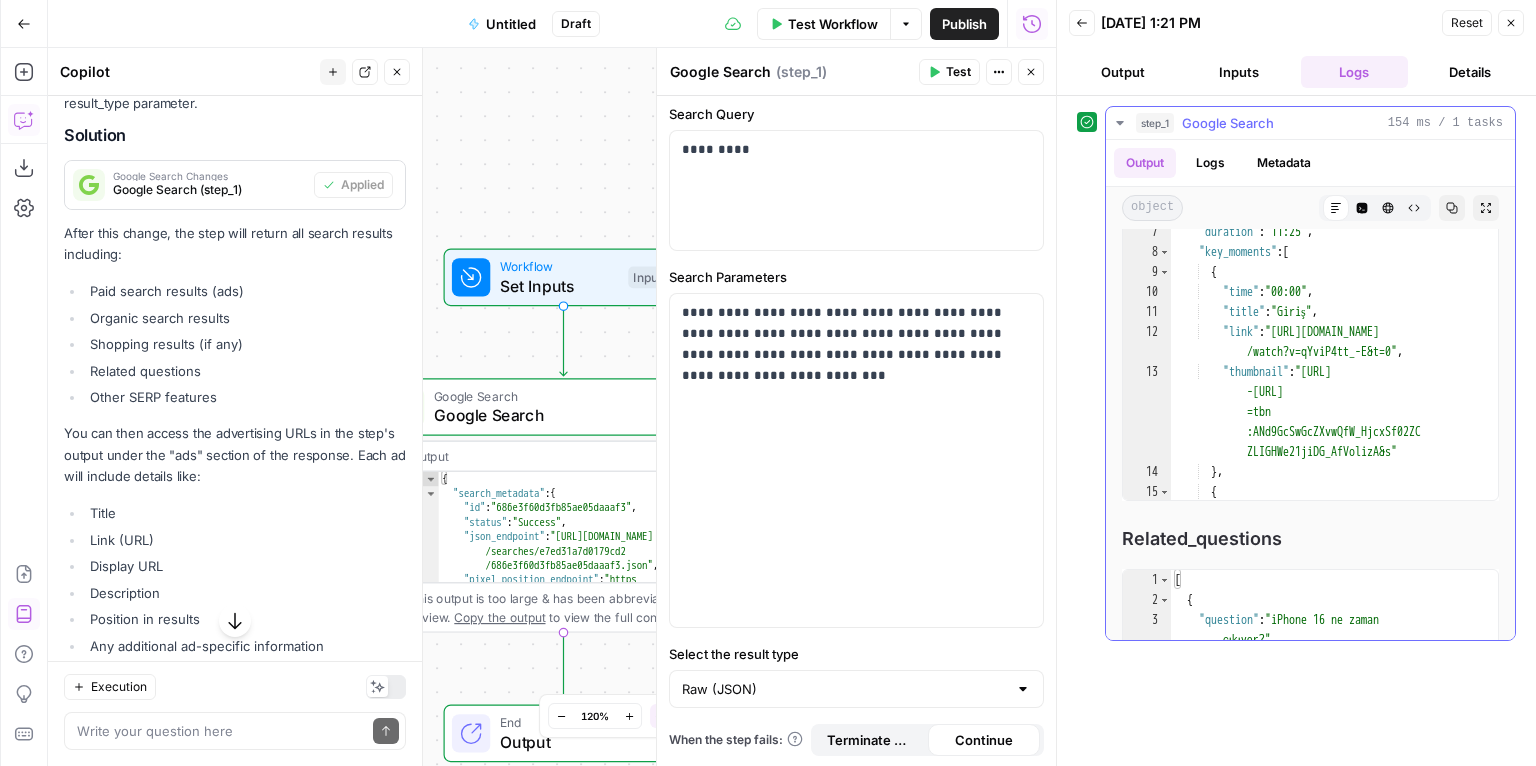 scroll, scrollTop: 1540, scrollLeft: 0, axis: vertical 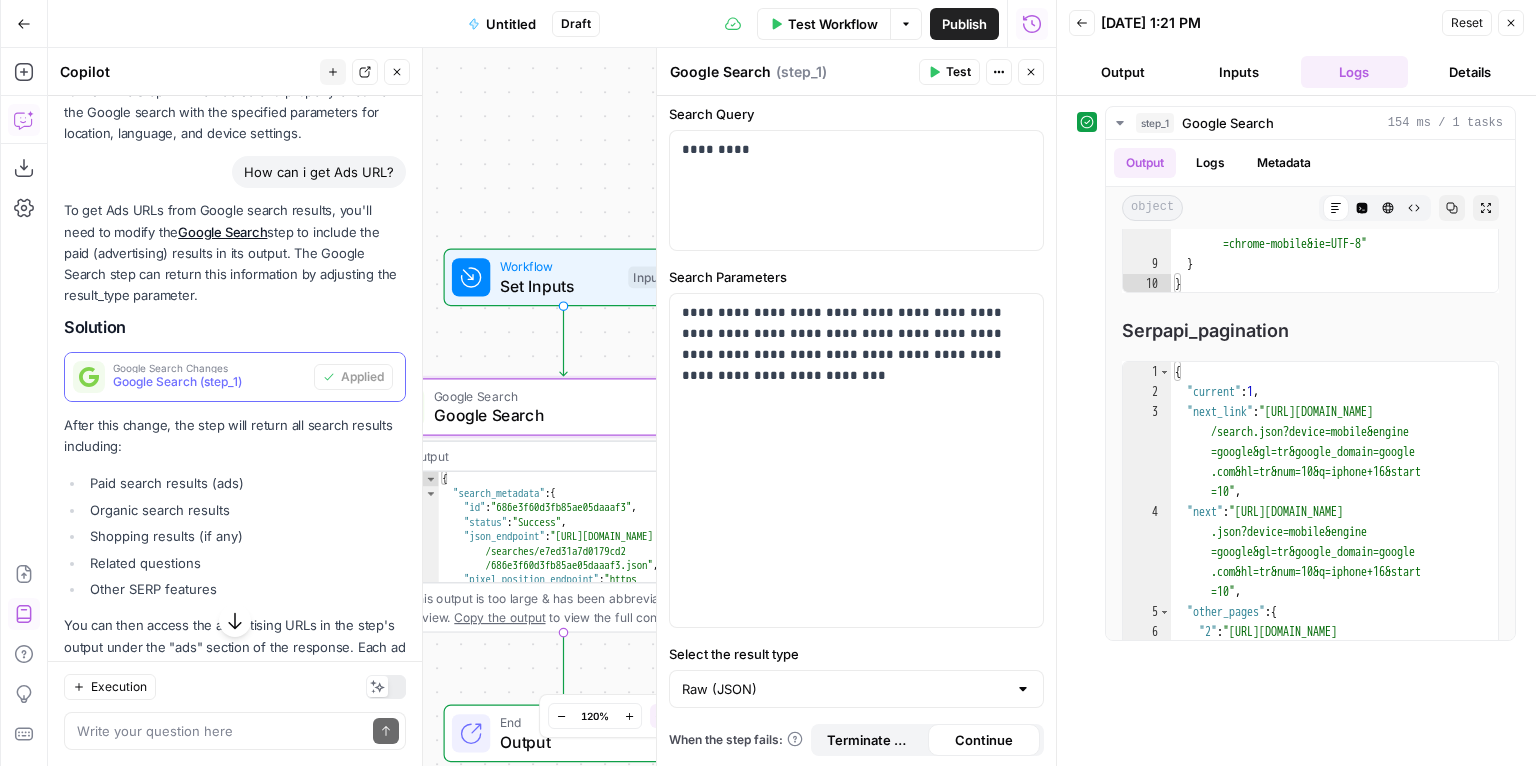click on "Google Search (step_1)" at bounding box center (209, 382) 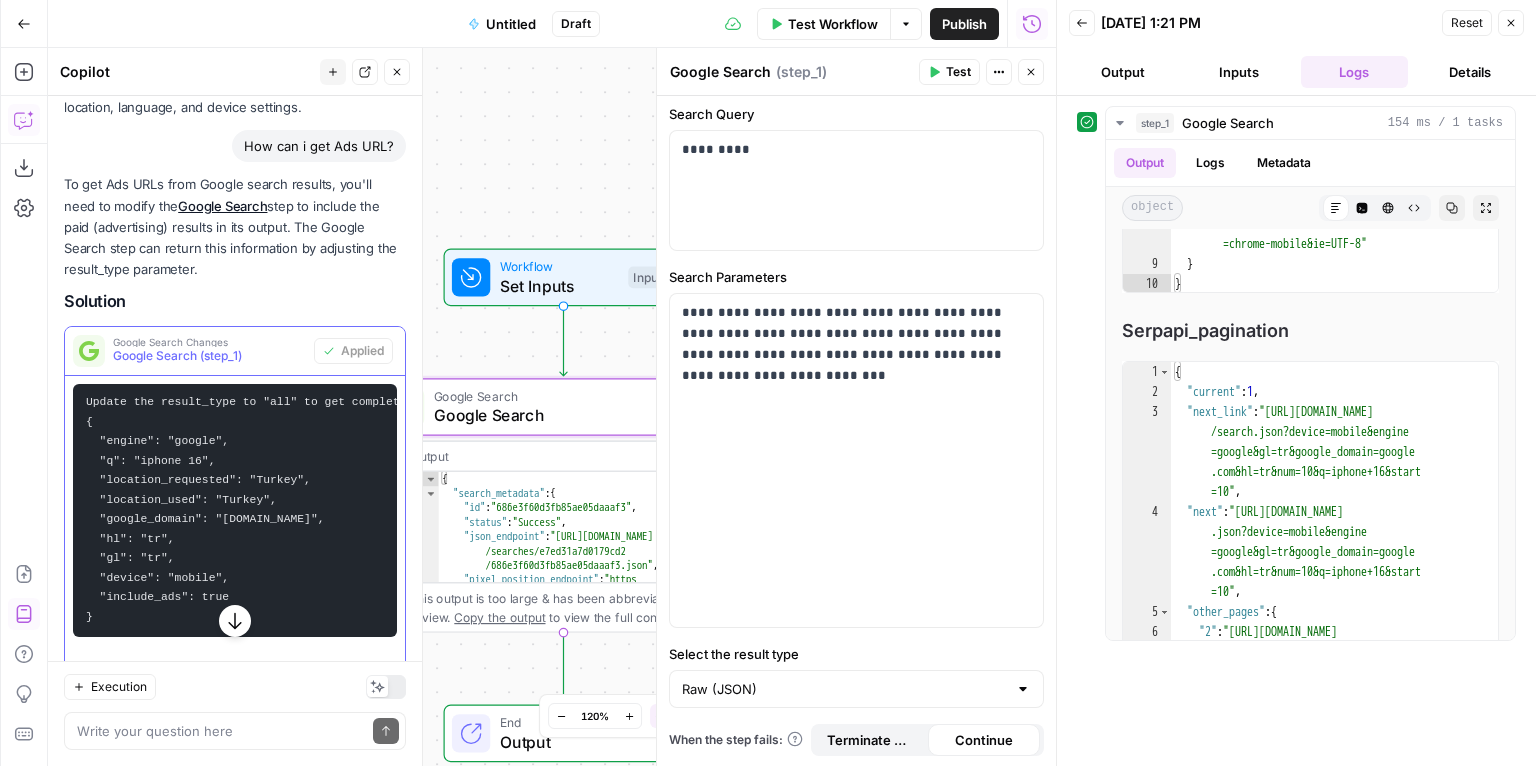 scroll, scrollTop: 554, scrollLeft: 0, axis: vertical 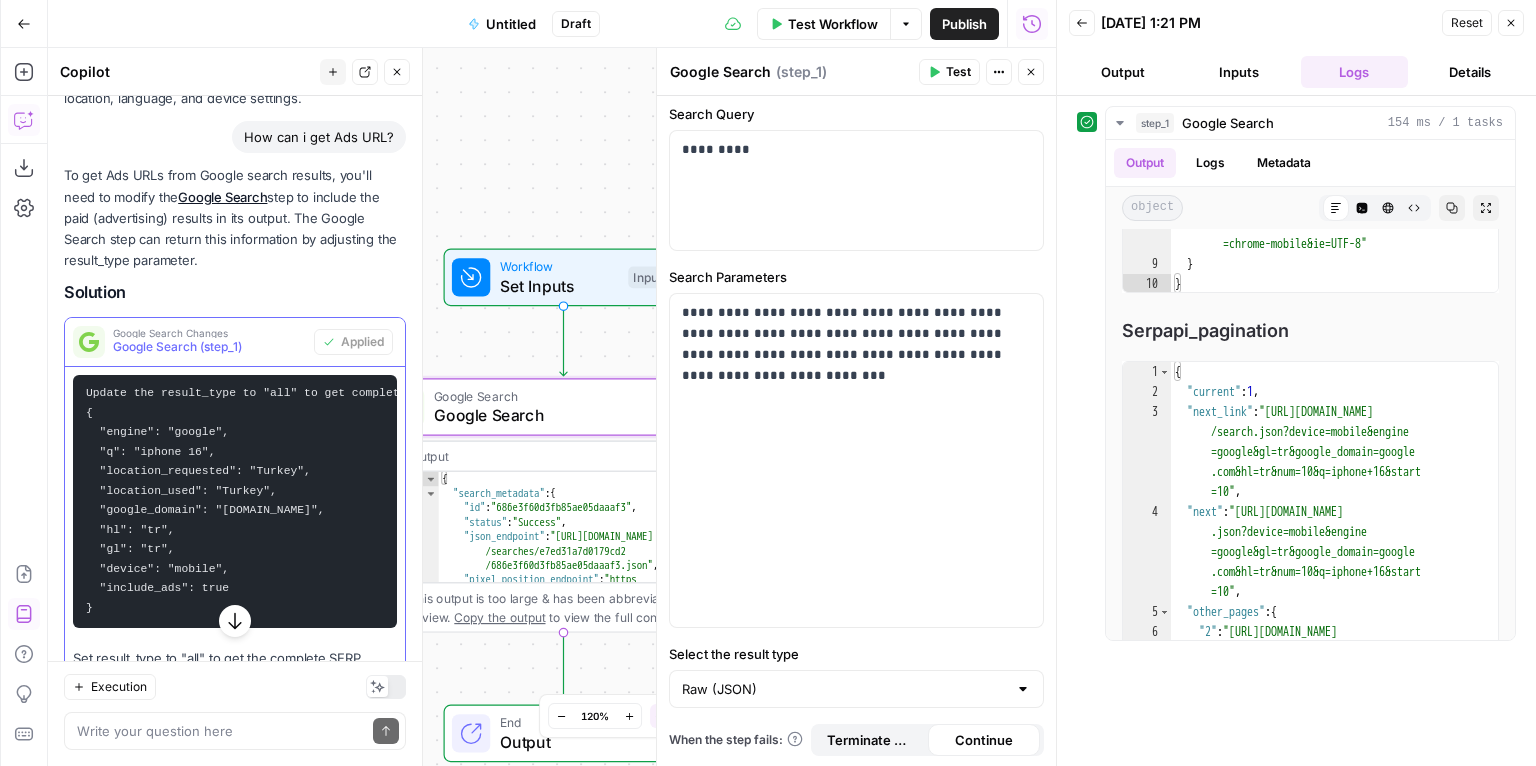 drag, startPoint x: 99, startPoint y: 584, endPoint x: 246, endPoint y: 585, distance: 147.0034 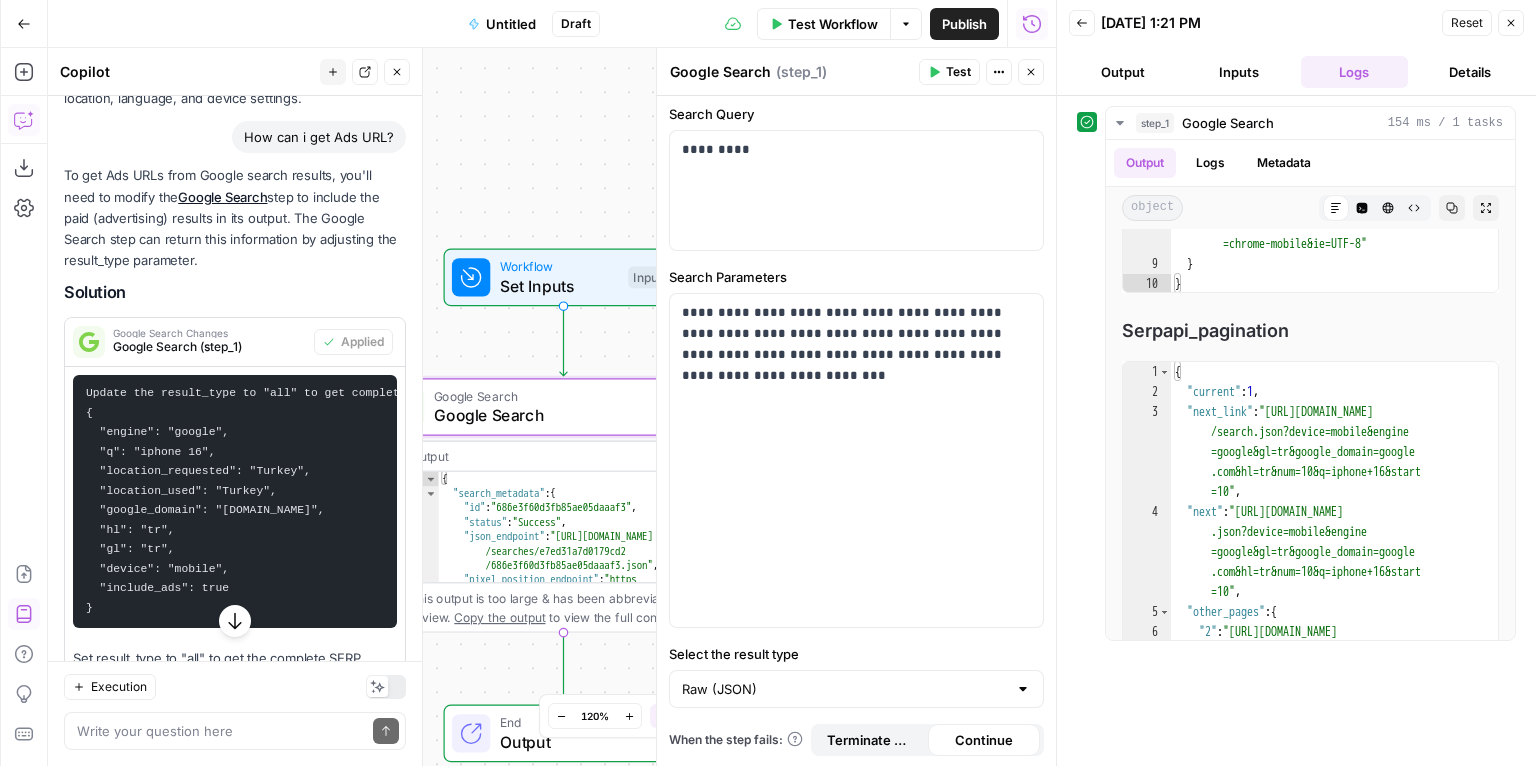 copy on ""include_ads": true" 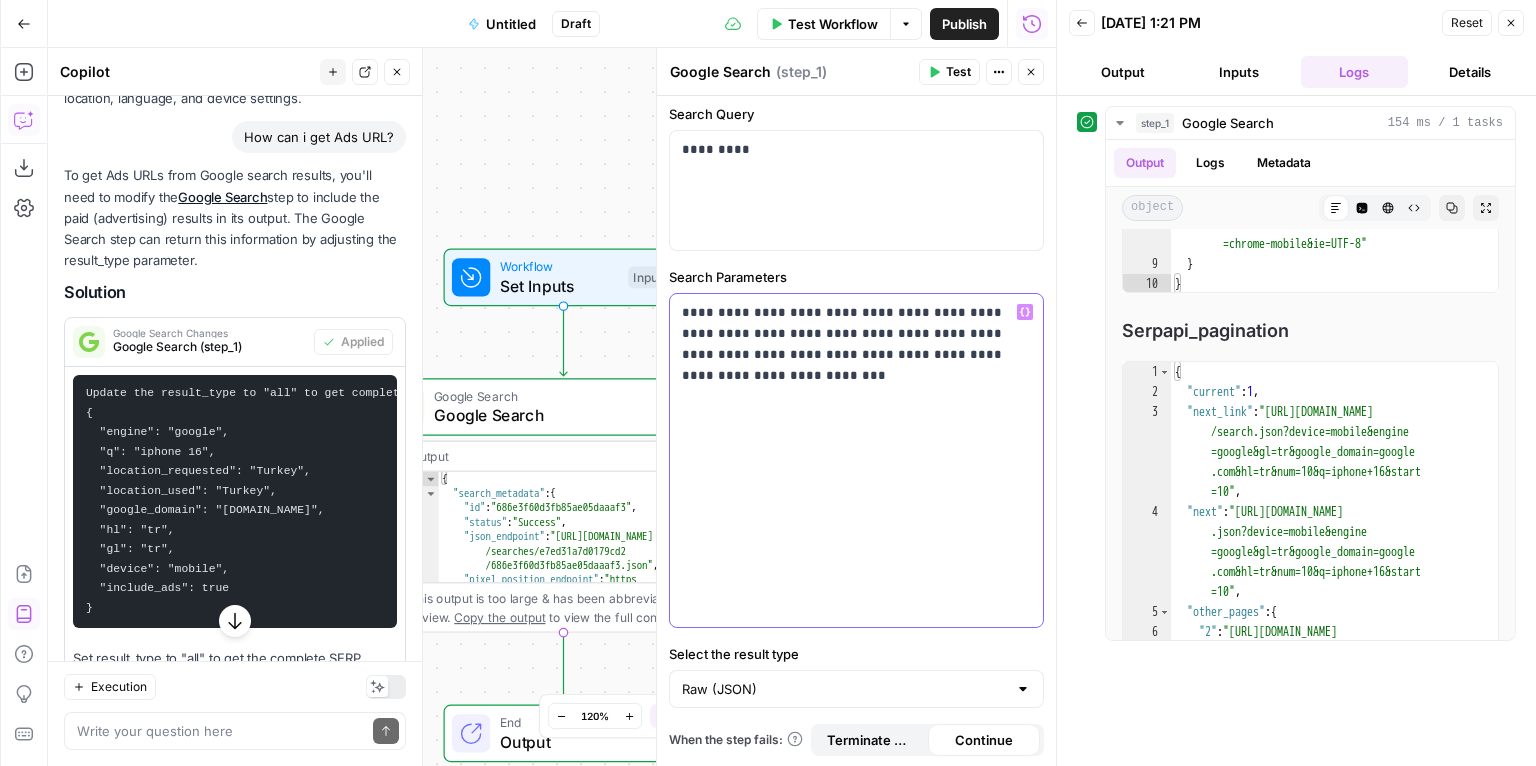 click on "**********" at bounding box center (851, 344) 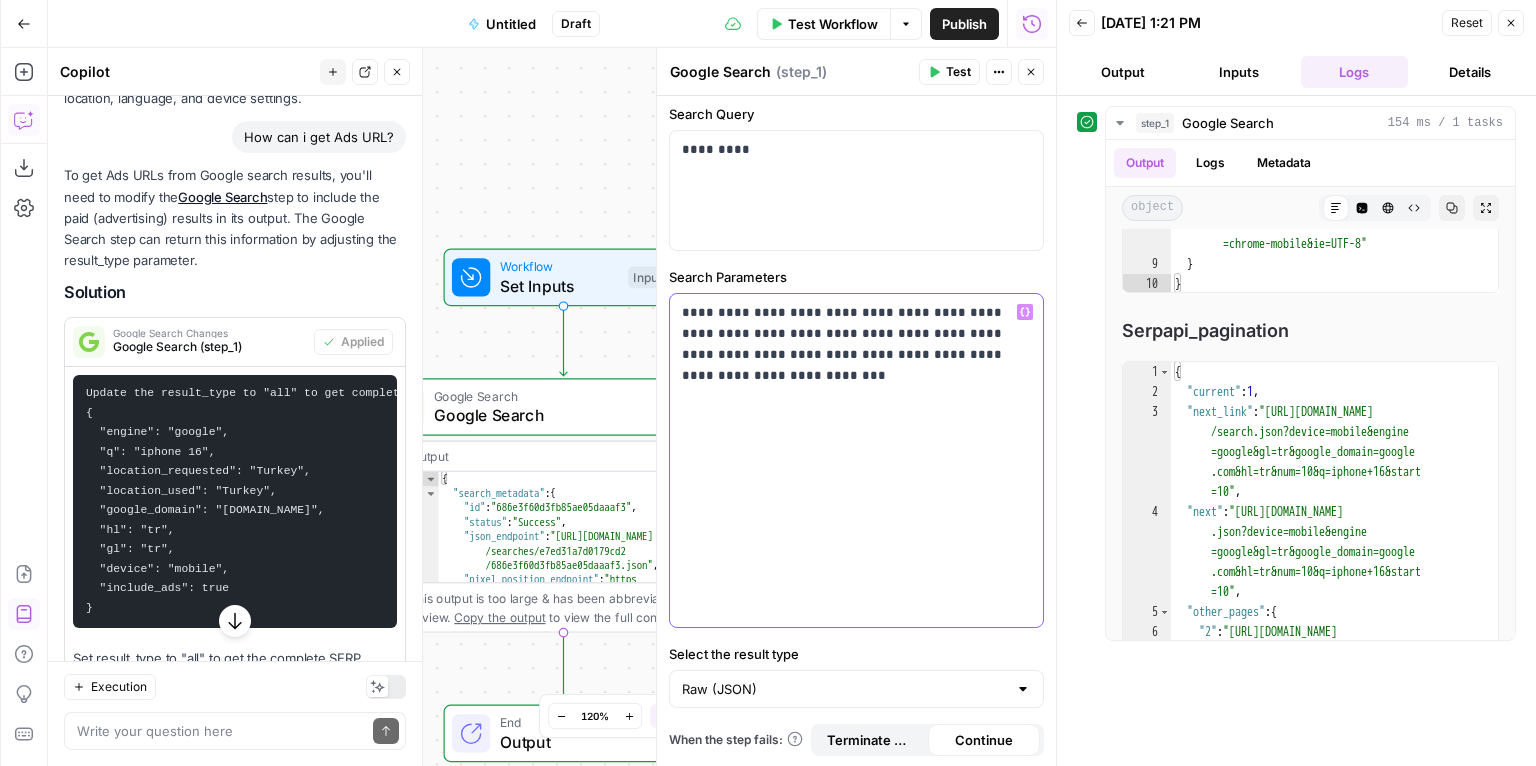 type 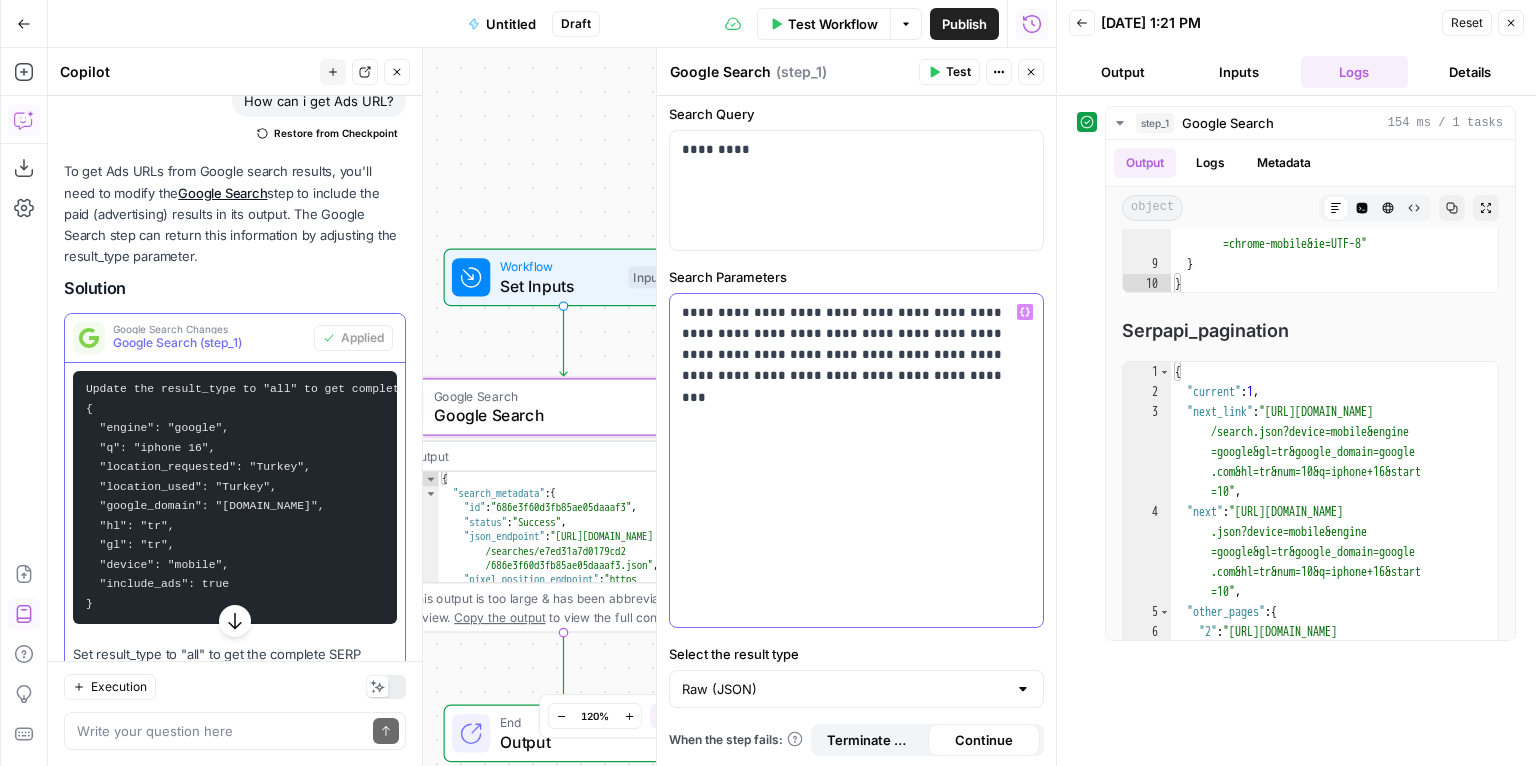 scroll, scrollTop: 616, scrollLeft: 0, axis: vertical 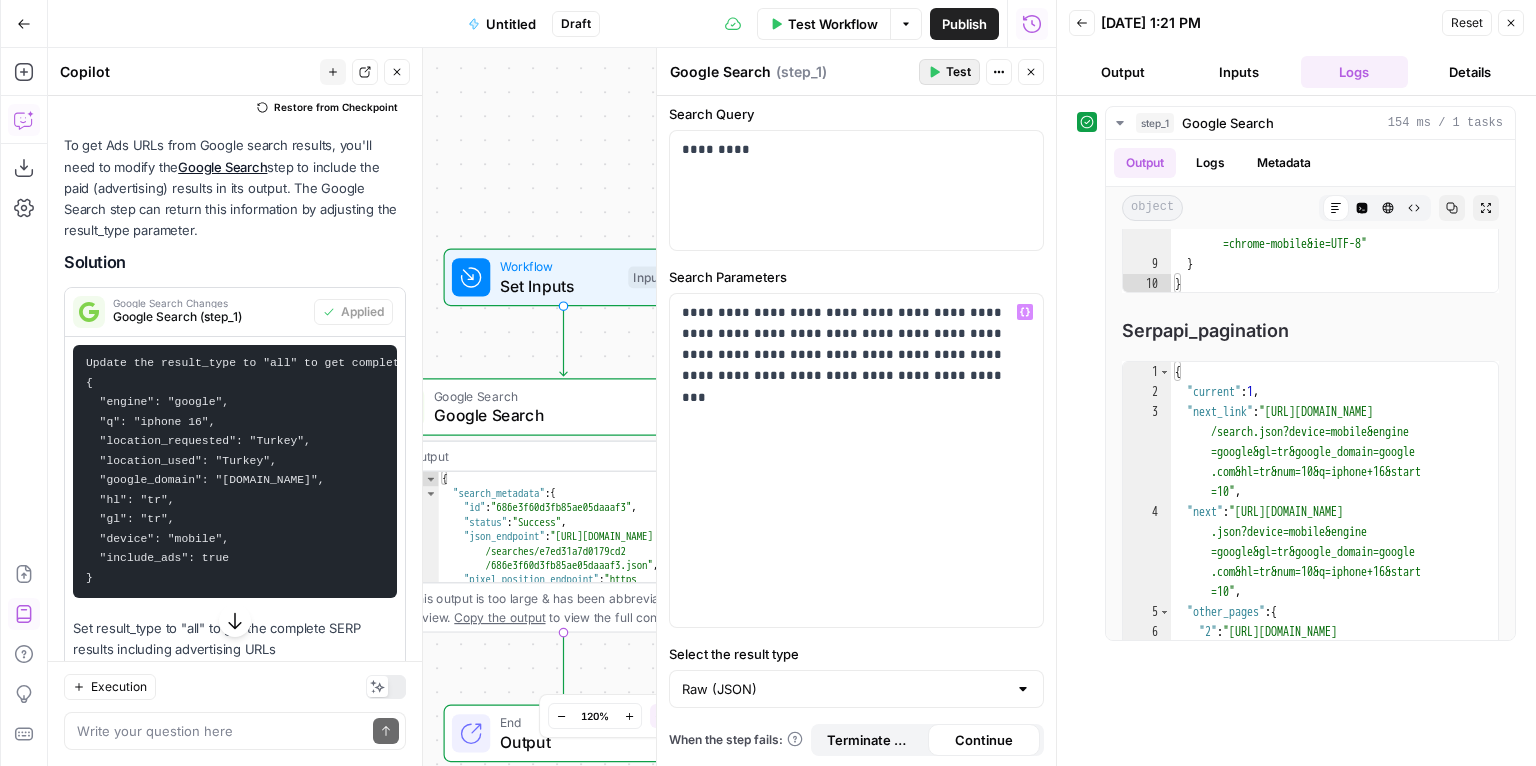 click on "Test" at bounding box center [958, 72] 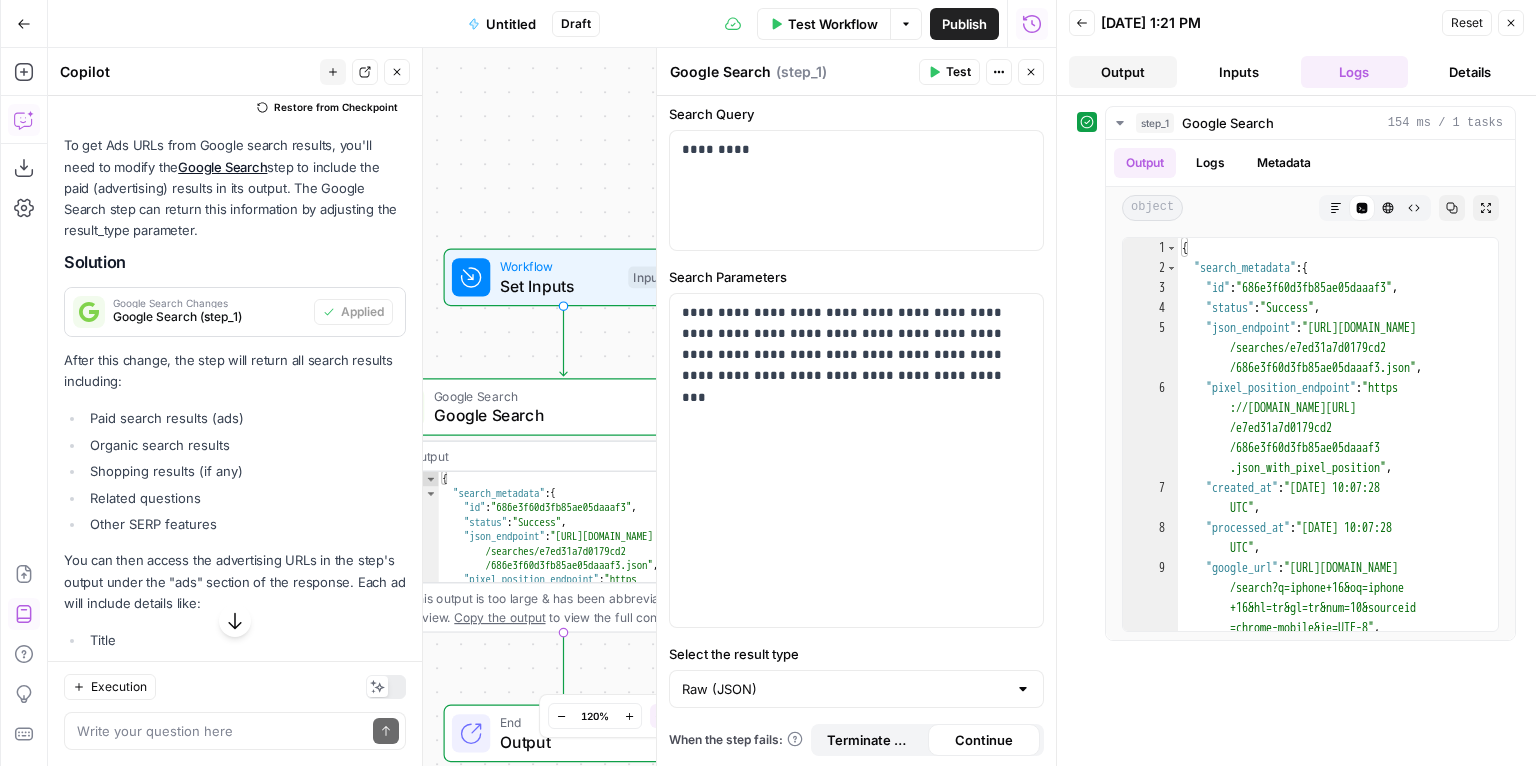 click on "Output" at bounding box center [1123, 72] 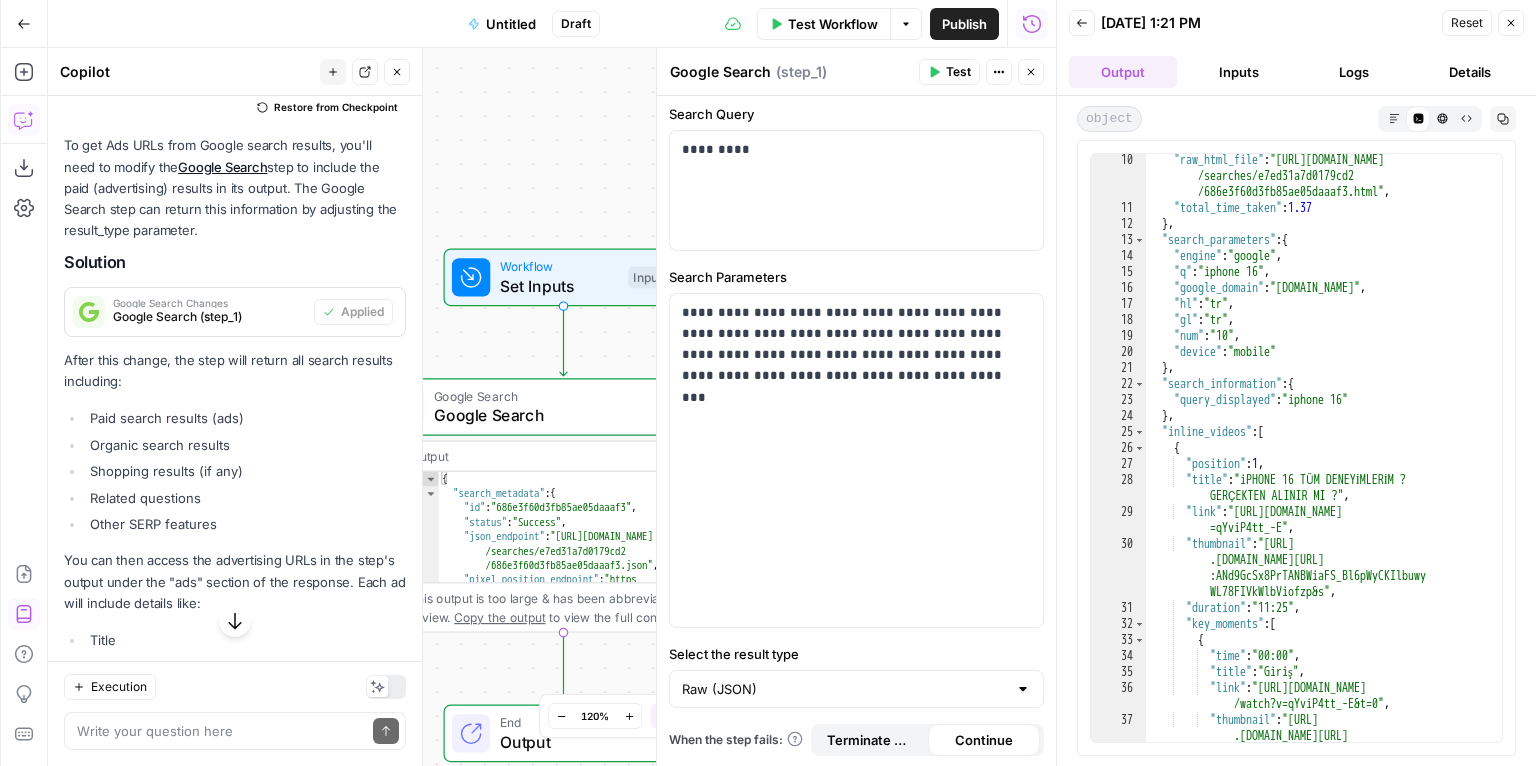 scroll, scrollTop: 356, scrollLeft: 0, axis: vertical 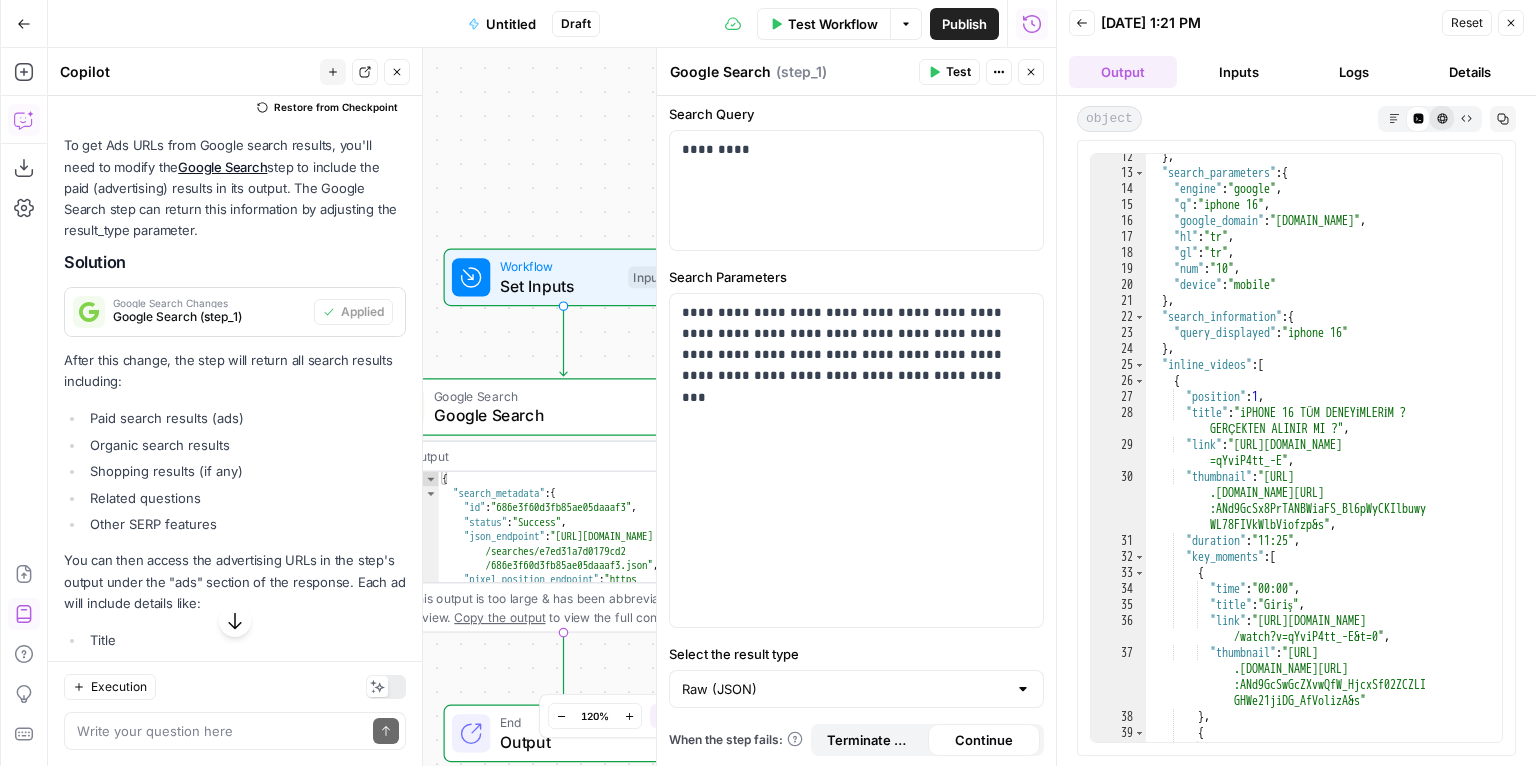 click 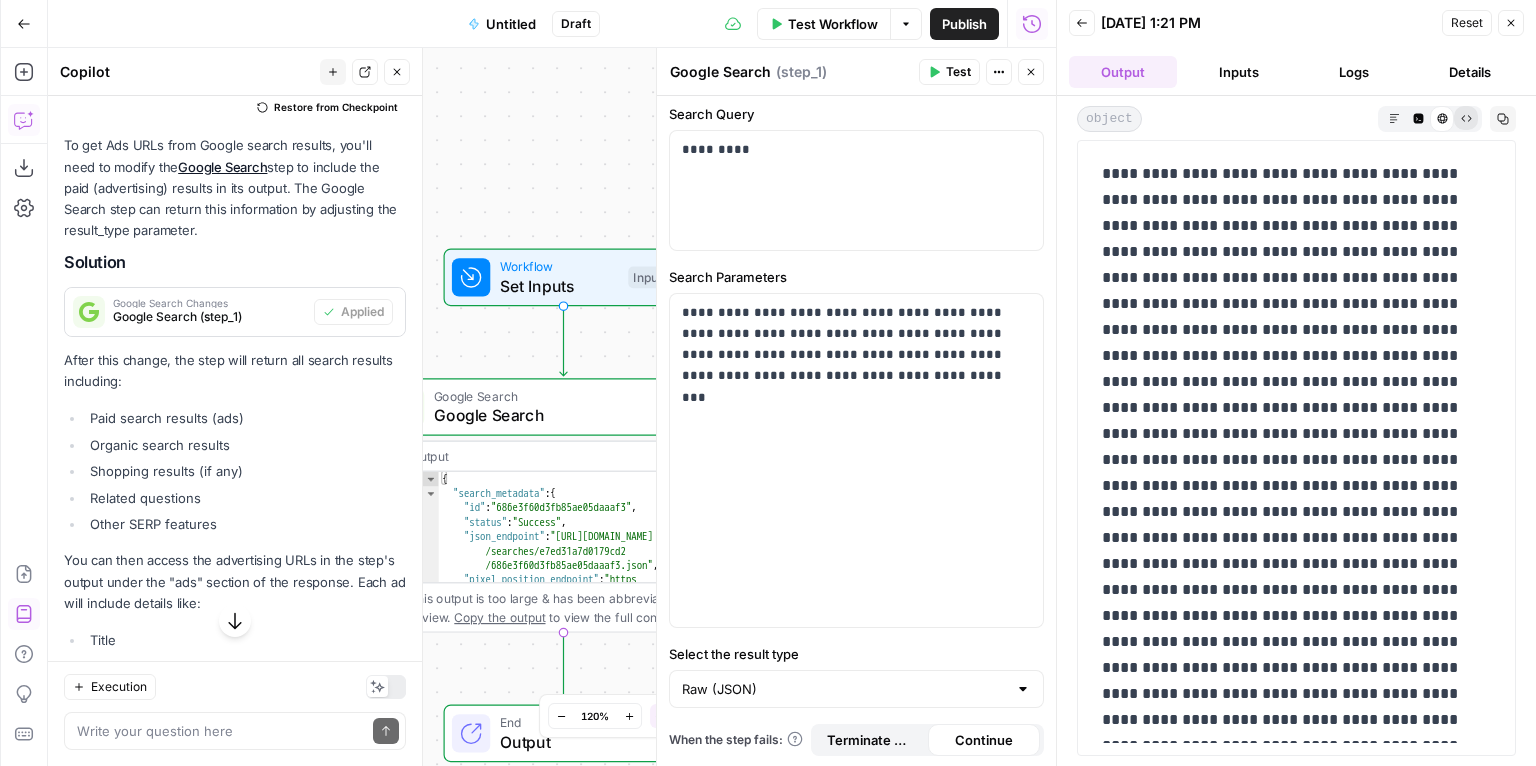 click on "Raw Output" at bounding box center (1466, 118) 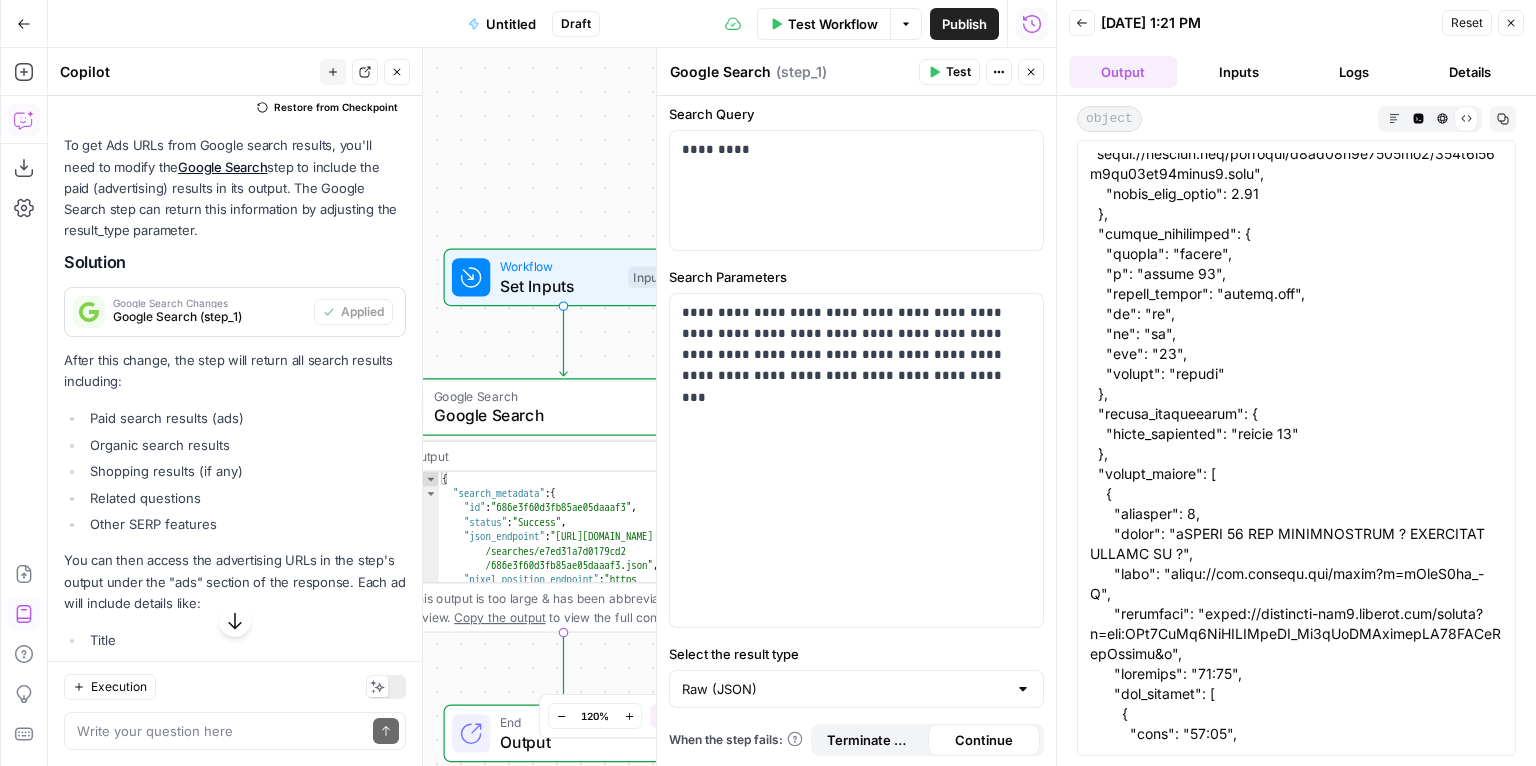 scroll, scrollTop: 504, scrollLeft: 0, axis: vertical 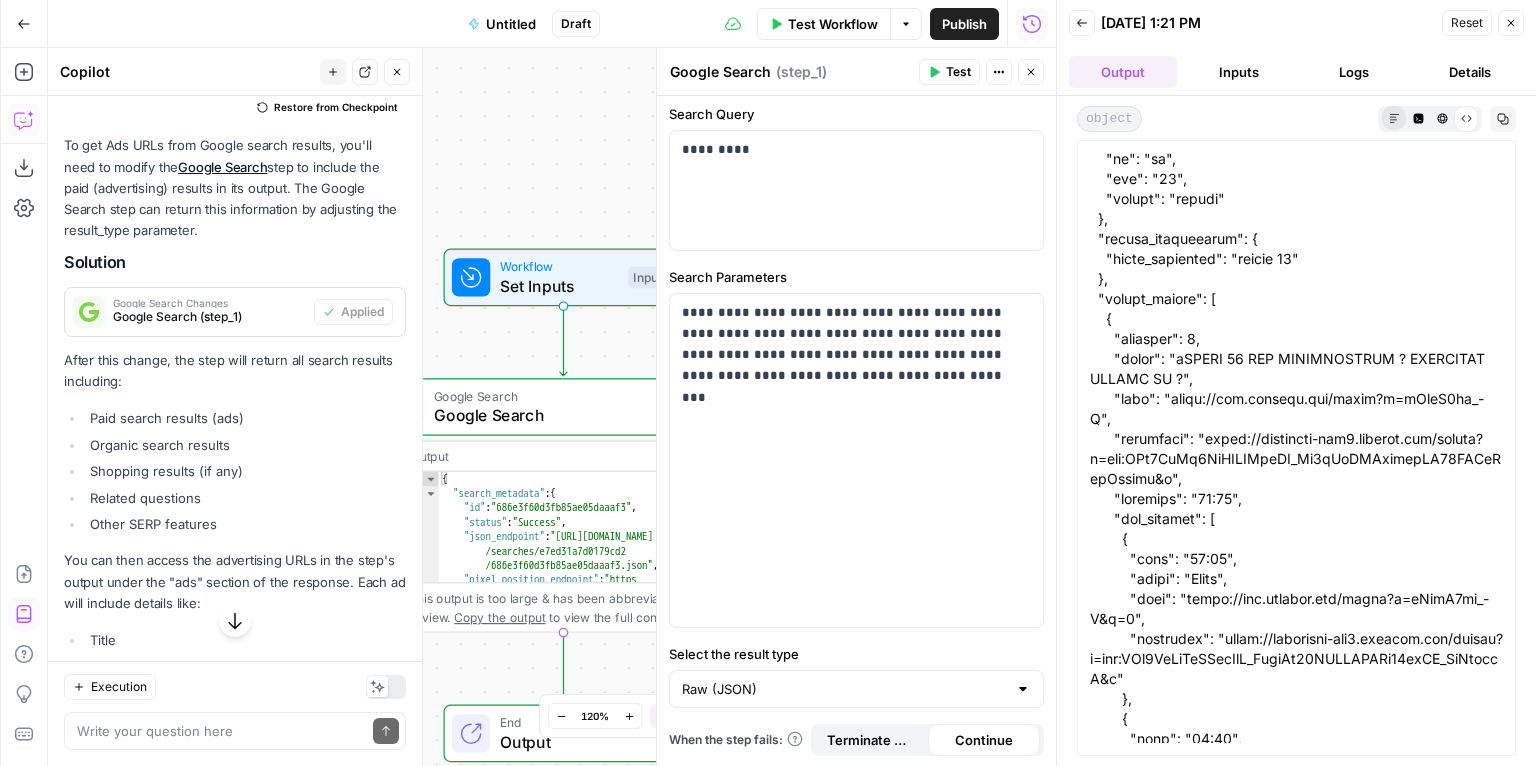 click on "Markdown" at bounding box center (1394, 118) 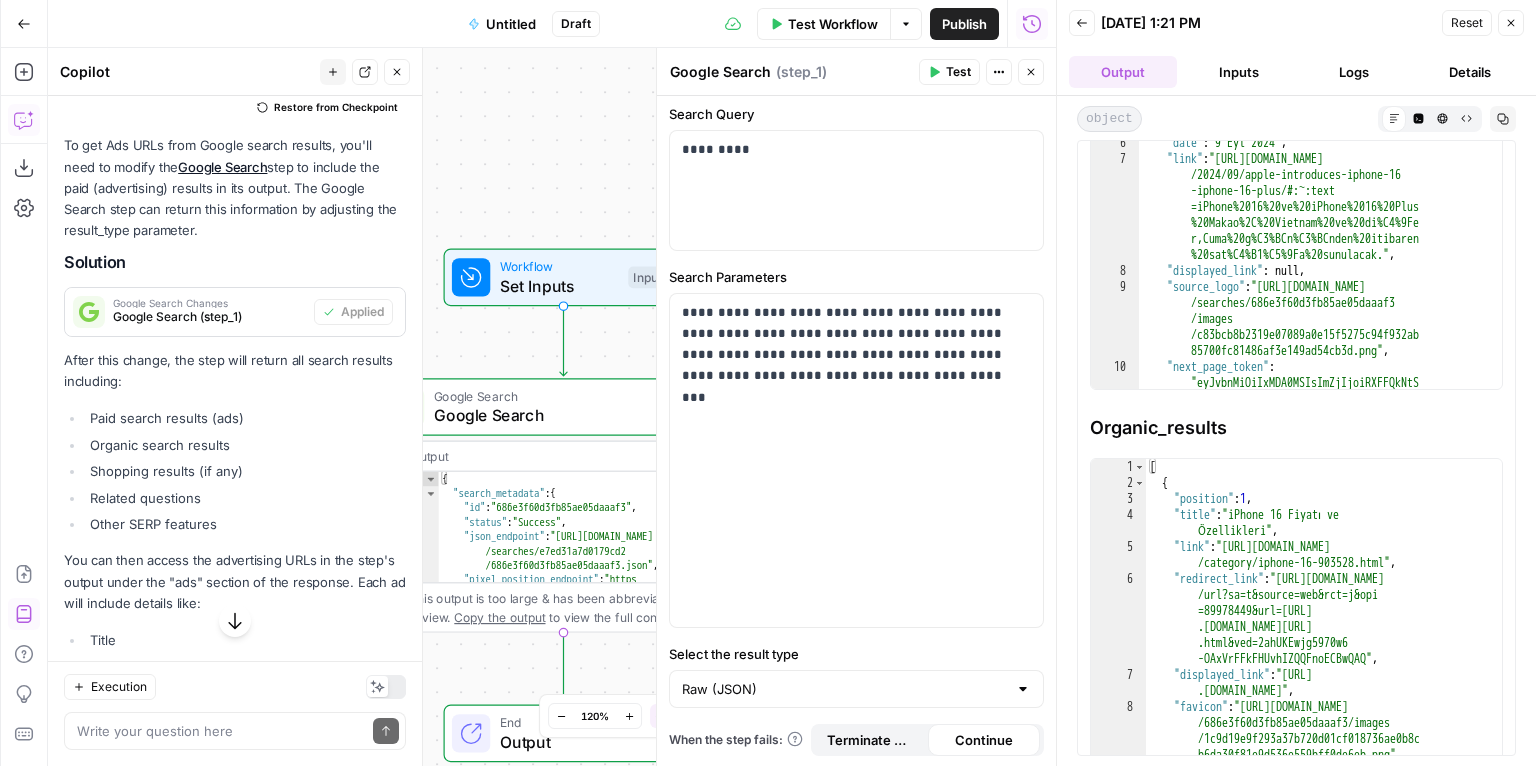 scroll, scrollTop: 1958, scrollLeft: 0, axis: vertical 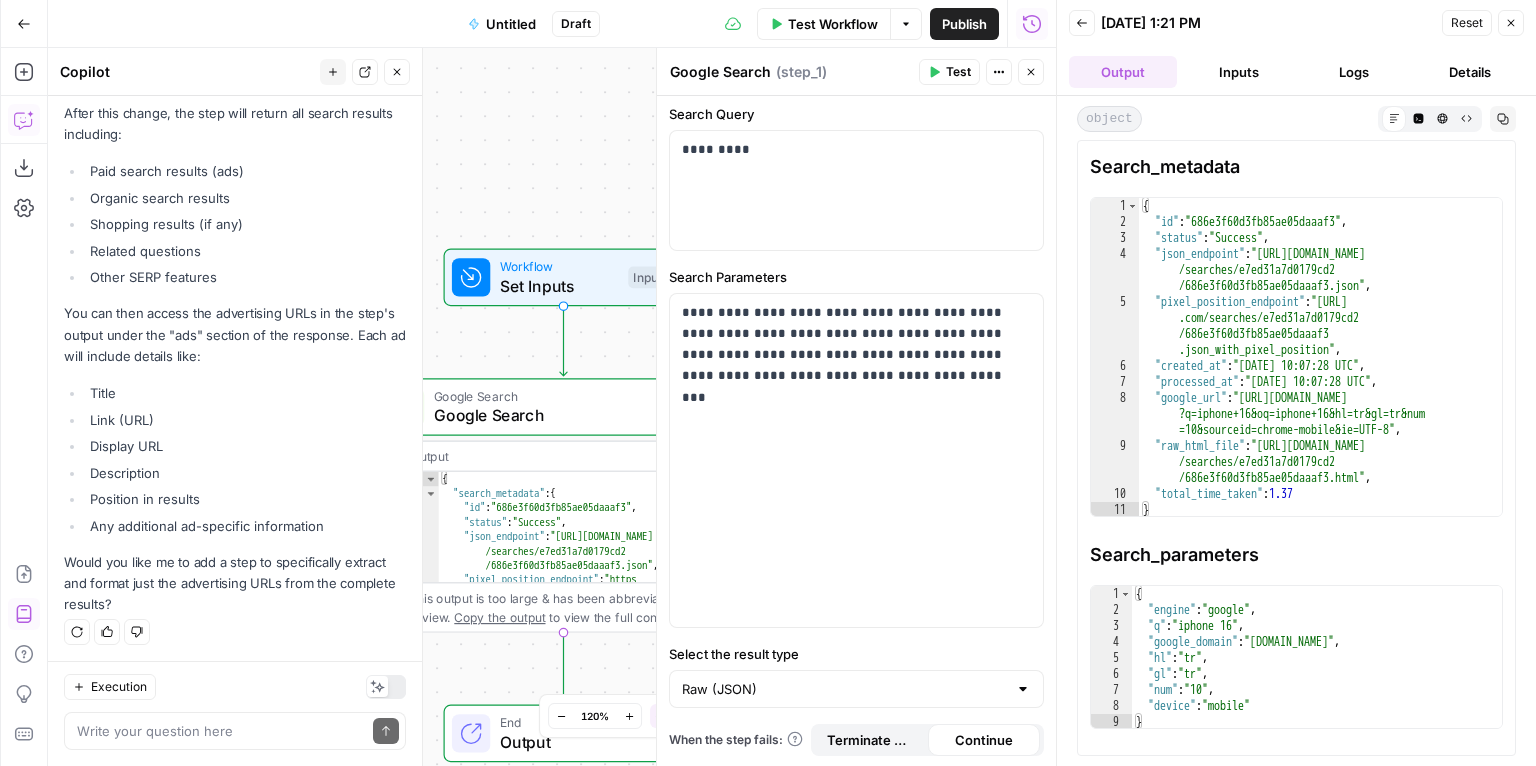 click on "Title" at bounding box center (245, 393) 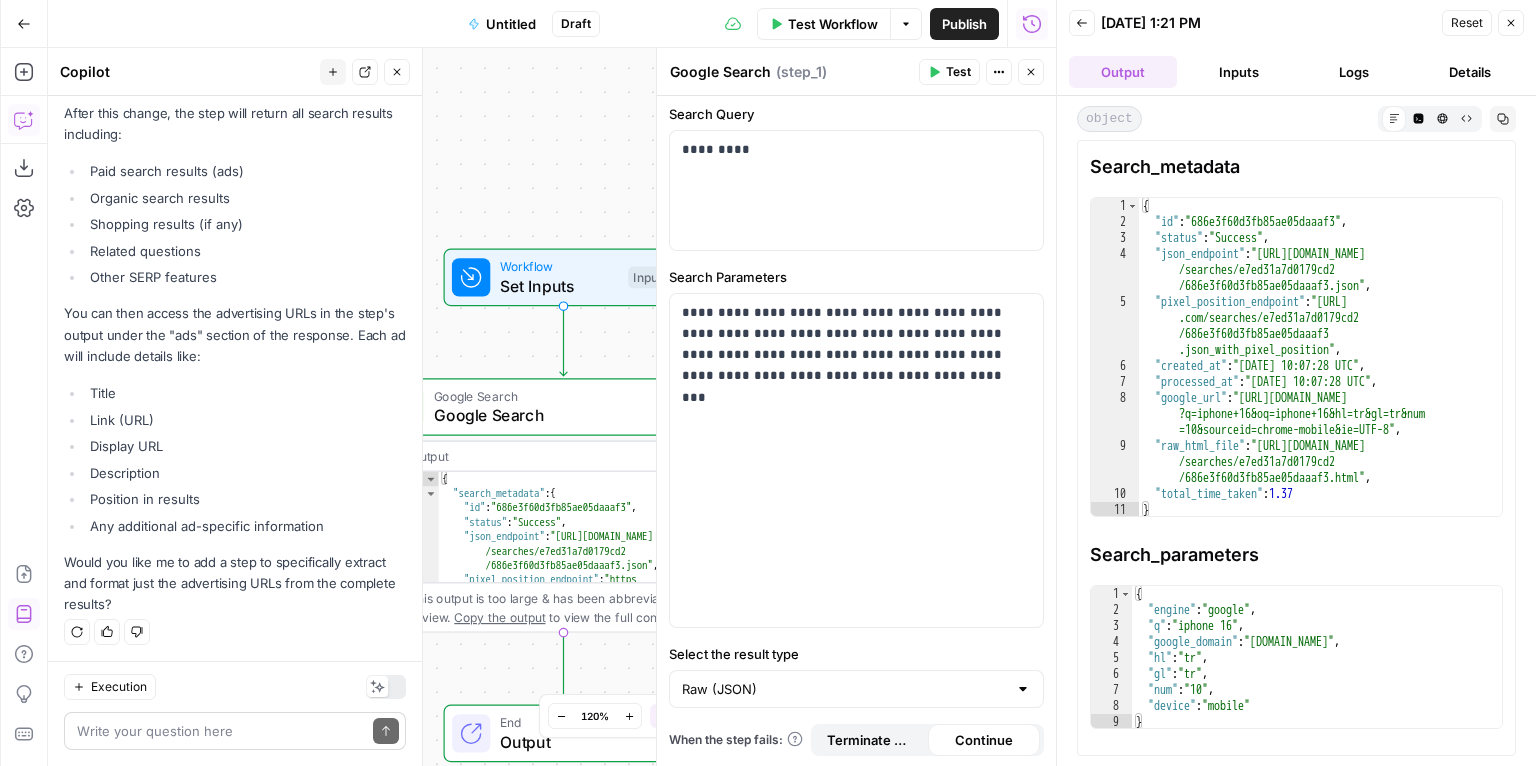 click on "Write your question here Send" at bounding box center (235, 731) 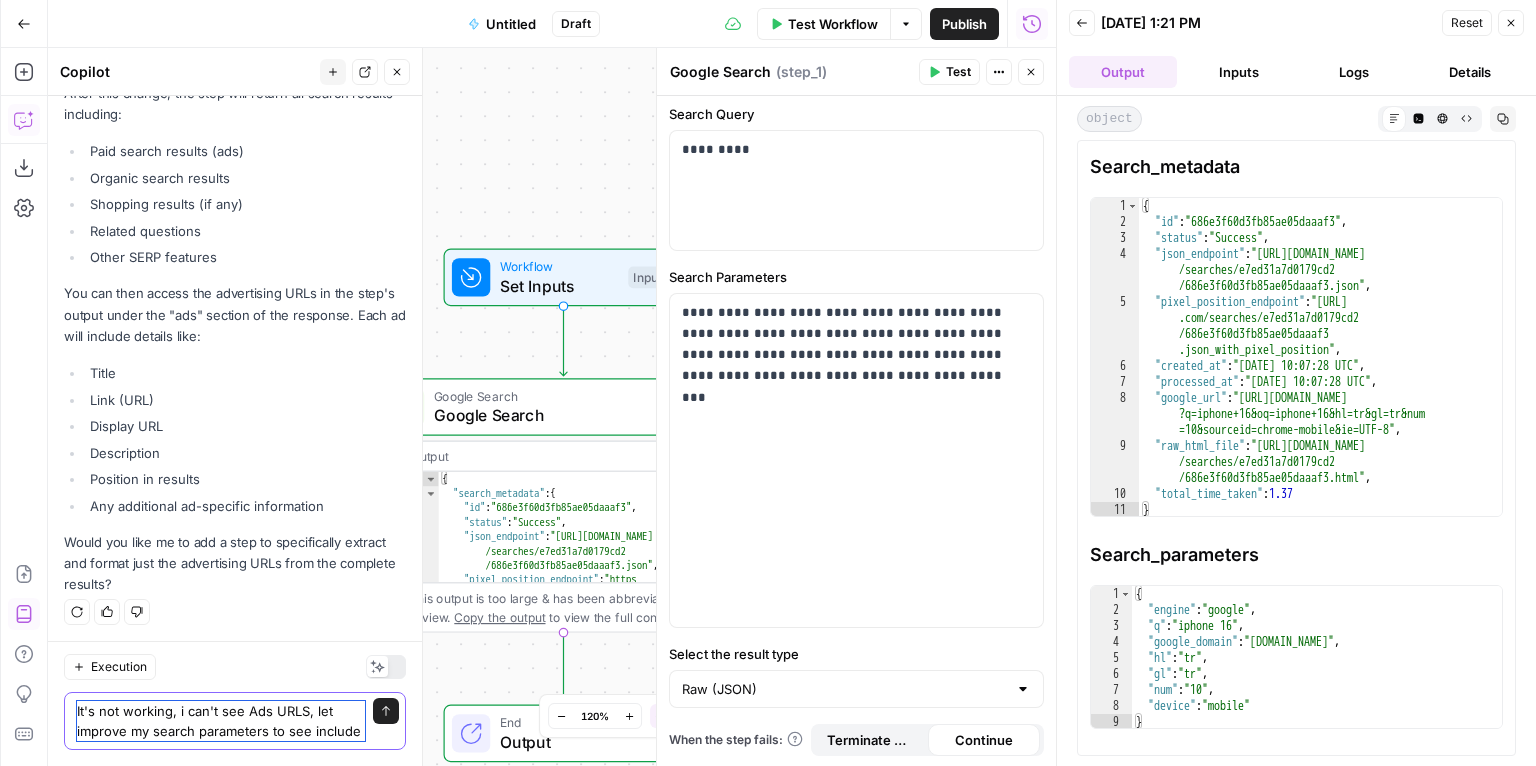 scroll, scrollTop: 903, scrollLeft: 0, axis: vertical 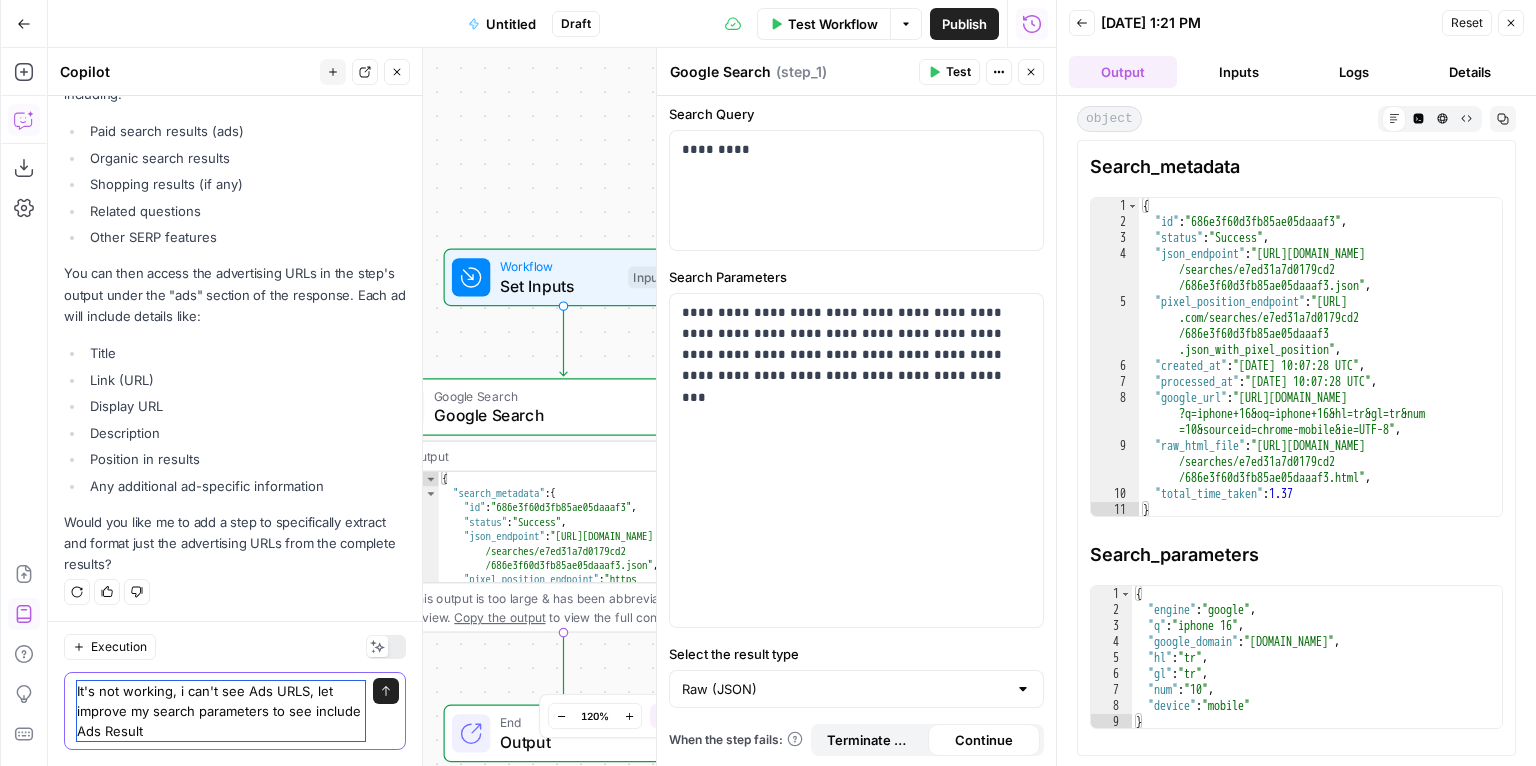 type on "It's not working, i can't see Ads URLS, let improve my search parameters to see include Ads Results" 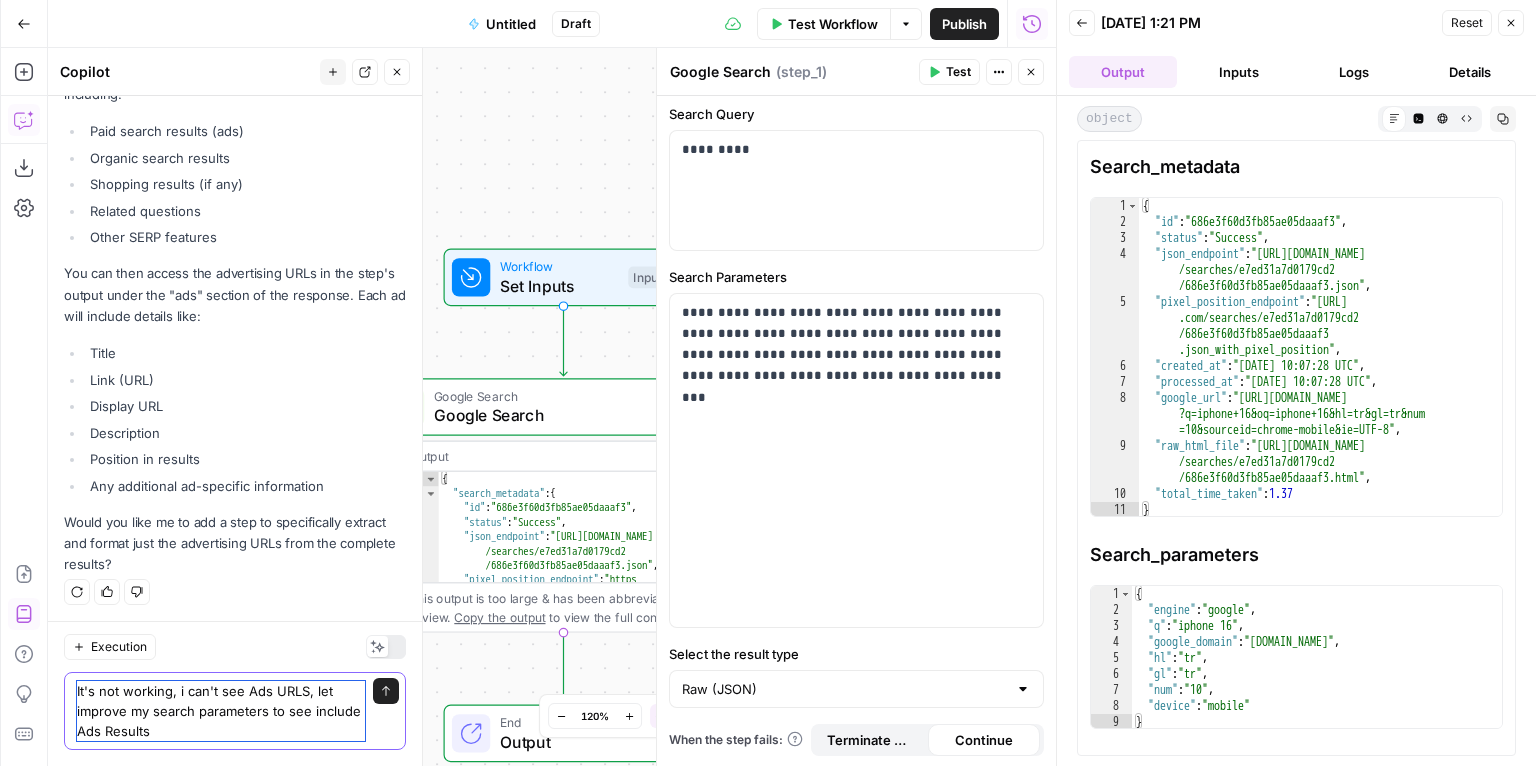 type 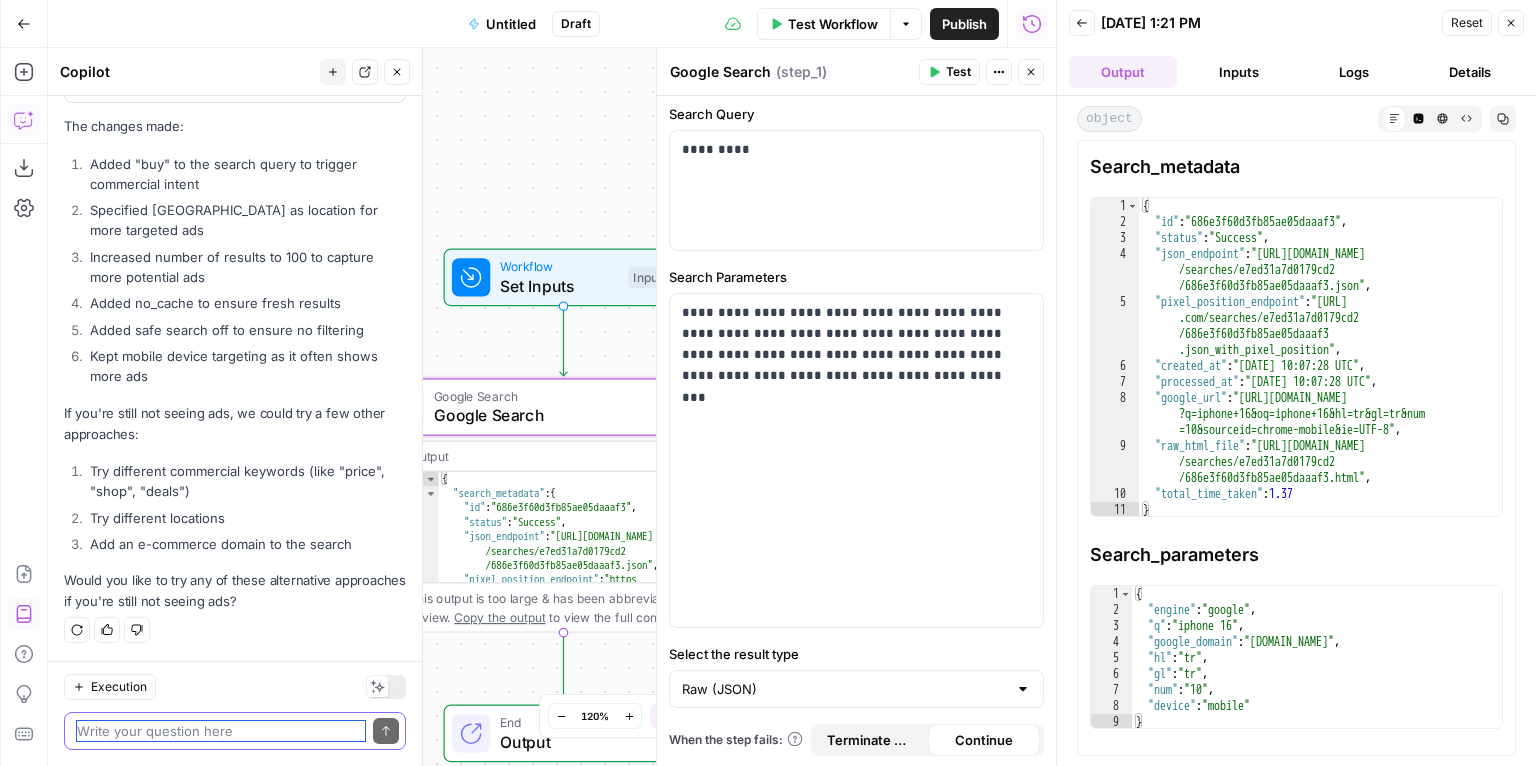 scroll, scrollTop: 1355, scrollLeft: 0, axis: vertical 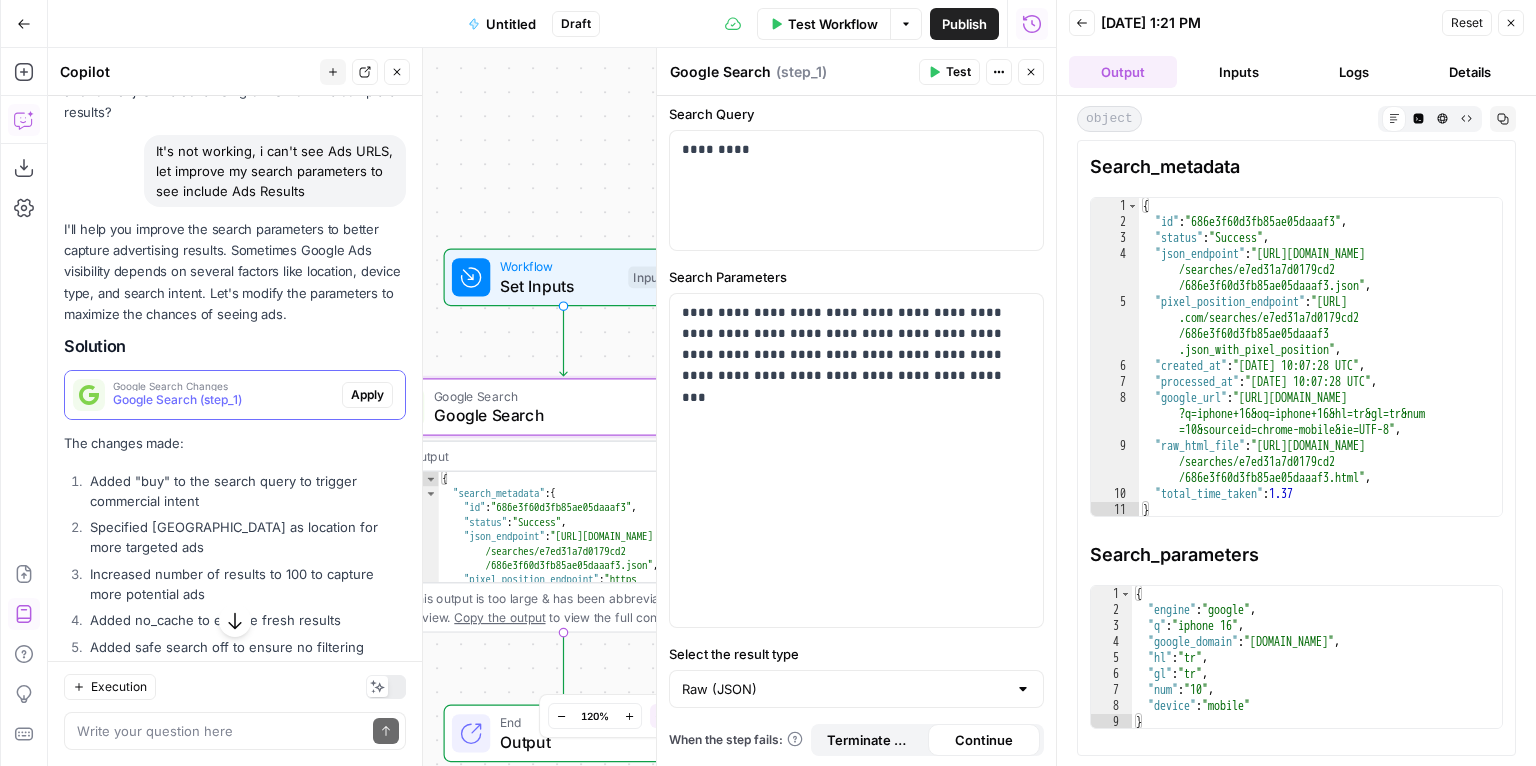 click on "Google Search (step_1)" at bounding box center (223, 400) 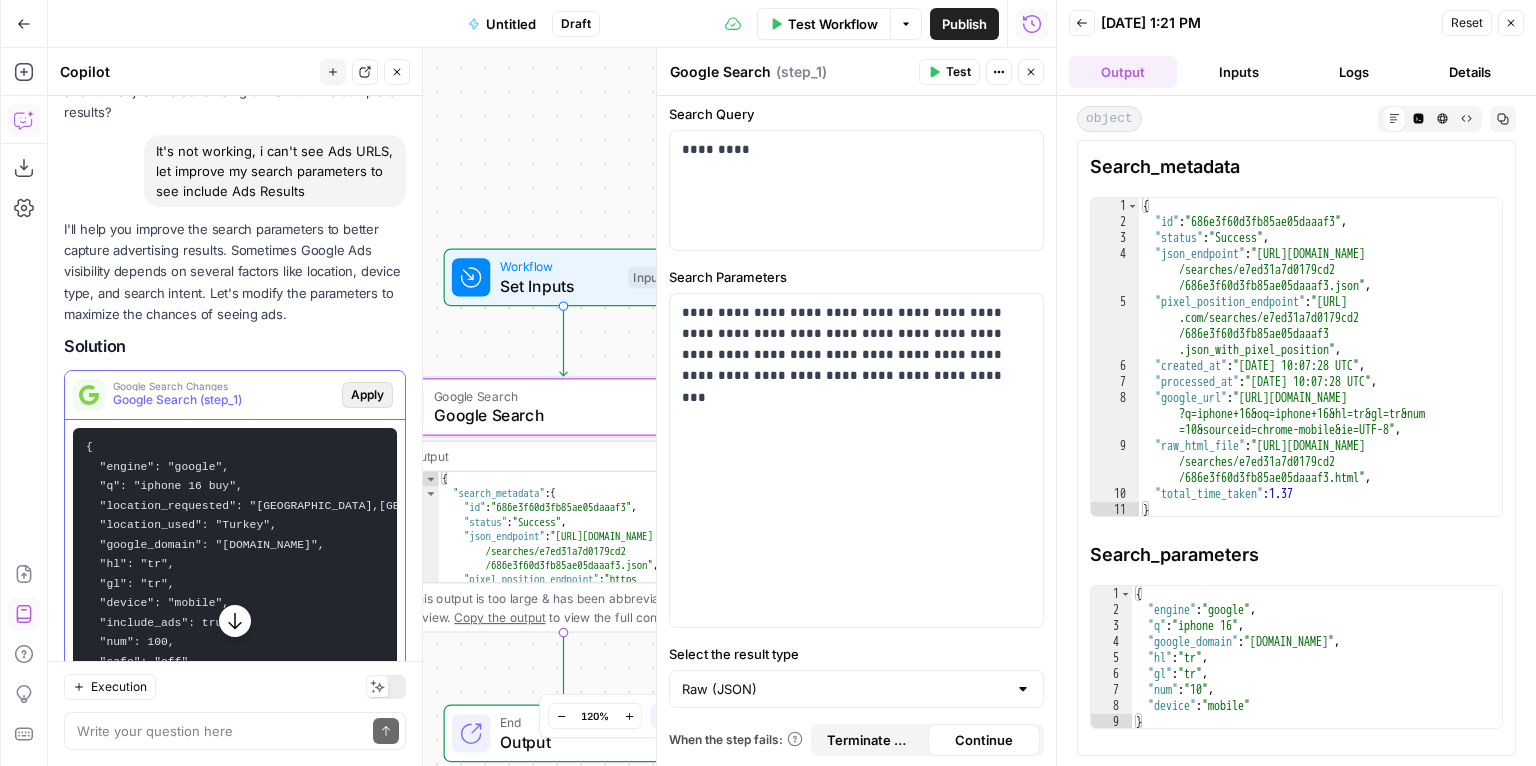 click on "Apply" at bounding box center [367, 395] 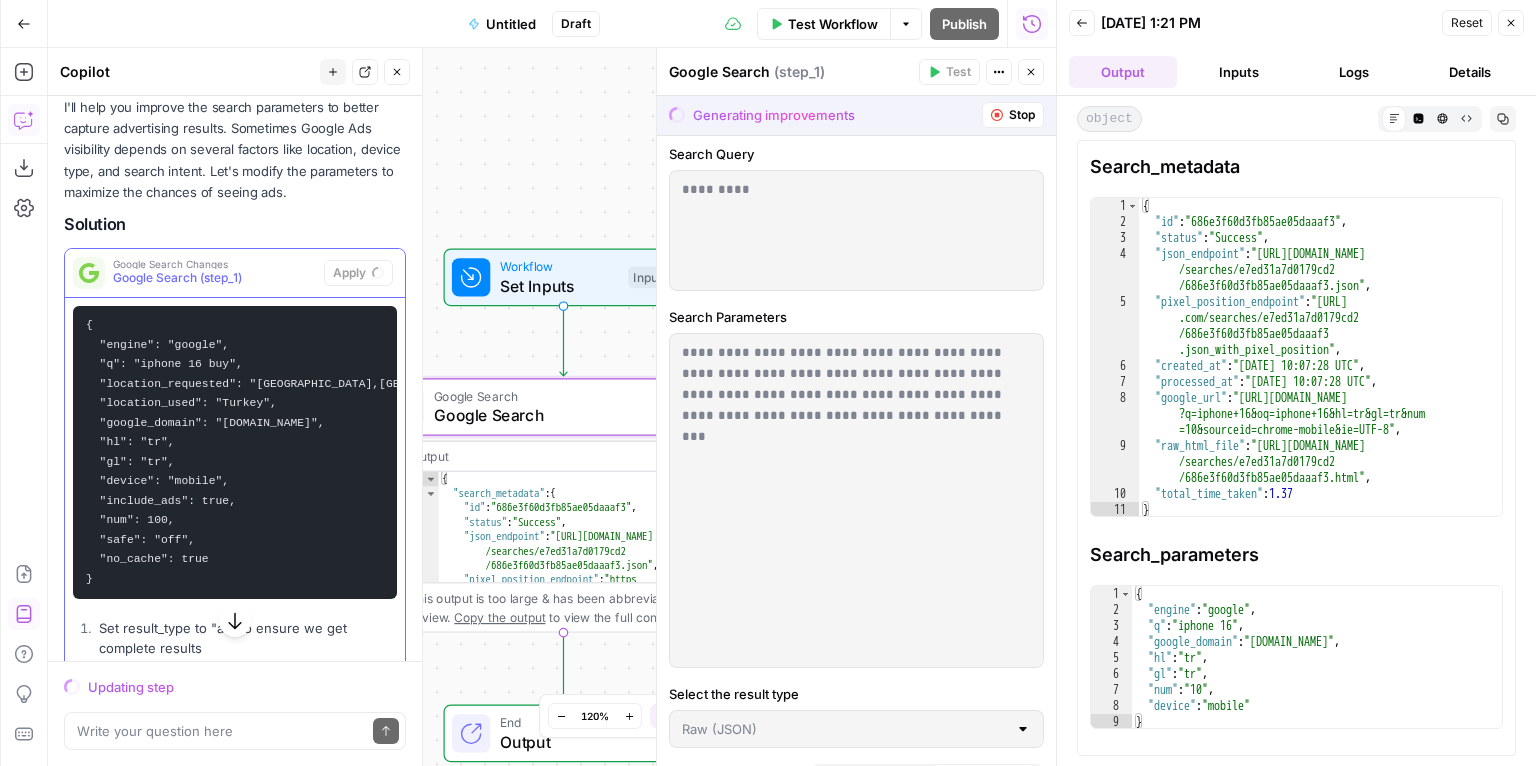 scroll, scrollTop: 1424, scrollLeft: 0, axis: vertical 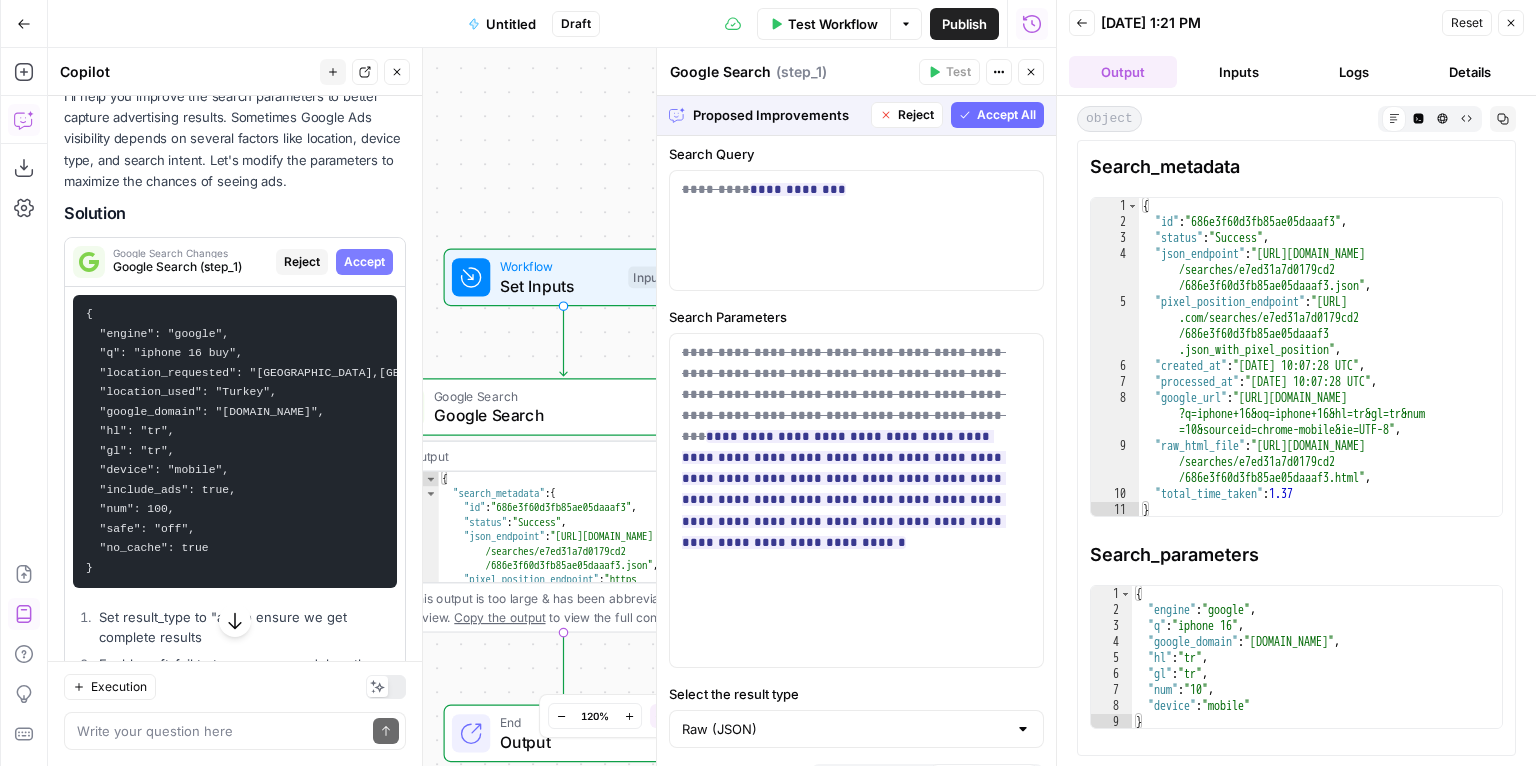 click on "Accept All" at bounding box center [1006, 115] 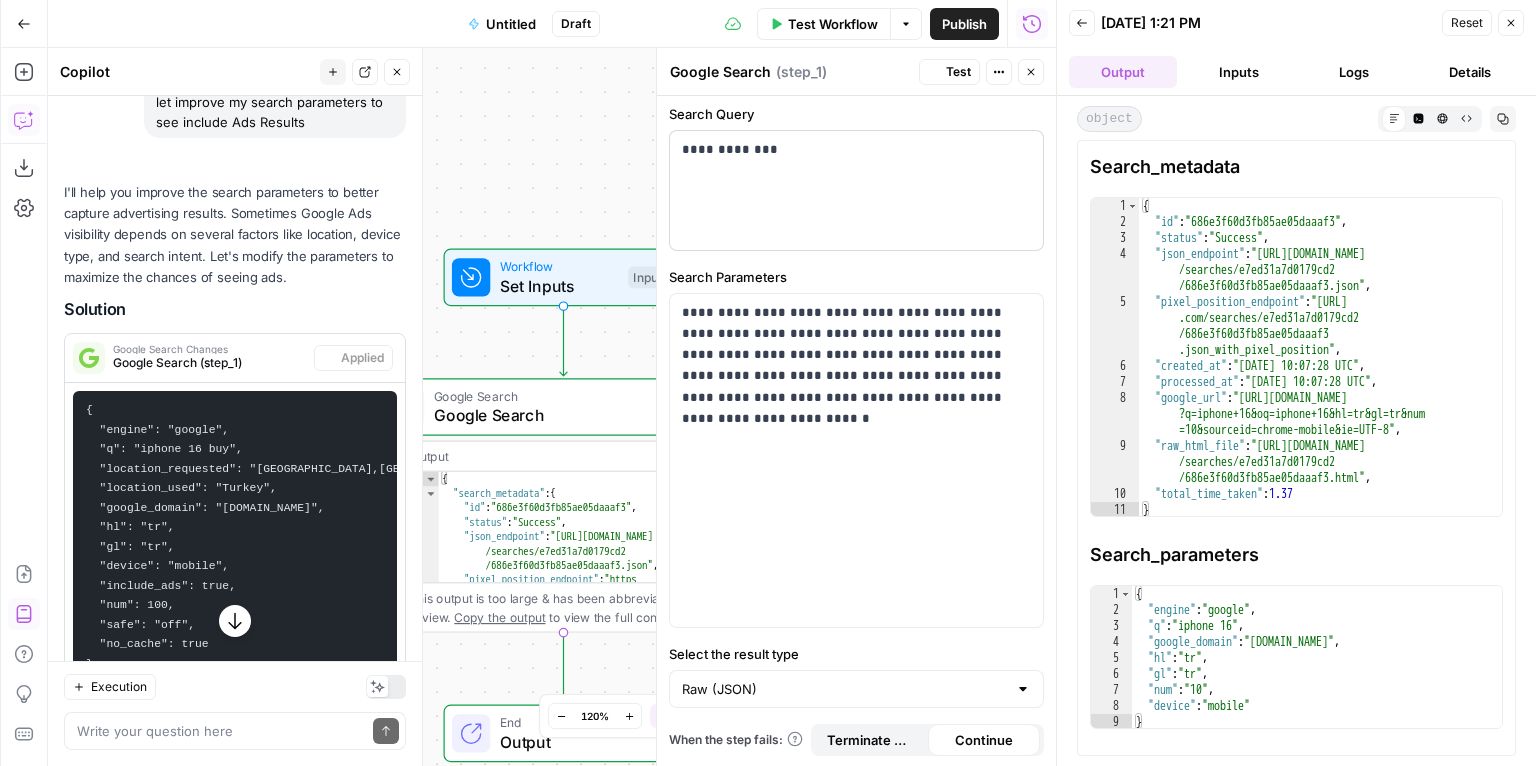 scroll, scrollTop: 1520, scrollLeft: 0, axis: vertical 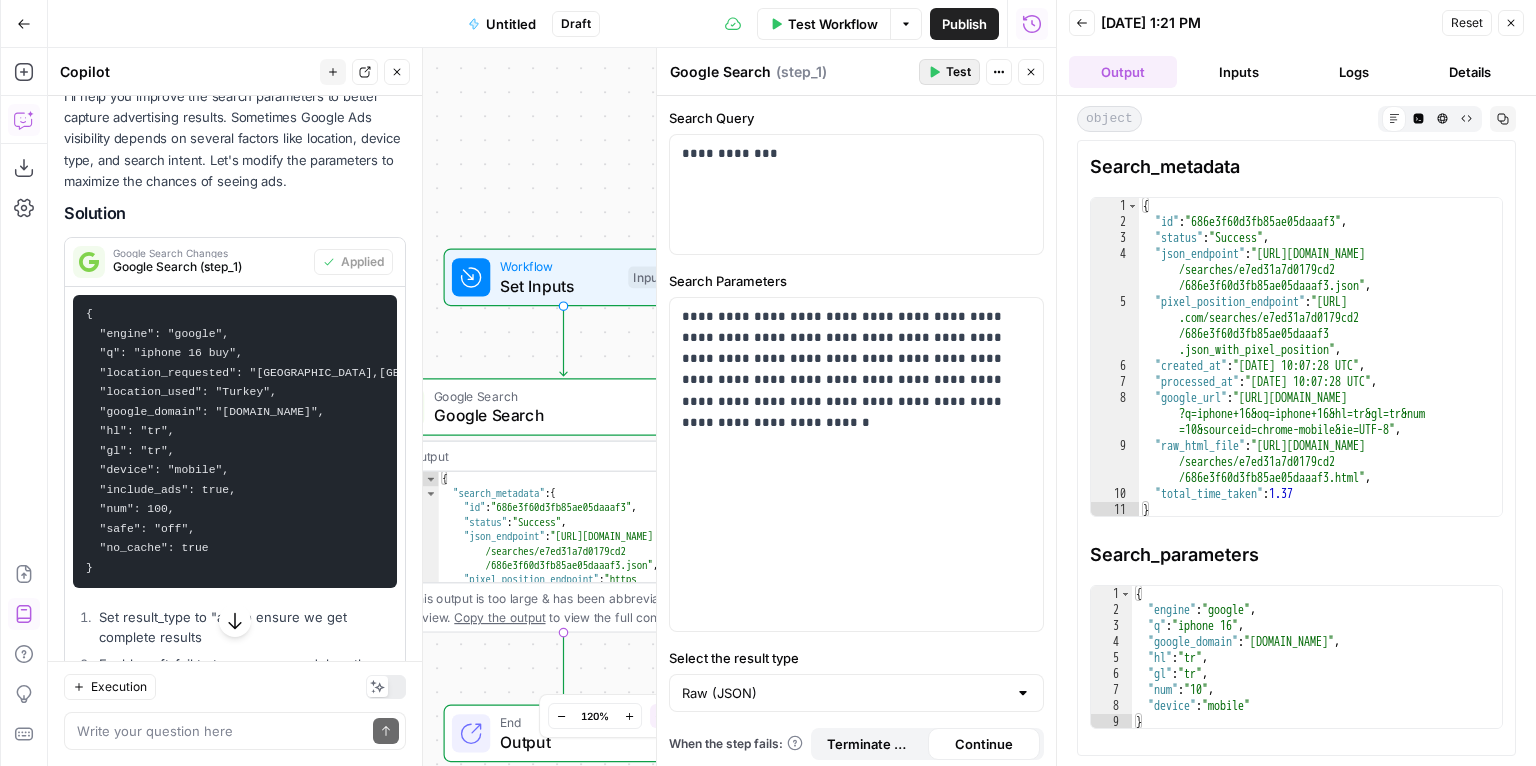 click on "Test" at bounding box center (949, 72) 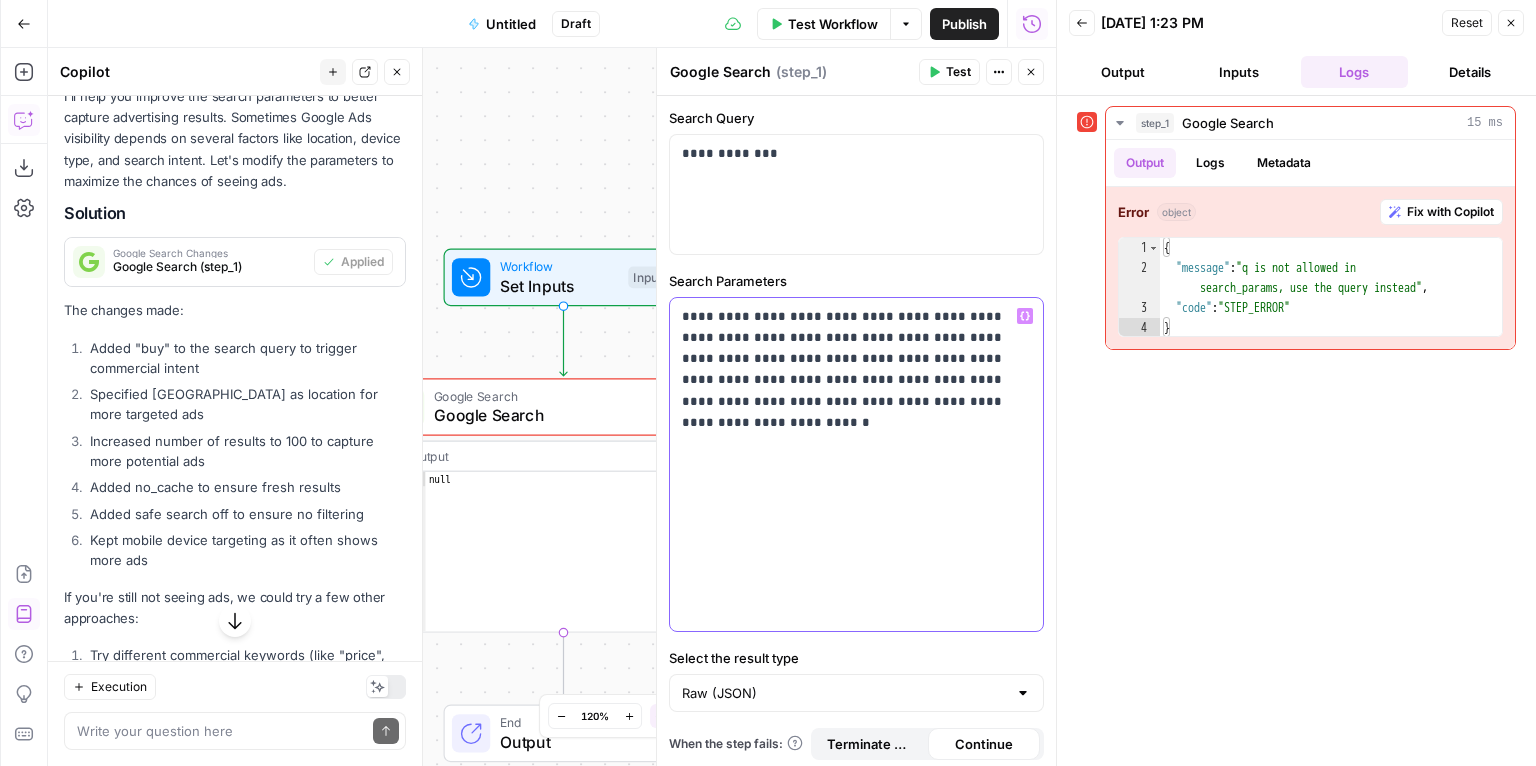 drag, startPoint x: 924, startPoint y: 313, endPoint x: 829, endPoint y: 318, distance: 95.131485 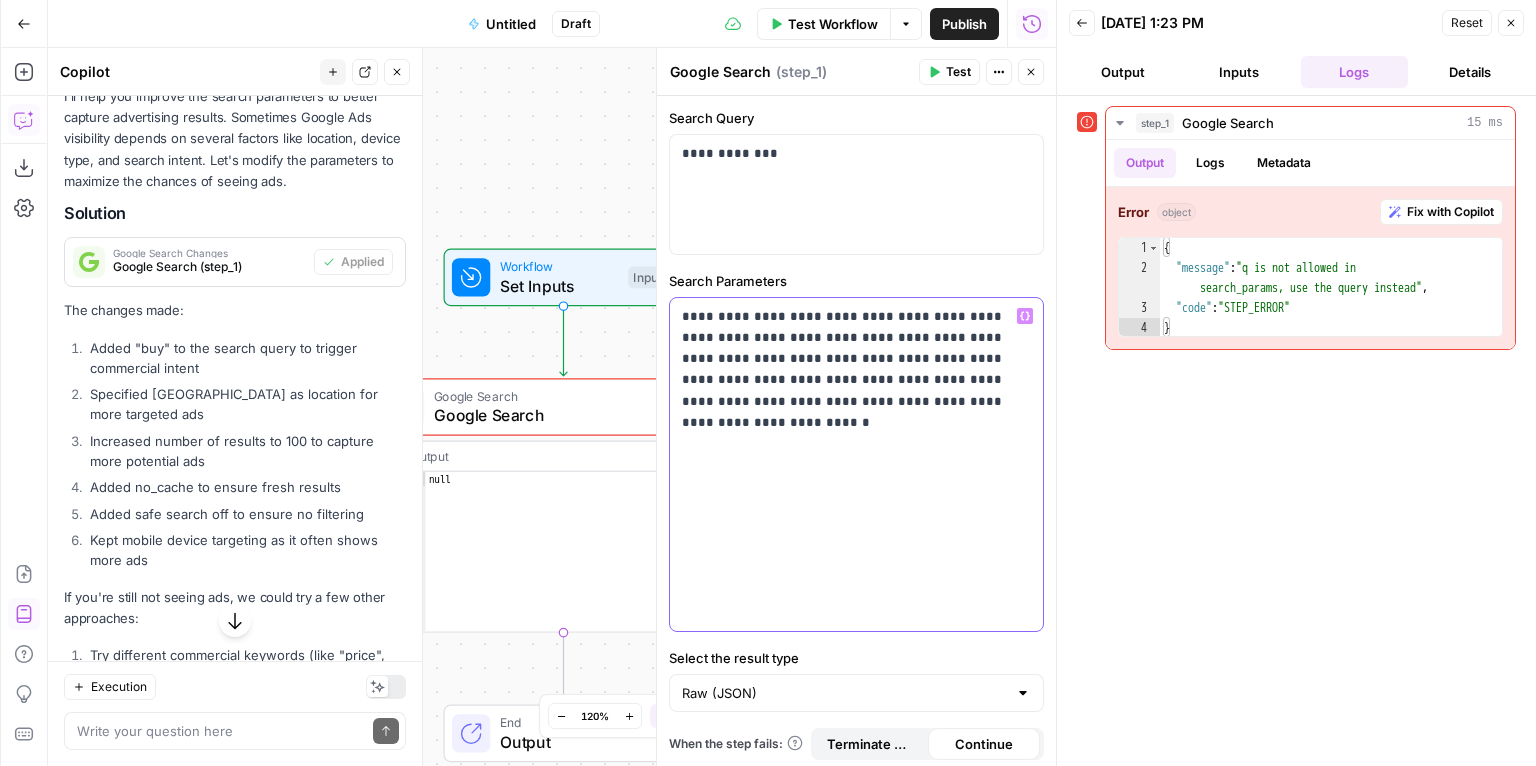 click on "**********" at bounding box center (851, 369) 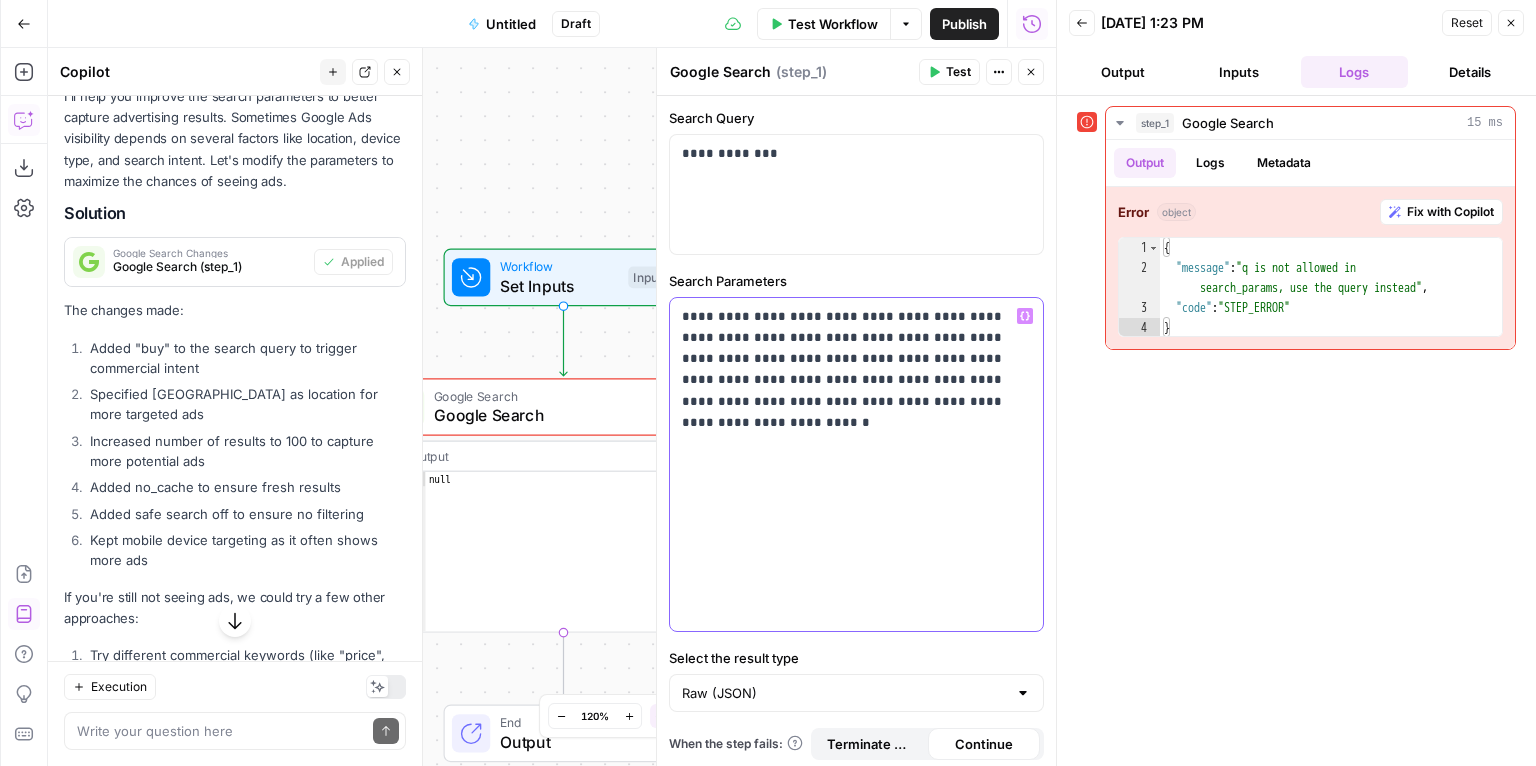 drag, startPoint x: 804, startPoint y: 312, endPoint x: 924, endPoint y: 310, distance: 120.01666 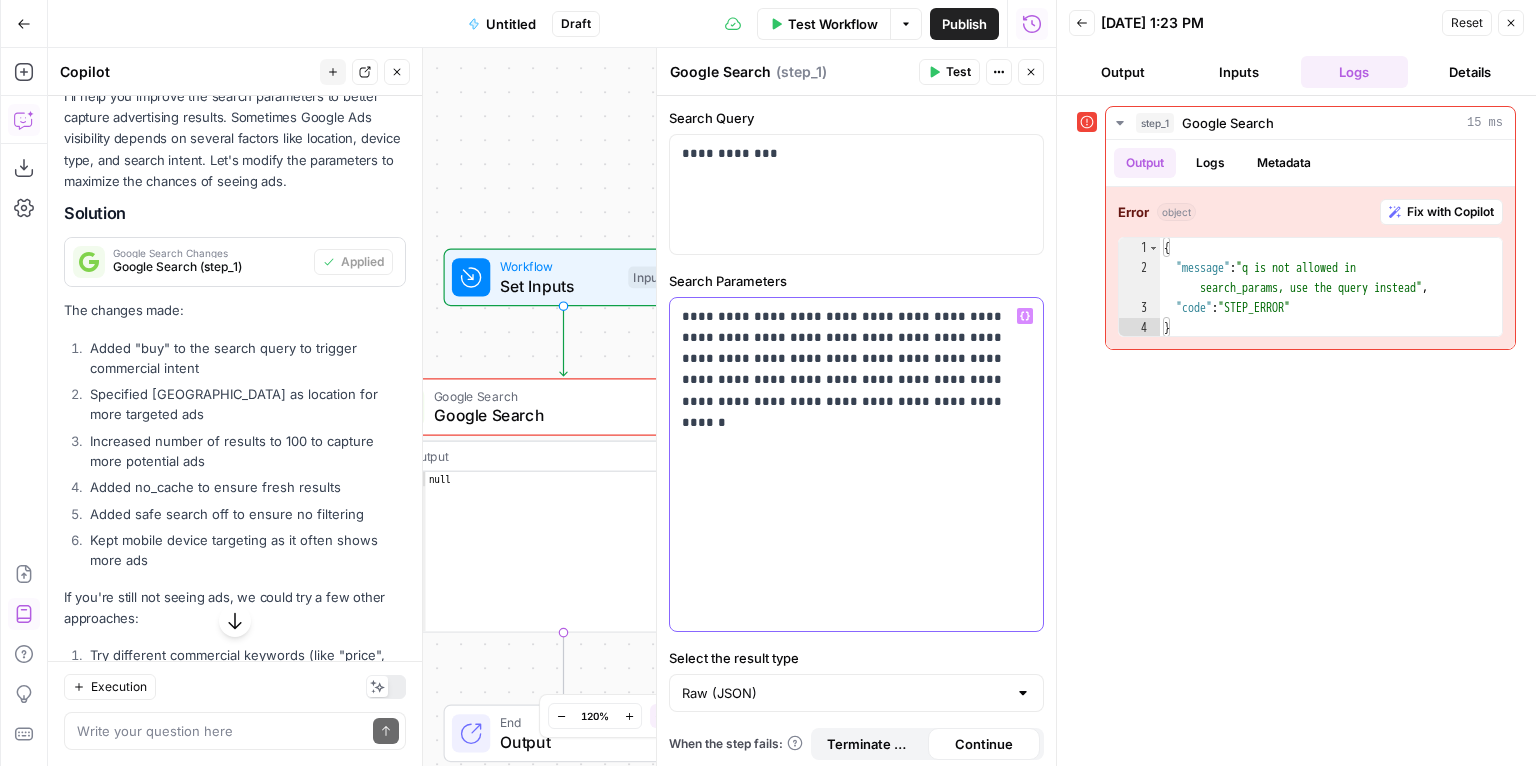 type 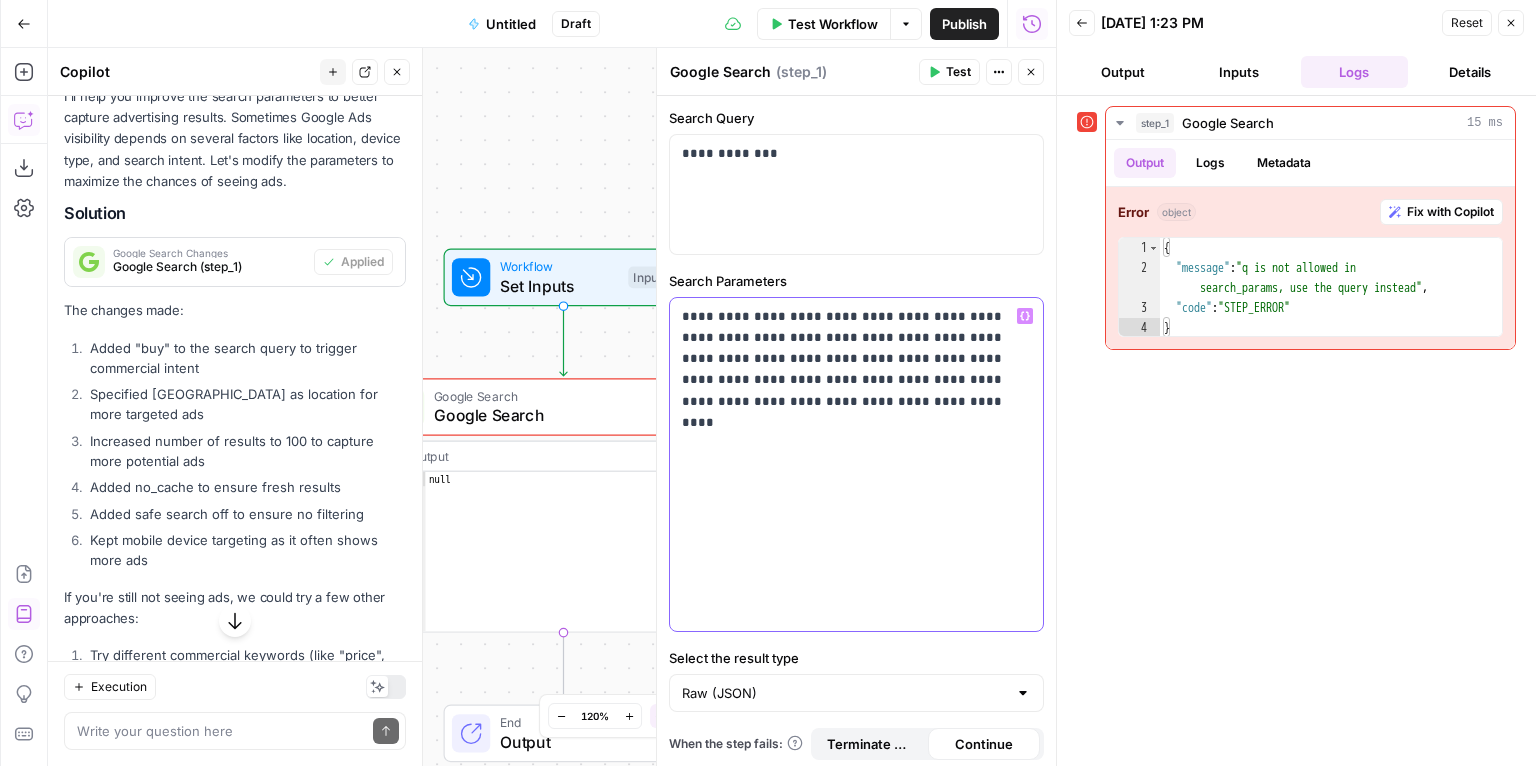 click on "**********" at bounding box center [851, 359] 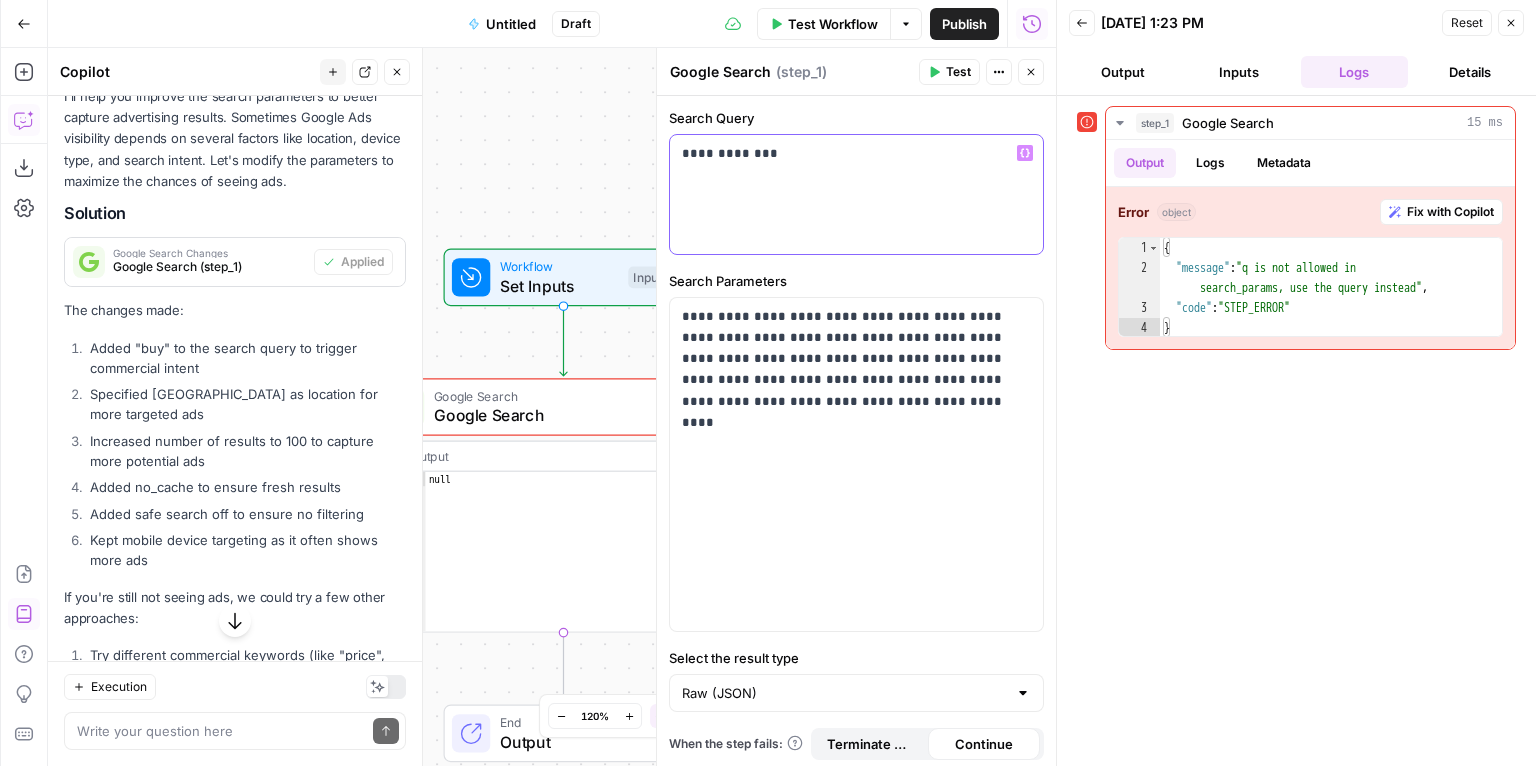 drag, startPoint x: 787, startPoint y: 155, endPoint x: 745, endPoint y: 153, distance: 42.047592 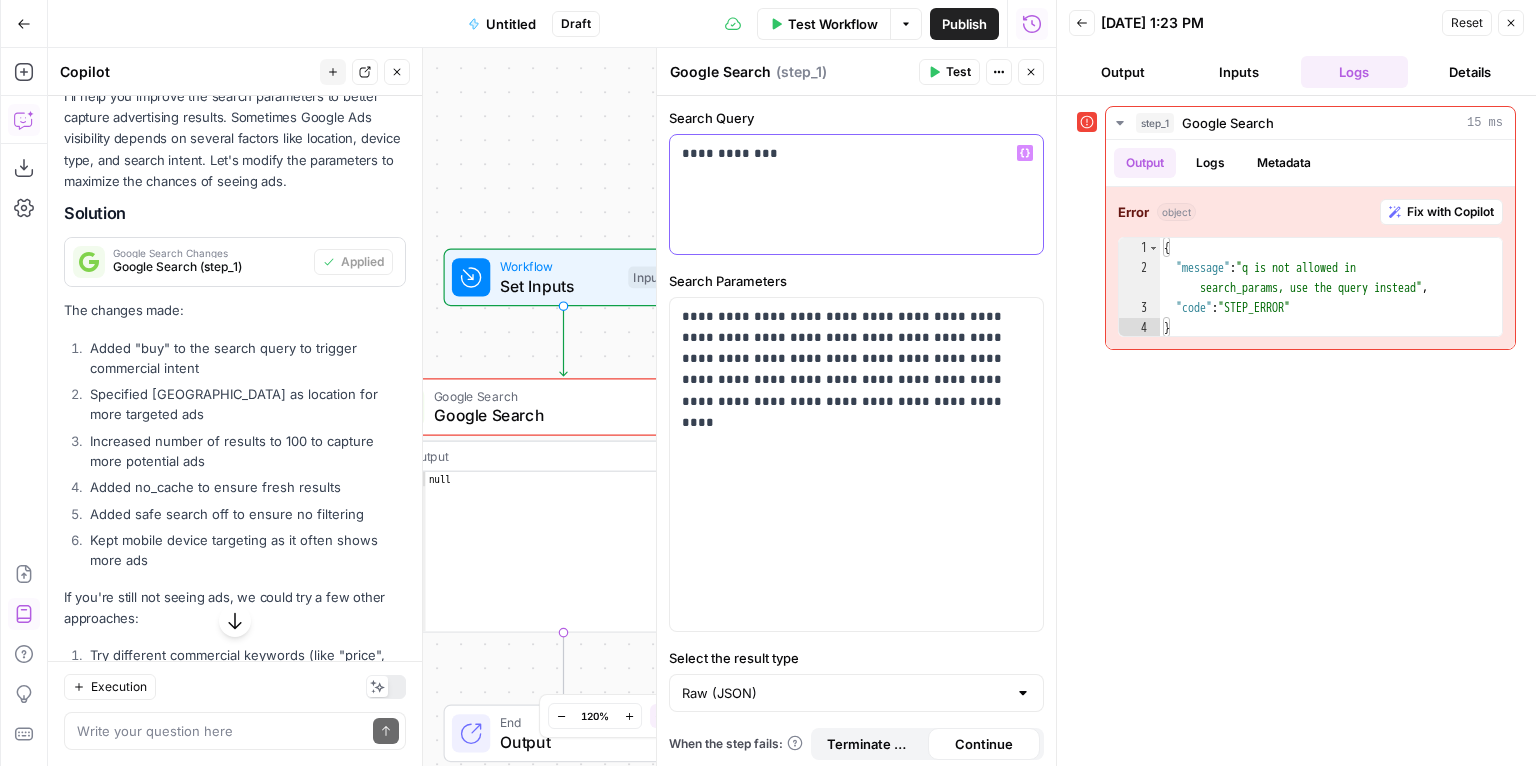 click on "**********" at bounding box center (851, 153) 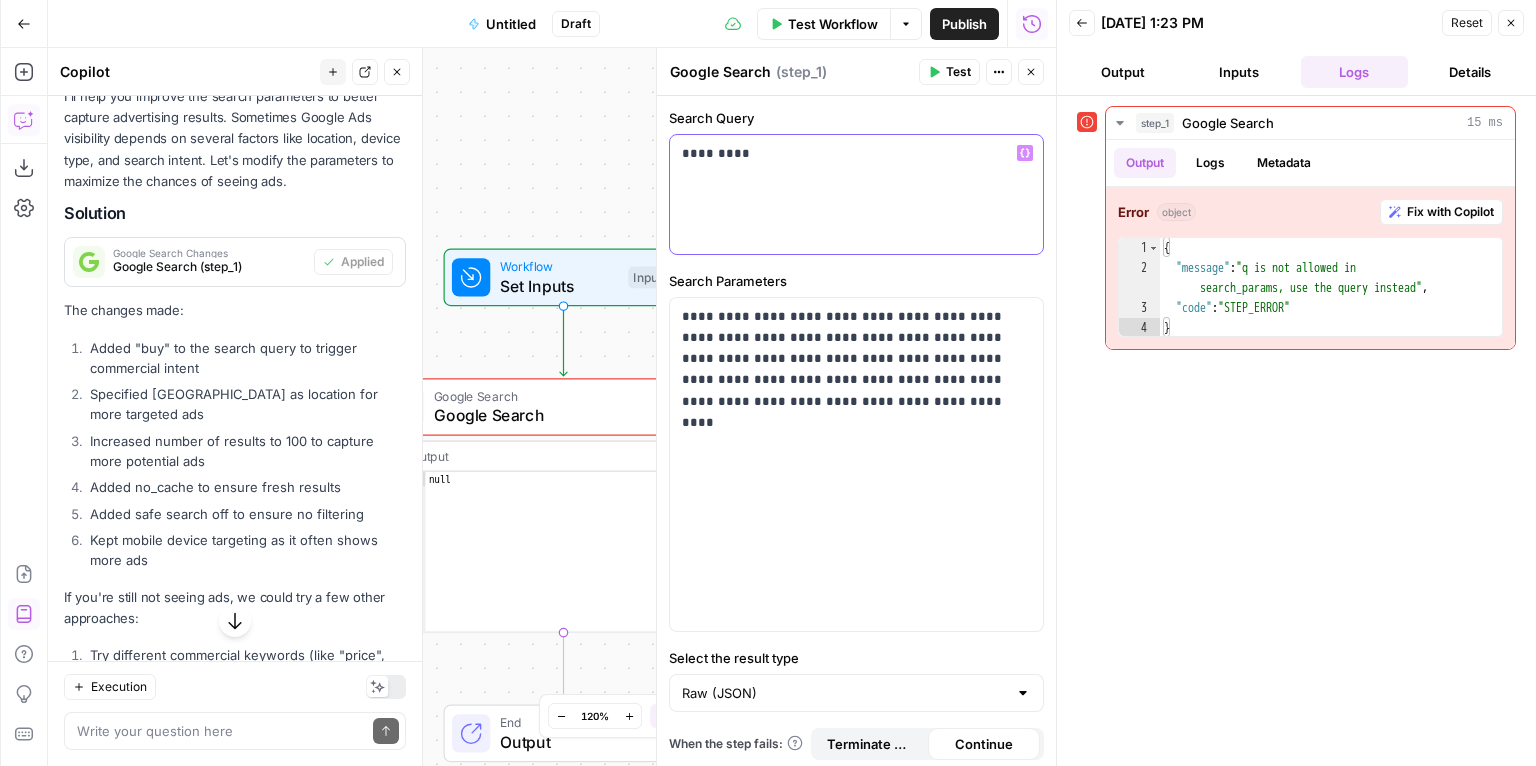 type 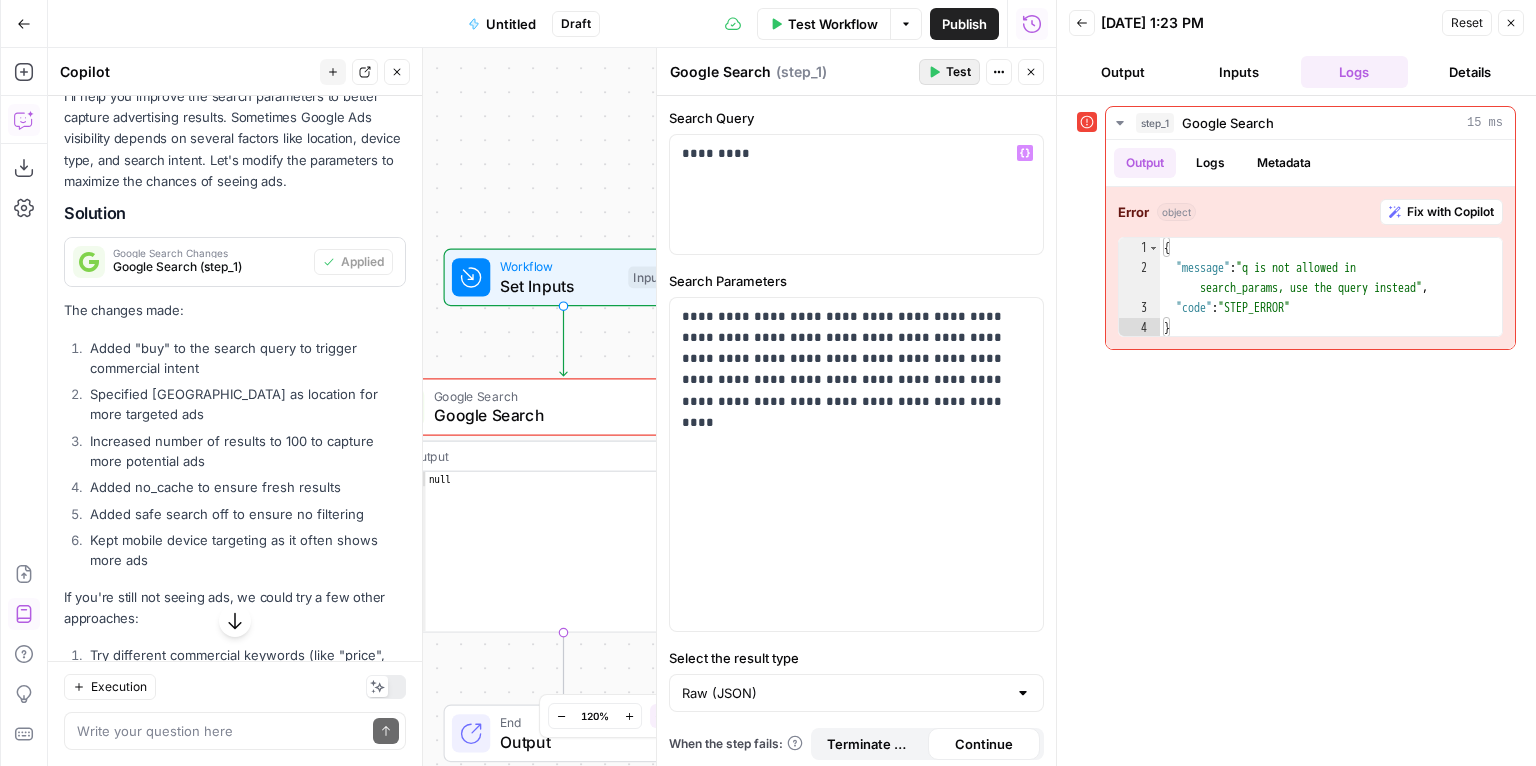 click on "Test" at bounding box center [958, 72] 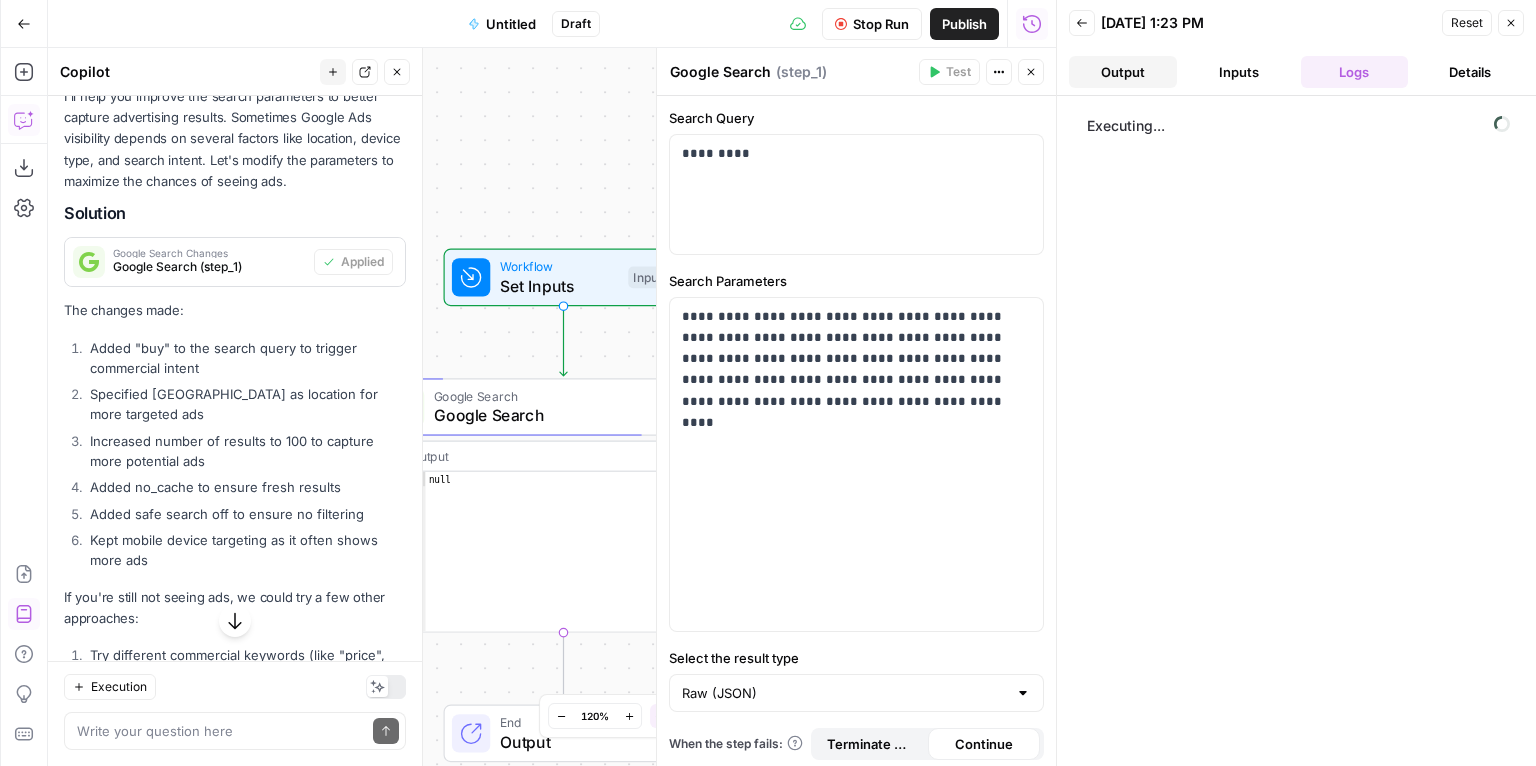 click on "Output" at bounding box center [1123, 72] 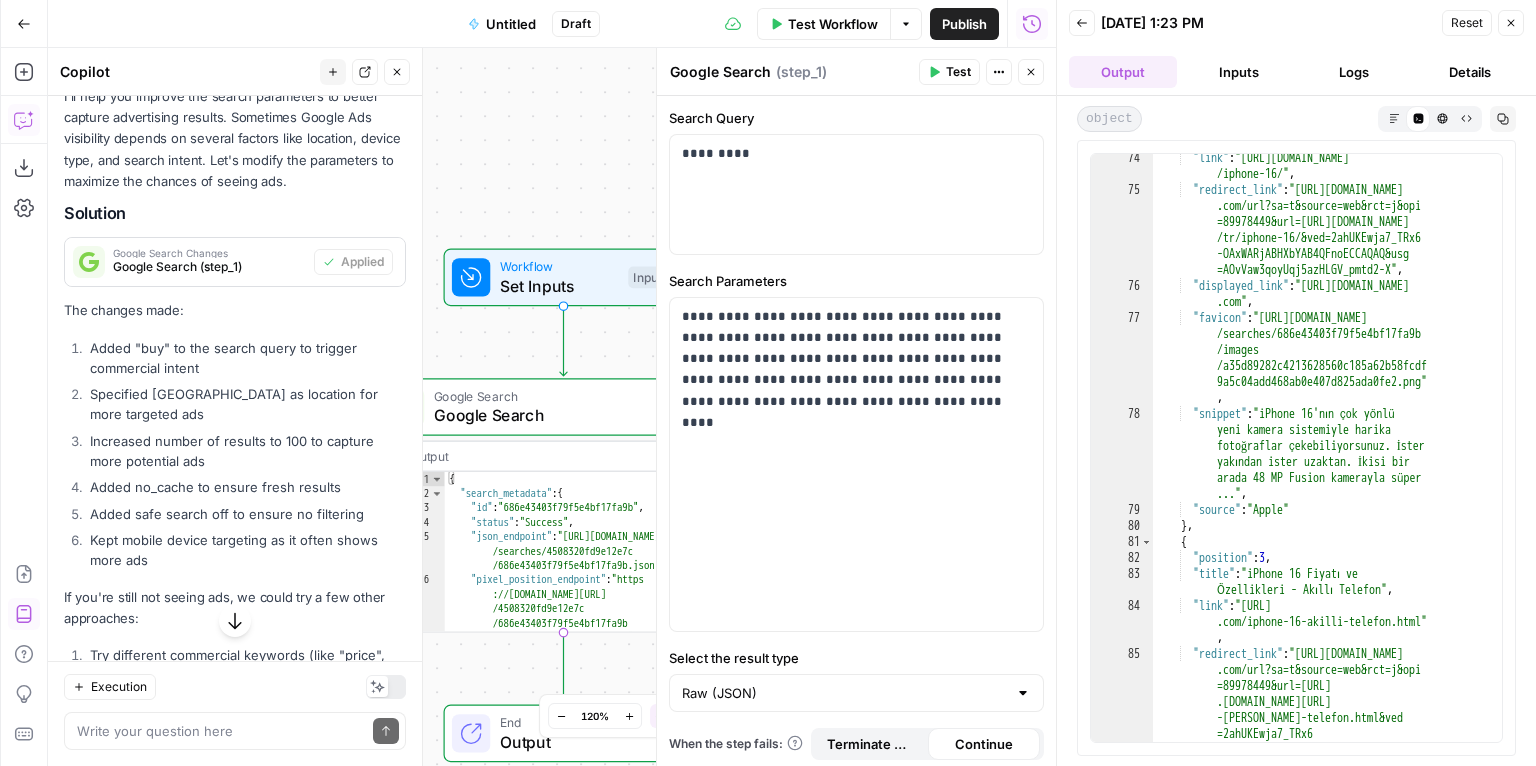 scroll, scrollTop: 1052, scrollLeft: 0, axis: vertical 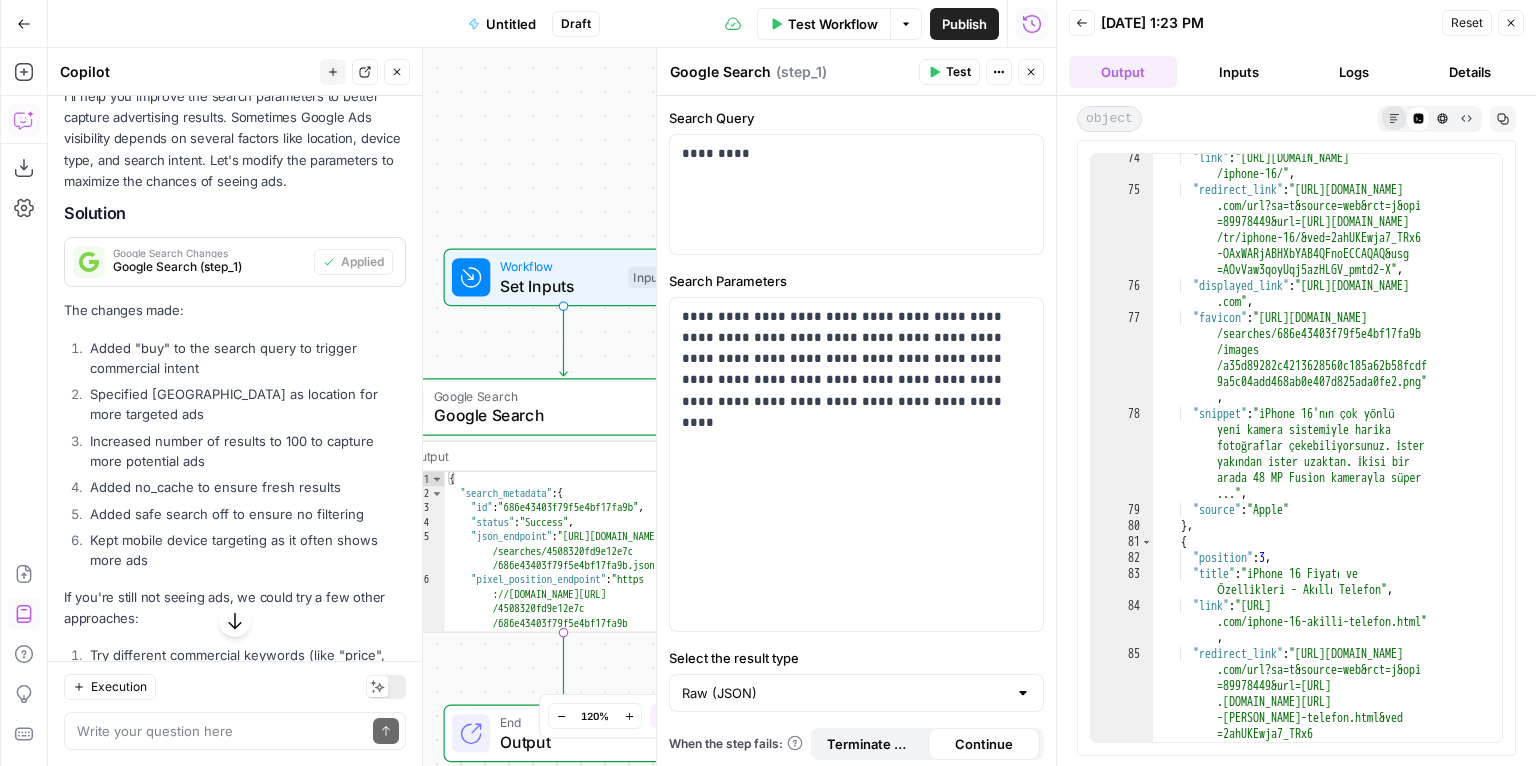 click on "Markdown" at bounding box center [1394, 118] 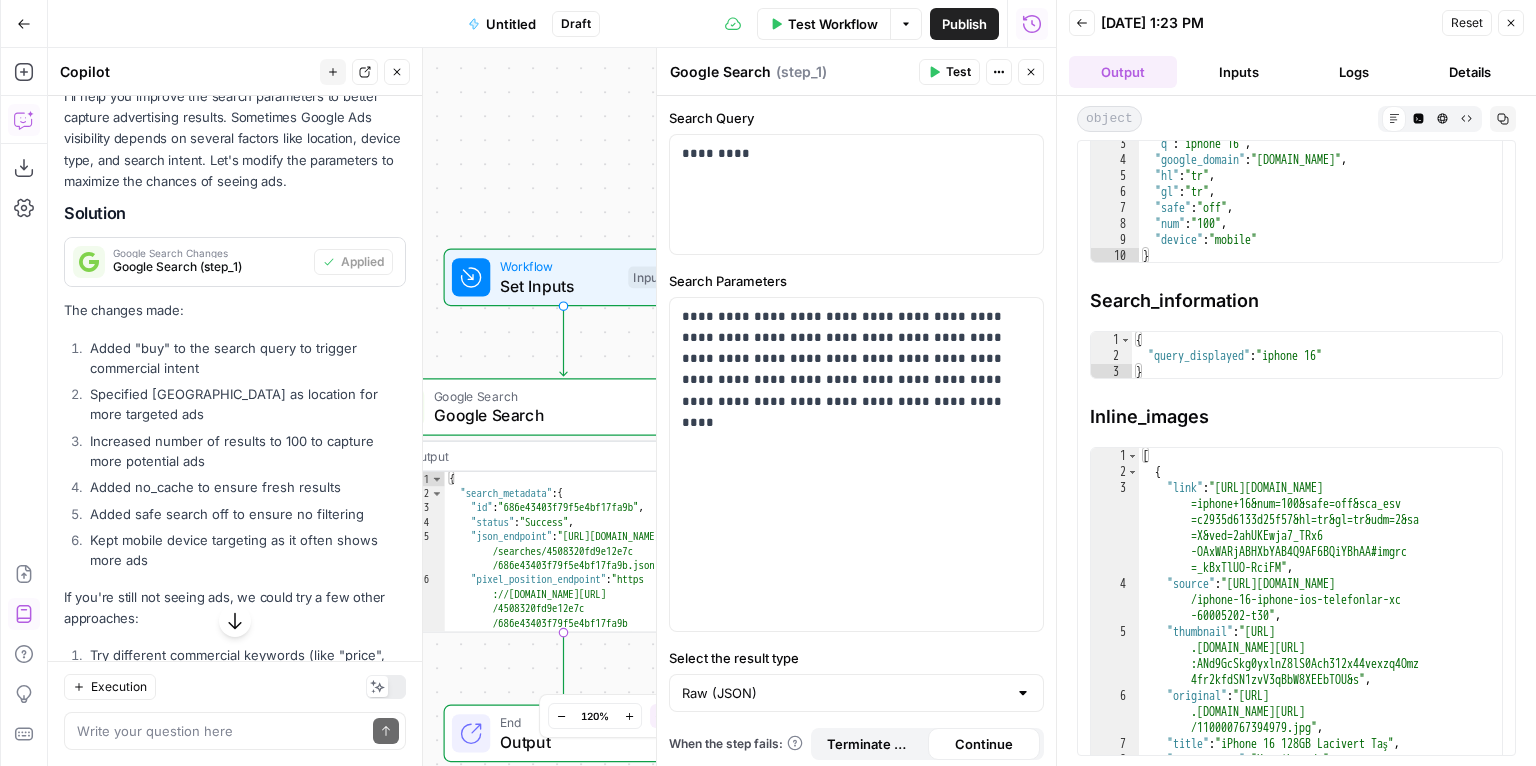 scroll, scrollTop: 0, scrollLeft: 0, axis: both 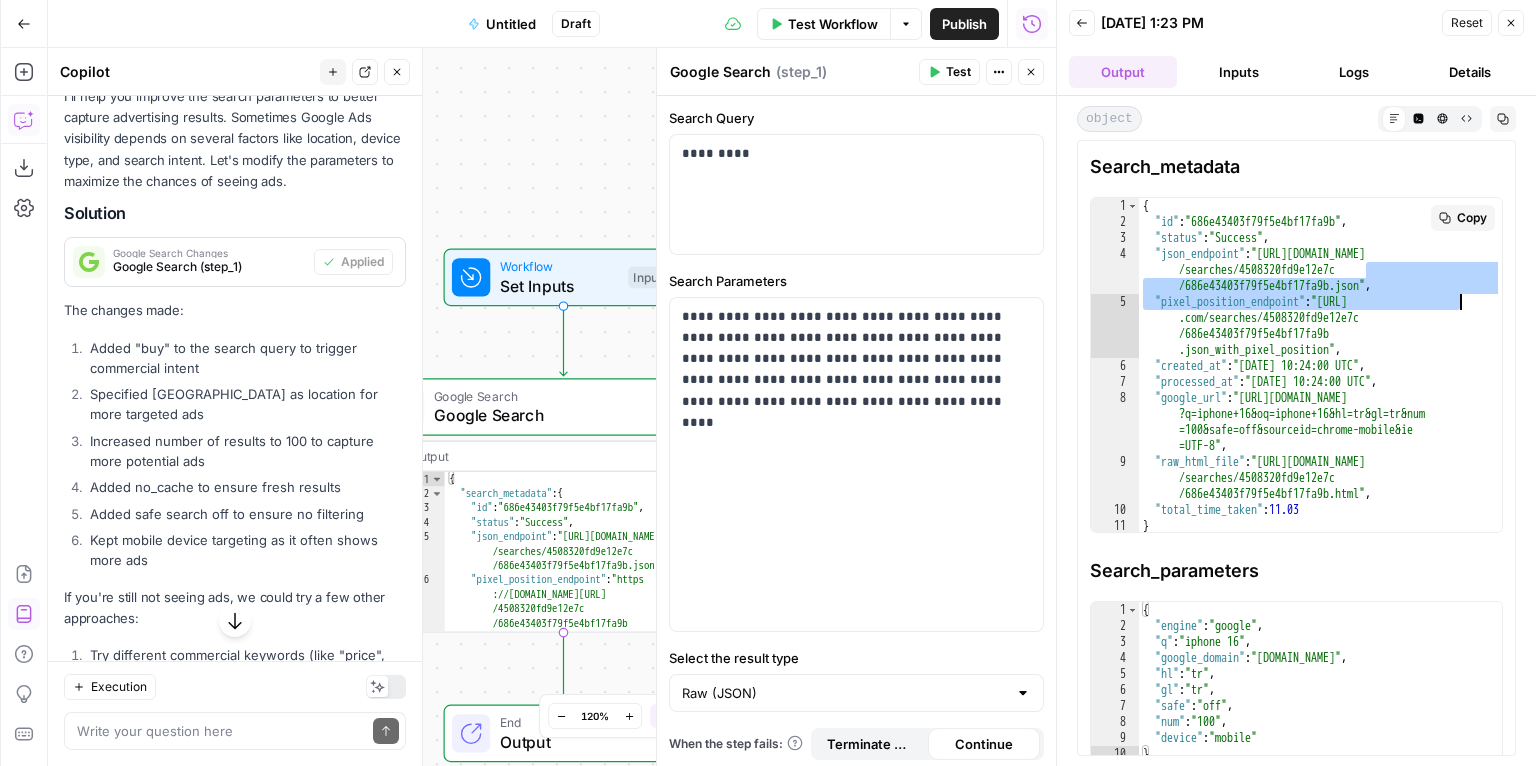 drag, startPoint x: 1466, startPoint y: 261, endPoint x: 1467, endPoint y: 304, distance: 43.011627 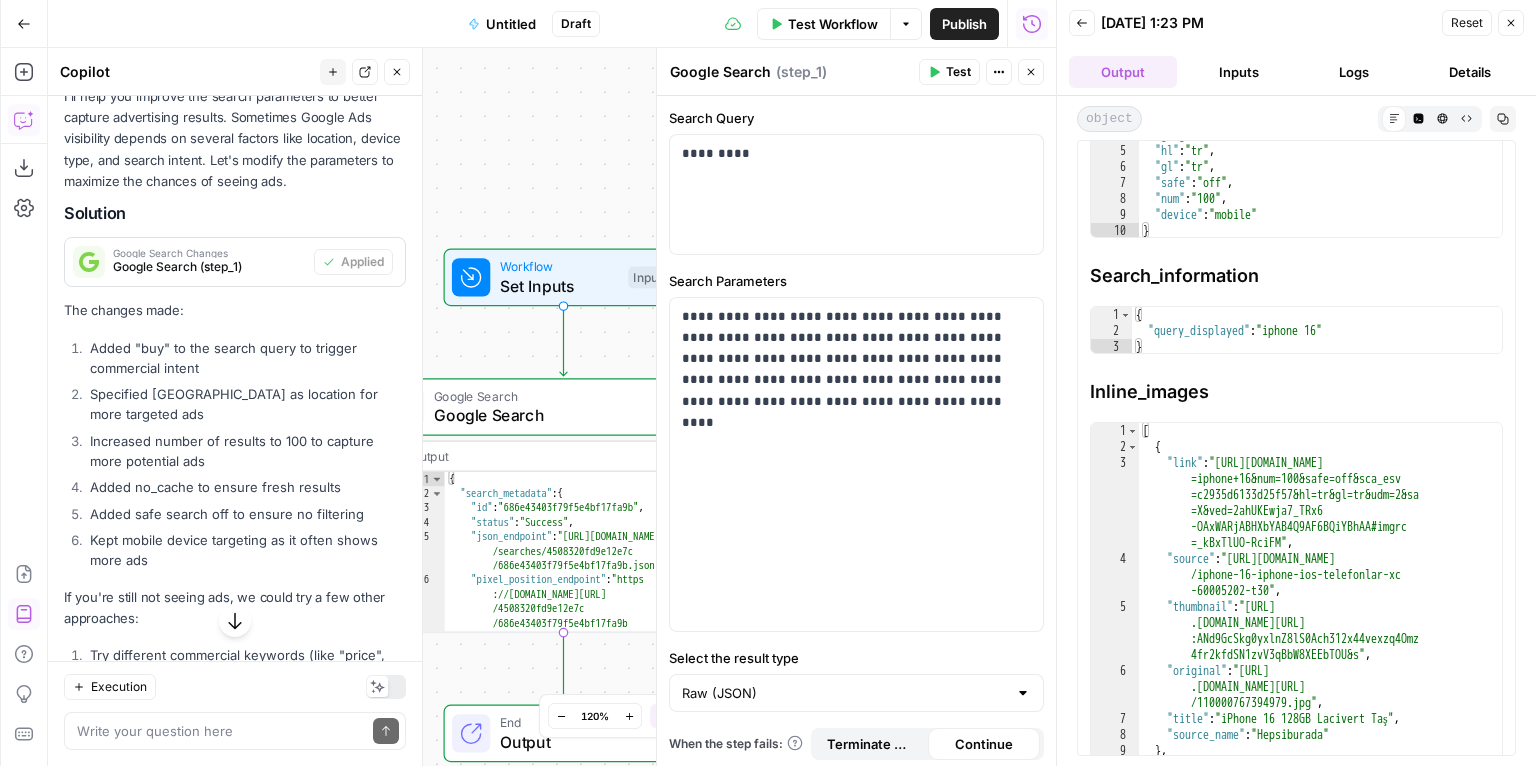 scroll, scrollTop: 571, scrollLeft: 0, axis: vertical 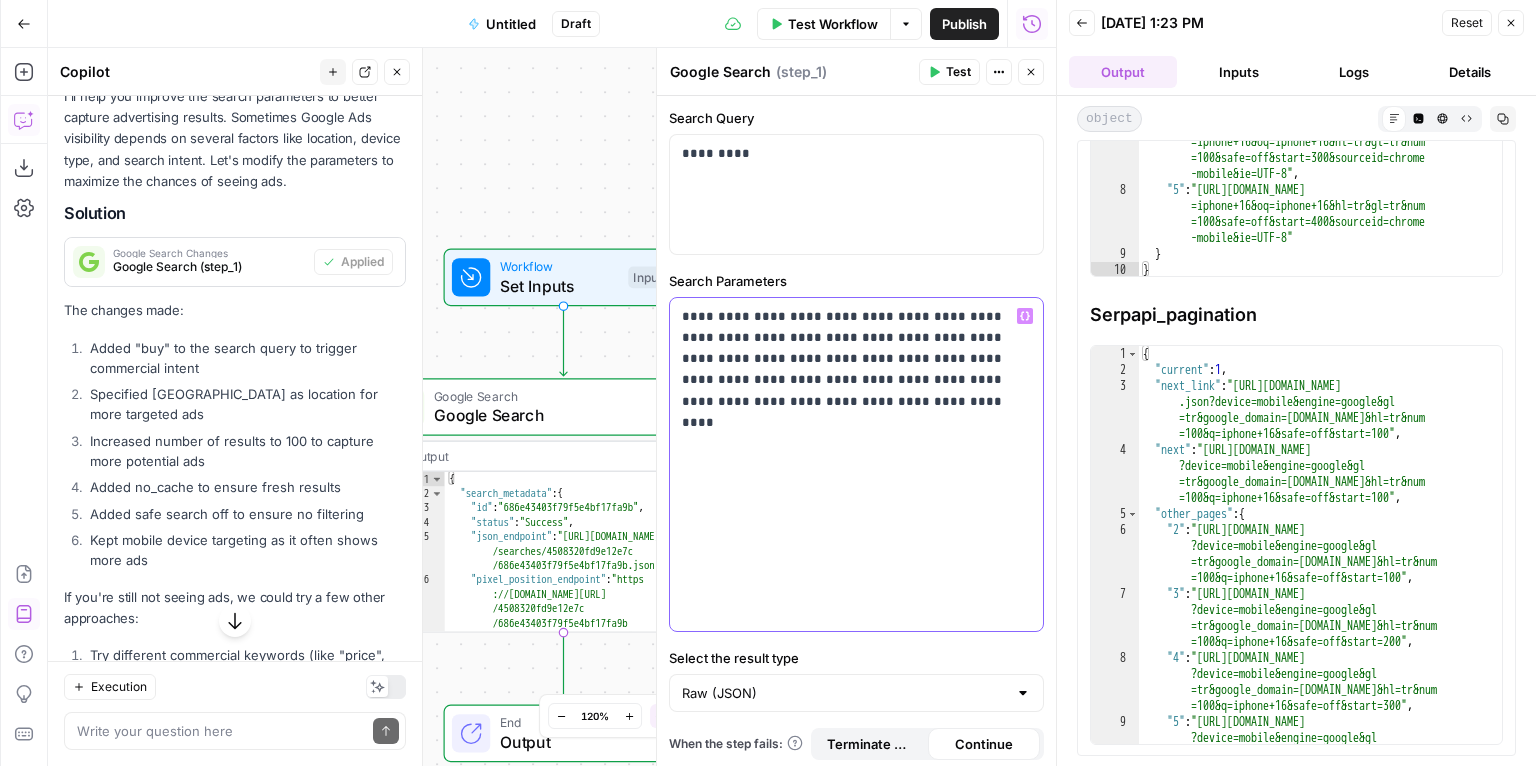 click on "**********" at bounding box center (851, 359) 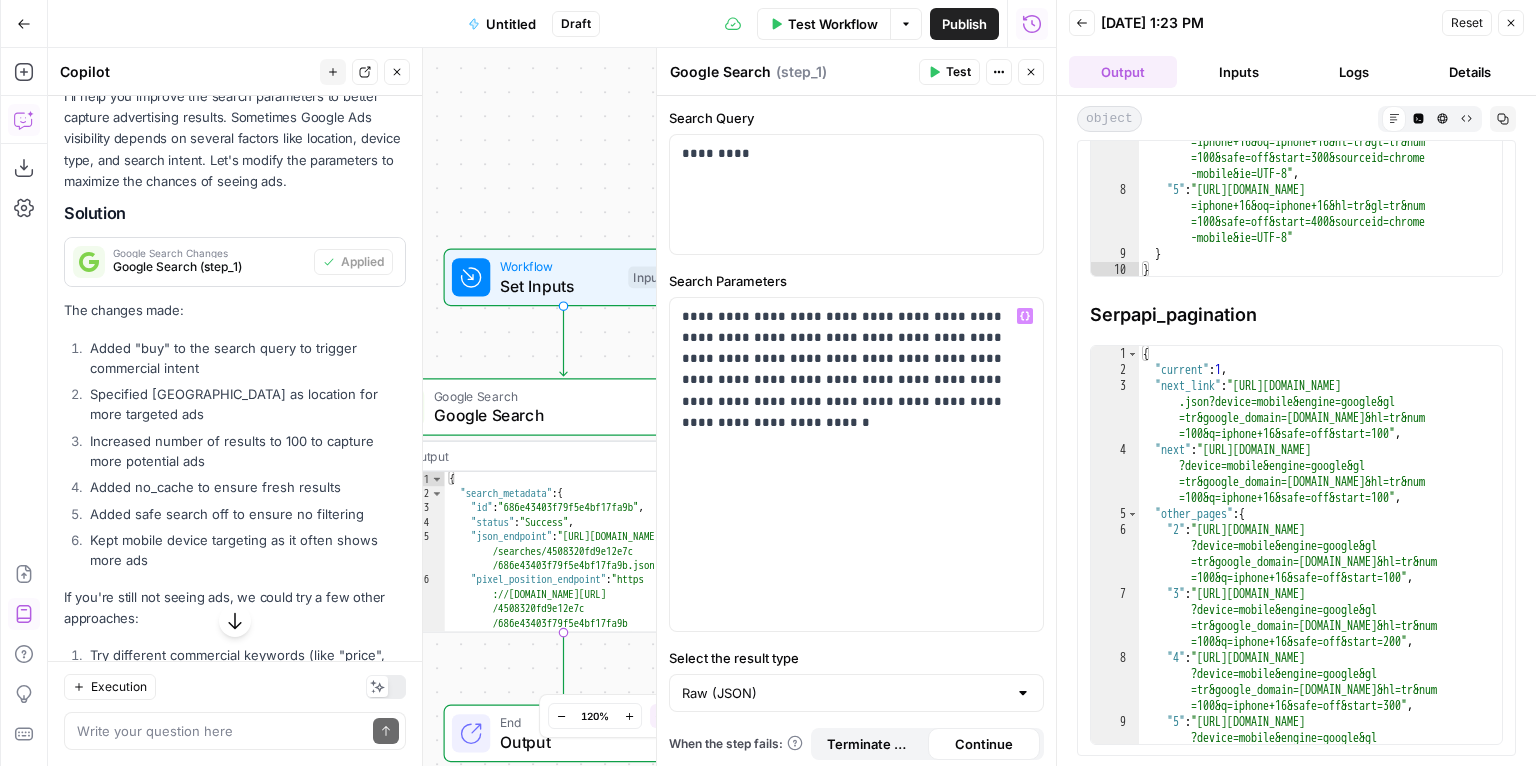 type on "**********" 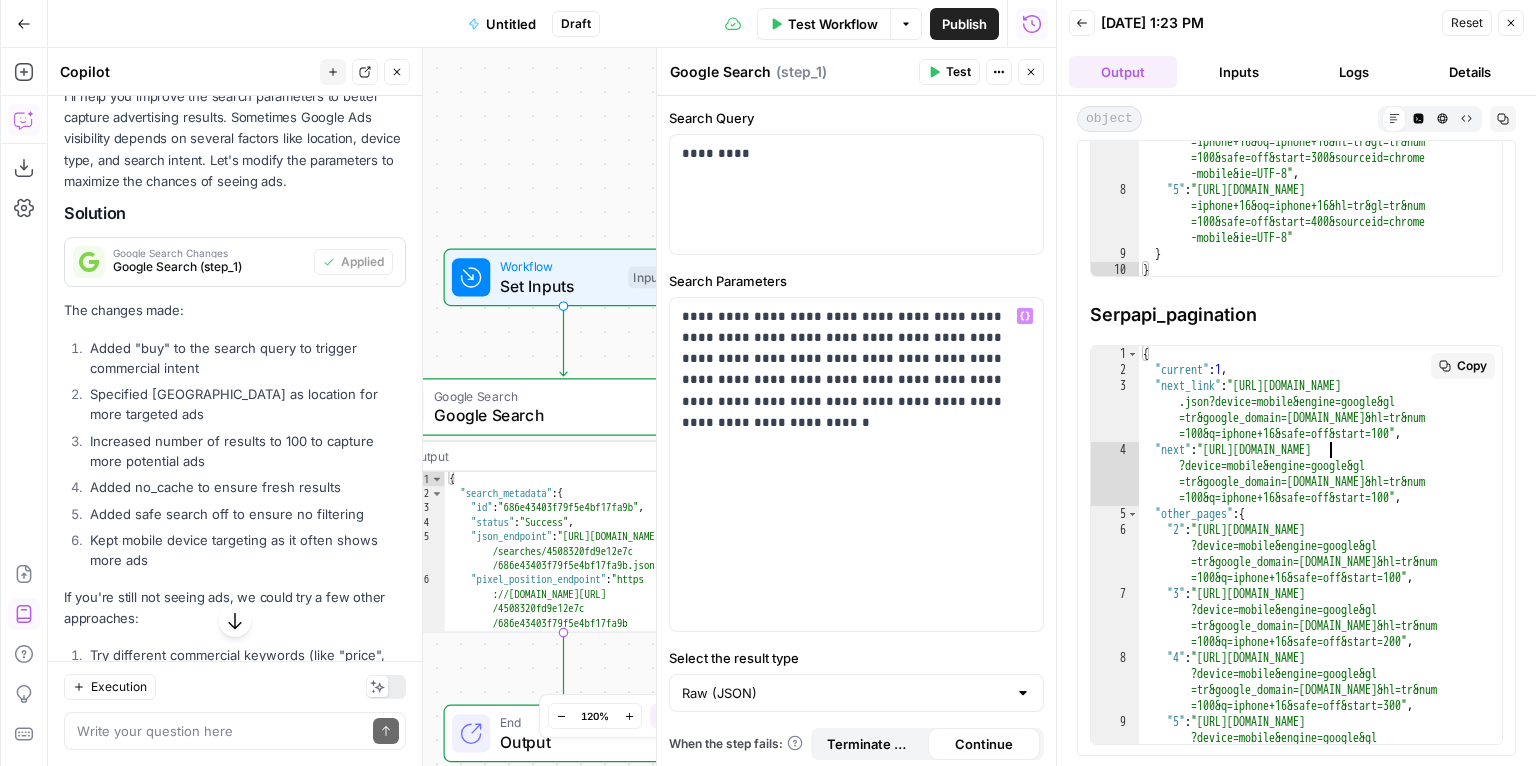 click on "{    "current" :  1 ,    "next_link" :  "https://serpapi.com/search        .json?device=mobile&engine=google&gl        =tr&google_domain=google.com&hl=tr&num        =100&q=iphone+16&safe=off&start=100" ,    "next" :  "https://serpapi.com/search.json        ?device=mobile&engine=google&gl        =tr&google_domain=google.com&hl=tr&num        =100&q=iphone+16&safe=off&start=100" ,    "other_pages" :  {      "2" :  "https://serpapi.com/search.json          ?device=mobile&engine=google&gl          =tr&google_domain=google.com&hl=tr&num          =100&q=iphone+16&safe=off&start=100" ,      "3" :  "https://serpapi.com/search.json          ?device=mobile&engine=google&gl          =tr&google_domain=google.com&hl=tr&num          =100&q=iphone+16&safe=off&start=200" ,      "4" :  "https://serpapi.com/search.json          ?device=mobile&engine=google&gl          =tr&google_domain=google.com&hl=tr&num          ," at bounding box center (1314, 586) 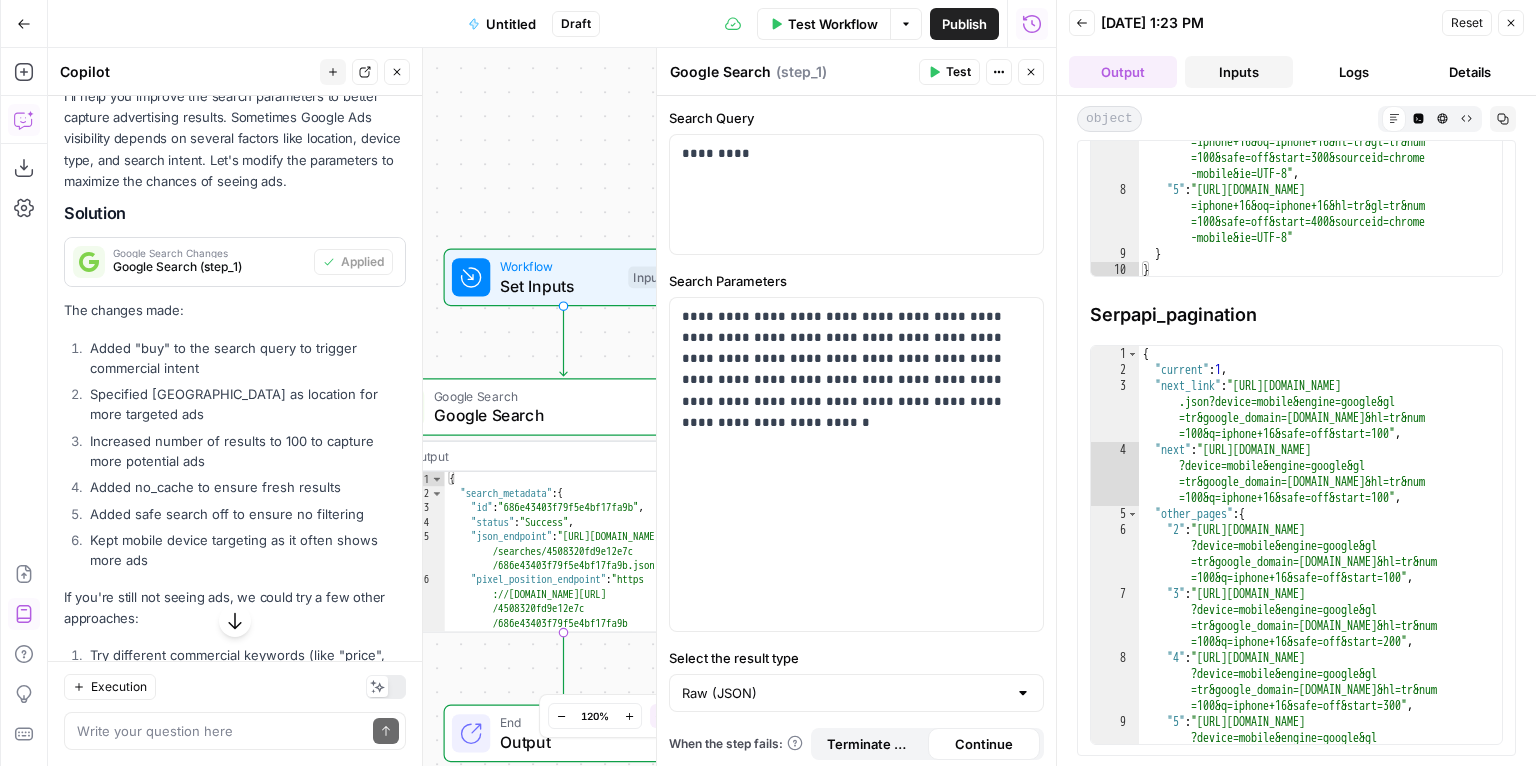 click on "Inputs" at bounding box center (1239, 72) 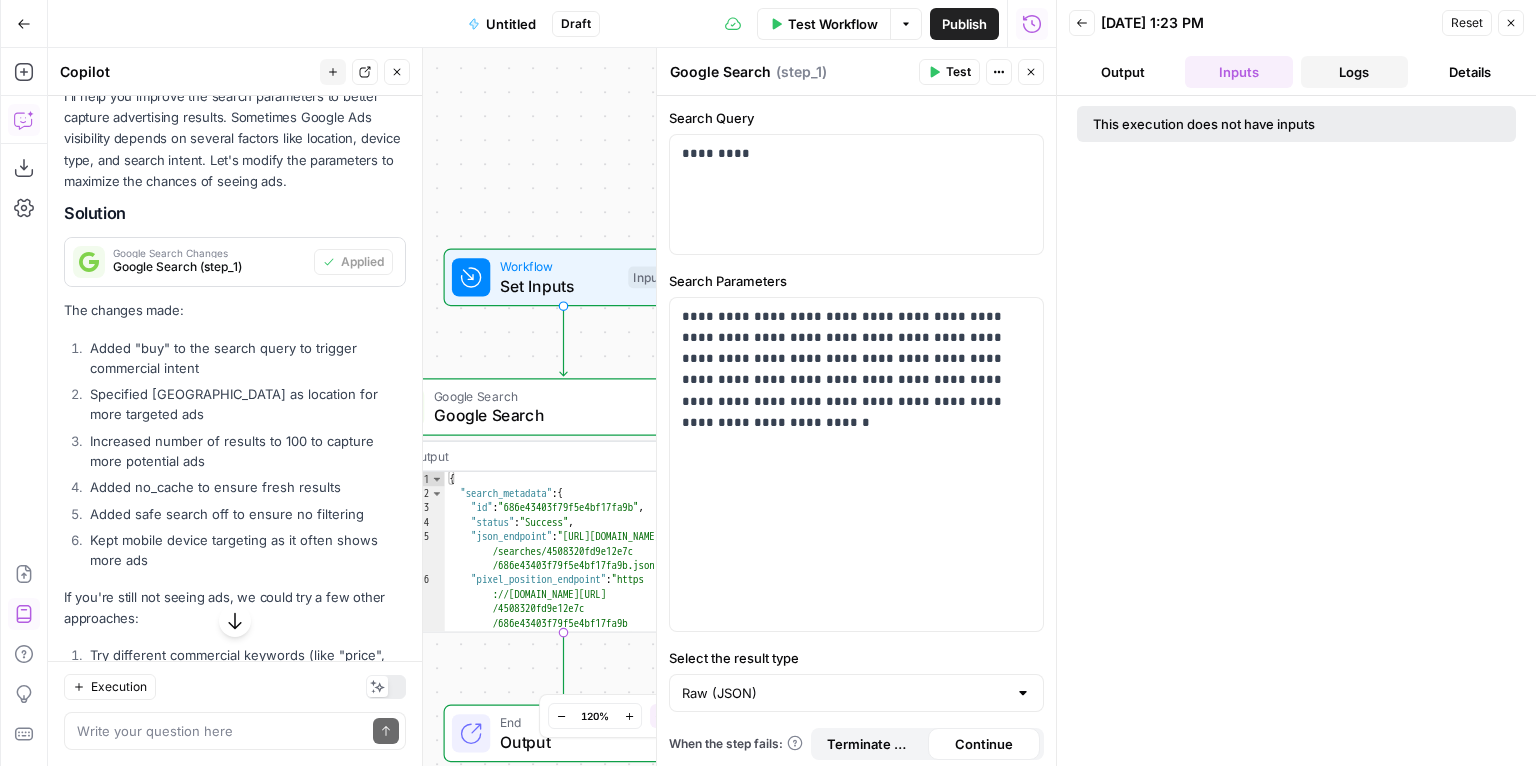 click on "Logs" at bounding box center [1355, 72] 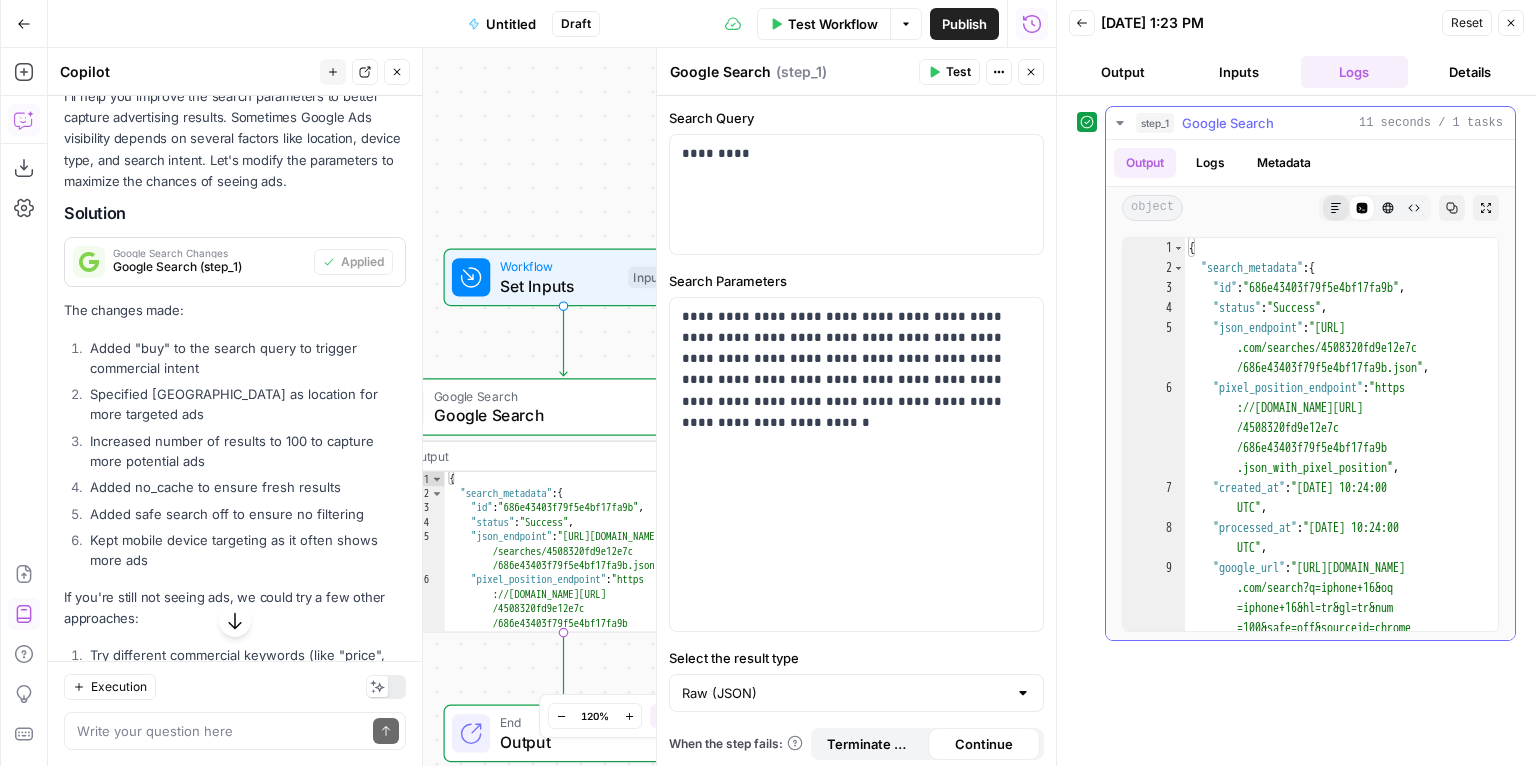 click 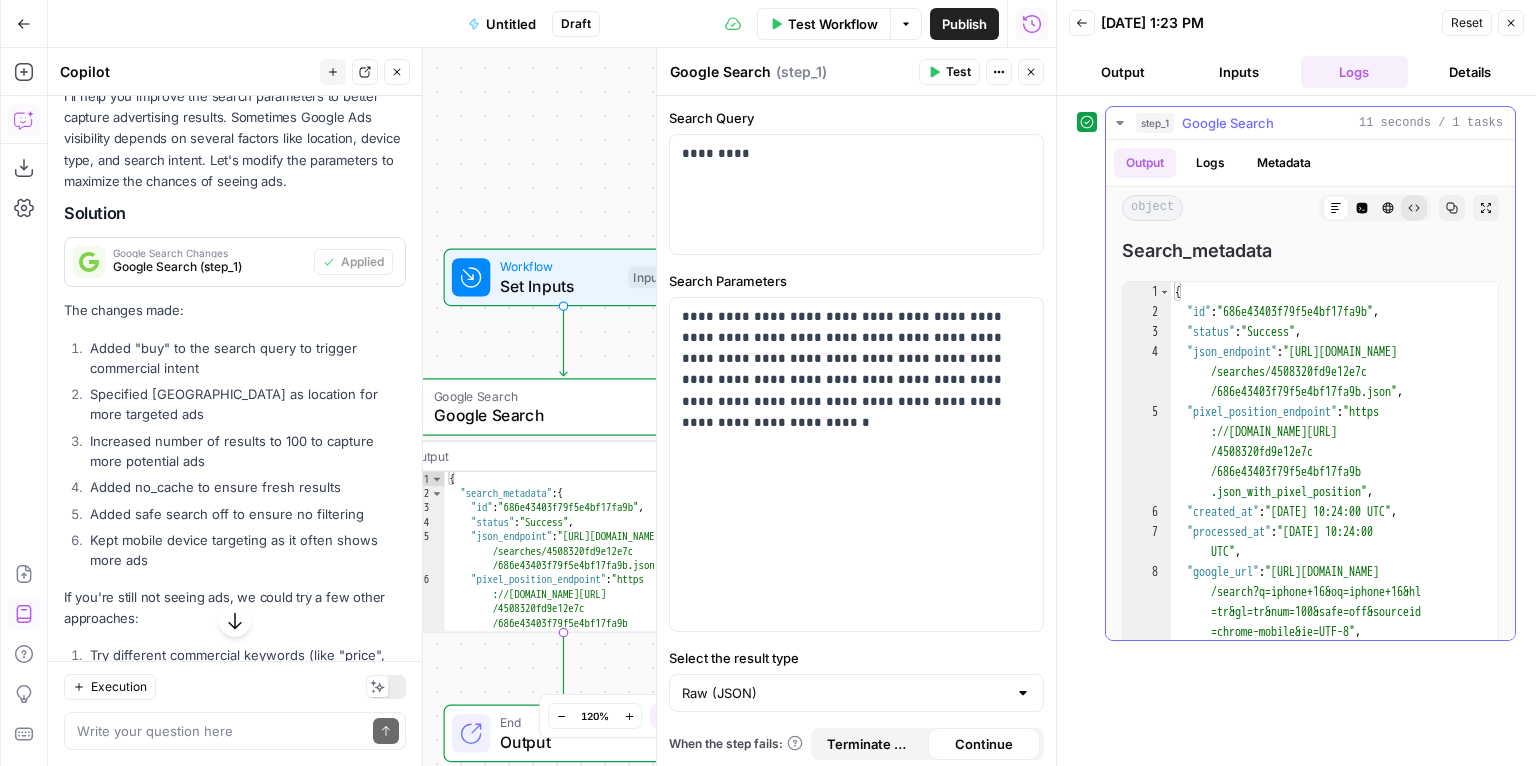 click 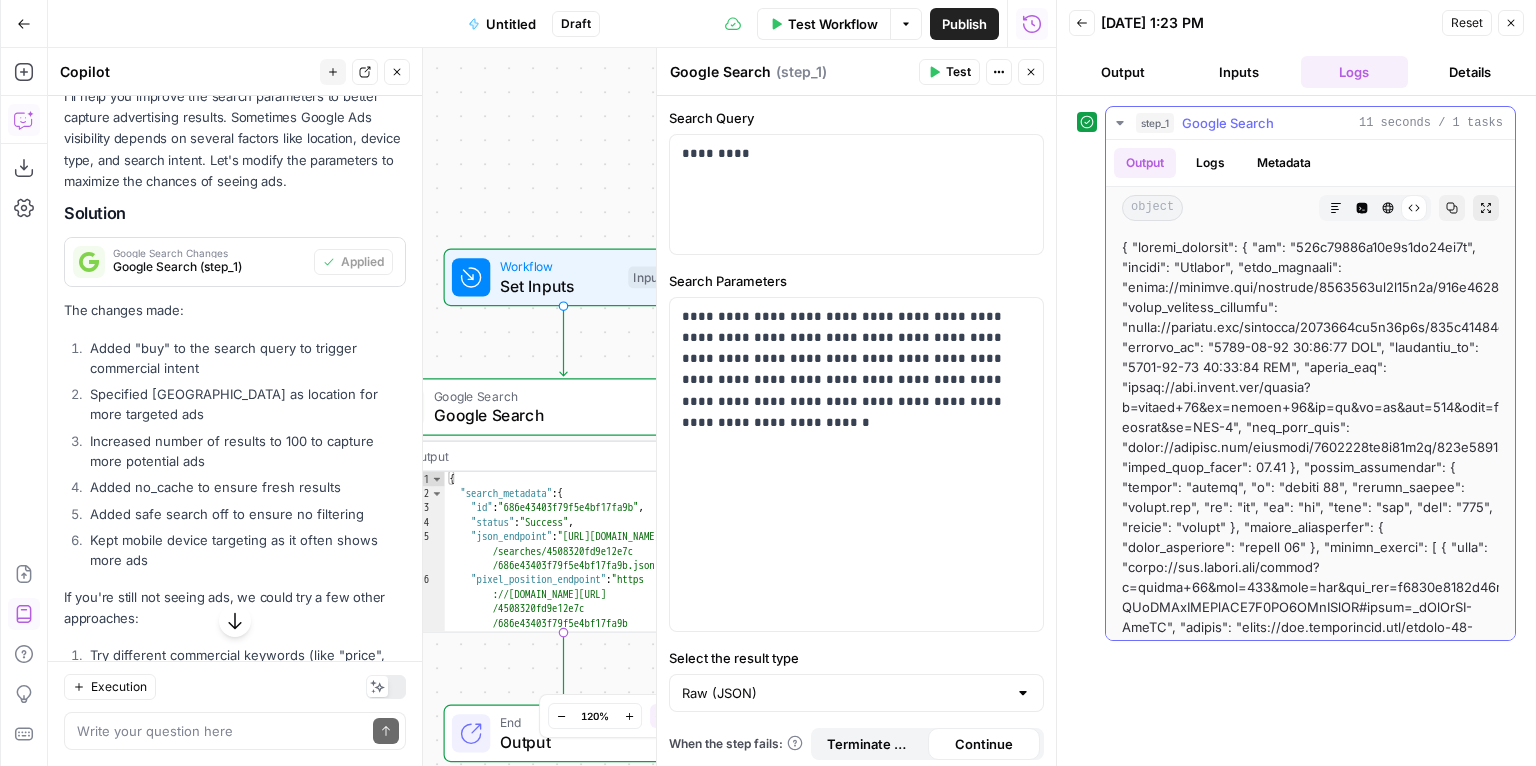 click on "Expand Output" at bounding box center (1486, 208) 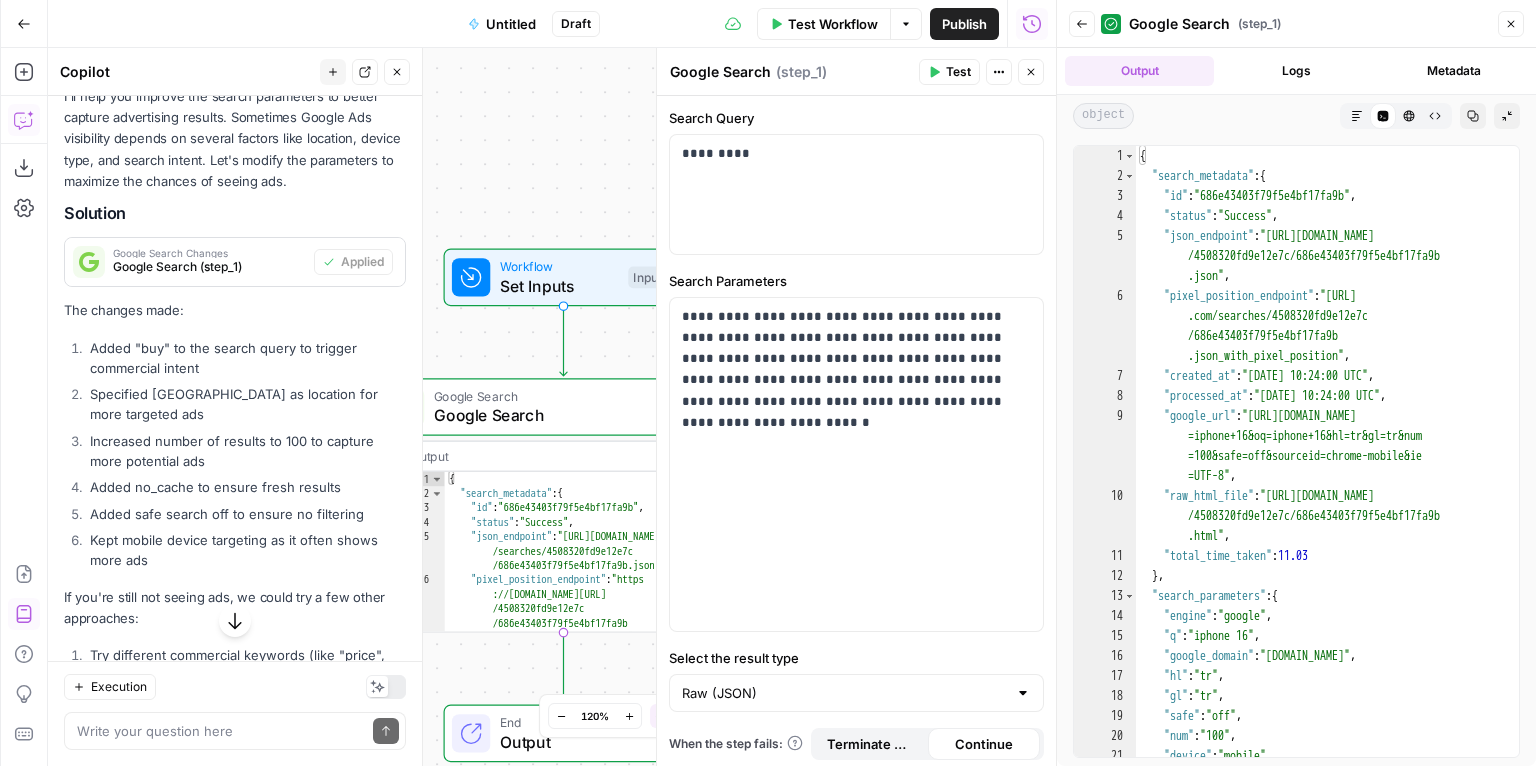 type on "**********" 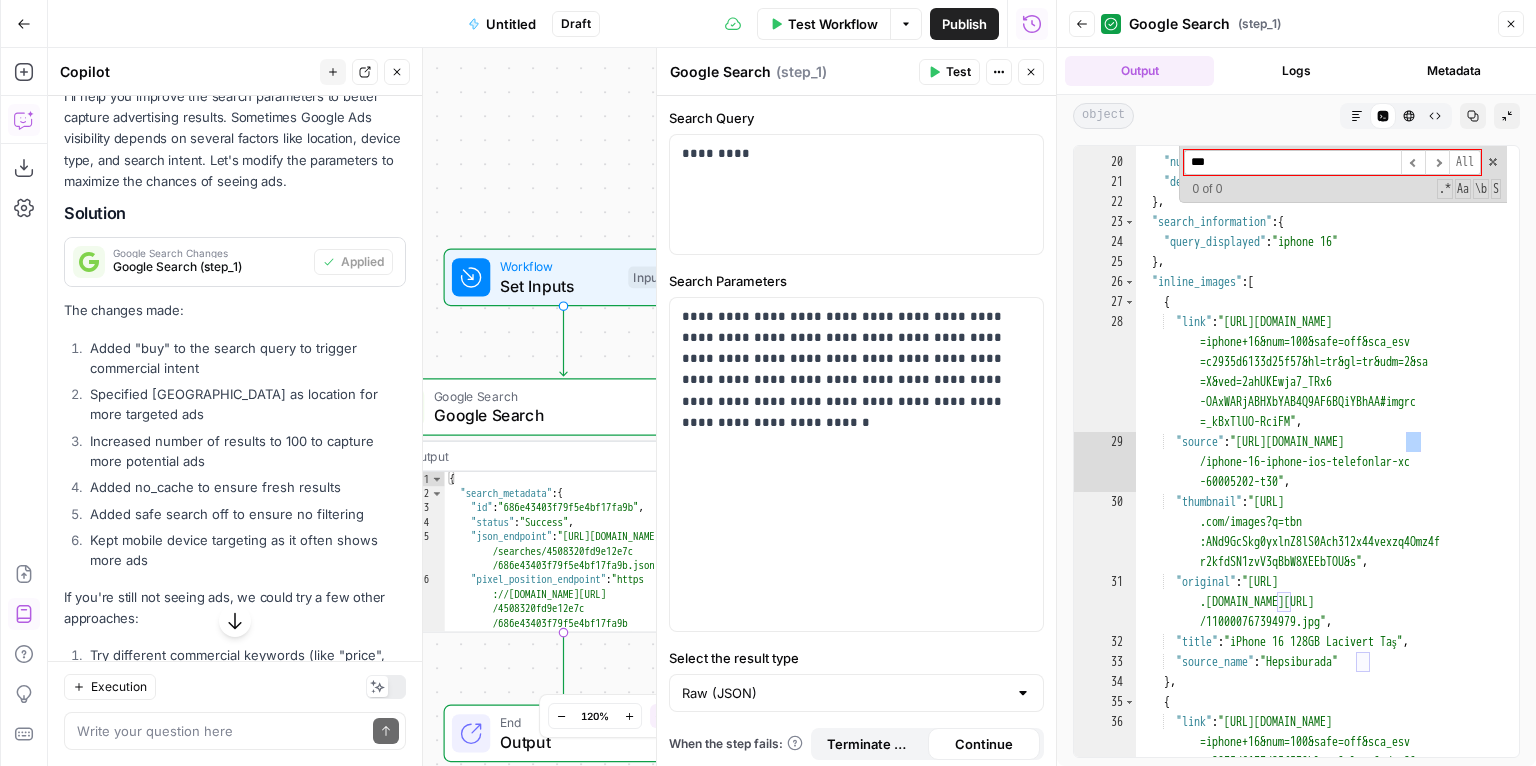 scroll, scrollTop: 202, scrollLeft: 0, axis: vertical 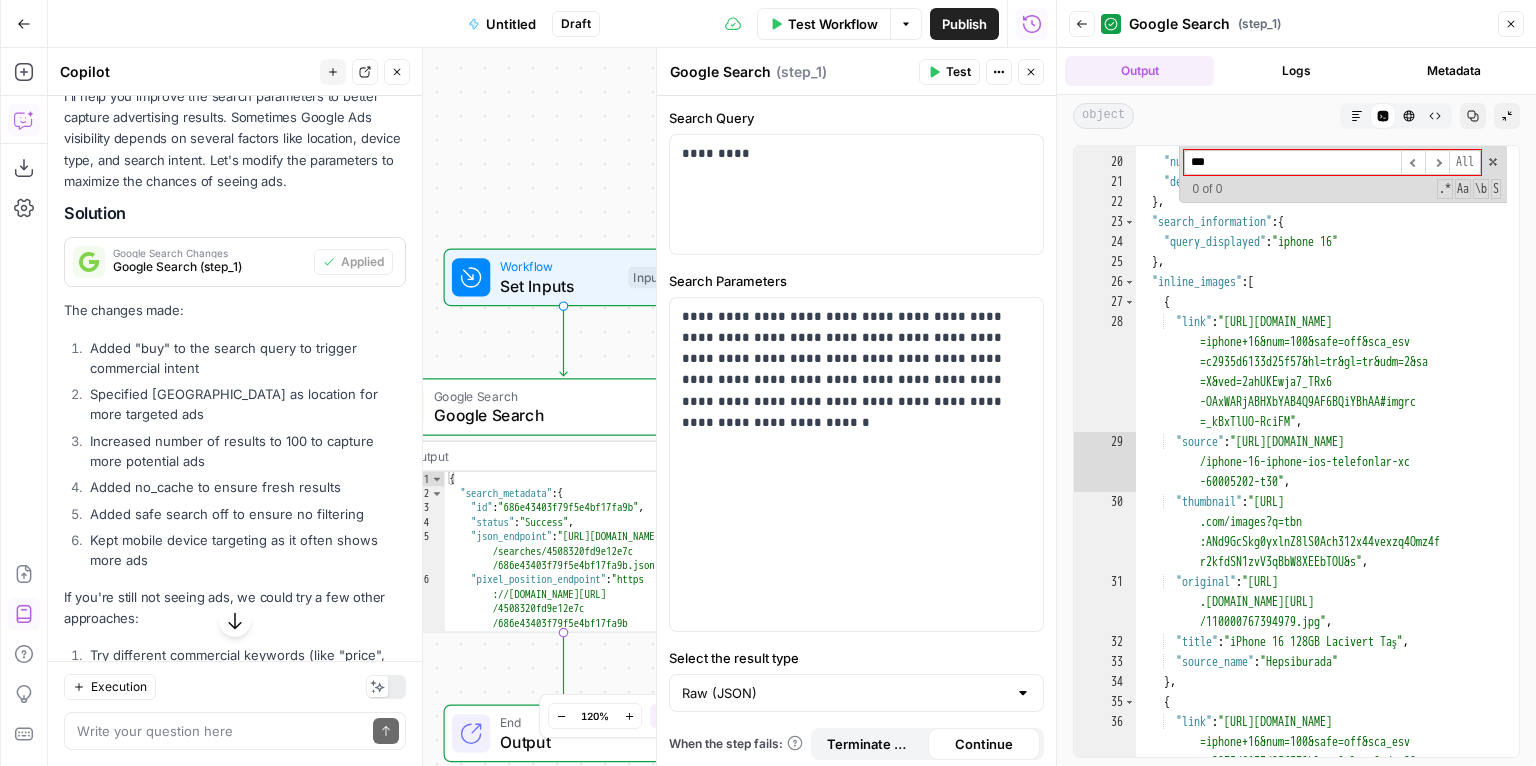 type on "***" 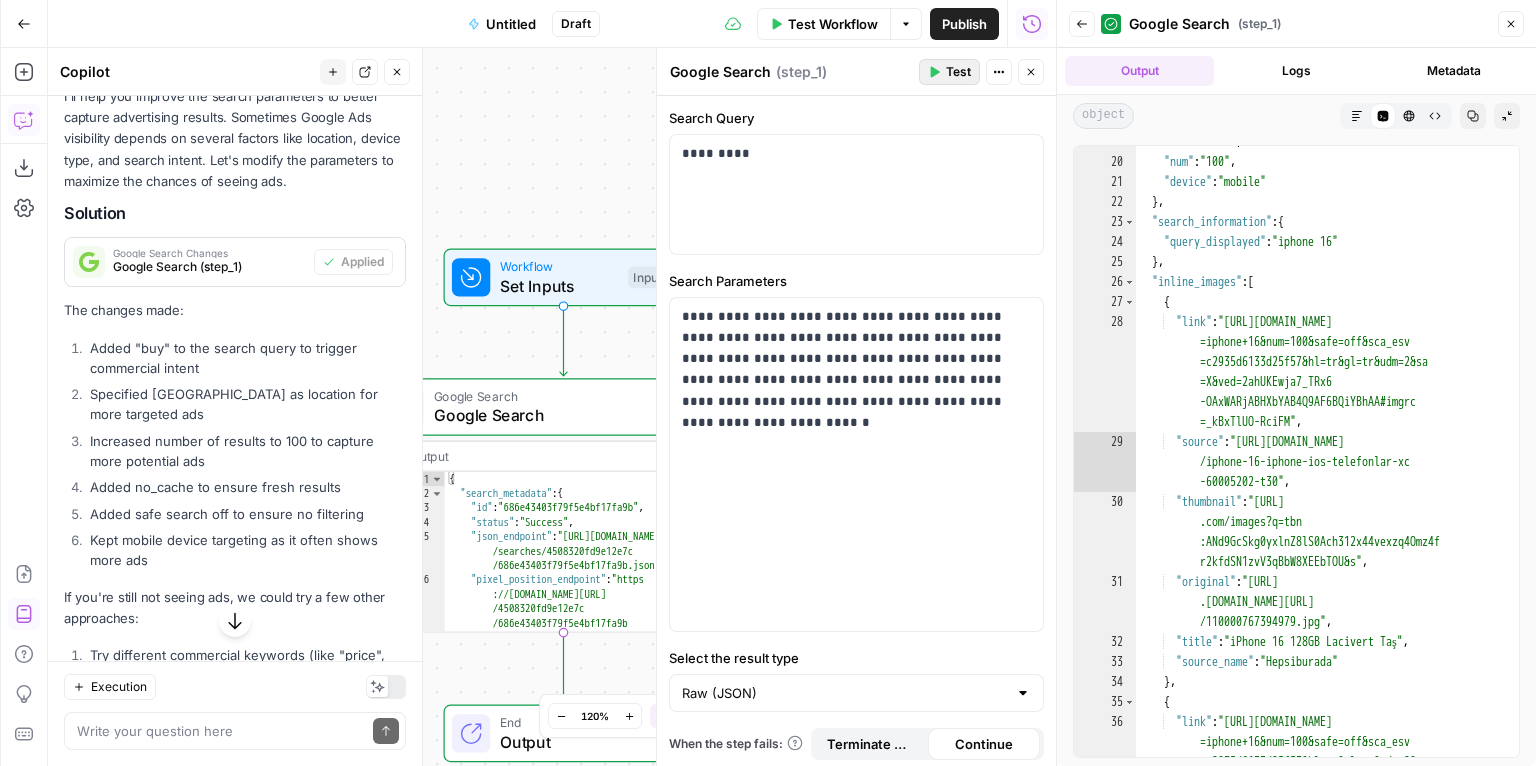 click on "Test" at bounding box center [958, 72] 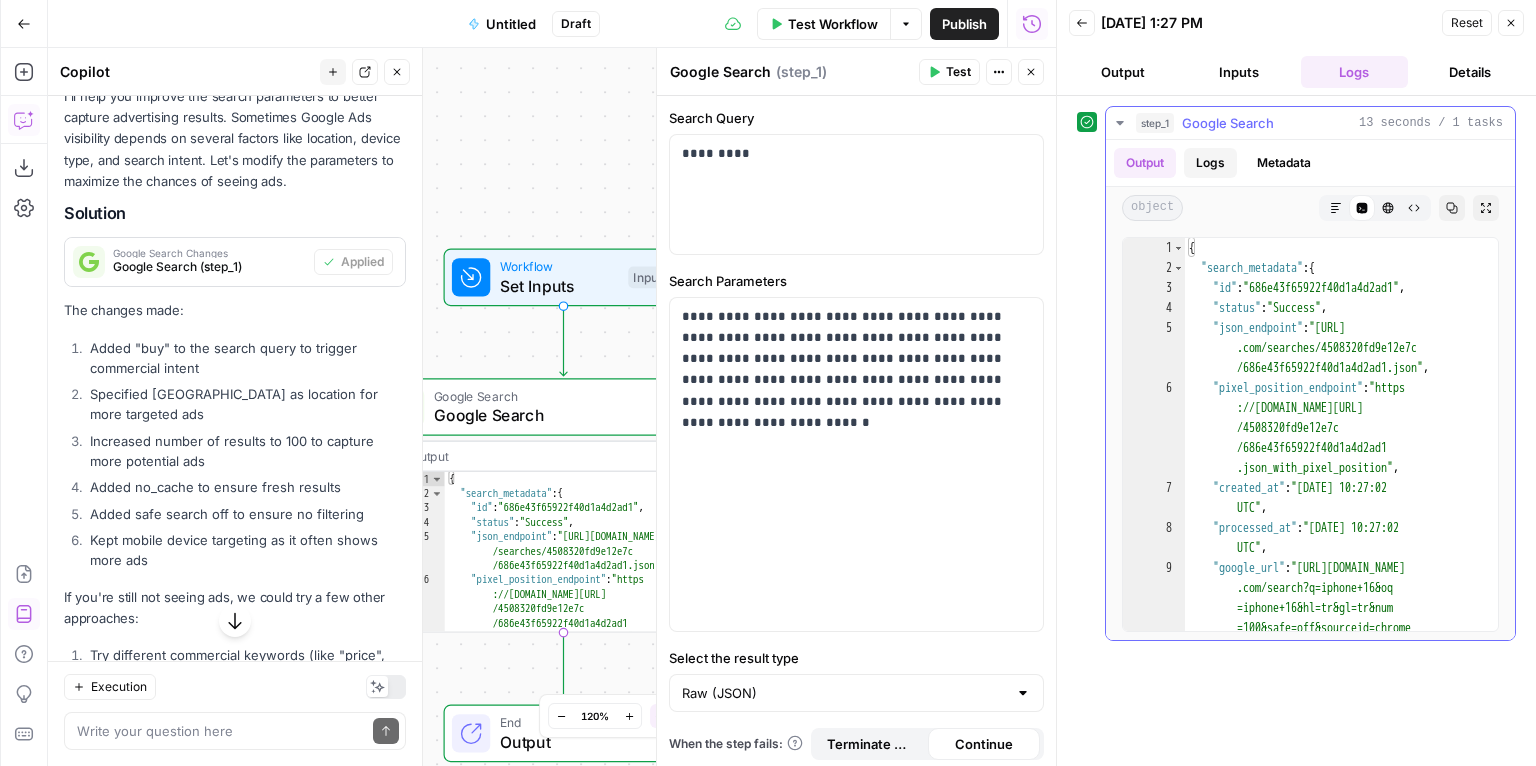 click on "Logs" at bounding box center [1210, 163] 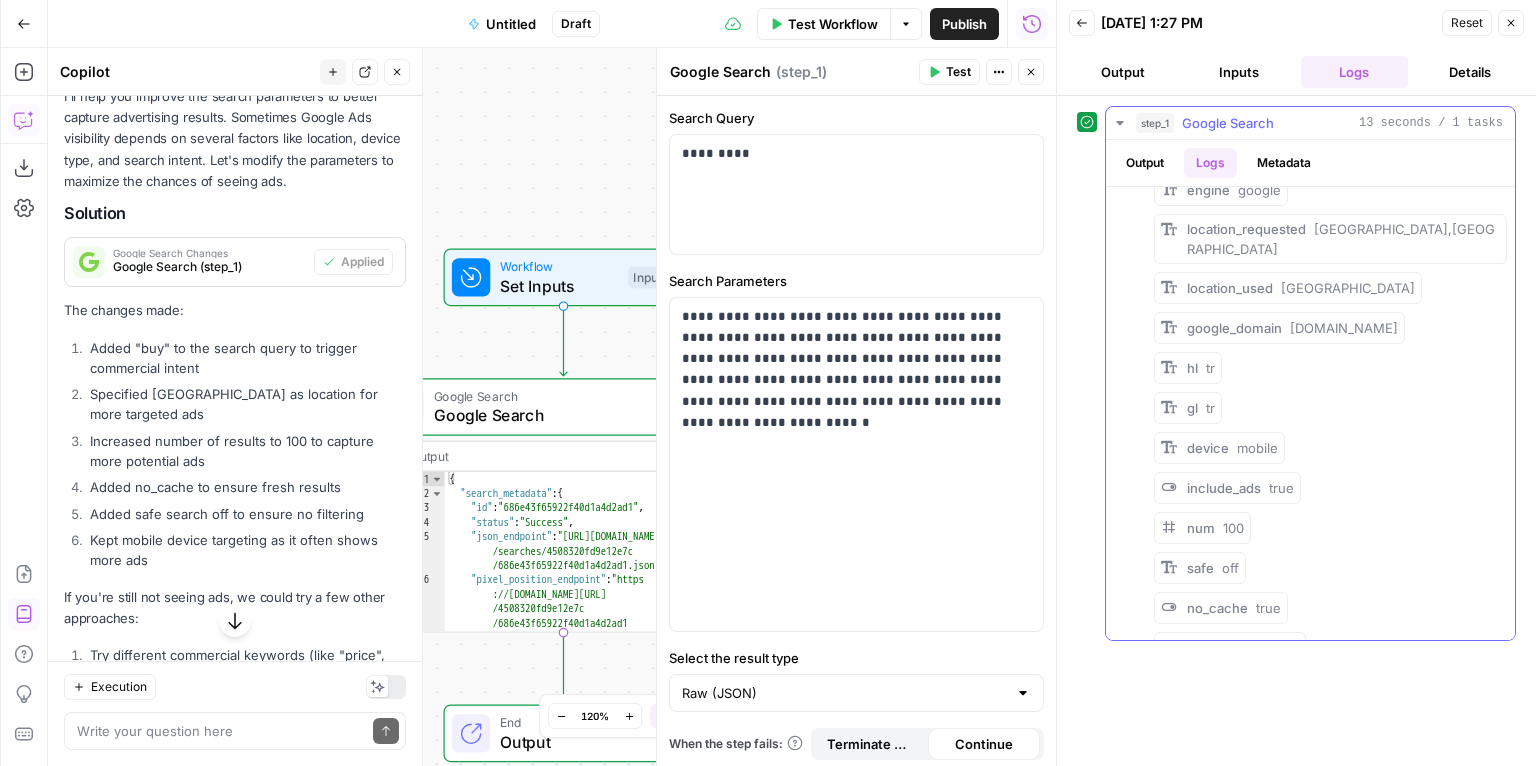 scroll, scrollTop: 154, scrollLeft: 0, axis: vertical 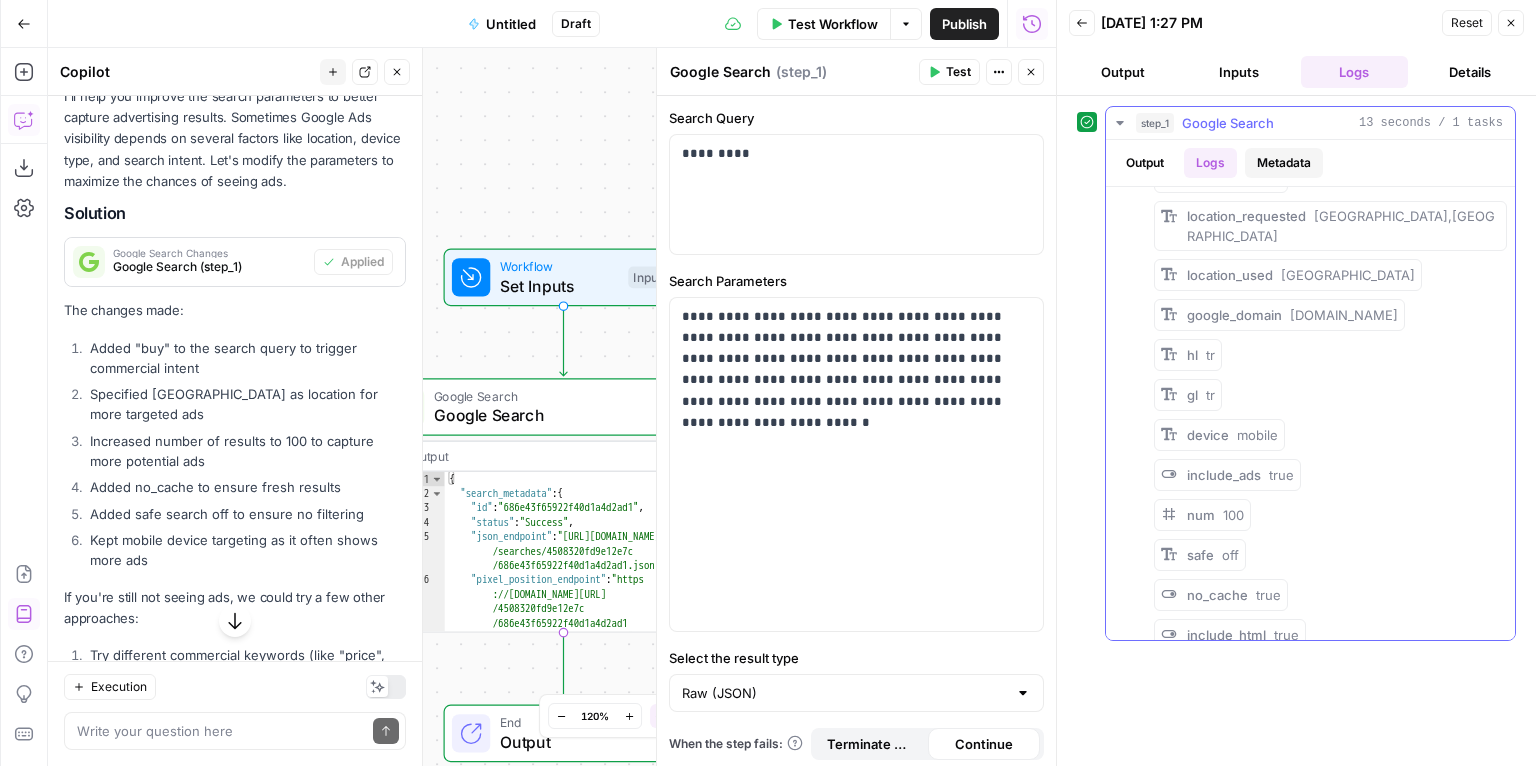 click on "Metadata" at bounding box center (1284, 163) 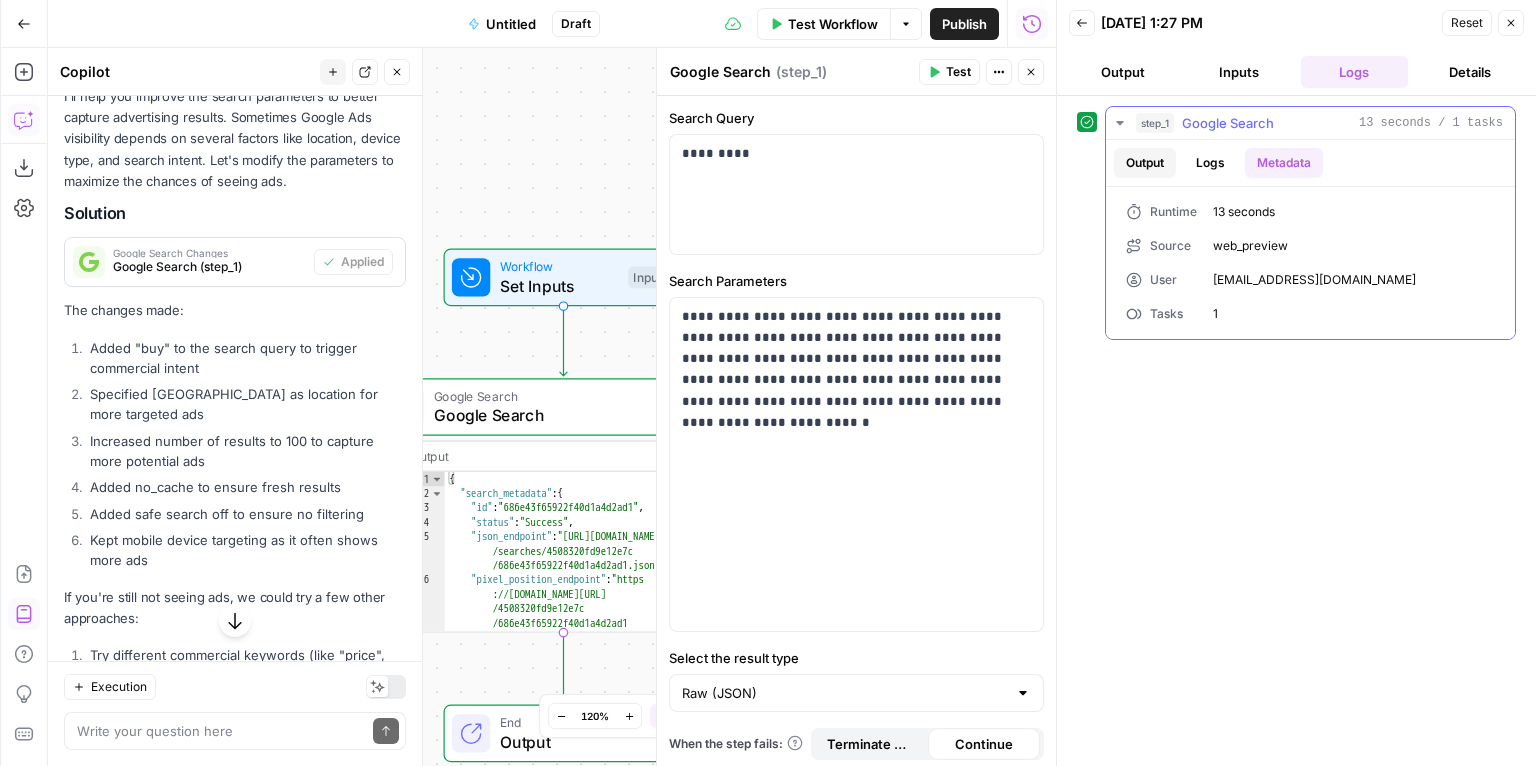 click on "Output" at bounding box center [1145, 163] 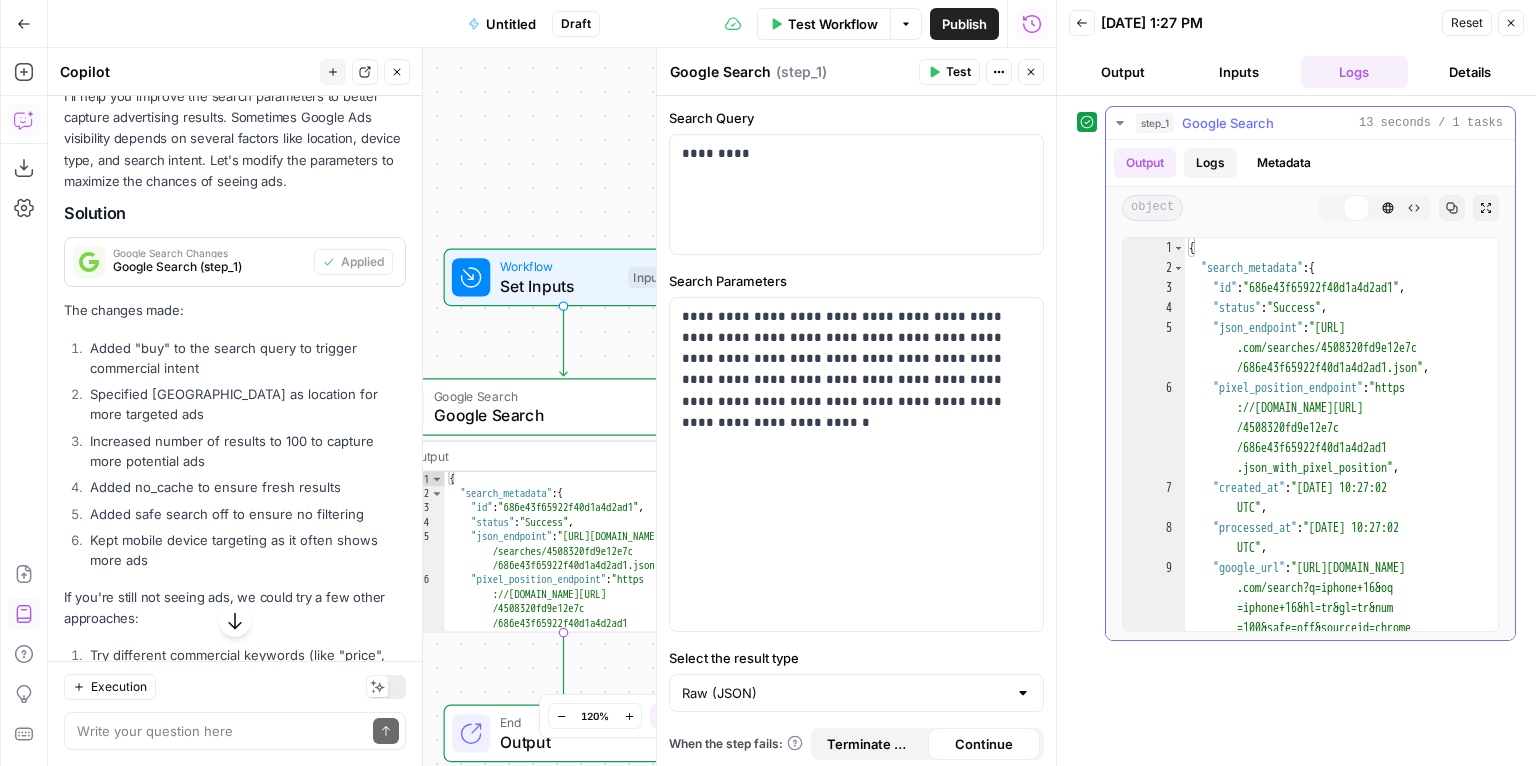 click on "Logs" at bounding box center (1210, 163) 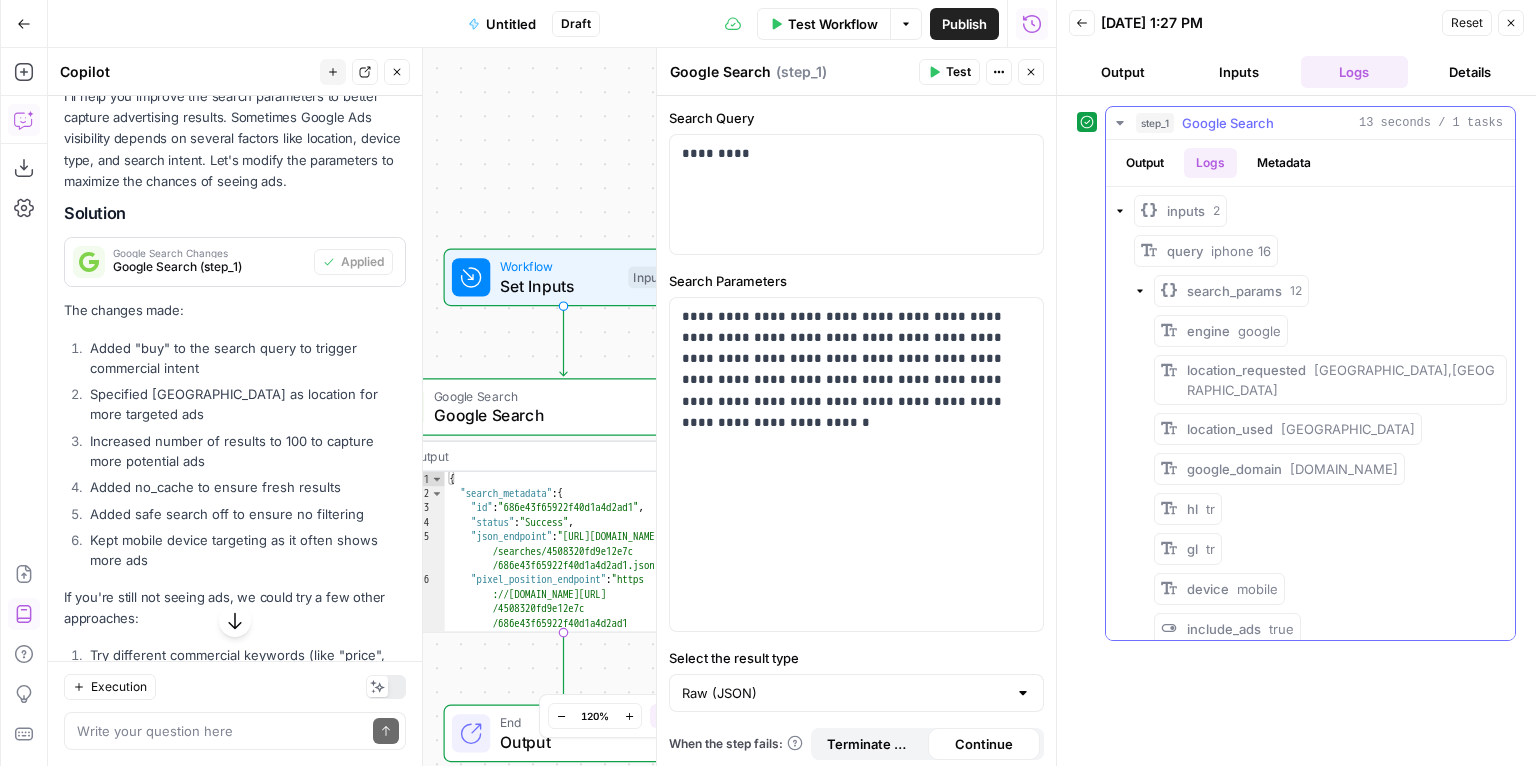 click 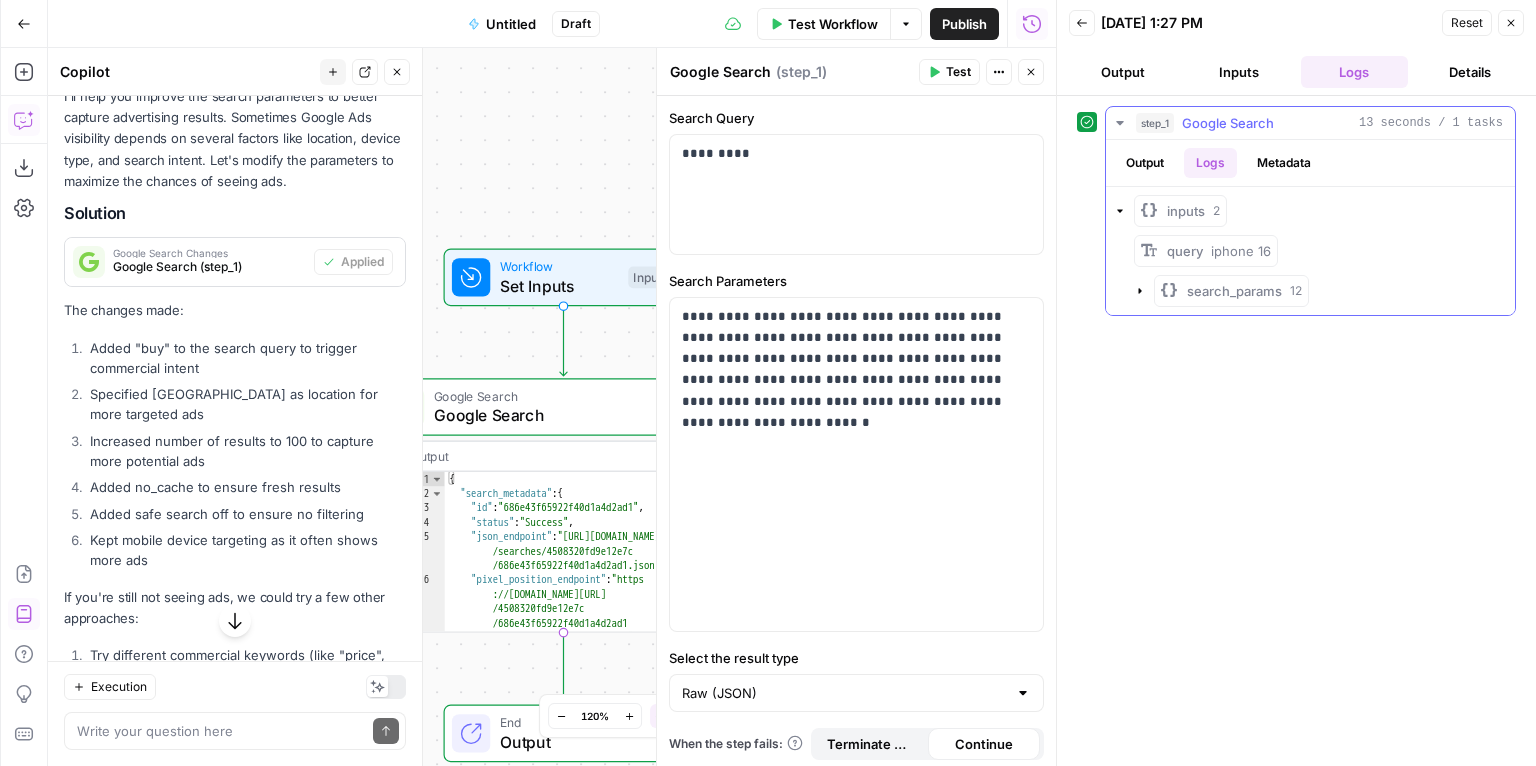 click on "search_params" at bounding box center [1234, 291] 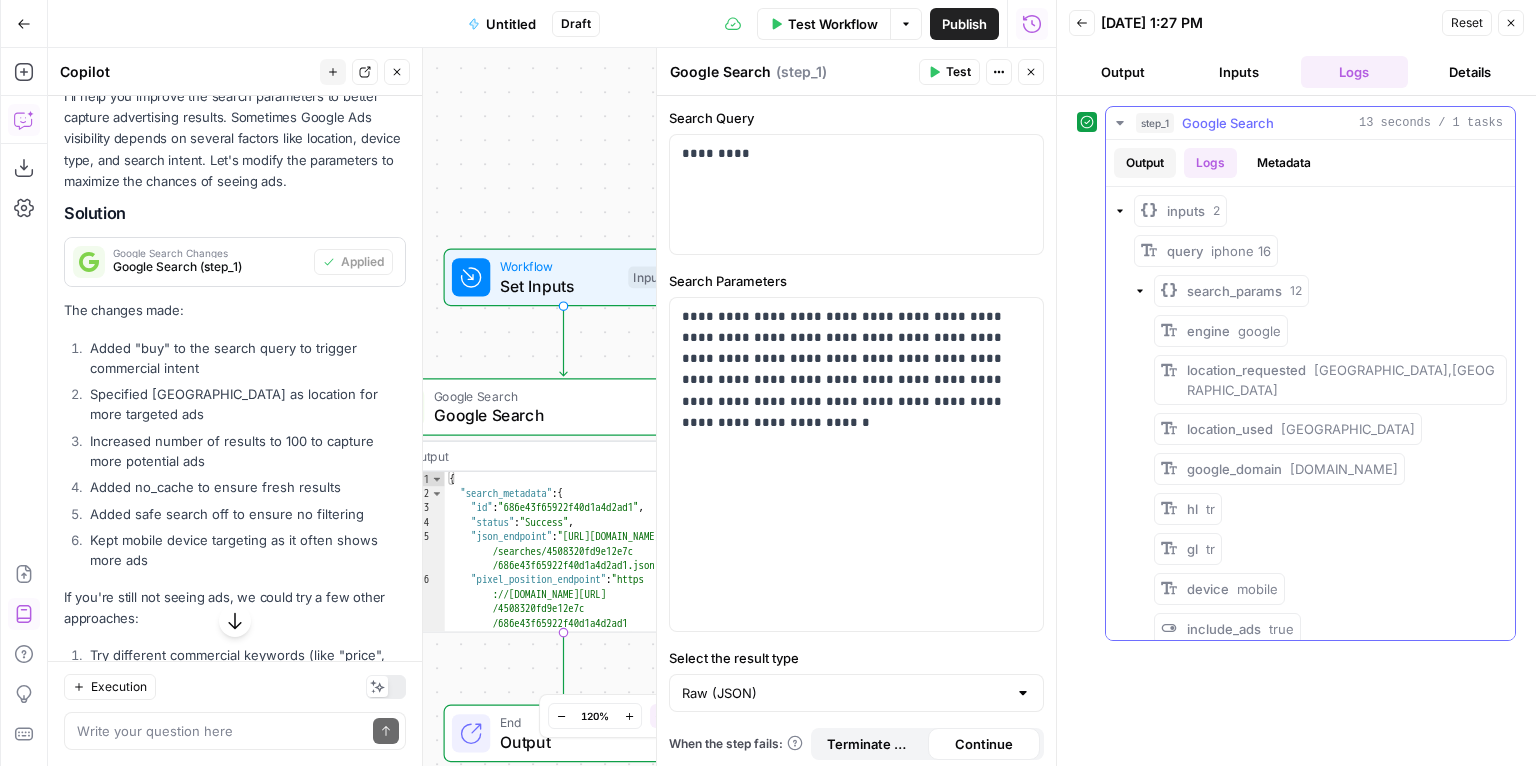 click on "Output" at bounding box center (1145, 163) 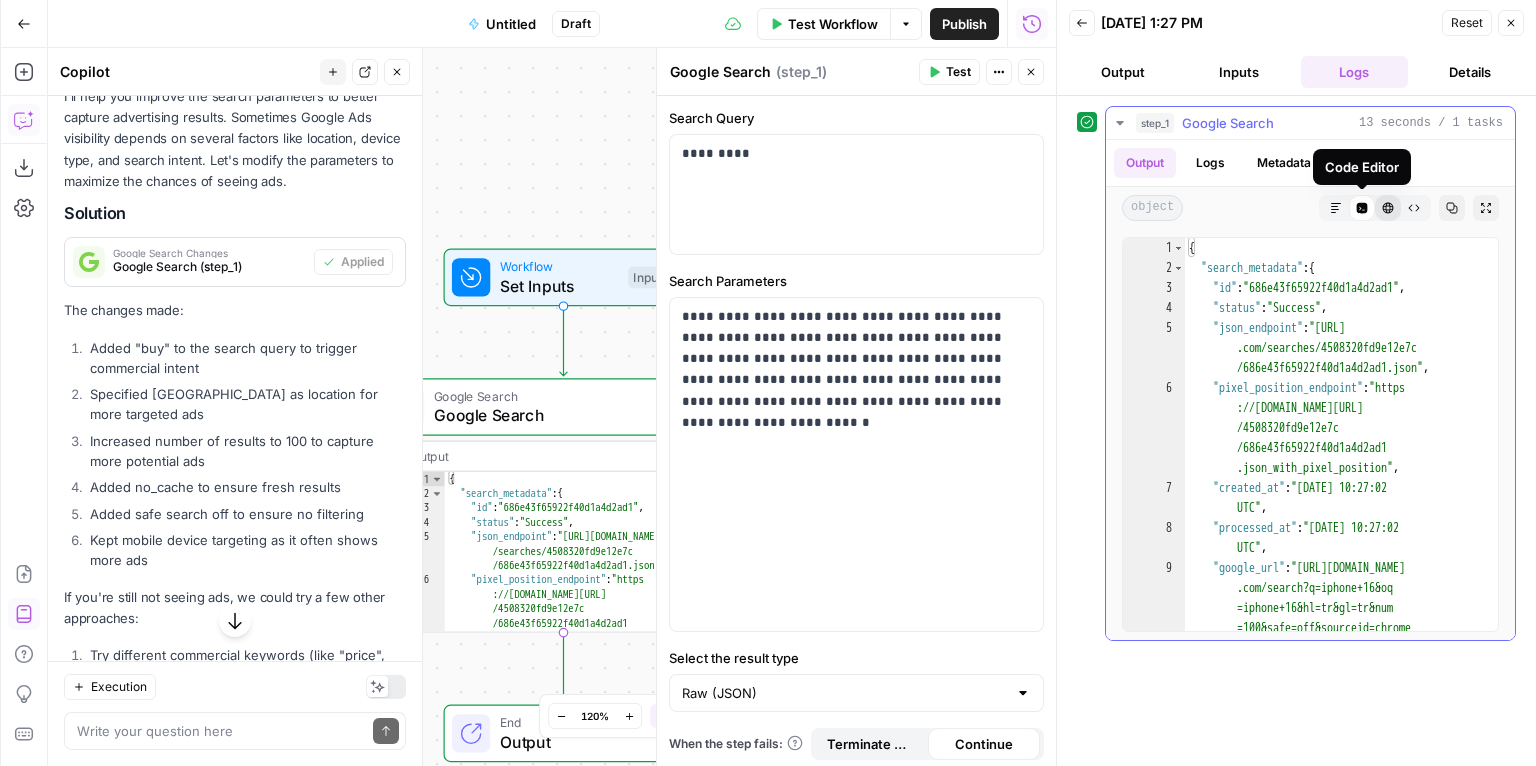 click 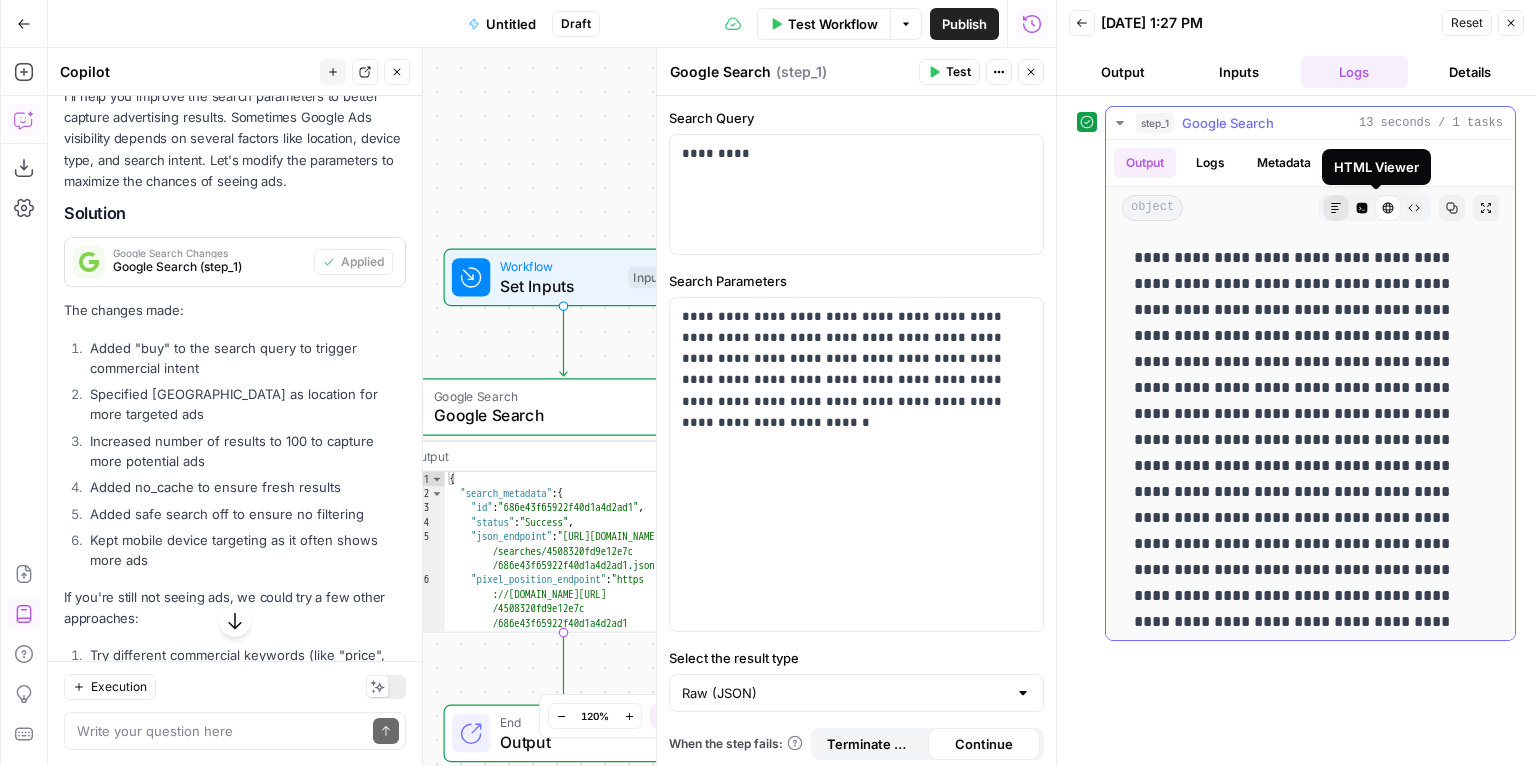 click on "Markdown" at bounding box center [1336, 208] 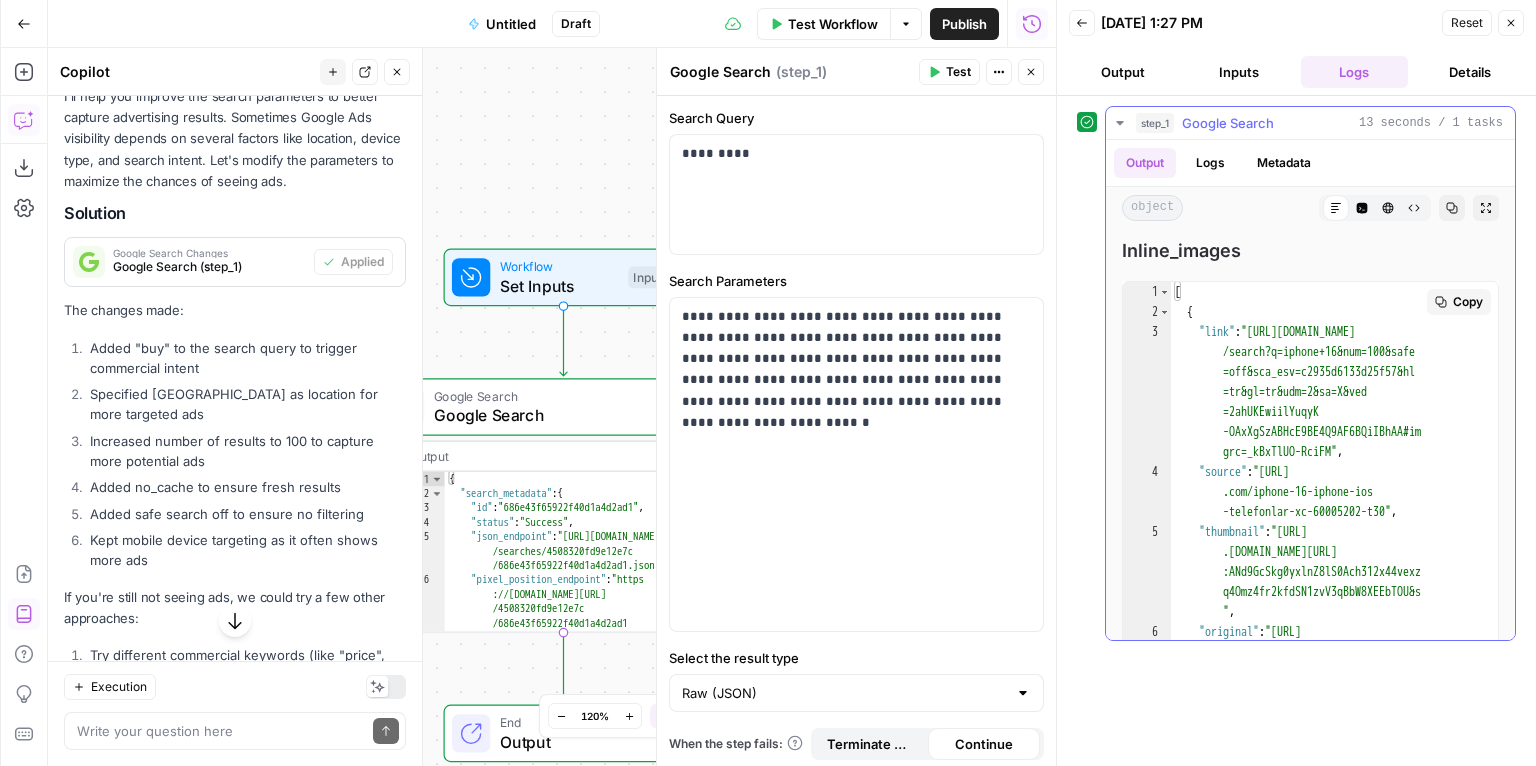 scroll, scrollTop: 1248, scrollLeft: 0, axis: vertical 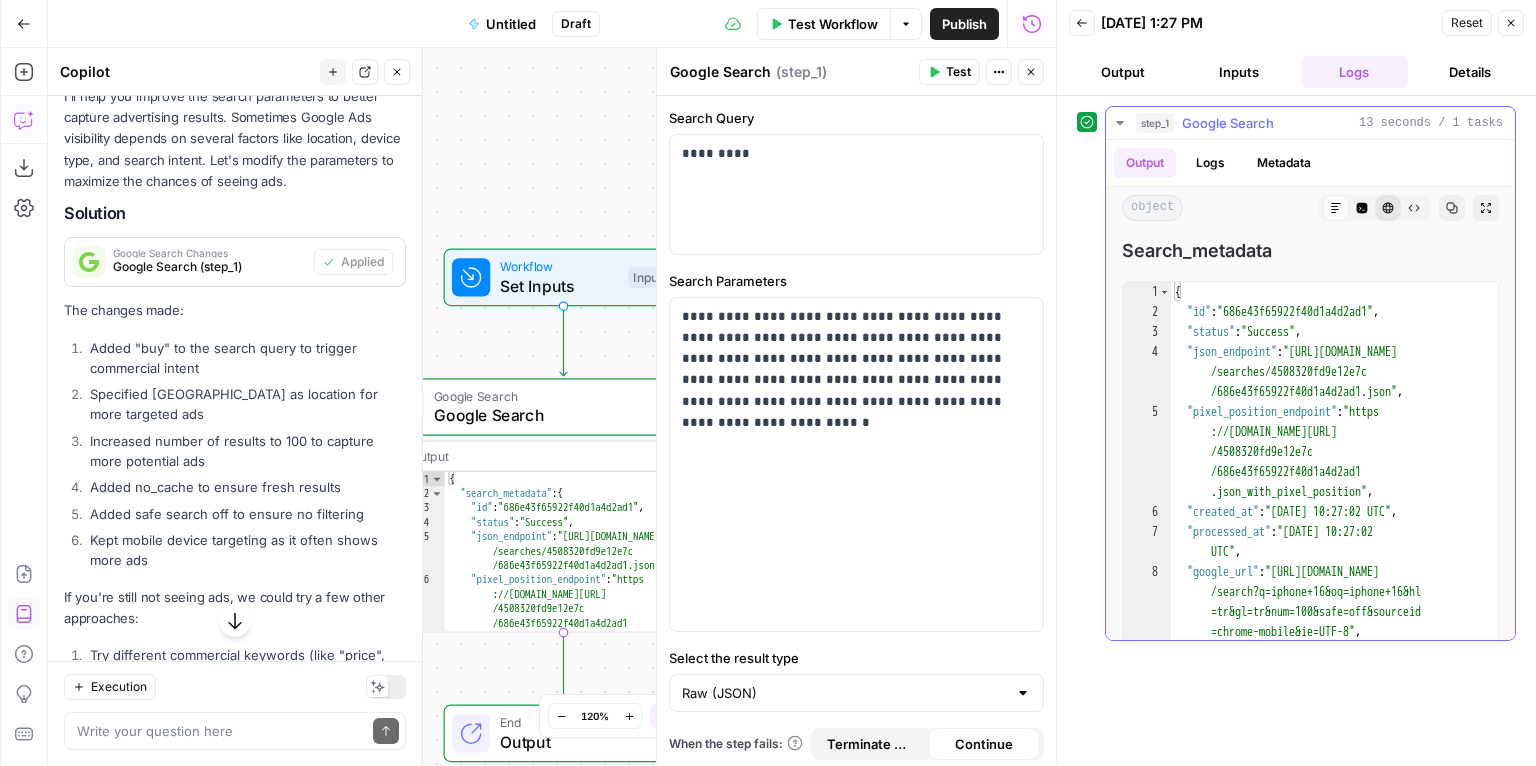 click 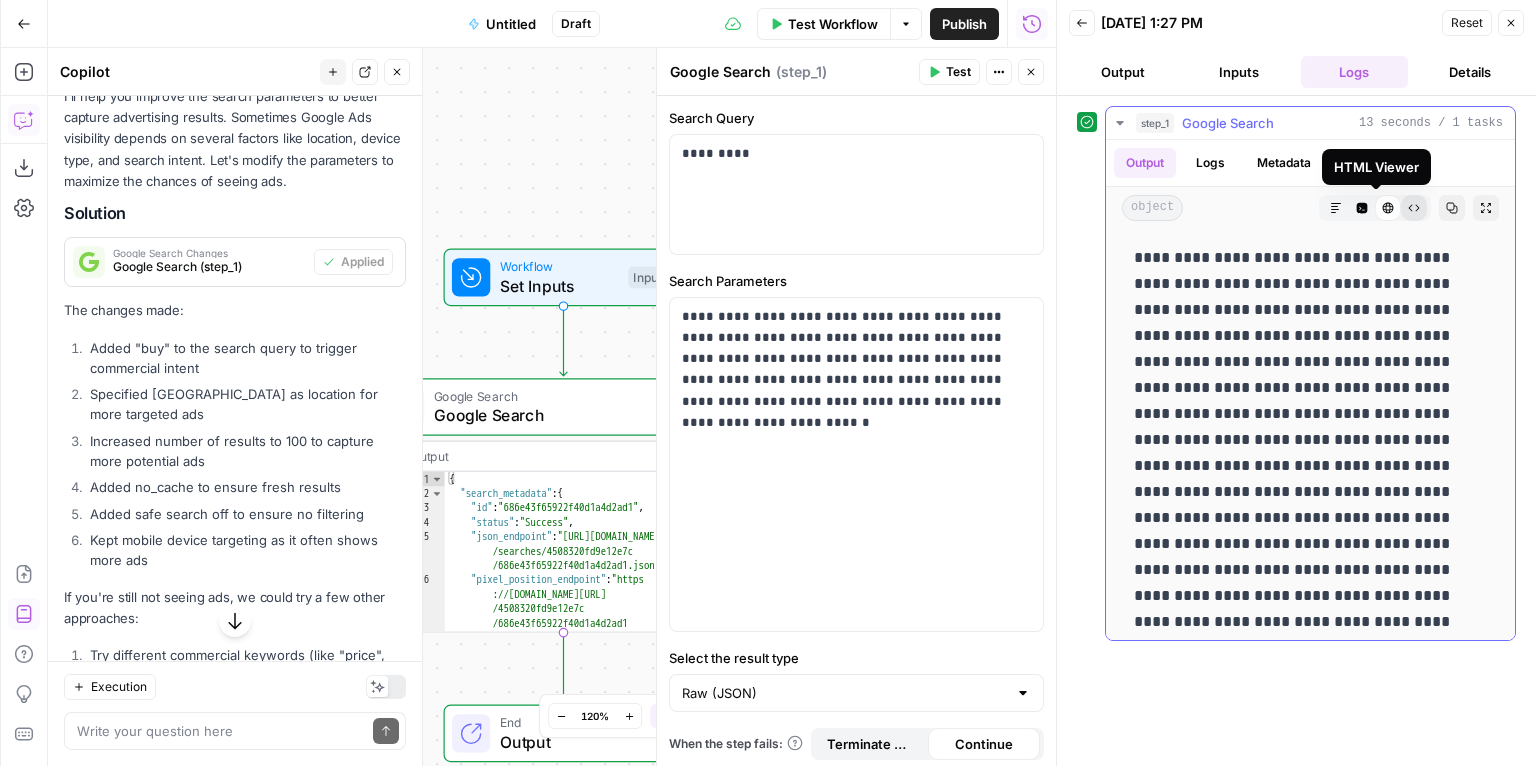 click 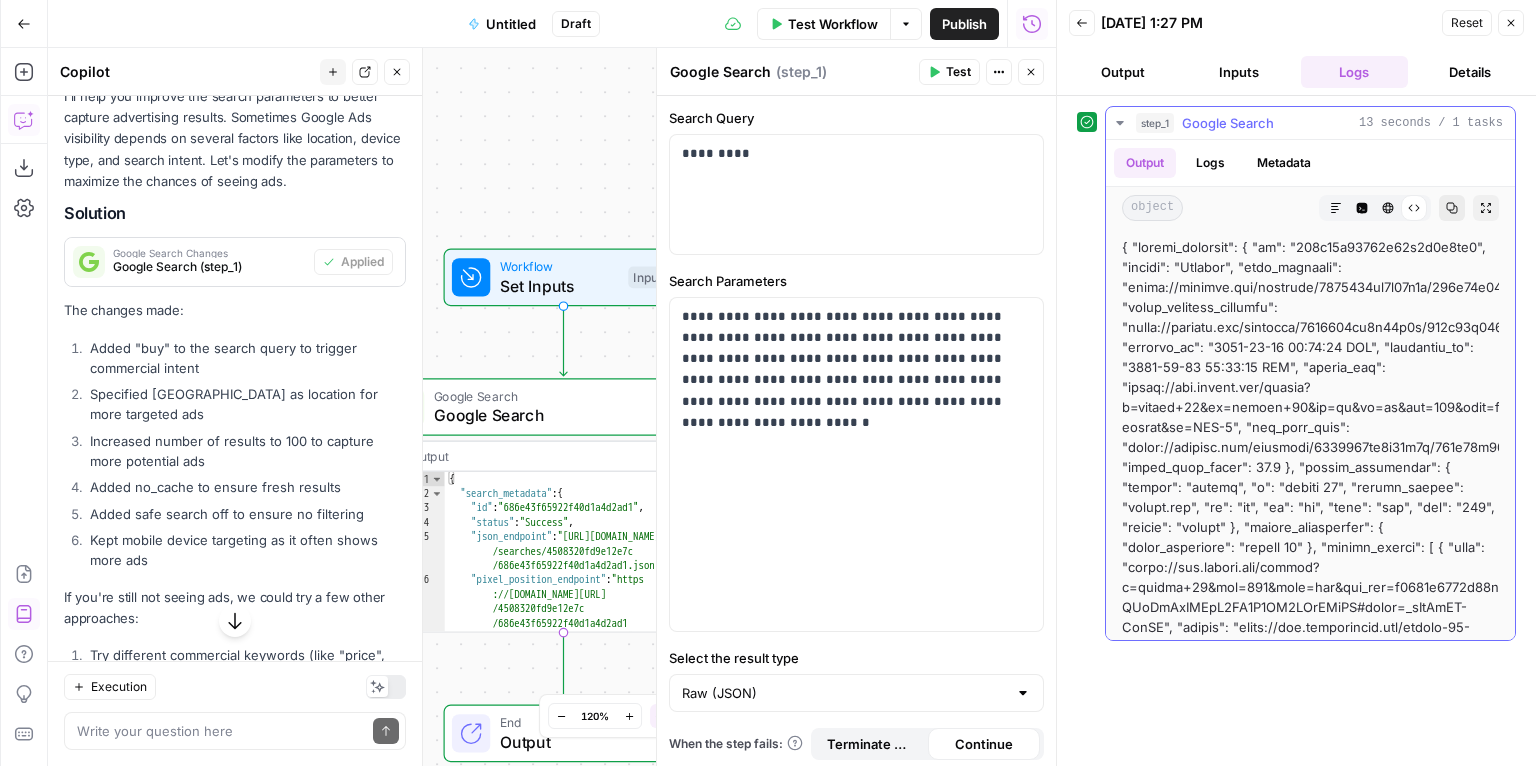 click 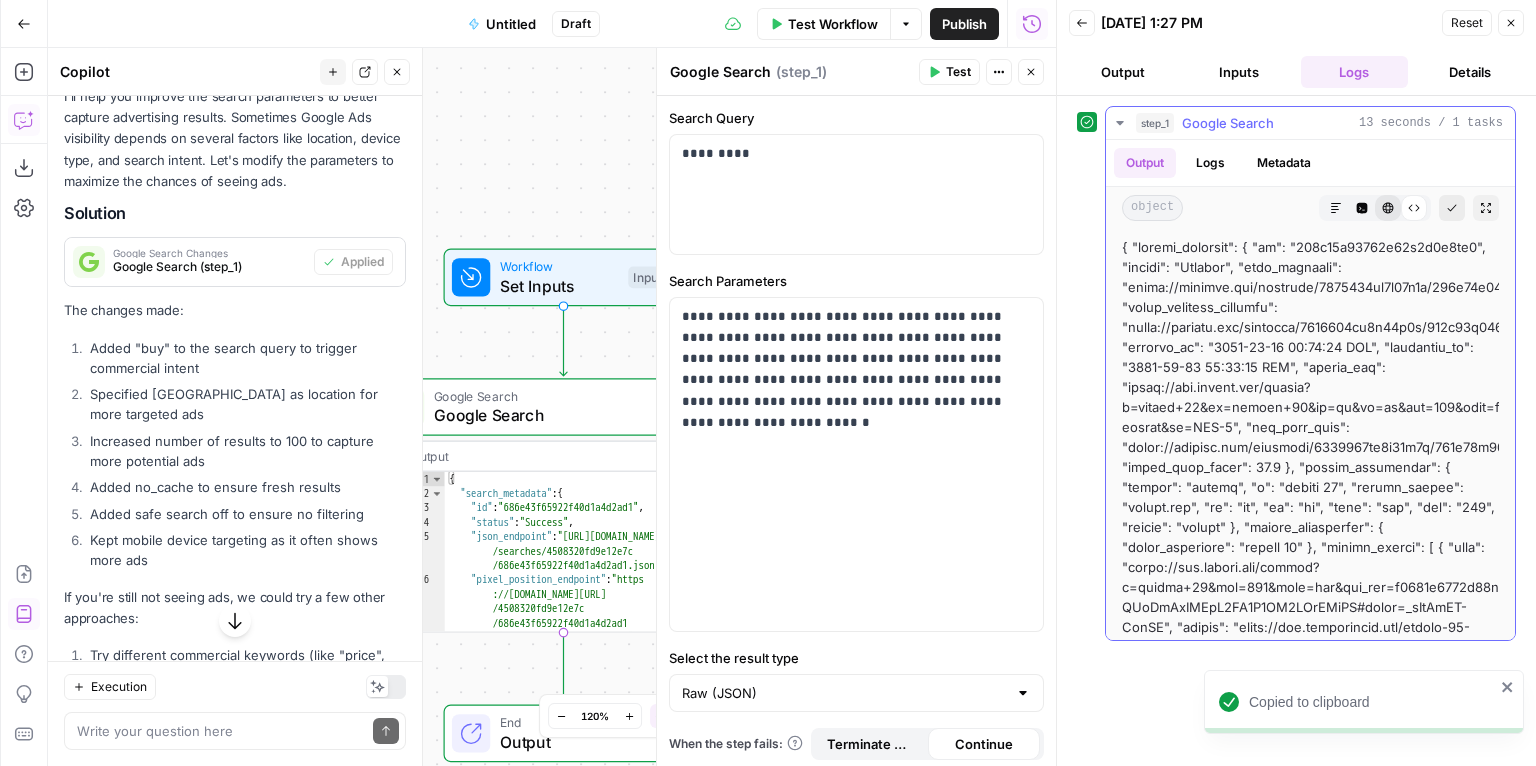 click 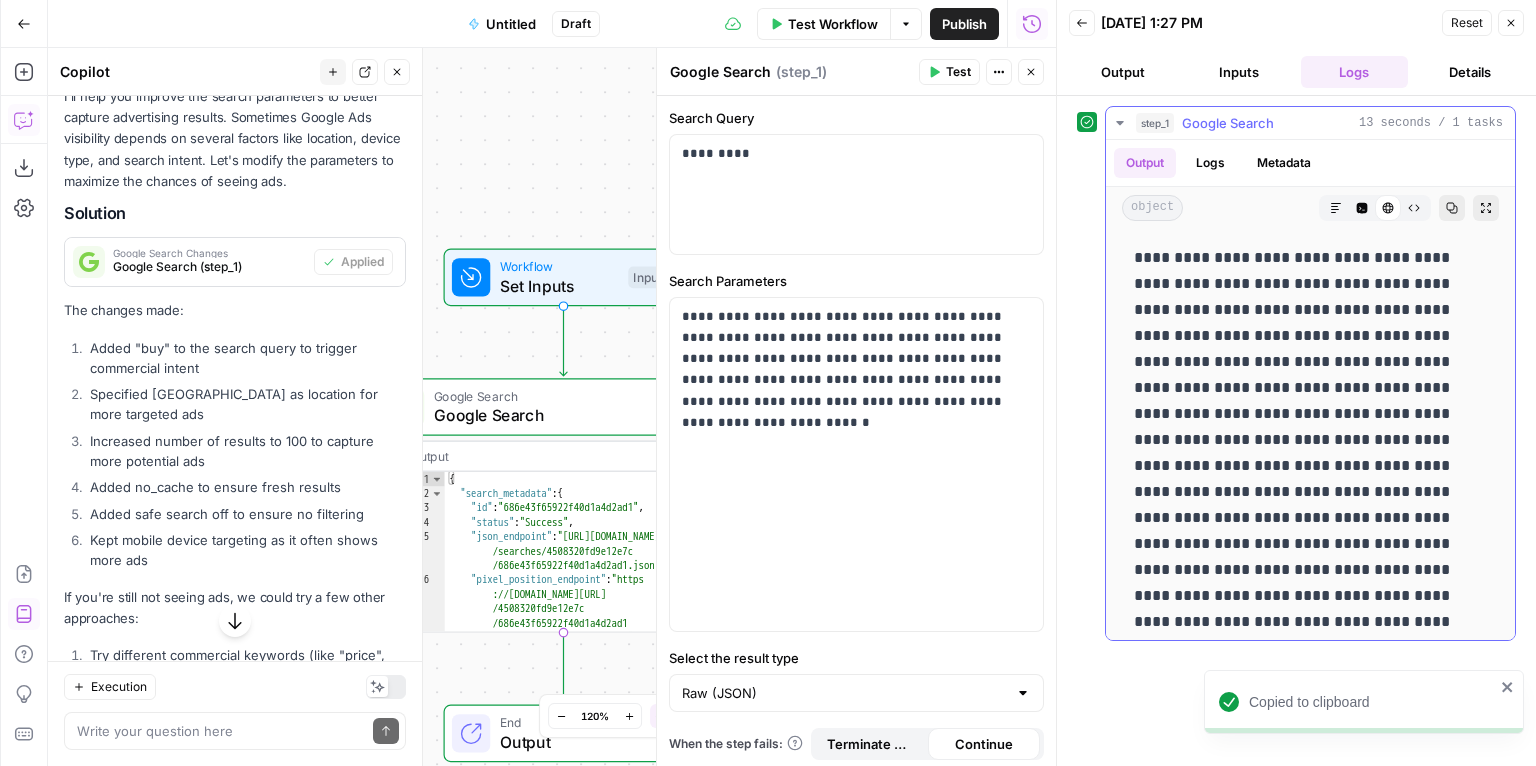 click on "Expand Output" at bounding box center [1486, 208] 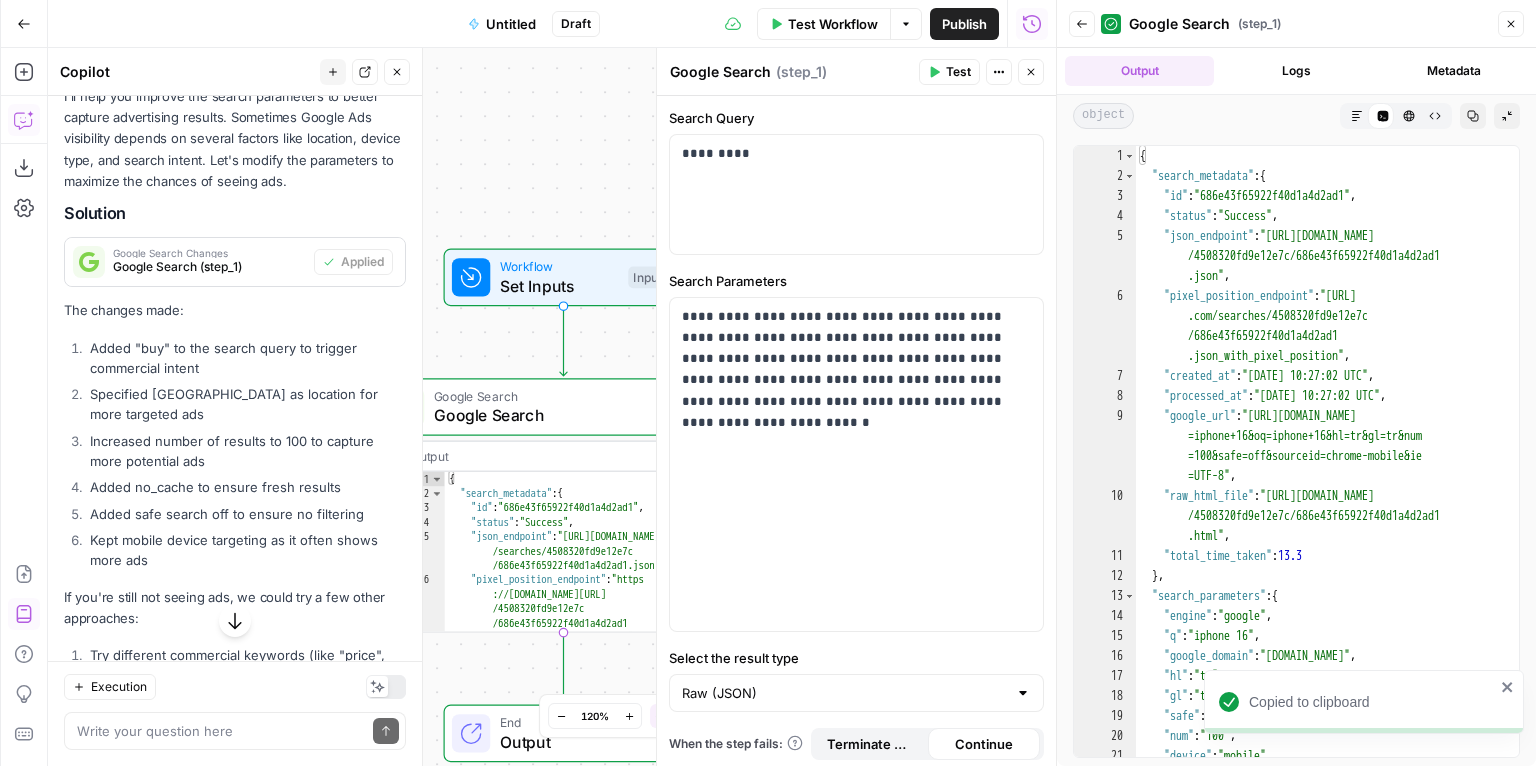 type on "**********" 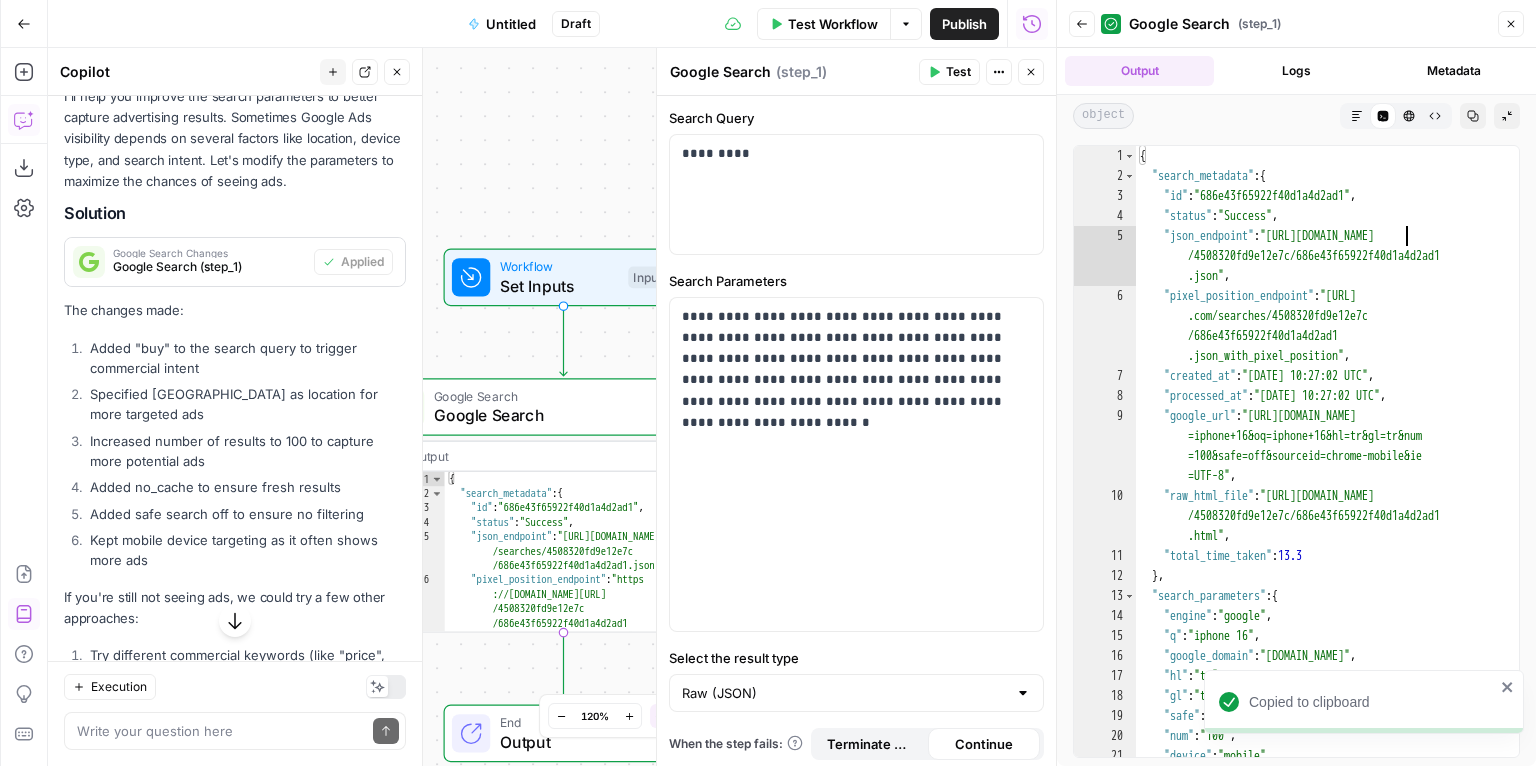 click on "{    "search_metadata" :  {      "id" :  "686e43f65922f40d1a4d2ad1" ,      "status" :  "Success" ,      "json_endpoint" :  "https://serpapi.com/searches          /4508320fd9e12e7c/686e43f65922f40d1a4d2ad1          .json" ,      "pixel_position_endpoint" :  "https://serpapi          .com/searches/4508320fd9e12e7c          /686e43f65922f40d1a4d2ad1          .json_with_pixel_position" ,      "created_at" :  "2025-07-09 10:27:02 UTC" ,      "processed_at" :  "2025-07-09 10:27:02 UTC" ,      "google_url" :  "https://www.google.com/search?q          =iphone+16&oq=iphone+16&hl=tr&gl=tr&num          =100&safe=off&sourceid=chrome-mobile&ie          =UTF-8" ,      "raw_html_file" :  "https://serpapi.com/searches          /4508320fd9e12e7c/686e43f65922f40d1a4d2ad1          .html" ,      "total_time_taken" :  13.3    } ,    "search_parameters" :  {      "engine" :  "google" ,      "q" :  "iphone 16" ,      "google_domain" :  "google.com" , :" at bounding box center (1322, 472) 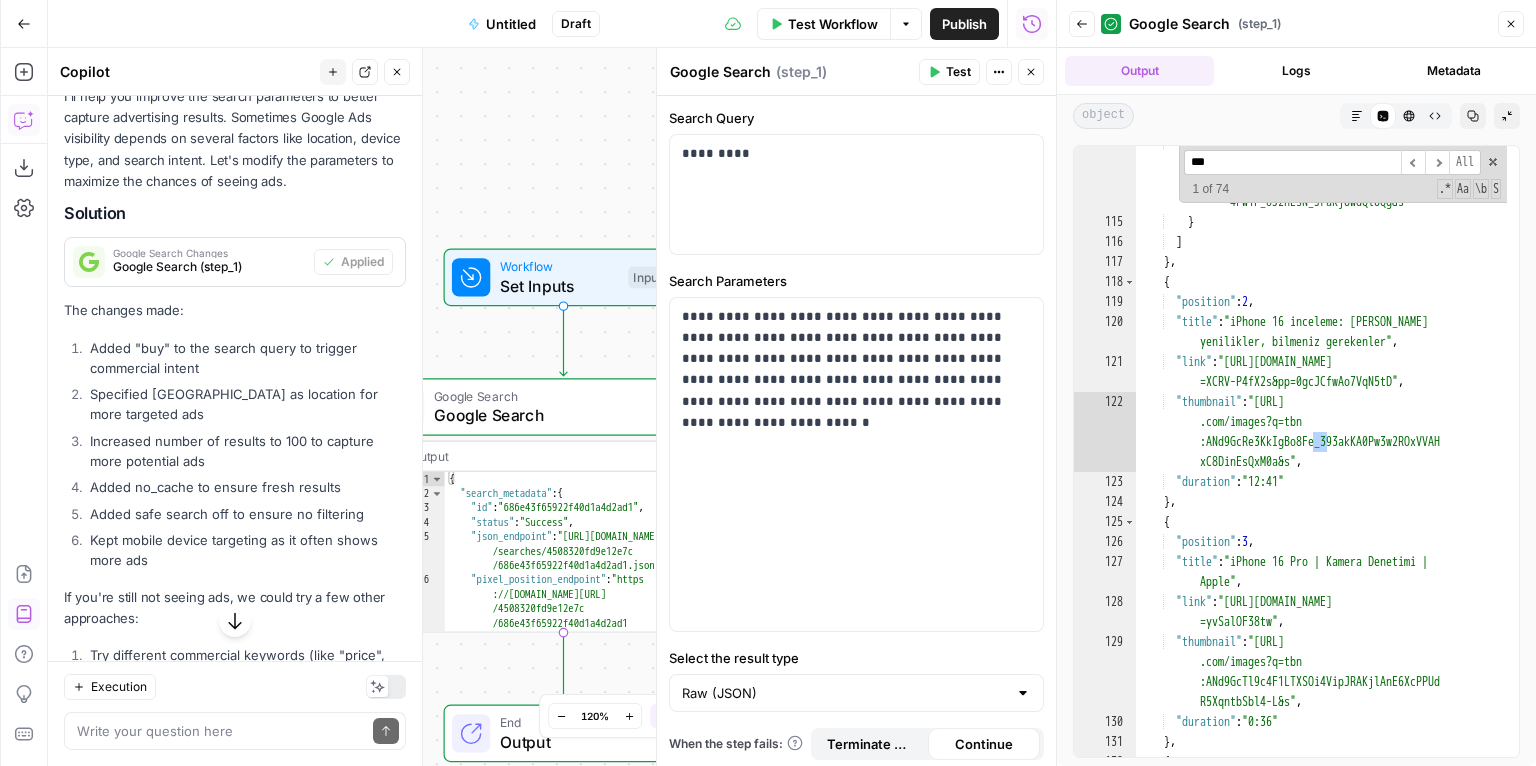 scroll, scrollTop: 2447, scrollLeft: 0, axis: vertical 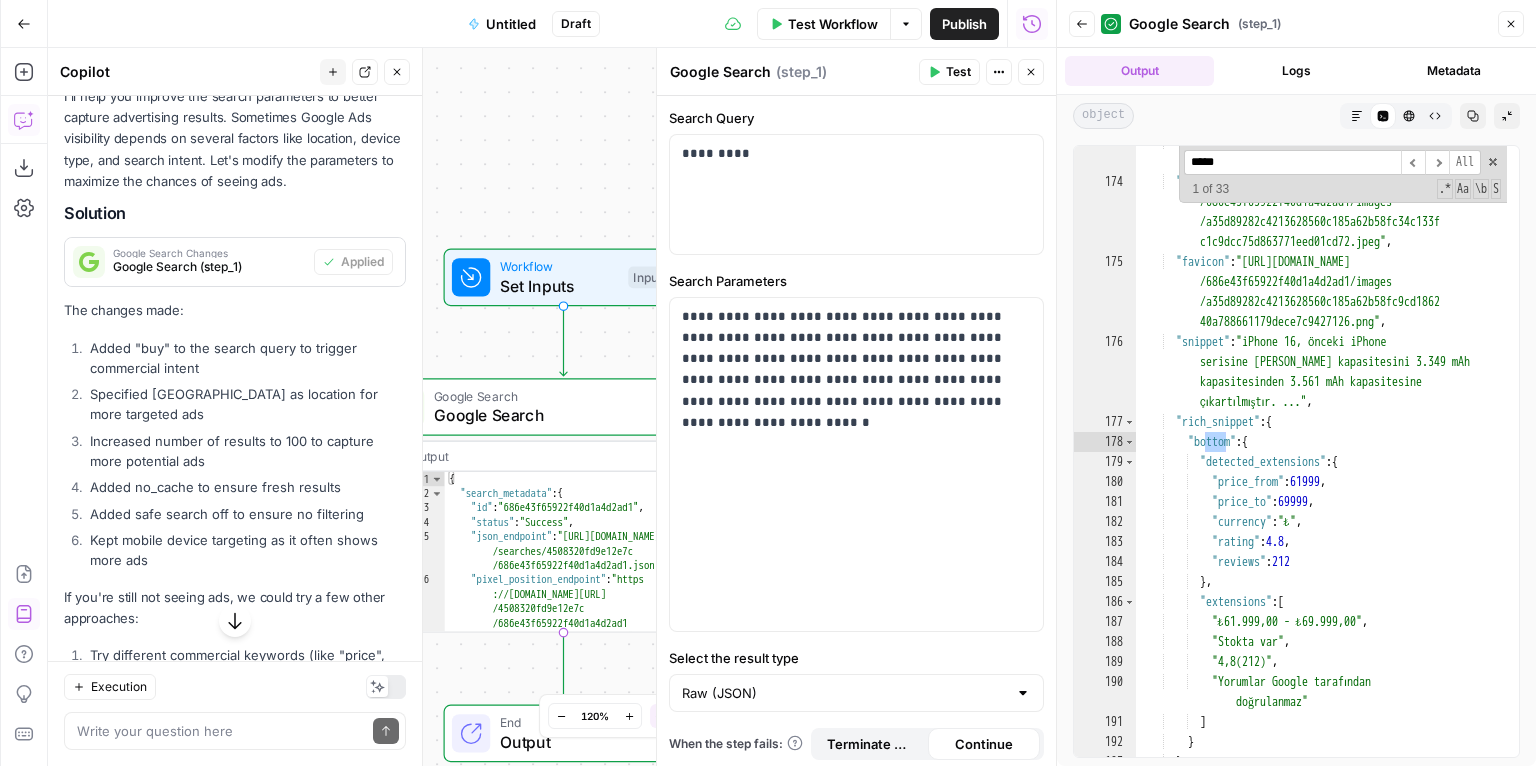 type on "******" 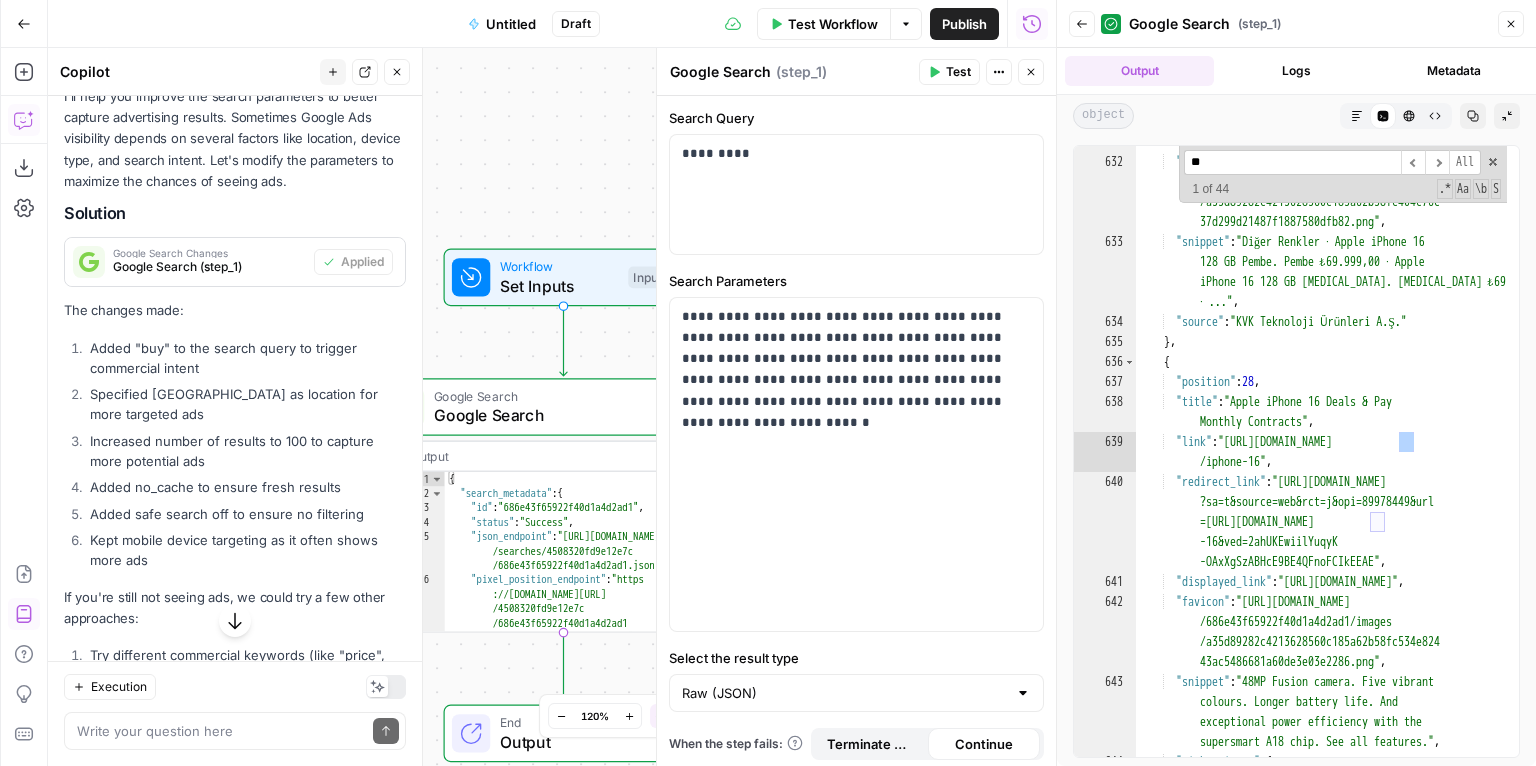 scroll, scrollTop: 8866, scrollLeft: 0, axis: vertical 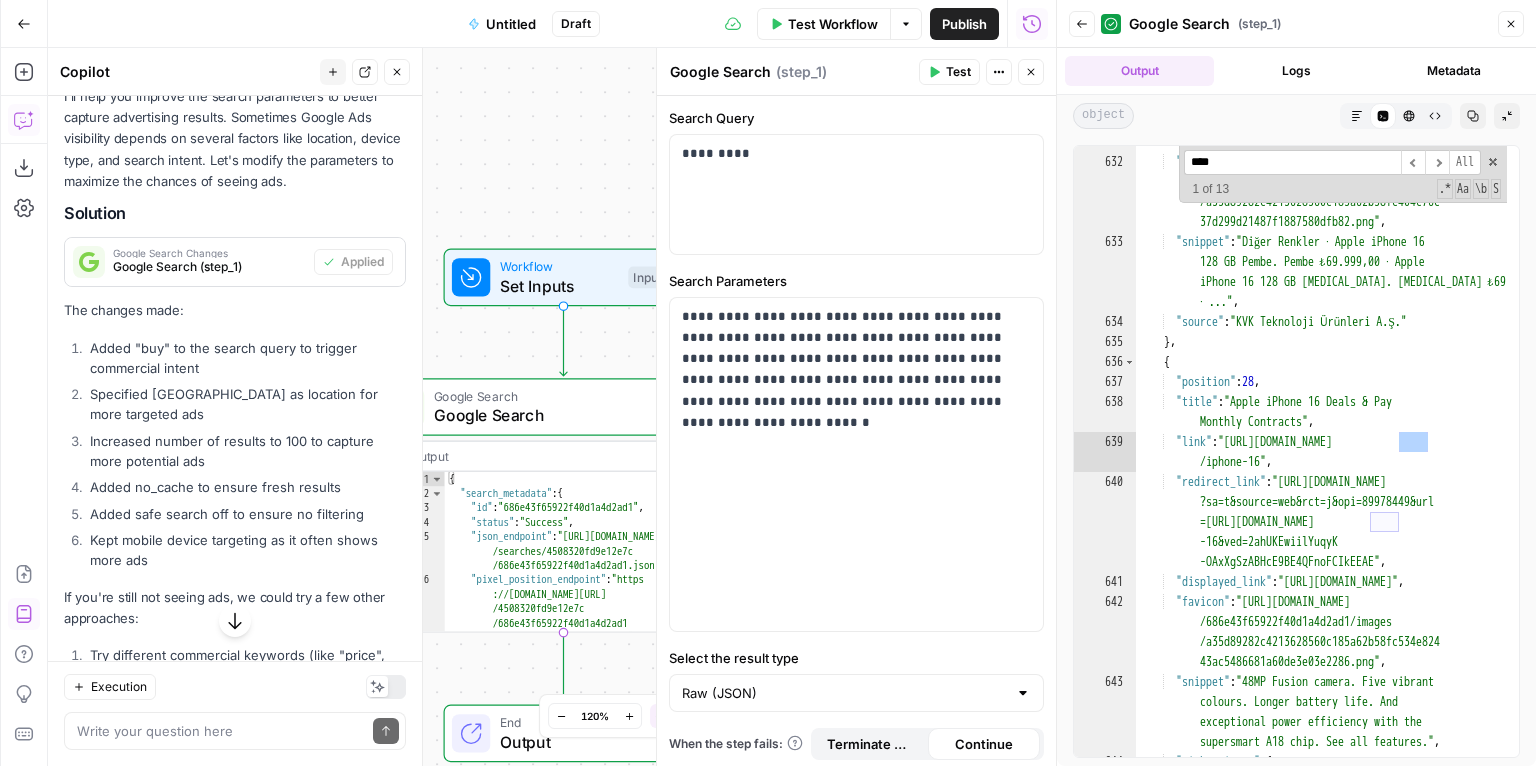 type on "***" 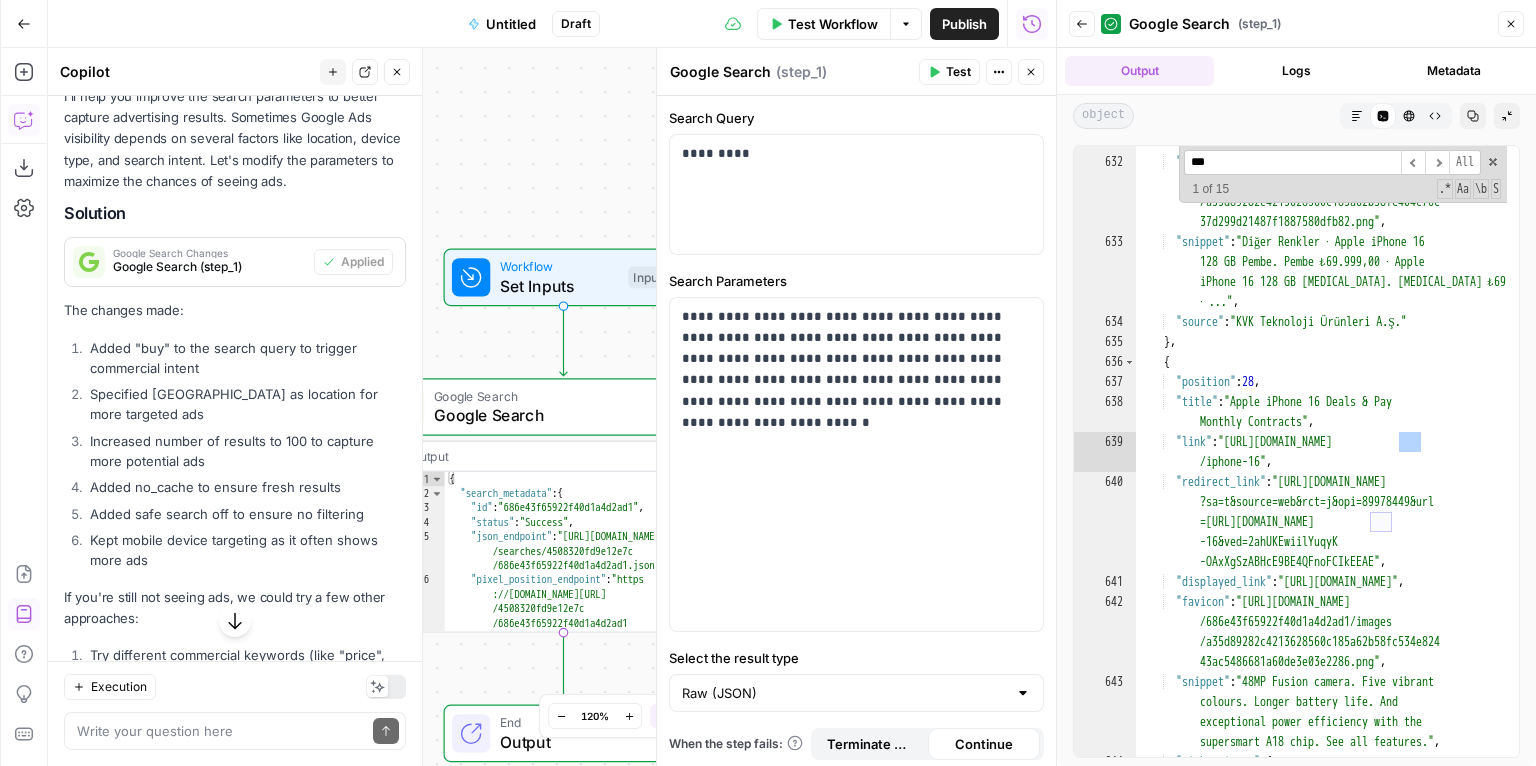 type 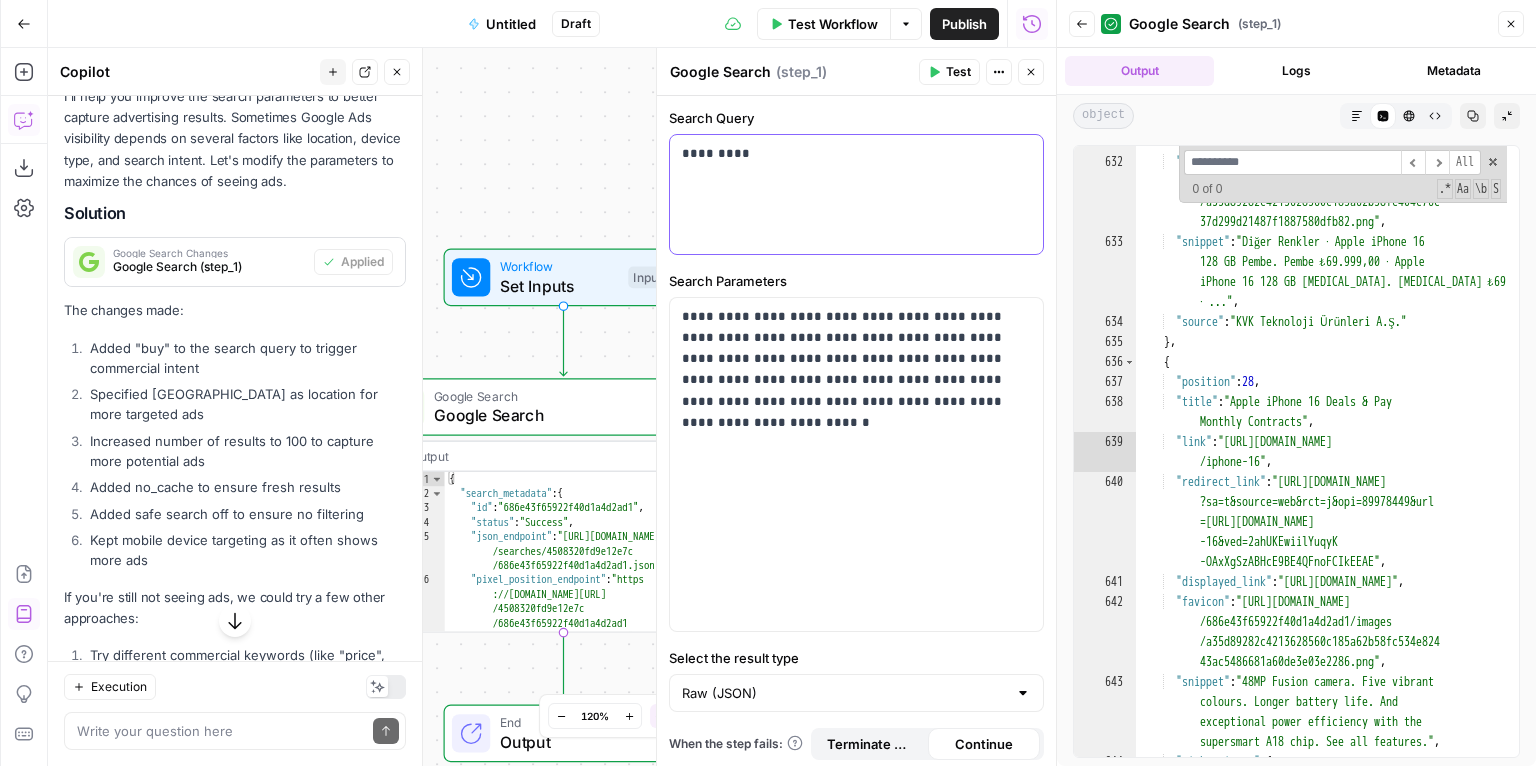 click on "*********" at bounding box center [851, 153] 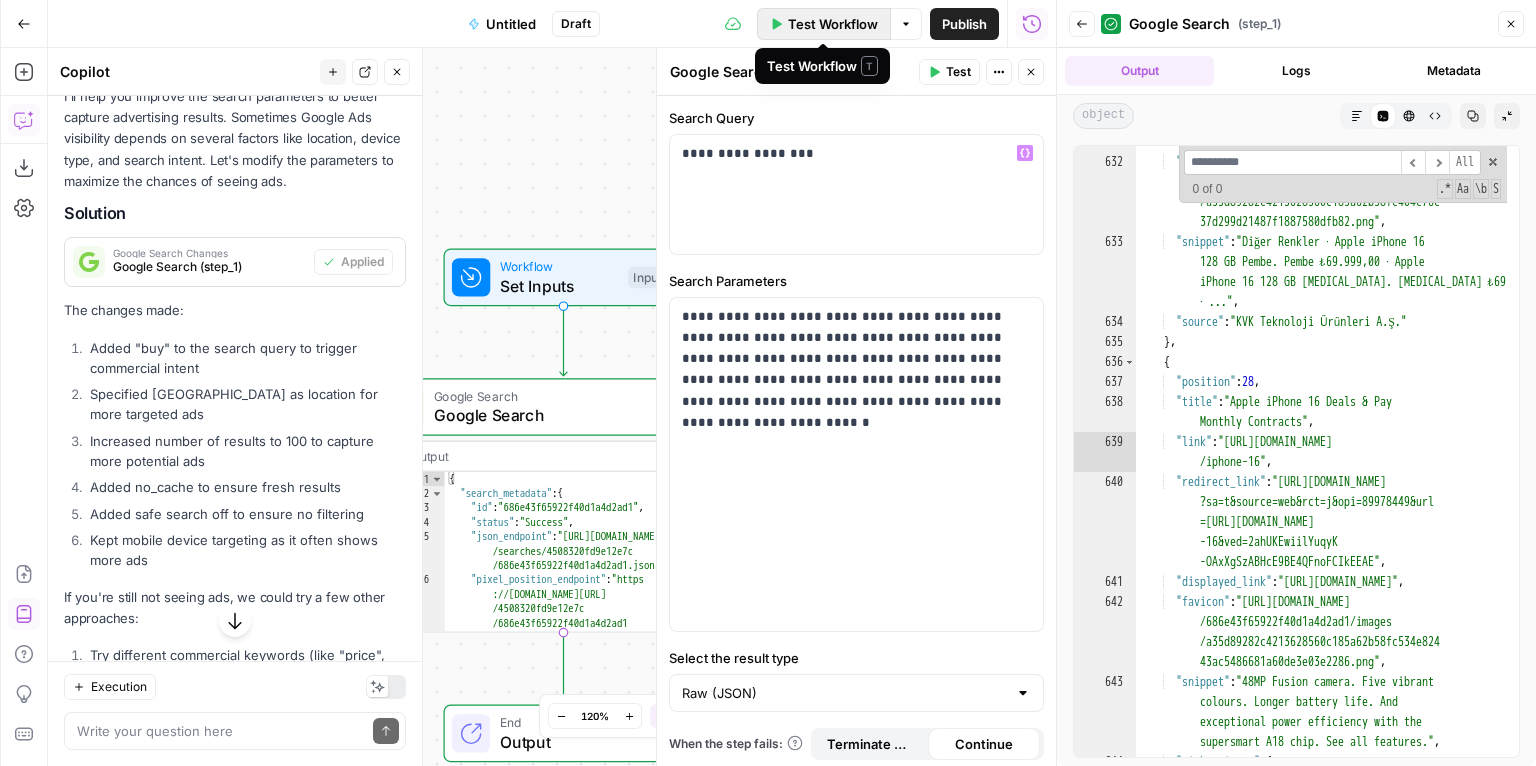 click on "Test Workflow" at bounding box center (833, 24) 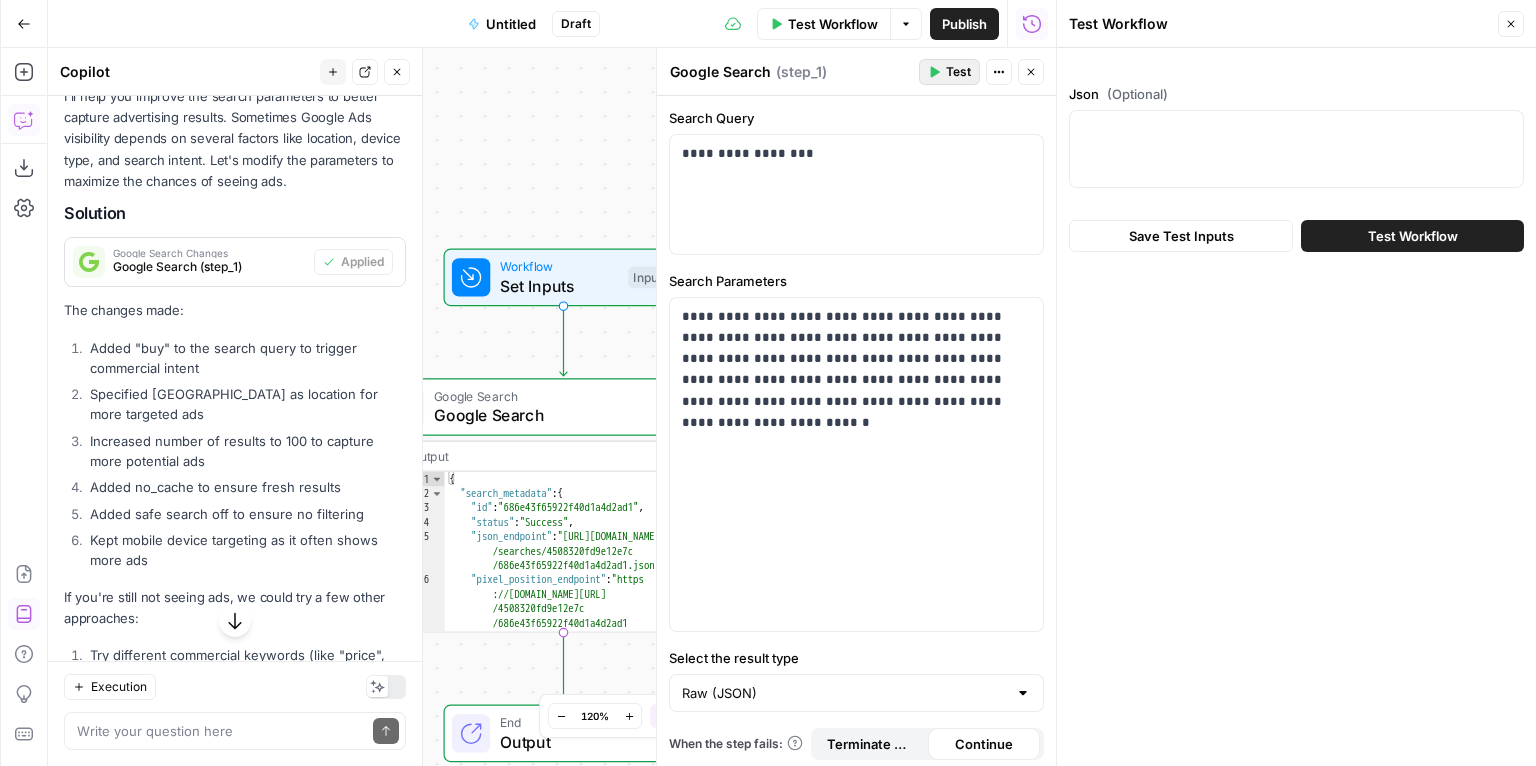 click on "Test" at bounding box center (958, 72) 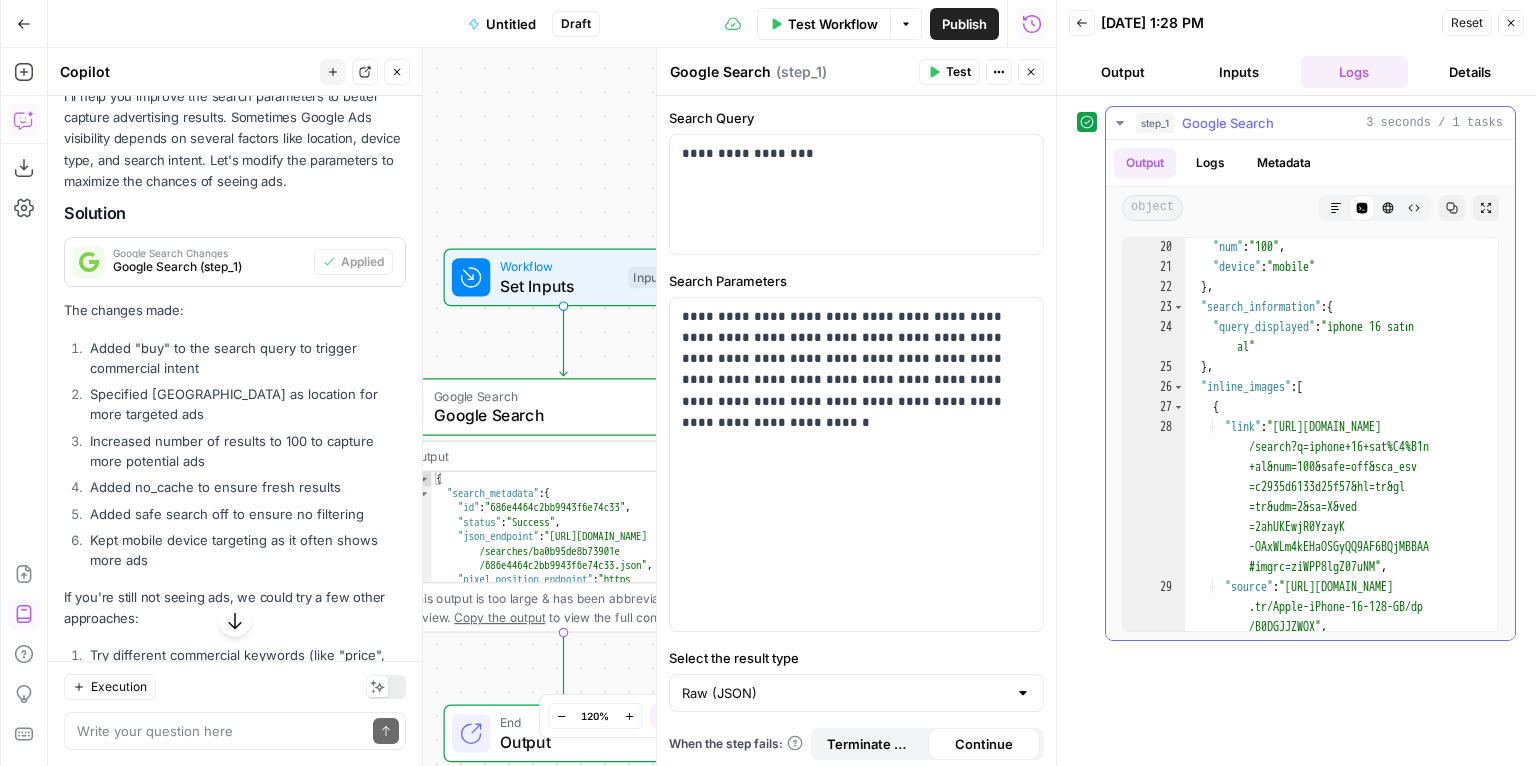 scroll, scrollTop: 260, scrollLeft: 0, axis: vertical 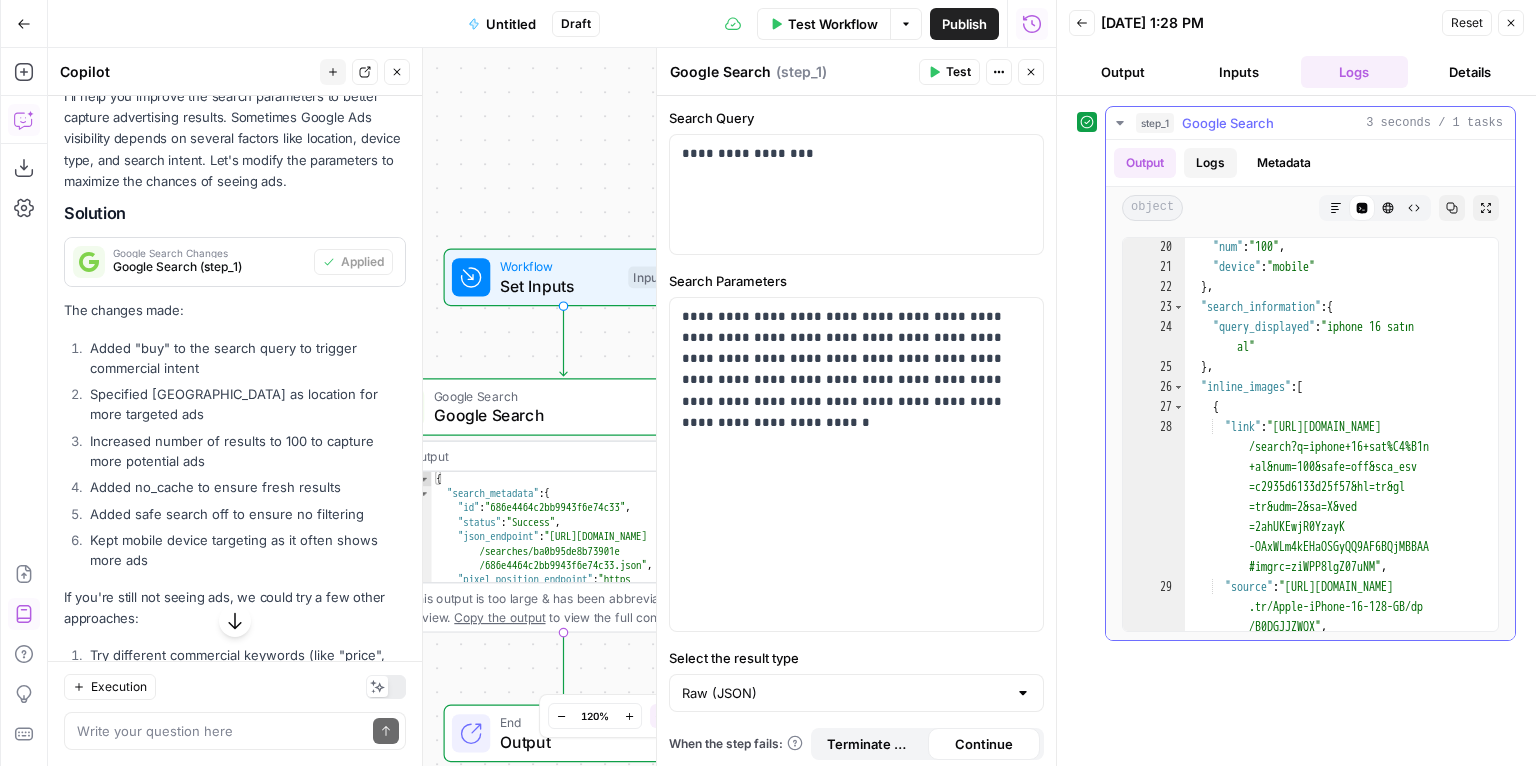 click on "Logs" at bounding box center (1210, 163) 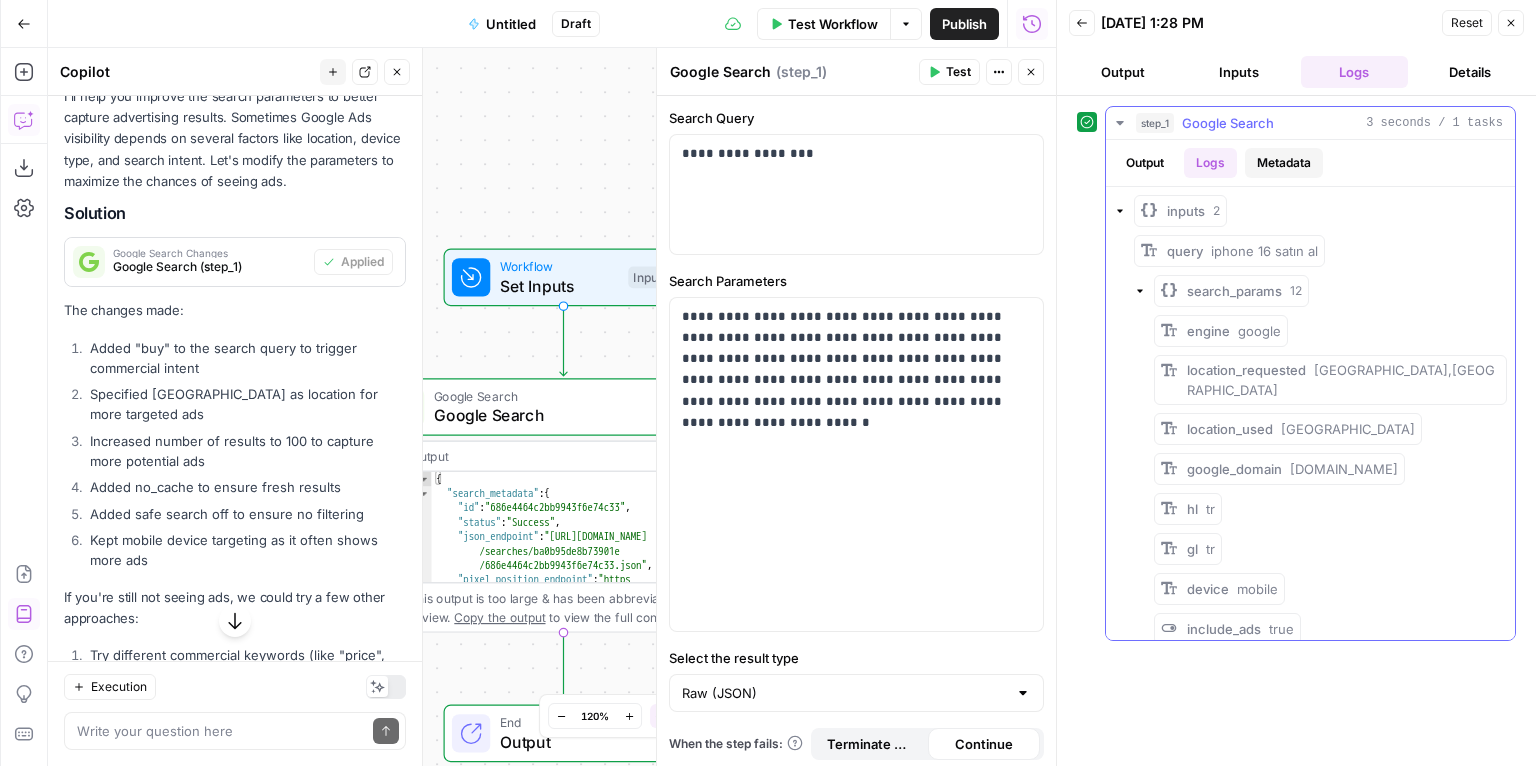 click on "Metadata" at bounding box center [1284, 163] 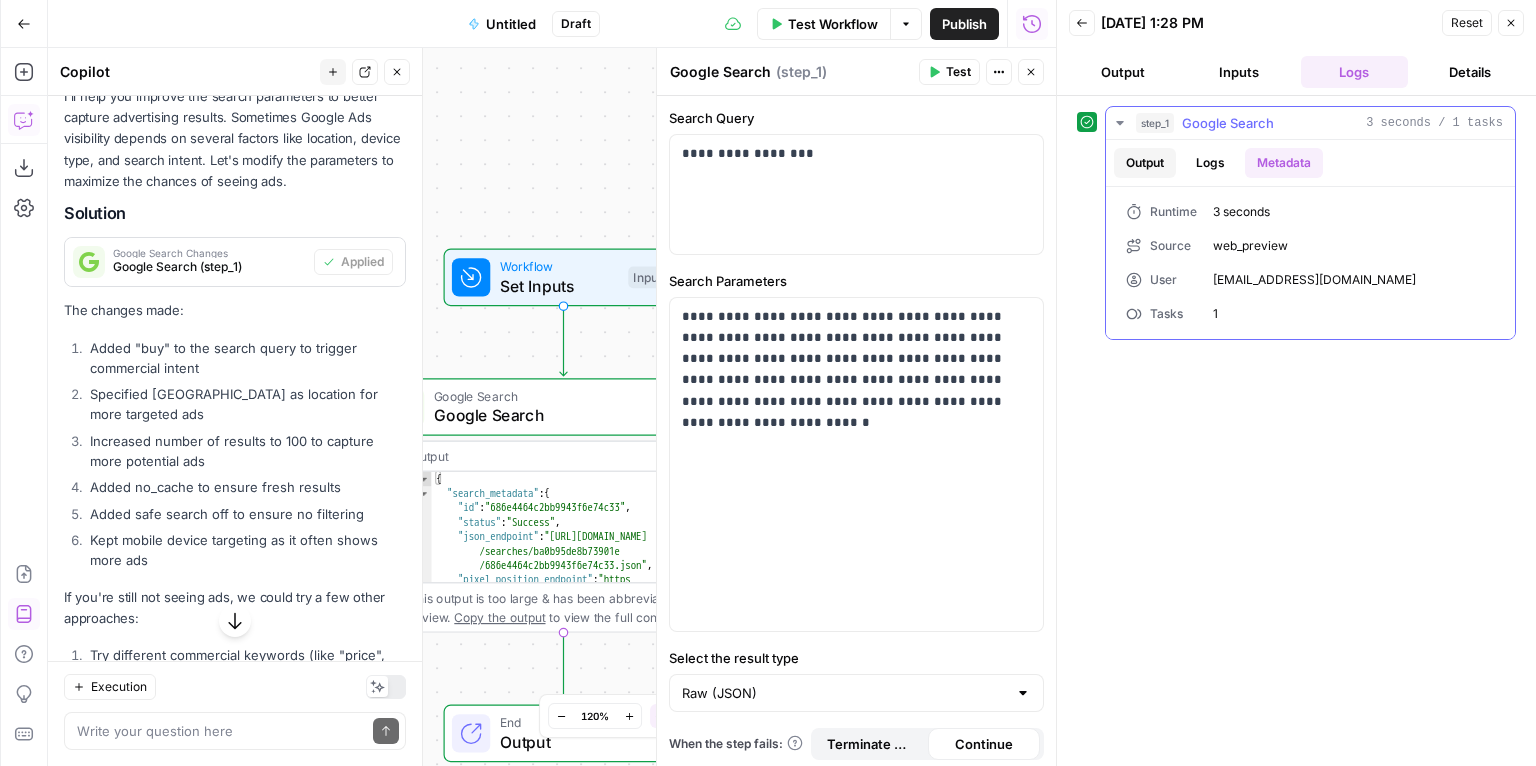 click on "Output" at bounding box center [1145, 163] 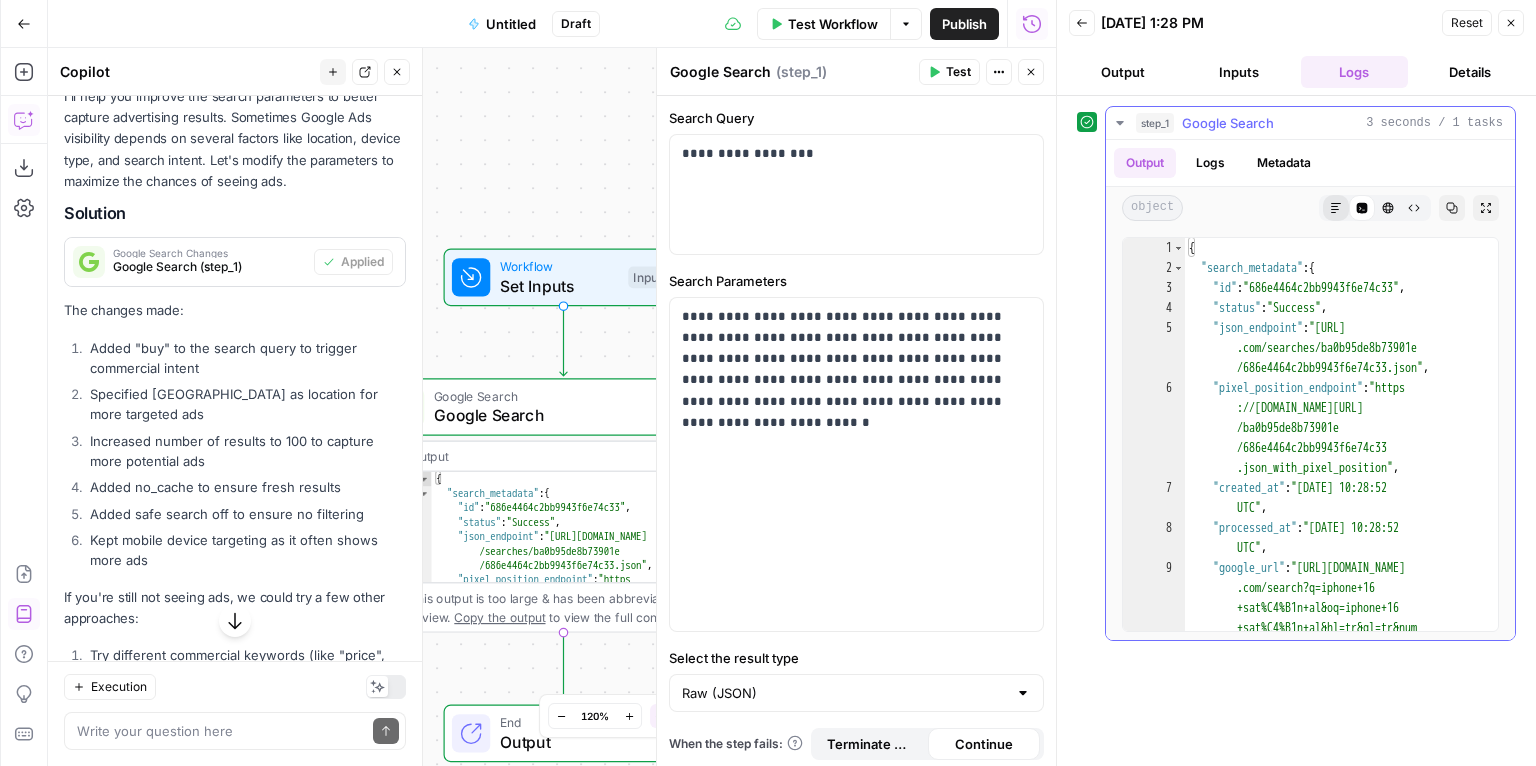 click 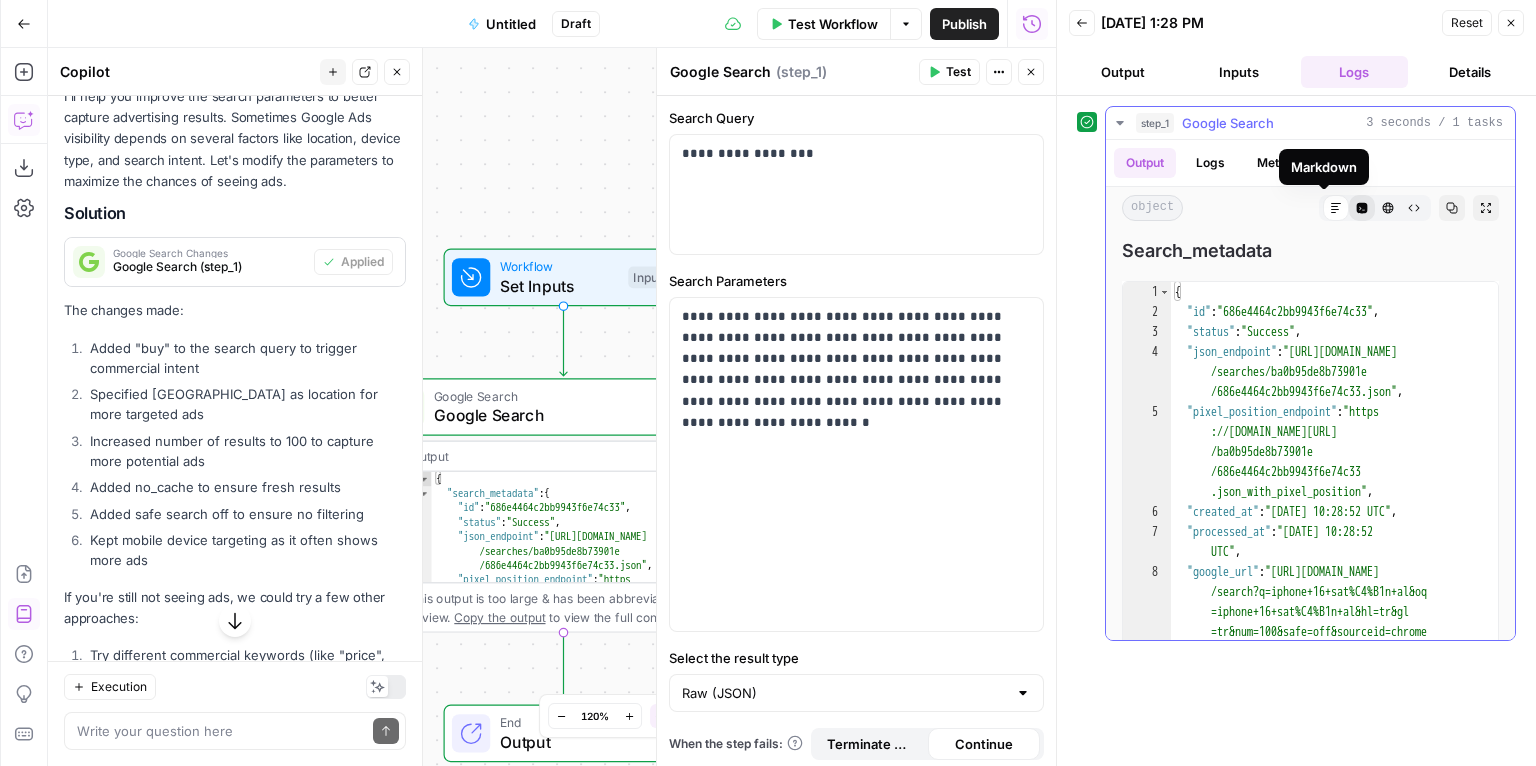 click 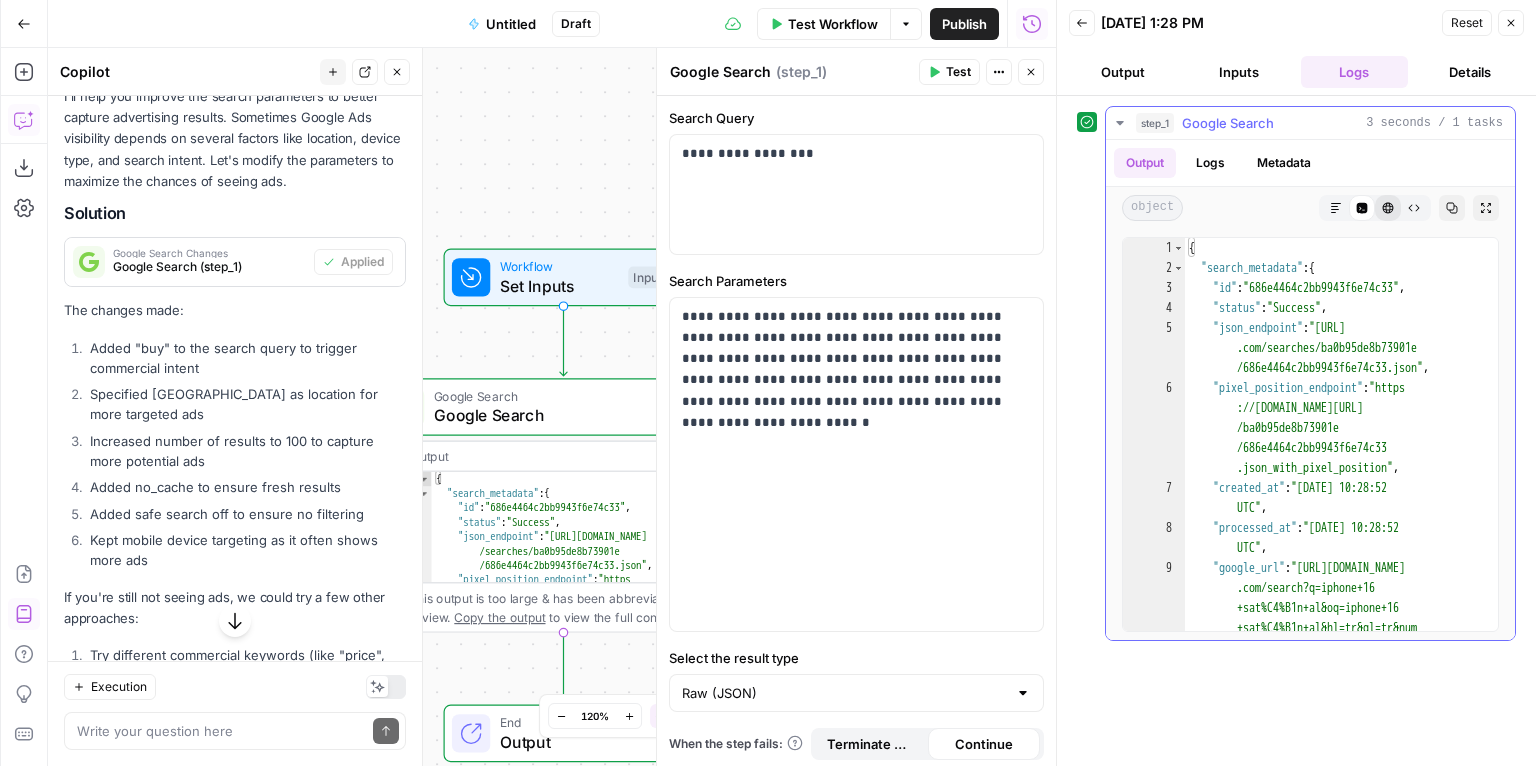 click on "HTML Viewer" at bounding box center [1388, 208] 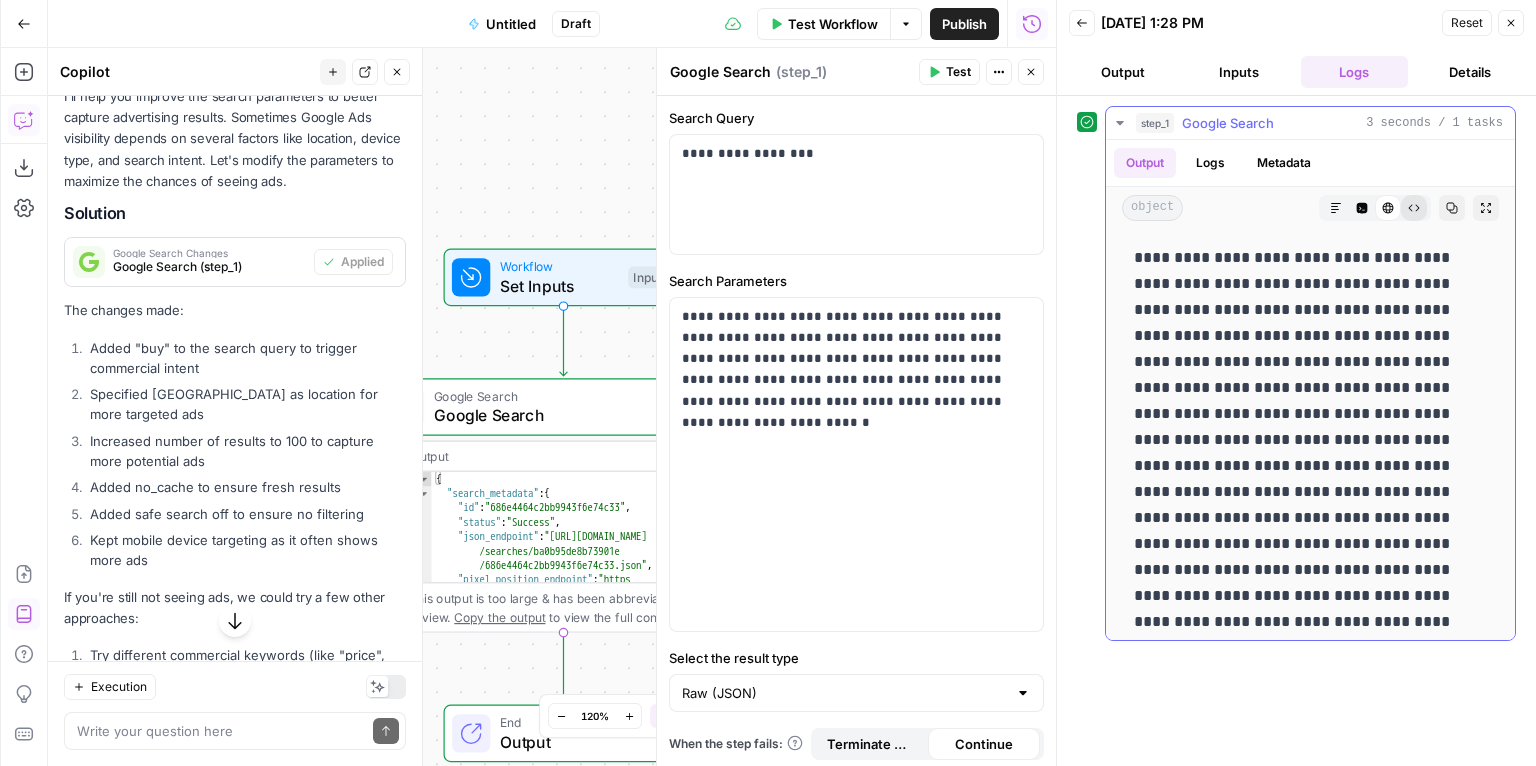 click 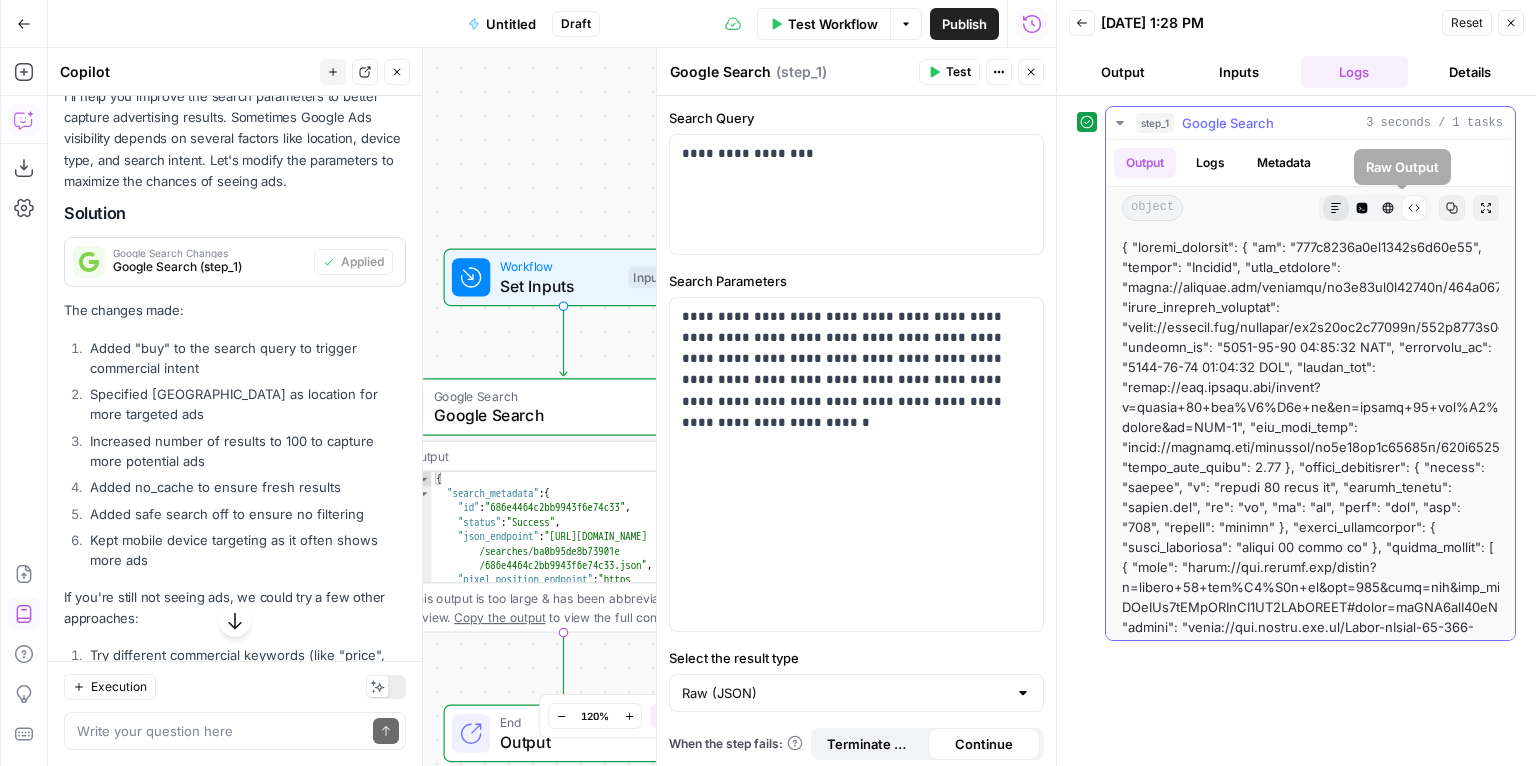 click 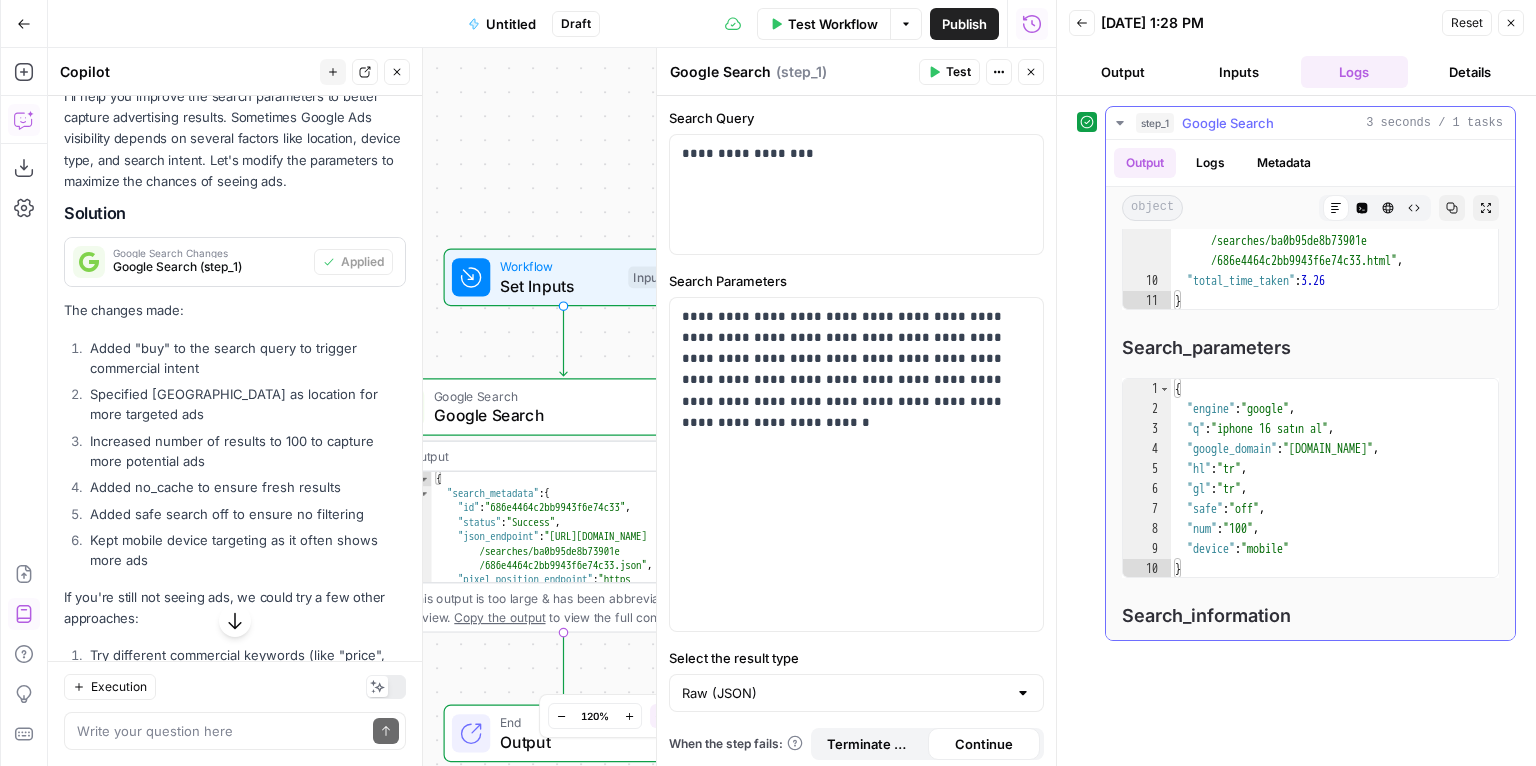 type on "**********" 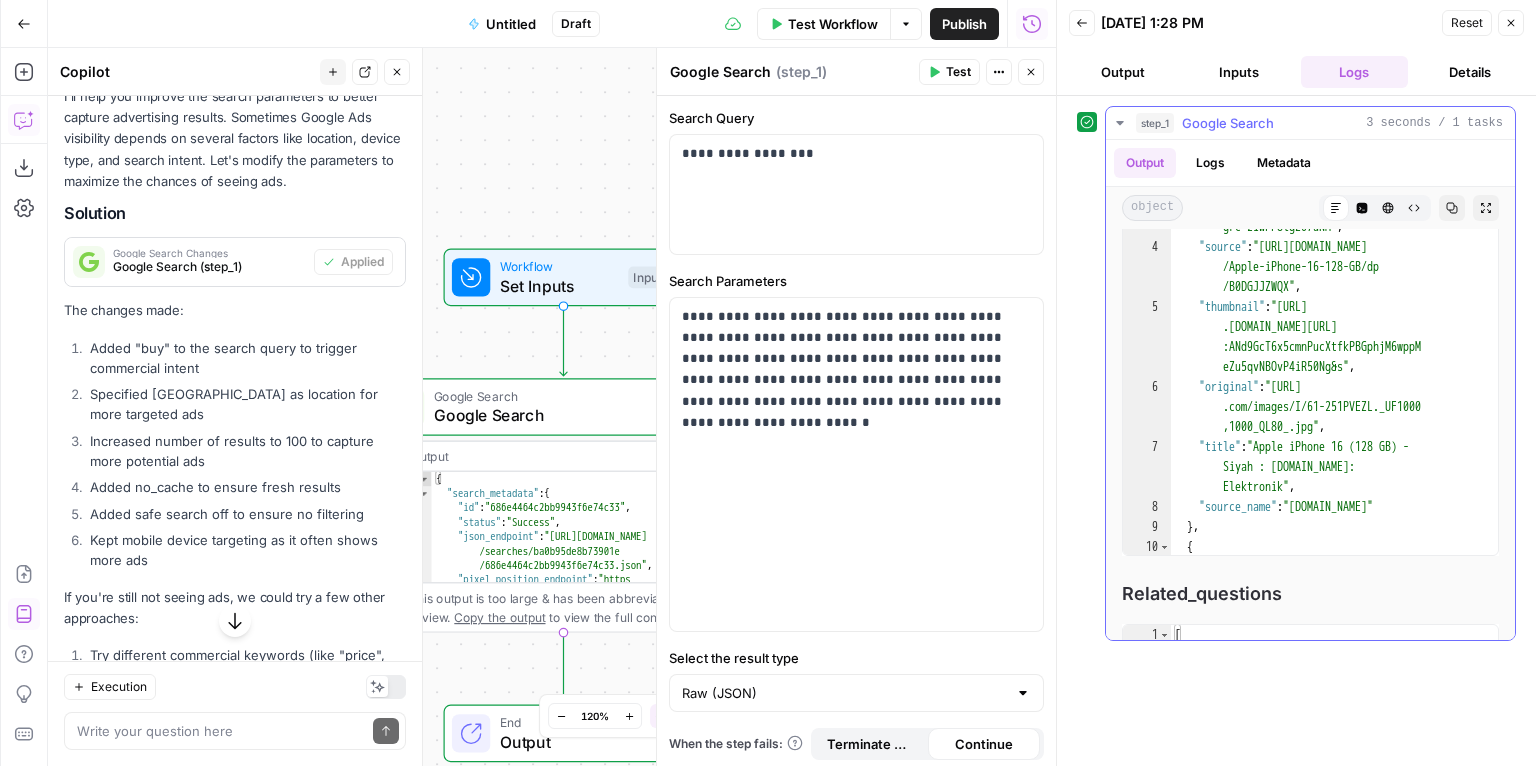 scroll, scrollTop: 1175, scrollLeft: 0, axis: vertical 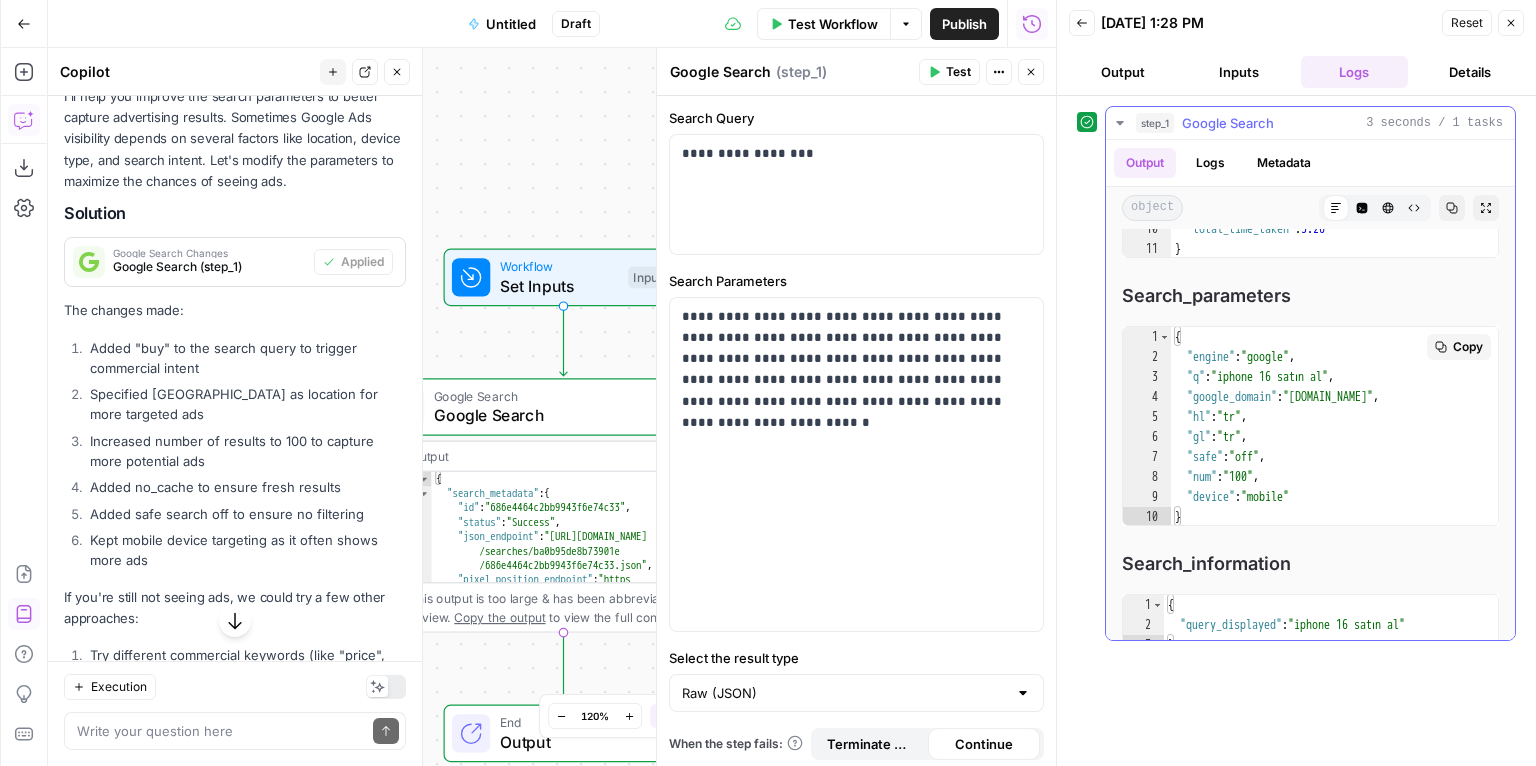 type on "**********" 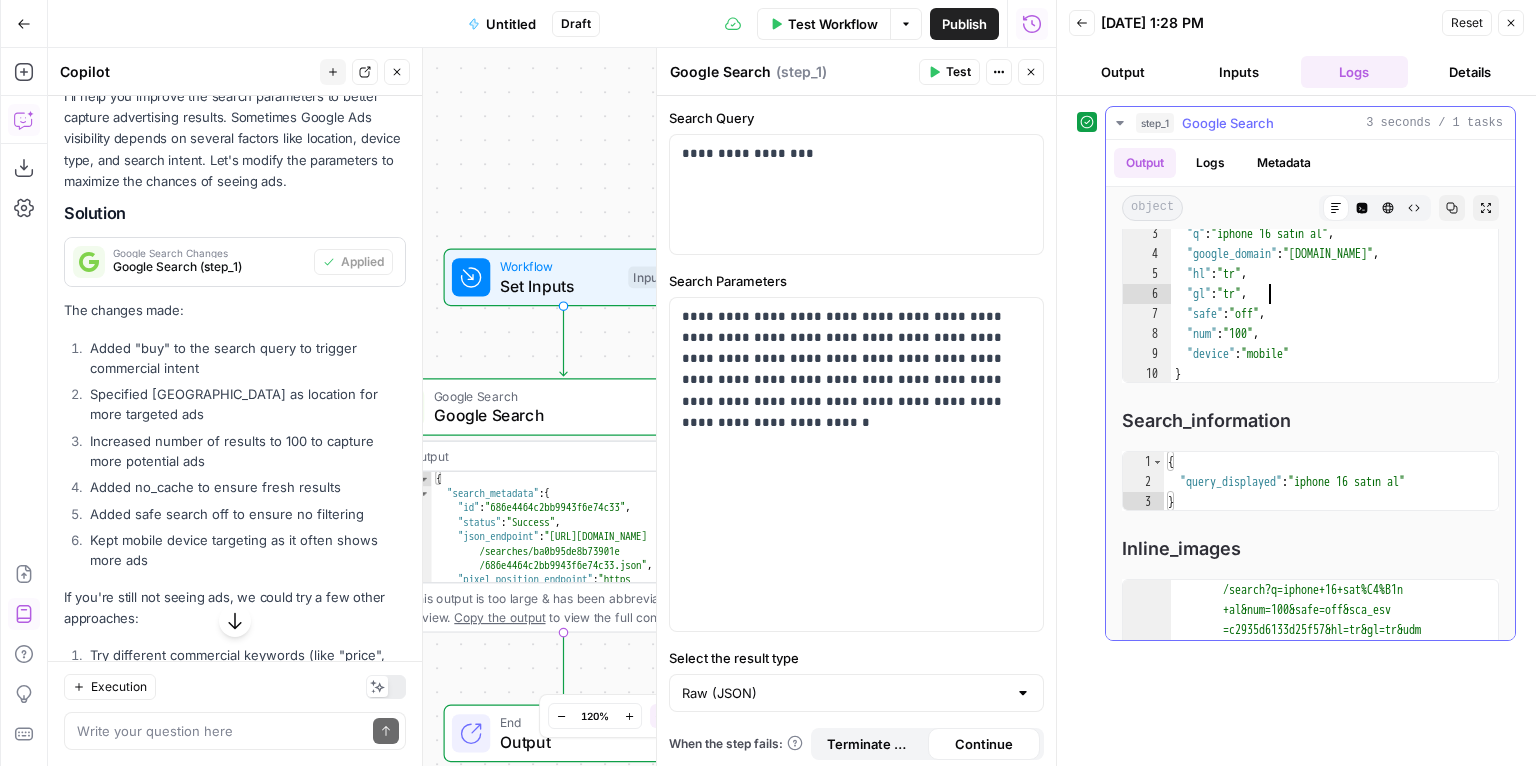 scroll, scrollTop: 932, scrollLeft: 0, axis: vertical 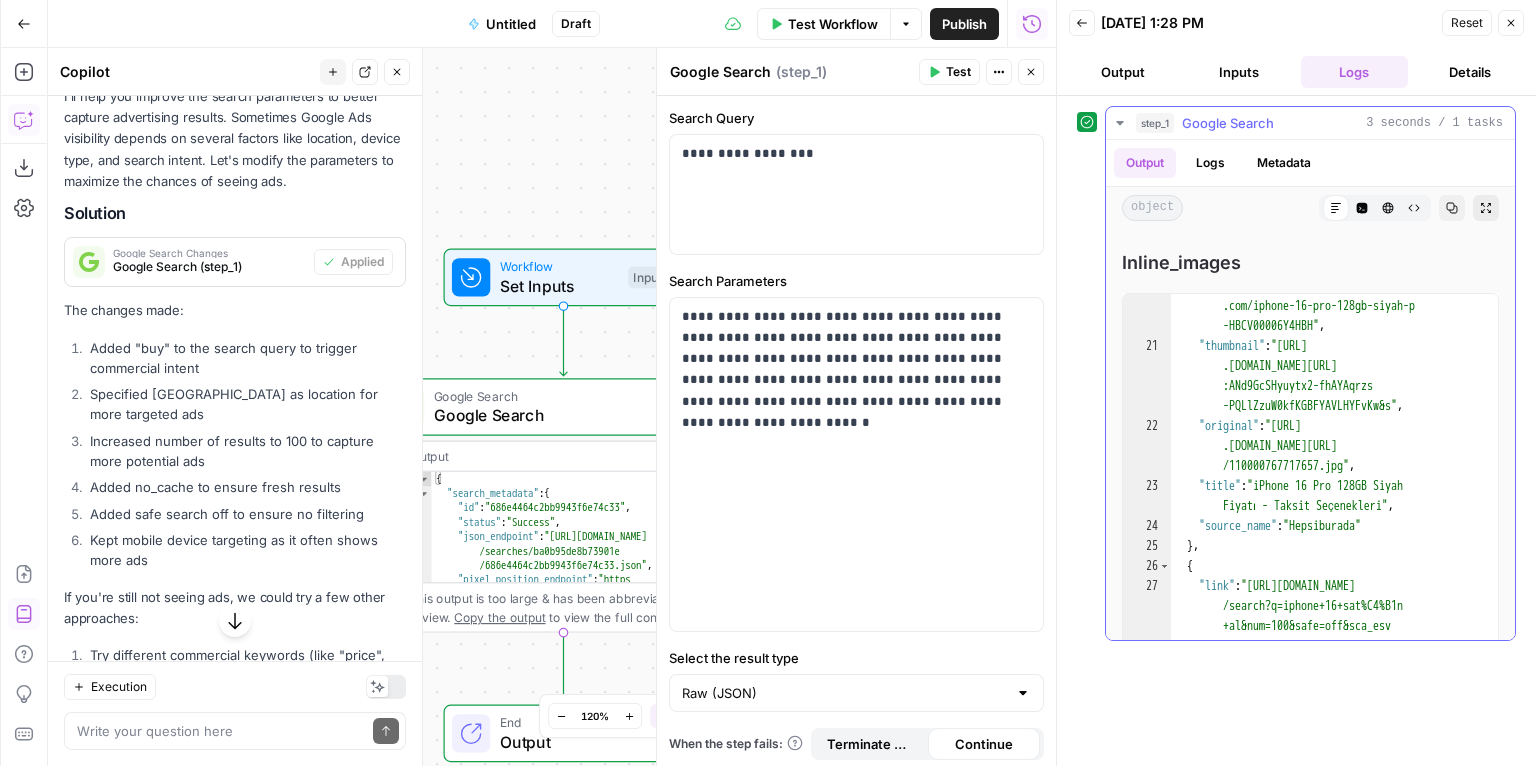 click 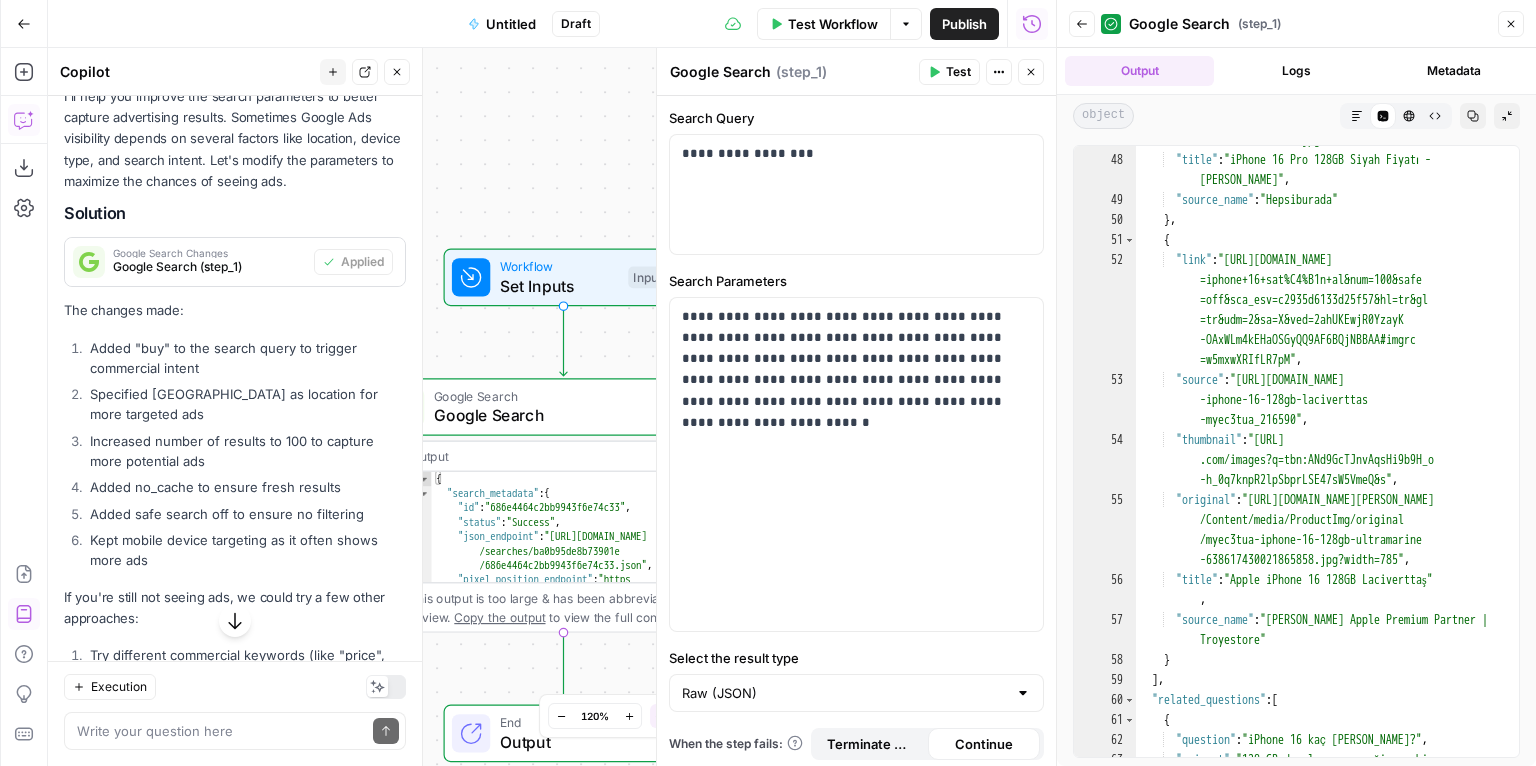 scroll, scrollTop: 978, scrollLeft: 0, axis: vertical 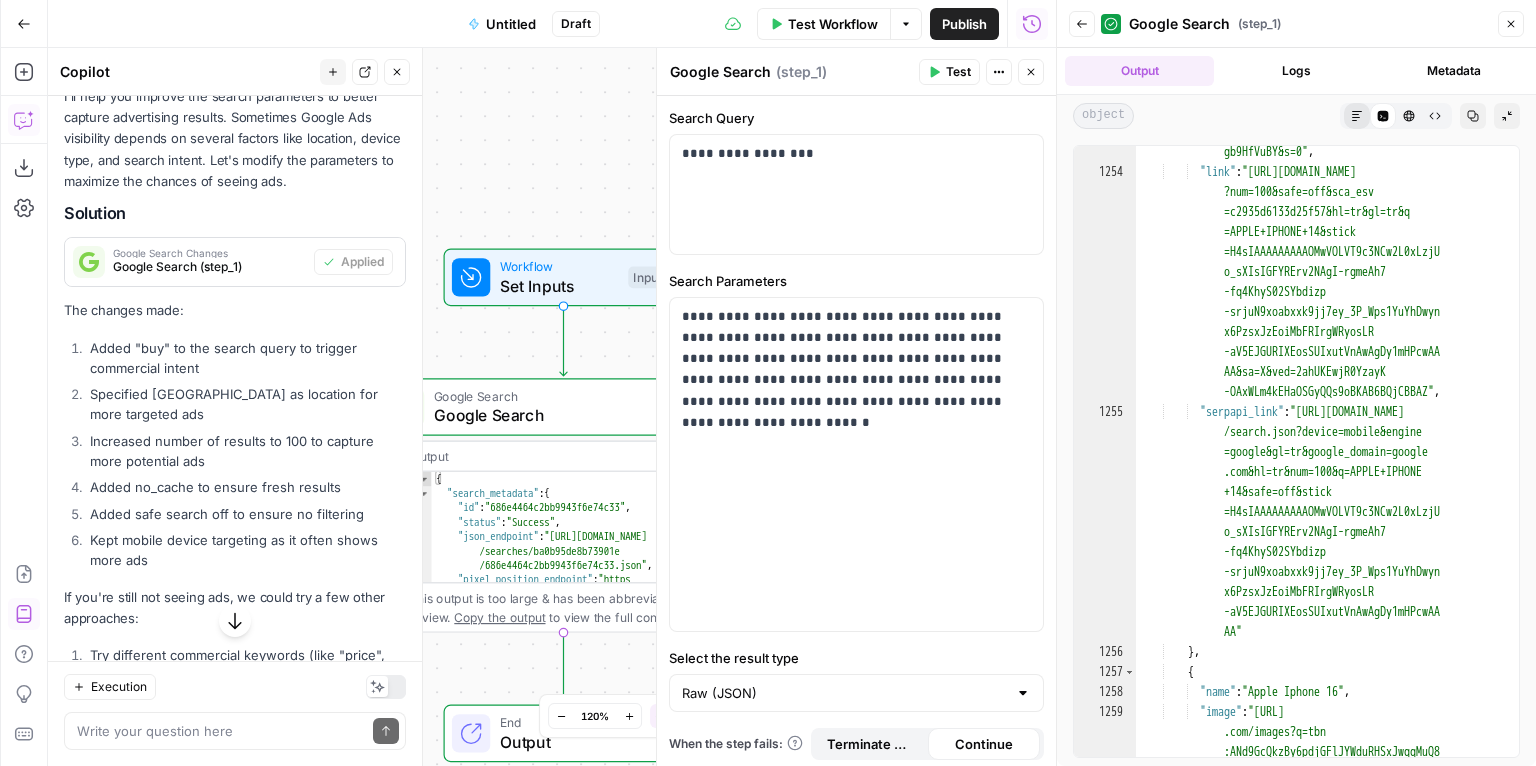 click 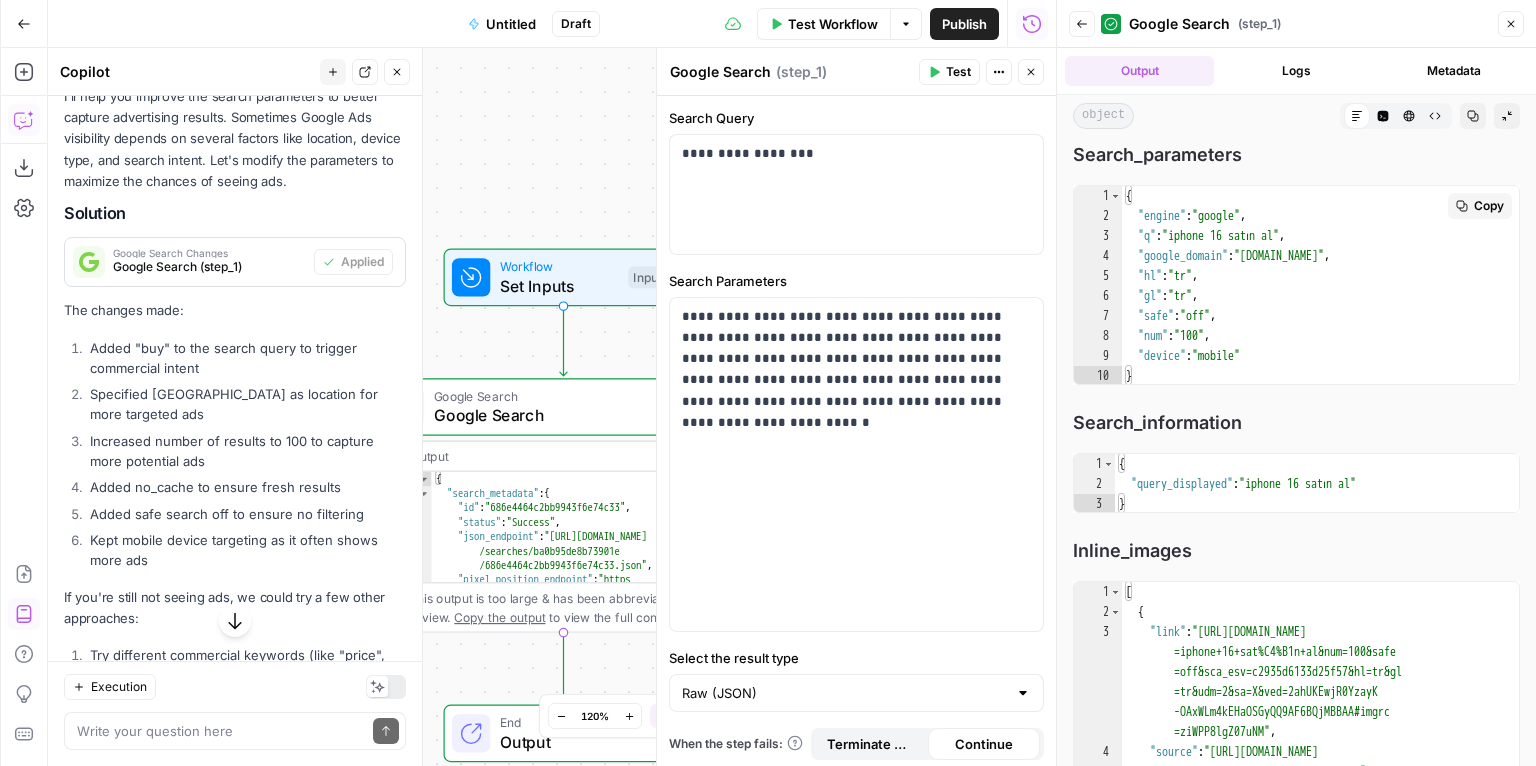 scroll, scrollTop: 771, scrollLeft: 0, axis: vertical 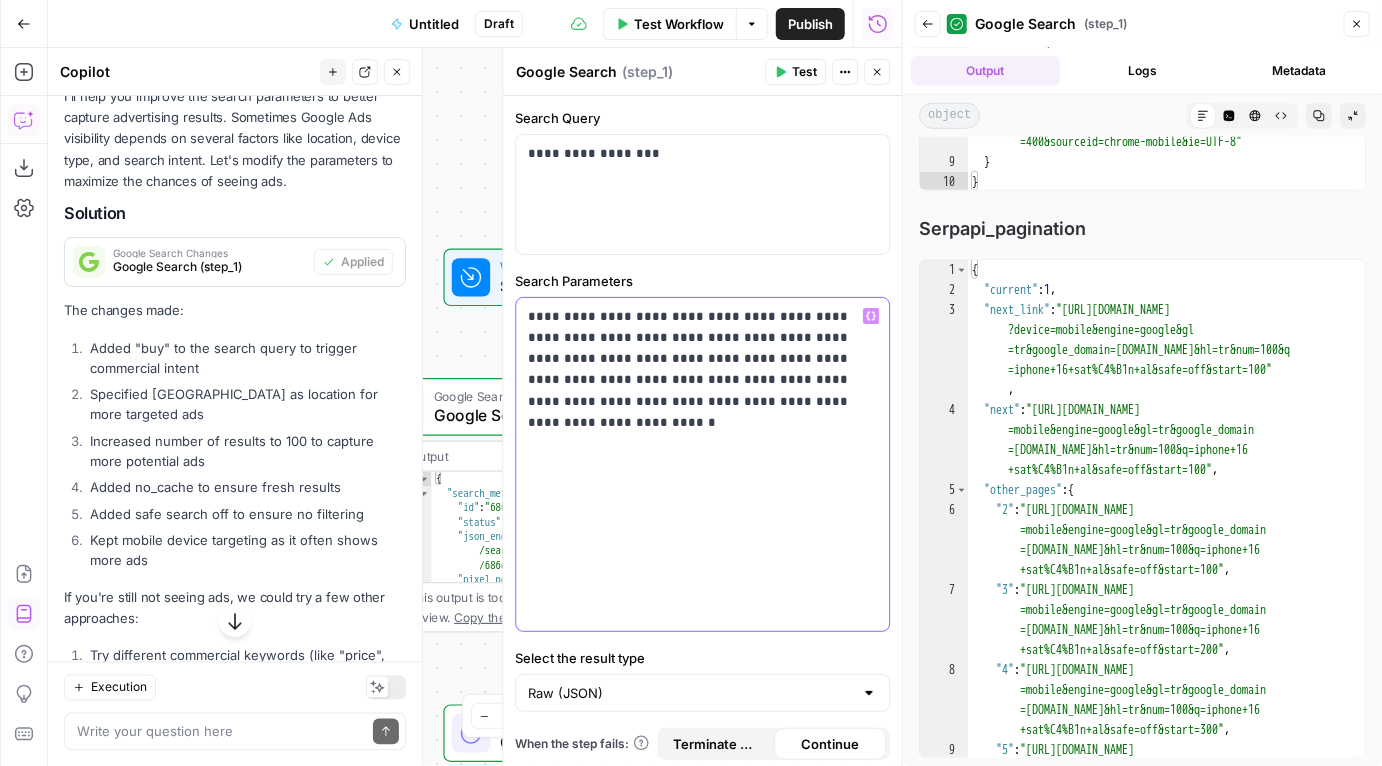 click on "**********" at bounding box center (697, 359) 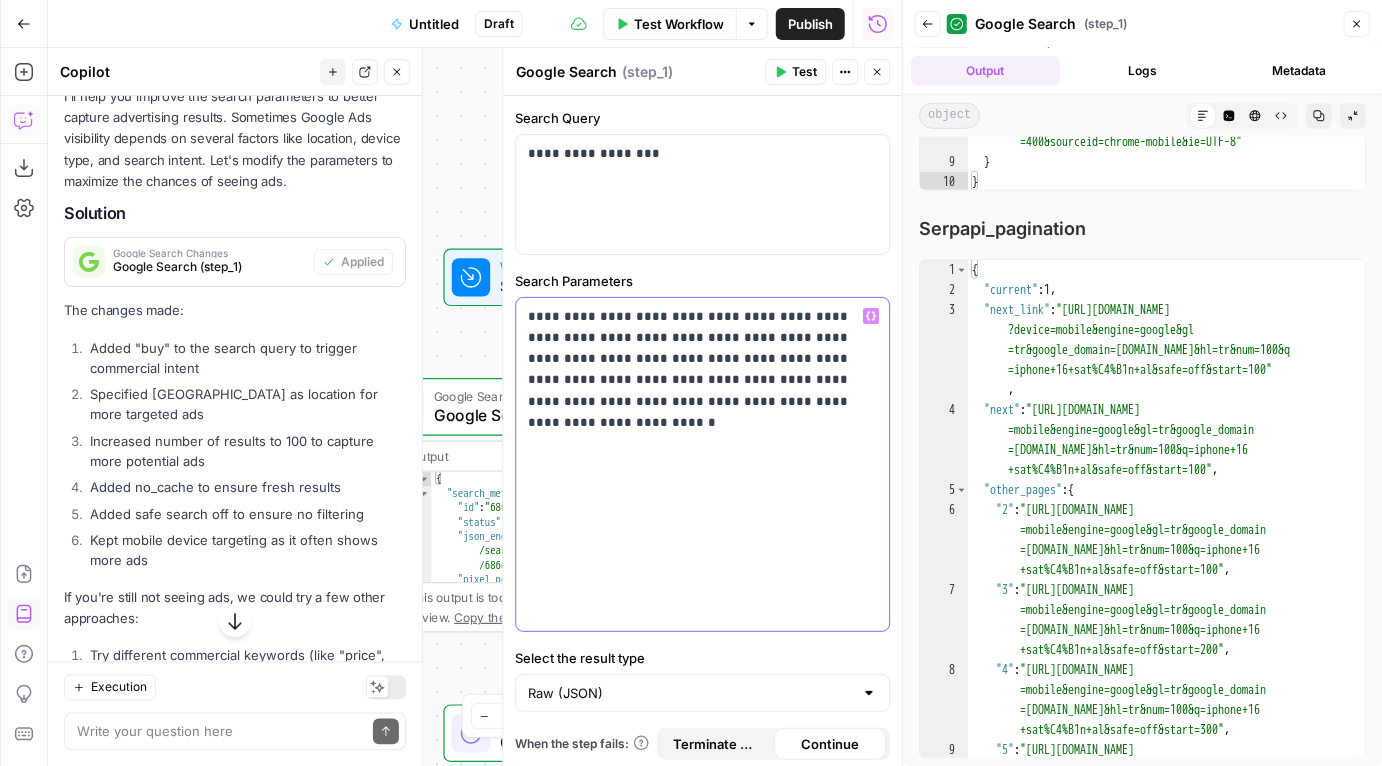 type 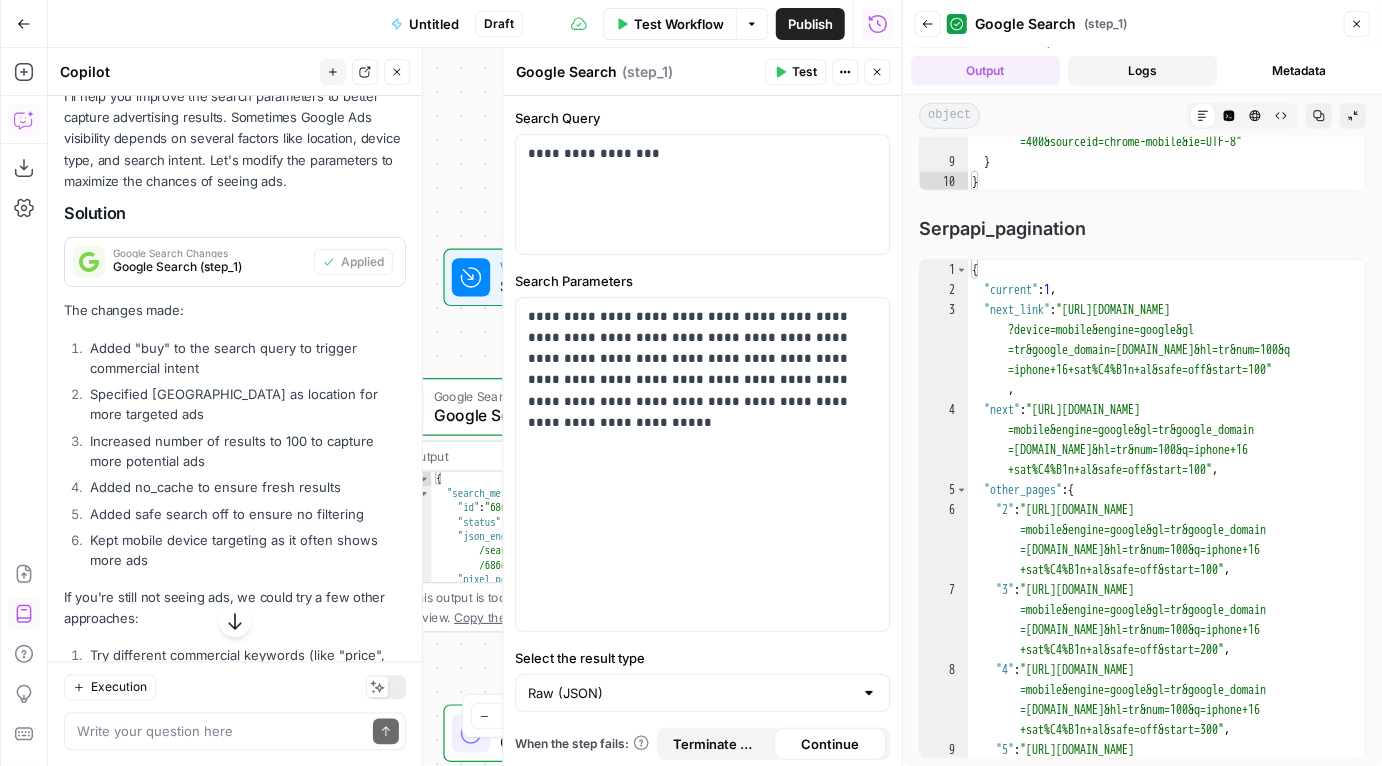 click on "Logs" at bounding box center (1142, 71) 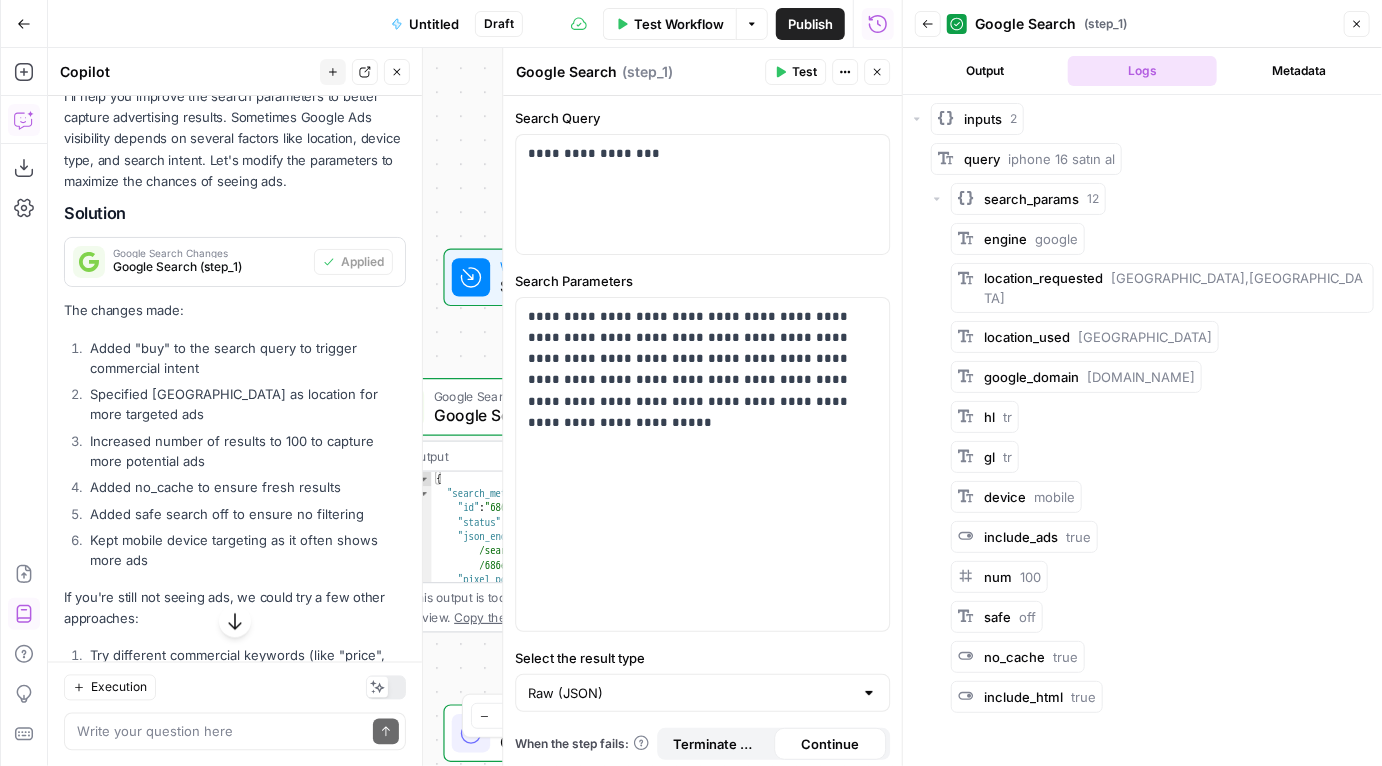 scroll, scrollTop: 0, scrollLeft: 0, axis: both 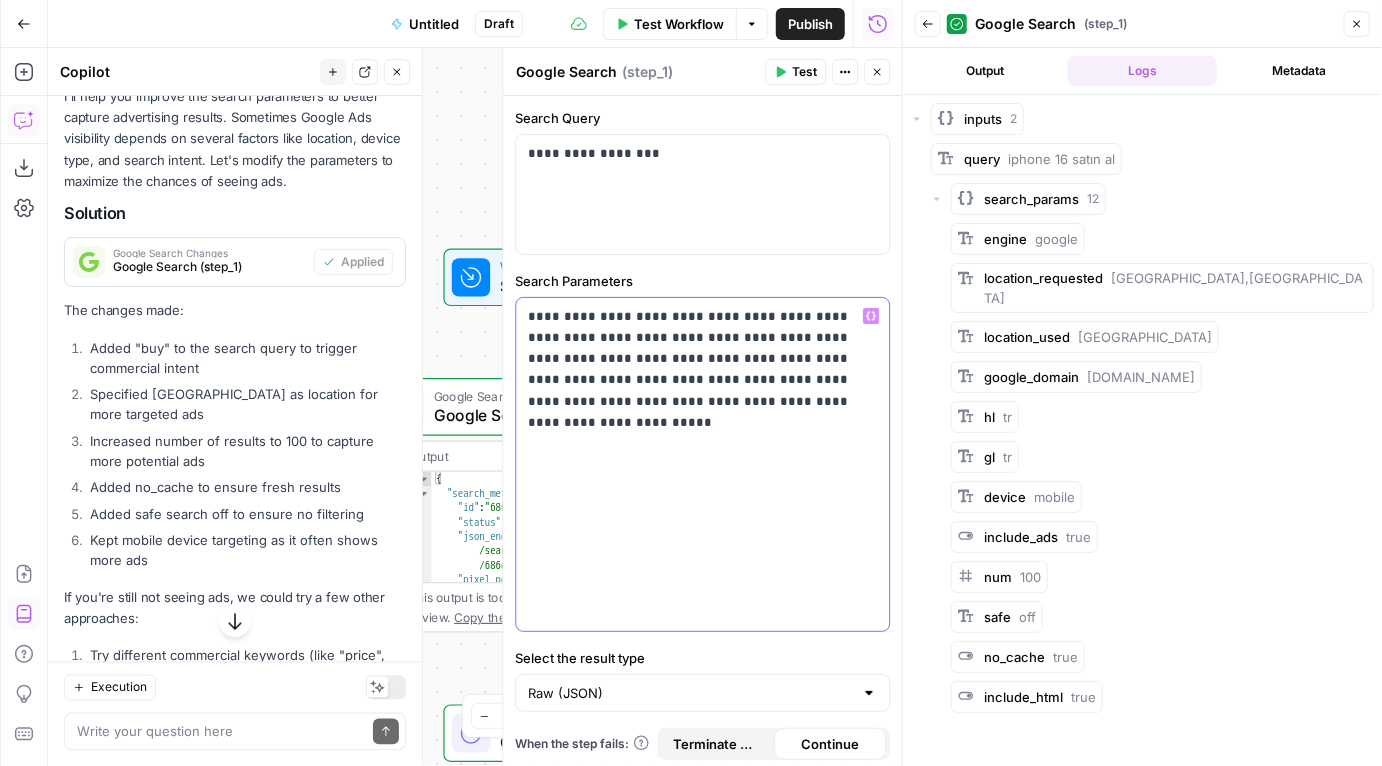 click on "**********" at bounding box center [697, 359] 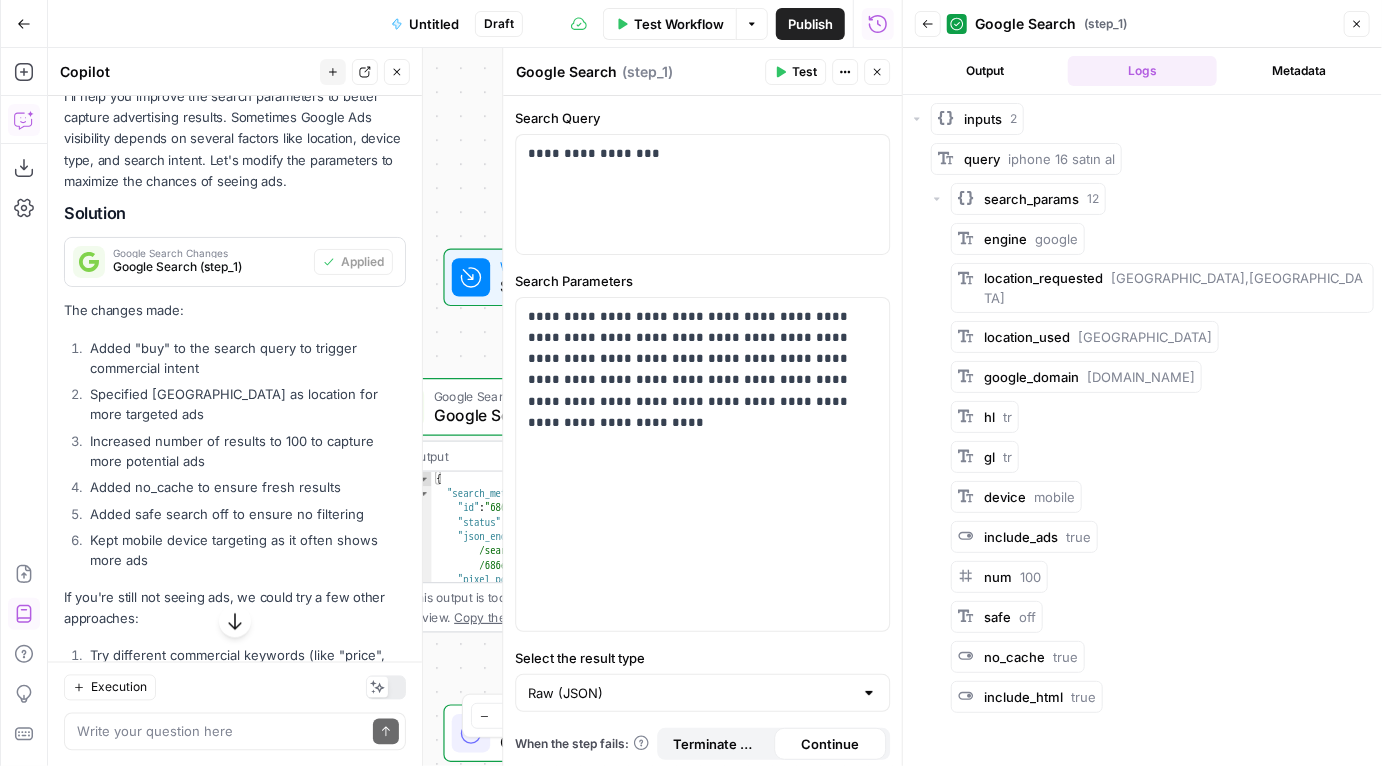 click on "include_ads" at bounding box center (1021, 537) 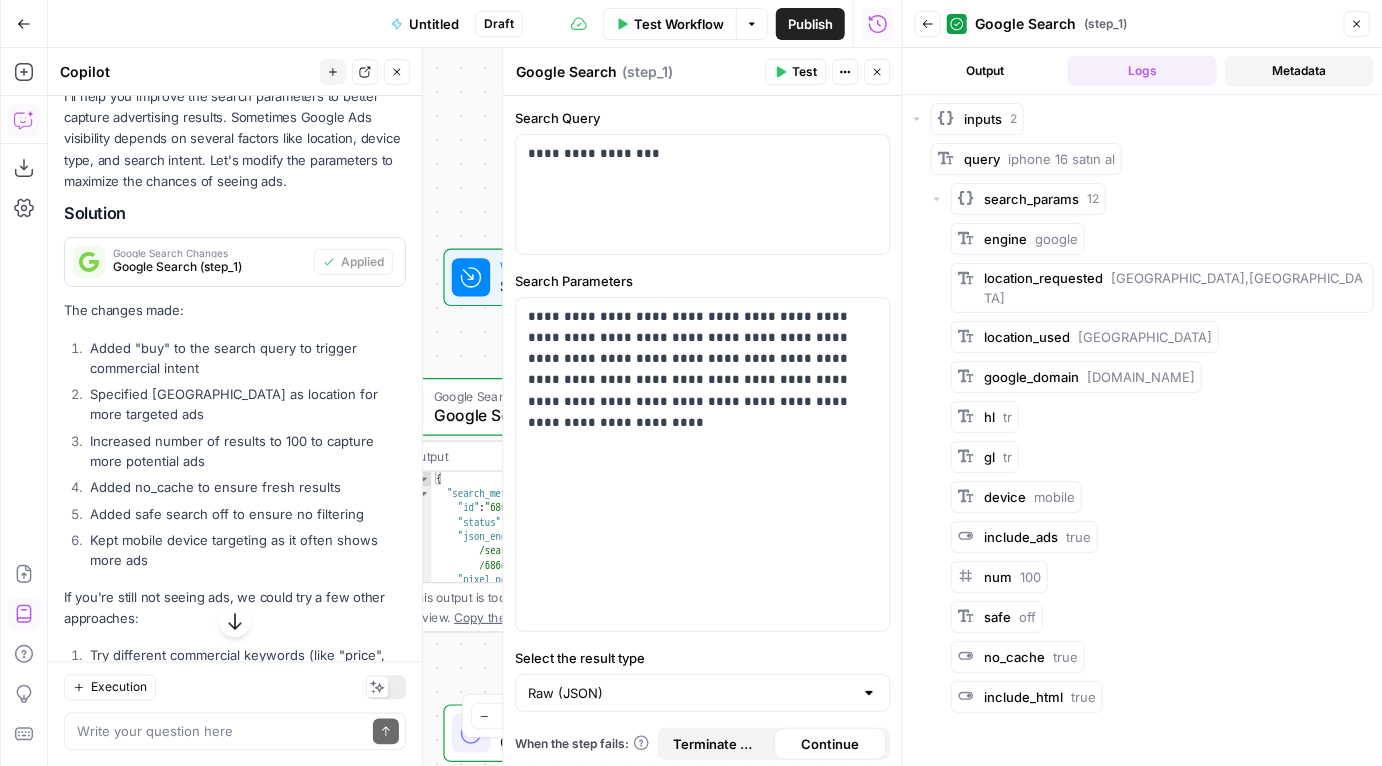 click on "Metadata" at bounding box center [1299, 71] 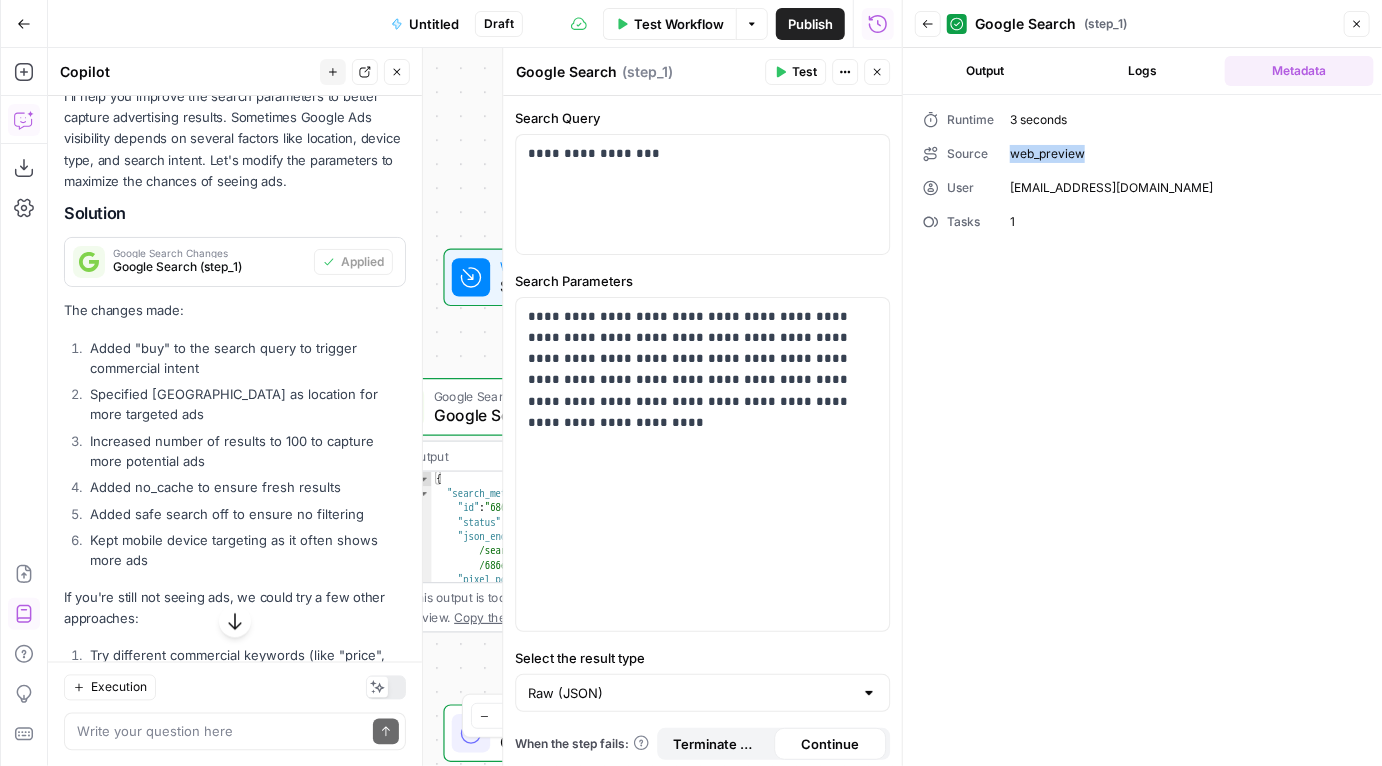 drag, startPoint x: 1006, startPoint y: 153, endPoint x: 1095, endPoint y: 162, distance: 89.453896 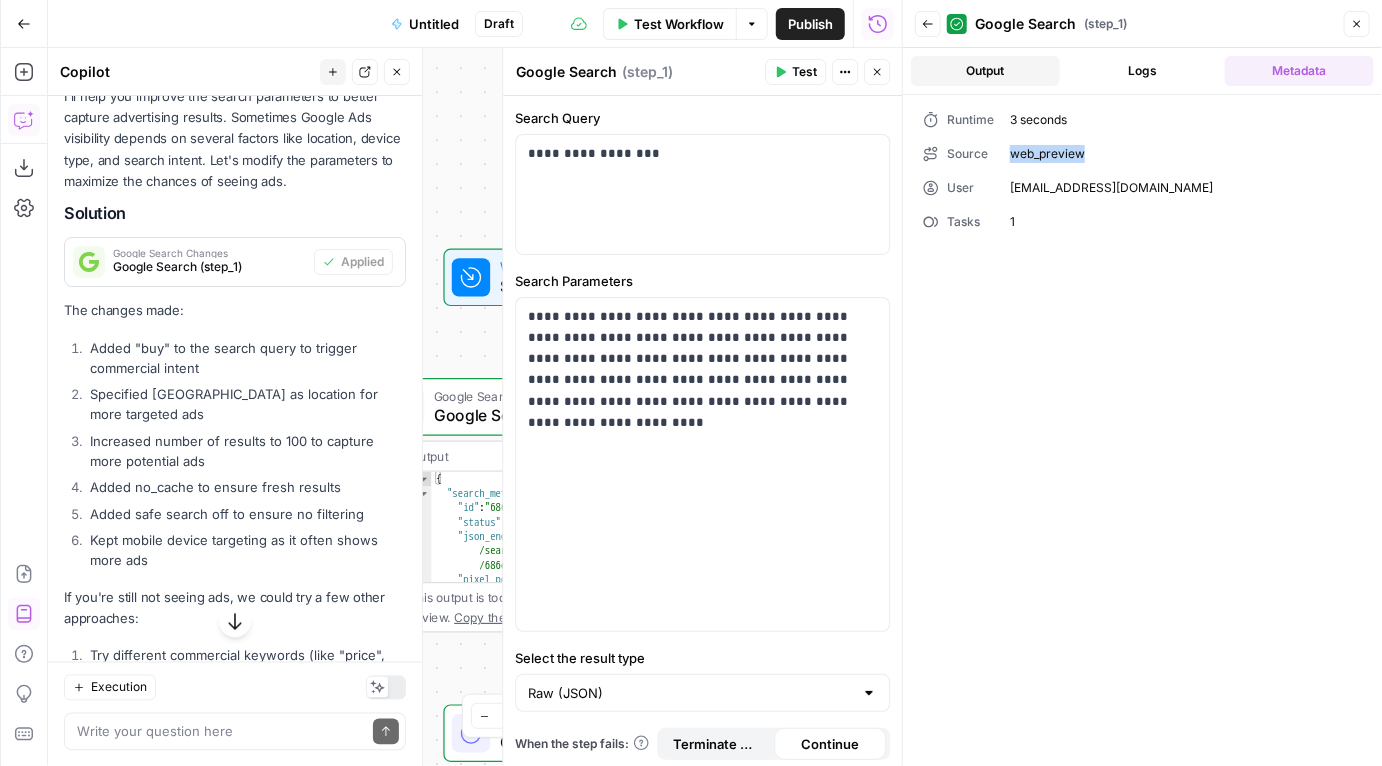 click on "Output" at bounding box center [985, 71] 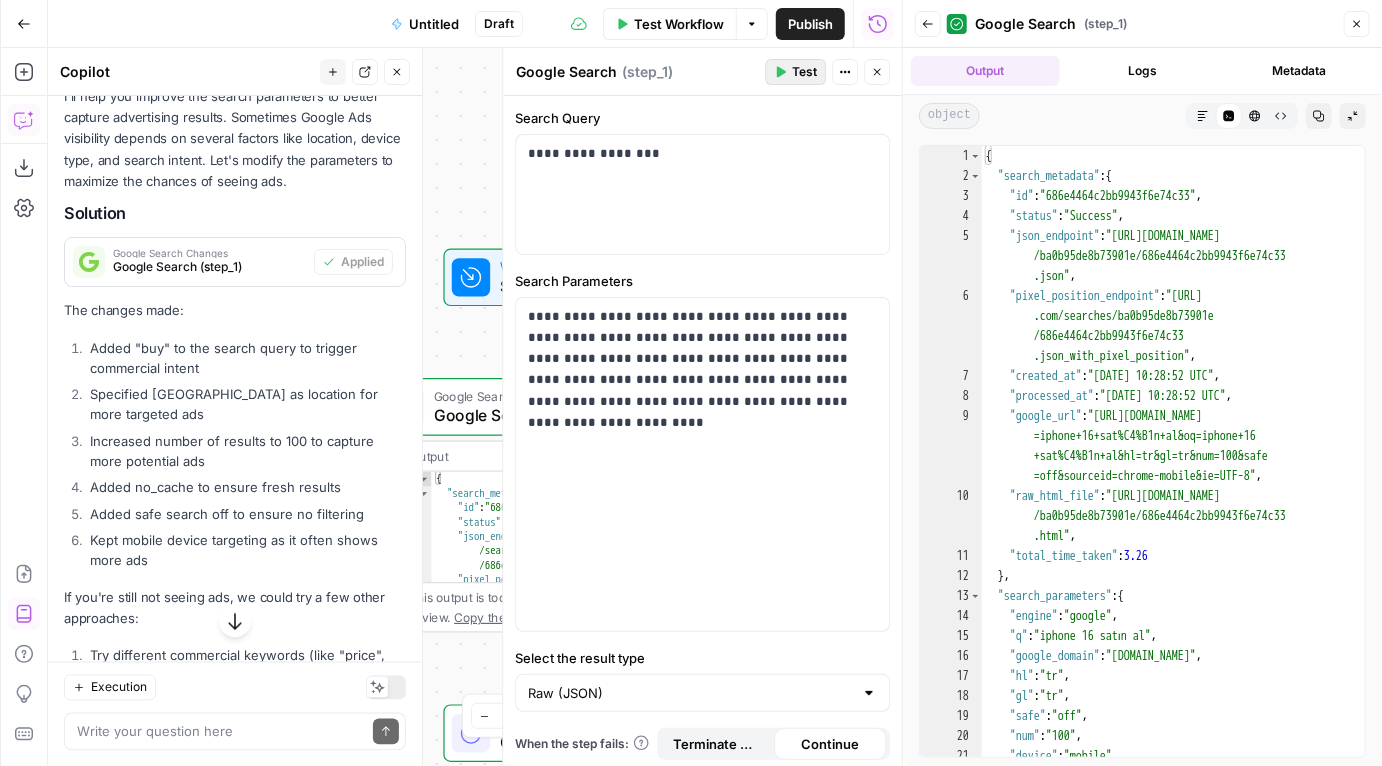click on "Test" at bounding box center (804, 72) 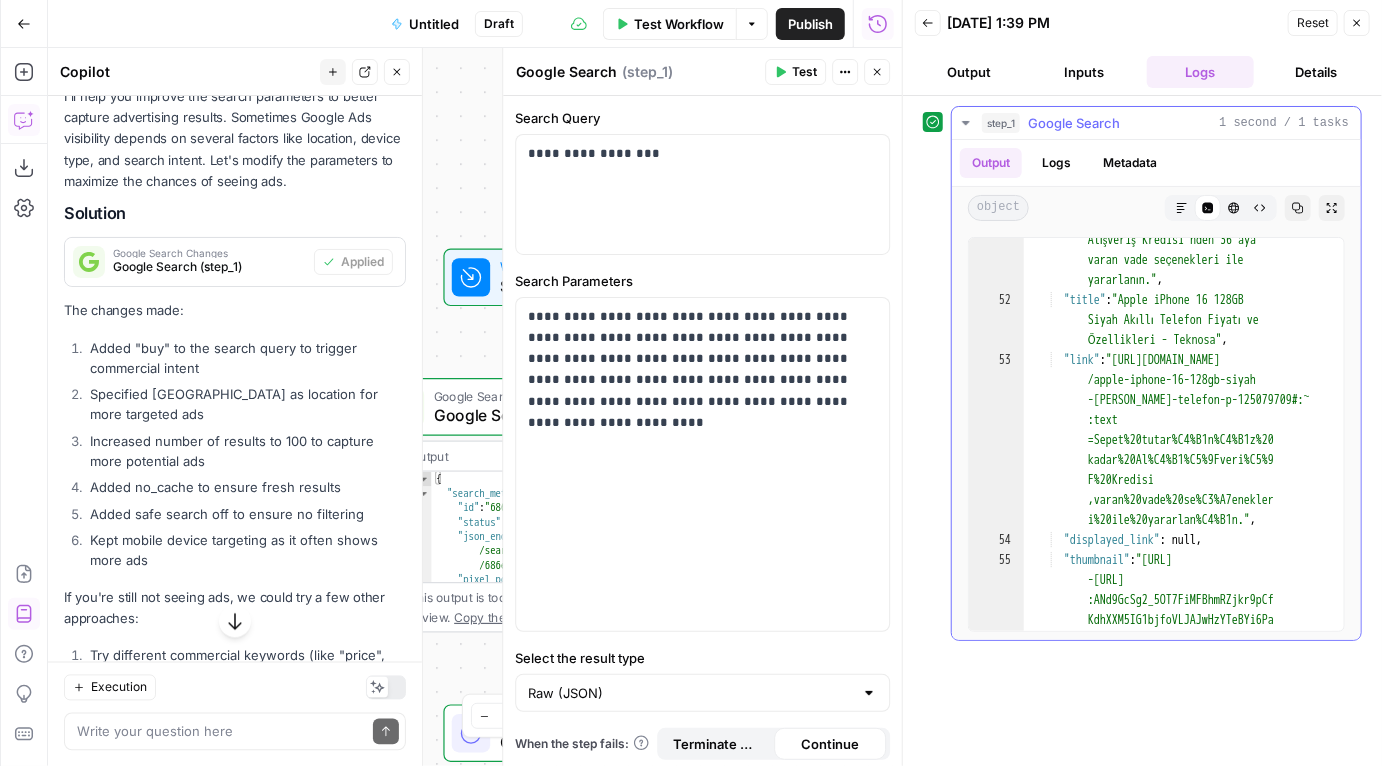 scroll, scrollTop: 4255, scrollLeft: 0, axis: vertical 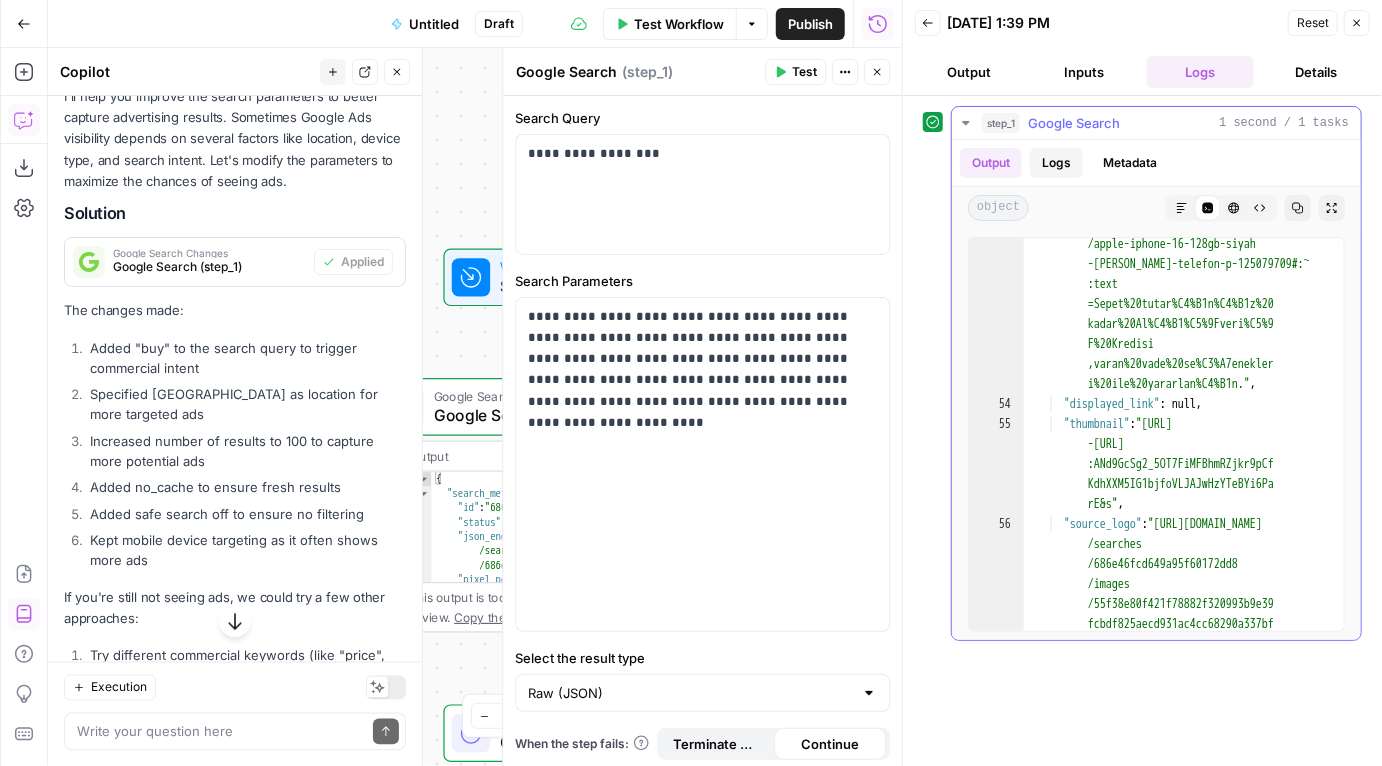 click on "Logs" at bounding box center [1056, 163] 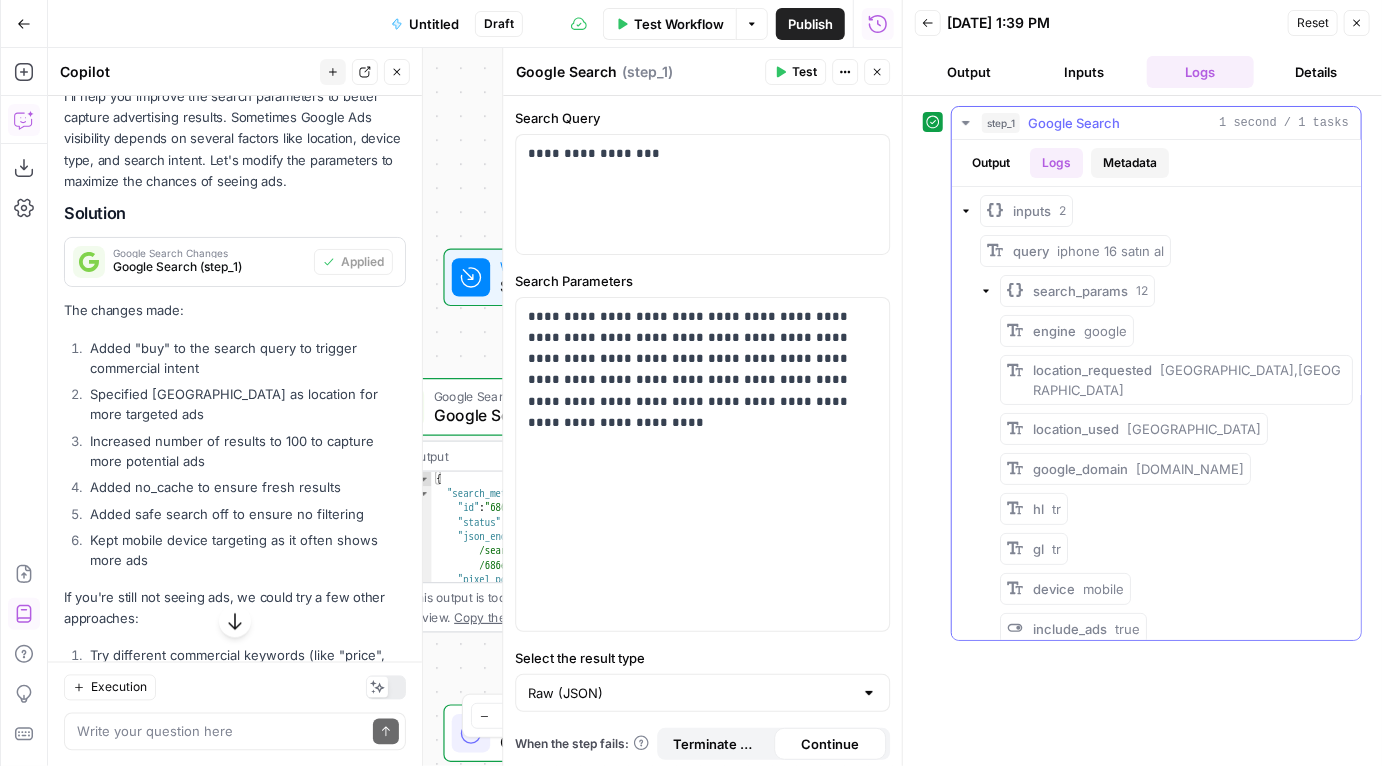 click on "Metadata" at bounding box center (1130, 163) 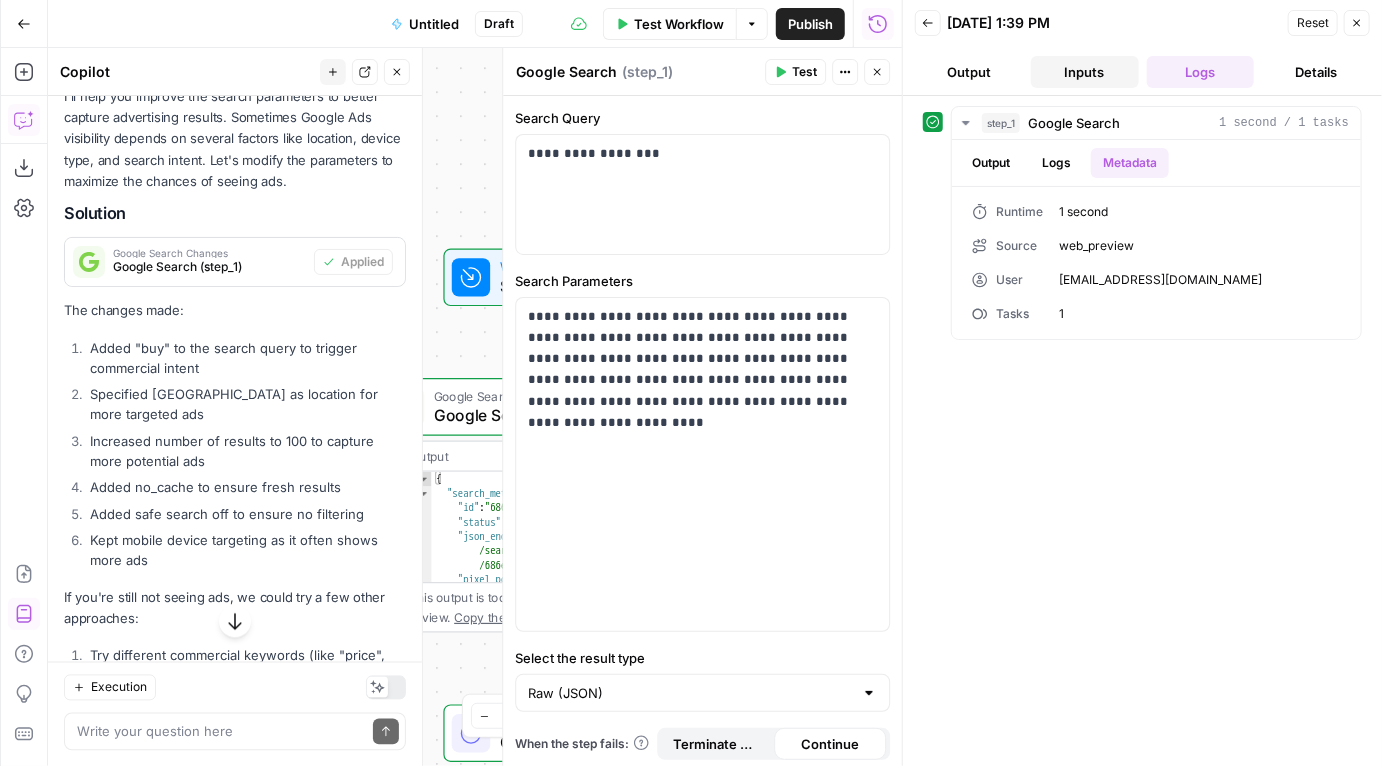 click on "Inputs" at bounding box center [1085, 72] 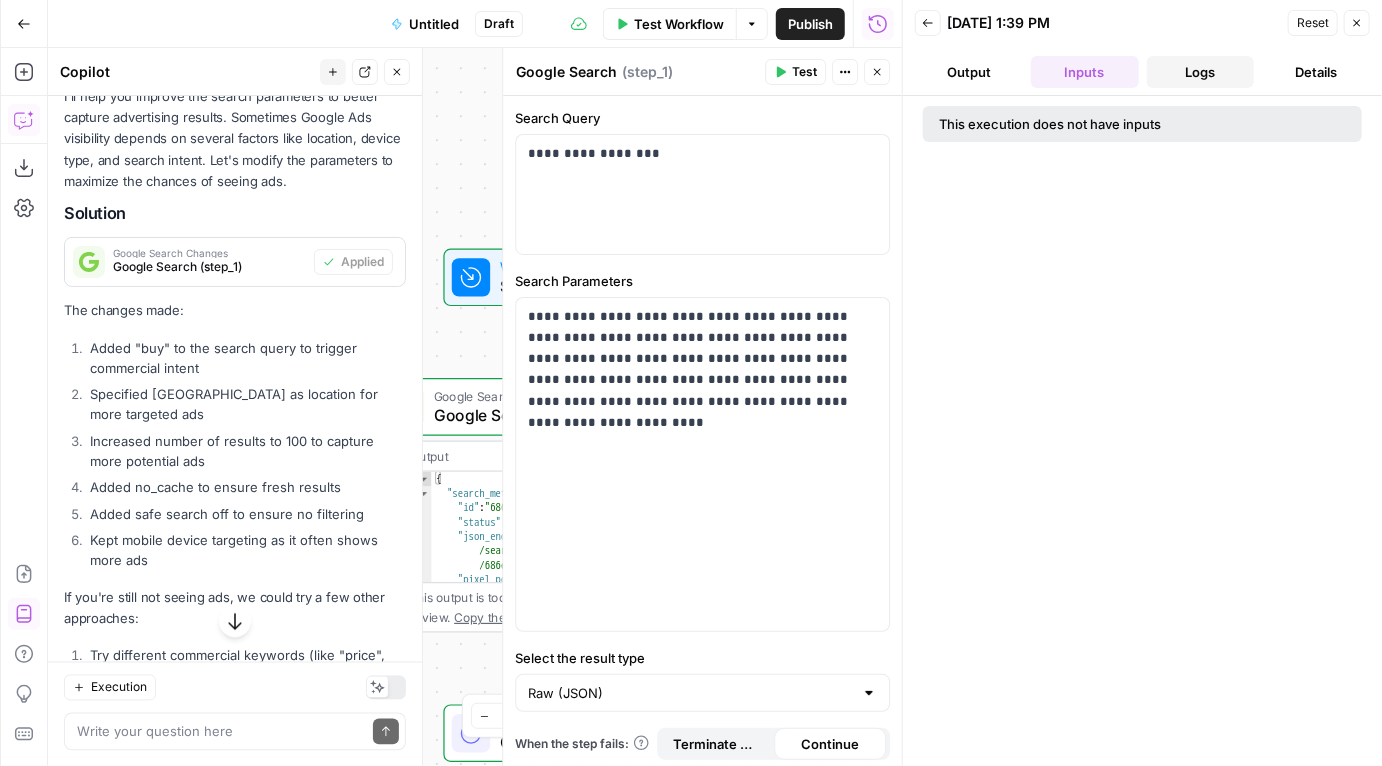 click on "Logs" at bounding box center [1201, 72] 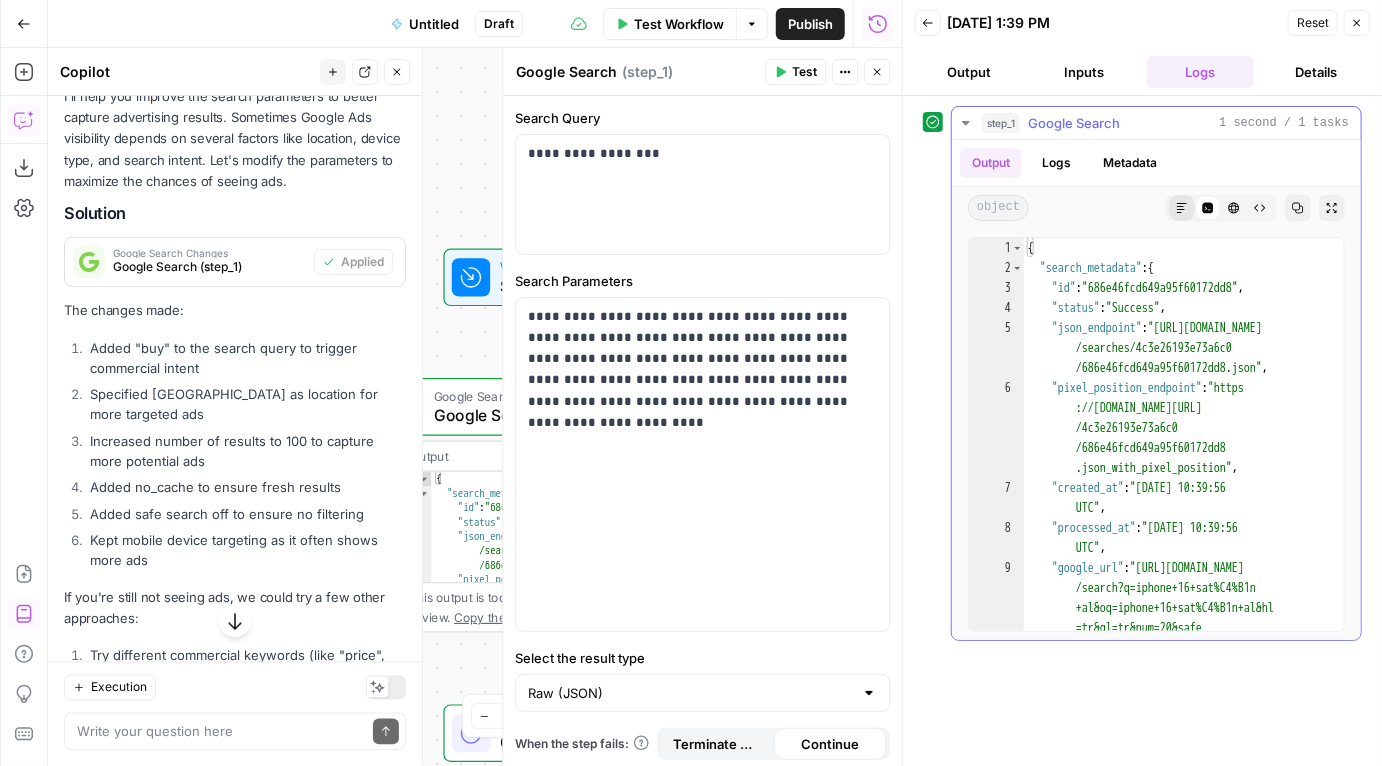 click on "Markdown" at bounding box center [1182, 208] 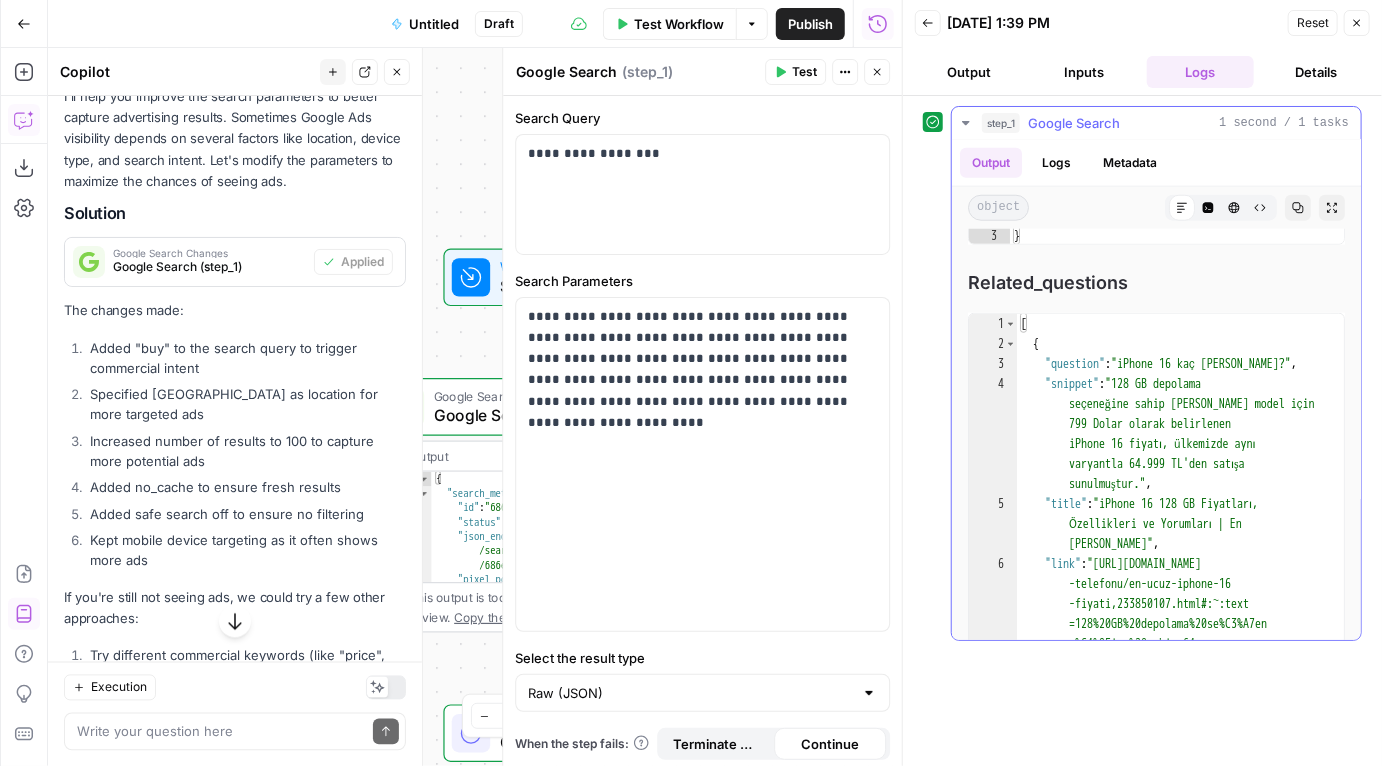 scroll, scrollTop: 919, scrollLeft: 0, axis: vertical 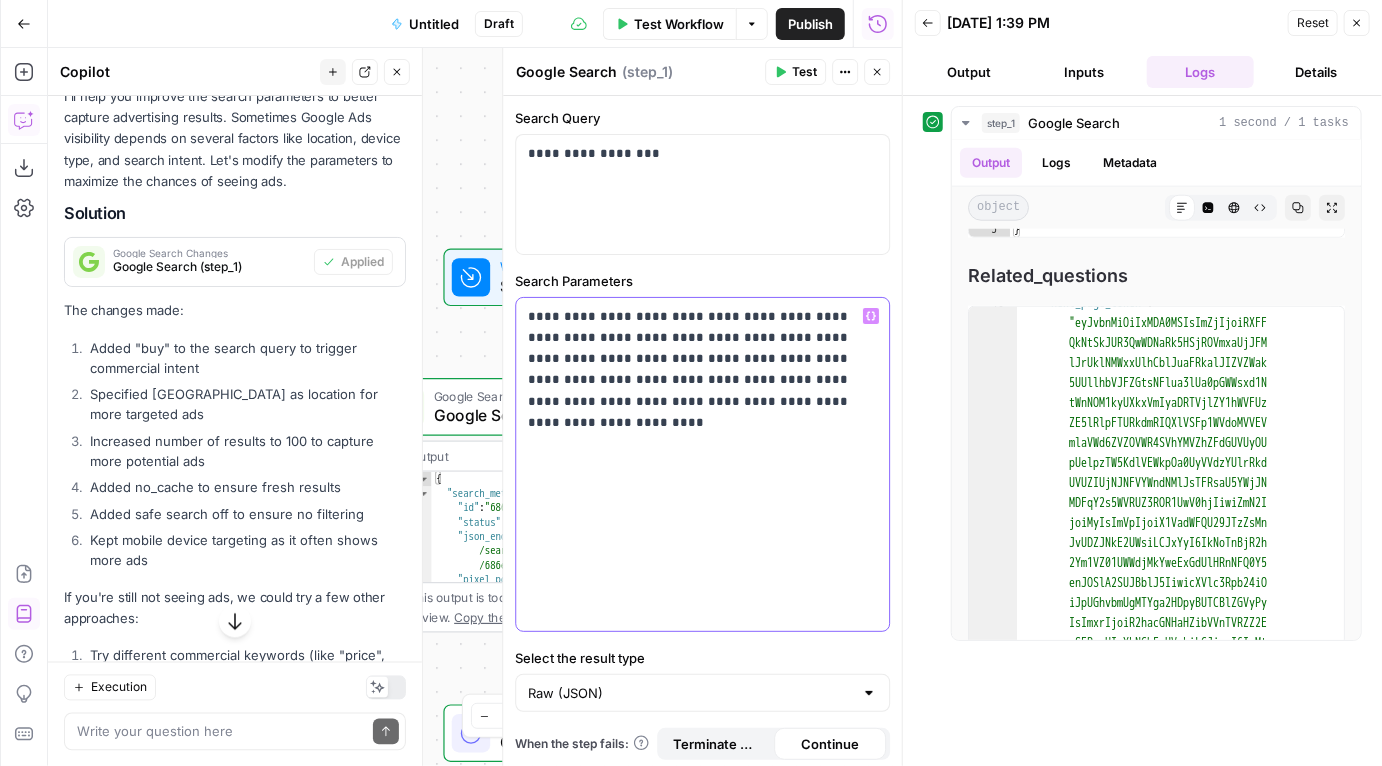 click on "**********" at bounding box center (697, 359) 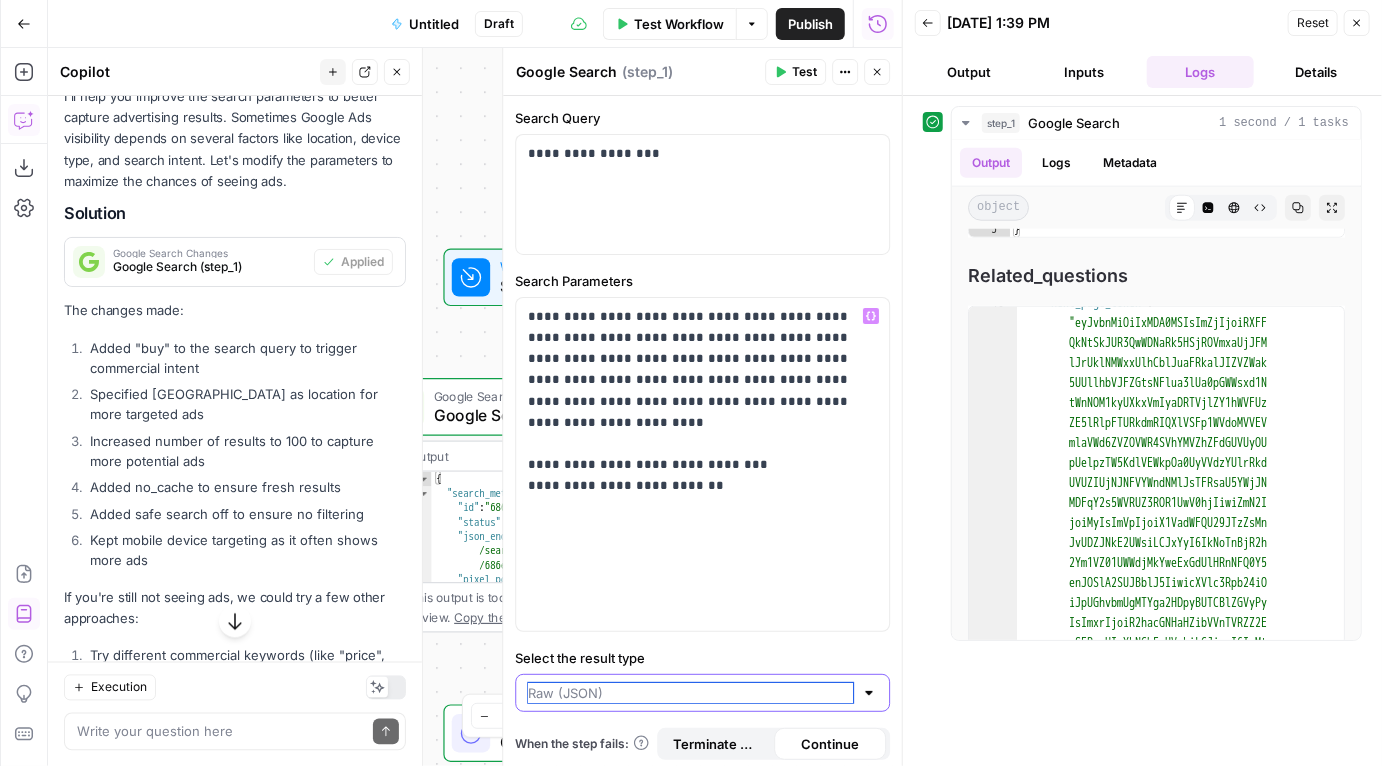 click on "Select the result type" at bounding box center [690, 693] 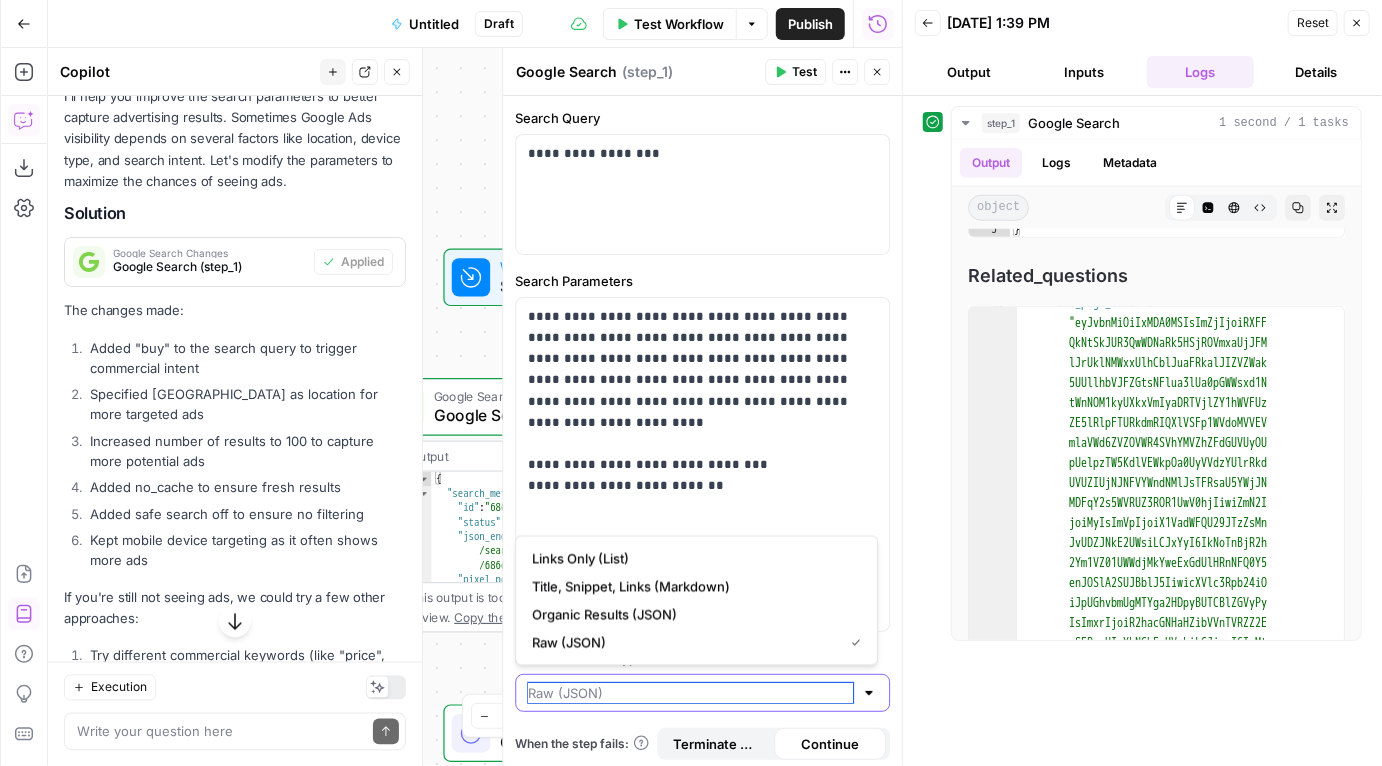 click on "Select the result type" at bounding box center [690, 693] 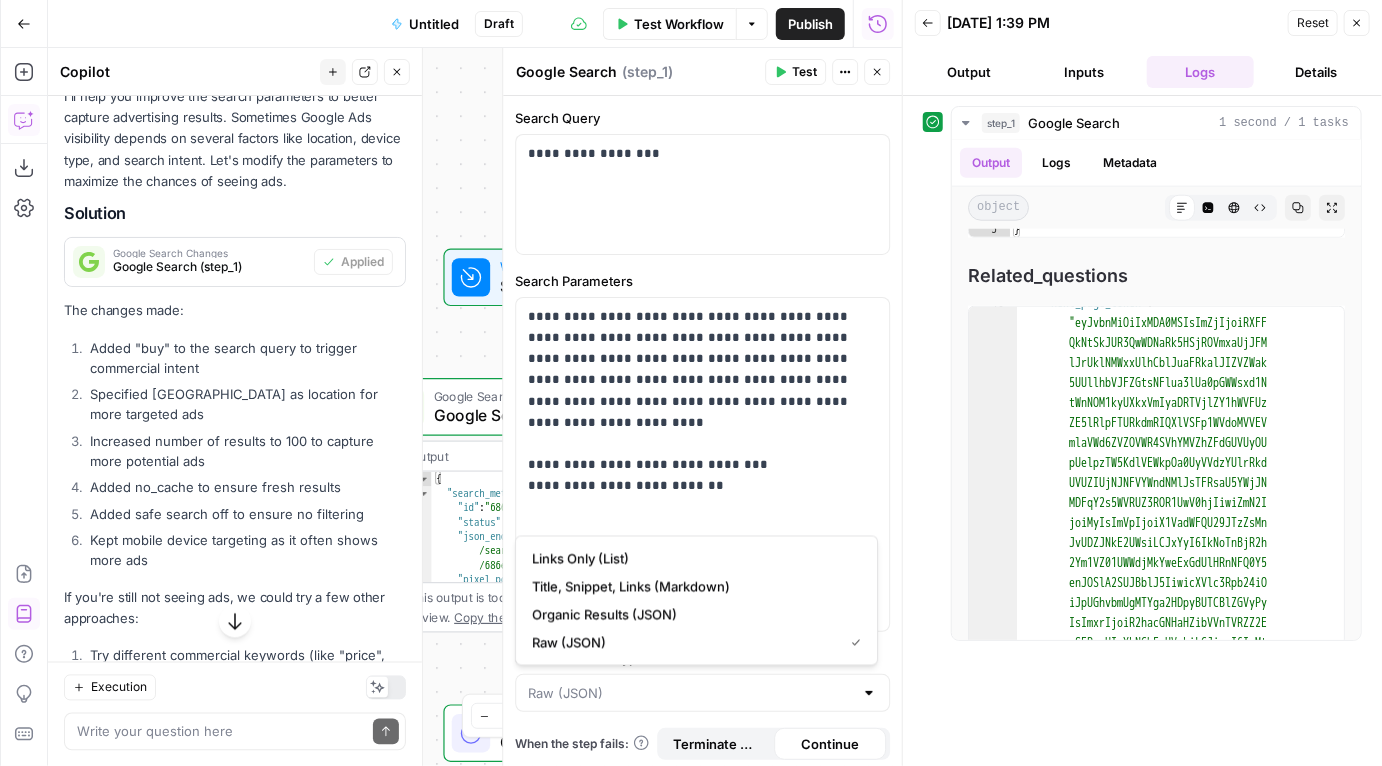 type on "Raw (JSON)" 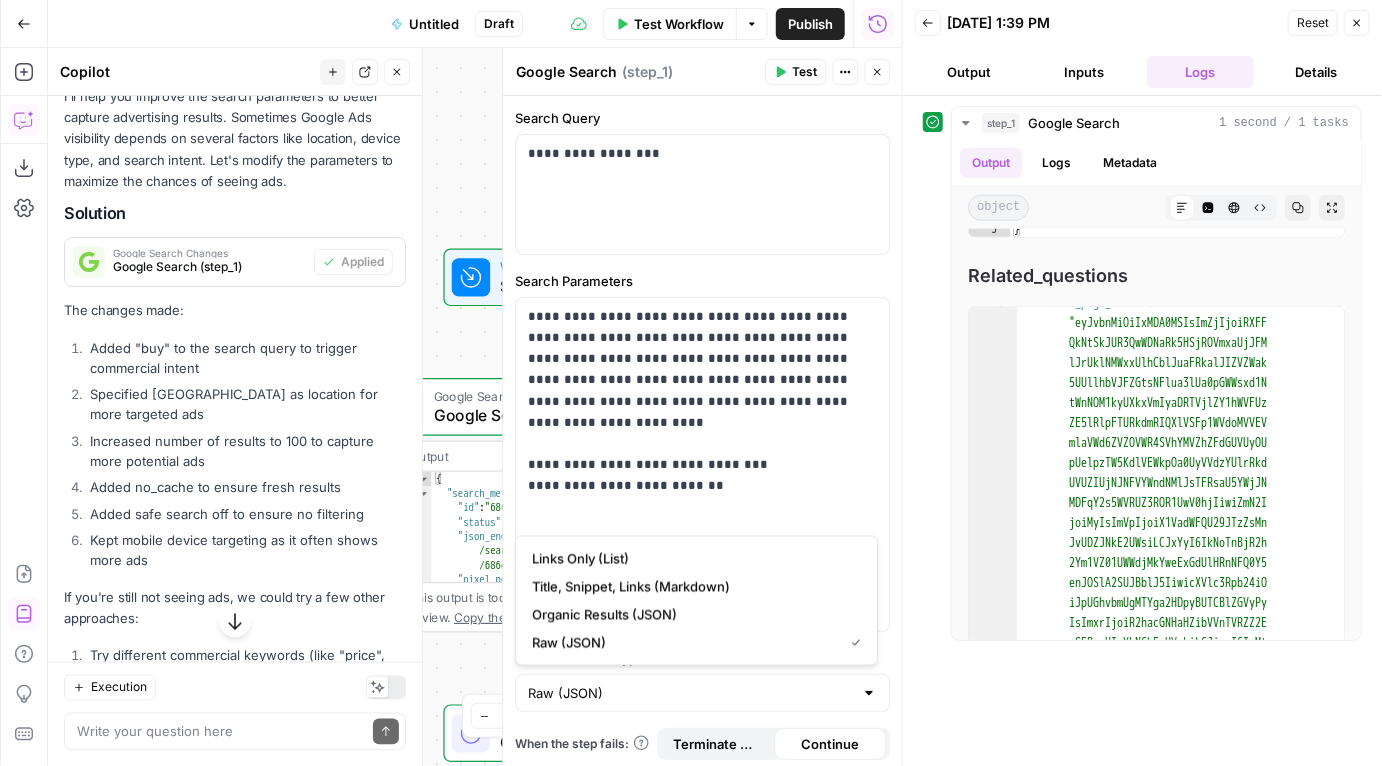 click on "**********" at bounding box center [702, 431] 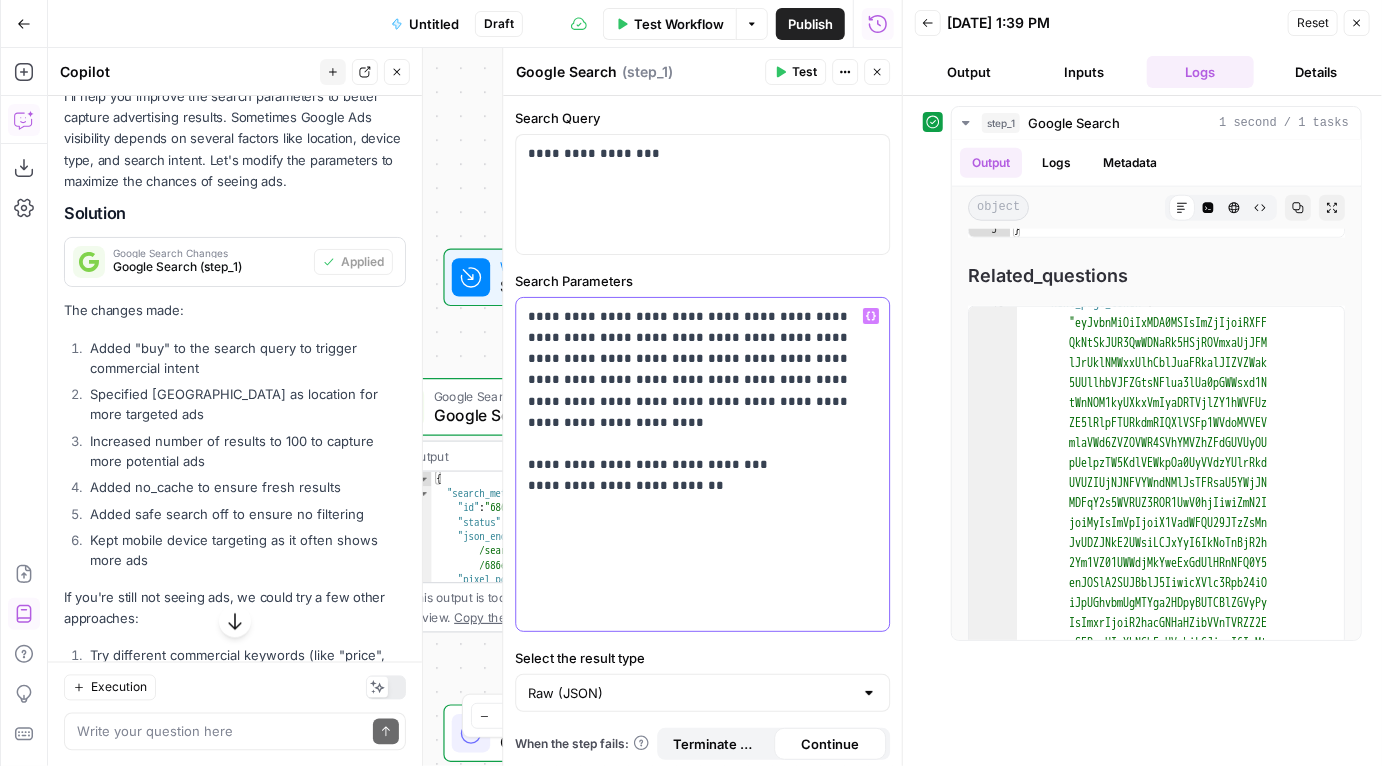 click on "Variables Menu" at bounding box center (871, 316) 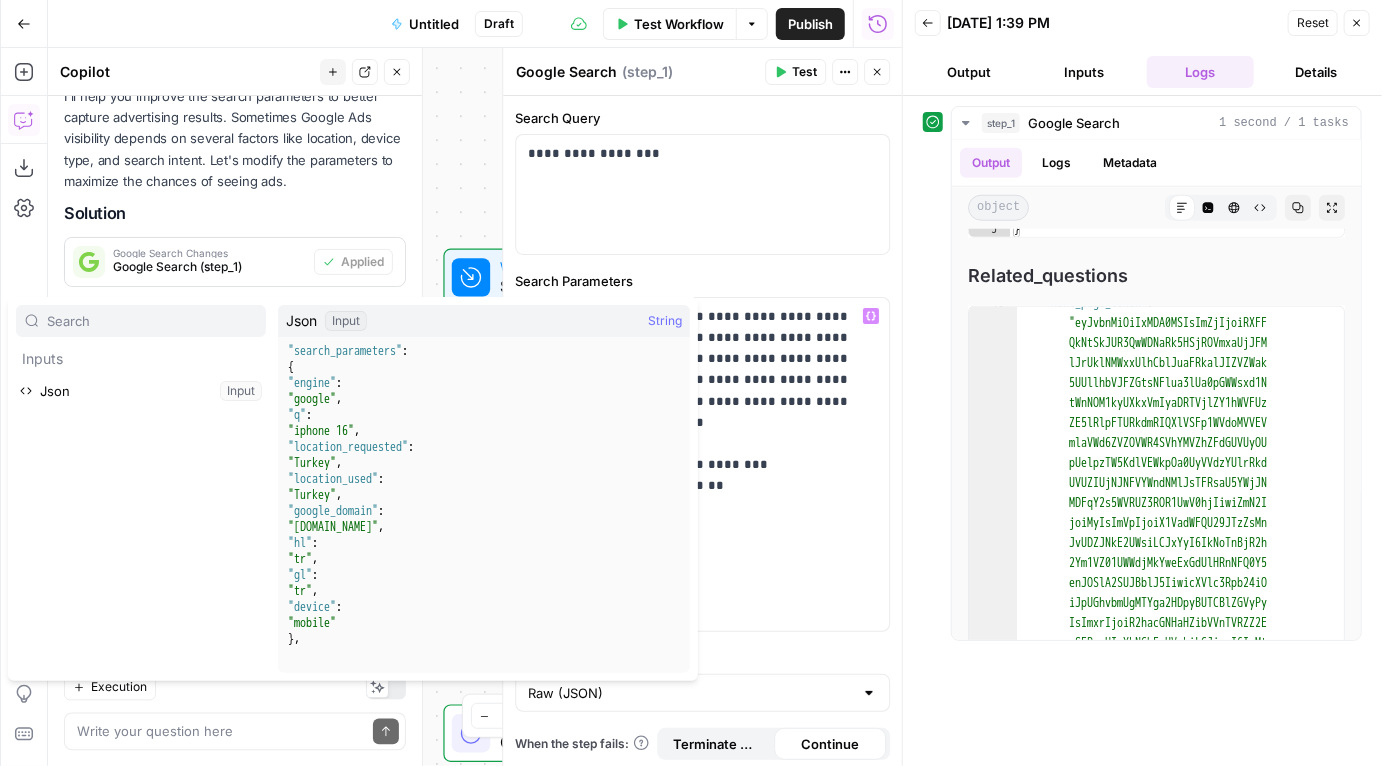 click on "Json" at bounding box center (301, 321) 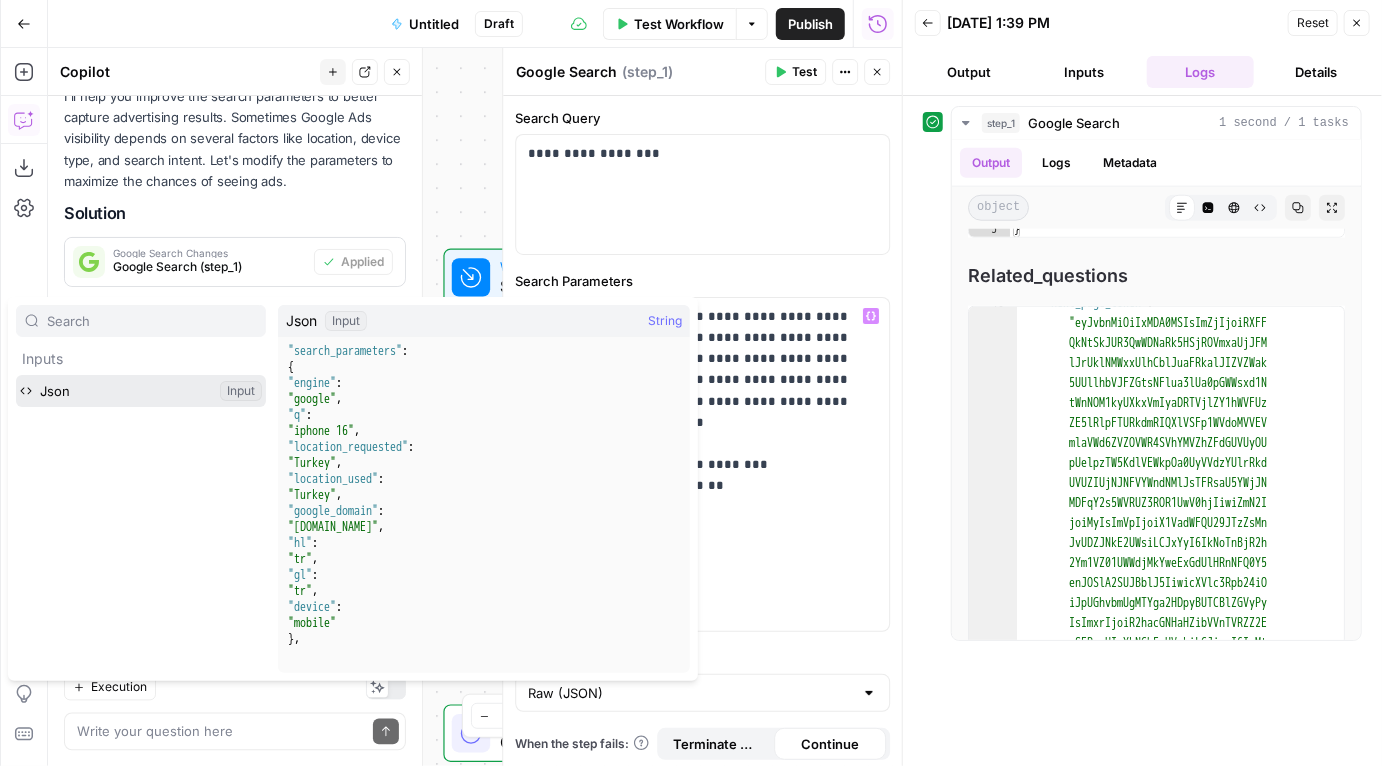 click at bounding box center [141, 391] 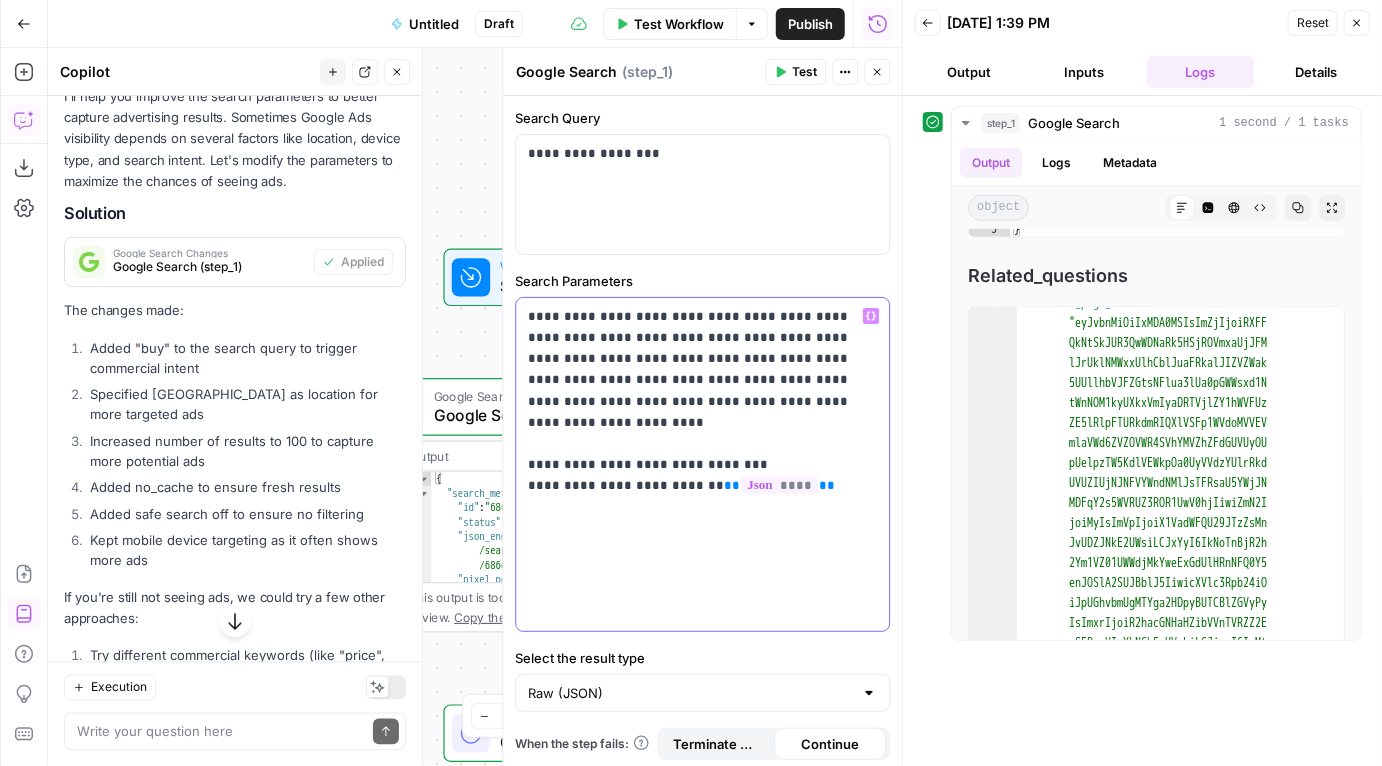 click on "**********" at bounding box center [697, 390] 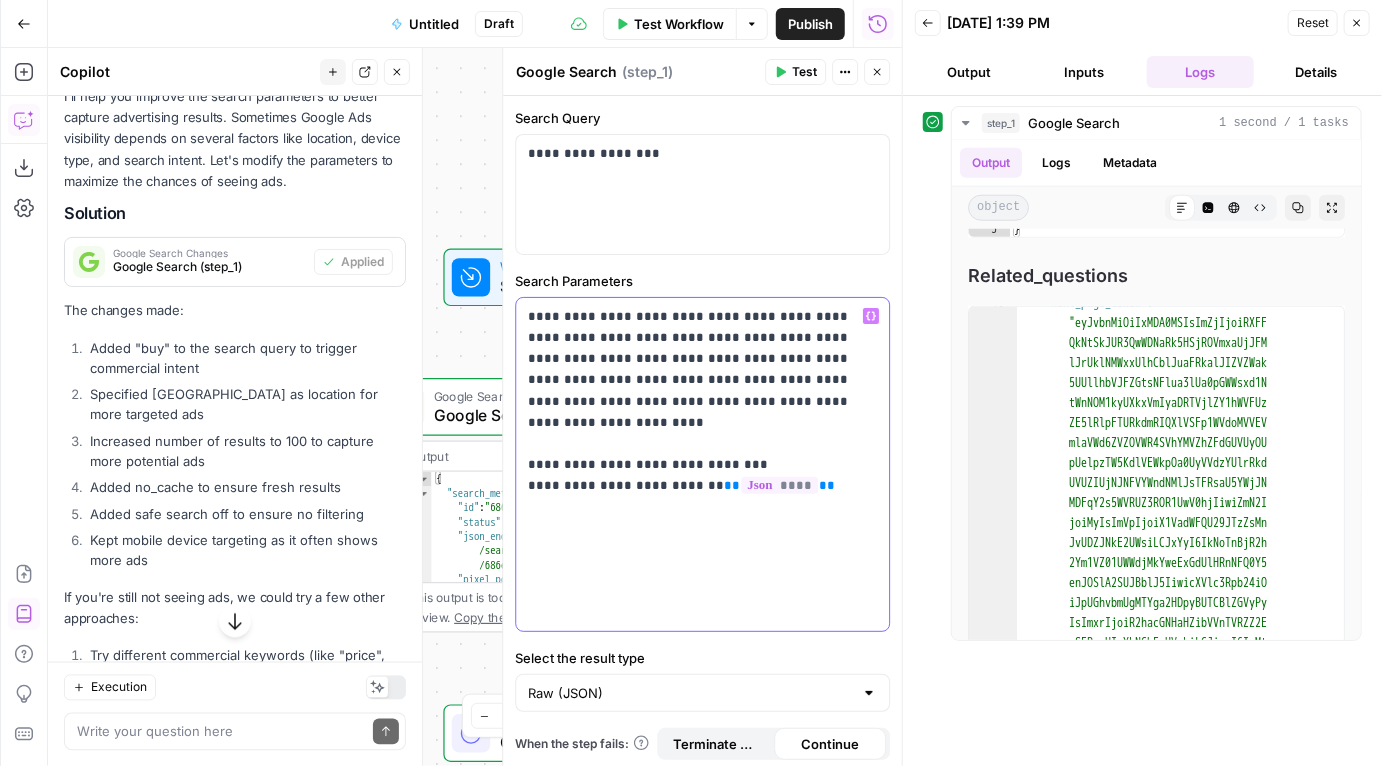 click 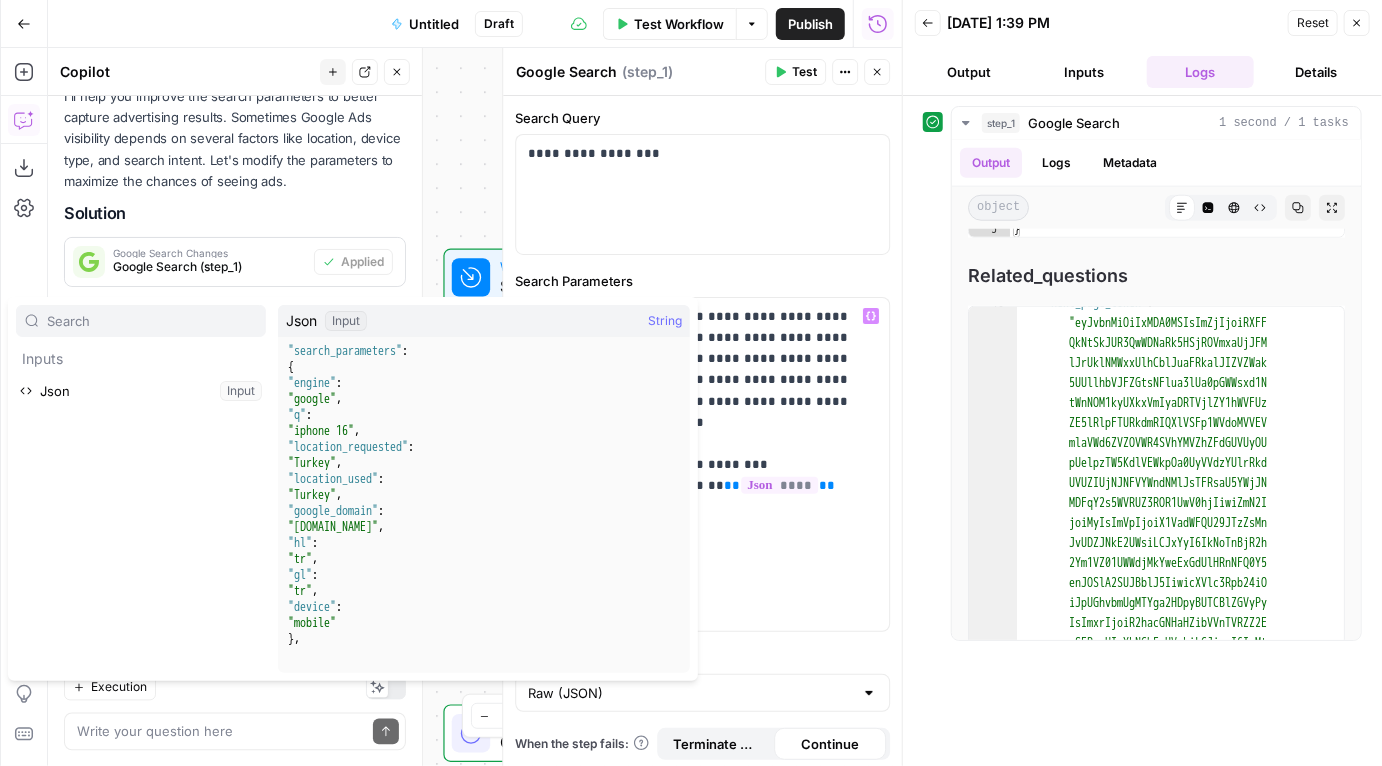 click on "Input" at bounding box center (346, 321) 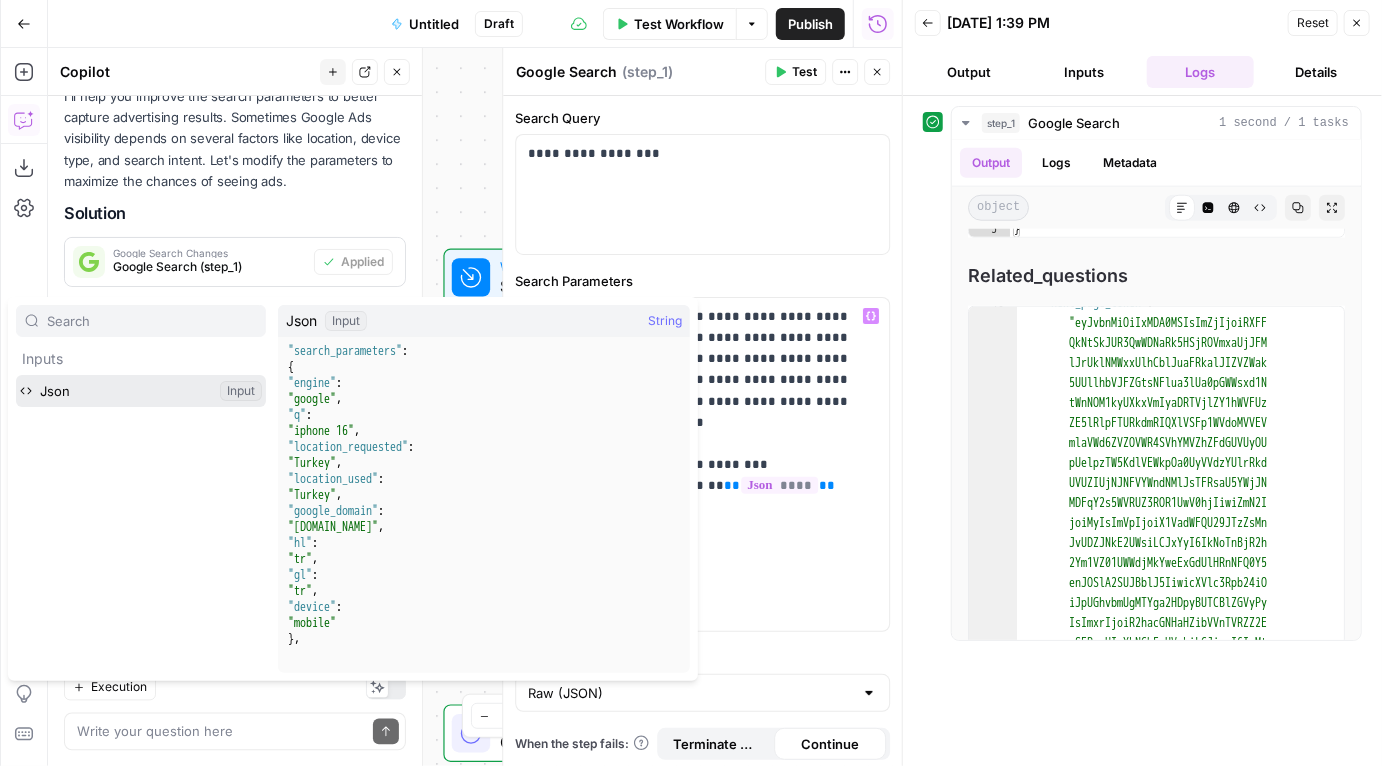 click at bounding box center (141, 391) 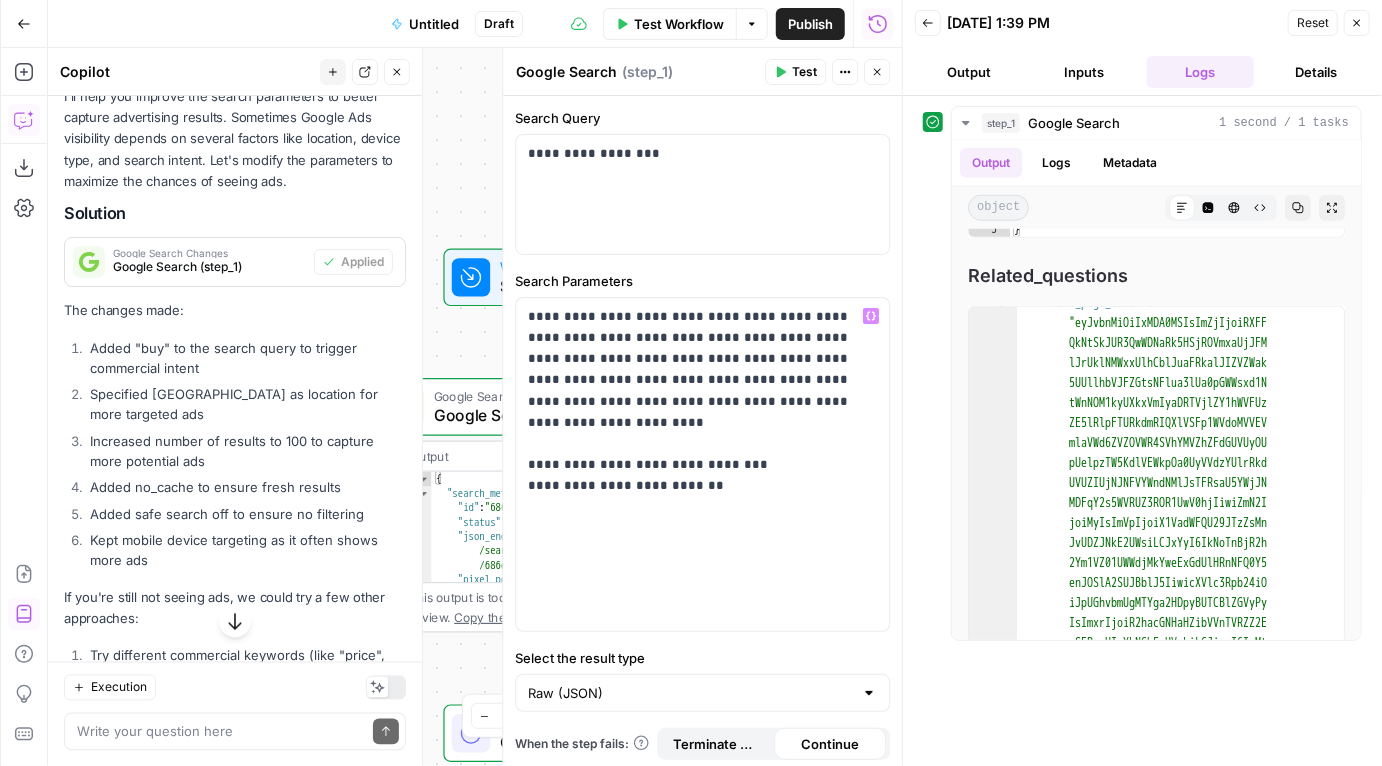 click on "Google Search Google Search  ( step_1 ) Test Actions Close" at bounding box center [702, 72] 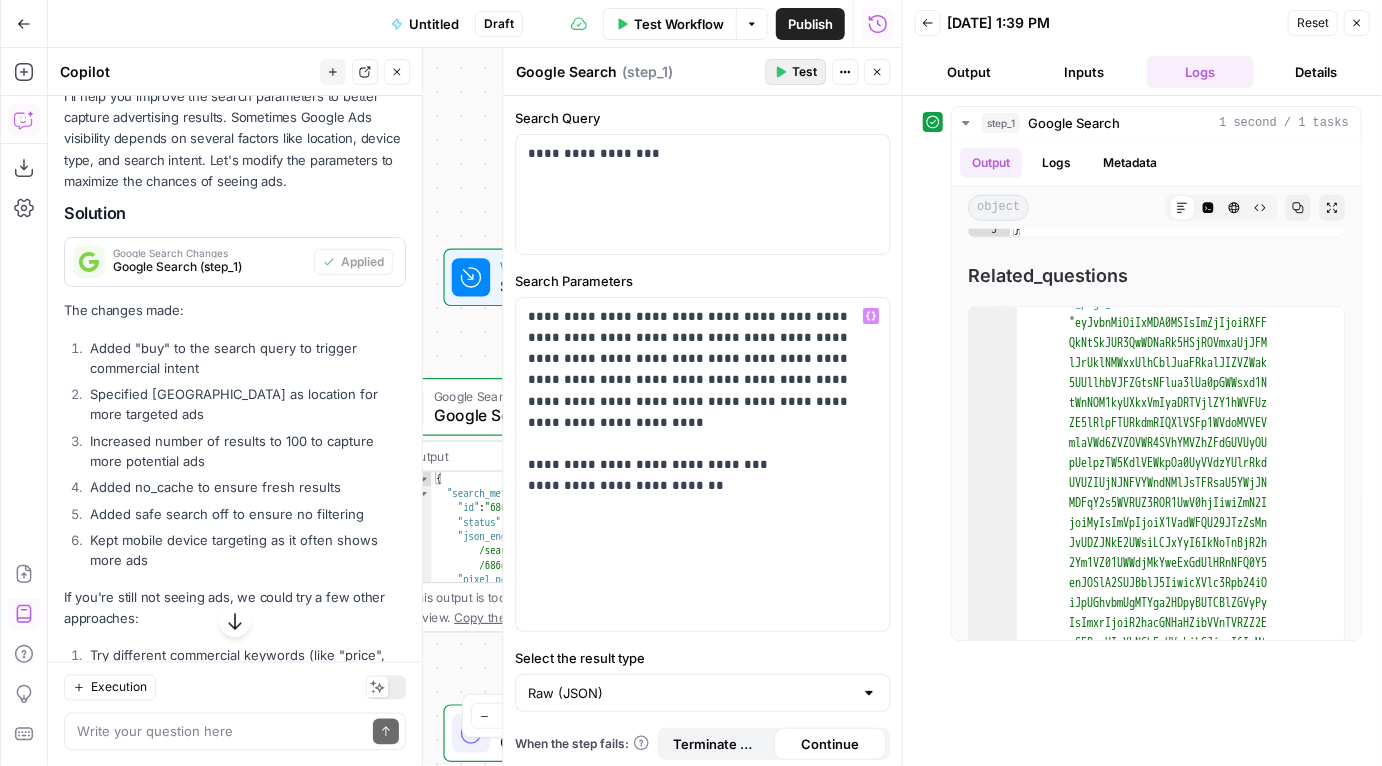 click on "Test" at bounding box center (795, 72) 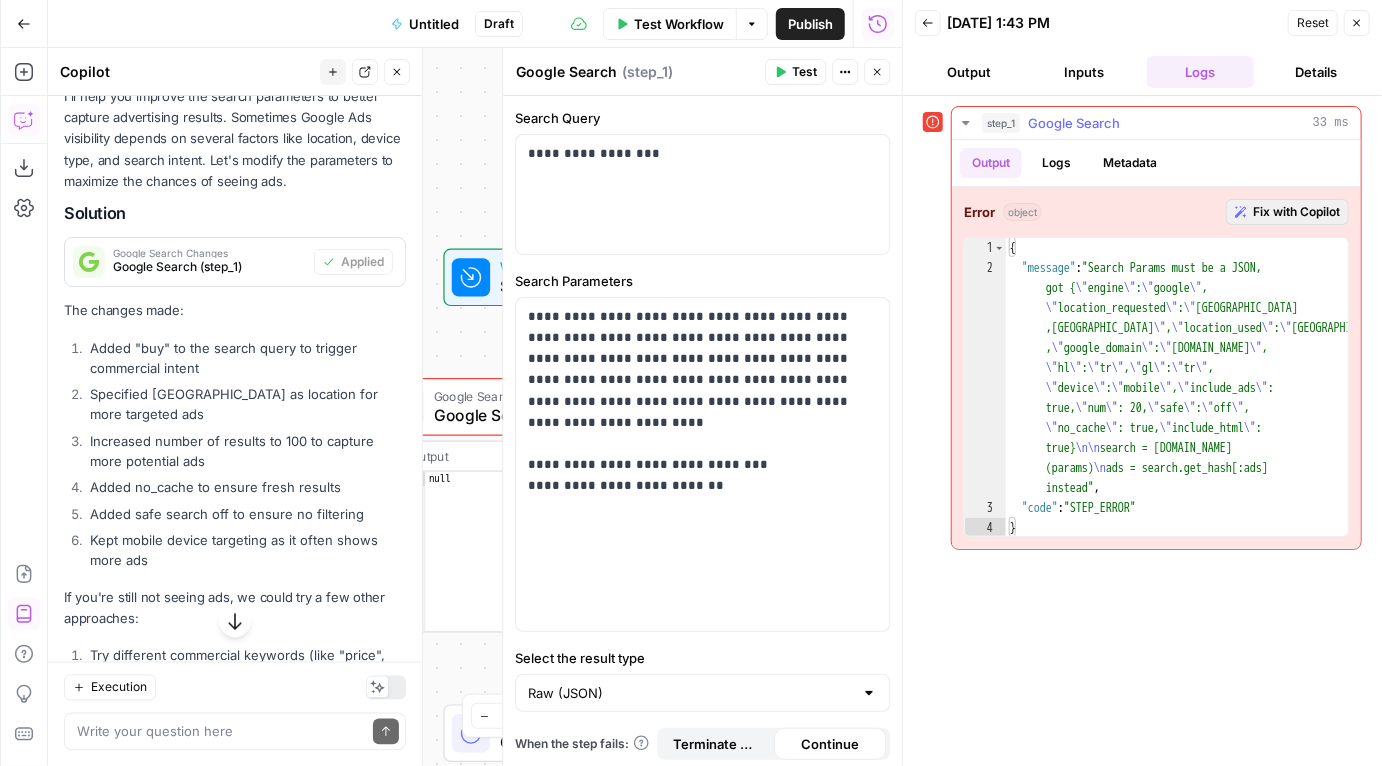 click on "Fix with Copilot" at bounding box center [1296, 212] 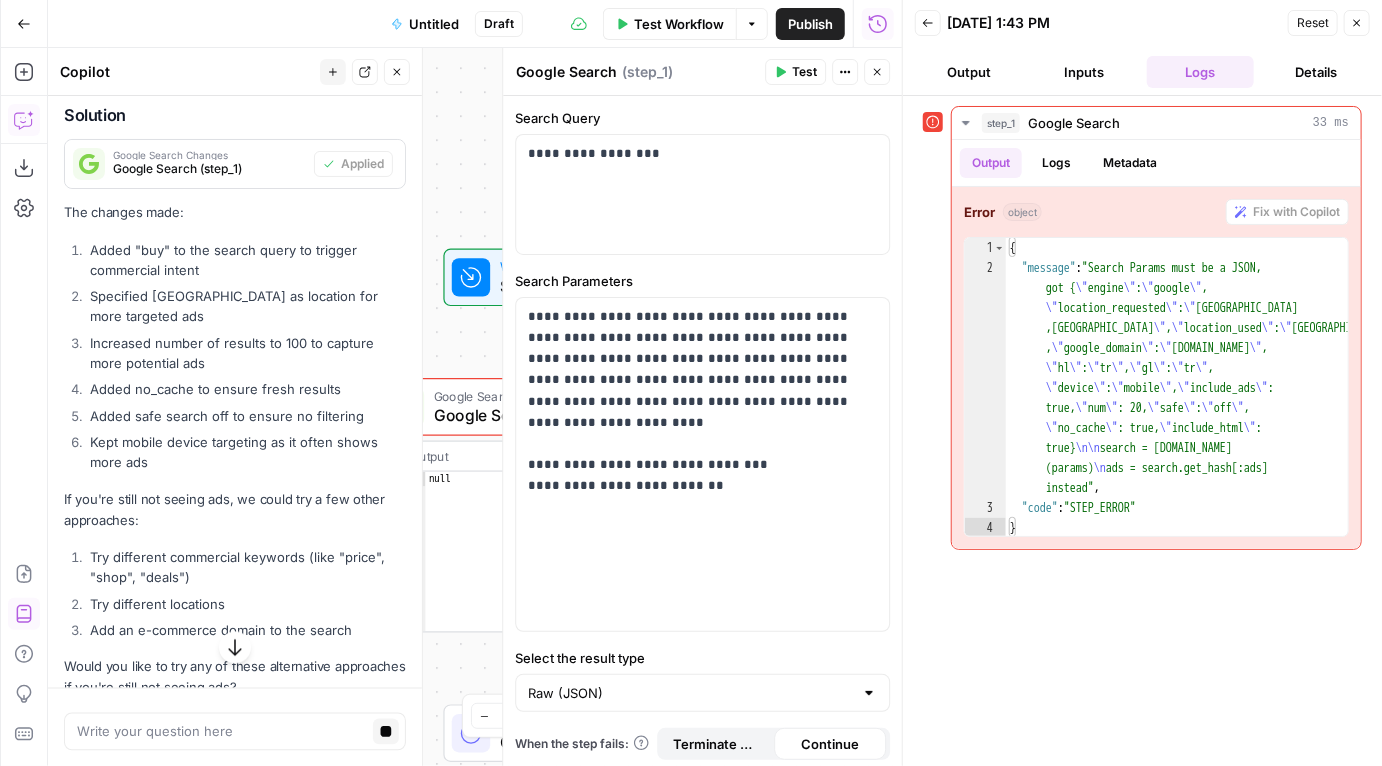 scroll, scrollTop: 1644, scrollLeft: 0, axis: vertical 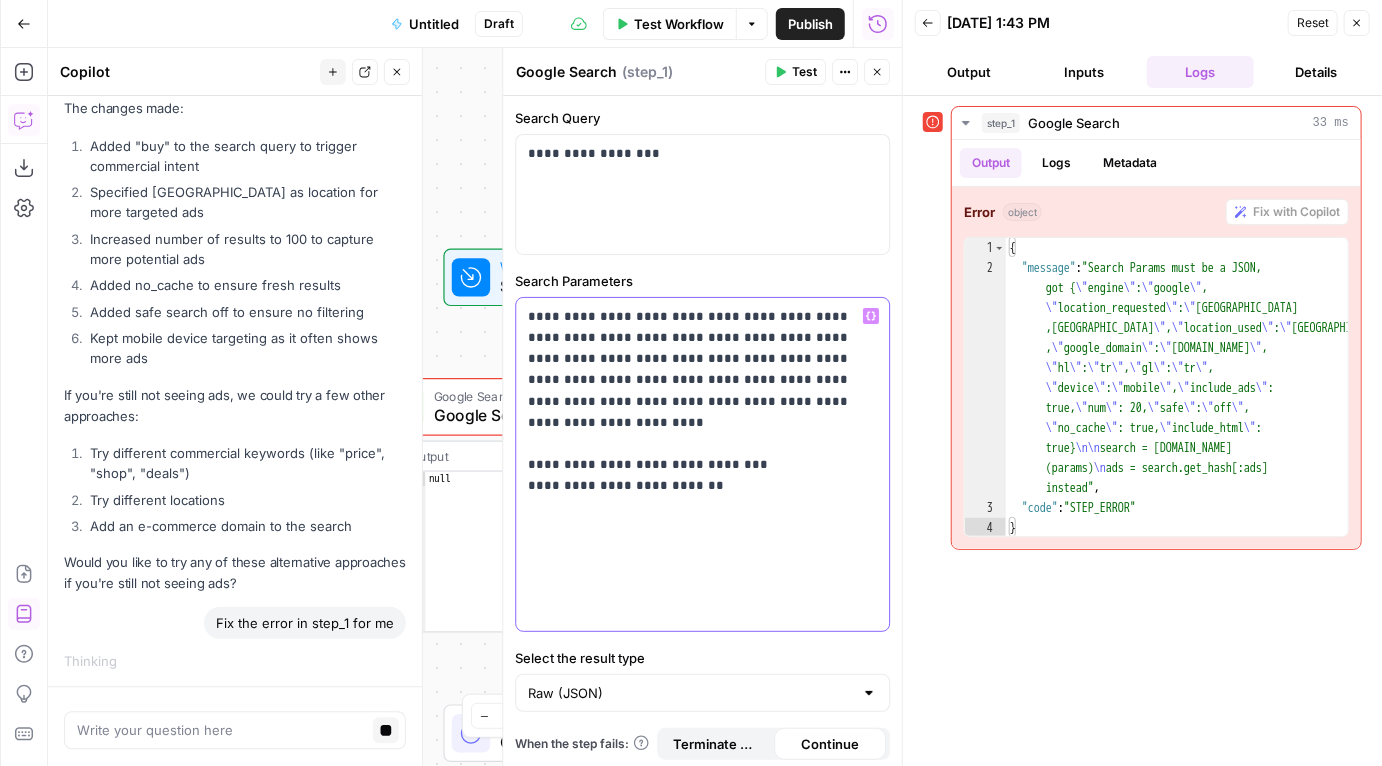 drag, startPoint x: 843, startPoint y: 400, endPoint x: 528, endPoint y: 317, distance: 325.75143 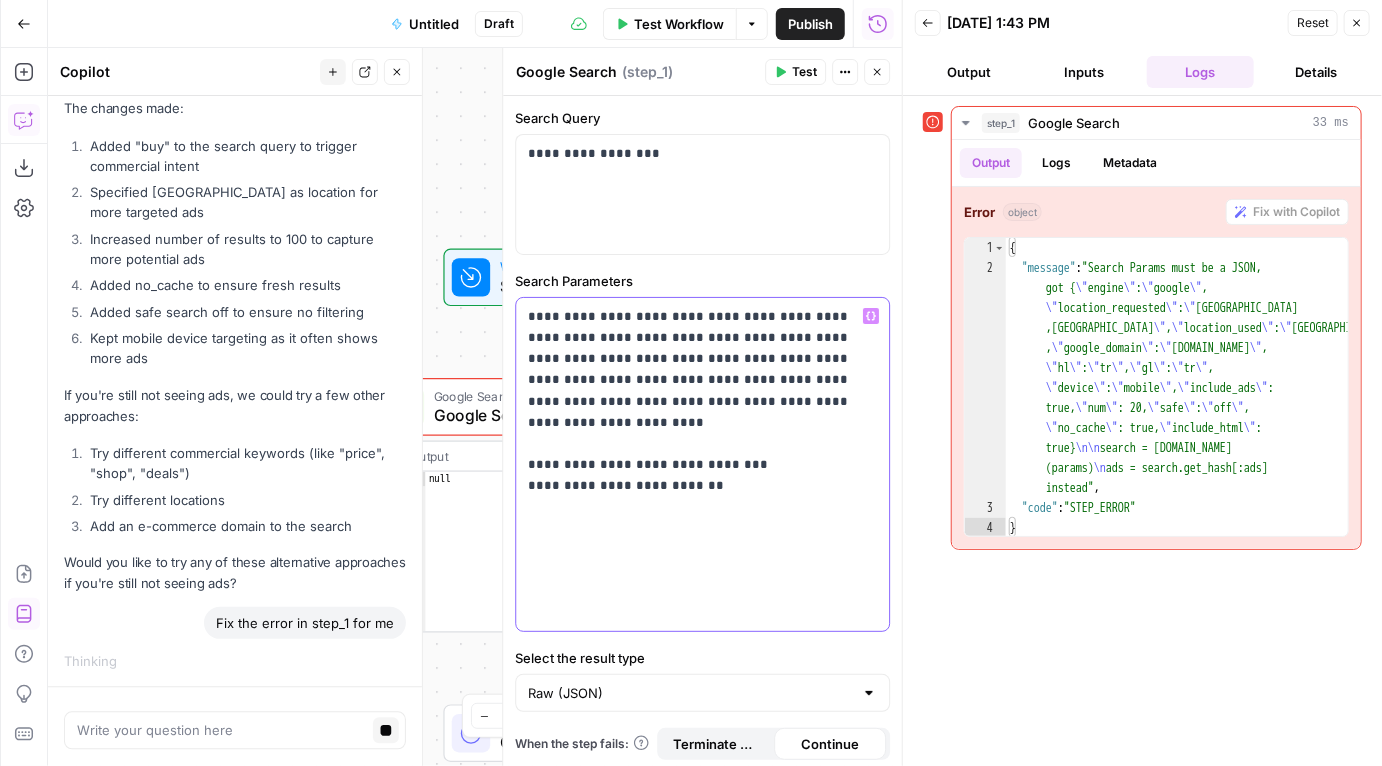 click on "**********" at bounding box center [697, 390] 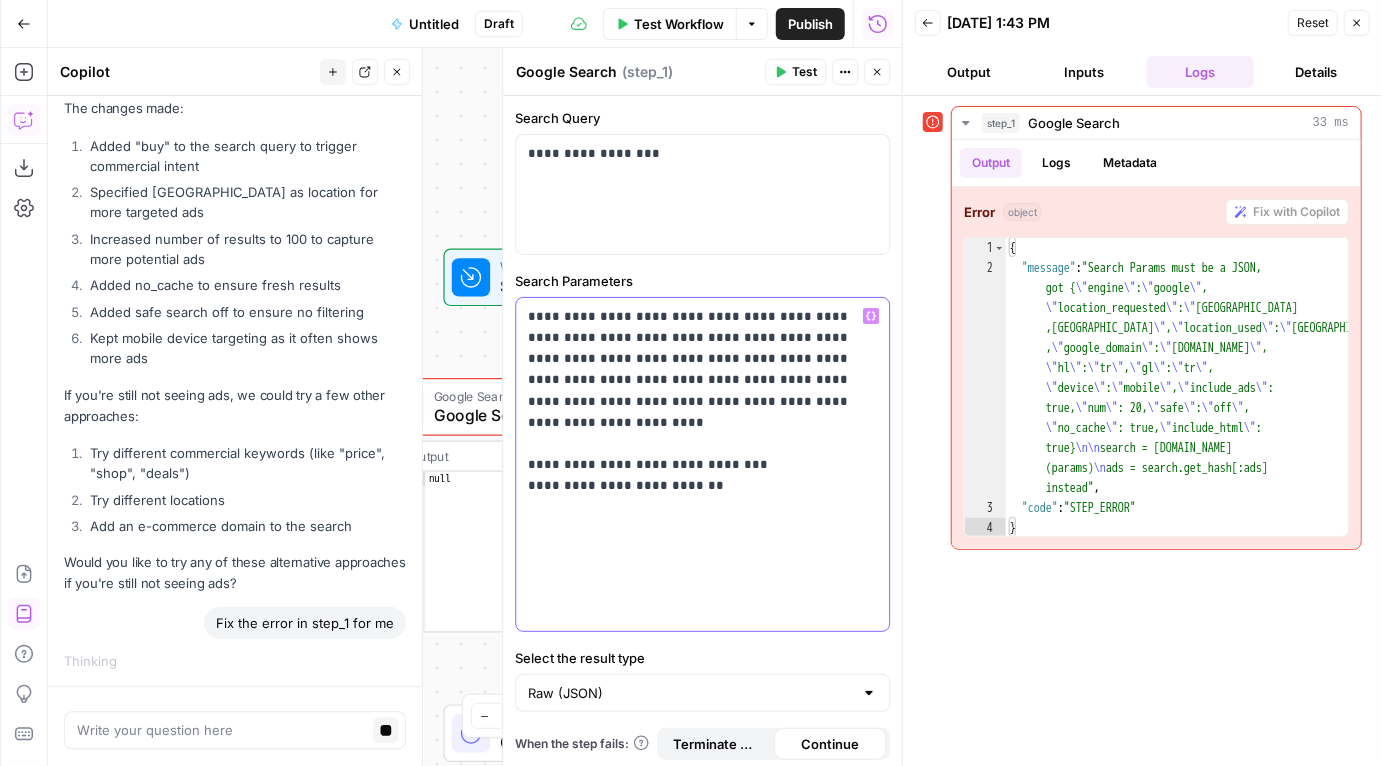 copy on "**********" 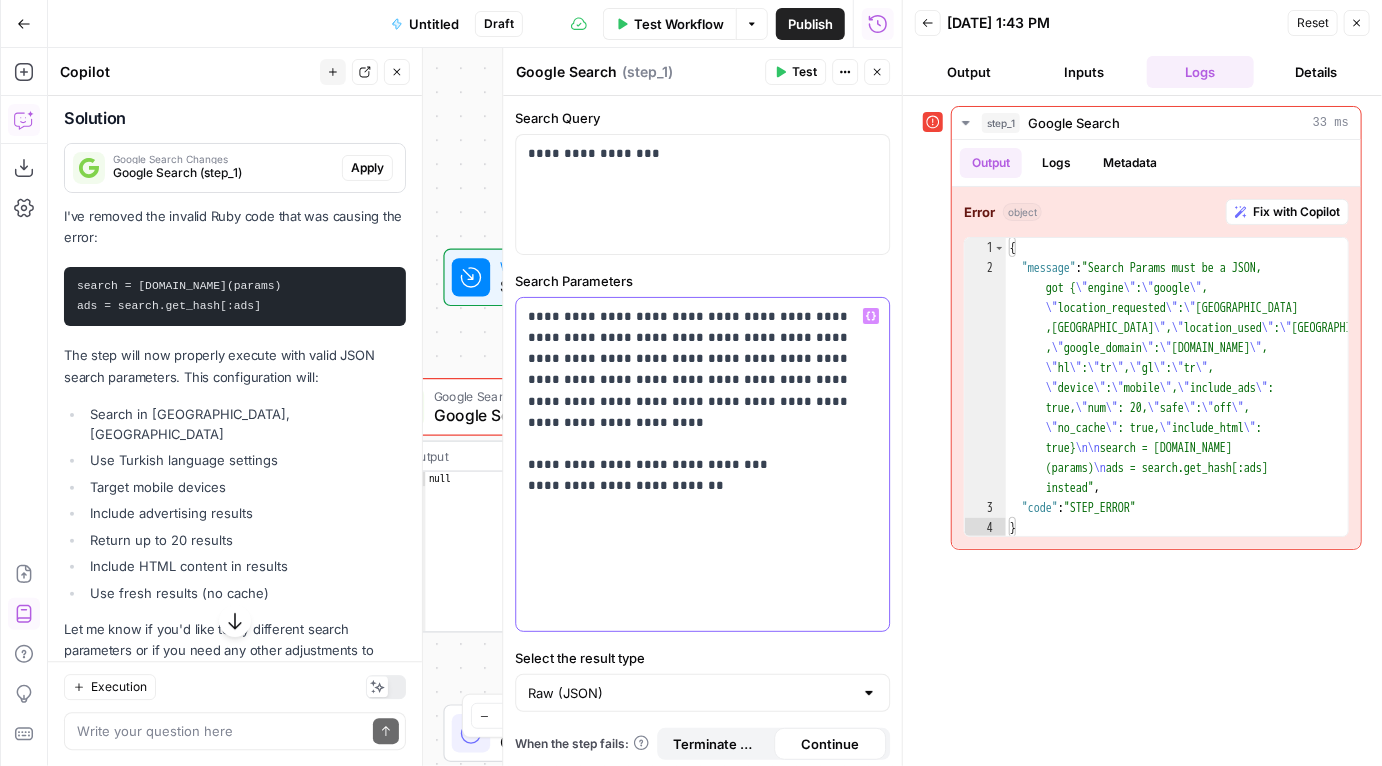 scroll, scrollTop: 2427, scrollLeft: 0, axis: vertical 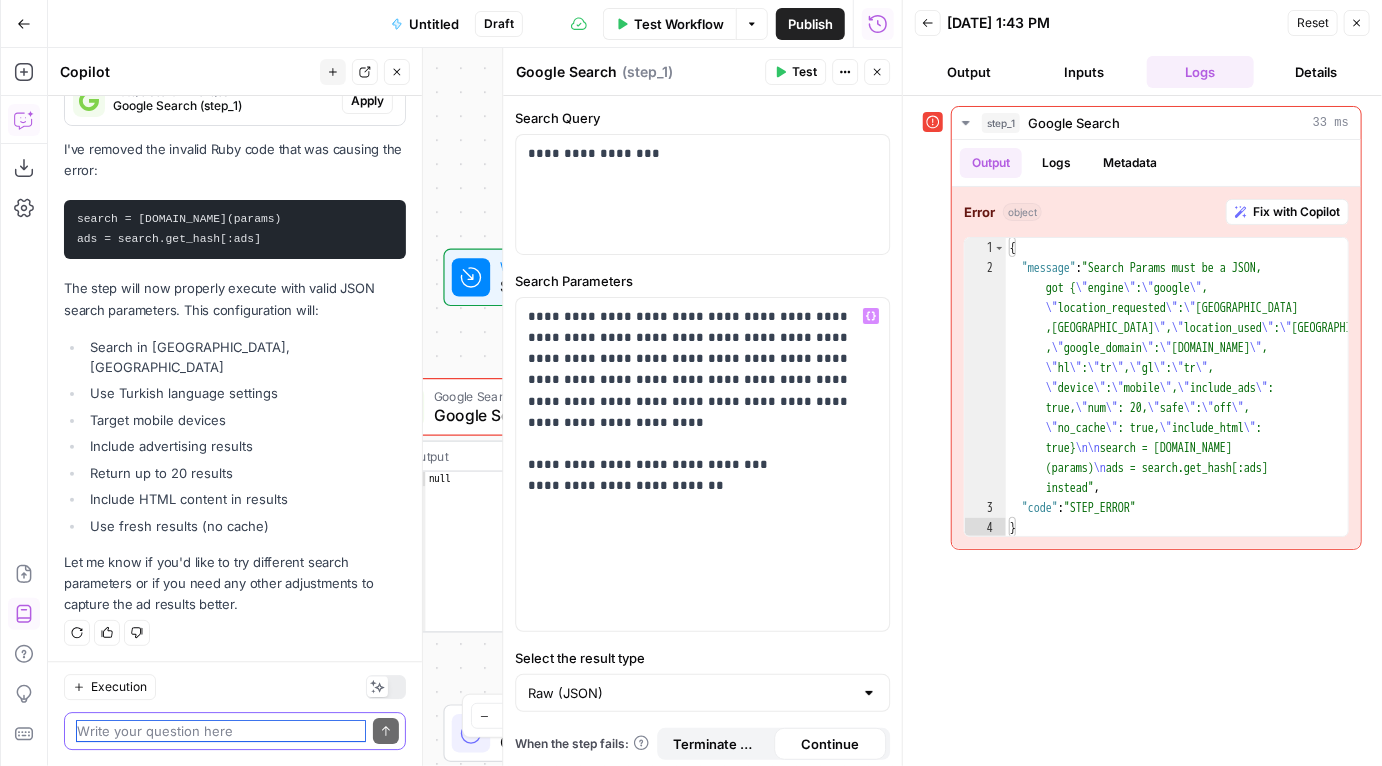 click at bounding box center [221, 731] 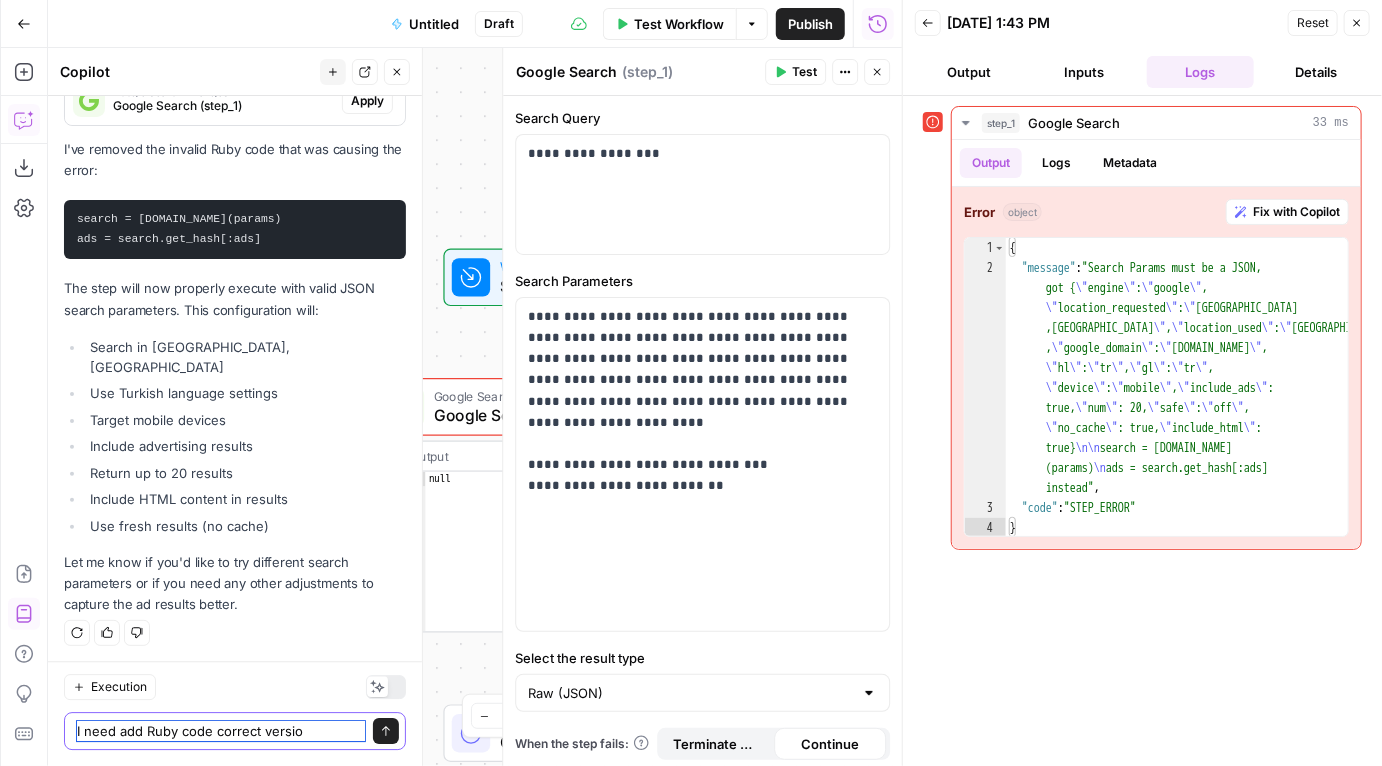 type on "I need add Ruby code correct version" 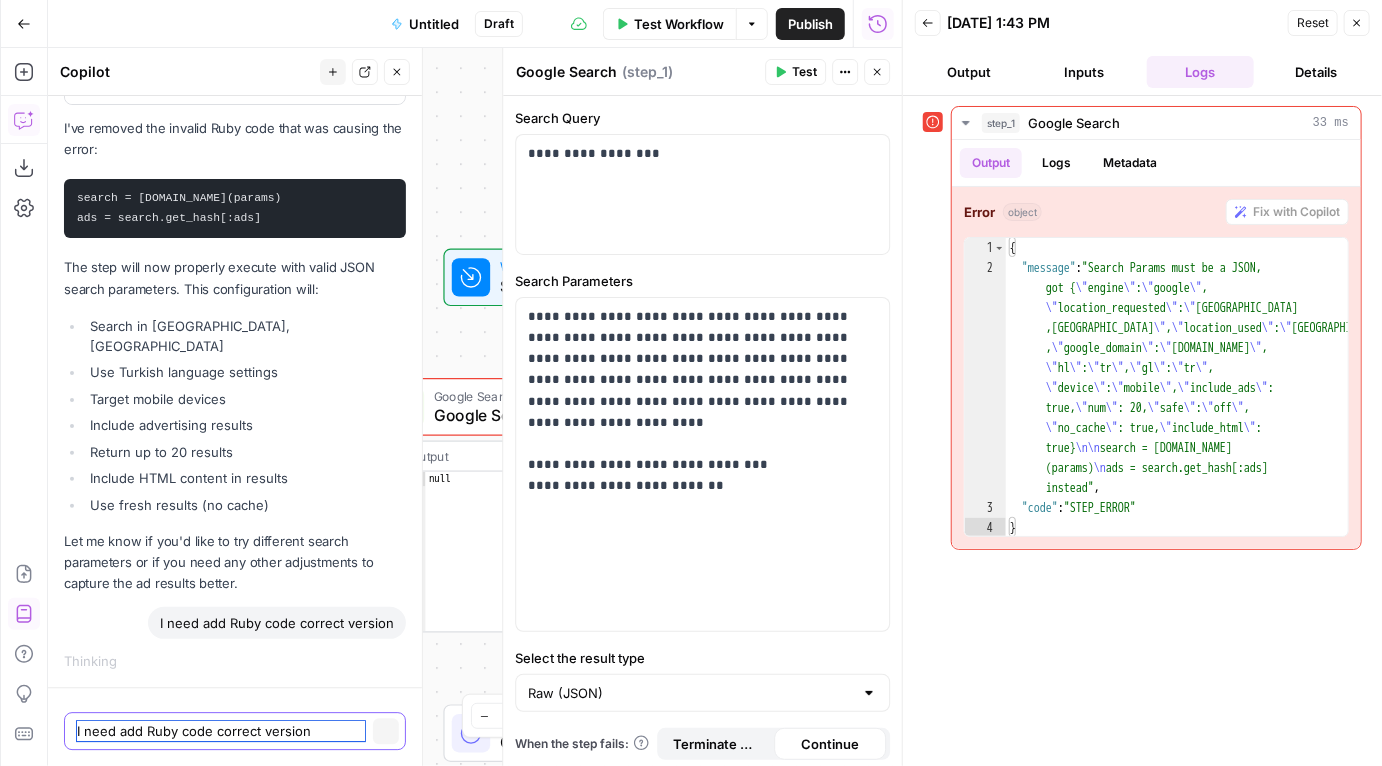 type 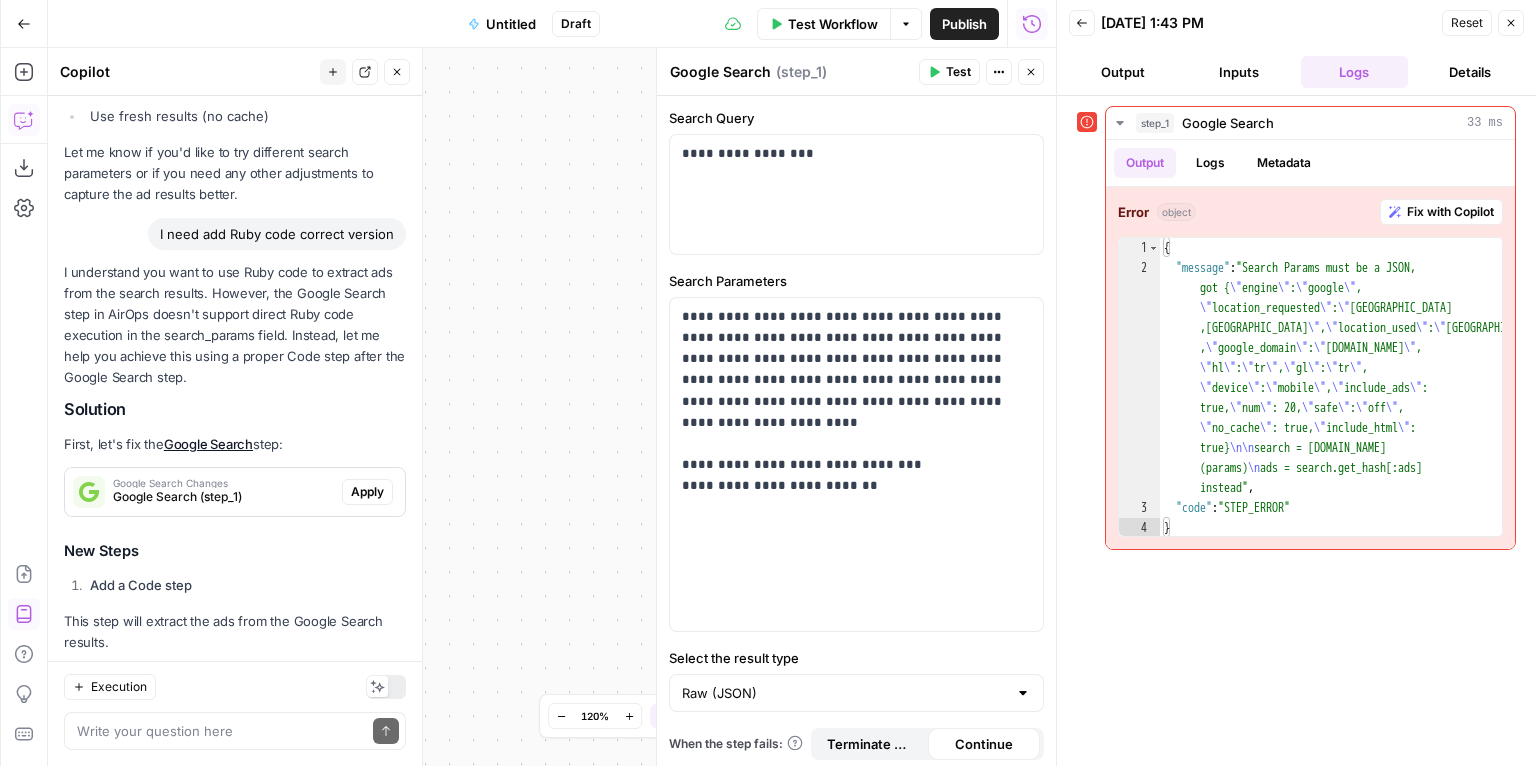 scroll, scrollTop: 2836, scrollLeft: 0, axis: vertical 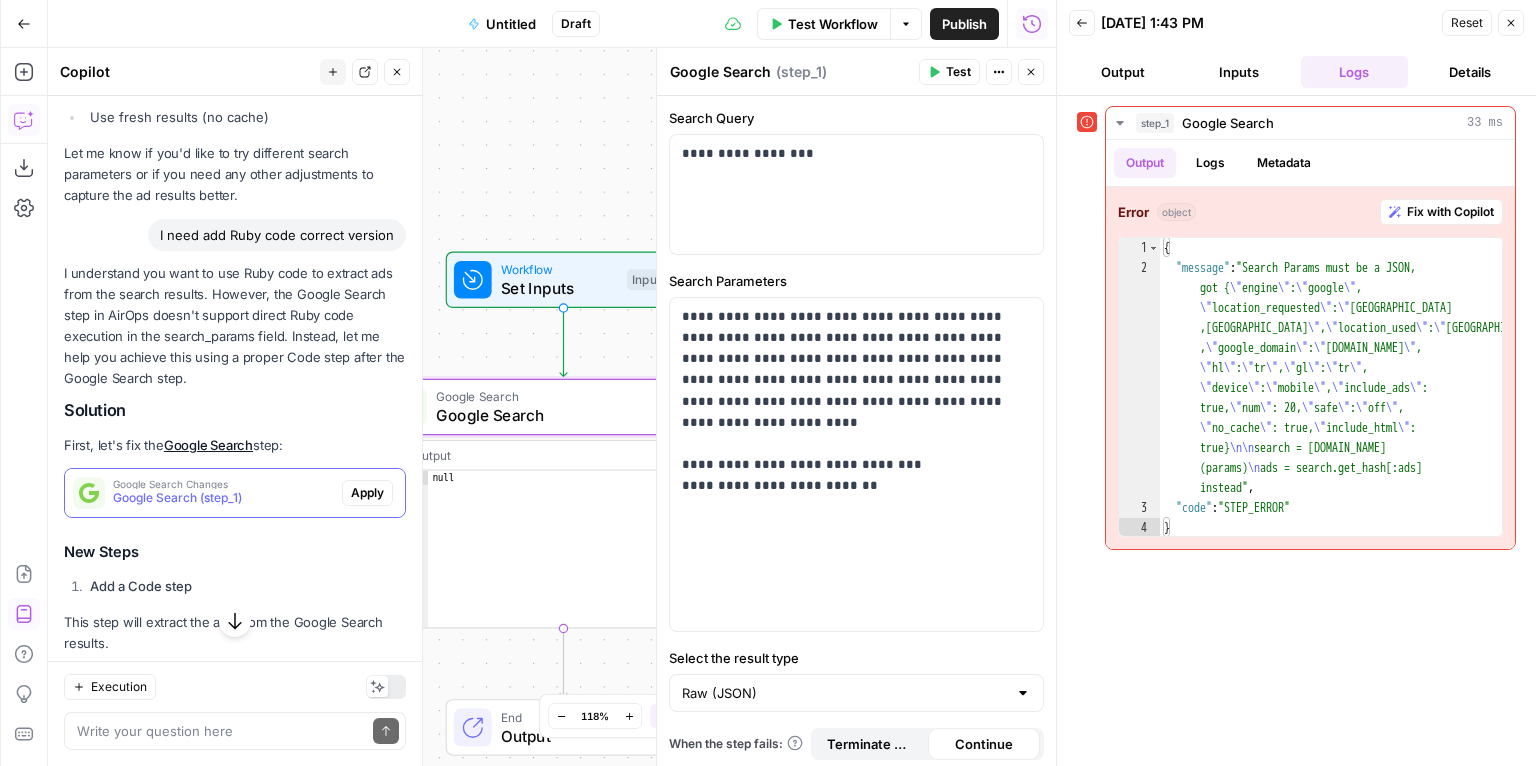 click on "Google Search (step_1)" at bounding box center (223, 498) 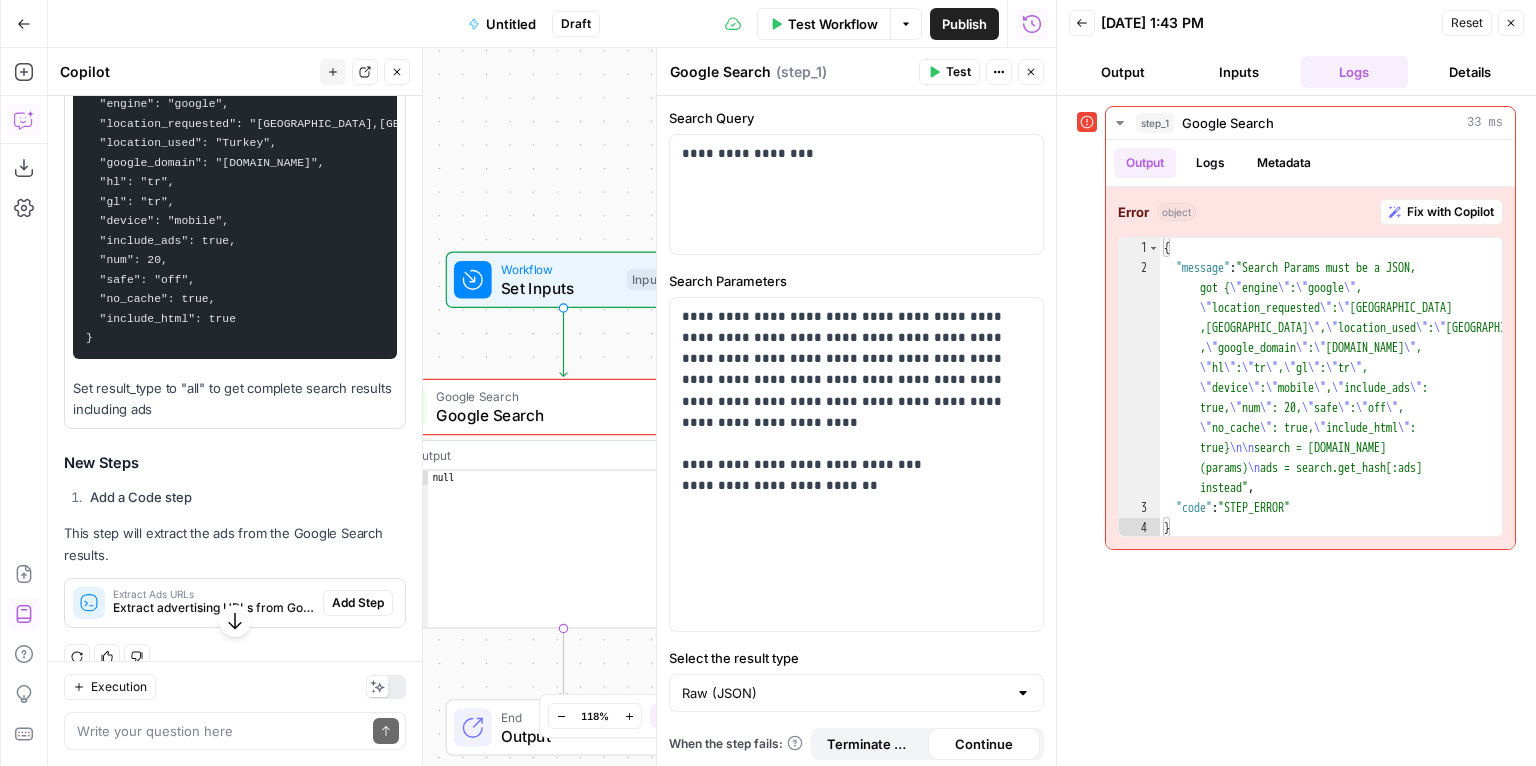 scroll, scrollTop: 3350, scrollLeft: 0, axis: vertical 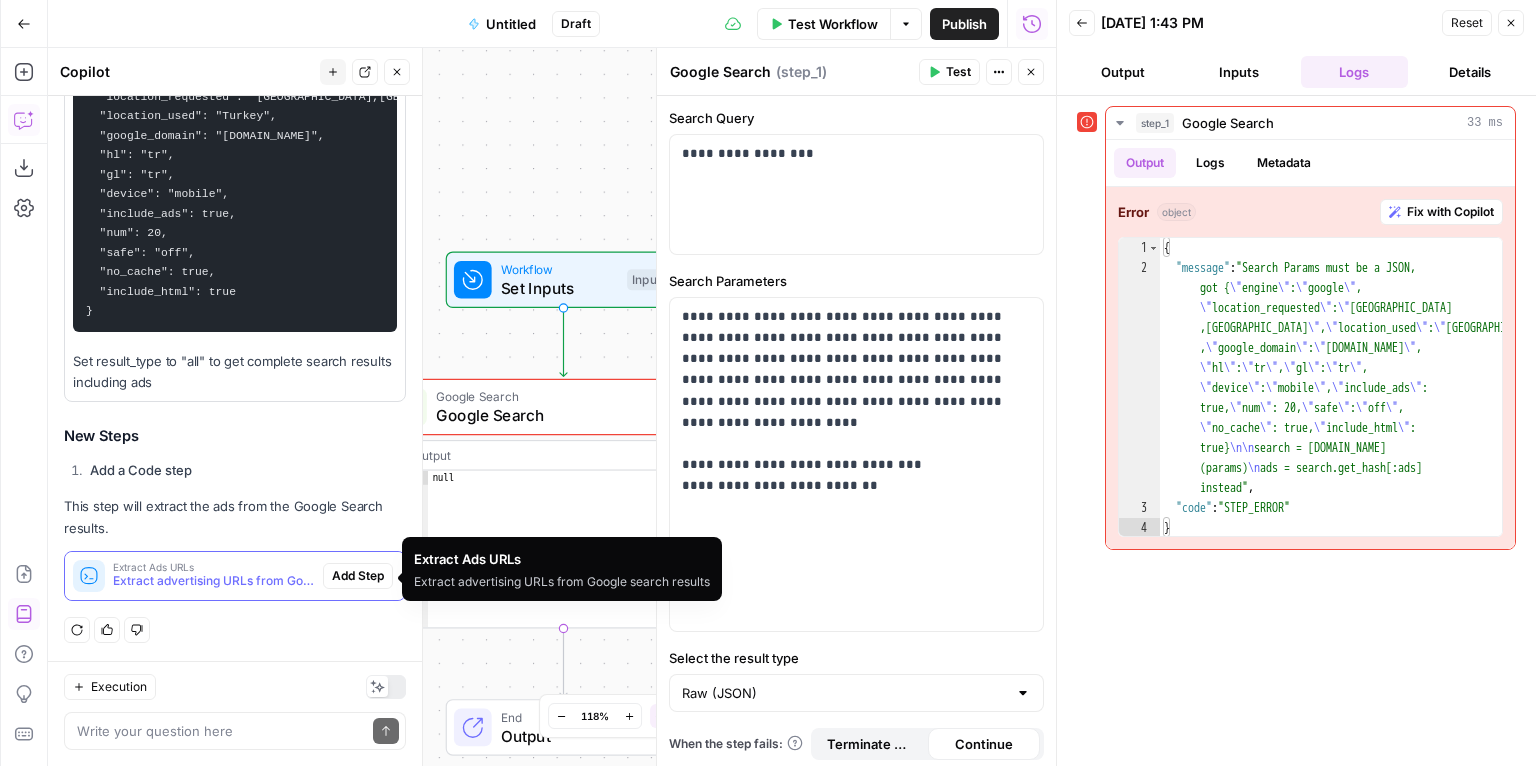 click on "Extract advertising URLs from Google search results" at bounding box center (214, 581) 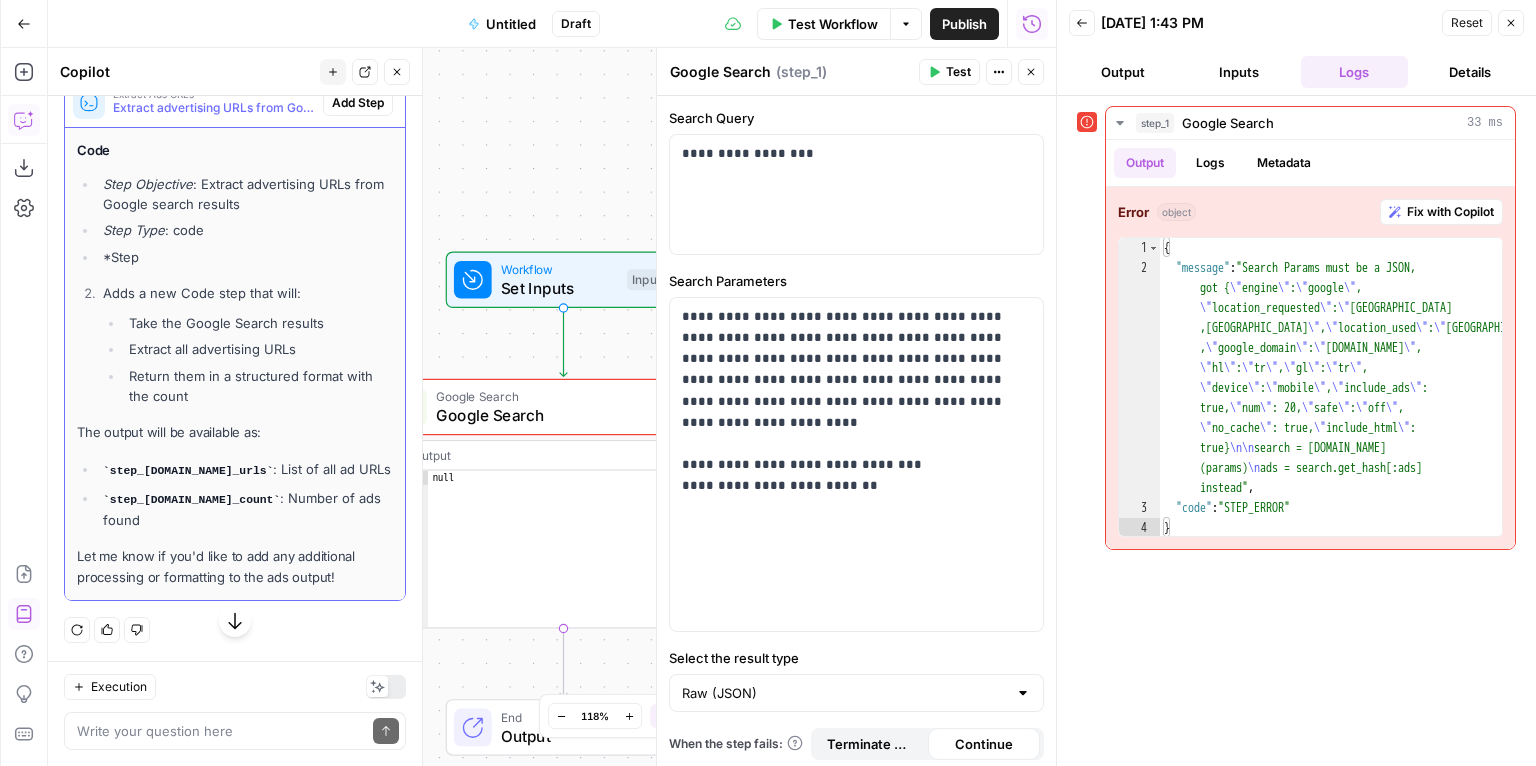 scroll, scrollTop: 3821, scrollLeft: 0, axis: vertical 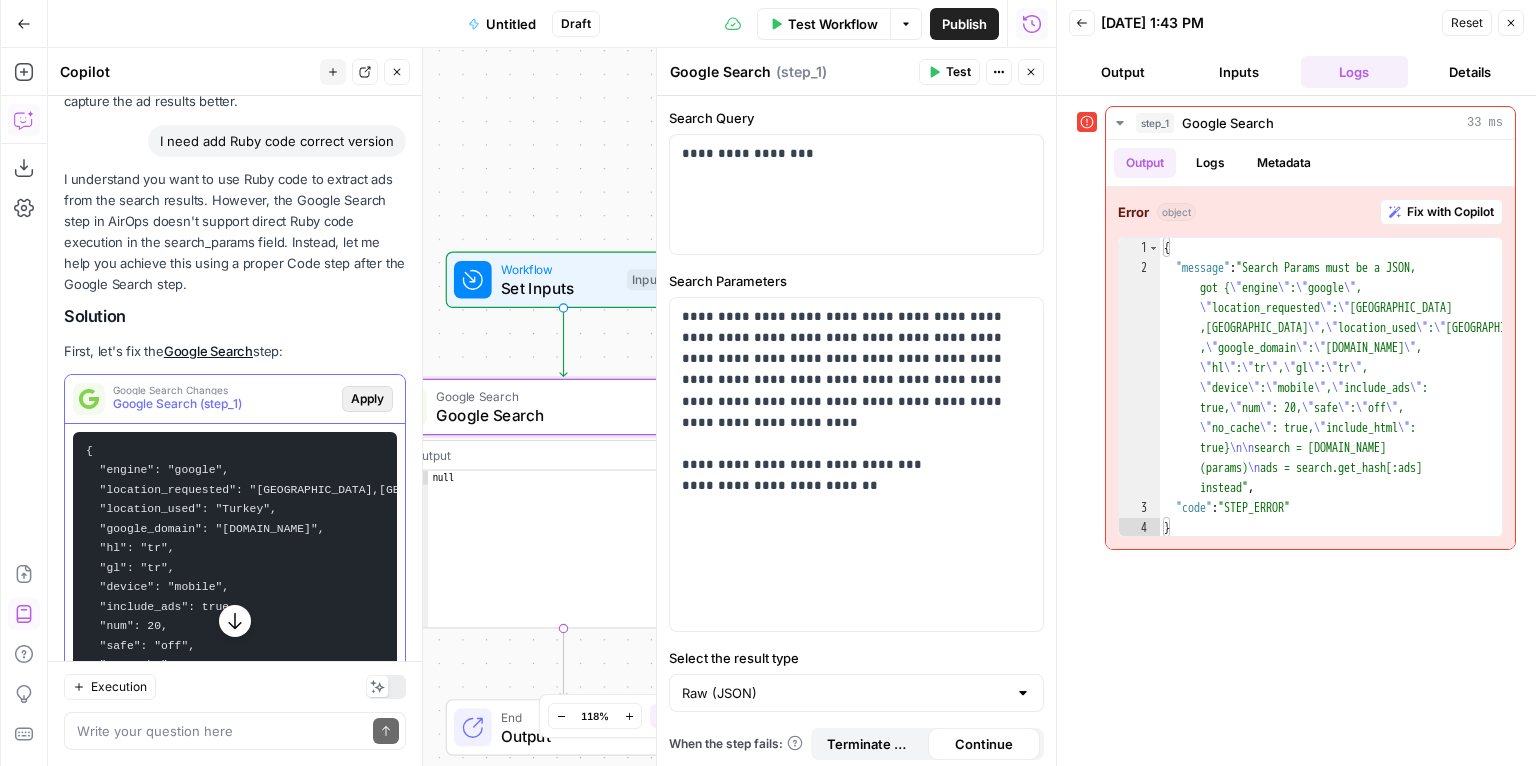 click on "Apply" at bounding box center (367, 399) 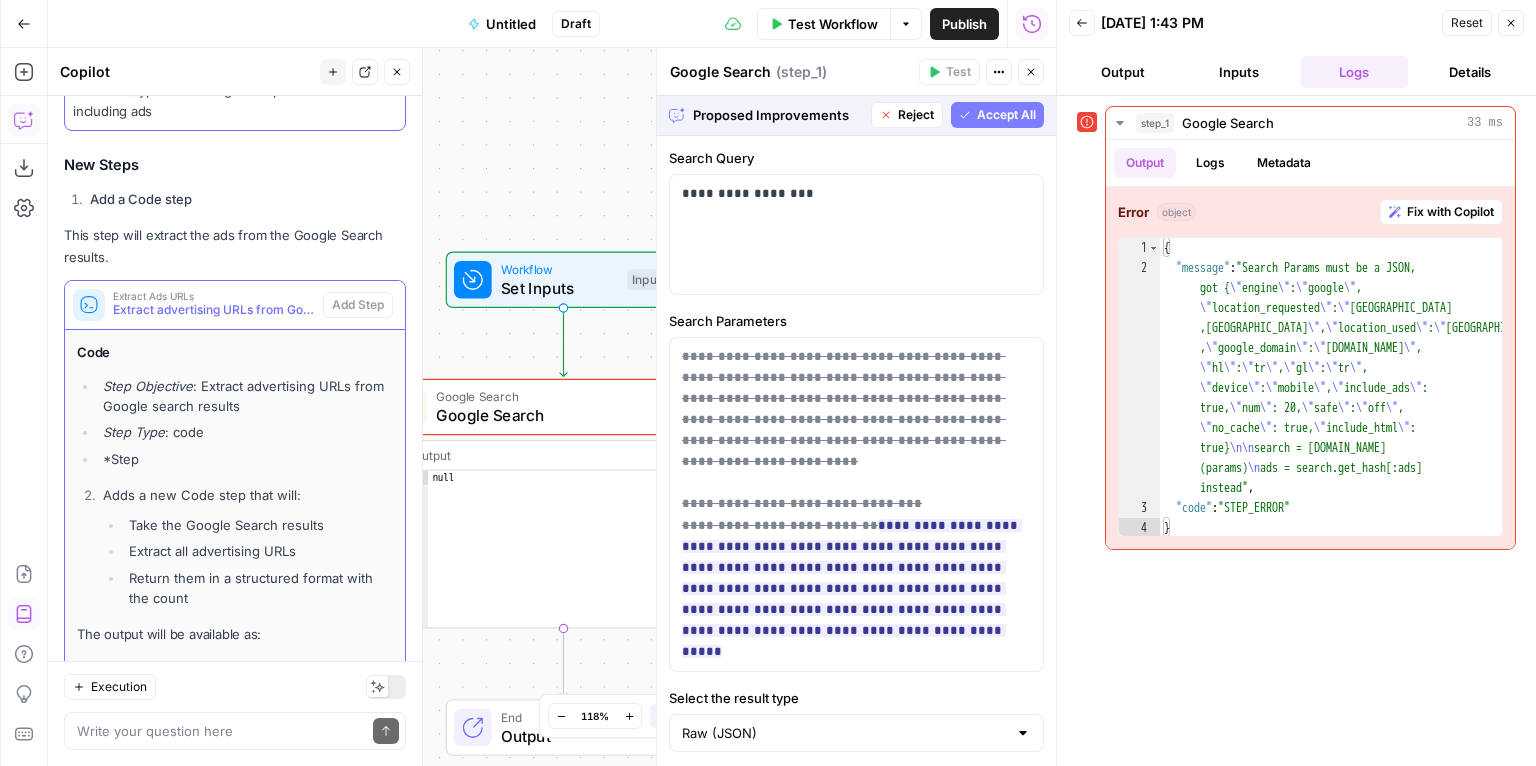 scroll, scrollTop: 3428, scrollLeft: 0, axis: vertical 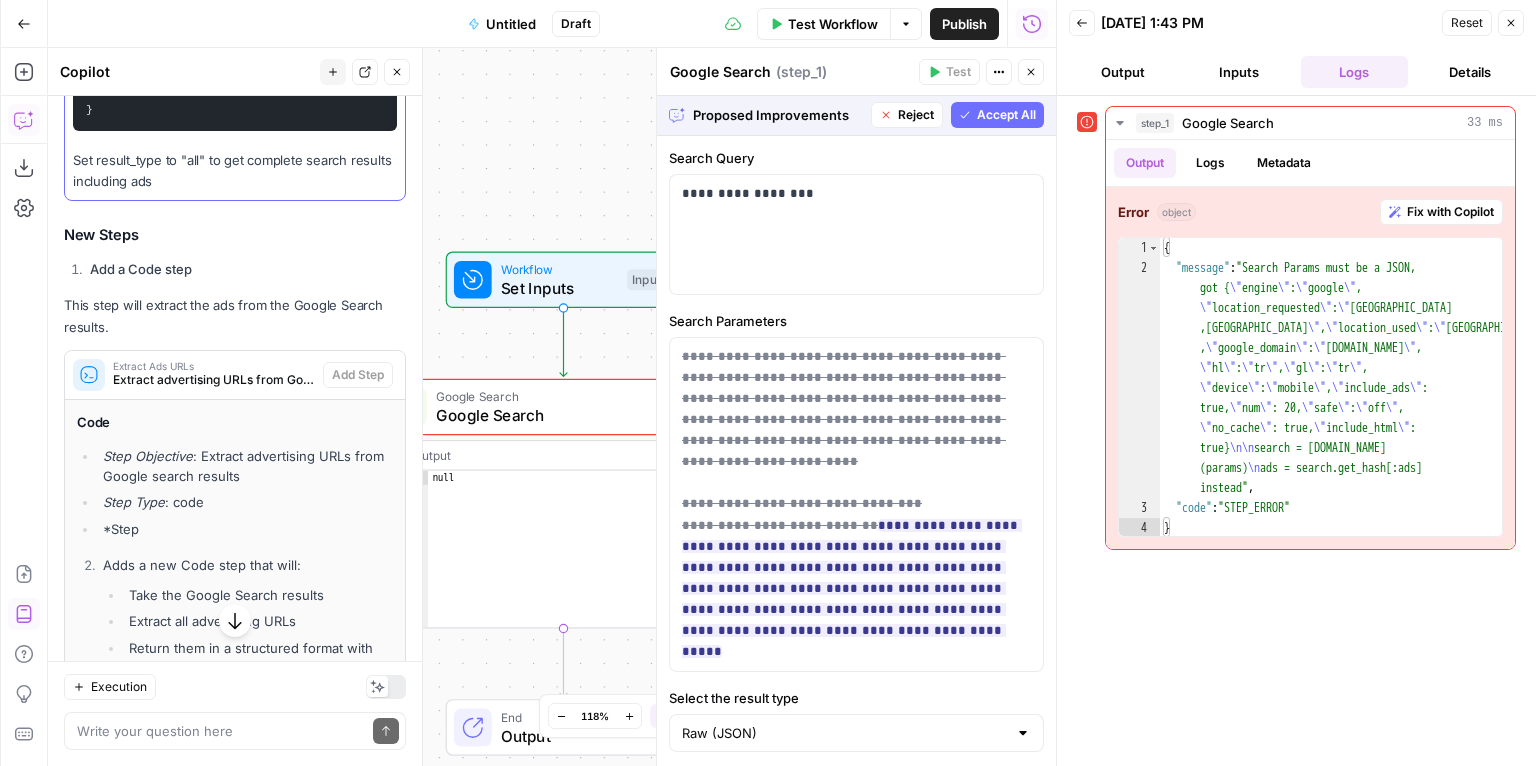click on "Accept All" at bounding box center (1006, 115) 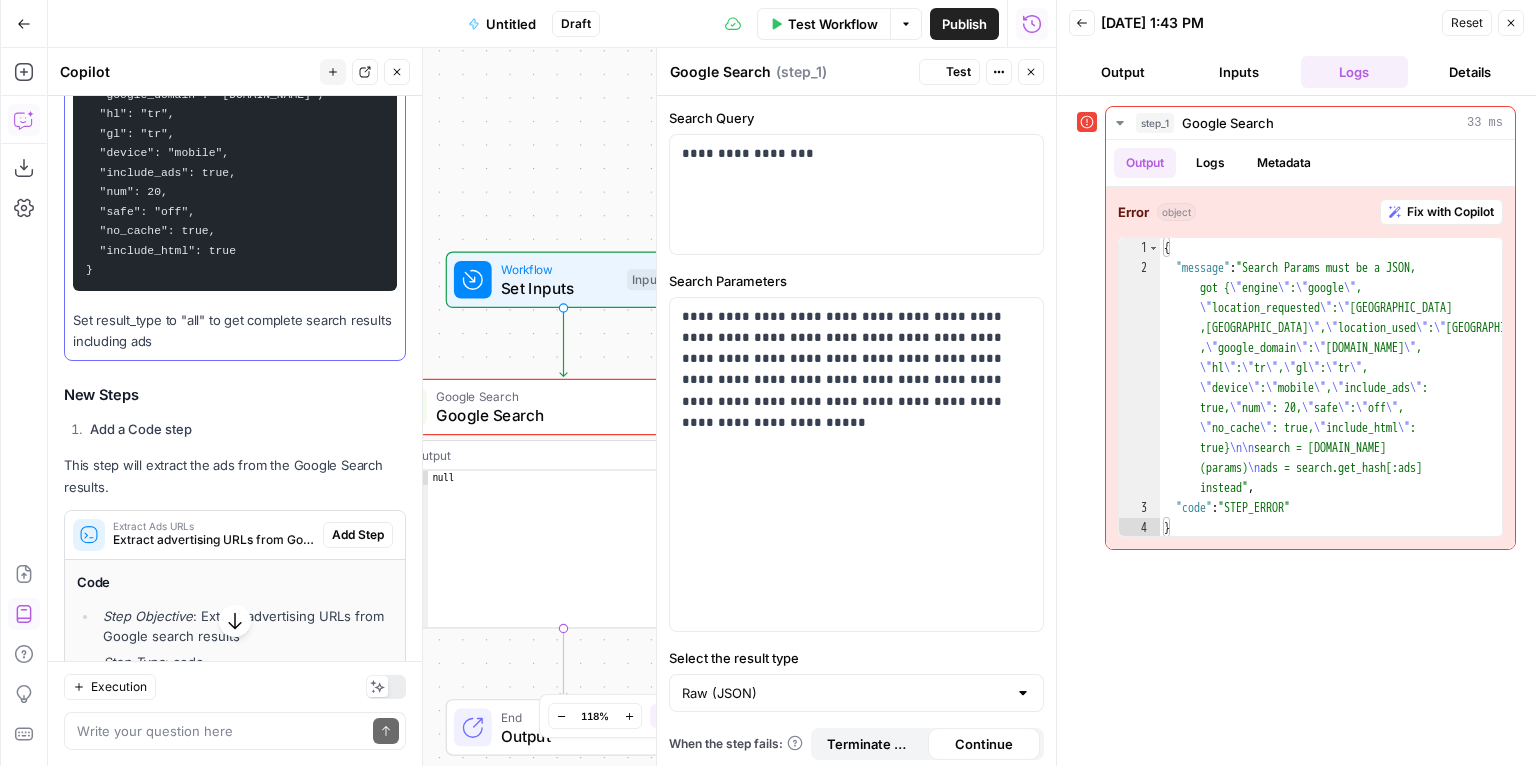 scroll, scrollTop: 3588, scrollLeft: 0, axis: vertical 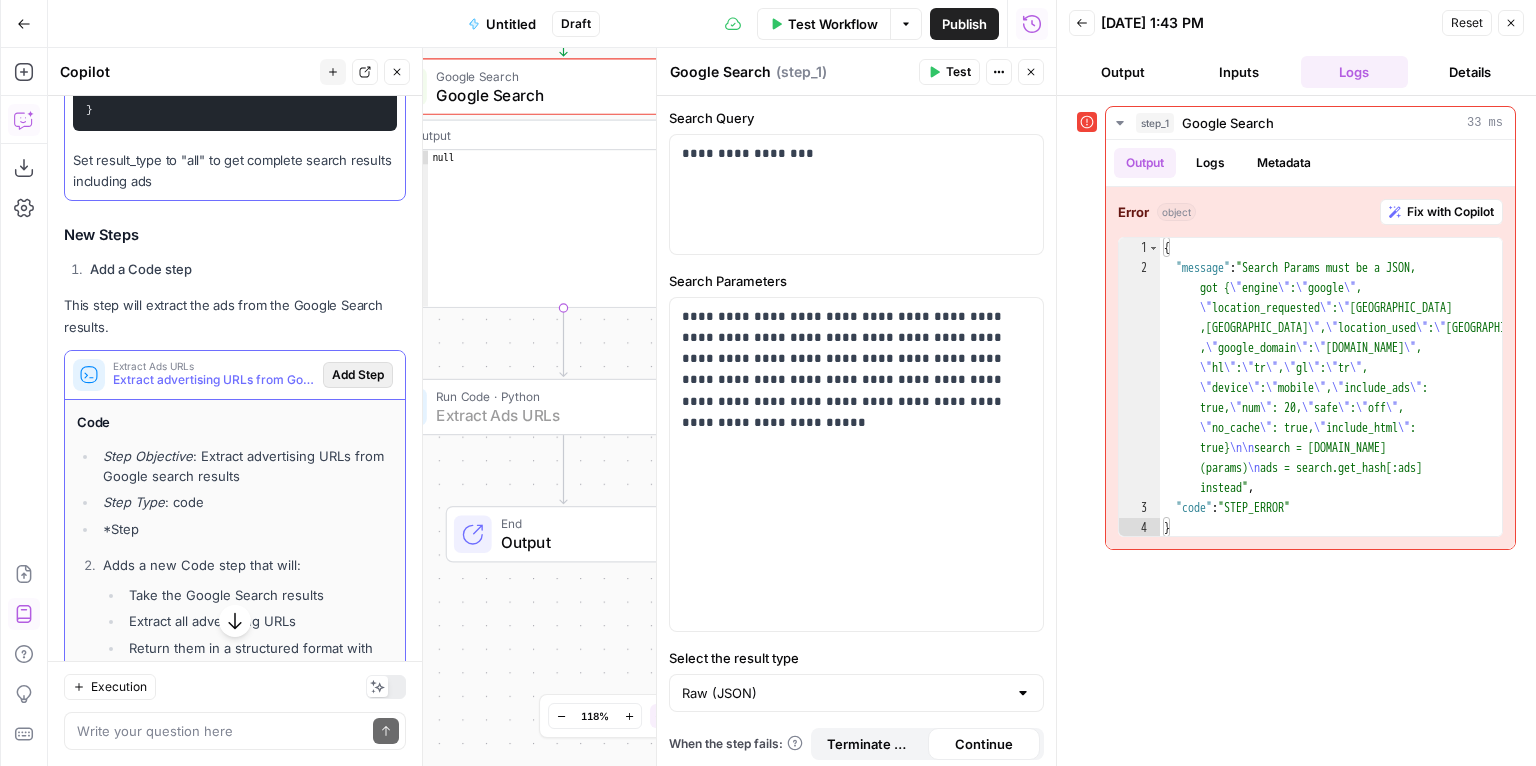 click on "Add Step" at bounding box center (358, 375) 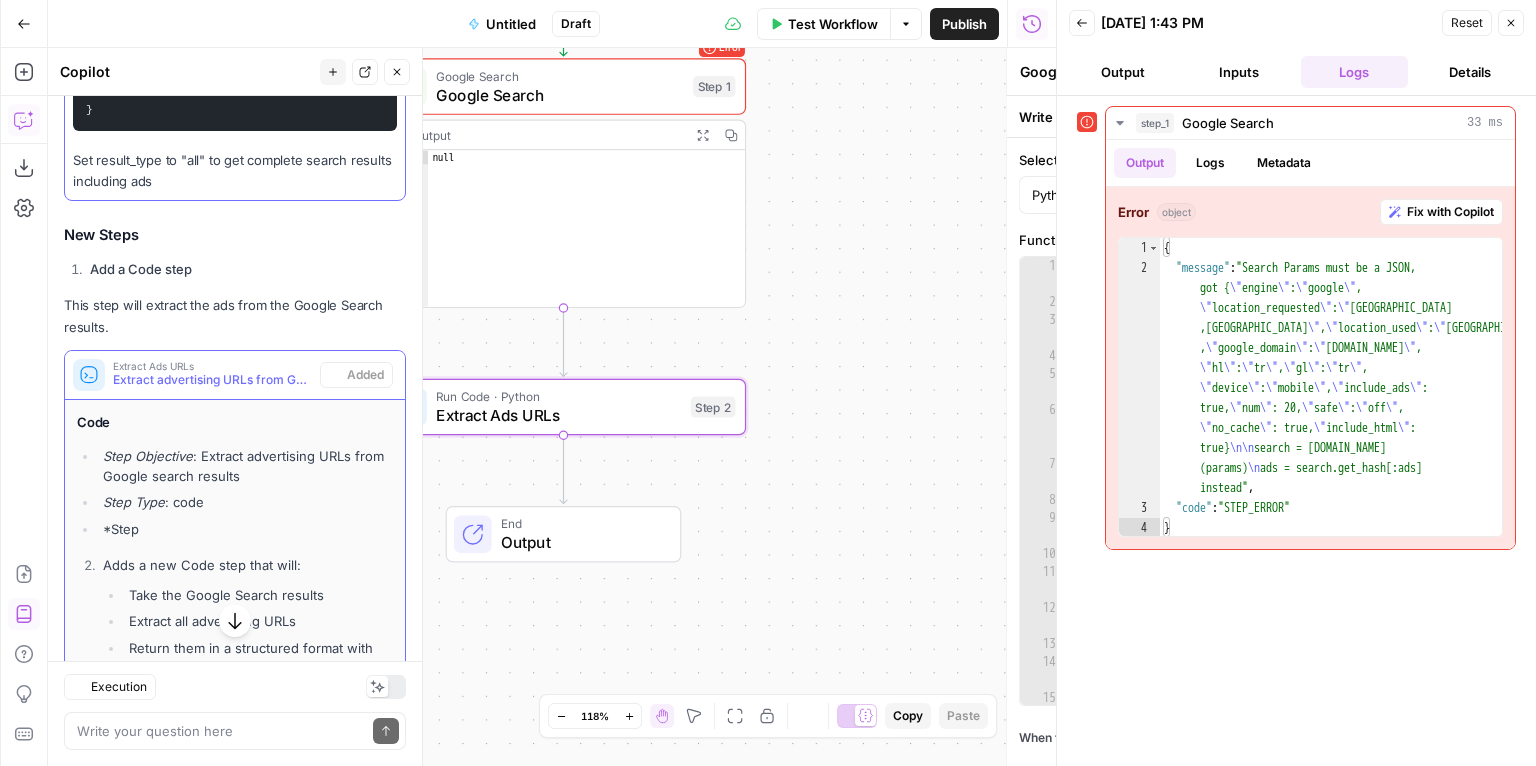type on "Extract Ads URLs" 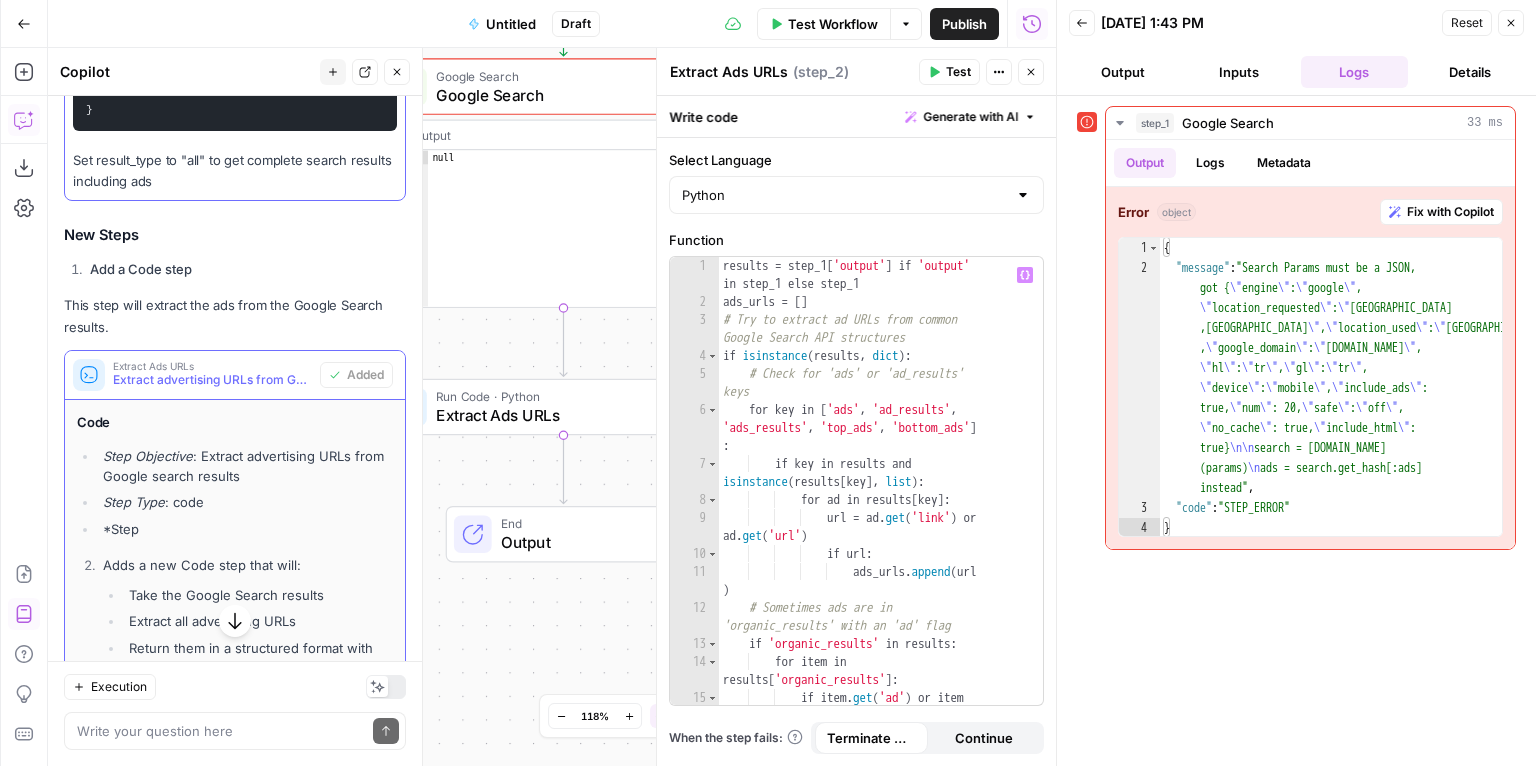 scroll, scrollTop: 0, scrollLeft: 0, axis: both 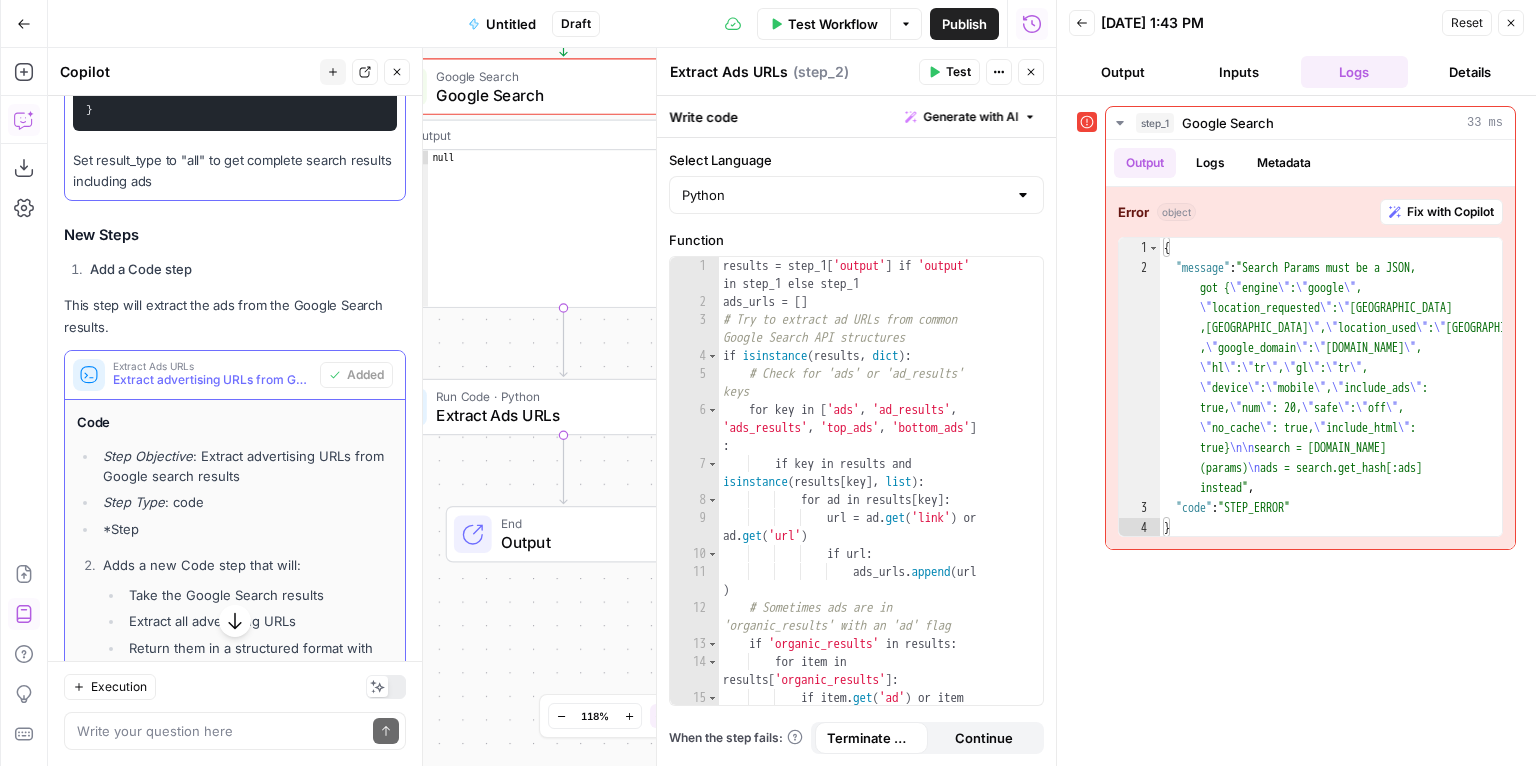 click on "Select Language Python Function 1 2 3 4 5 6 7 8 9 10 11 12 13 14 15 results   =   step_1 [ 'output' ]   if   'output'   in   step_1   else   step_1 ads_urls   =   [ ] # Try to extract ad URLs from common  Google Search API structures if   isinstance ( results ,   dict ) :      # Check for 'ads' or 'ad_results'  keys      for   key   in   [ 'ads' ,   'ad_results' ,   'ads_results' ,   'top_ads' ,   'bottom_ads' ] :           if   key   in   results   and   isinstance ( results [ key ] ,   list ) :                for   ad   in   results [ key ] :                     url   =   ad . get ( 'link' )   or   ad . get ( 'url' )                     if   url :                          ads_urls . append ( url )      # Sometimes ads are in  'organic_results' with an 'ad' flag      if   'organic_results'   in   results :           for   item   in   results [ 'organic_results' ] :                if   item . get ( 'ad' )   or   item . get ( 'is_ad' ) :     When the step fails: Terminate Workflow Continue" at bounding box center [856, 452] 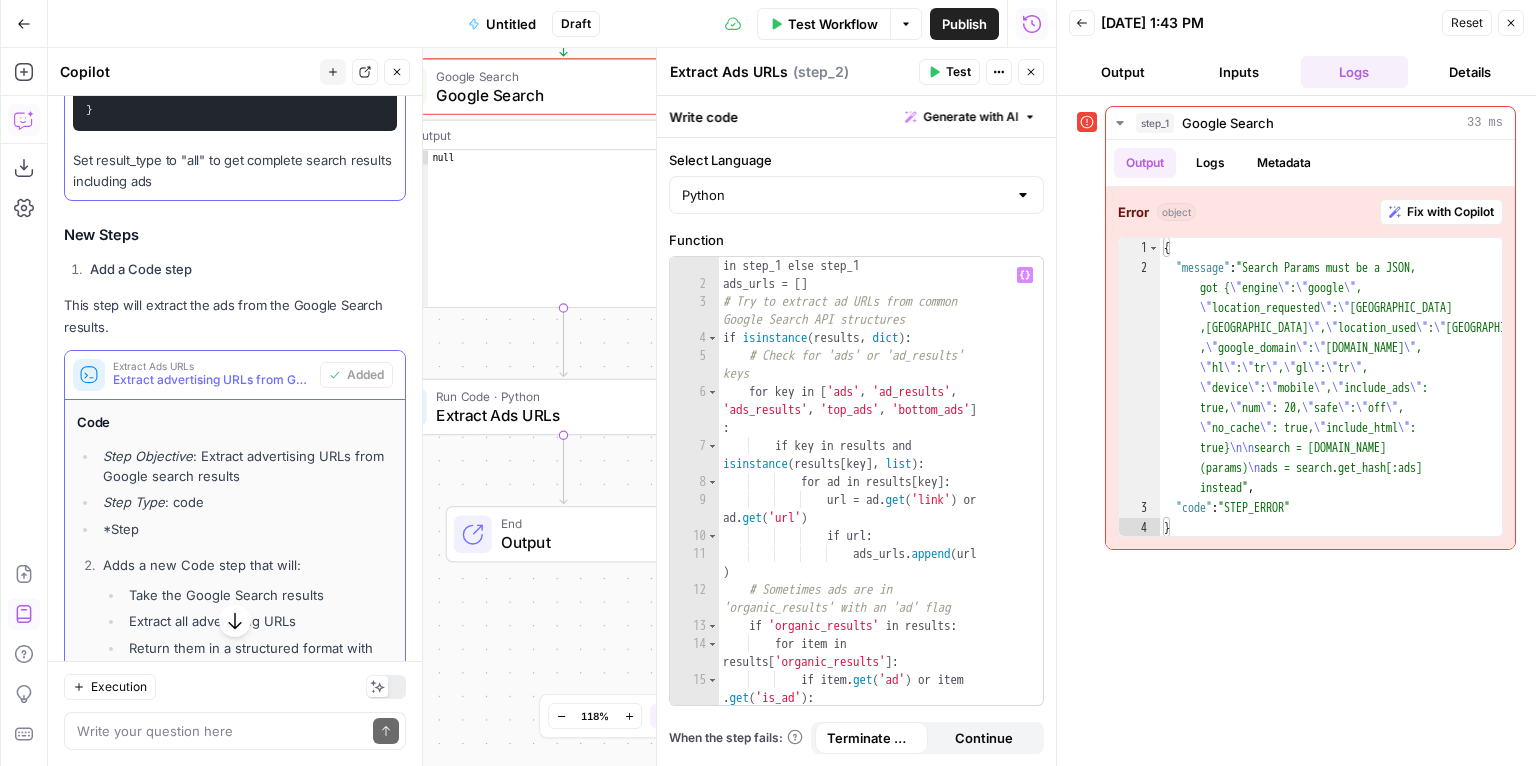 scroll, scrollTop: 0, scrollLeft: 0, axis: both 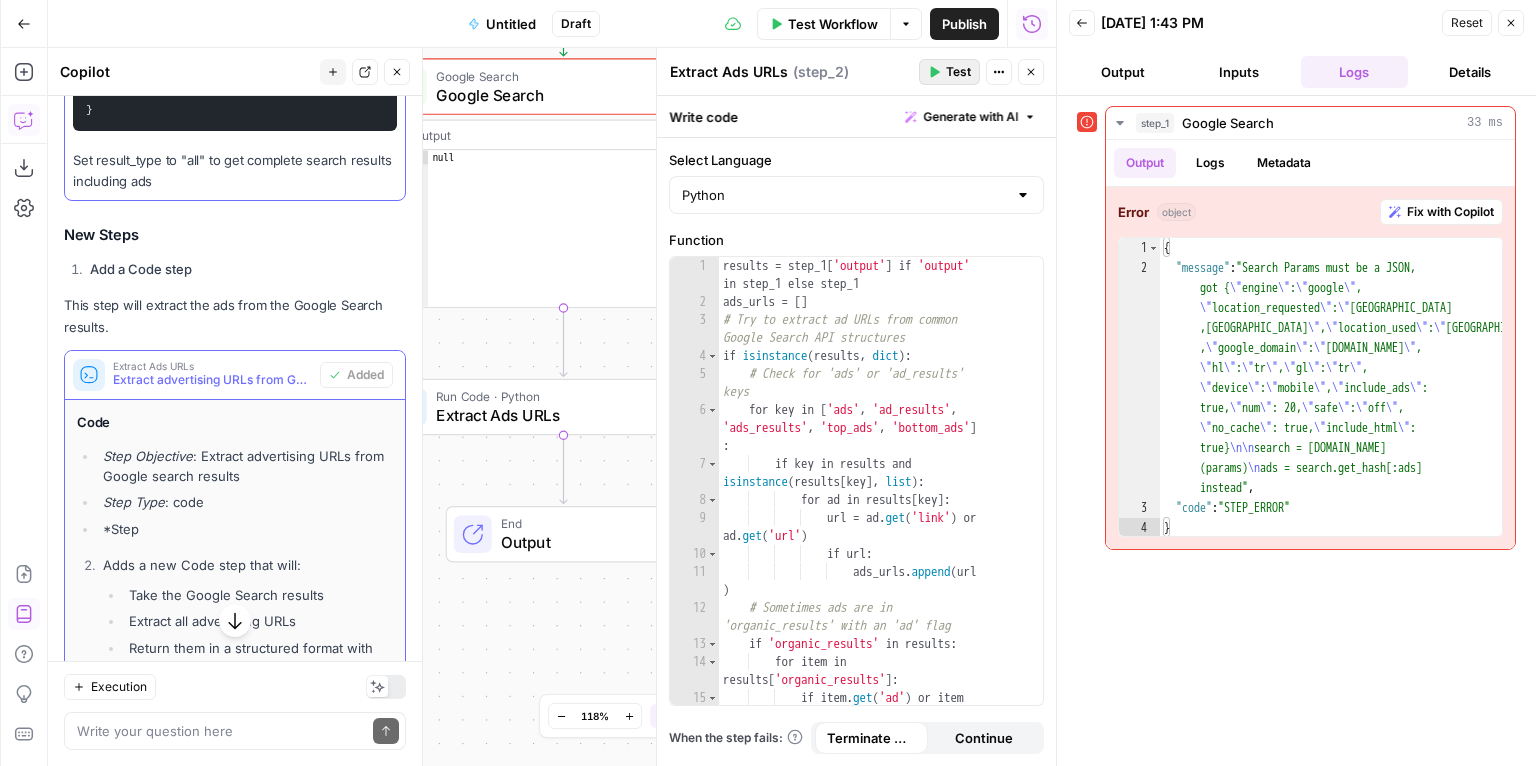 click on "Test" at bounding box center (958, 72) 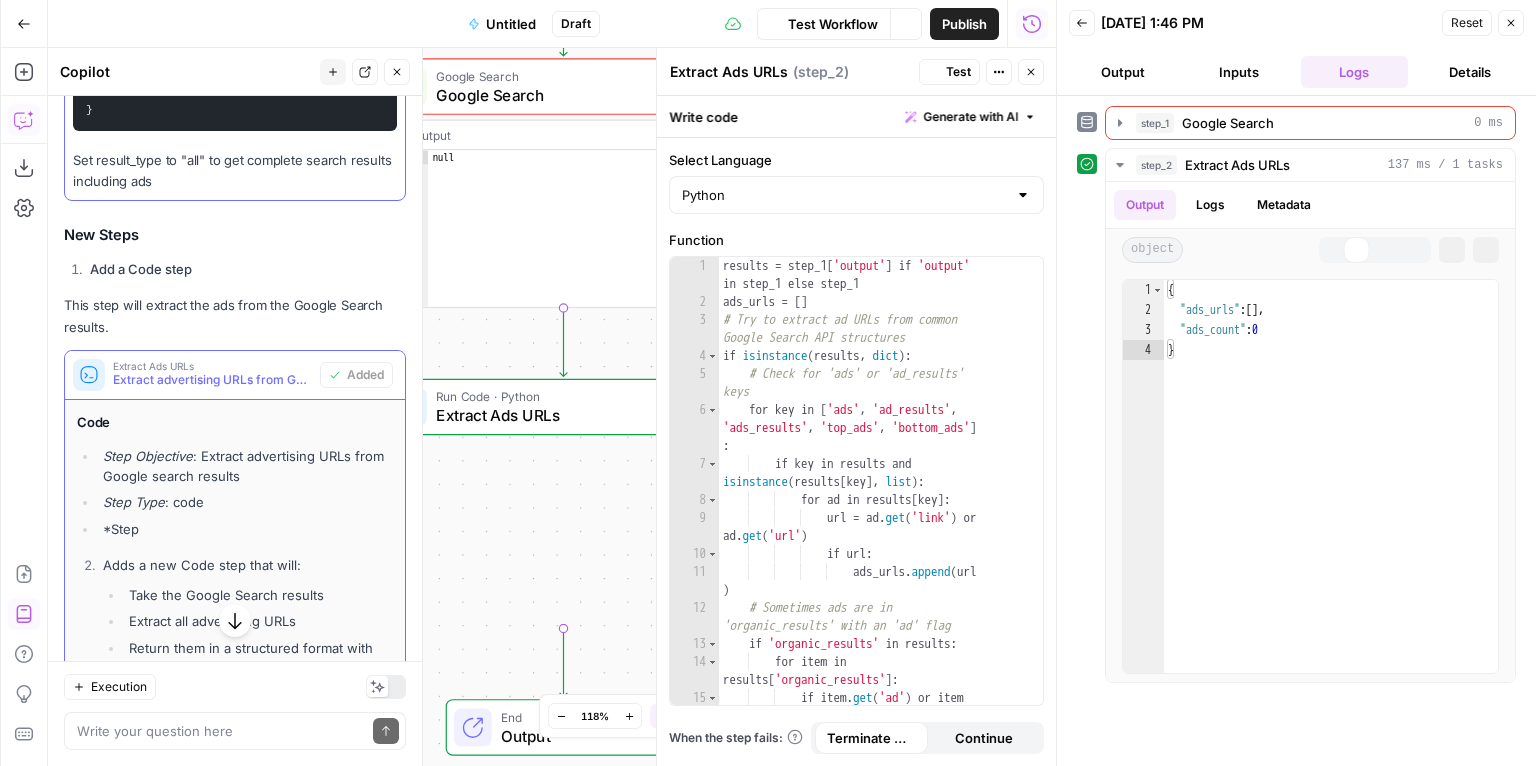 scroll, scrollTop: 3032, scrollLeft: 0, axis: vertical 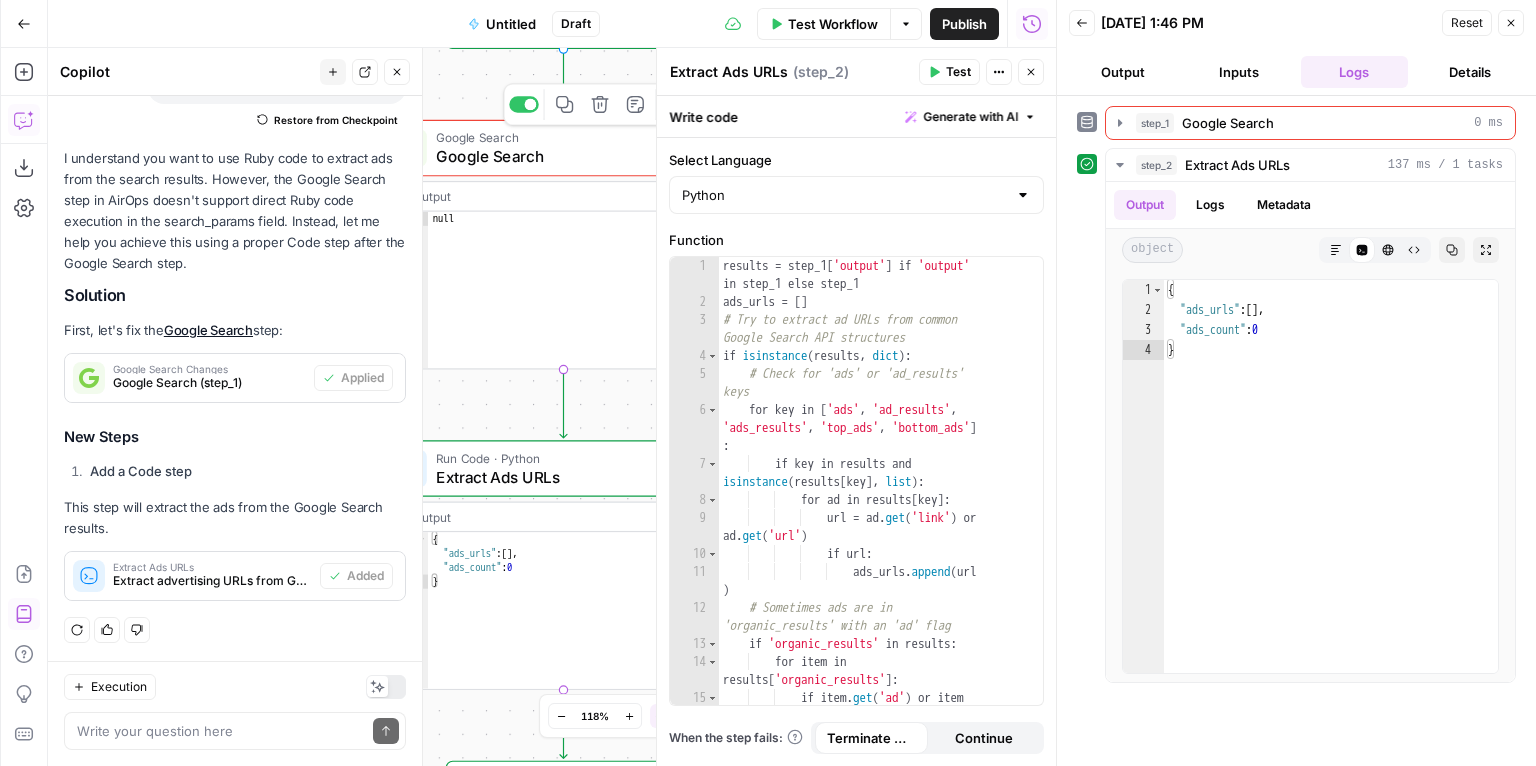 click on "Google Search" at bounding box center [559, 157] 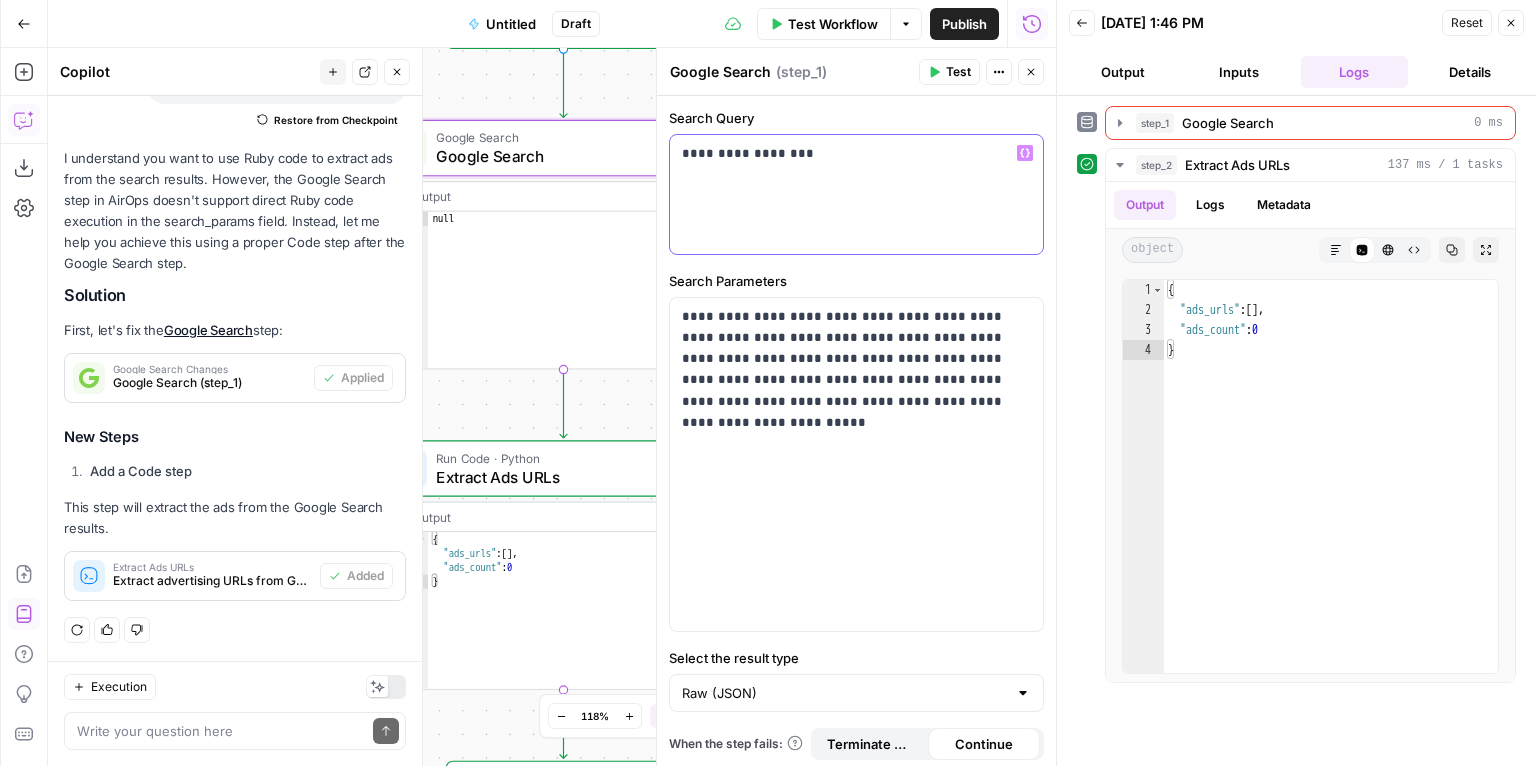 drag, startPoint x: 795, startPoint y: 153, endPoint x: 740, endPoint y: 151, distance: 55.03635 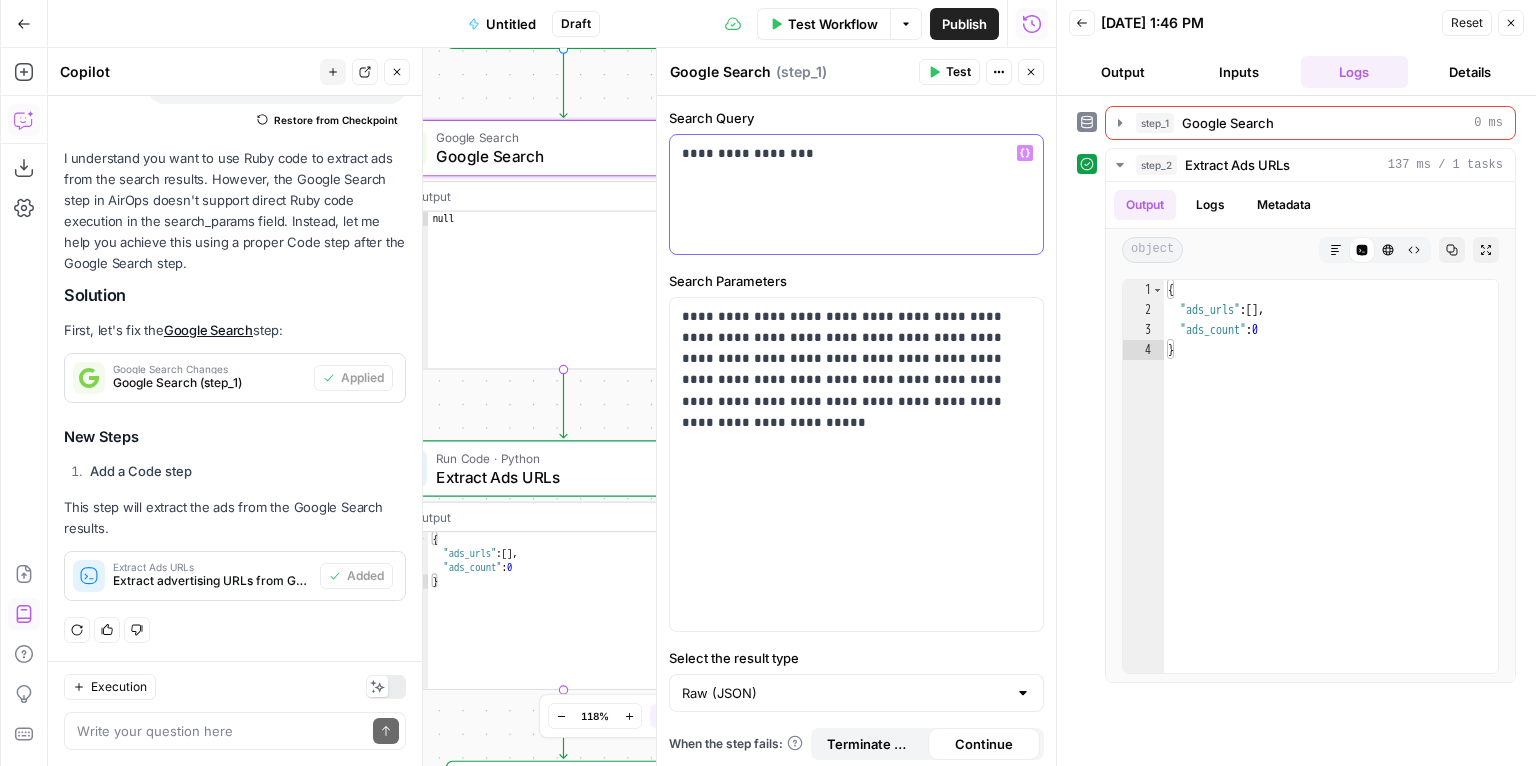 click on "**********" at bounding box center (851, 153) 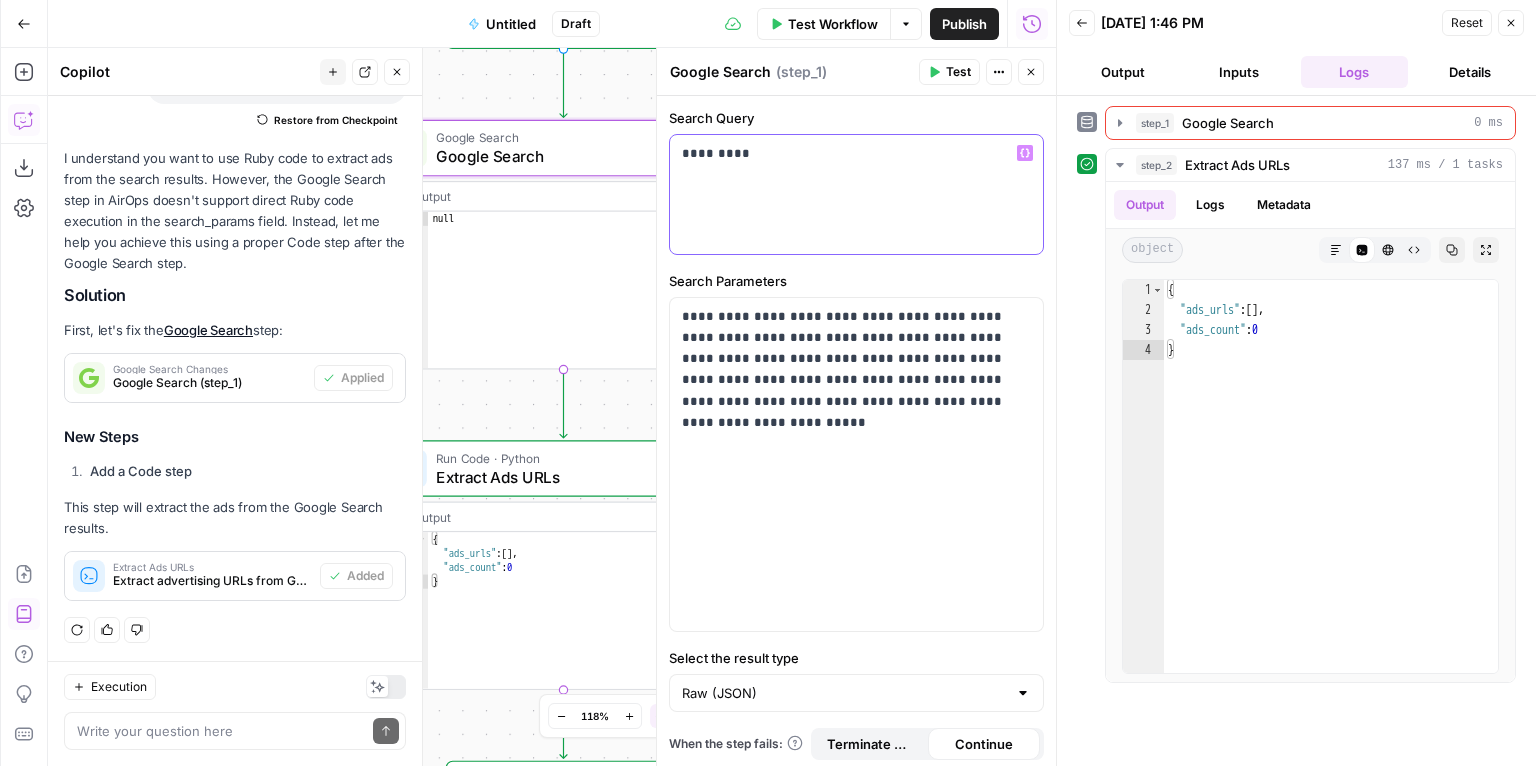 type 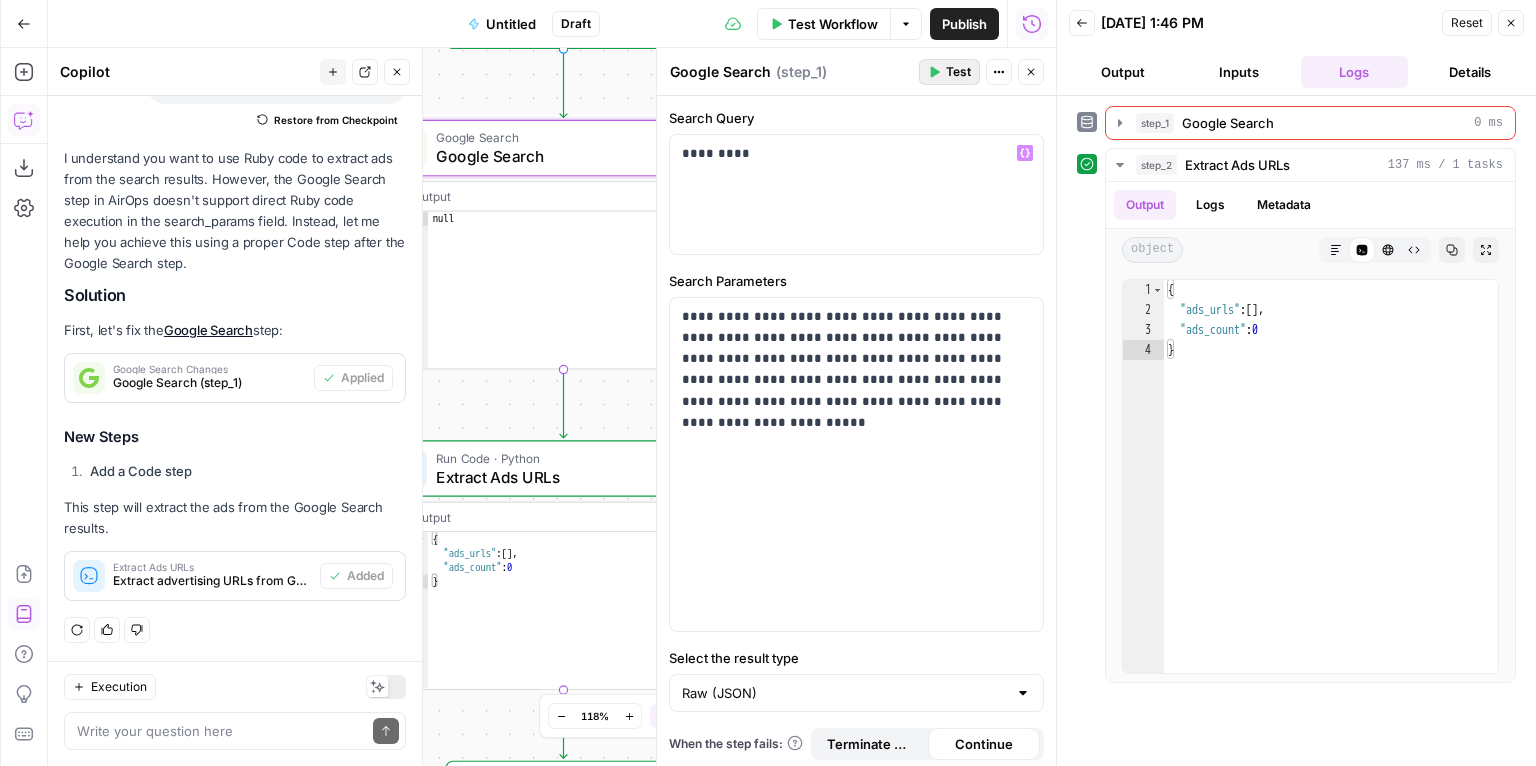 click on "Test" at bounding box center [958, 72] 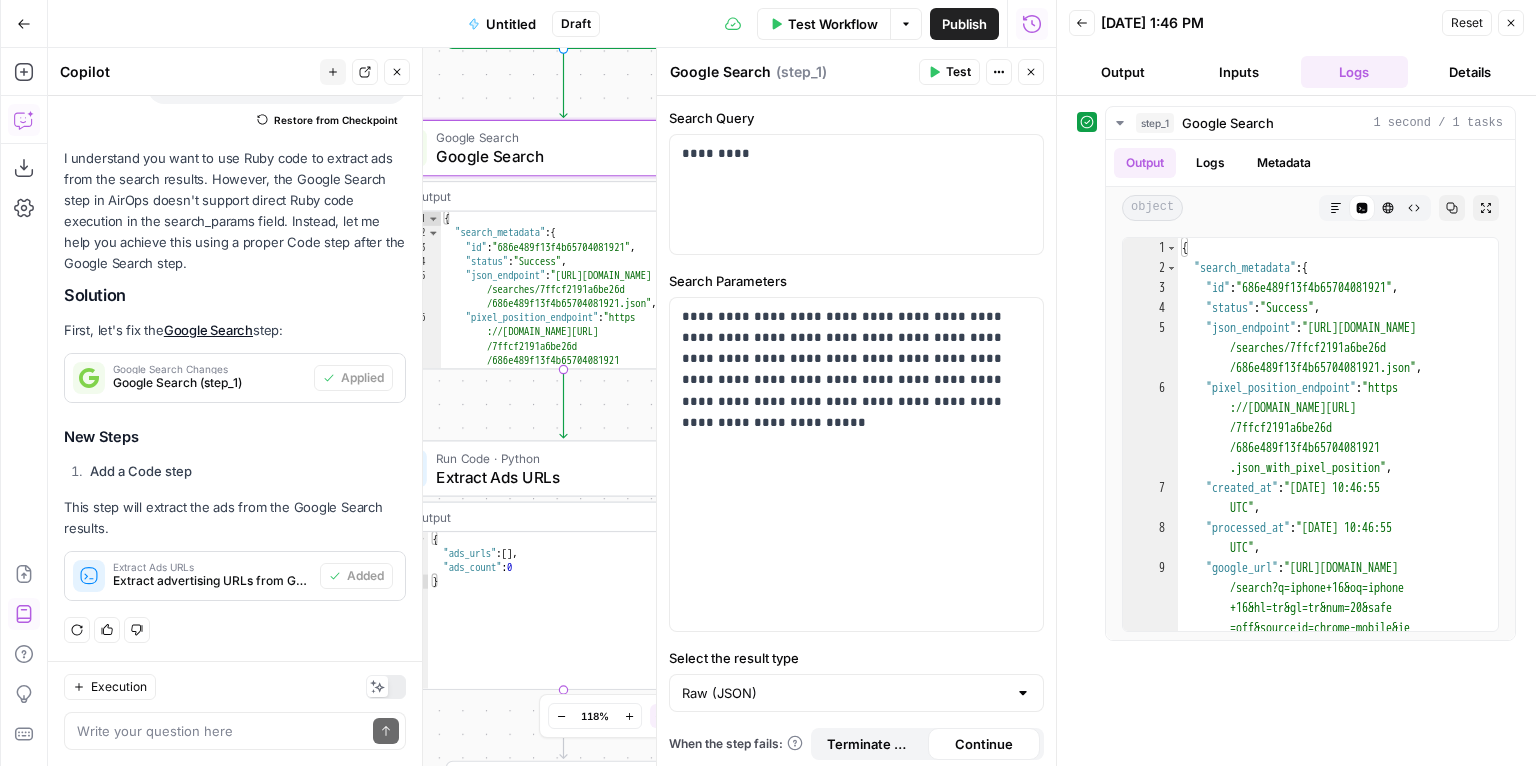 click on "Output" at bounding box center [547, 516] 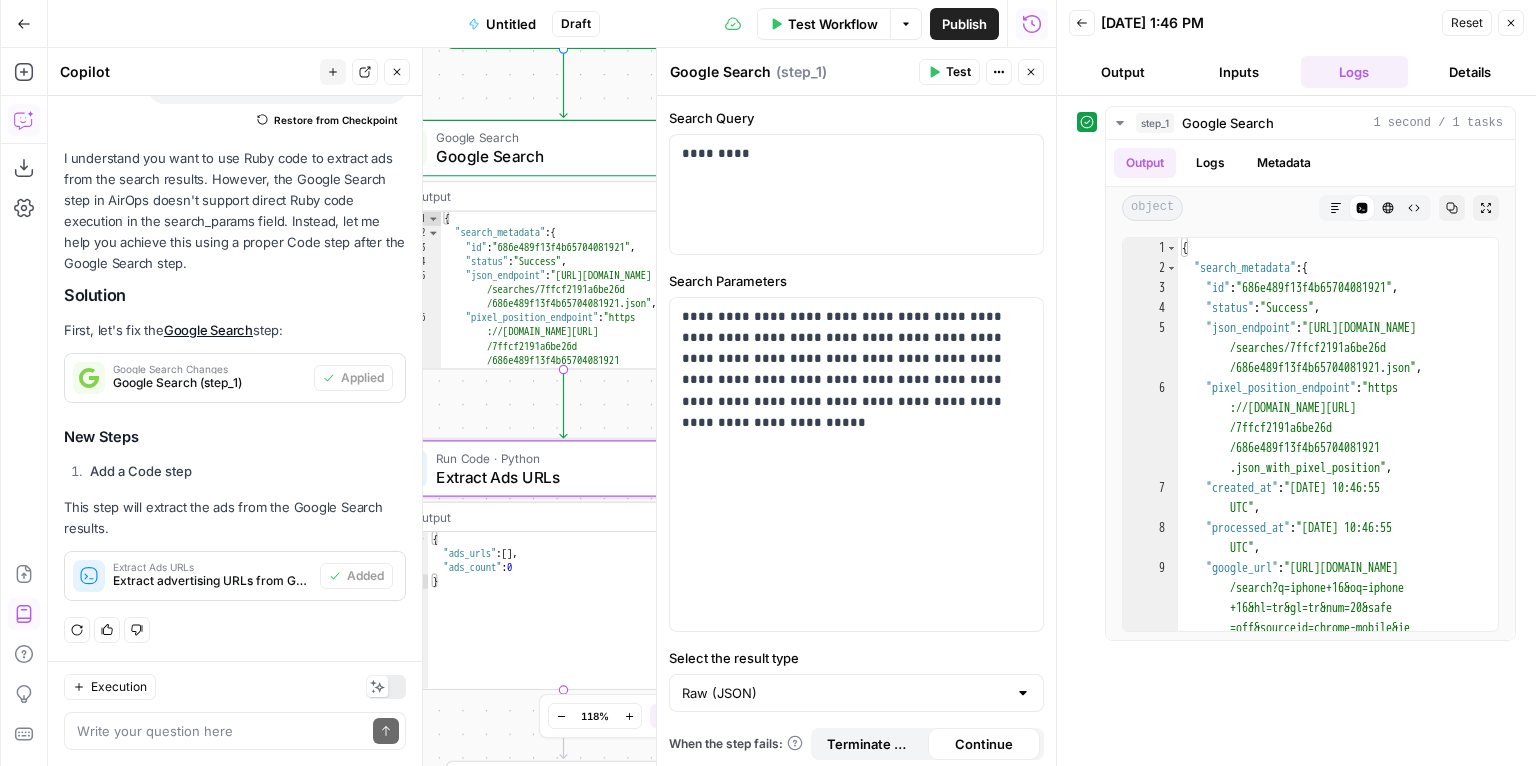 click on "Output Expand Output Copy" at bounding box center (563, 517) 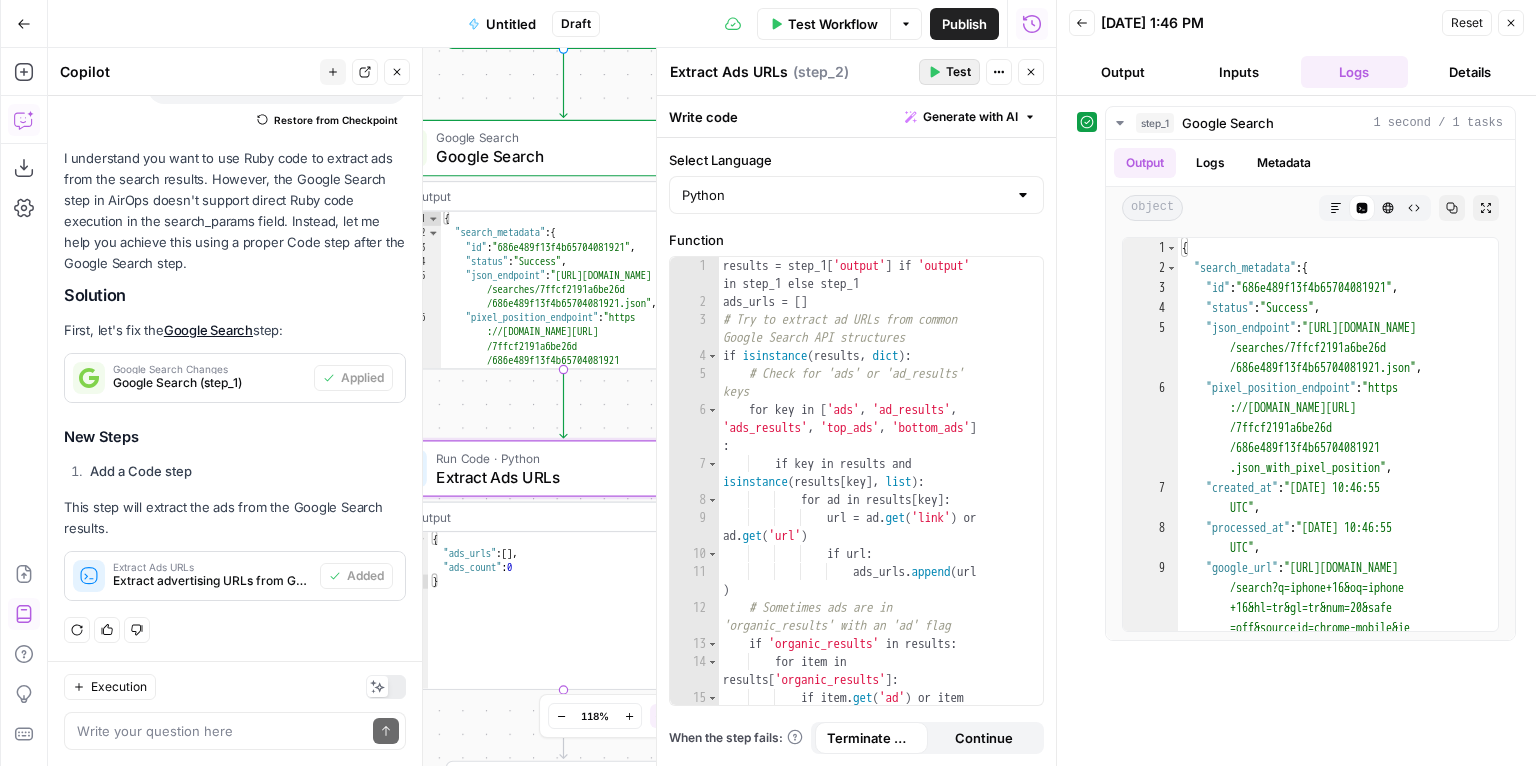 click on "Test" at bounding box center [958, 72] 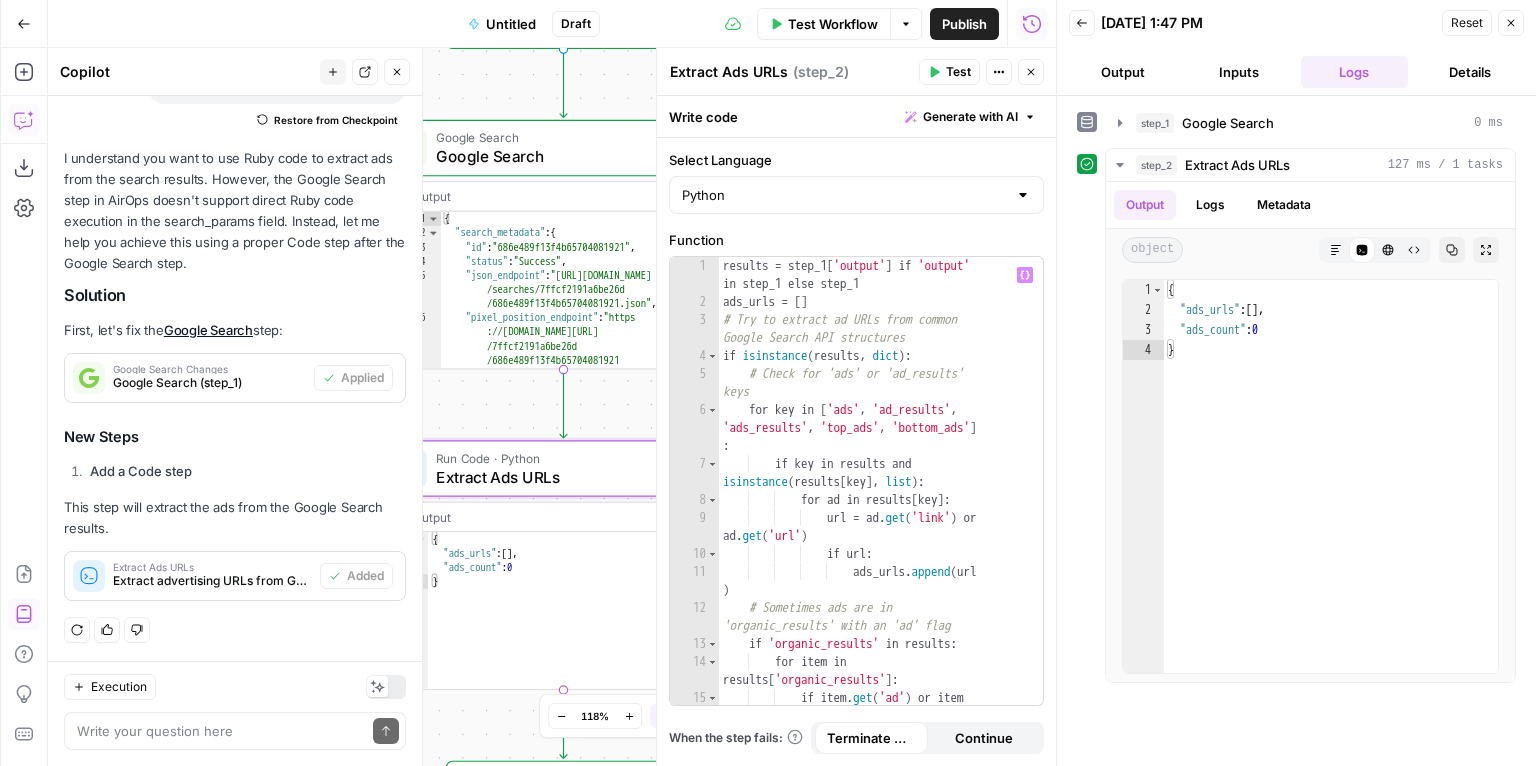 scroll, scrollTop: 0, scrollLeft: 0, axis: both 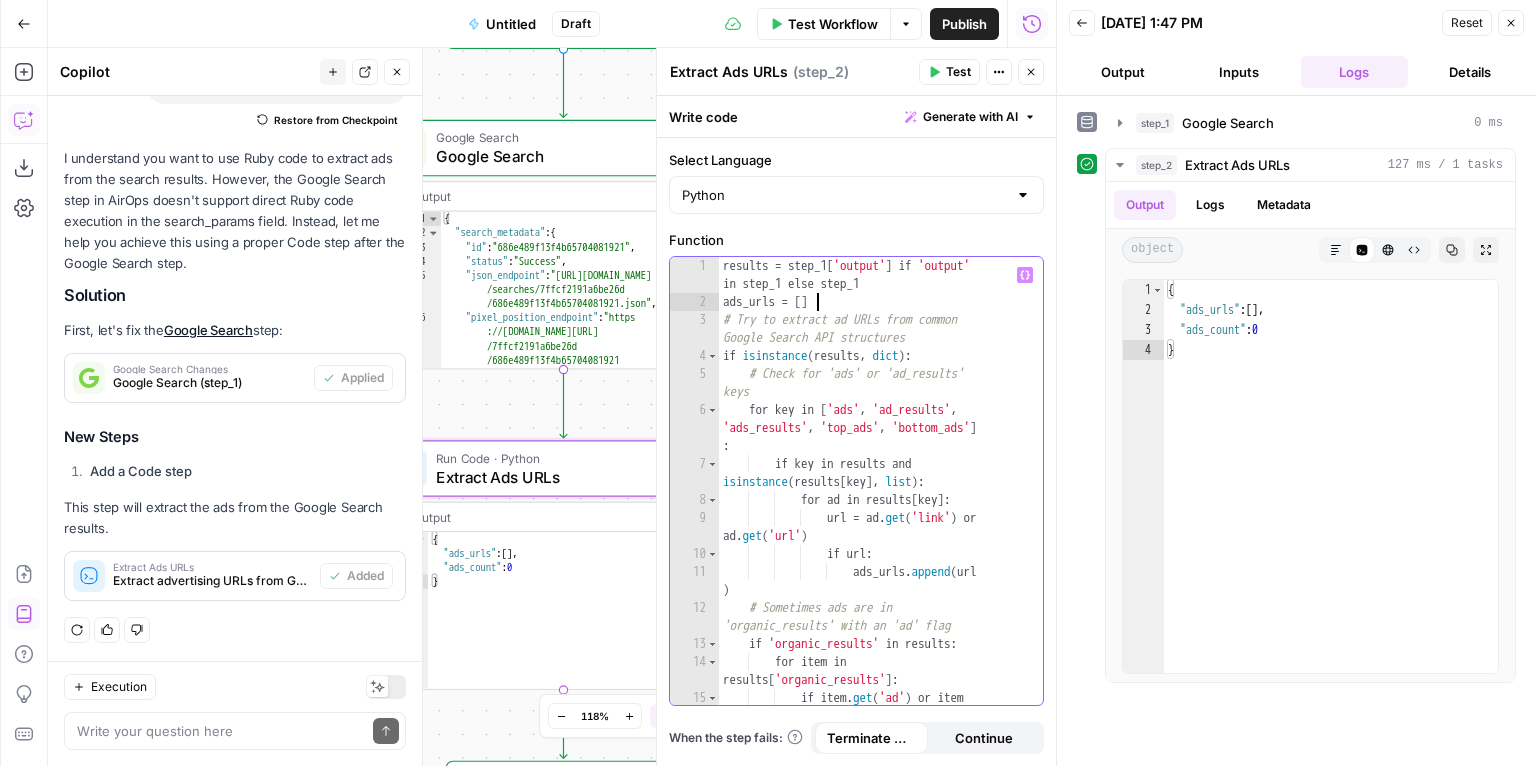 click on "results   =   step_1 [ 'output' ]   if   'output'   in   step_1   else   step_1 ads_urls   =   [ ] # Try to extract ad URLs from common  Google Search API structures if   isinstance ( results ,   dict ) :      # Check for 'ads' or 'ad_results'  keys      for   key   in   [ 'ads' ,   'ad_results' ,   'ads_results' ,   'top_ads' ,   'bottom_ads' ] :           if   key   in   results   and   isinstance ( results [ key ] ,   list ) :                for   ad   in   results [ key ] :                     url   =   ad . get ( 'link' )   or   ad . get ( 'url' )                     if   url :                          ads_urls . append ( url )      # Sometimes ads are in  'organic_results' with an 'ad' flag      if   'organic_results'   in   results :           for   item   in   results [ 'organic_results' ] :                if   item . get ( 'ad' )   or   item . get ( 'is_ad' ) :" at bounding box center (875, 517) 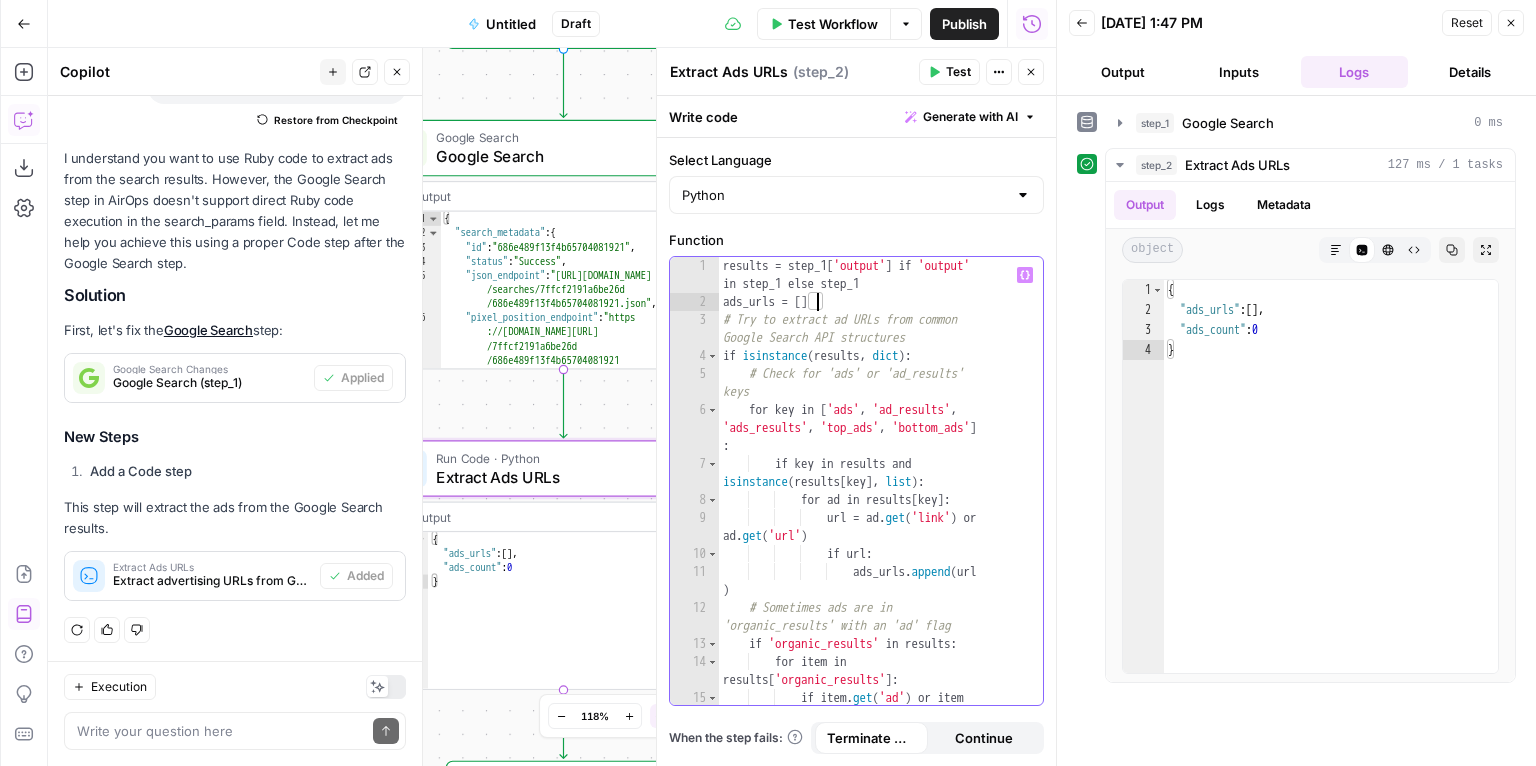 paste on "**********" 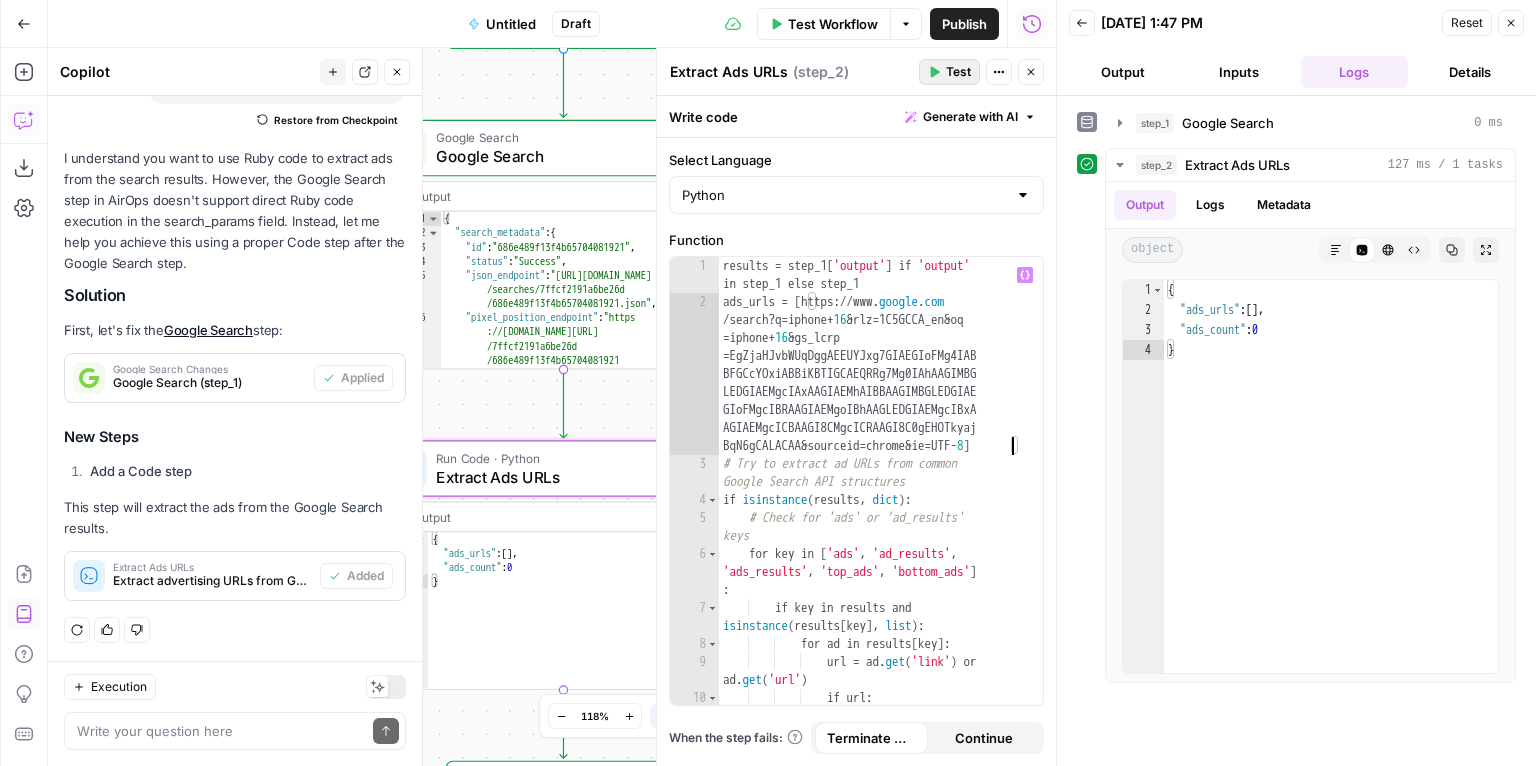 click on "Test" at bounding box center (958, 72) 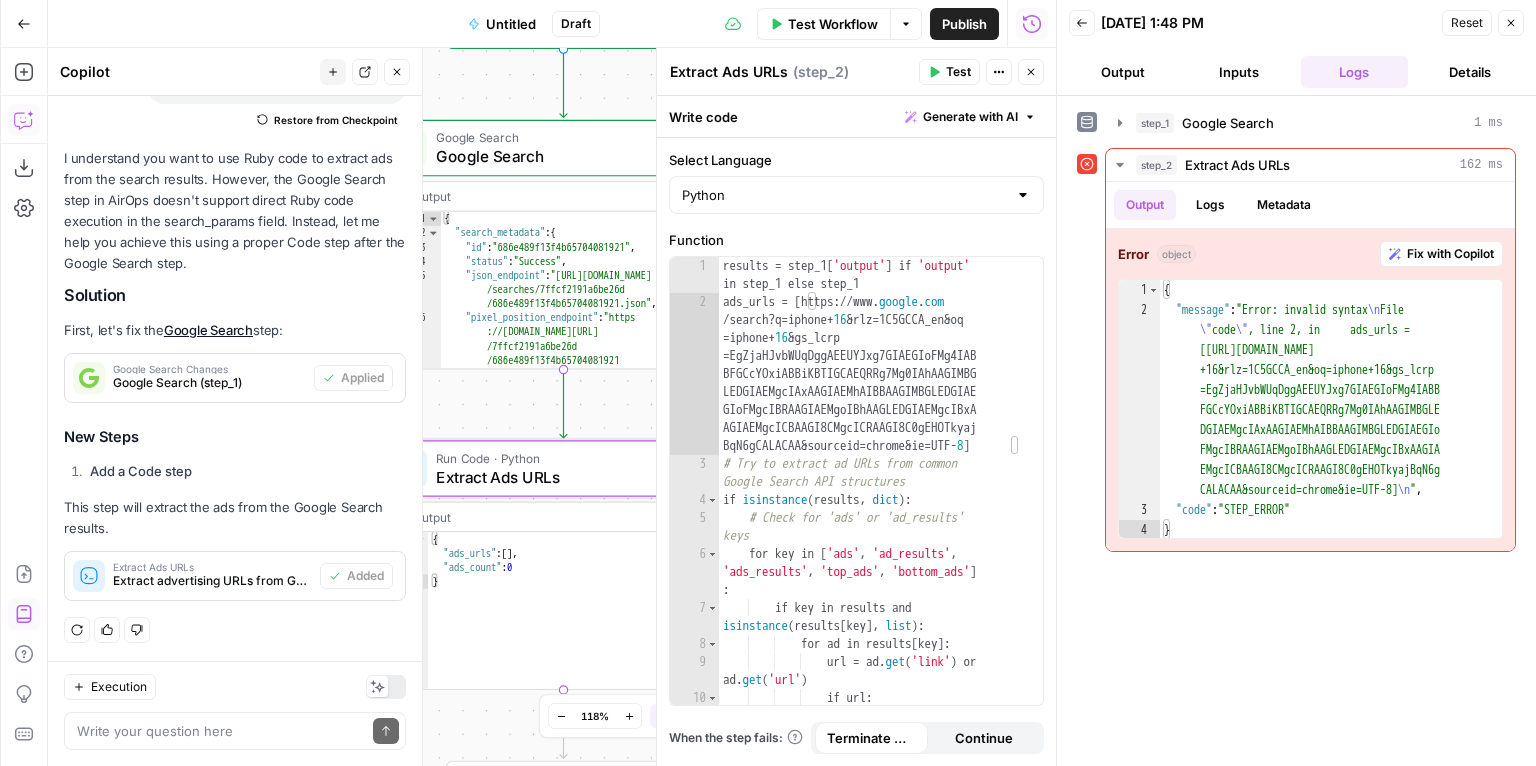 click 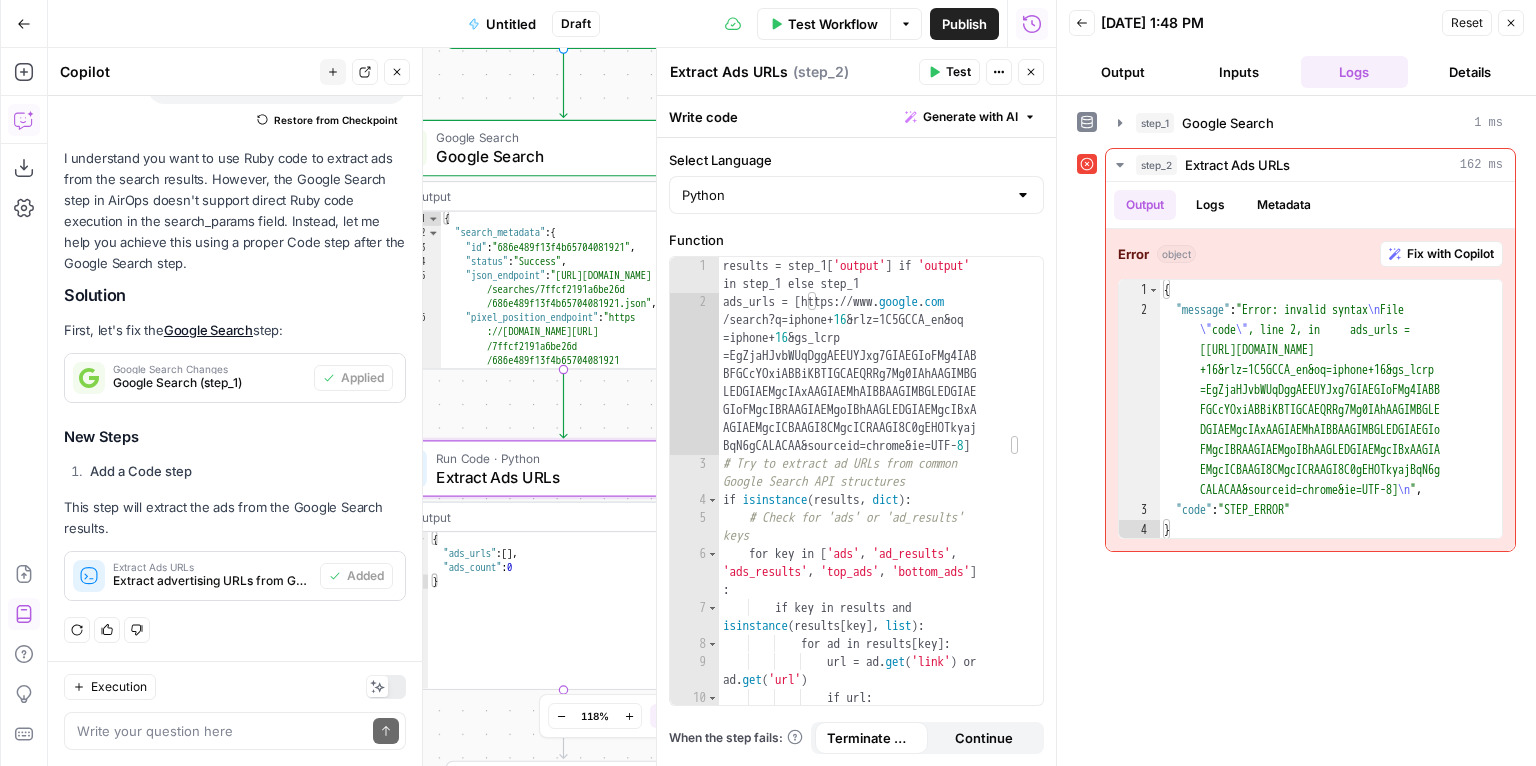 click on "step_1 Google Search 1 ms step_2 Extract Ads URLs 162 ms Output Logs Metadata Error object Fix with Copilot 1 2 3 4 {    "message" :  "Error: invalid syntax \n File         \" code \" , line 2, in     ads_urls =         [https://www.google.com/search?q=iphone        +16&rlz=1C5GCCA_en&oq=iphone+16&gs_lcrp        =EgZjaHJvbWUqDggAEEUYJxg7GIAEGIoFMg4IABB        FGCcYOxiABBiKBTIGCAEQRRg7Mg0IAhAAGIMBGLE        DGIAEMgcIAxAAGIAEMhAIBBAAGIMBGLEDGIAEGIo        FMgcIBRAAGIAEMgoIBhAAGLEDGIAEMgcIBxAAGIA        EMgcICBAAGI8CMgcICRAAGI8C0gEHOTkyajBqN6g        CALACAA&sourceid=chrome&ie=UTF-8] \n " ,    "code" :  "STEP_ERROR" }" at bounding box center (1296, 431) 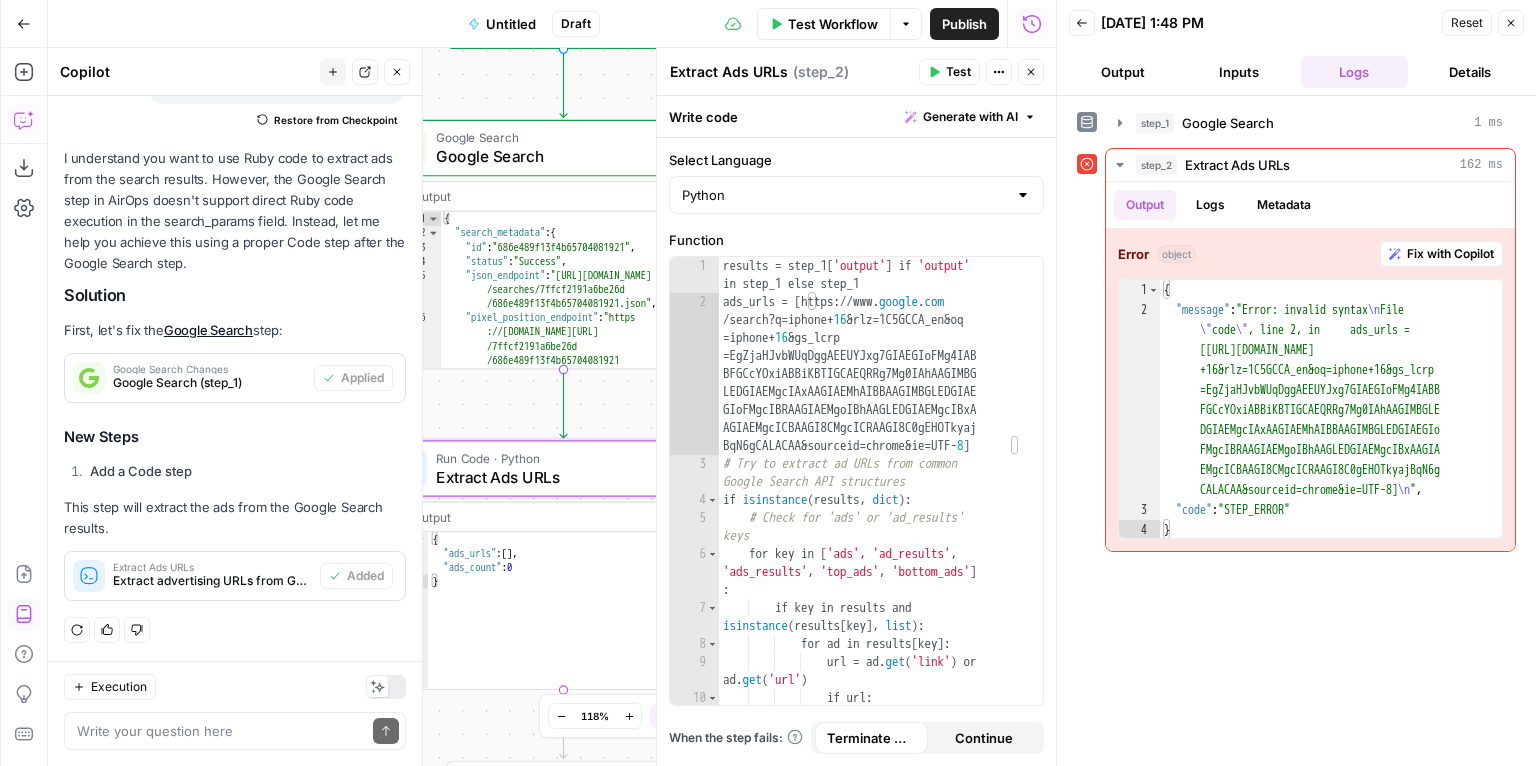 scroll, scrollTop: 3032, scrollLeft: 0, axis: vertical 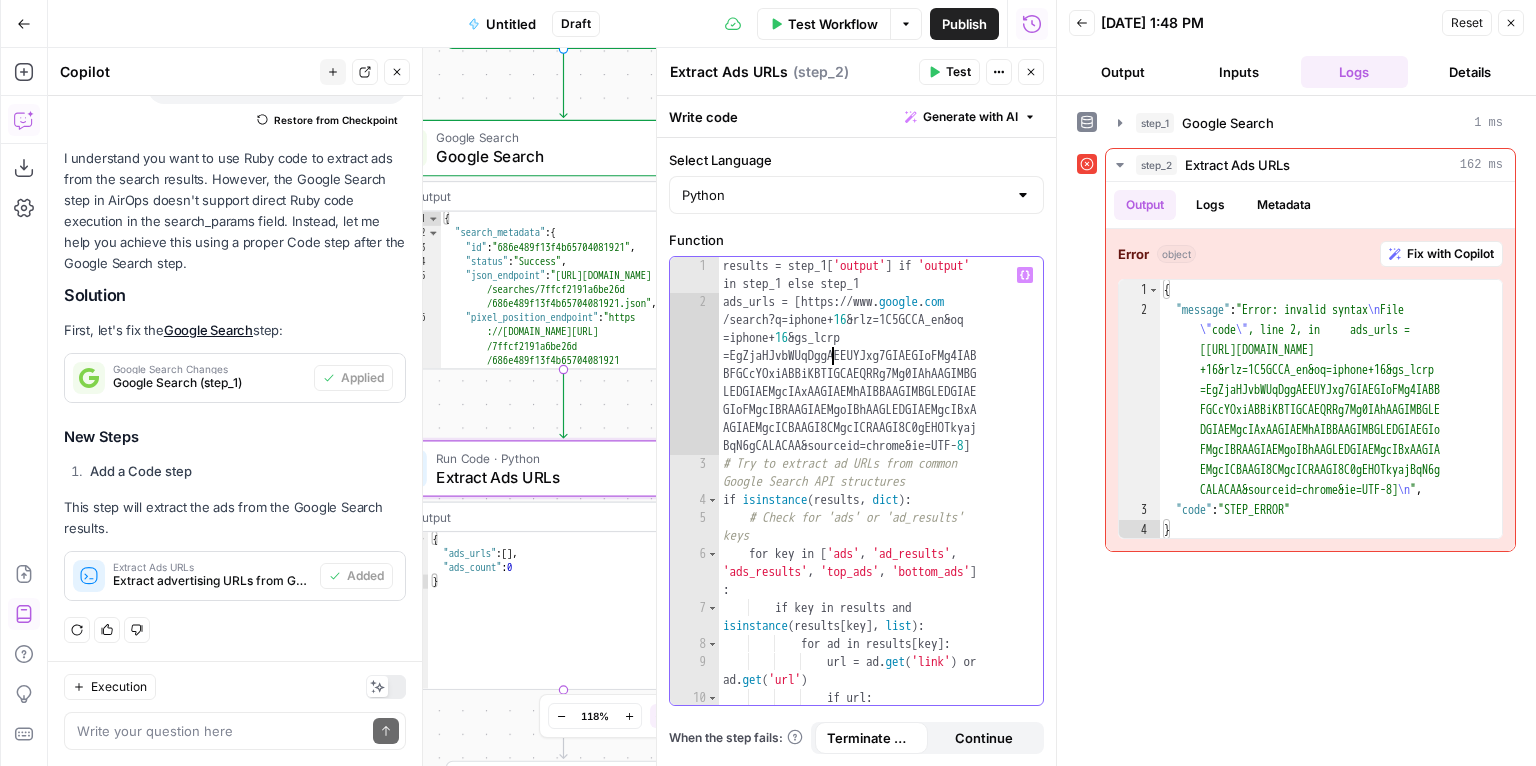 click on "results   =   step_1 [ 'output' ]   if   'output'   in   step_1   else   step_1 ads_urls   =   [ https : // www . google . com / search ? q = iphone + 16 & rlz = 1 C5GCCA_en & oq = iphone + 16 & gs_lcrp = EgZjaHJvbWUqDggAEEUYJxg7GIAEGIoFMg4IAB BFGCcYOxiABBiKBTIGCAEQRRg7Mg0IAhAAGIMBG LEDGIAEMgcIAxAAGIAEMhAIBBAAGIMBGLEDGIAE GIoFMgcIBRAAGIAEMgoIBhAAGLEDGIAEMgcIBxA AGIAEMgcICBAAGI8CMgcICRAAGI8C0gEHOTkyaj BqN6gCALACAA & sourceid = chrome & ie = UTF - 8 ] # Try to extract ad URLs from common  Google Search API structures if   isinstance ( results ,   dict ) :      # Check for 'ads' or 'ad_results'  keys      for   key   in   [ 'ads' ,   'ad_results' ,   'ads_results' ,   'top_ads' ,   'bottom_ads' ] :           if   key   in   results   and   isinstance ( results [ key ] ,   list ) :                for   ad   in   results [ key ] :                     url   =   ad . get ( 'link' )   or   ad . get ( 'url' )                     if   url :                          ads_urls . append ( url )" at bounding box center [875, 517] 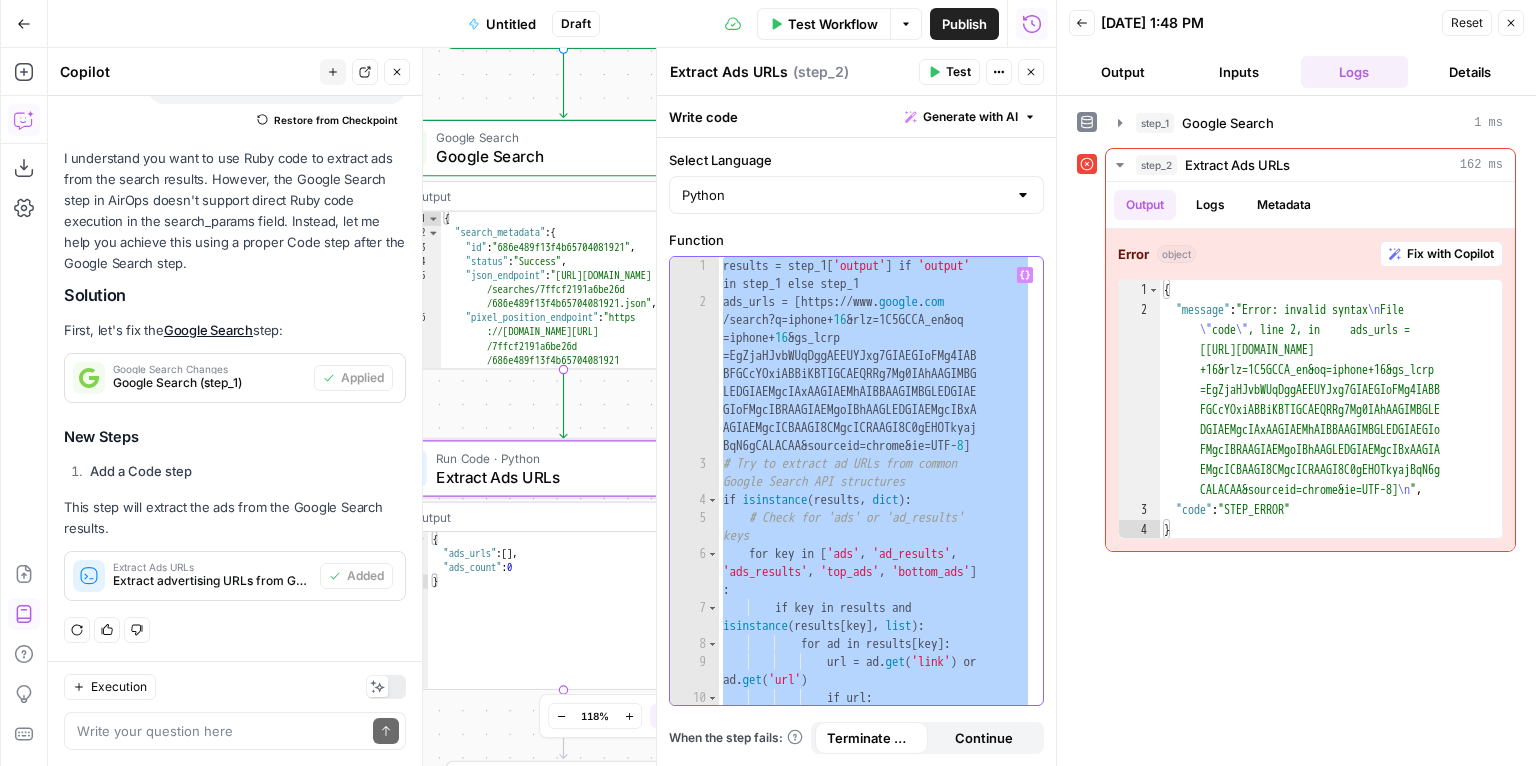 type 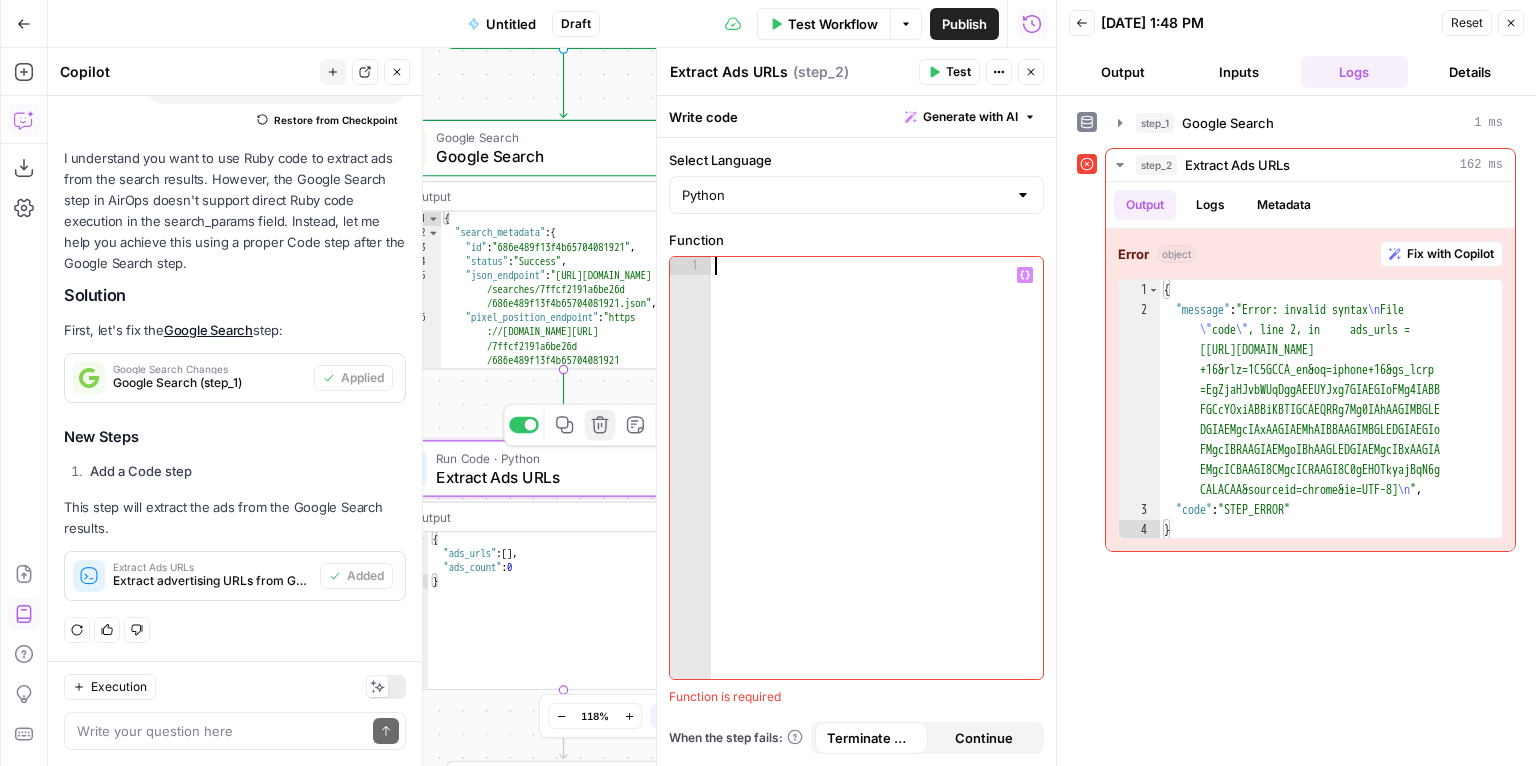 click 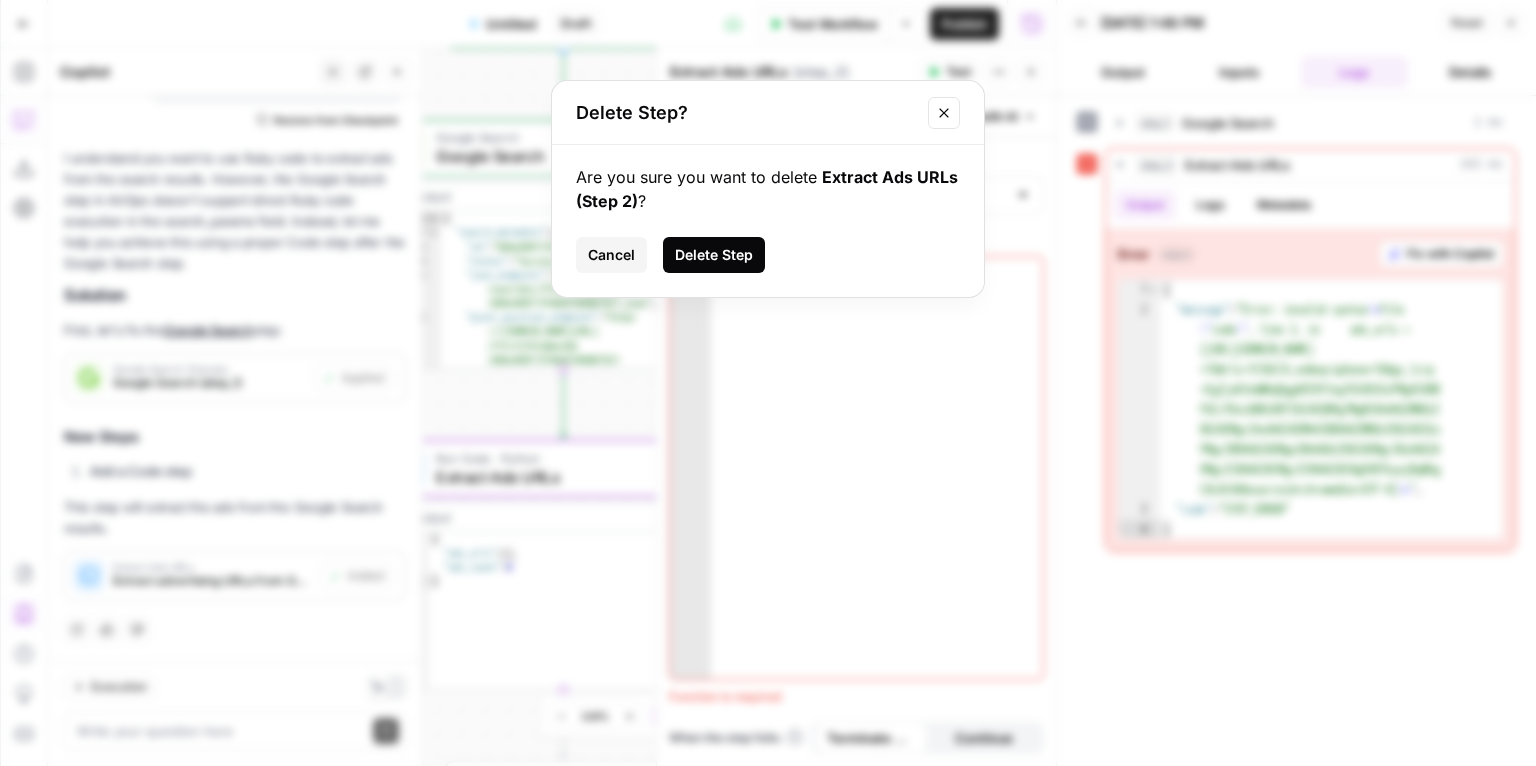 click on "Delete Step" at bounding box center [714, 255] 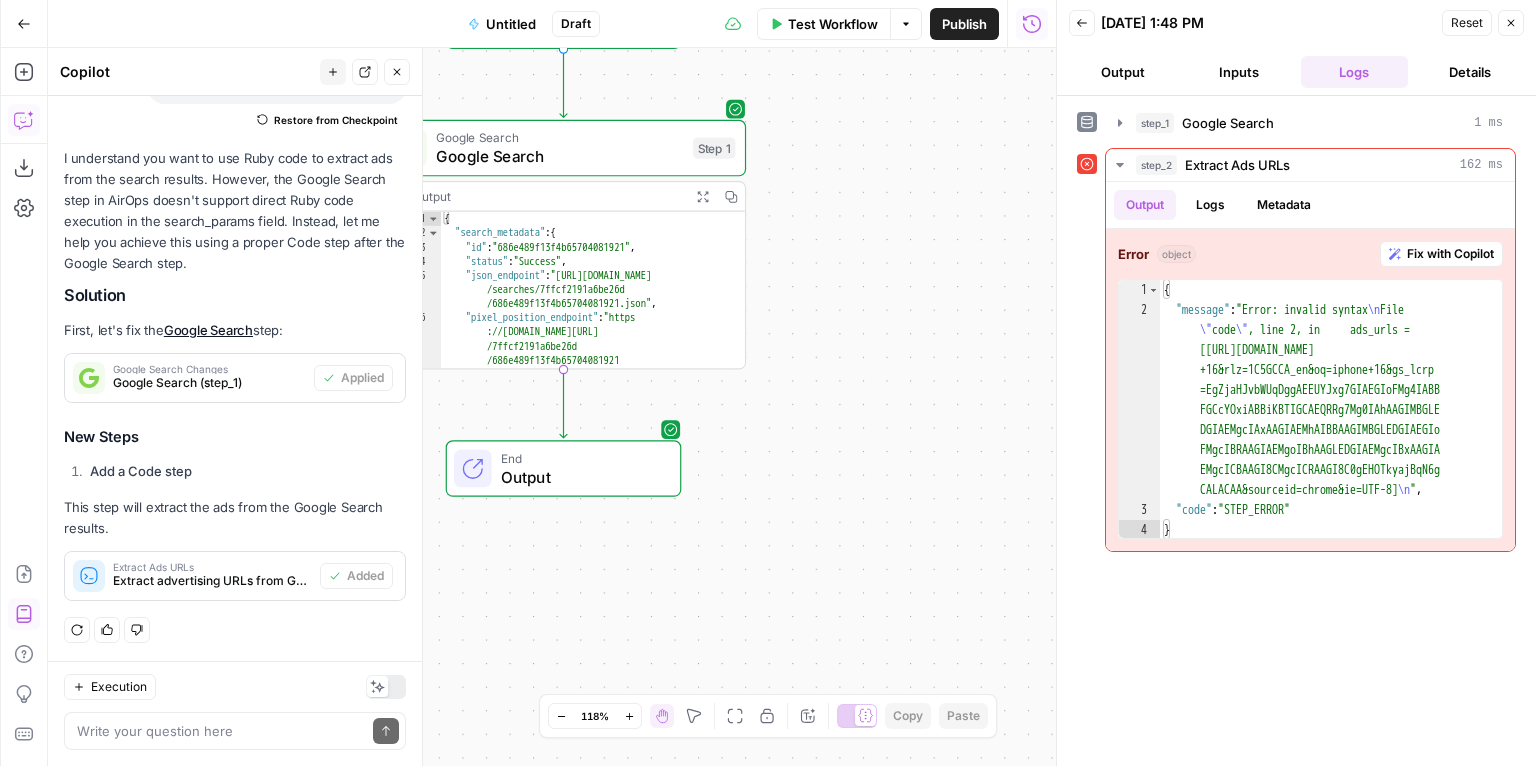 type on "**********" 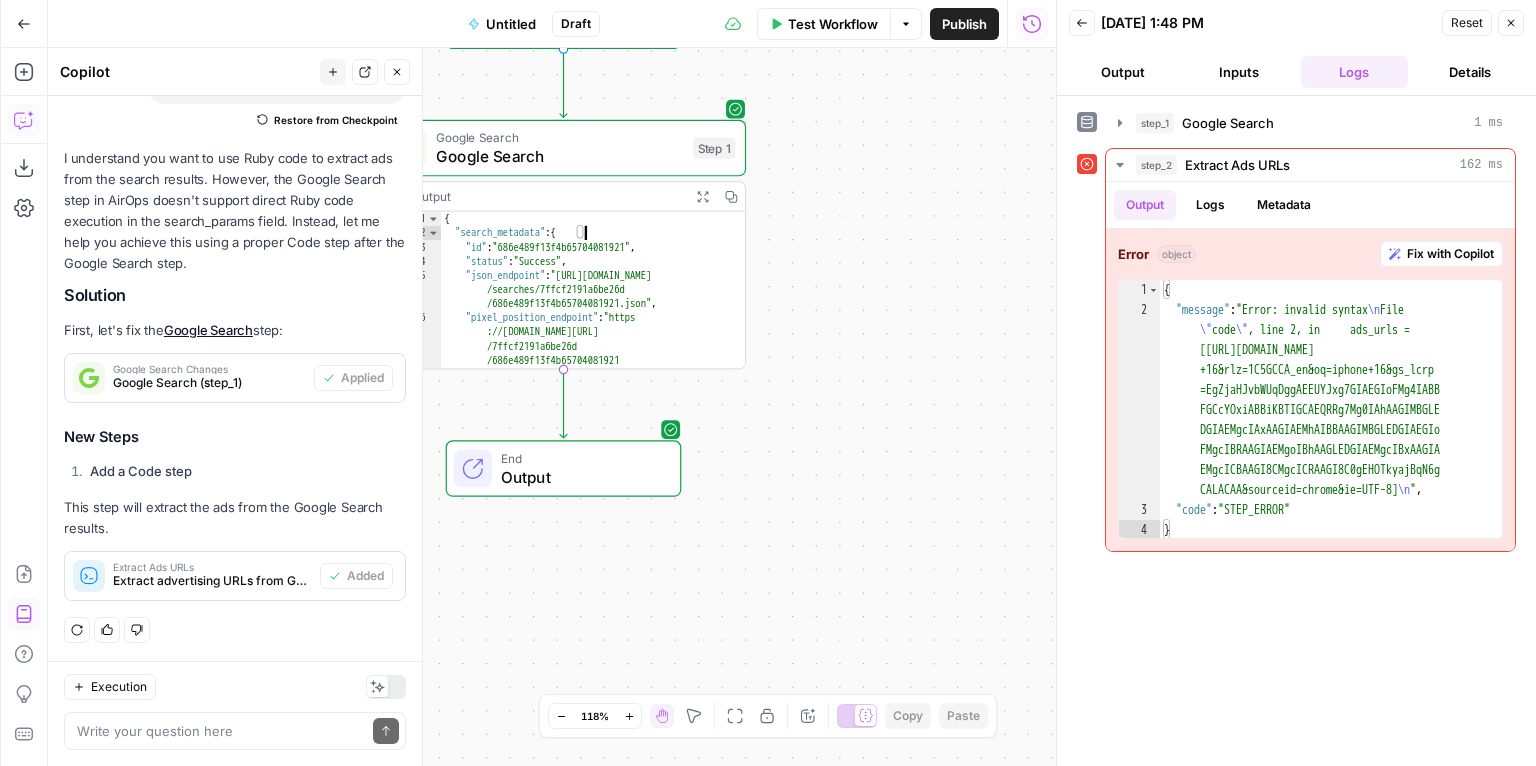 click on "{    "search_metadata" :  {      "id" :  "686e489f13f4b65704081921" ,      "status" :  "Success" ,      "json_endpoint" :  "https://serpapi.com          /searches/7ffcf2191a6be26d          /686e489f13f4b65704081921.json" ,      "pixel_position_endpoint" :  "https          ://serpapi.com/searches          /7ffcf2191a6be26d          /686e489f13f4b65704081921          .json_with_pixel_position" ,      "created_at" :  "2025-07-09 10:46:55 UTC" ," at bounding box center [585, 305] 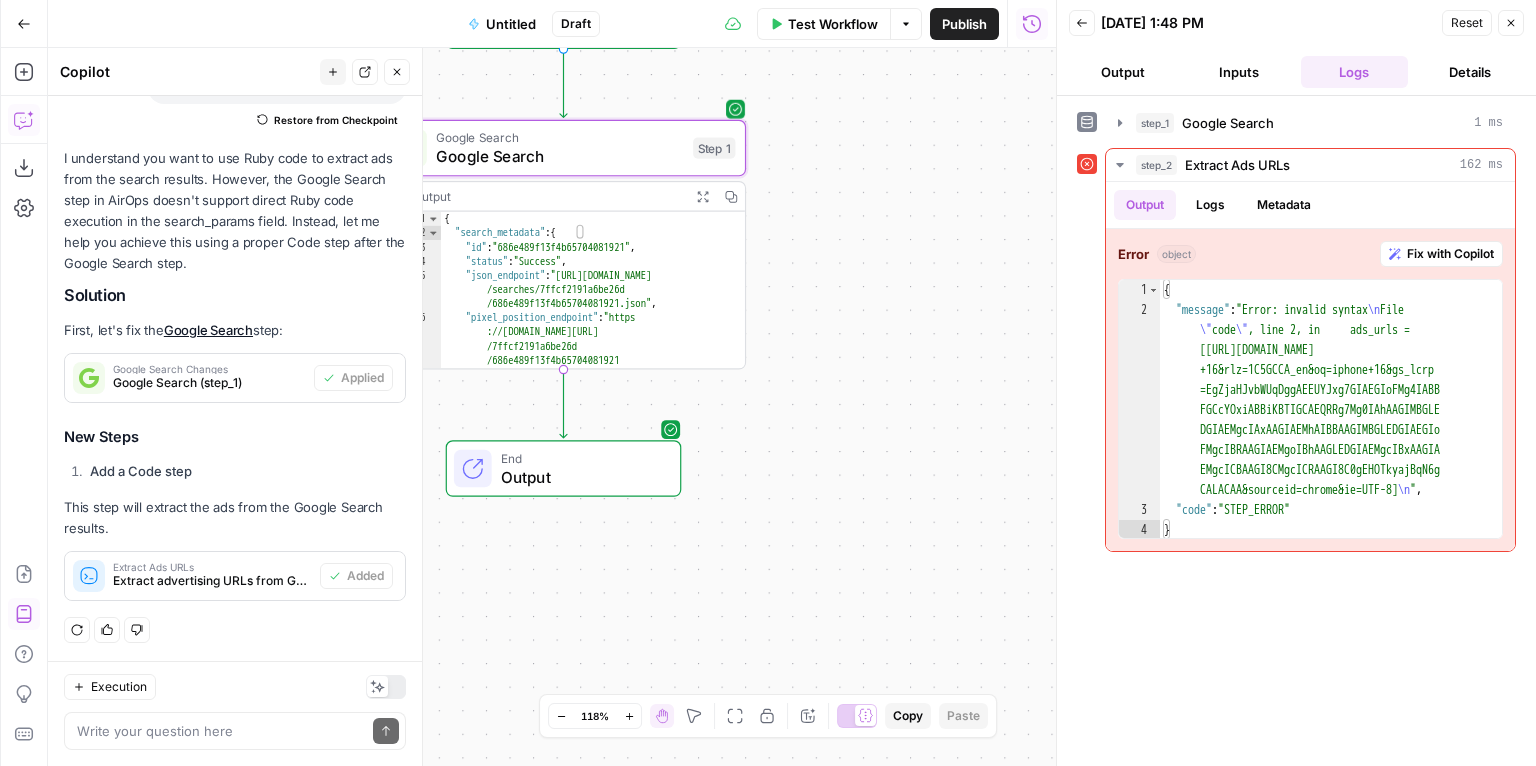 click on "Google Search" at bounding box center (559, 157) 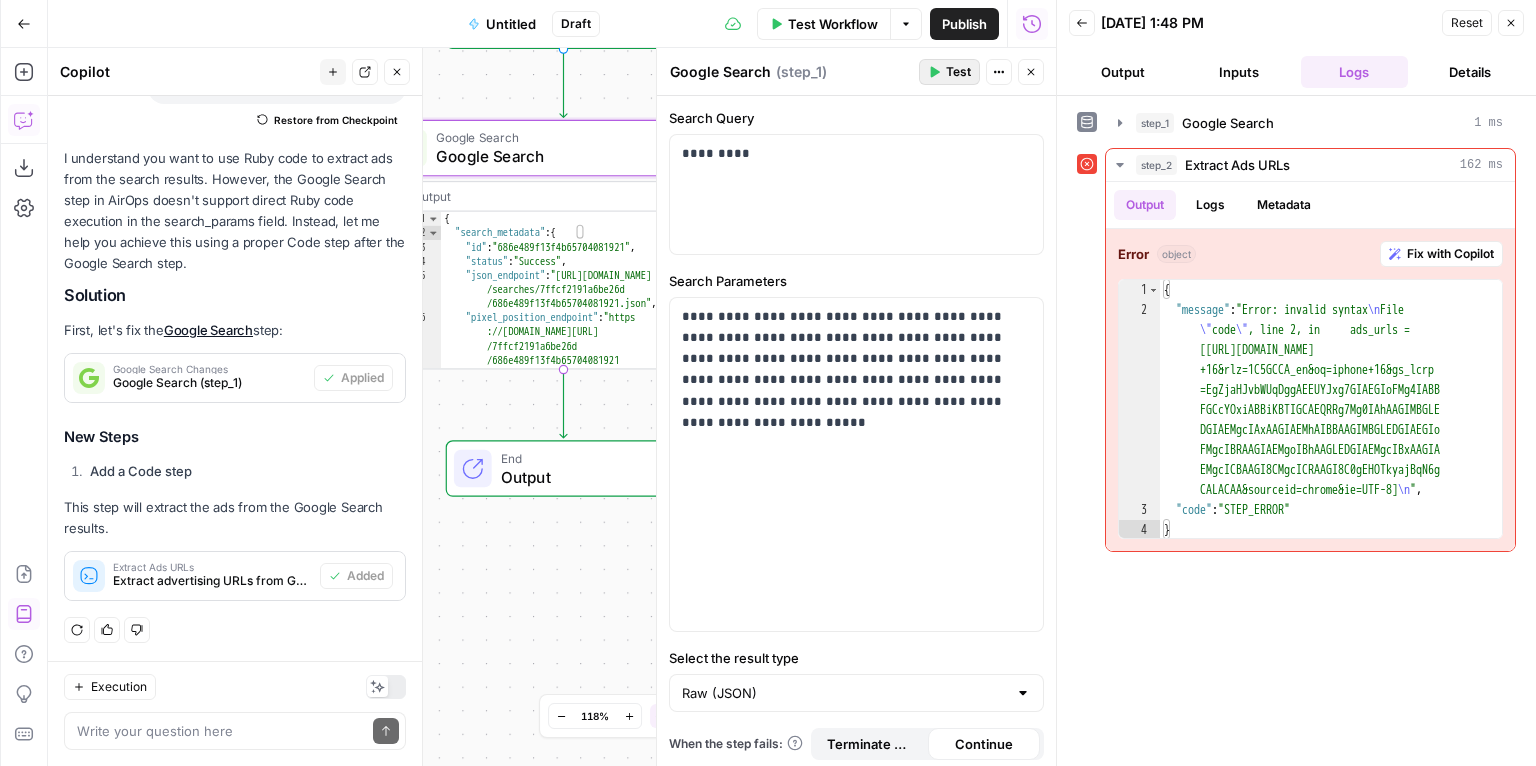 click on "Test" at bounding box center [958, 72] 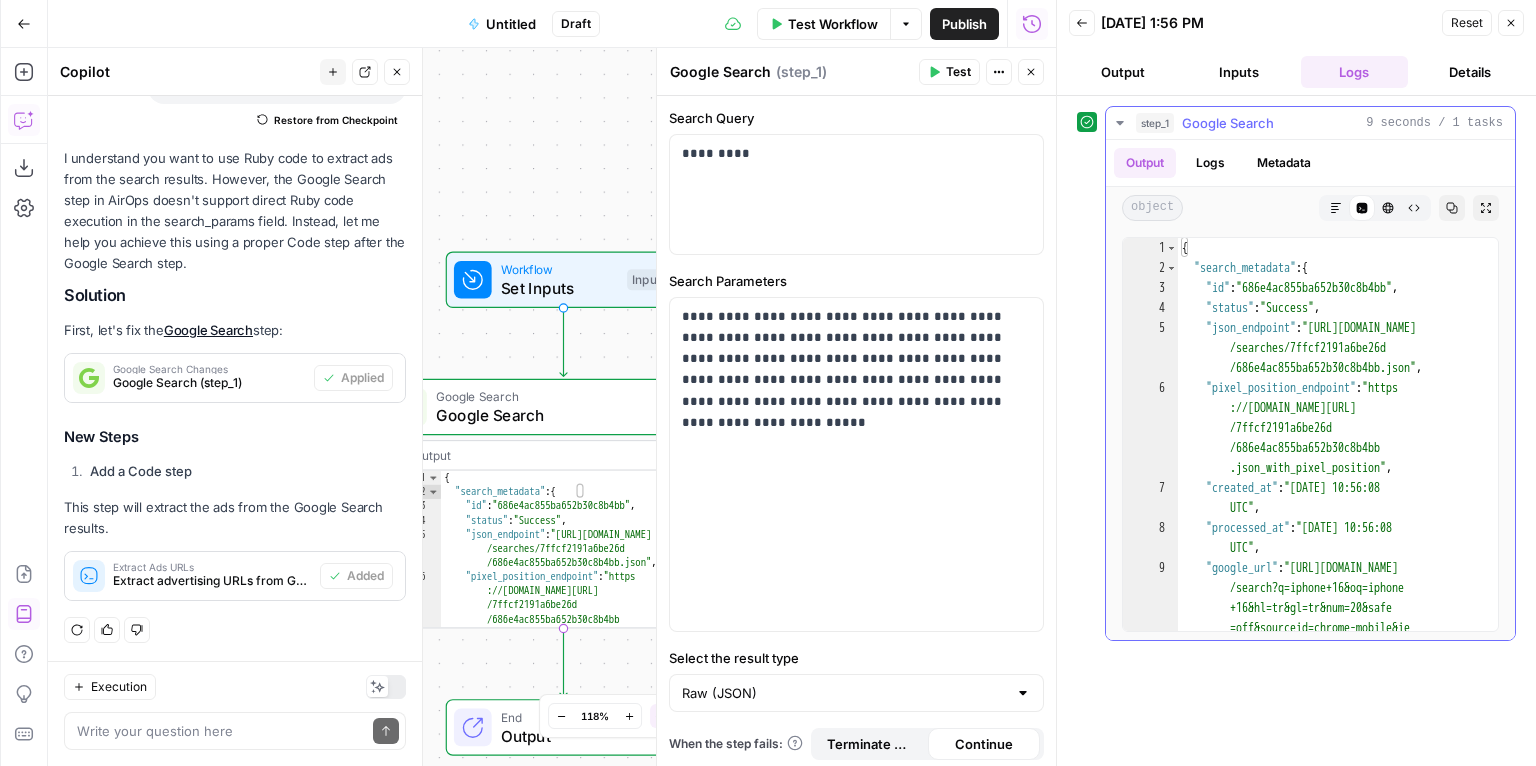 type on "**********" 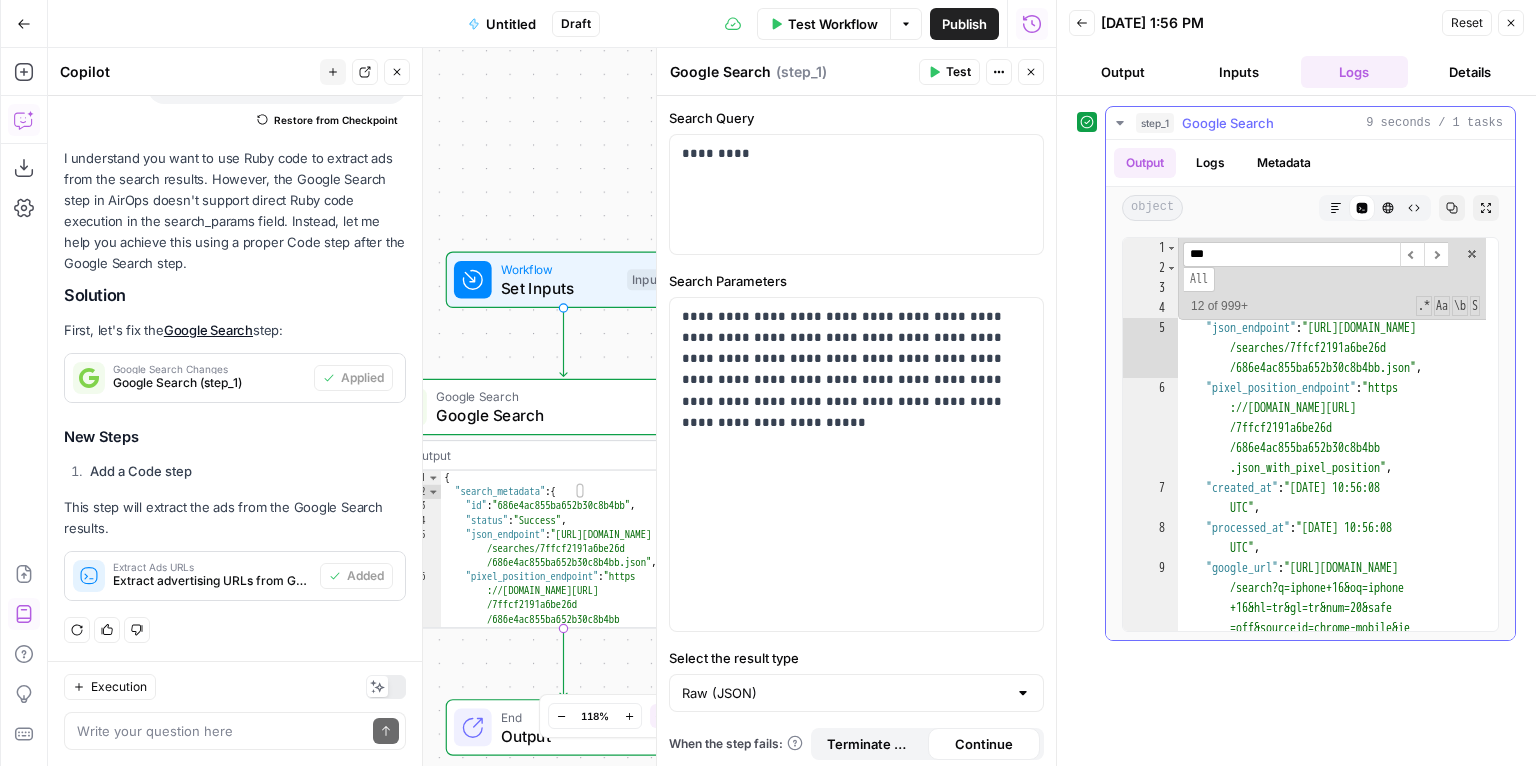 scroll, scrollTop: 955, scrollLeft: 0, axis: vertical 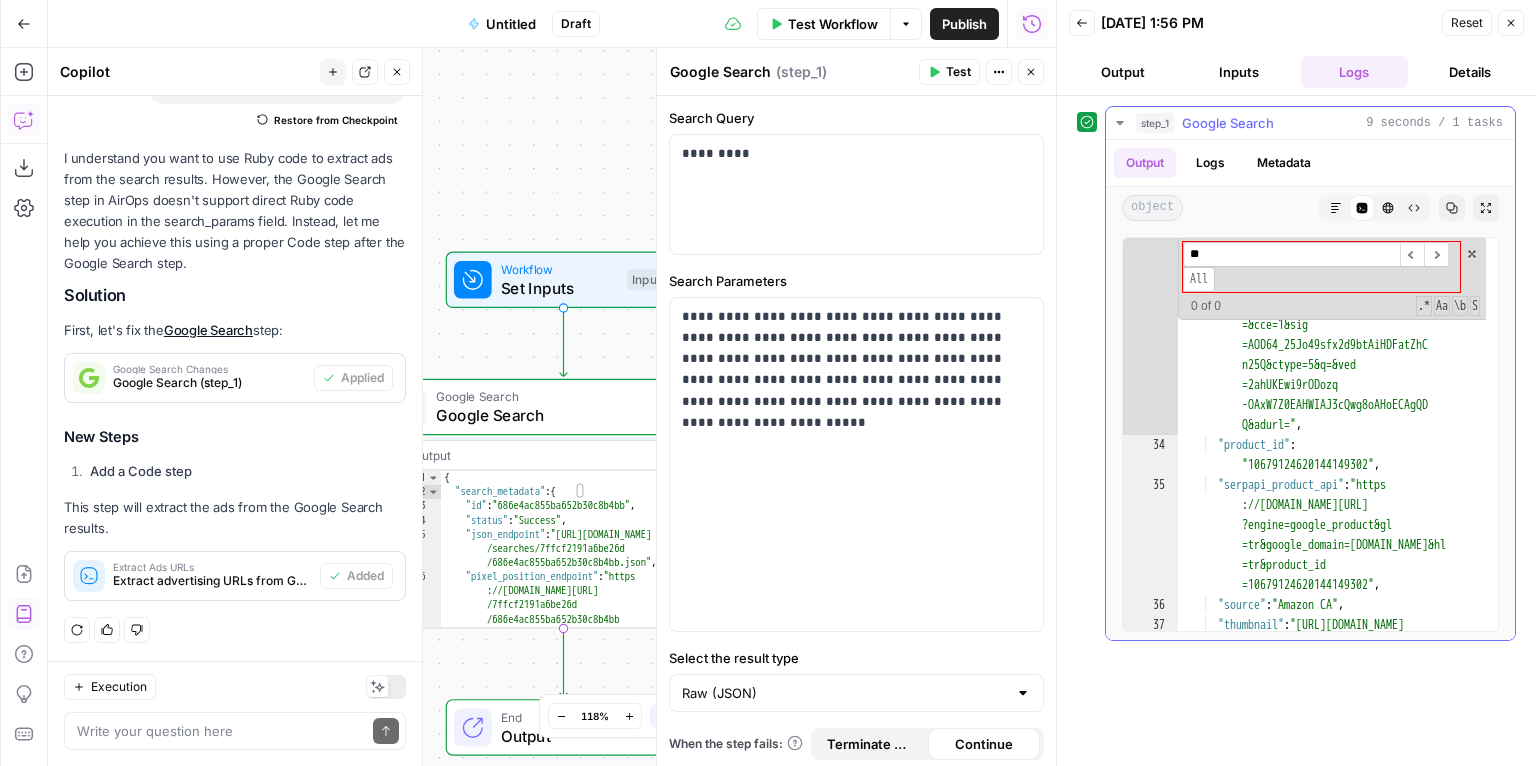 type on "*" 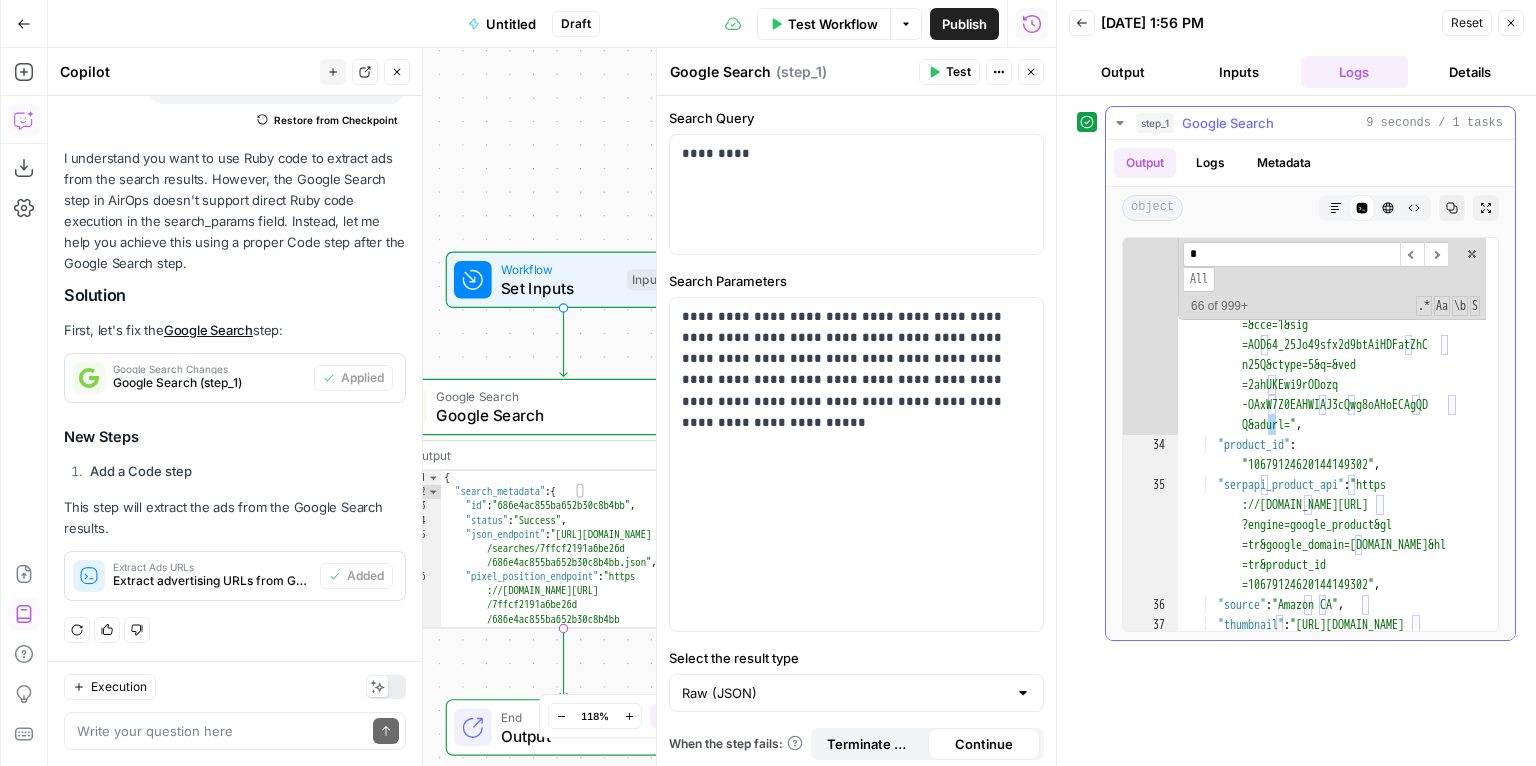 type 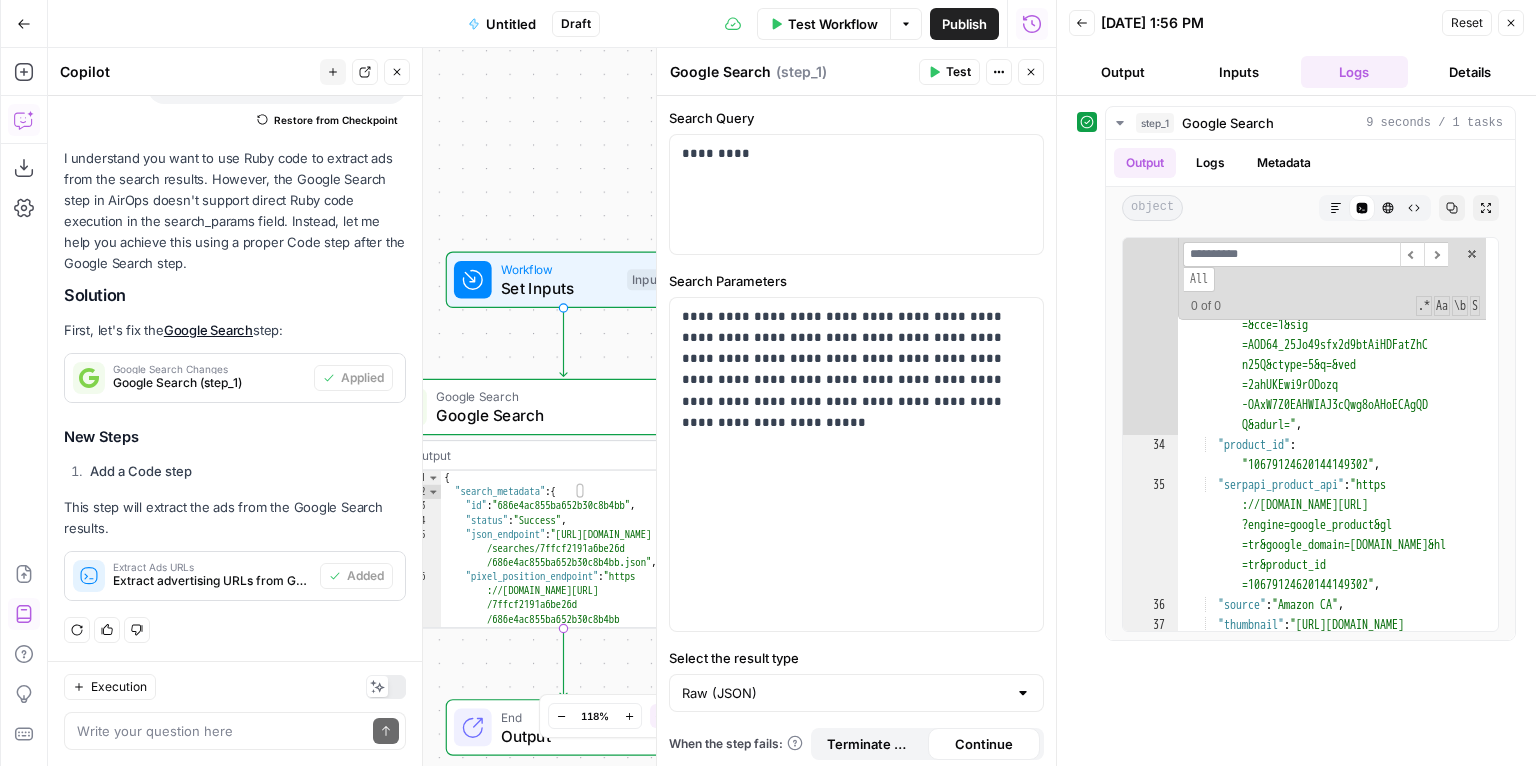 click 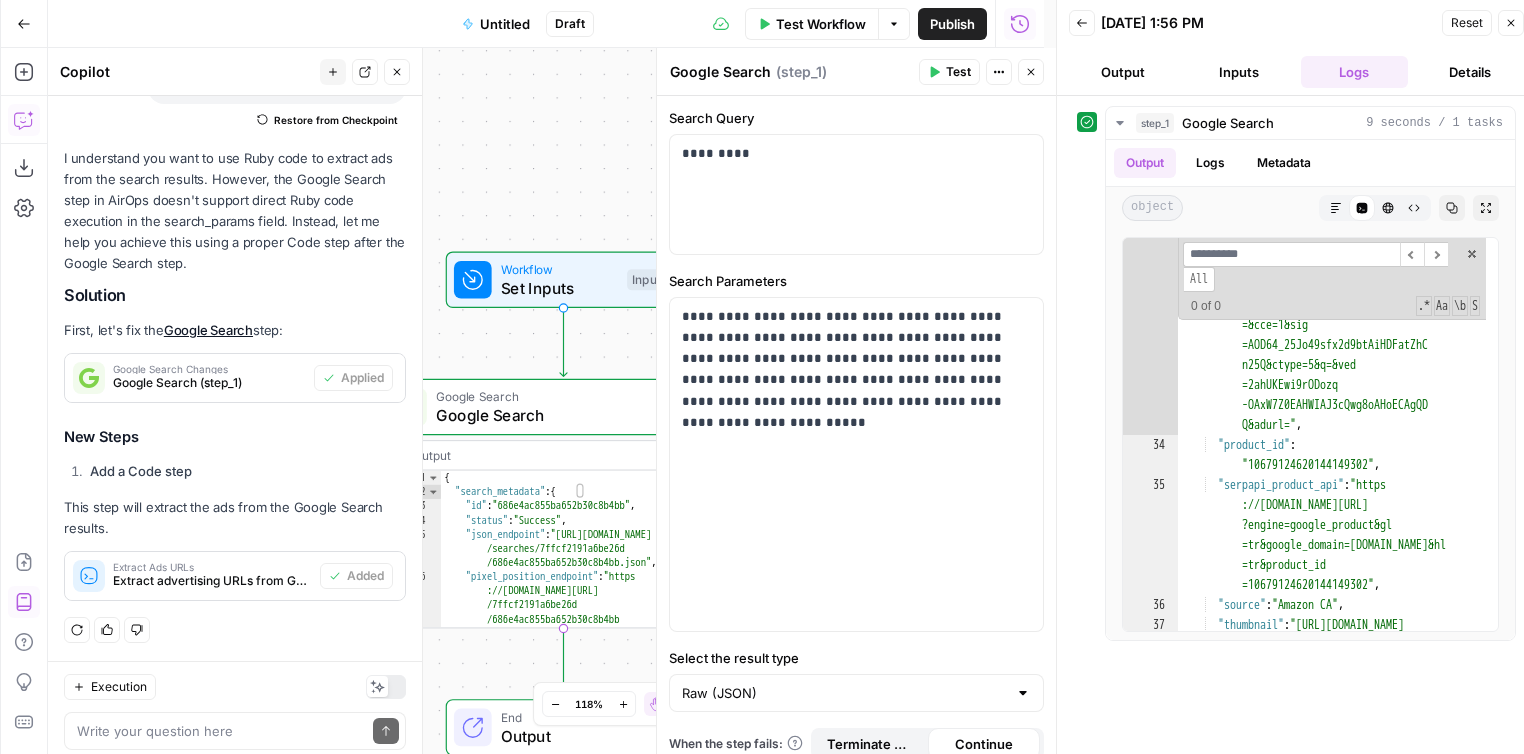 click on "Back 07/09/25 at 1:56 PM Reset Close Output Inputs Logs Details" at bounding box center (1296, 48) 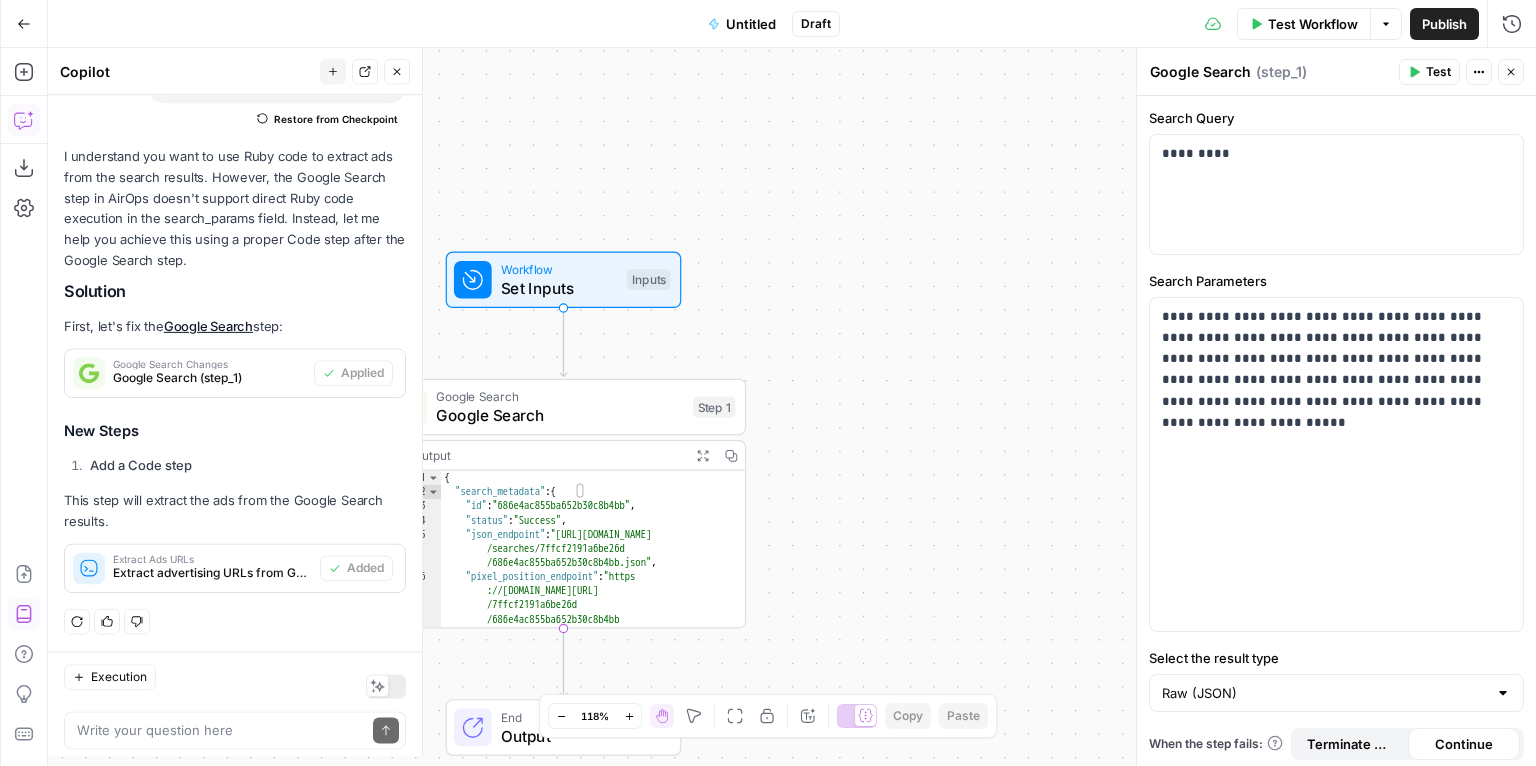 scroll, scrollTop: 3032, scrollLeft: 0, axis: vertical 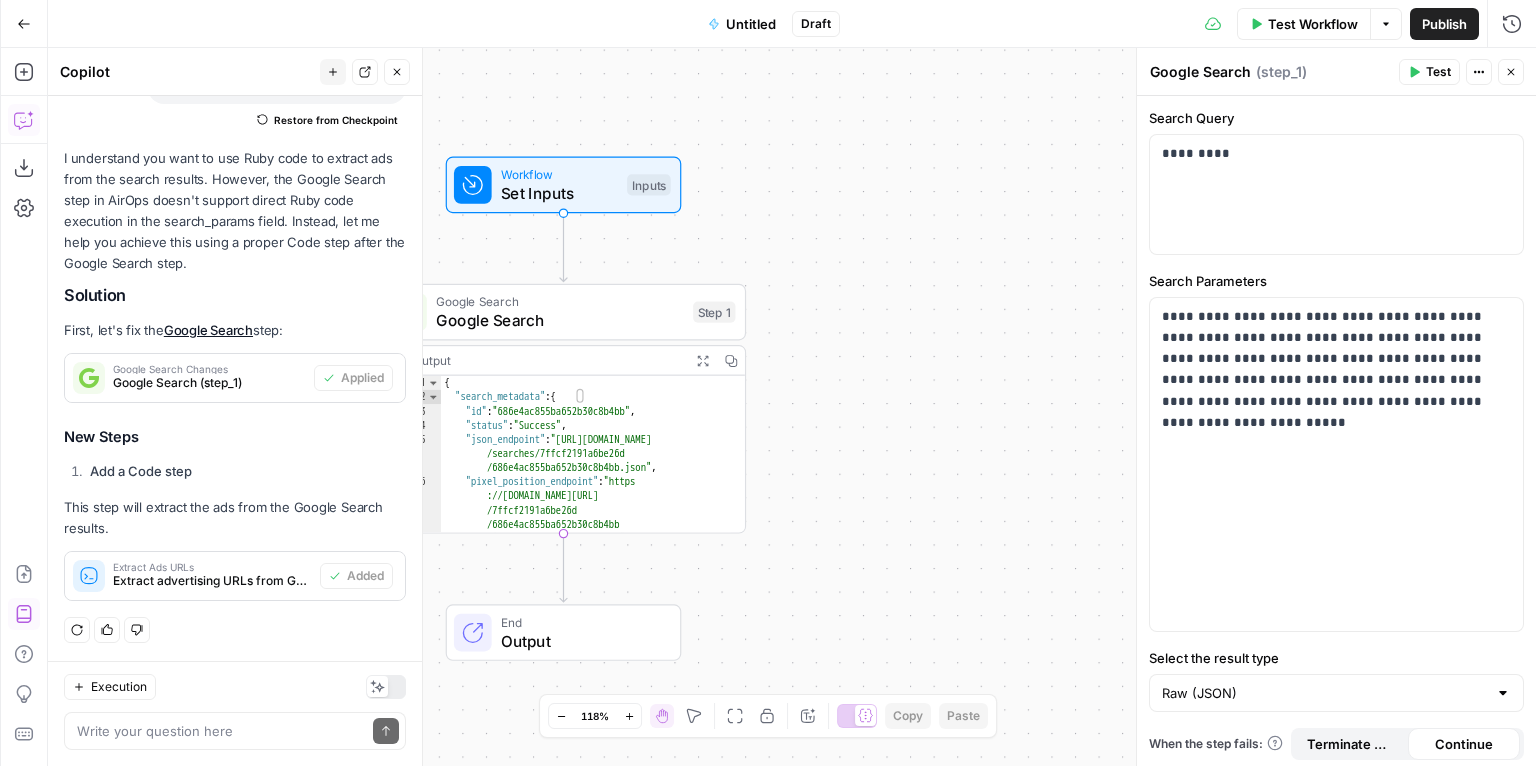 click on "**********" at bounding box center (792, 407) 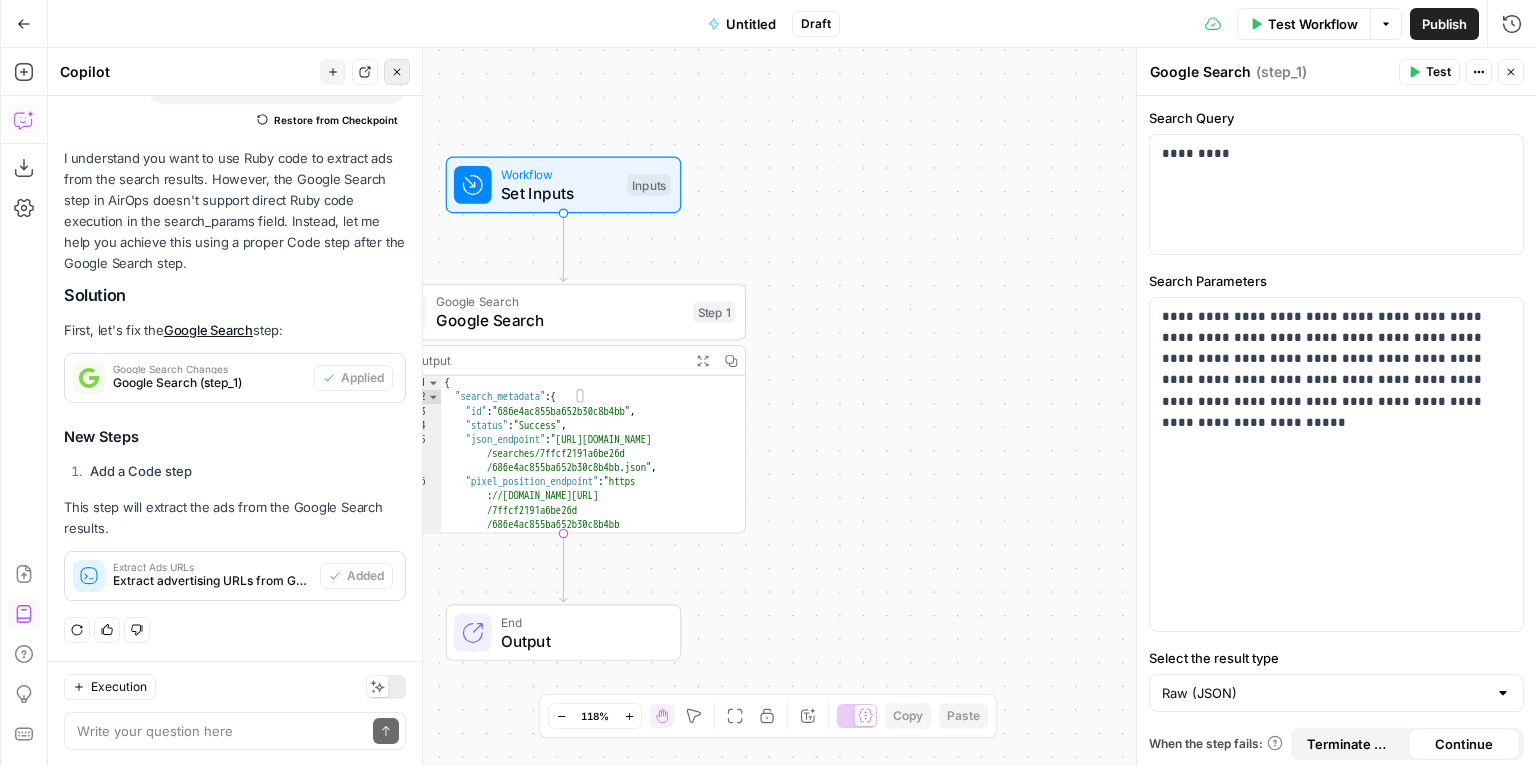click 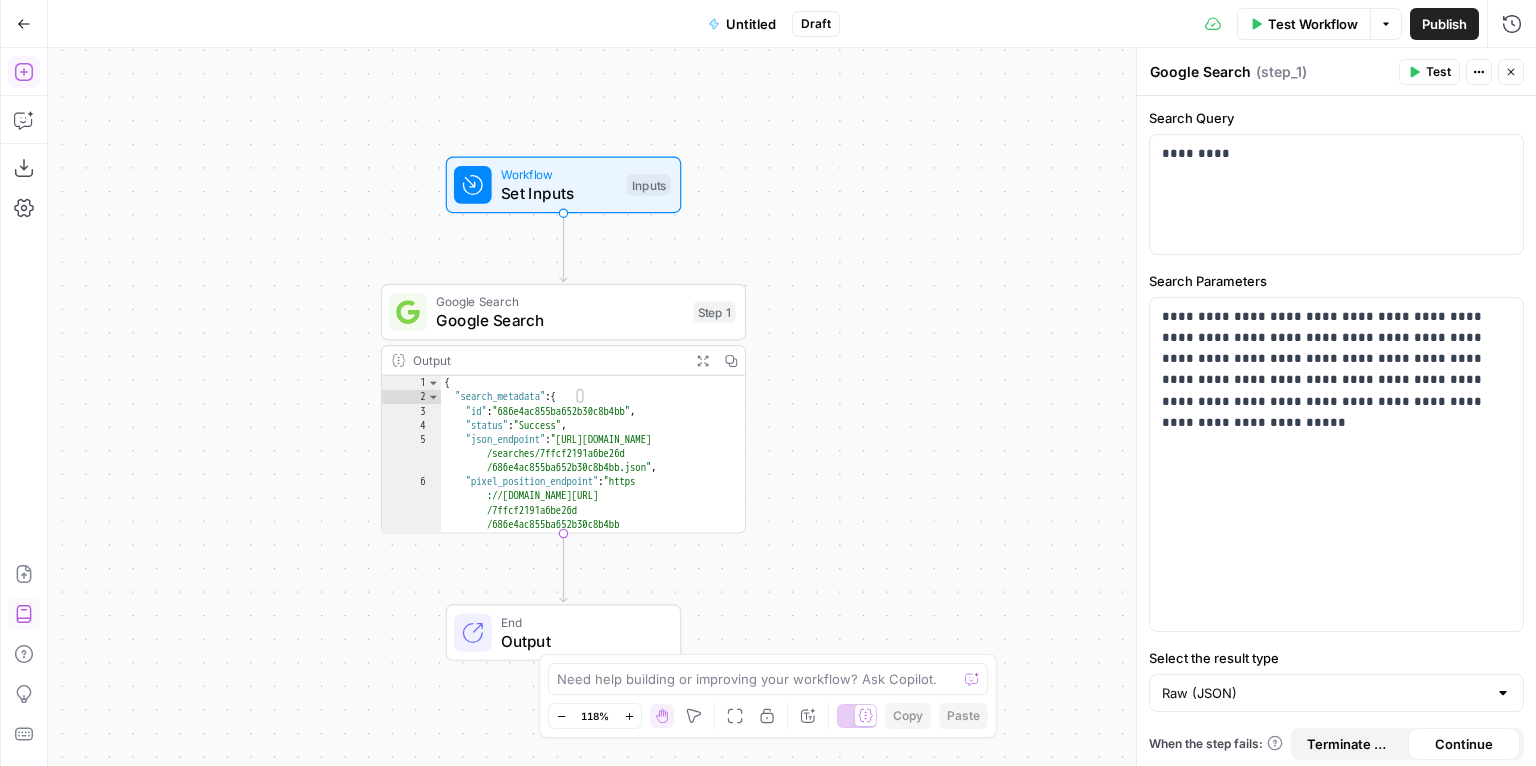 click 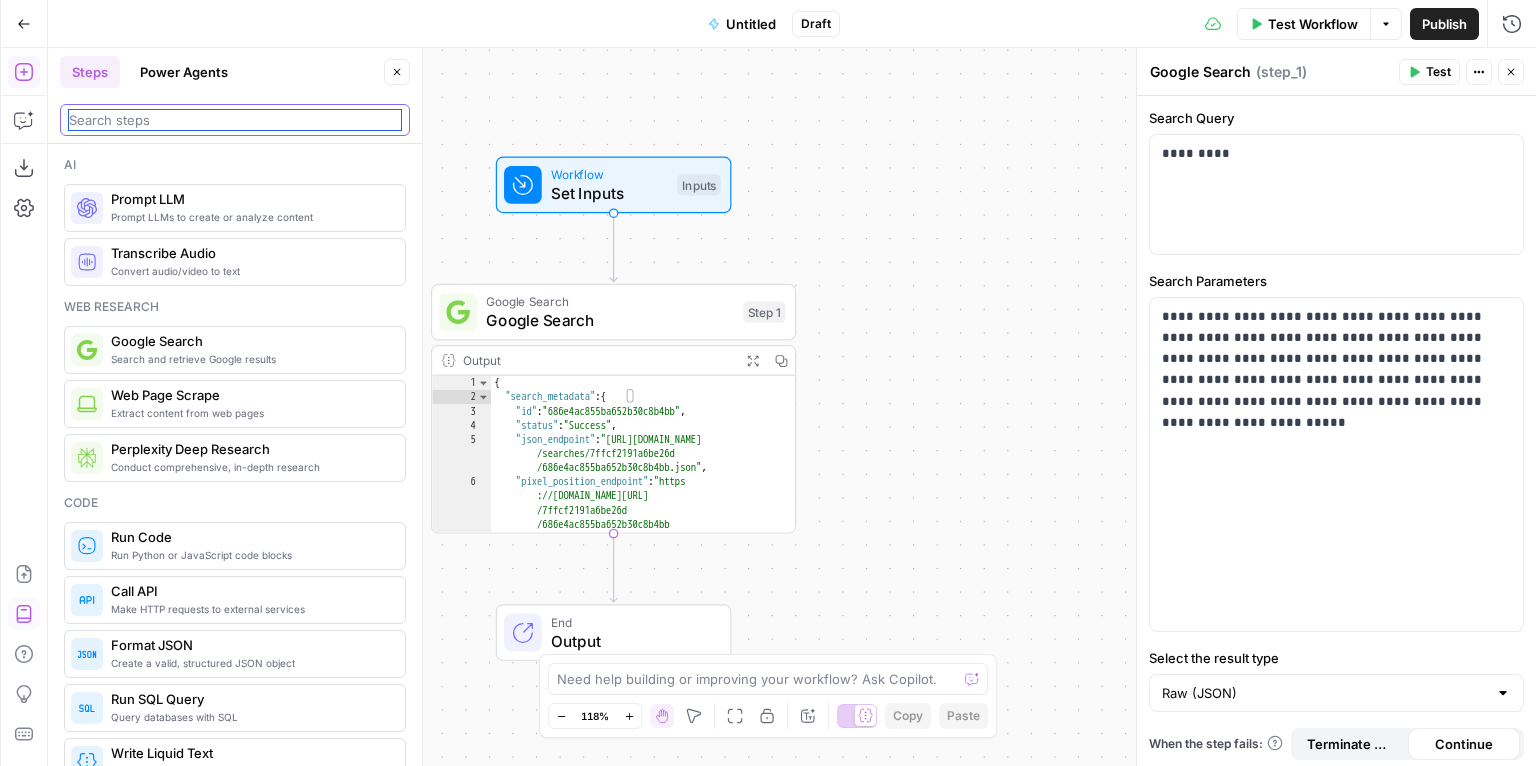 click at bounding box center (235, 120) 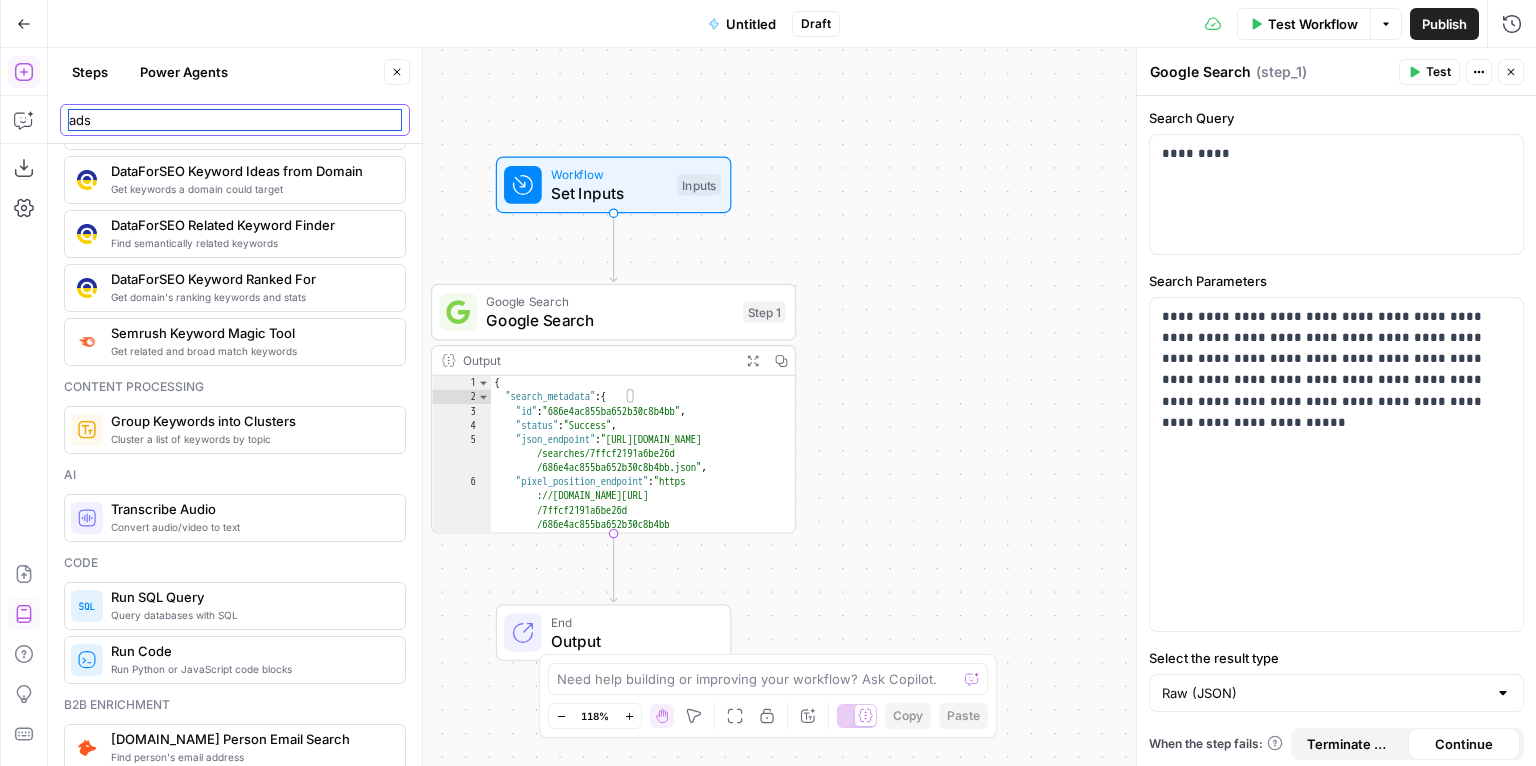 scroll, scrollTop: 0, scrollLeft: 0, axis: both 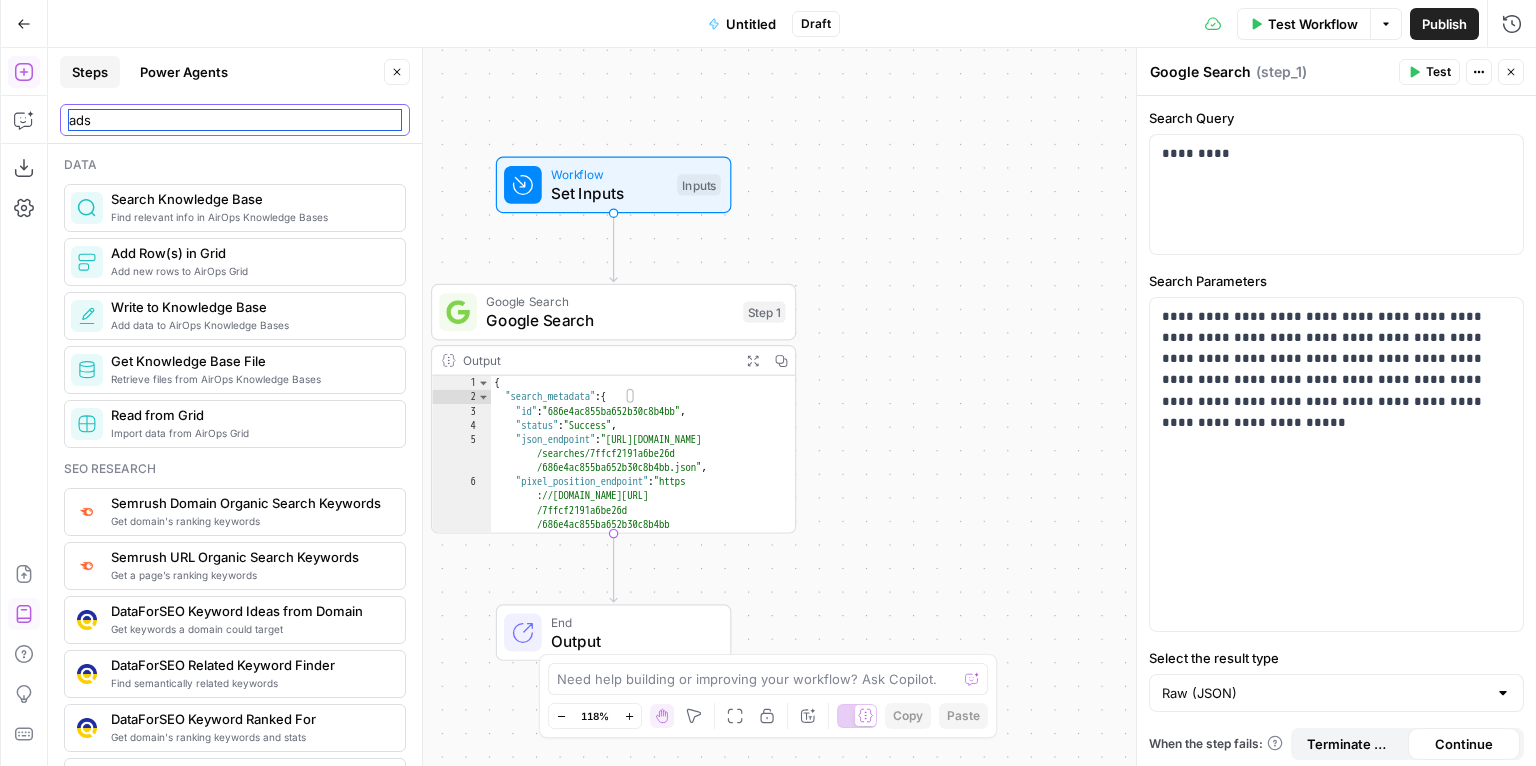 type on "ads" 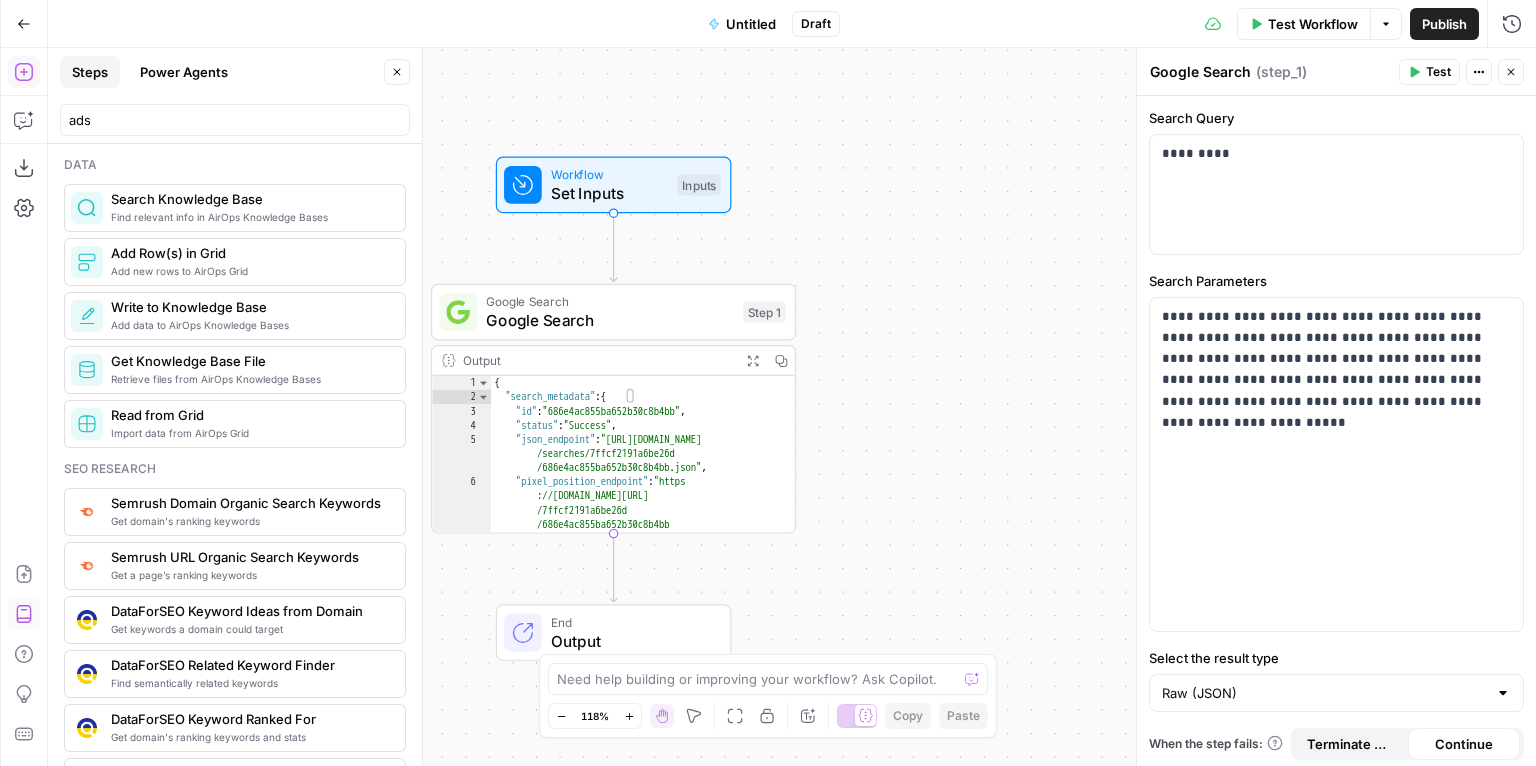 click on "Steps" at bounding box center [90, 72] 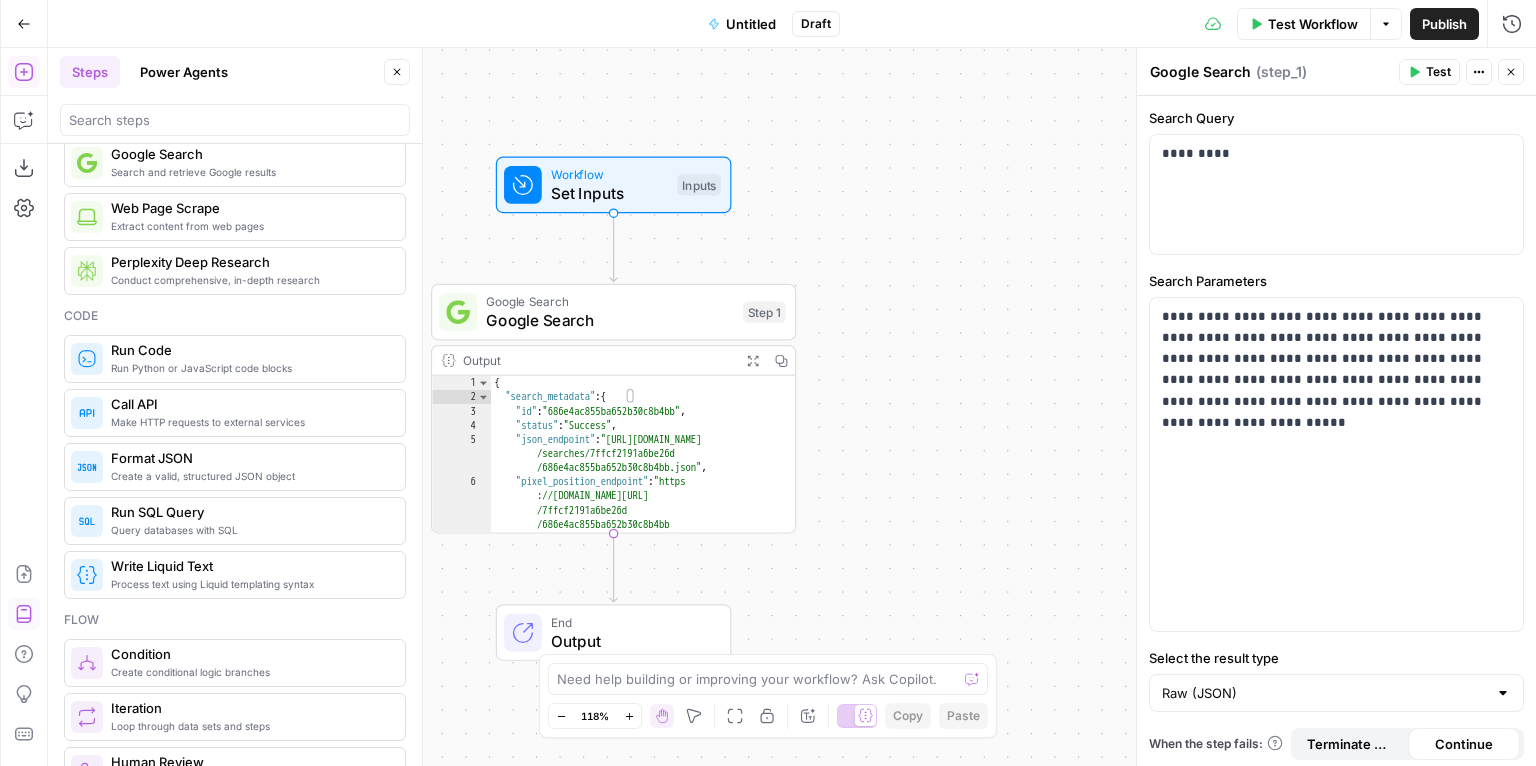 scroll, scrollTop: 364, scrollLeft: 0, axis: vertical 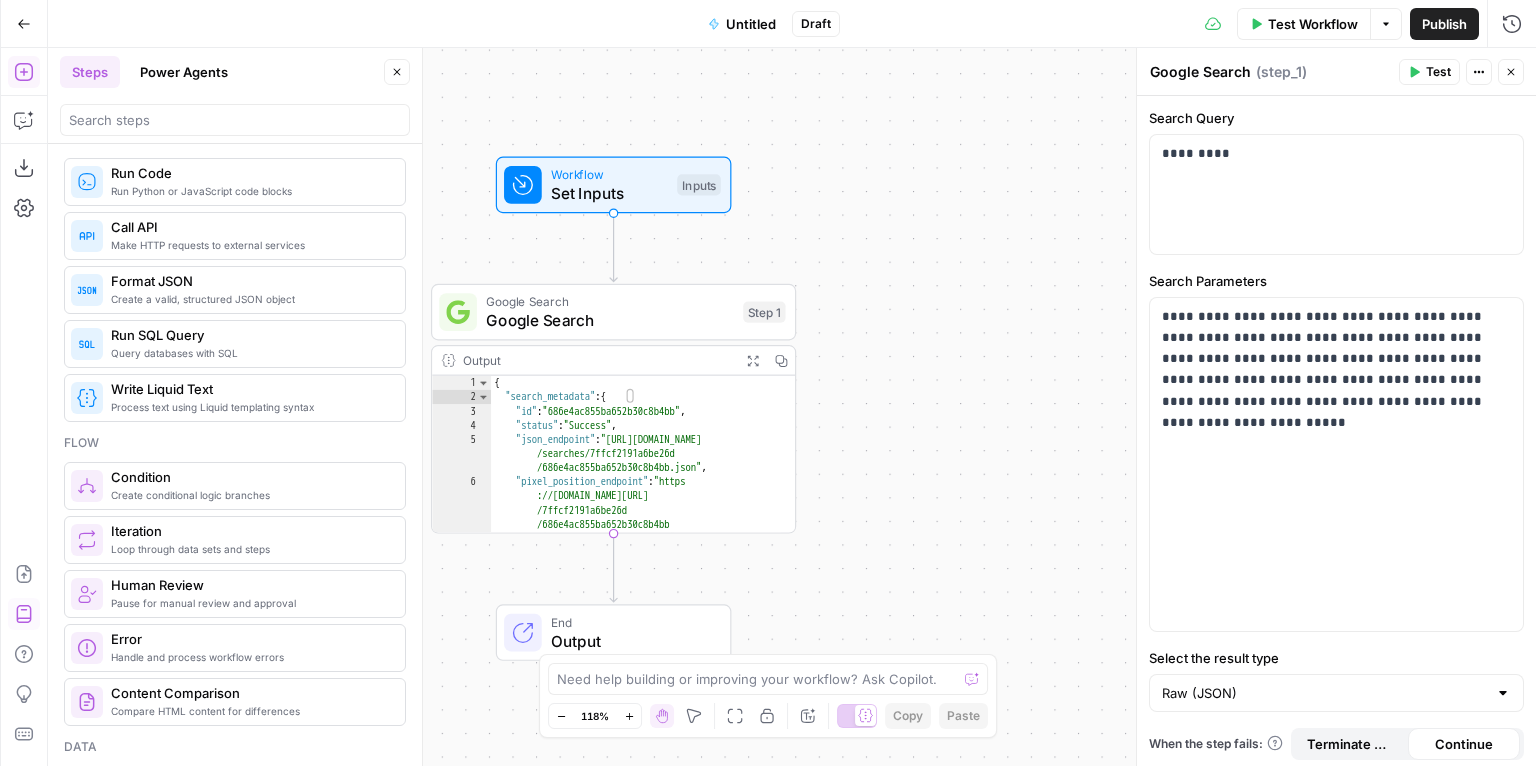 click on "Run Python or JavaScript code blocks" at bounding box center (250, 191) 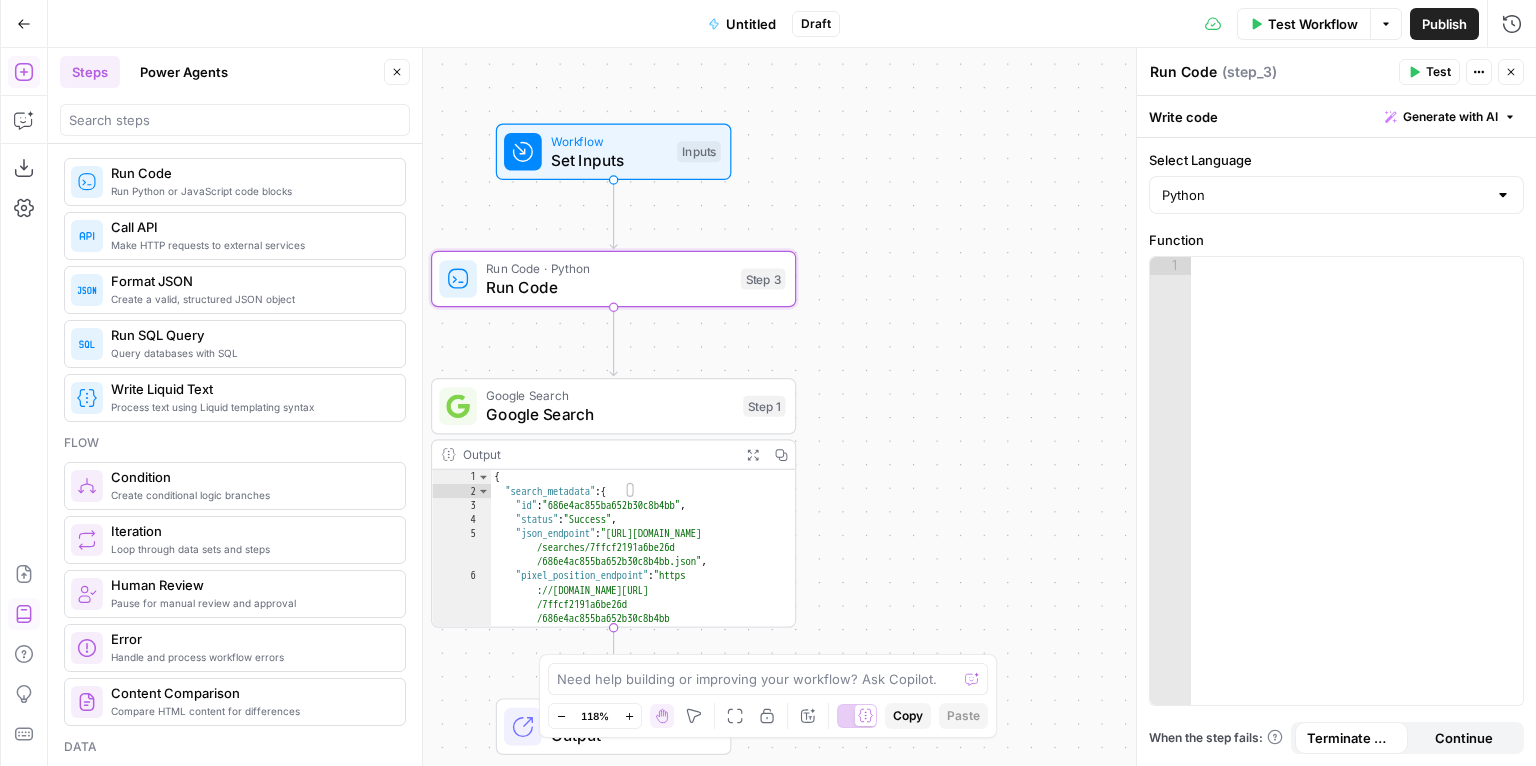 click on "Run Code" at bounding box center (608, 287) 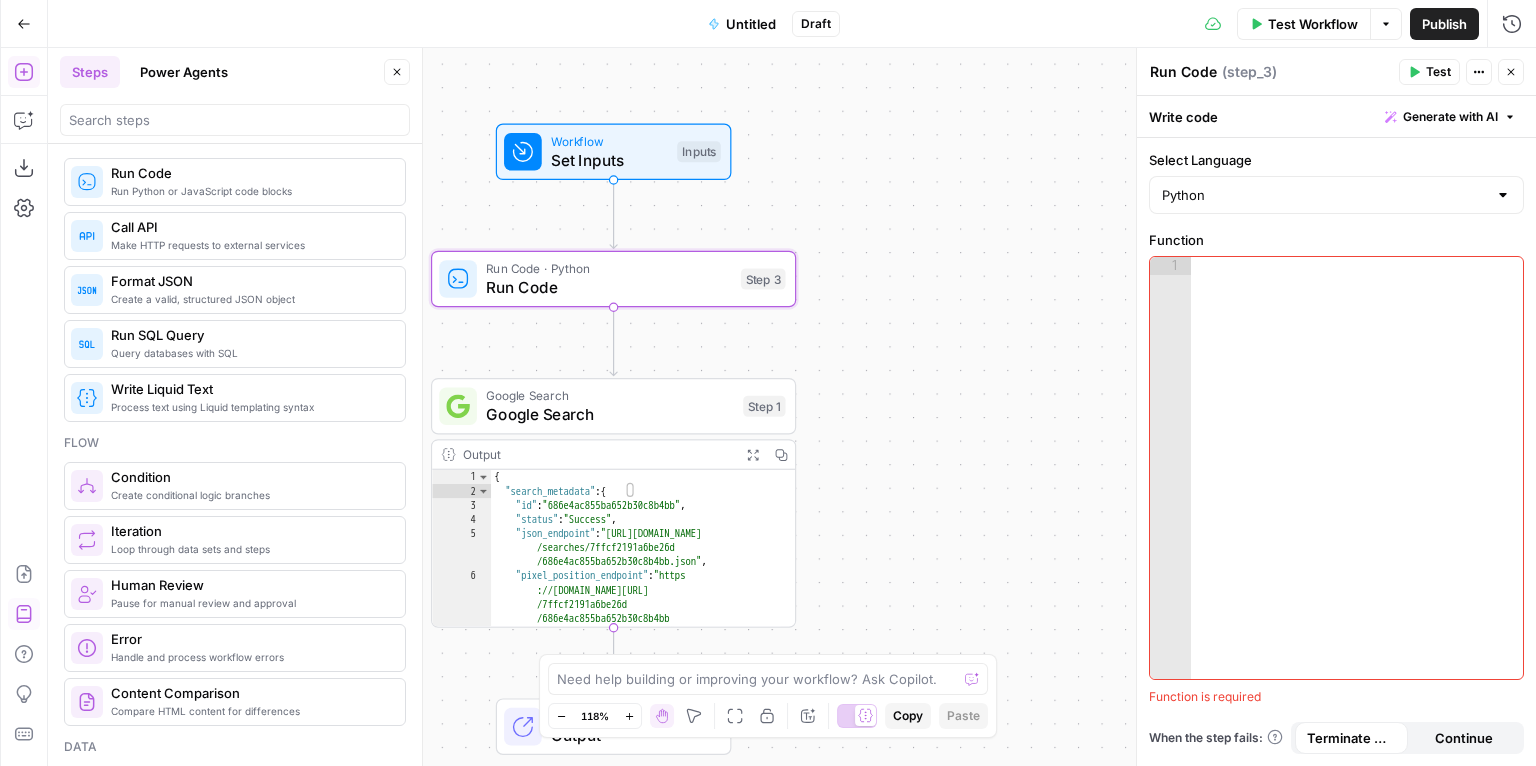click on "Select Language Python Function 1     XXXXXXXXXXXXXXXXXXXXXXXXXXXXXXXXXXXXXXXXXXXXXXXXXXXXXXXXXXXXXXXXXXXXXXXXXXXXXXXXXXXXXXXXXXXXXXXXXXXXXXXXXXXXXXXXXXXXXXXXXXXXXXXXXXXXXXXXXXXXXXXXXXXXXXXXXXXXXXXXXXXXXXXXXXXXXXXXXXXXXXXXXXXXXXXXXXXXXXXXXXXXXXXXXXXXXXXXXXXXXXXXXXXXXXXXXXXXXXXXXXXXXXXXXXXXXXXXXXXXXXXXXXXXXXXXXXXXXXXXXXXXXXXXXXXXXXXXXXXXXXXXXXXXXXXXXXXXXXXXXXXXXXXXXXXXXXXXXXXXXXXXXXXXXXXXXXXXXXXXXXXXXXXXXXXXXXXXXXXXXXXXXXXXXXXXXXXXXXXXXXXXXXXXXXXXXXXXXXXXXXXXXXXXXXXXXXXXXXXXXXXXXXXXXXXXXXXXXXXXXXXXXXXXXXXXXXXXXXXXXXXXXXXXXXXXXXXXXXXXXXXXXXXXXXXX Function is required When the step fails: Terminate Workflow Continue" at bounding box center (1336, 452) 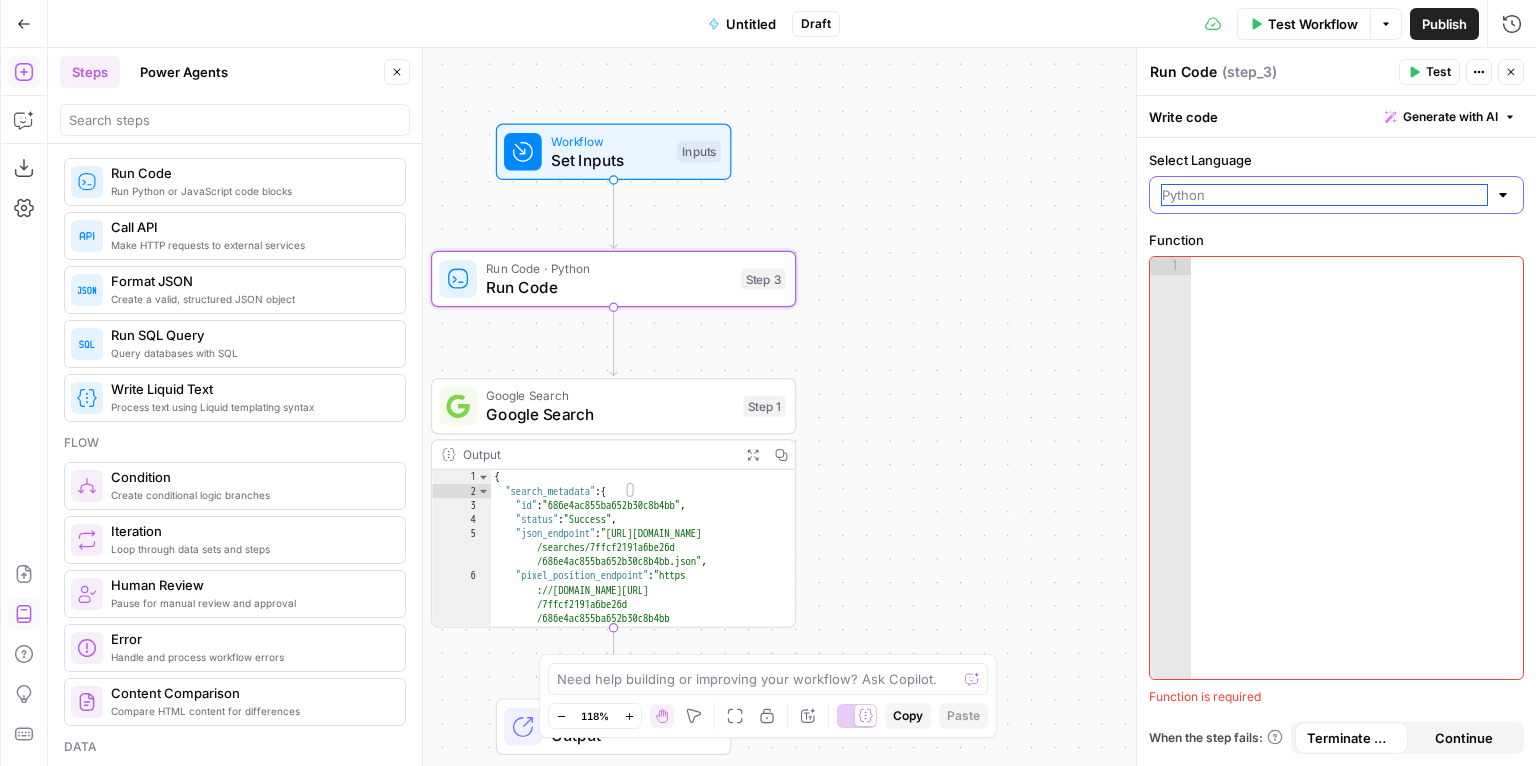 click on "Select Language" at bounding box center [1324, 195] 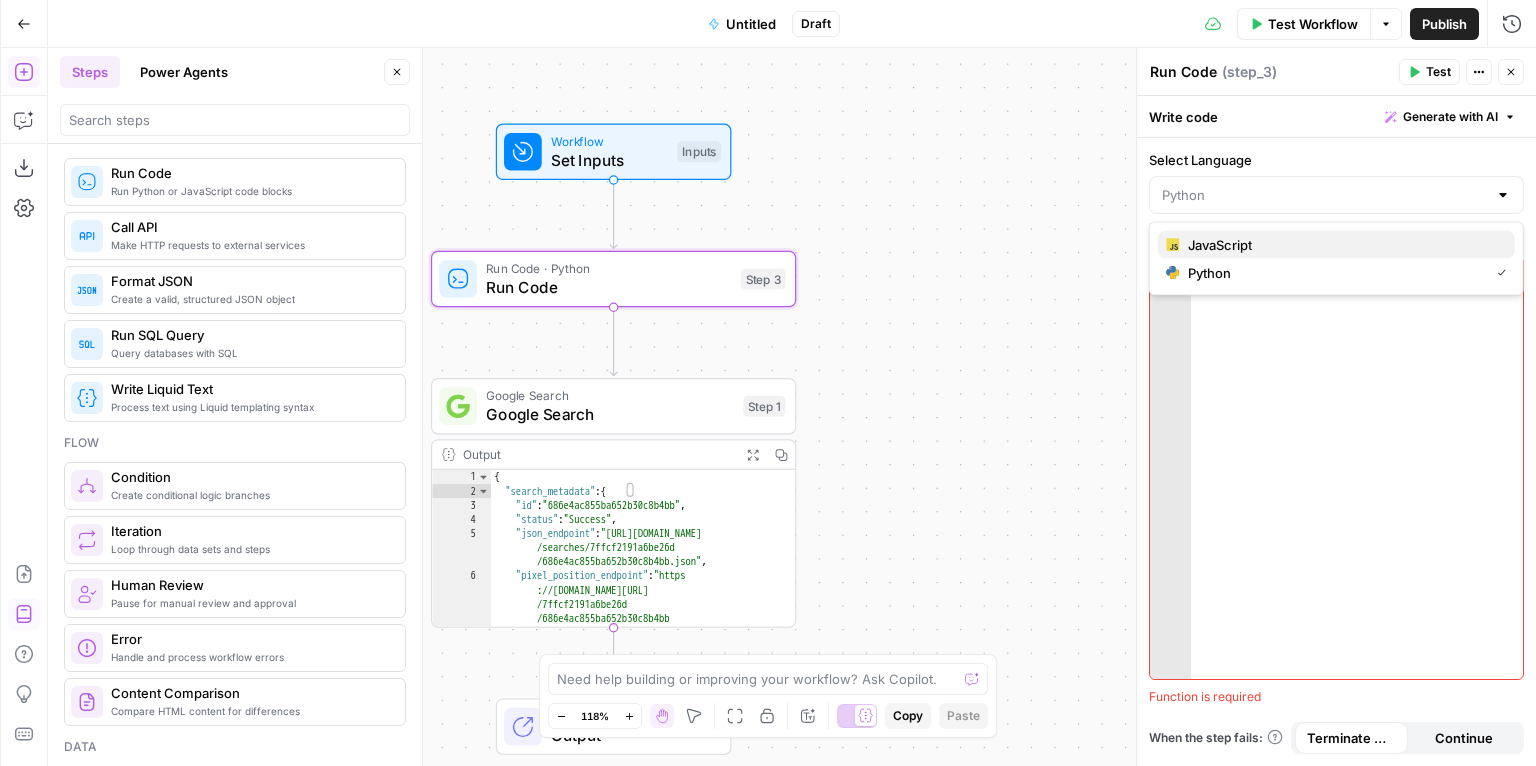 click on "JavaScript" at bounding box center [1336, 245] 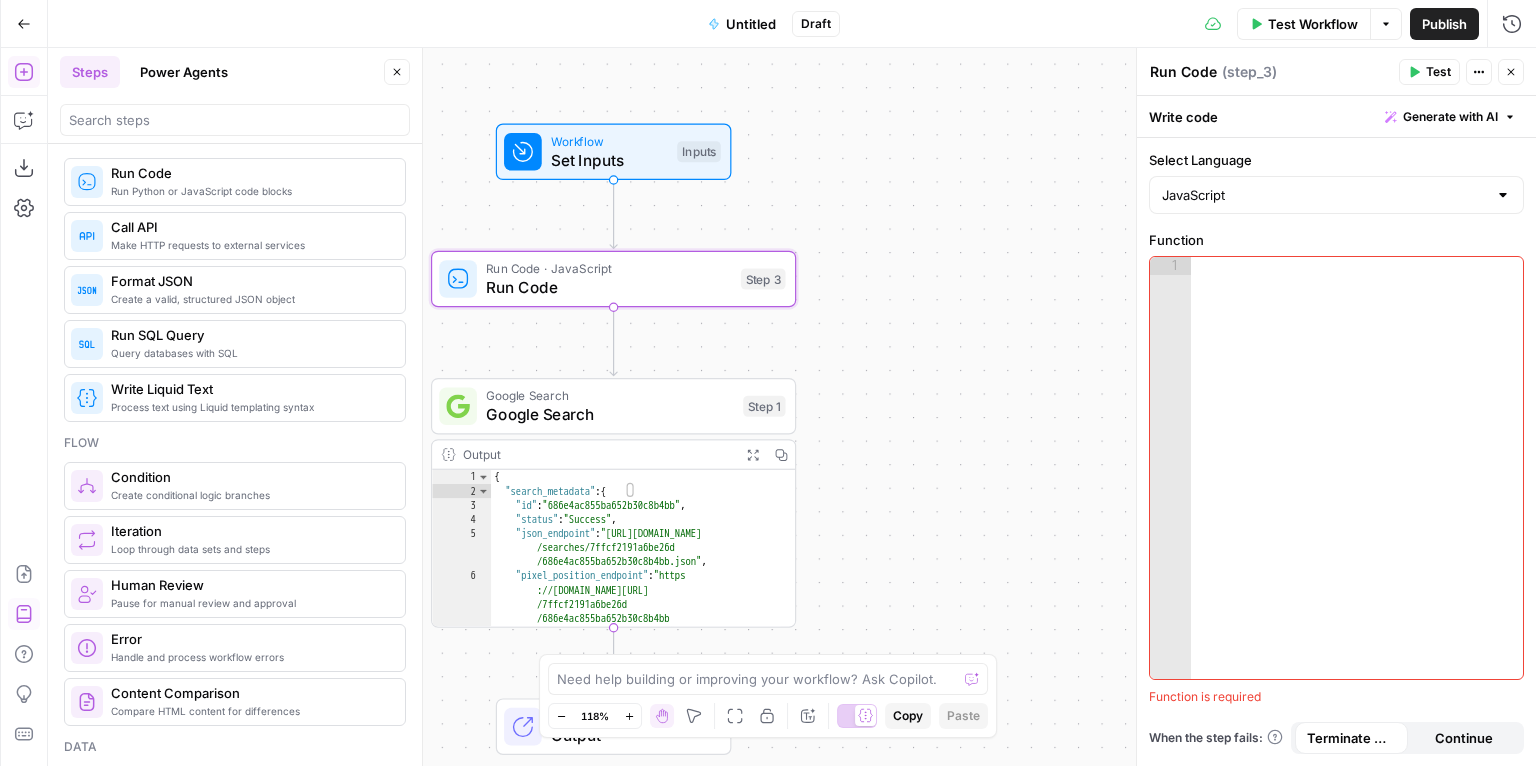 click on "Google Search" at bounding box center (609, 415) 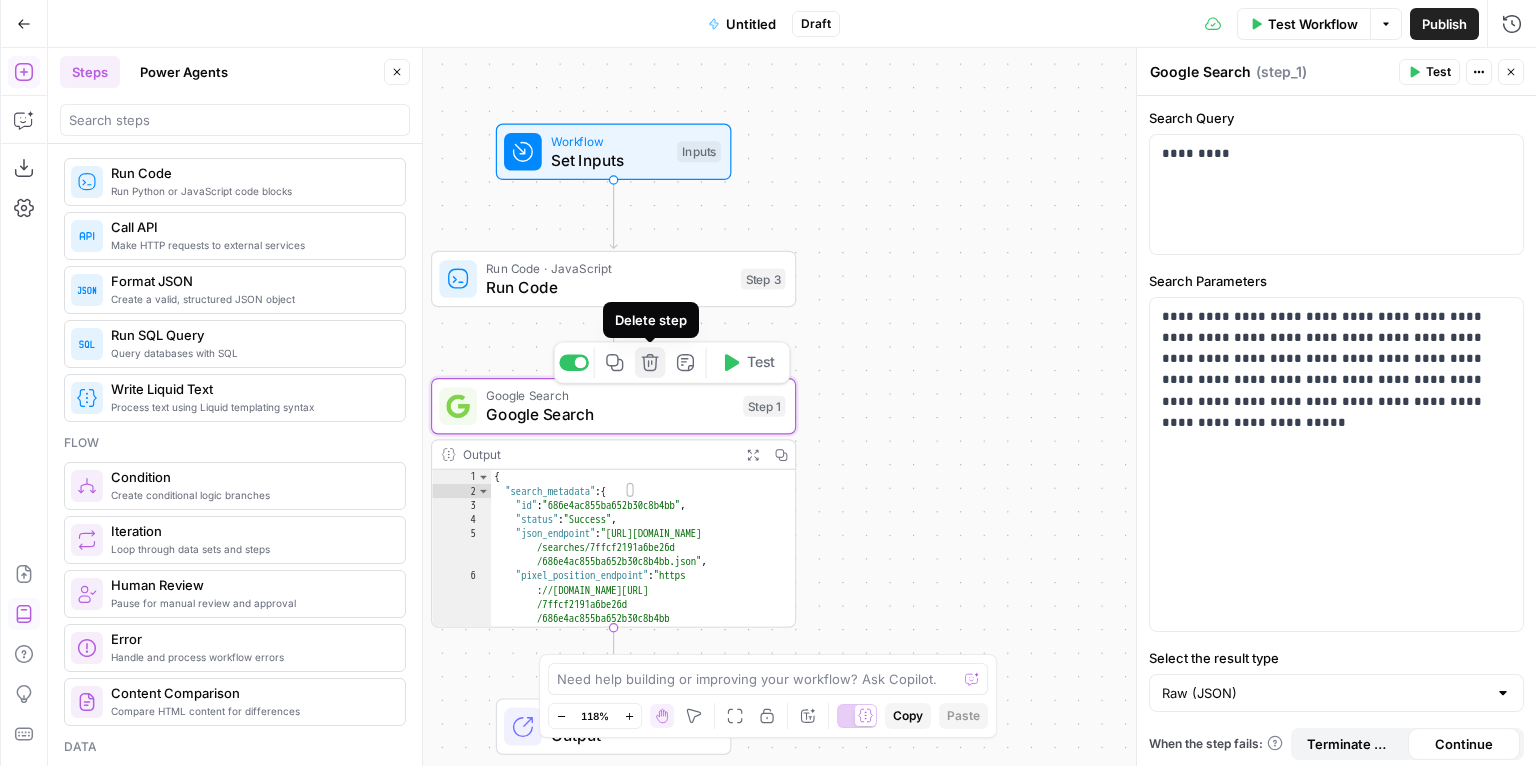 click 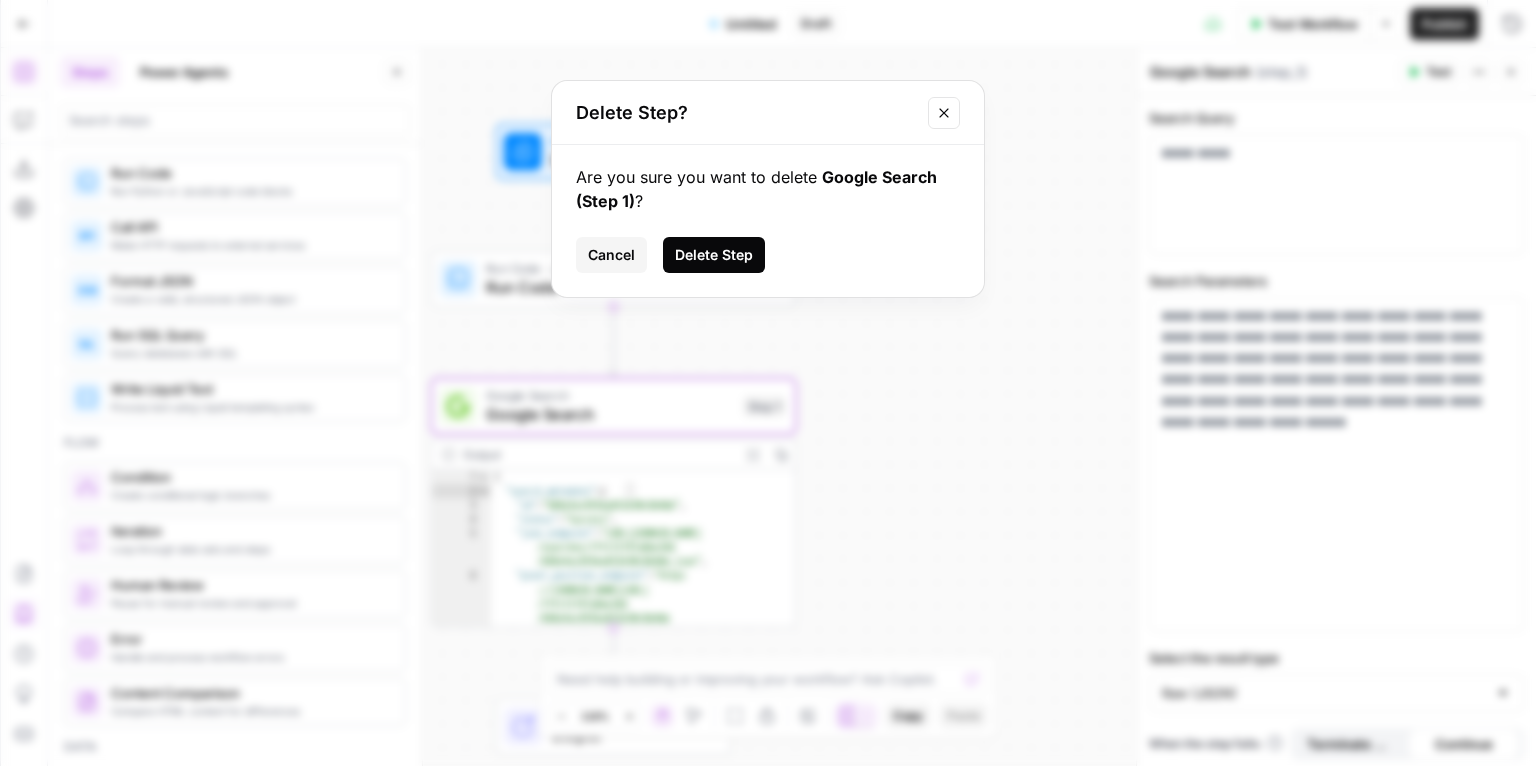 click on "Delete Step" at bounding box center [714, 255] 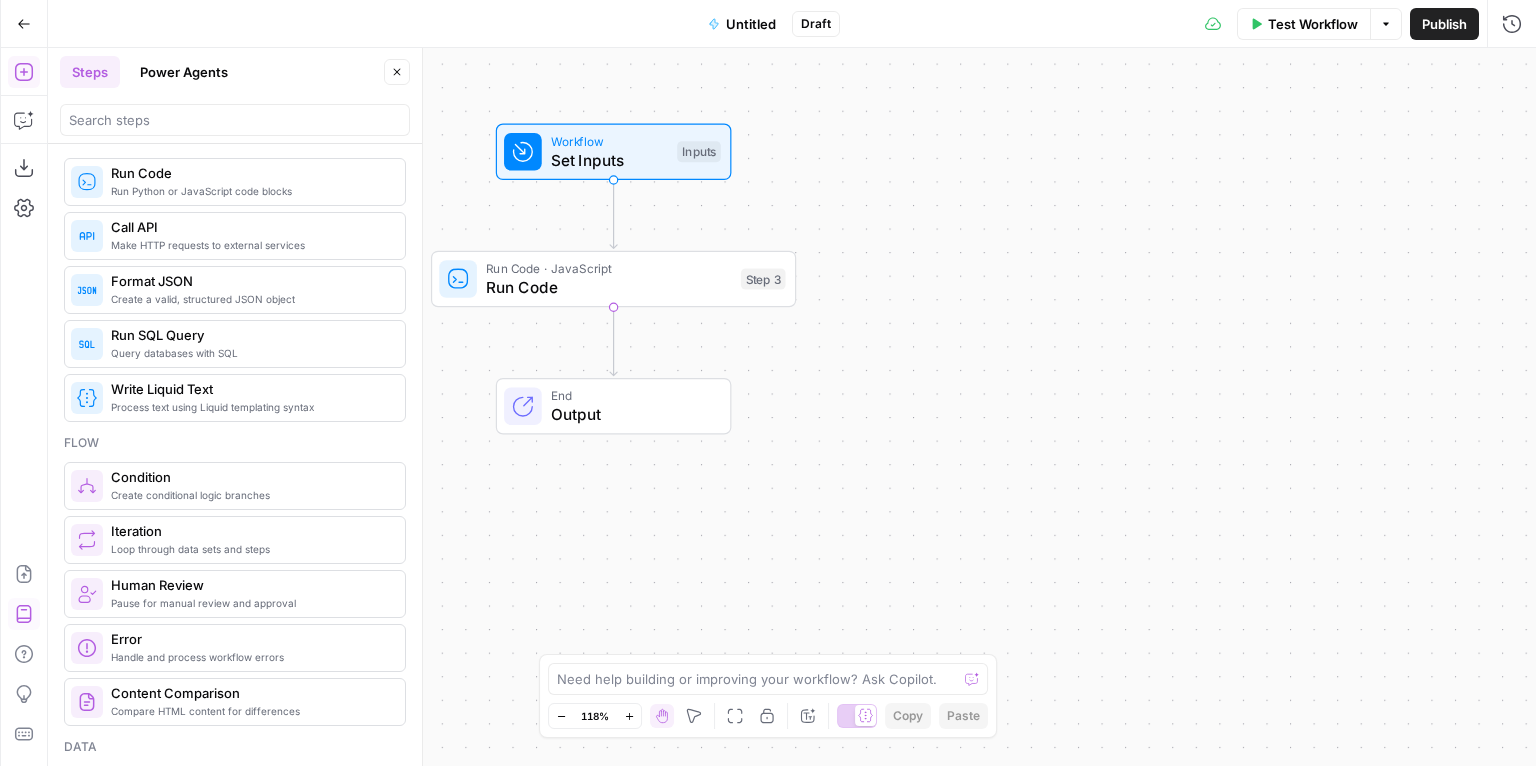 click on "Run Code" at bounding box center [608, 287] 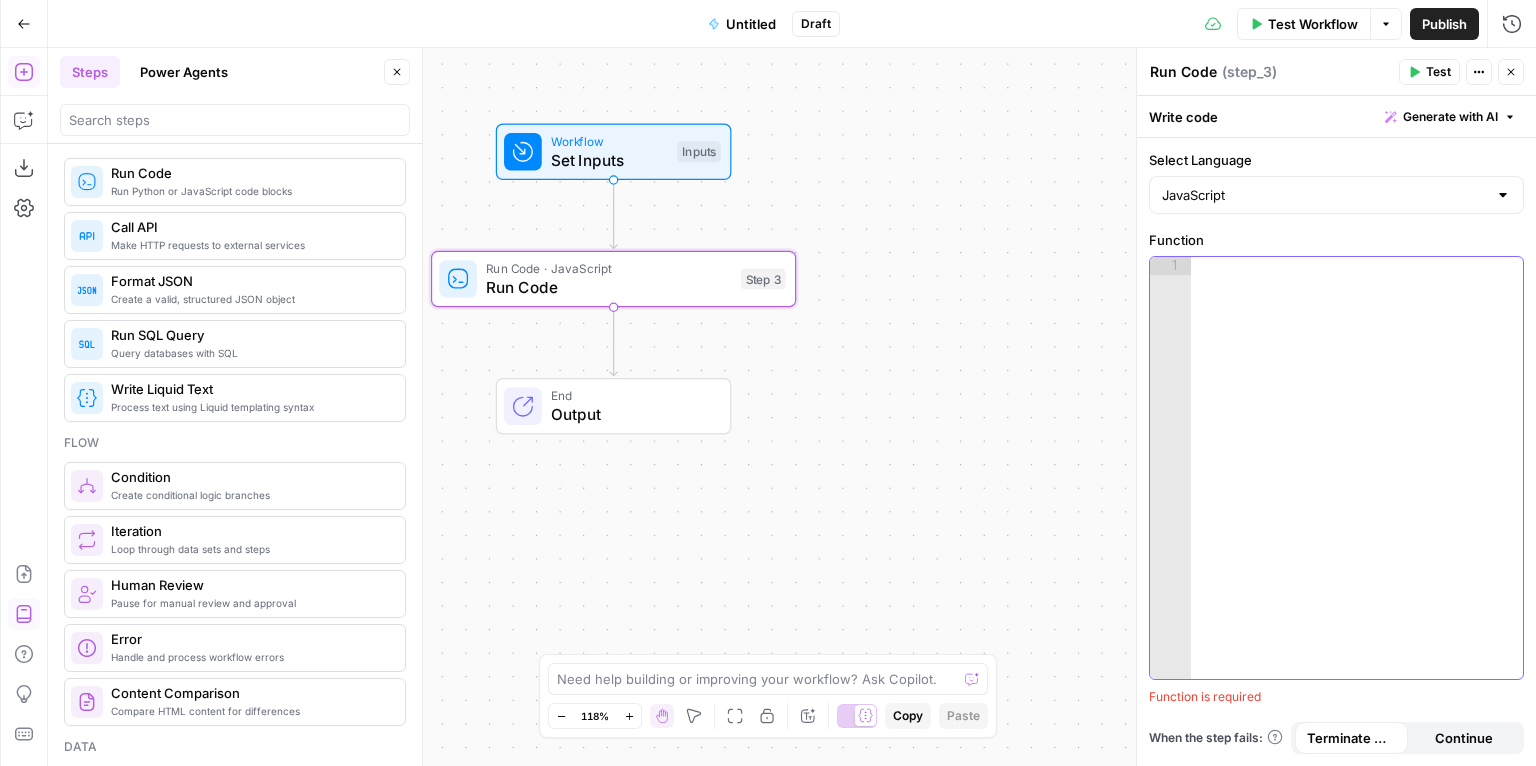 type 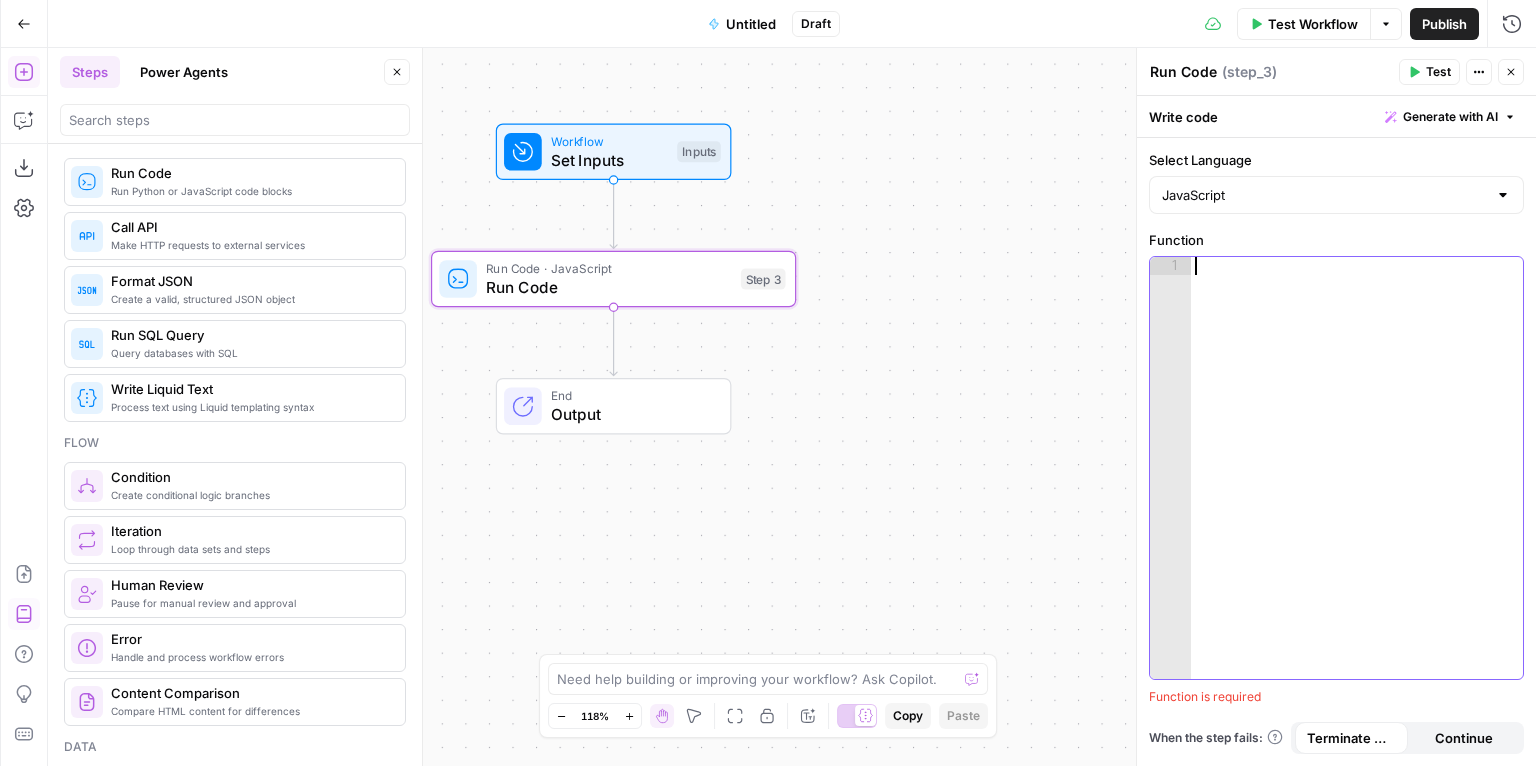 click at bounding box center [1357, 486] 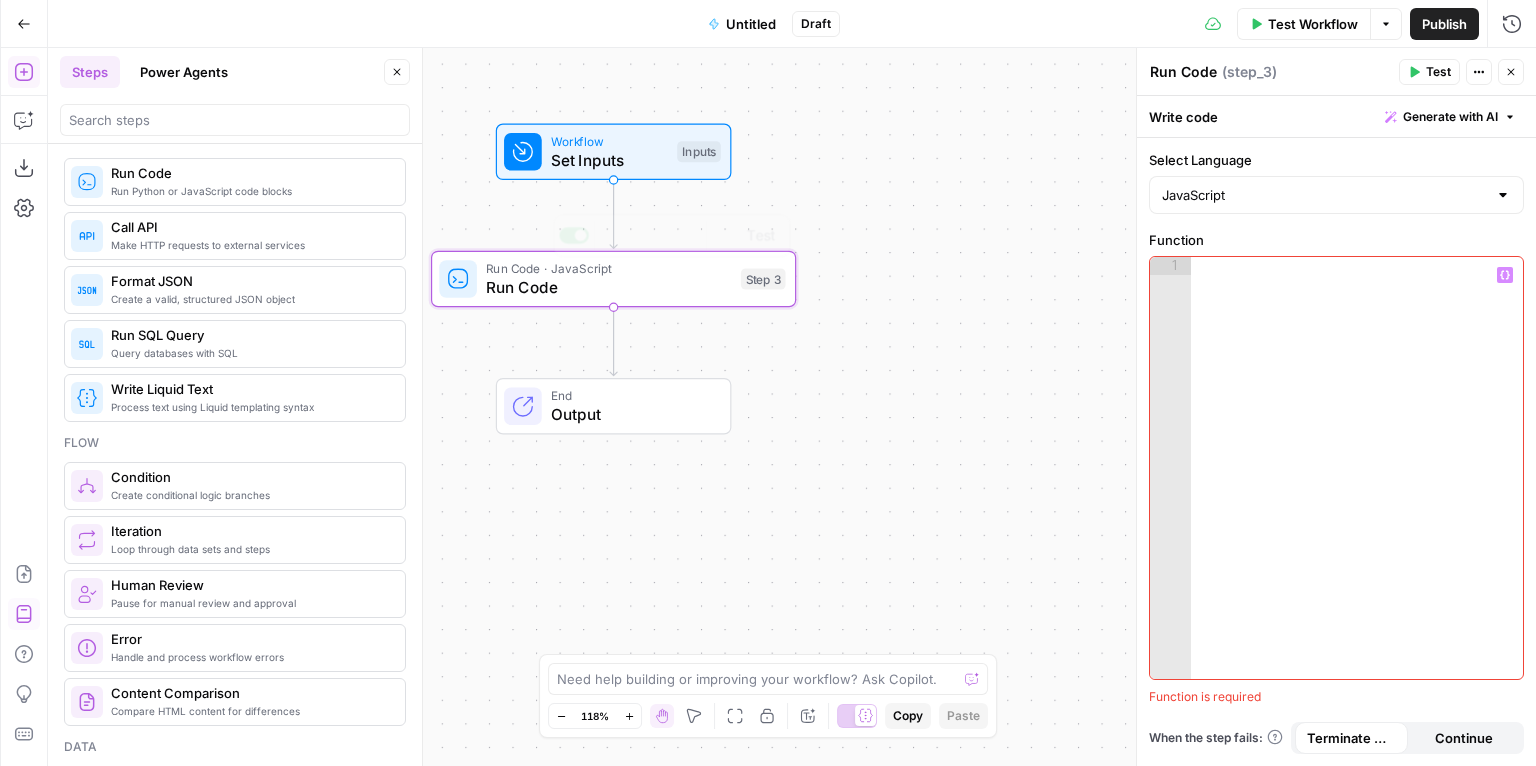 click on "Workflow Set Inputs Inputs Run Code · JavaScript Run Code Step 3 Copy step Delete step Add Note Test End Output" at bounding box center (792, 407) 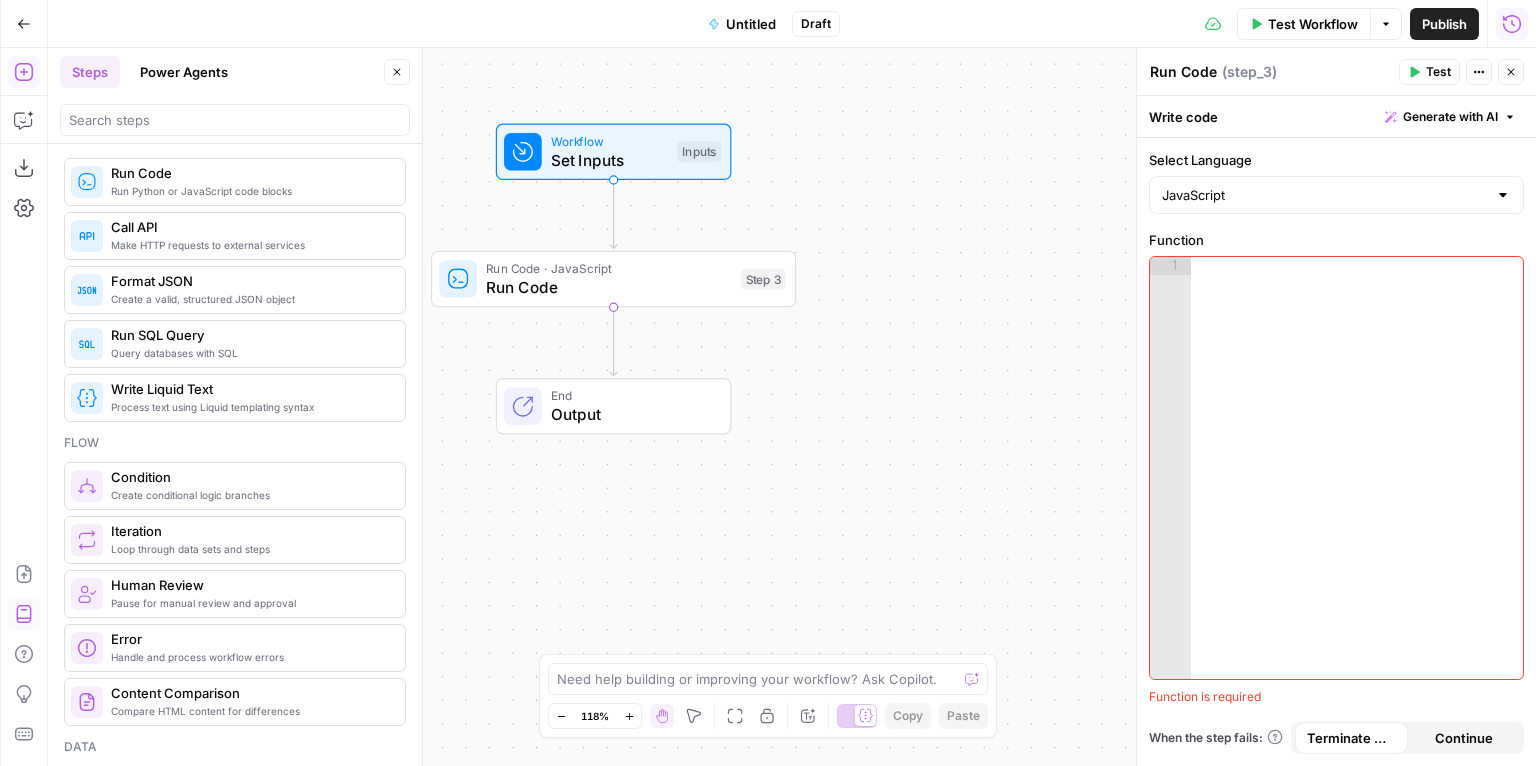 click 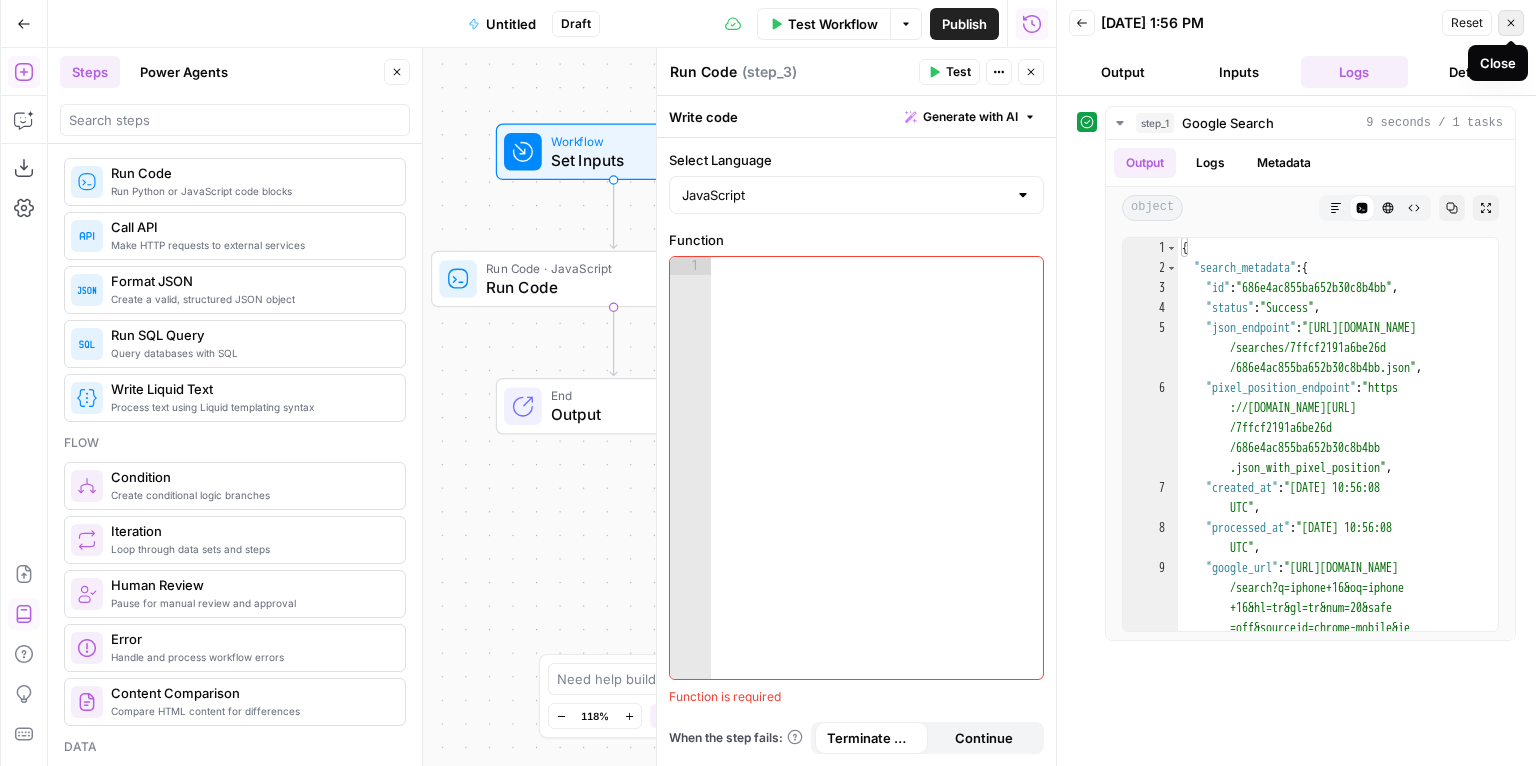 click 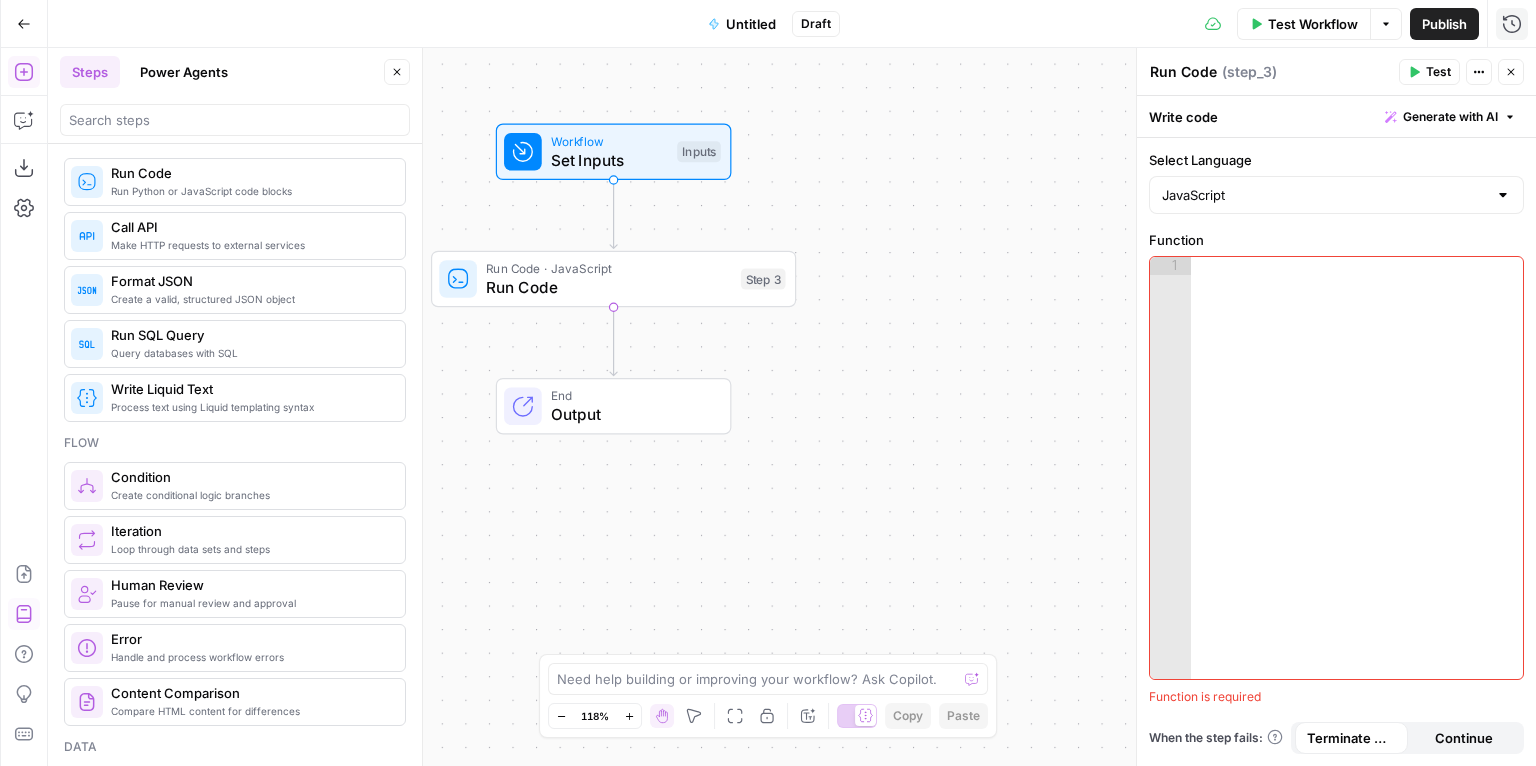 click on "Workflow Set Inputs Inputs Run Code · JavaScript Run Code Step 3 End Output" at bounding box center (792, 407) 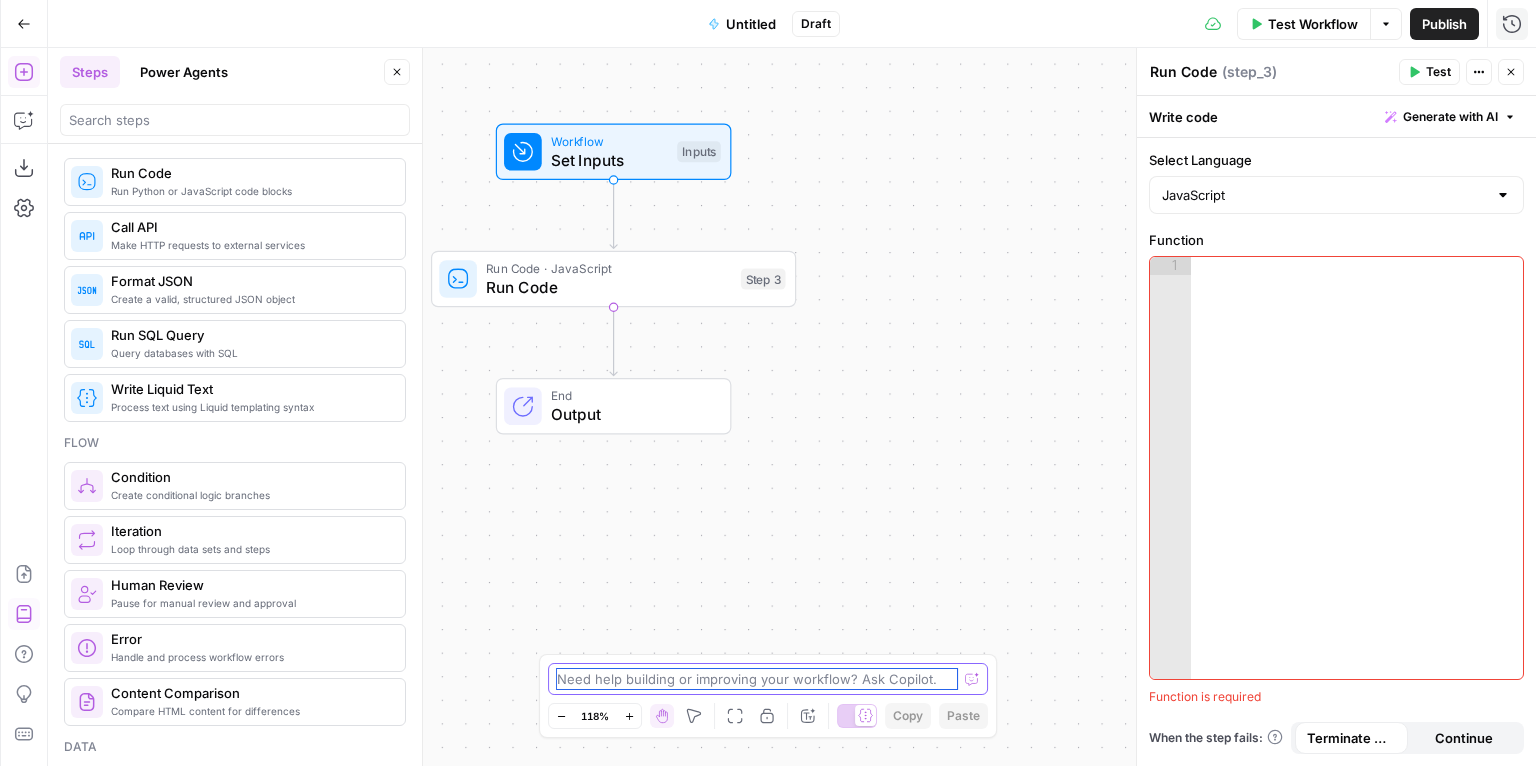click at bounding box center [757, 679] 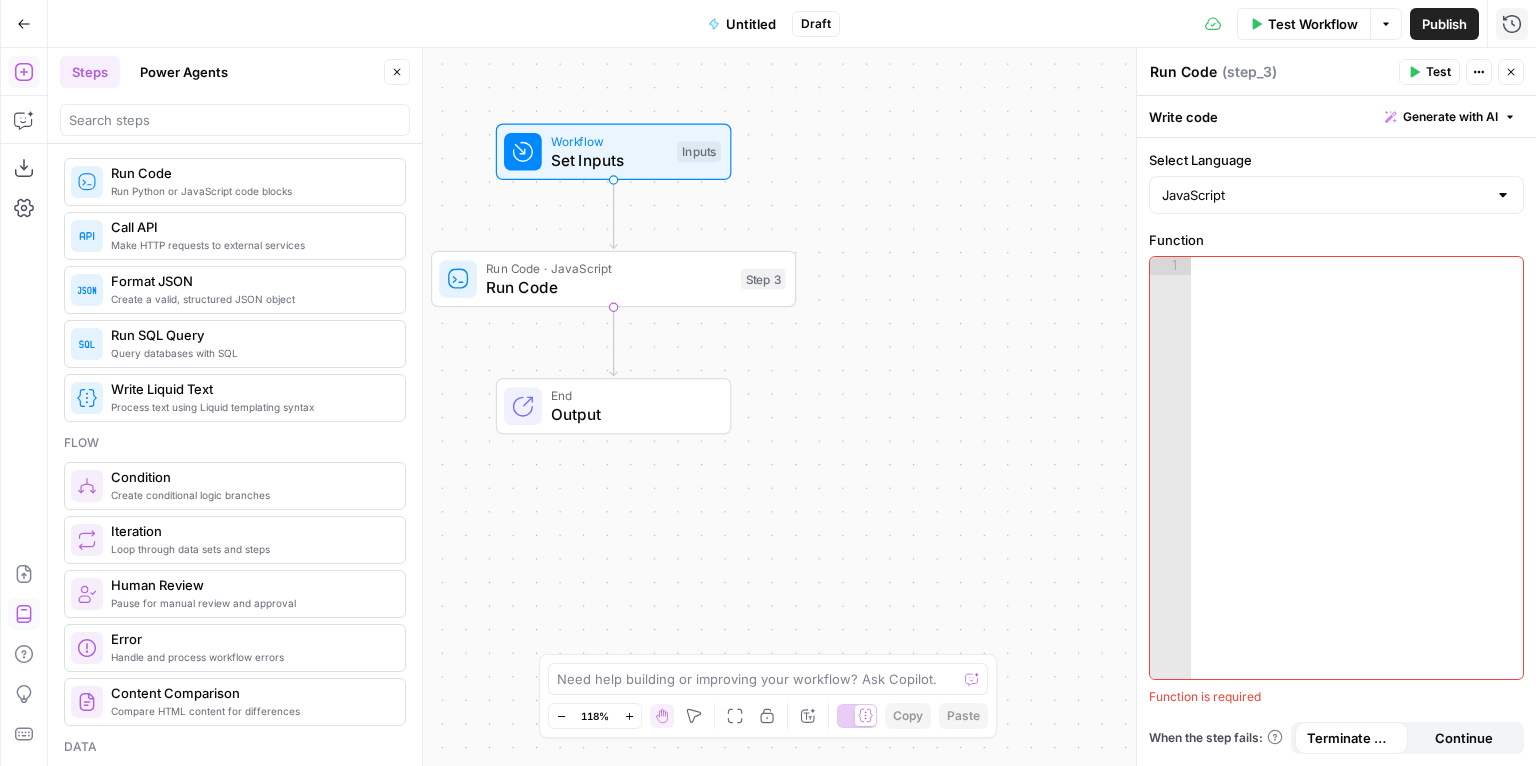 click on "Workflow Set Inputs Inputs Run Code · JavaScript Run Code Step 3 End Output" at bounding box center (792, 407) 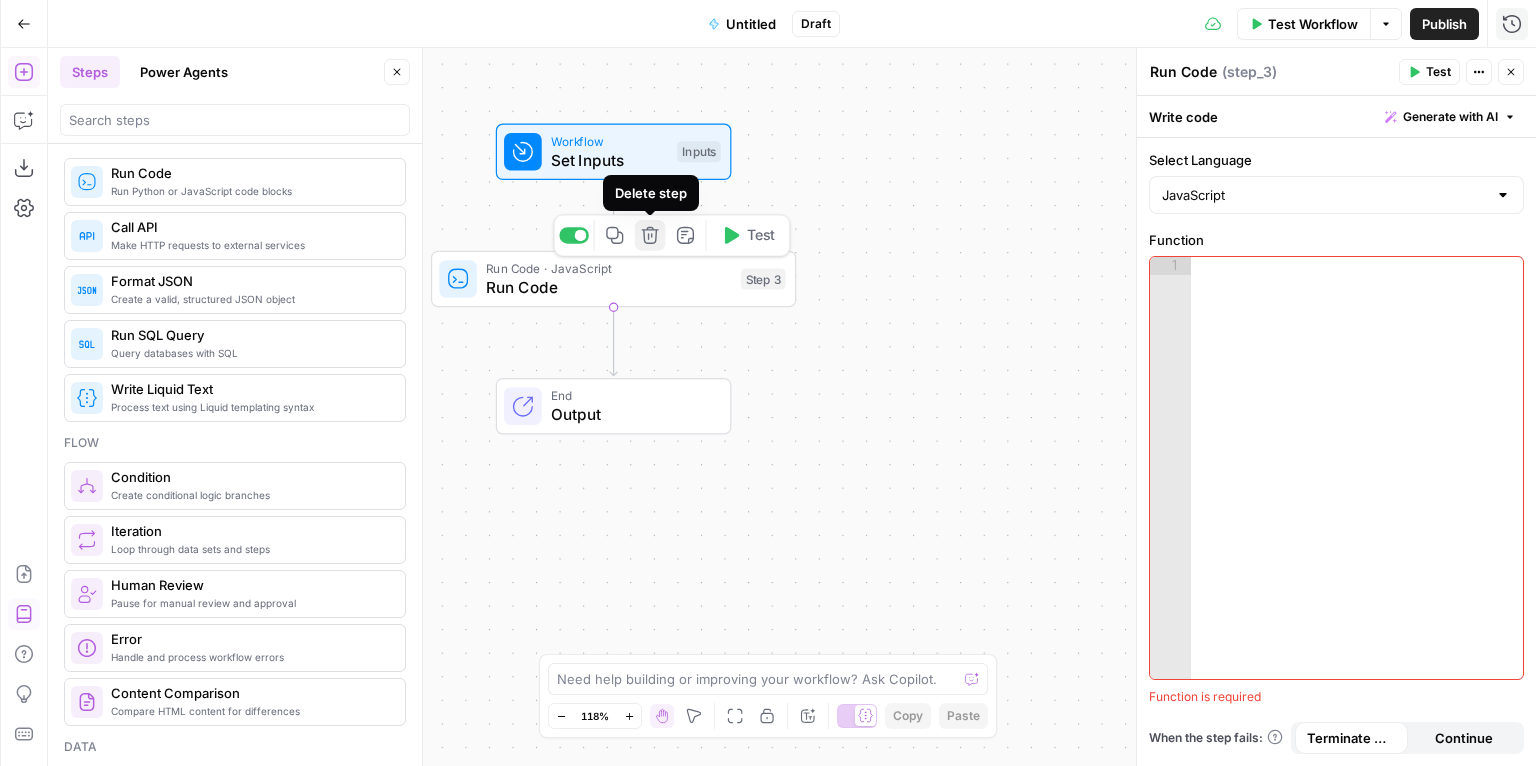 click 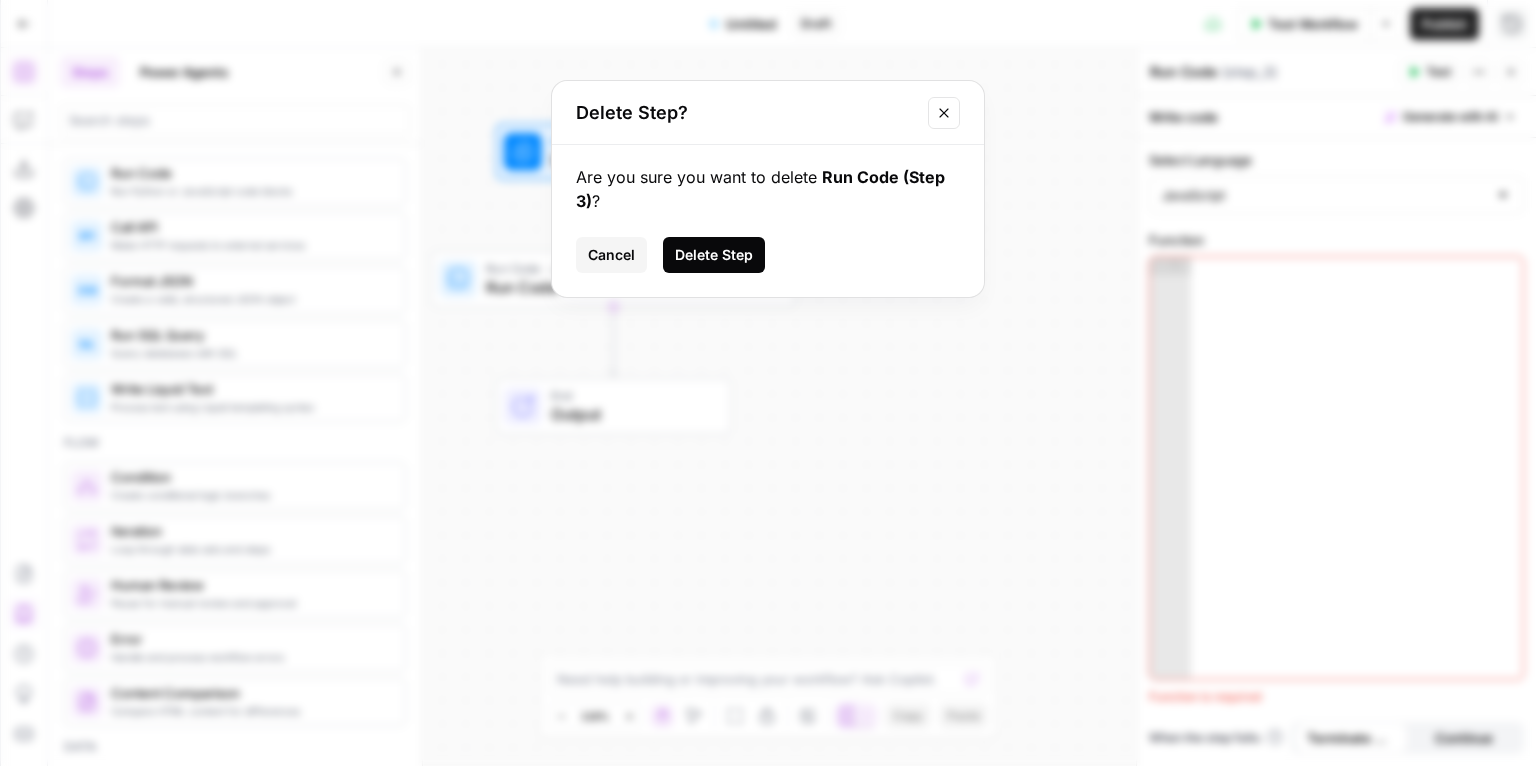 click on "Delete Step" at bounding box center [714, 255] 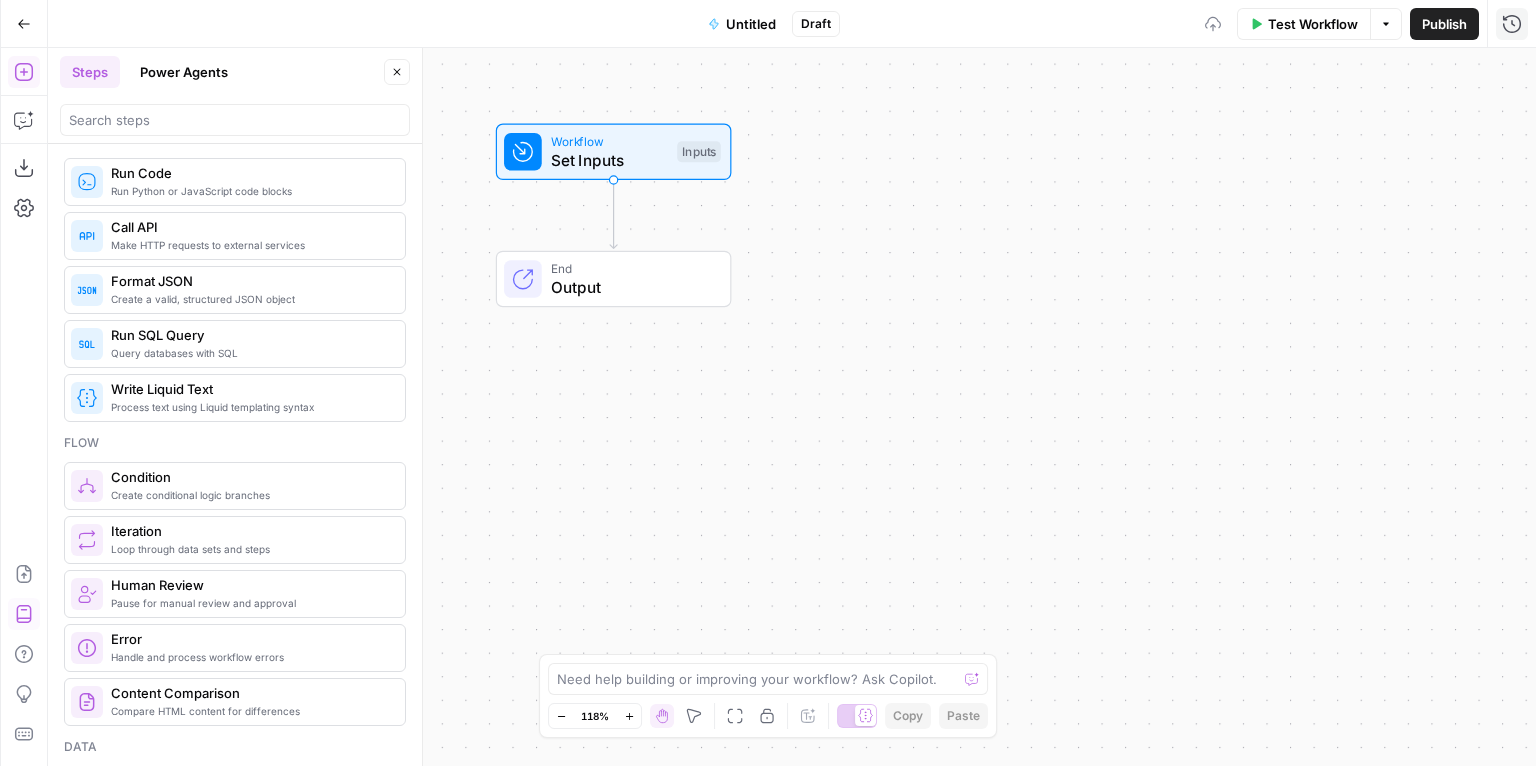 click on "Workflow Set Inputs Inputs End Output" at bounding box center [792, 407] 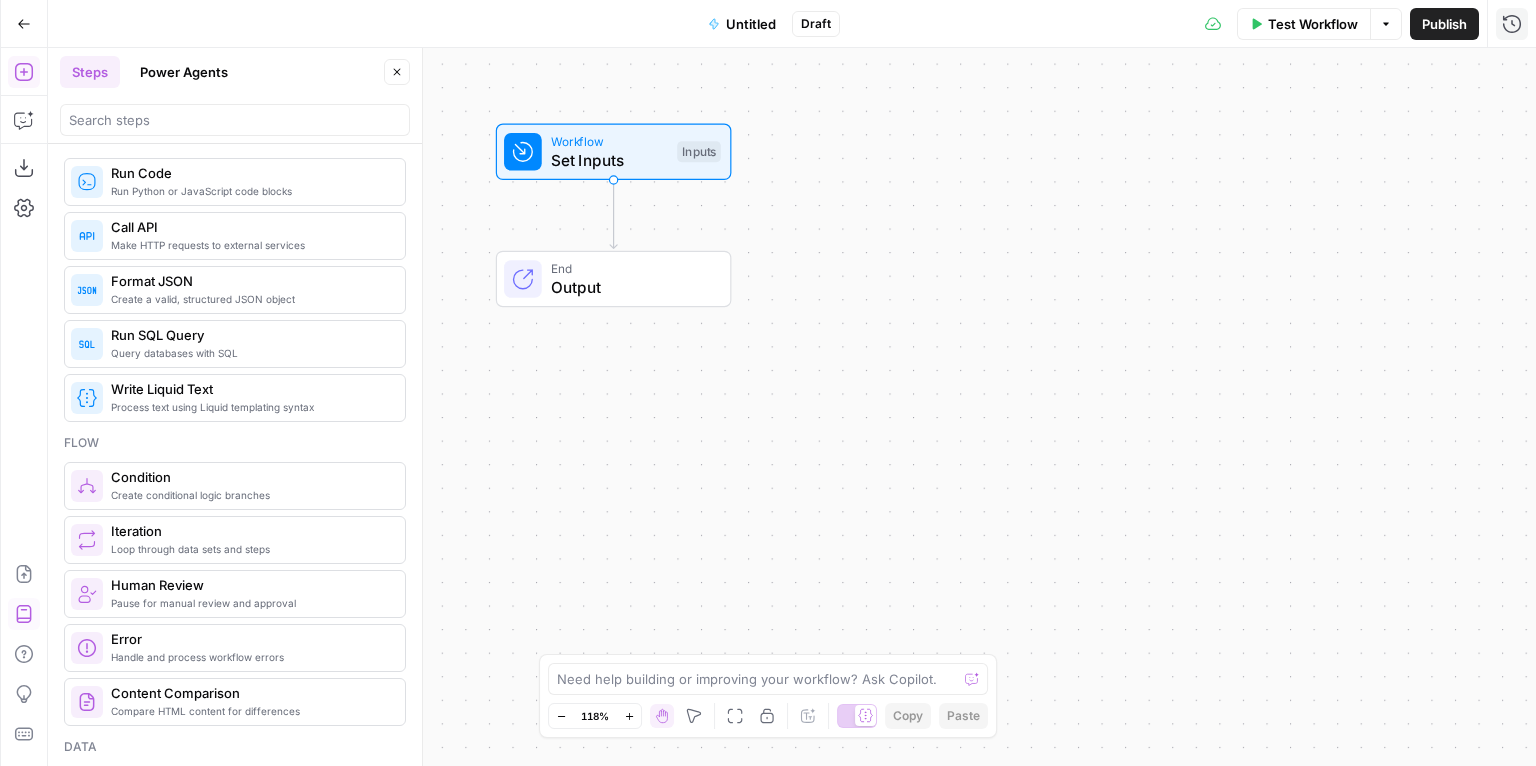 click on "Workflow Set Inputs Inputs End Output" at bounding box center (792, 407) 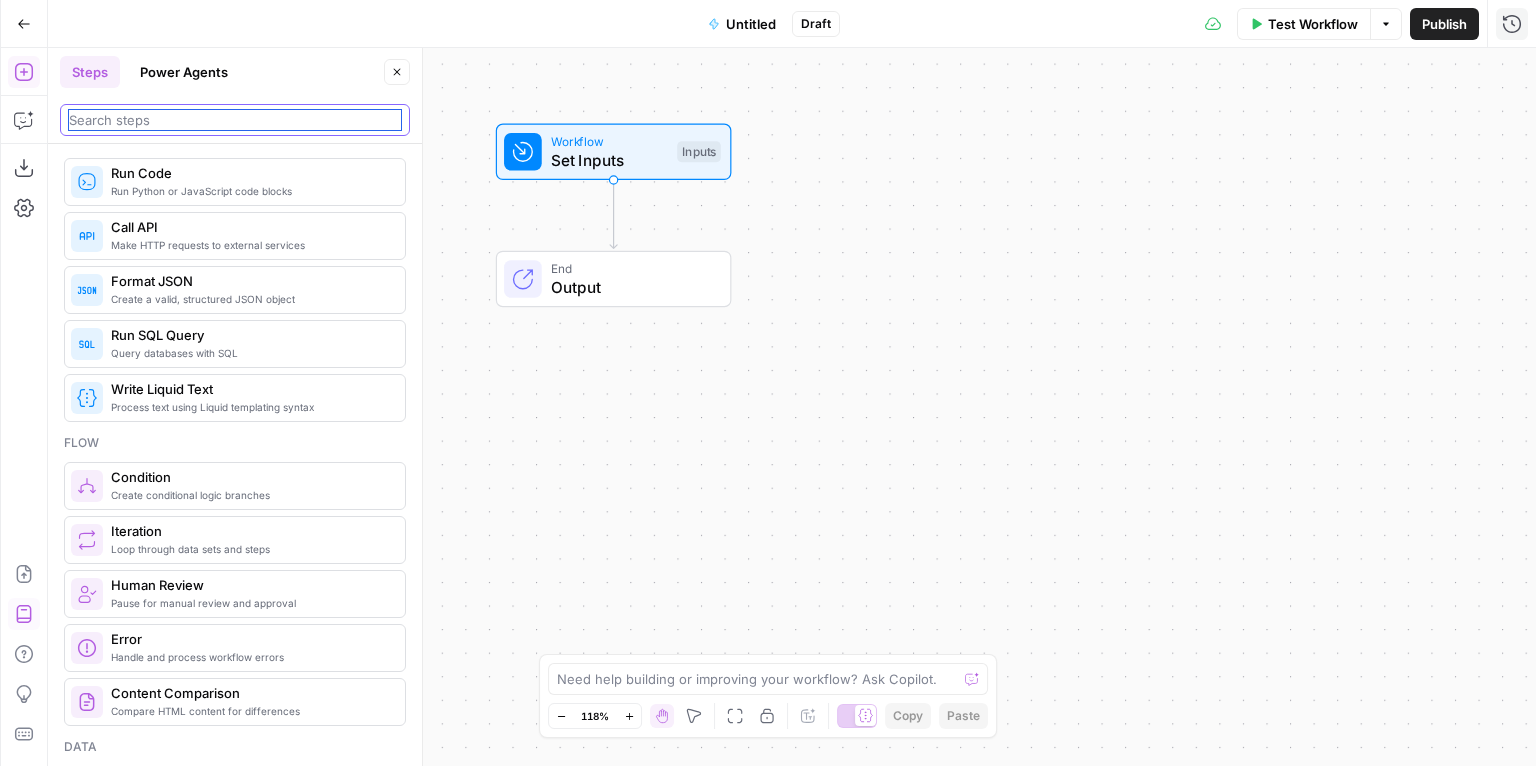 click at bounding box center [235, 120] 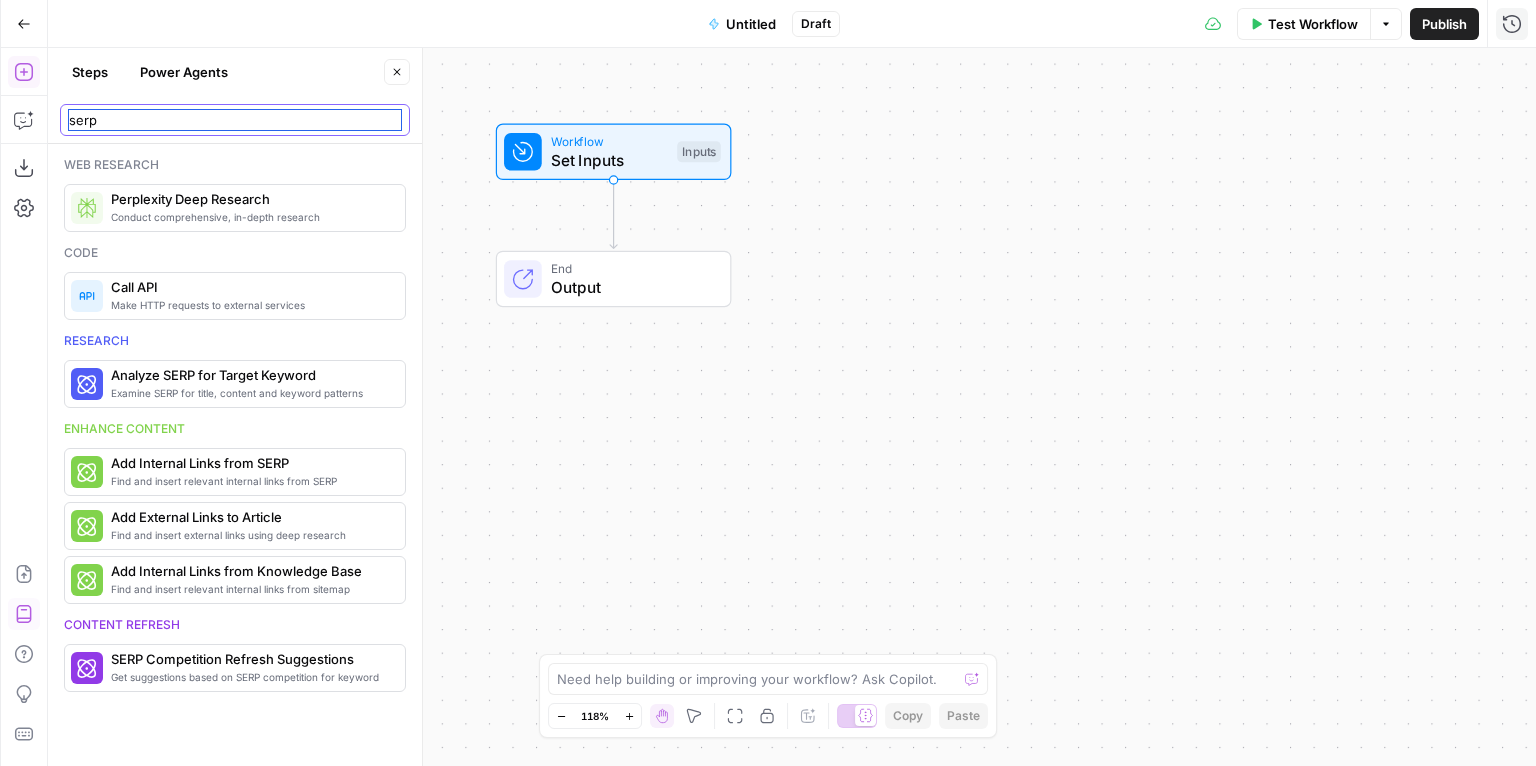 scroll, scrollTop: 0, scrollLeft: 0, axis: both 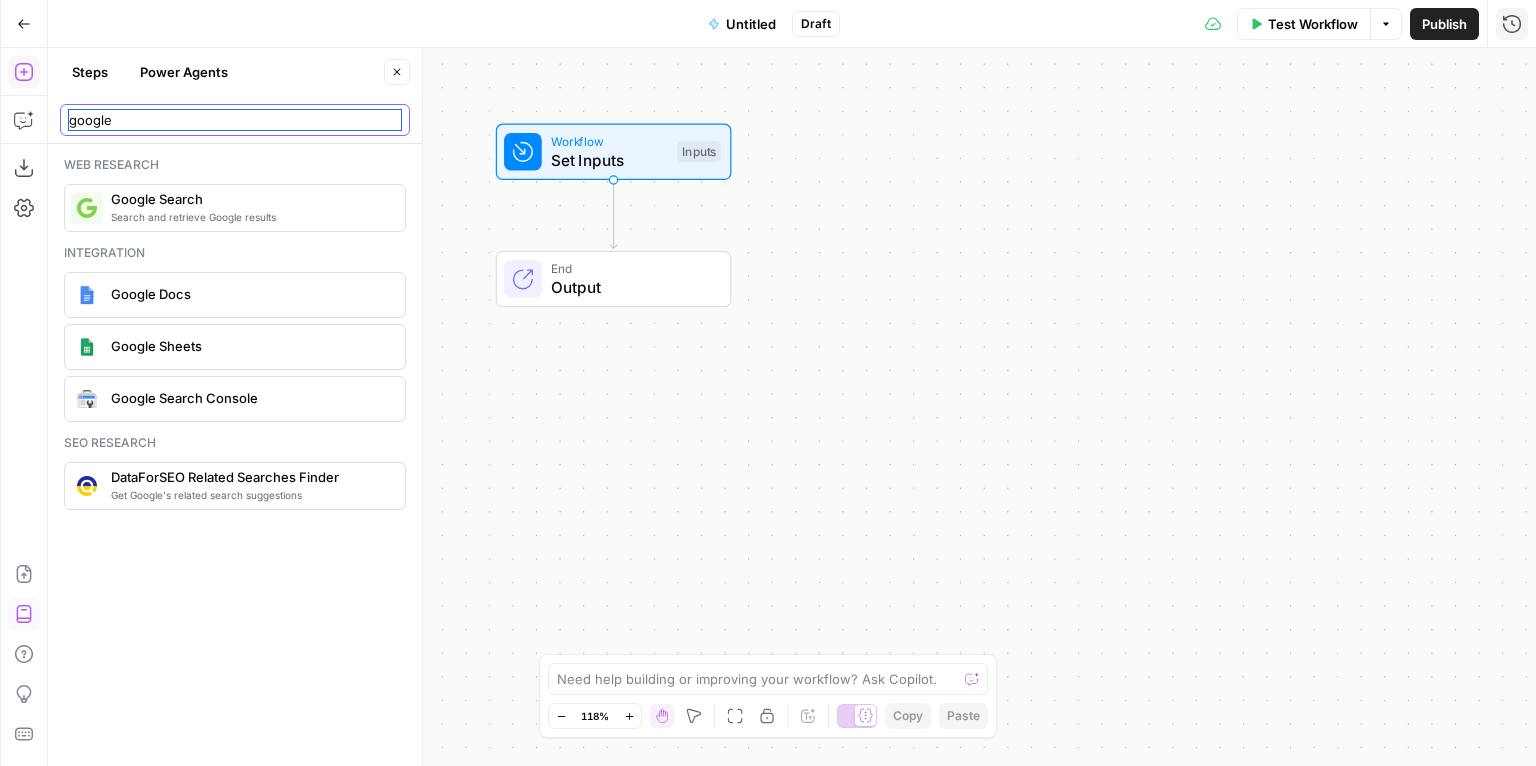 type on "google" 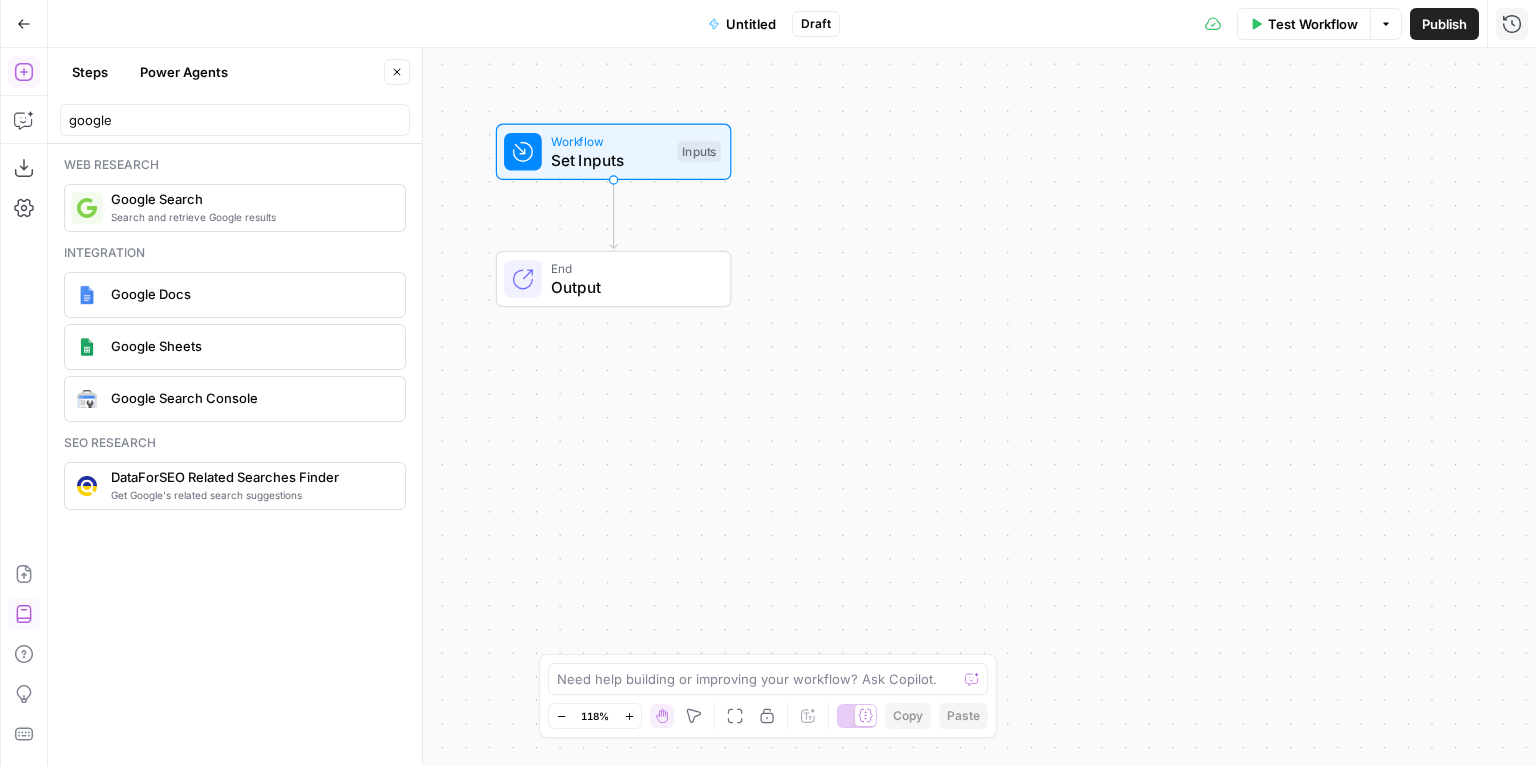 click on "Google Search" at bounding box center [250, 199] 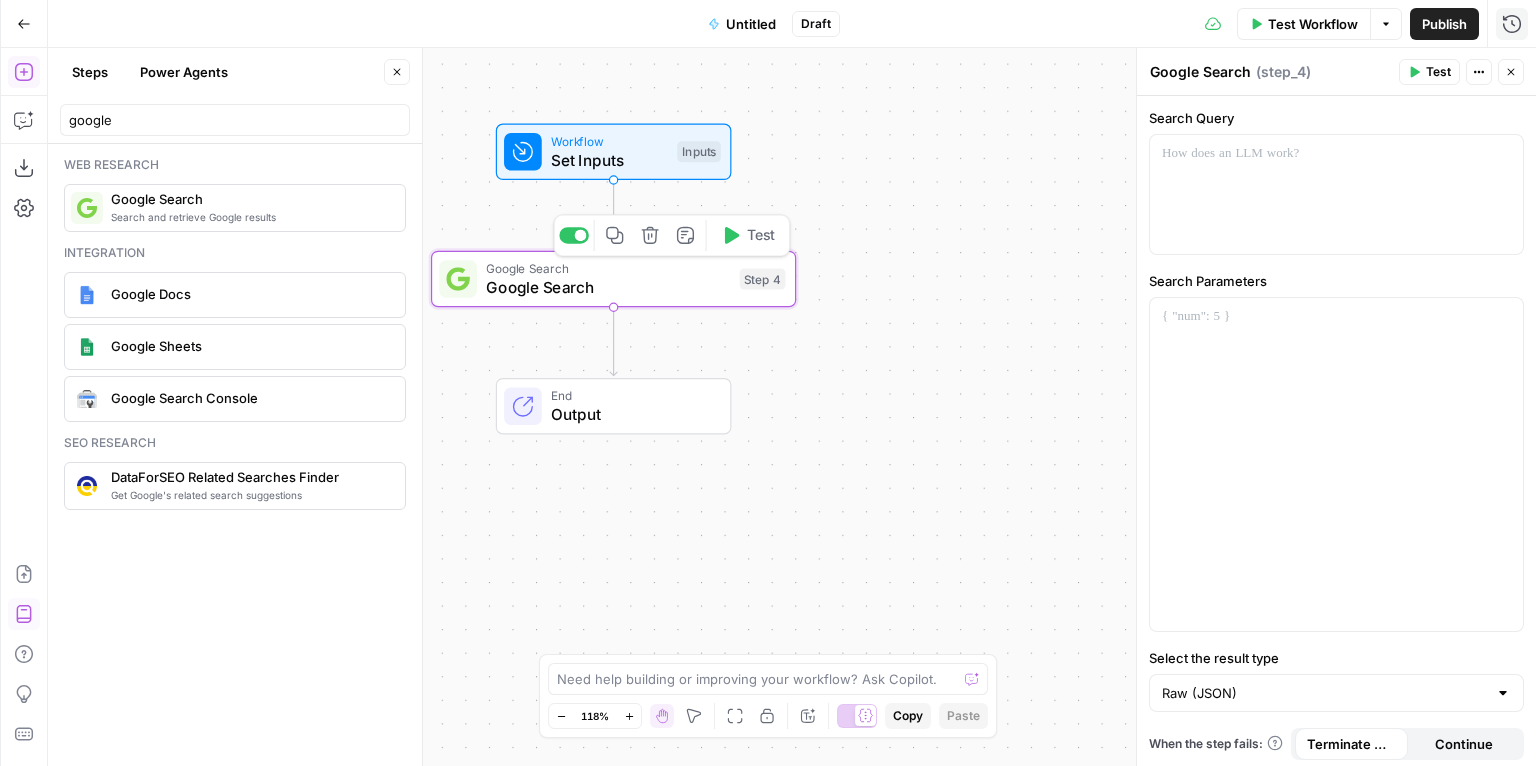 click on "Google Search" at bounding box center [608, 268] 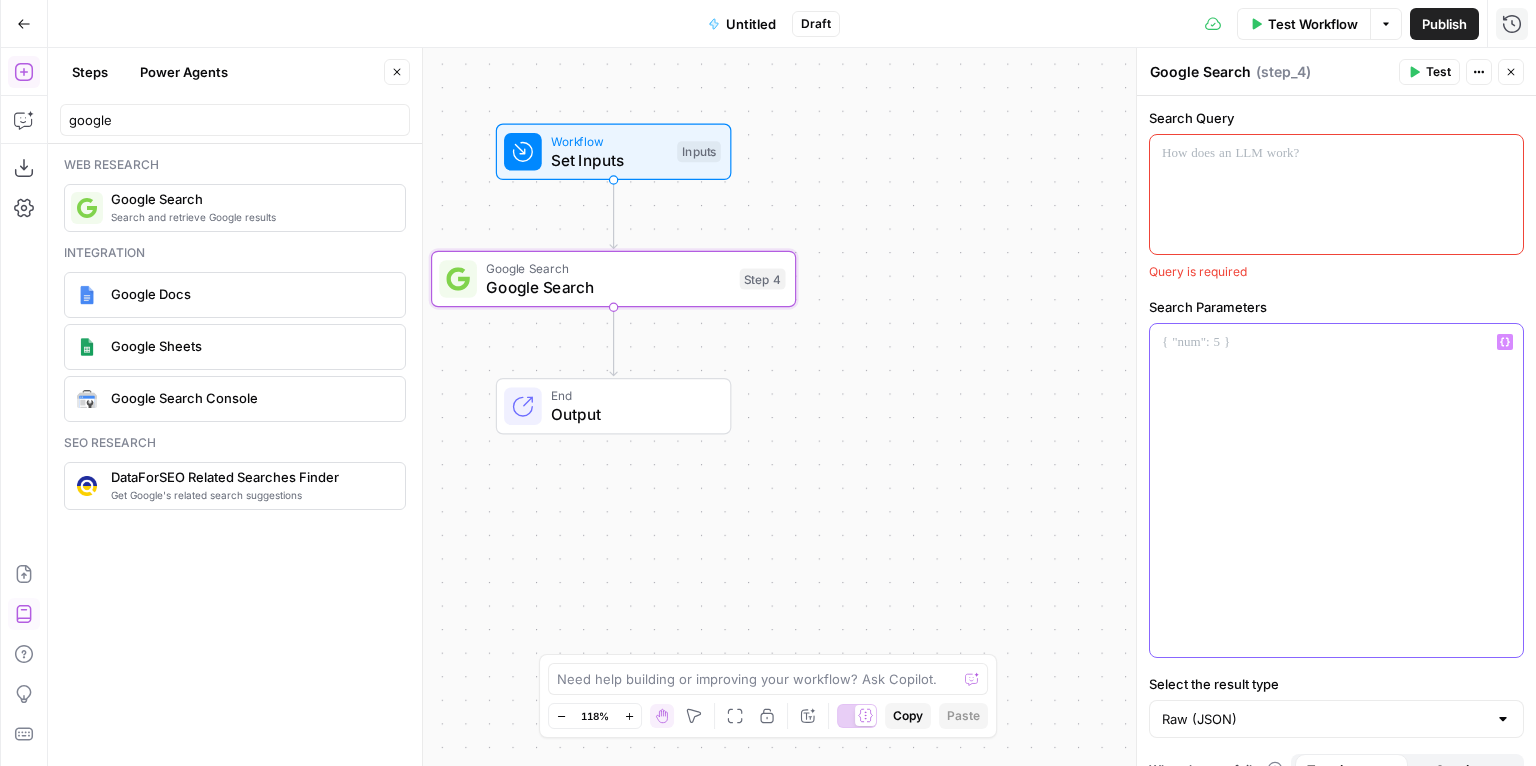 click at bounding box center [1336, 490] 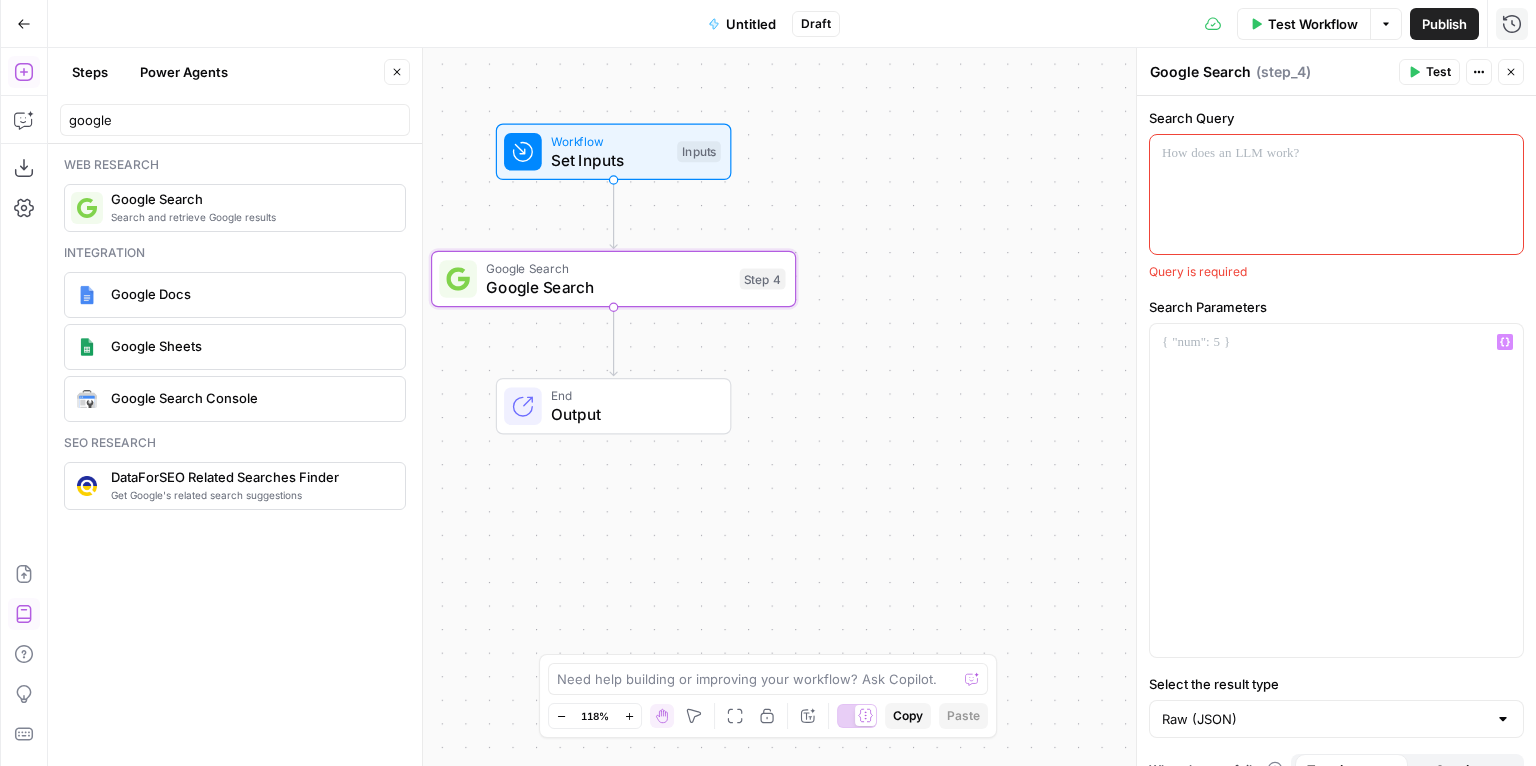 click at bounding box center [1336, 153] 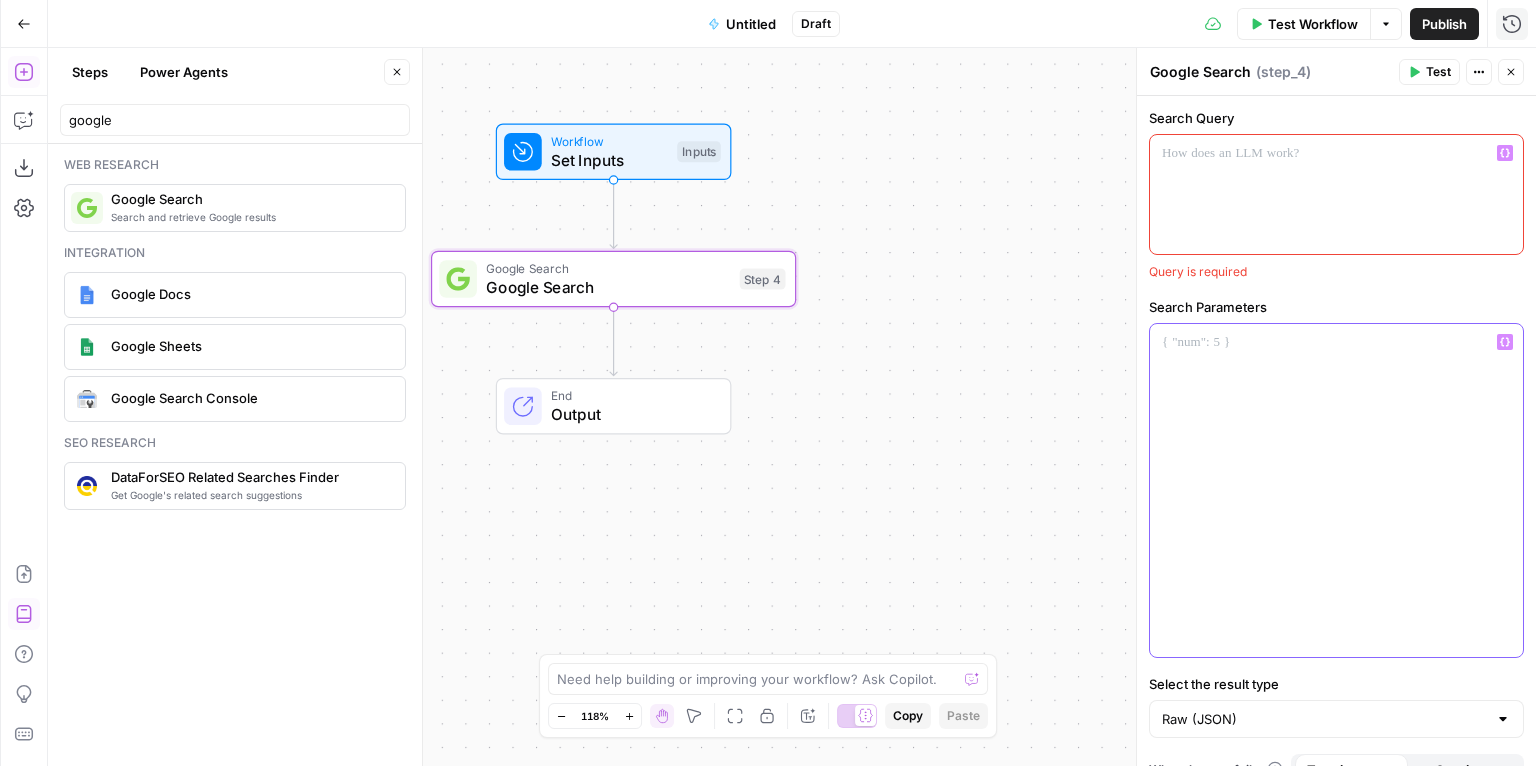 click at bounding box center [1336, 490] 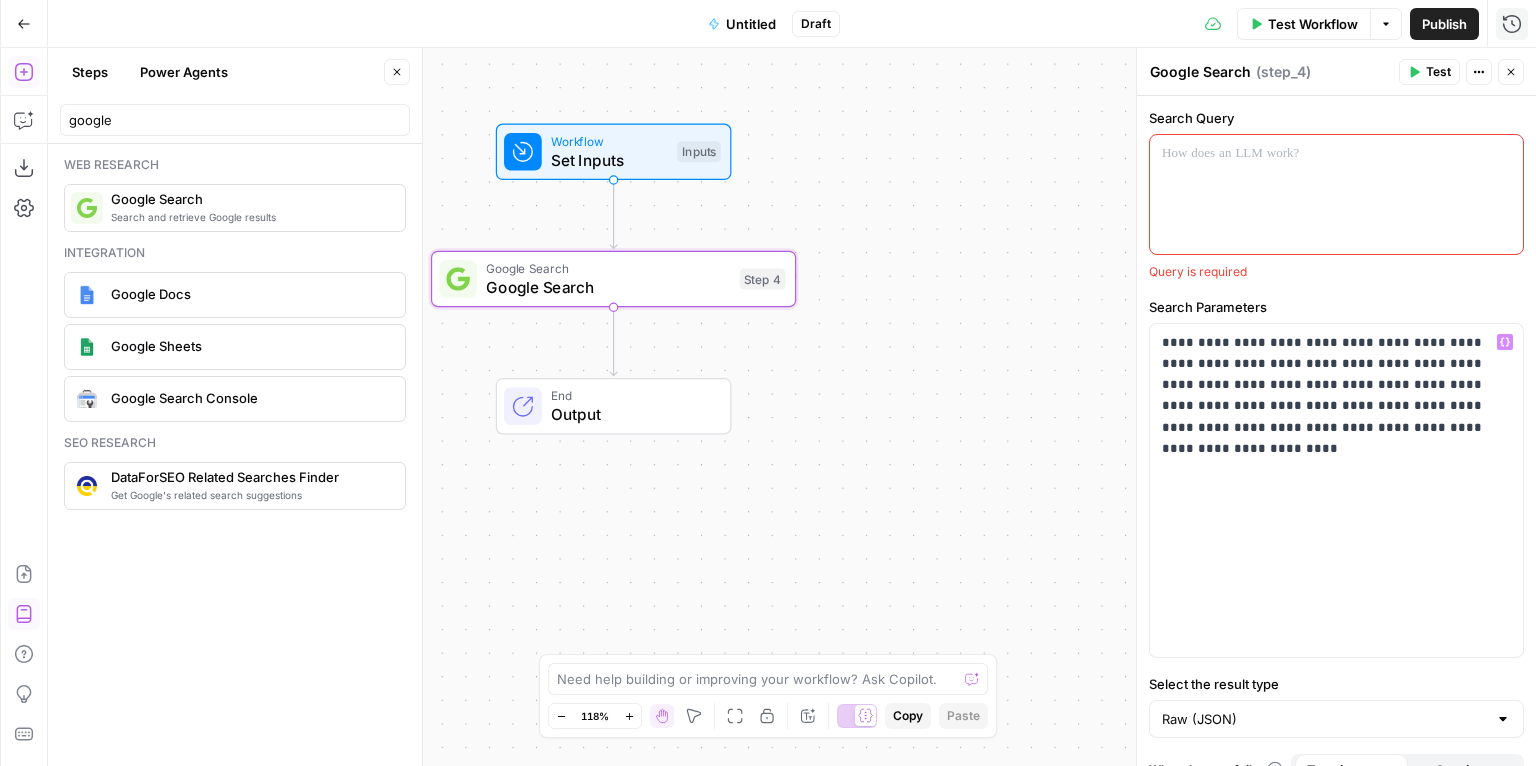 click at bounding box center (1336, 194) 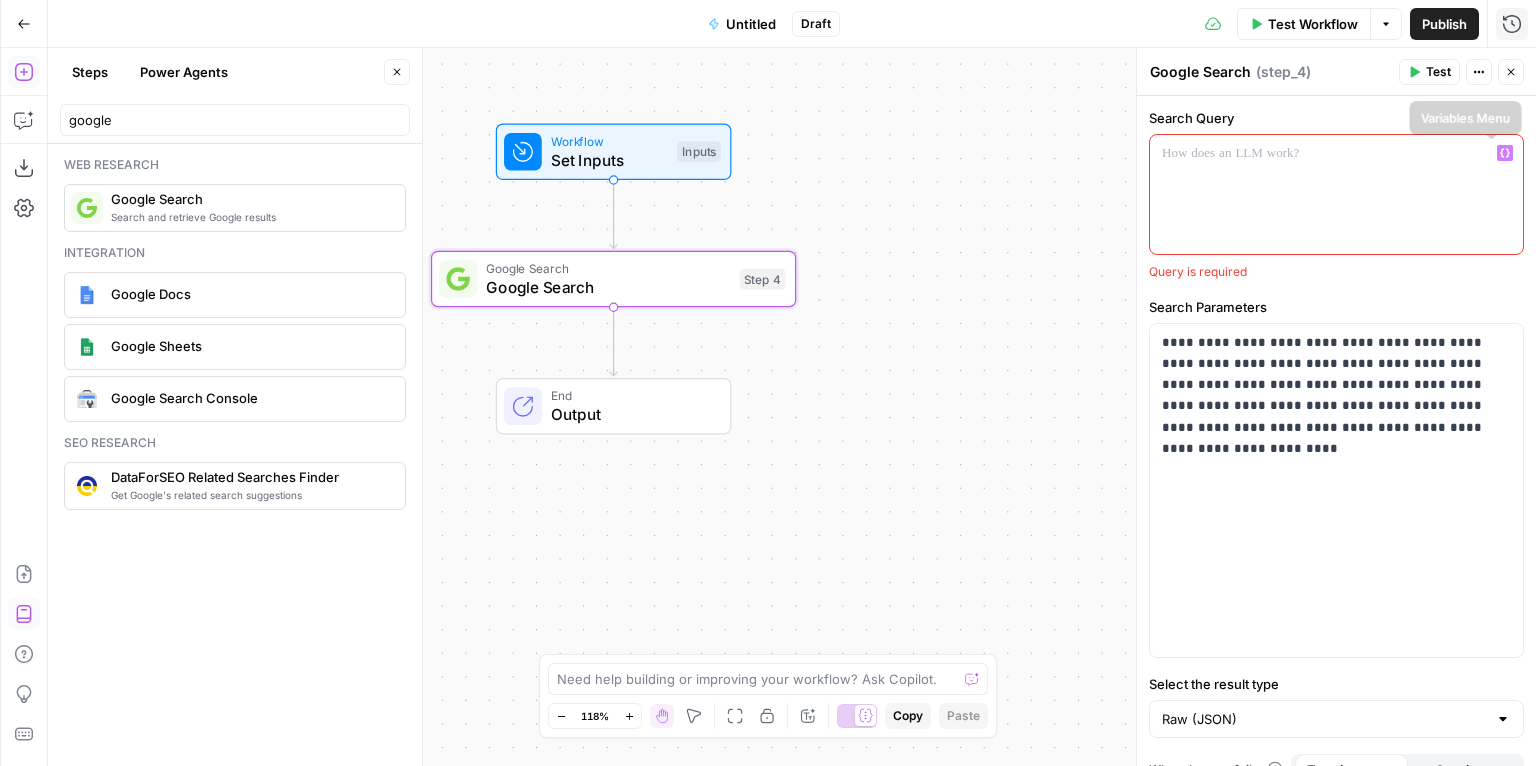click 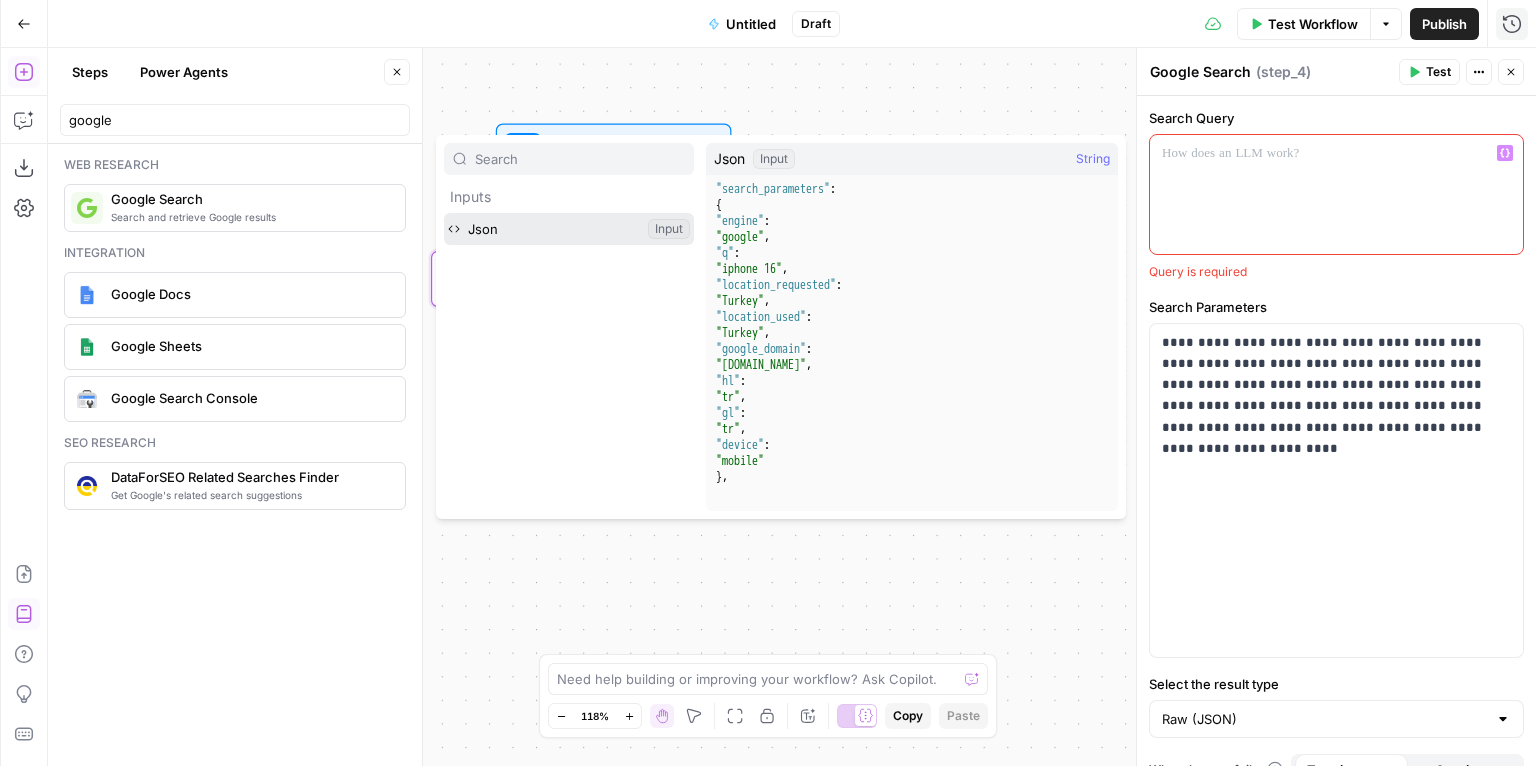 click at bounding box center [569, 229] 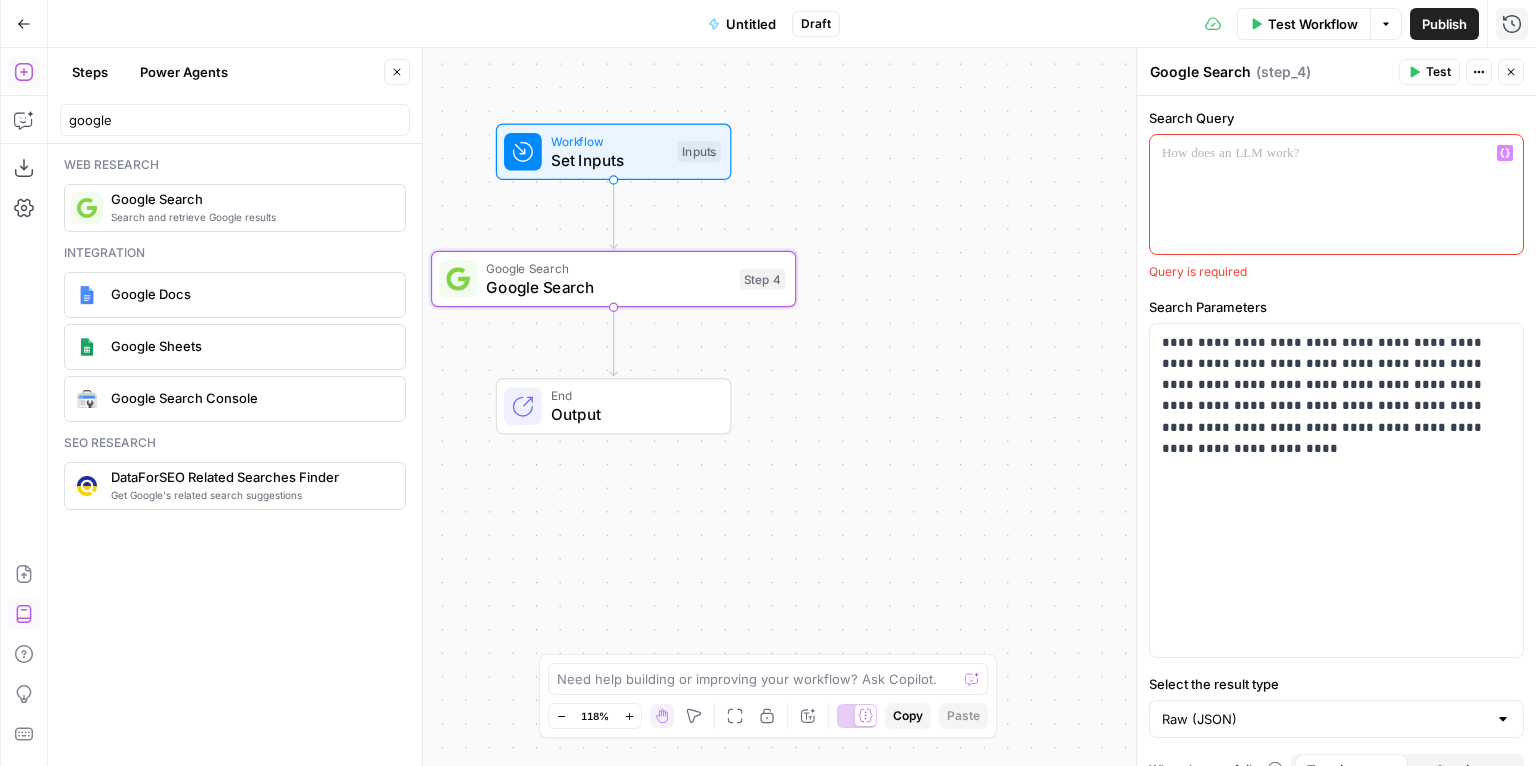 type 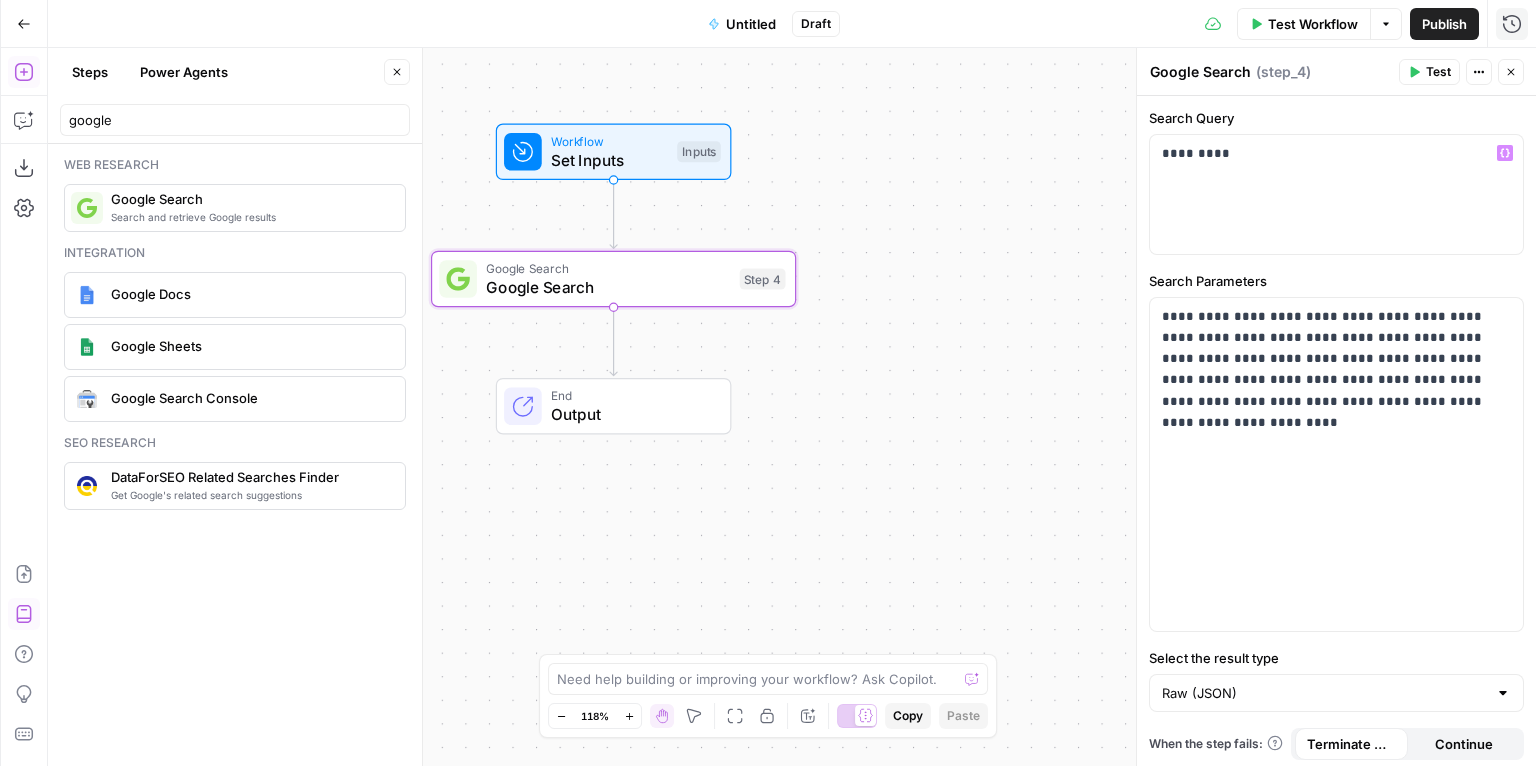 click on "Publish P" at bounding box center [1443, 67] 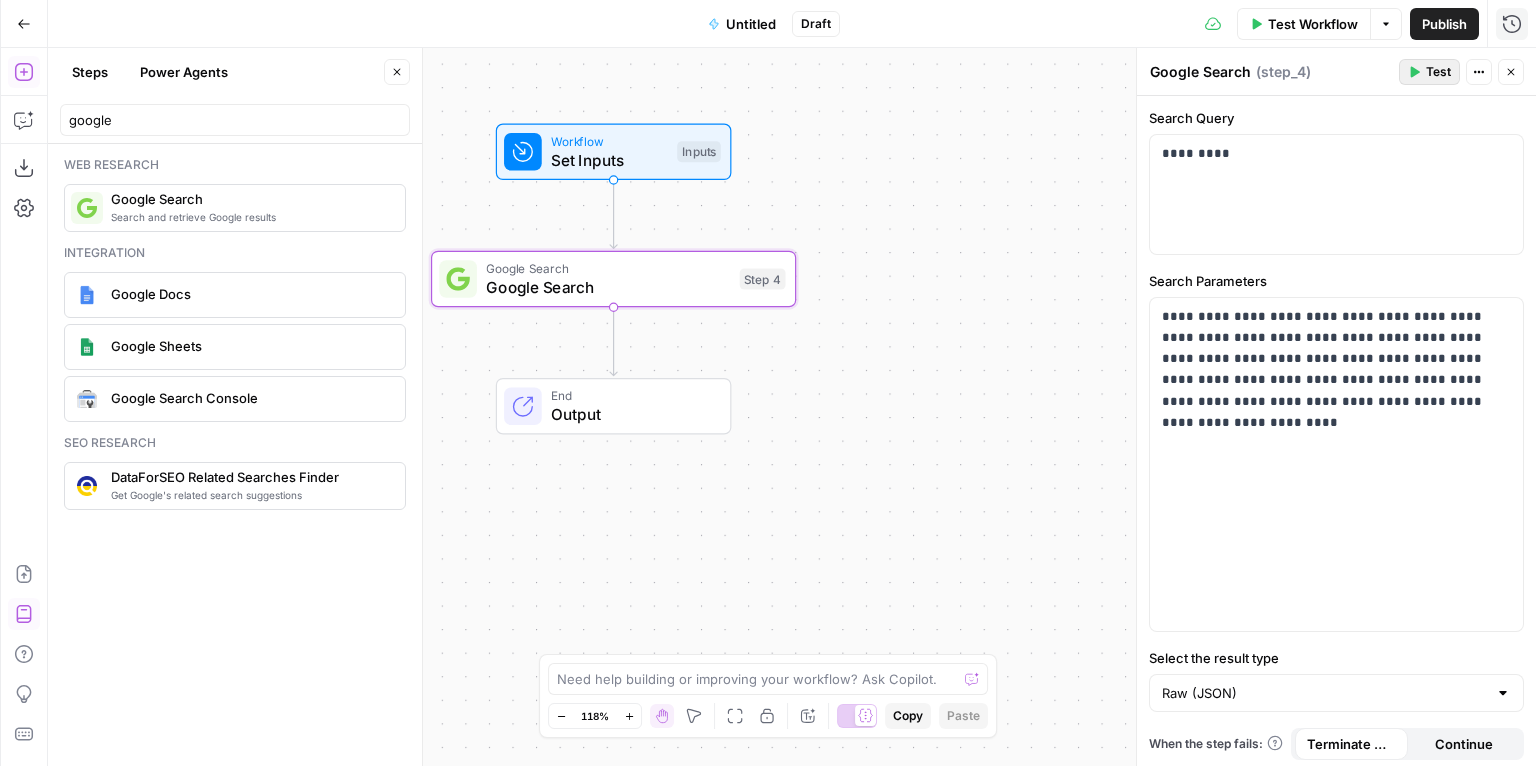 click 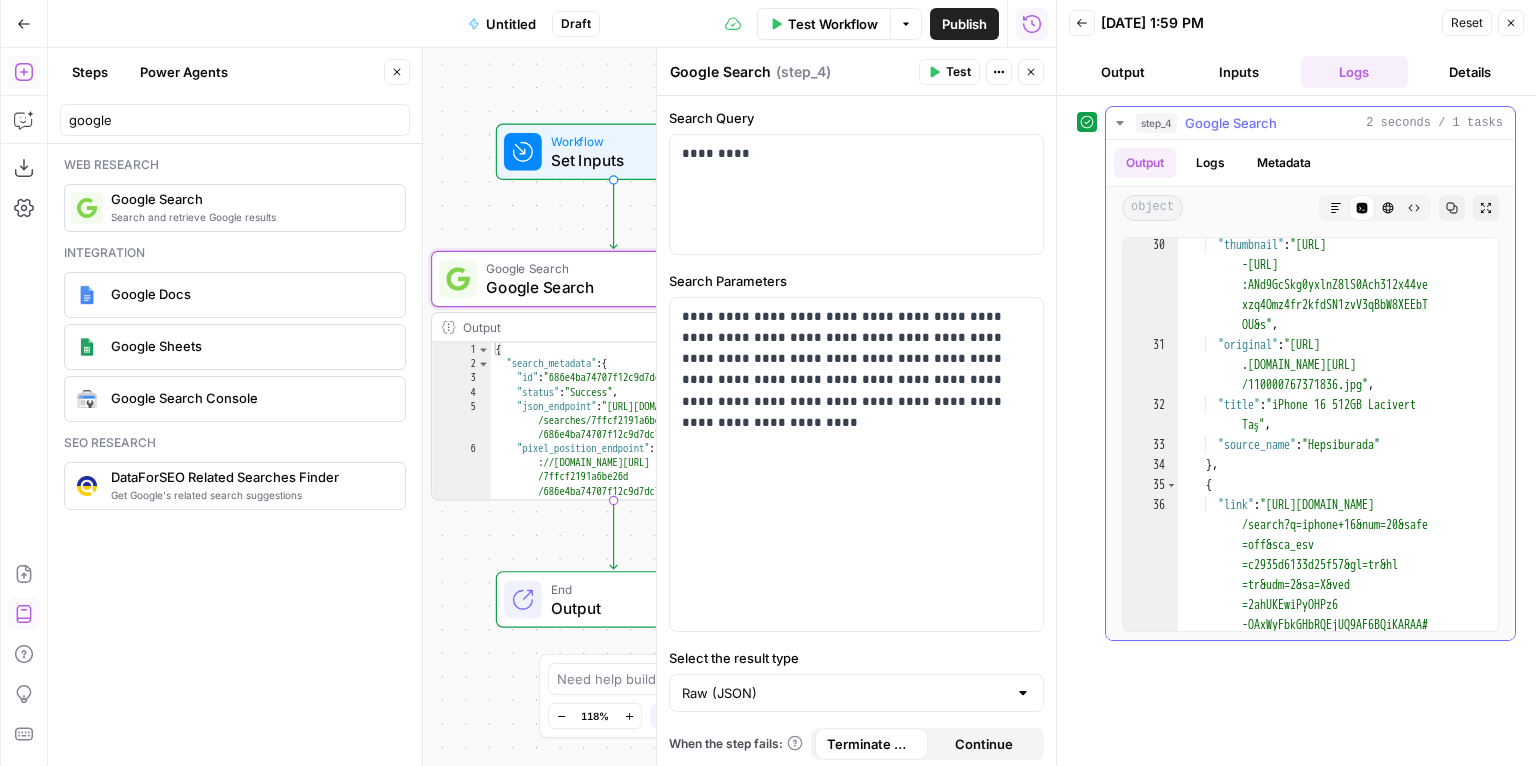 scroll, scrollTop: 1224, scrollLeft: 0, axis: vertical 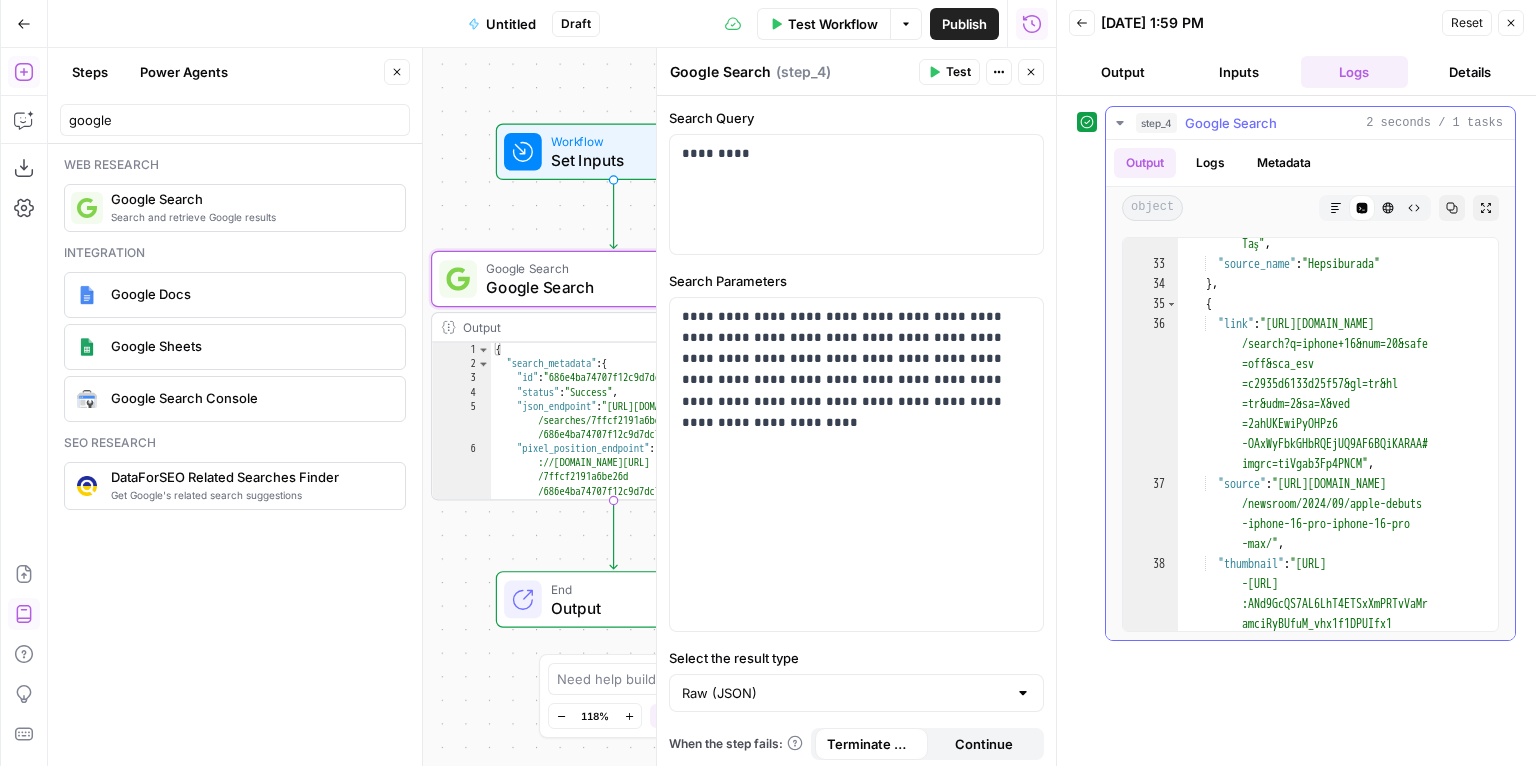 type on "**********" 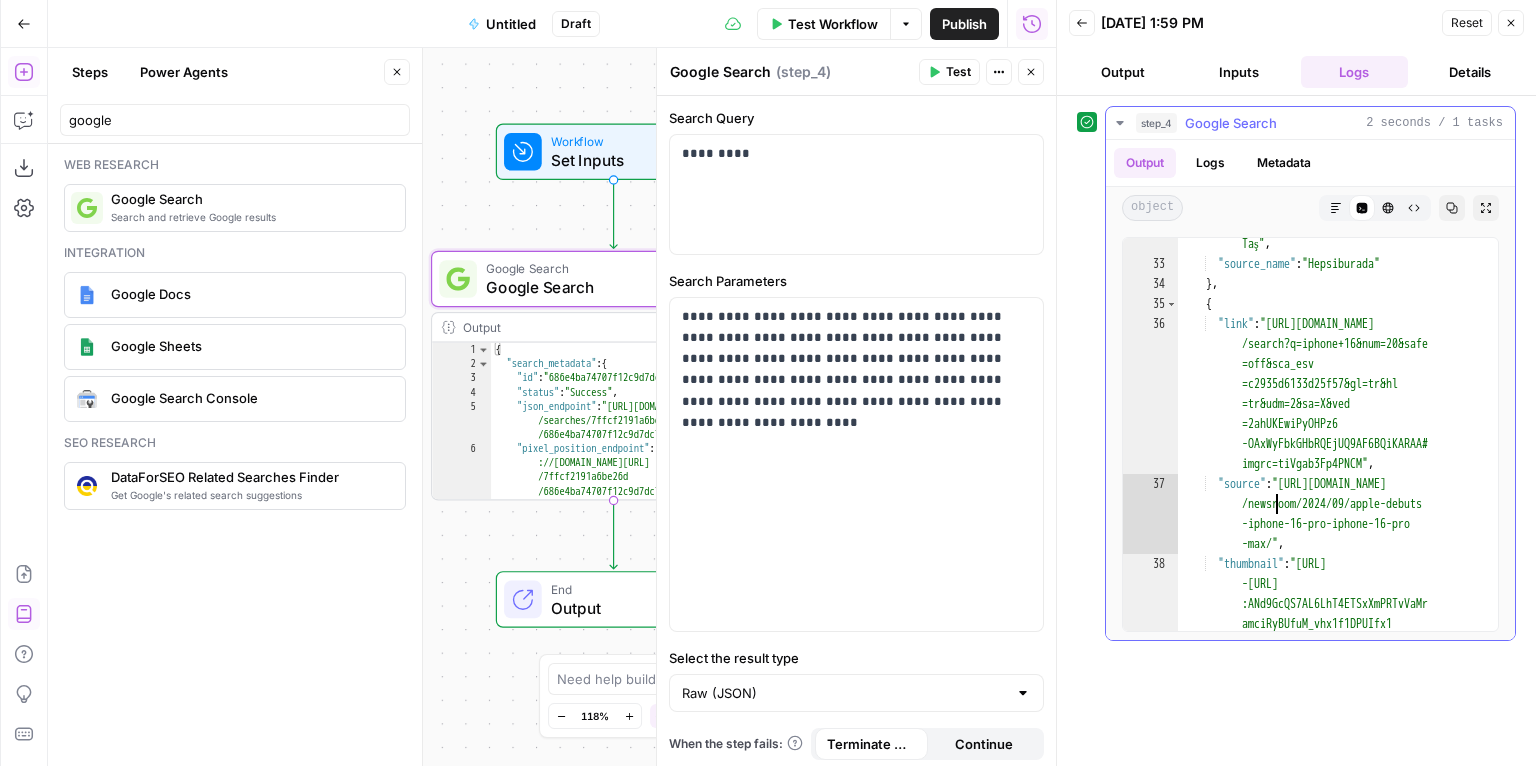 click on ""title" :  "iPhone 16 512GB Lacivert             Taş" ,         "source_name" :  "Hepsiburada"      } ,      {         "link" :  "https://www.google.com            /search?q=iphone+16&num=20&safe            =off&sca_esv            =c2935d6133d25f57&gl=tr&hl            =tr&udm=2&sa=X&ved            =2ahUKEwiPyOHPz6            -OAxWyFbkGHbRQEjUQ9AF6BQiKARAA#            imgrc=tiVgab3Fp4PNCM" ,         "source" :  "https://www.apple.com/tr            /newsroom/2024/09/apple-debuts            -iphone-16-pro-iphone-16-pro            -max/" ,         "thumbnail" :  "https://encrypted            -tbn0.gstatic.com/images?q=tbn            :ANd9GcQS7AL6LhT4ETSxXmPRTvVaMr            amciRyBUfuM_vhx1f1DPUIfx1            -ujw1SQ4&s" ," at bounding box center (1332, 481) 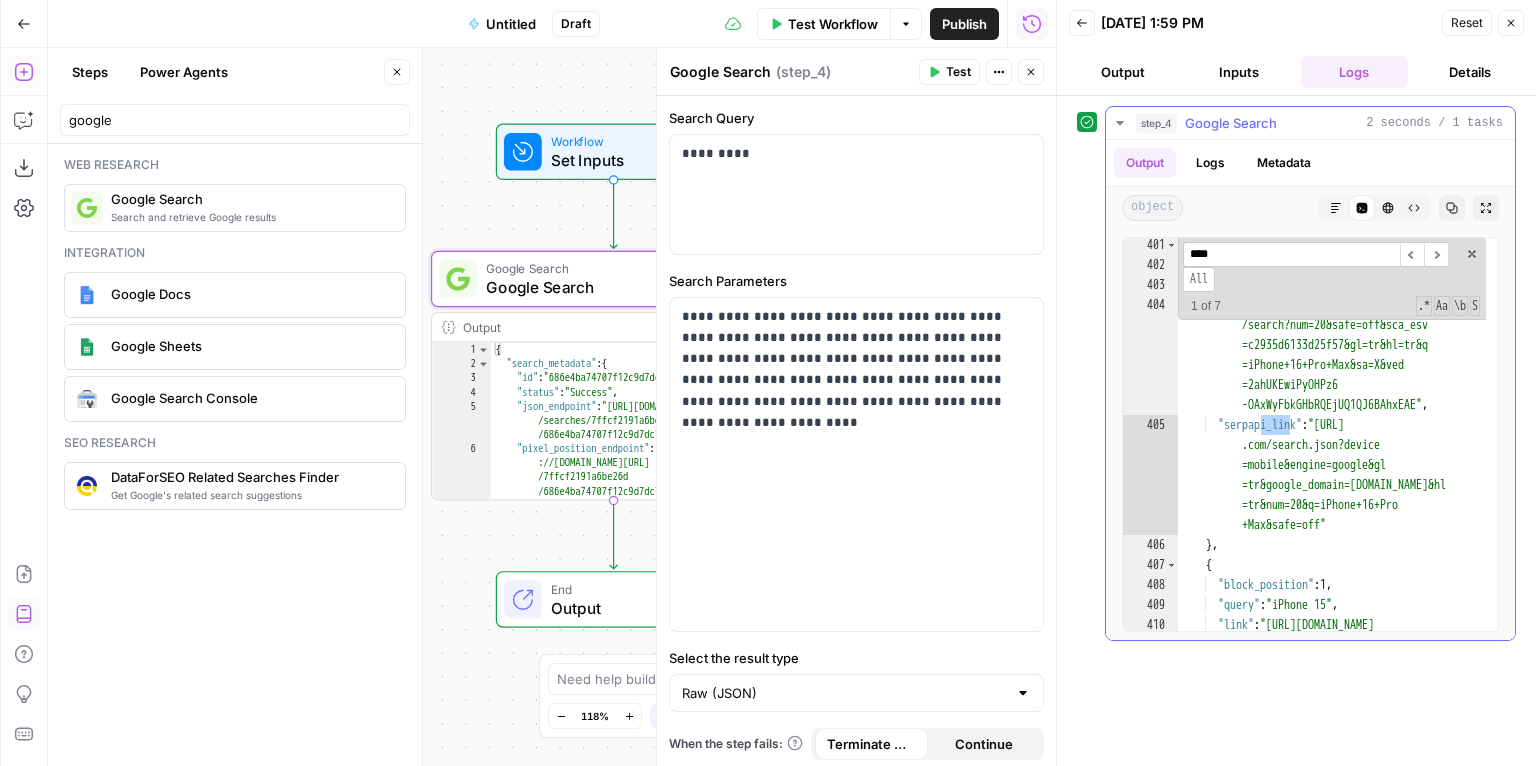 scroll, scrollTop: 18883, scrollLeft: 0, axis: vertical 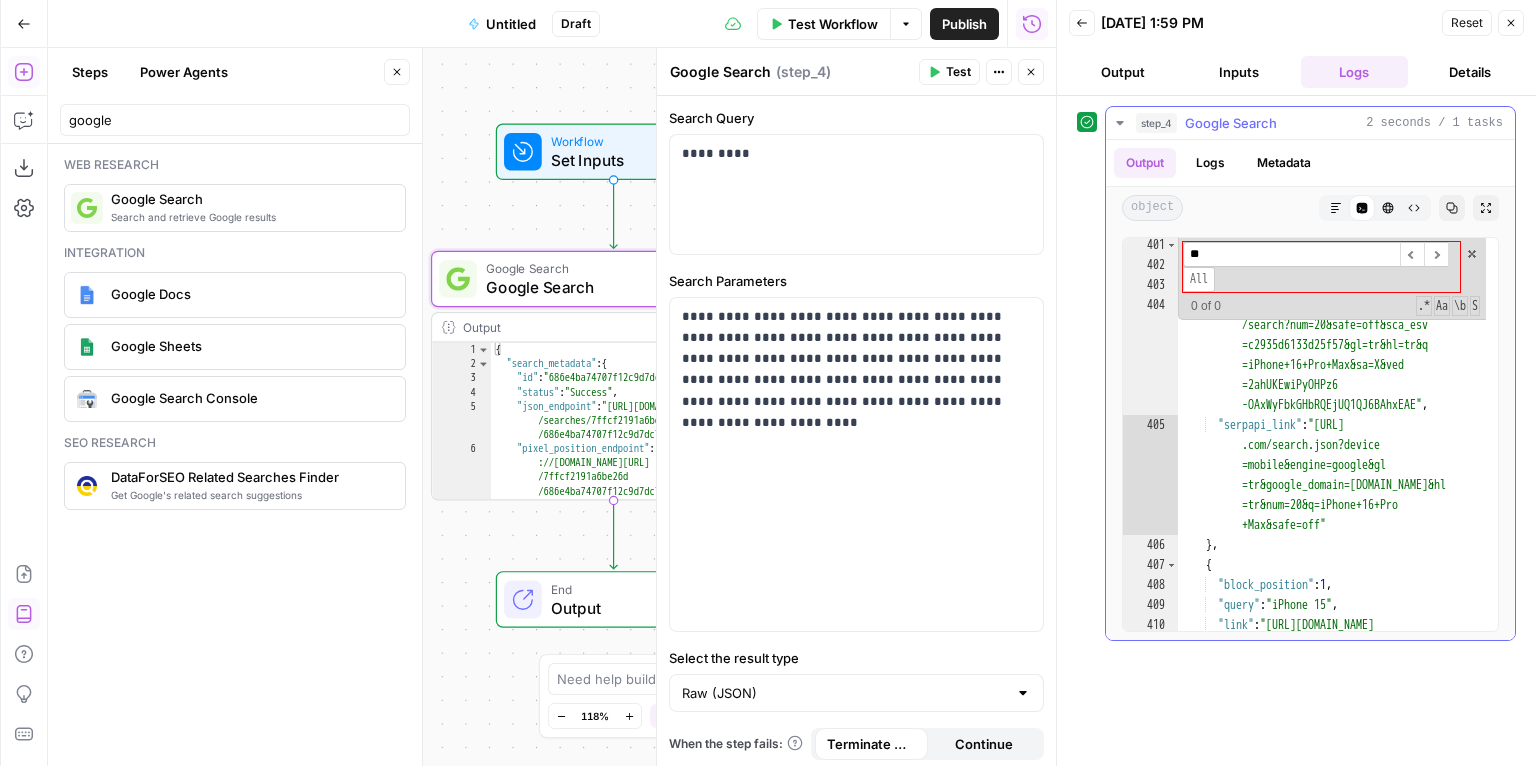 type on "***" 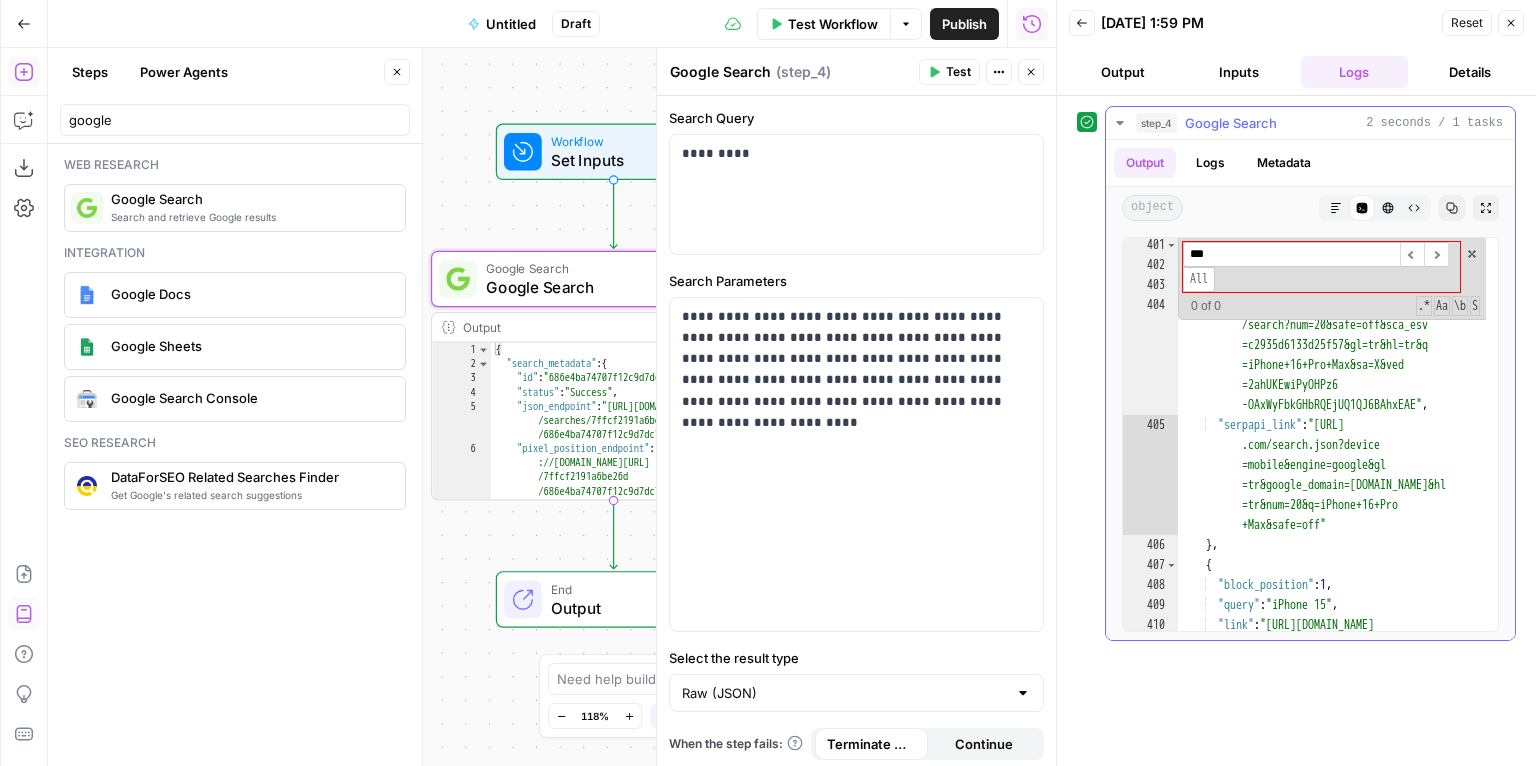 scroll, scrollTop: 19163, scrollLeft: 0, axis: vertical 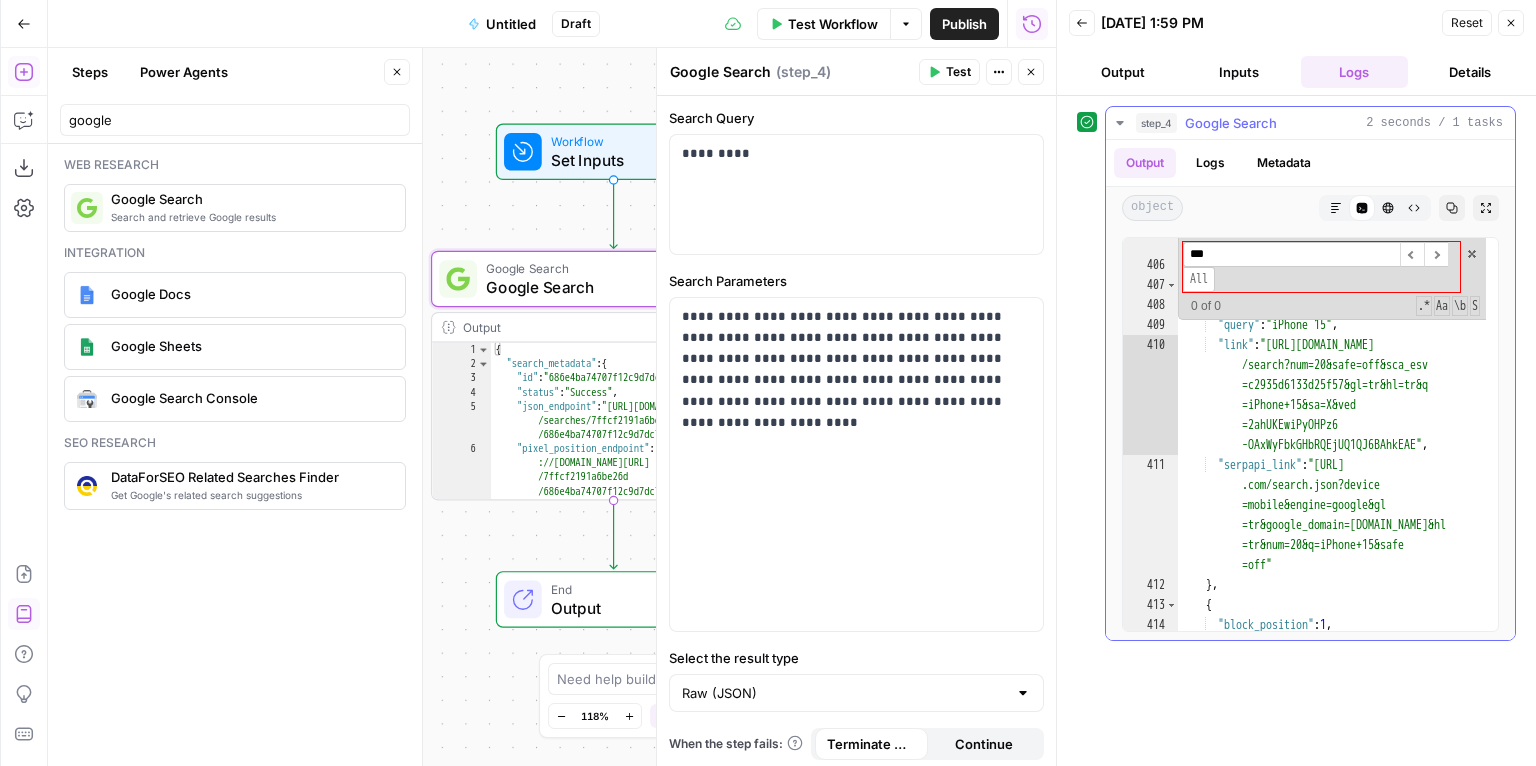 type 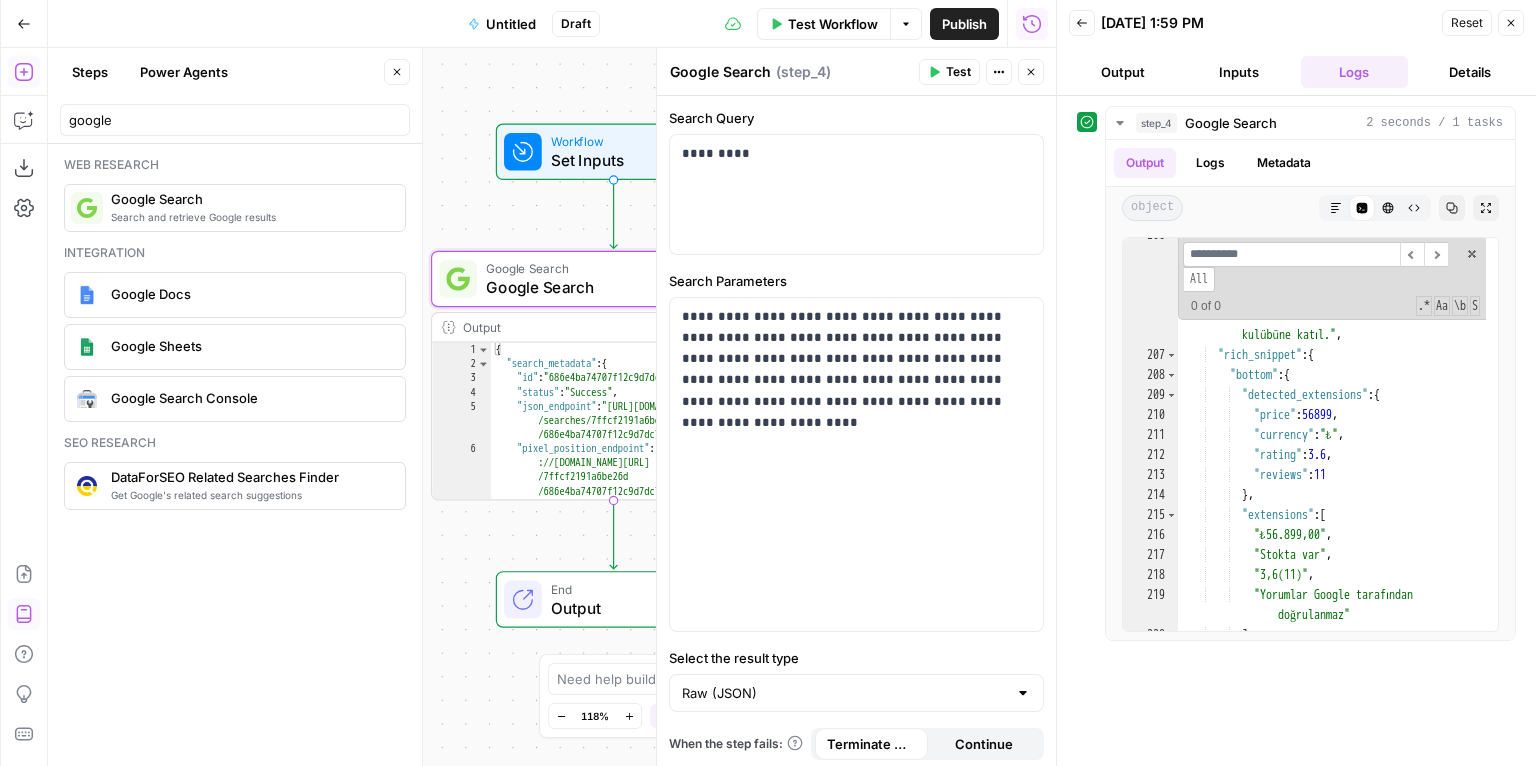 scroll, scrollTop: 9552, scrollLeft: 0, axis: vertical 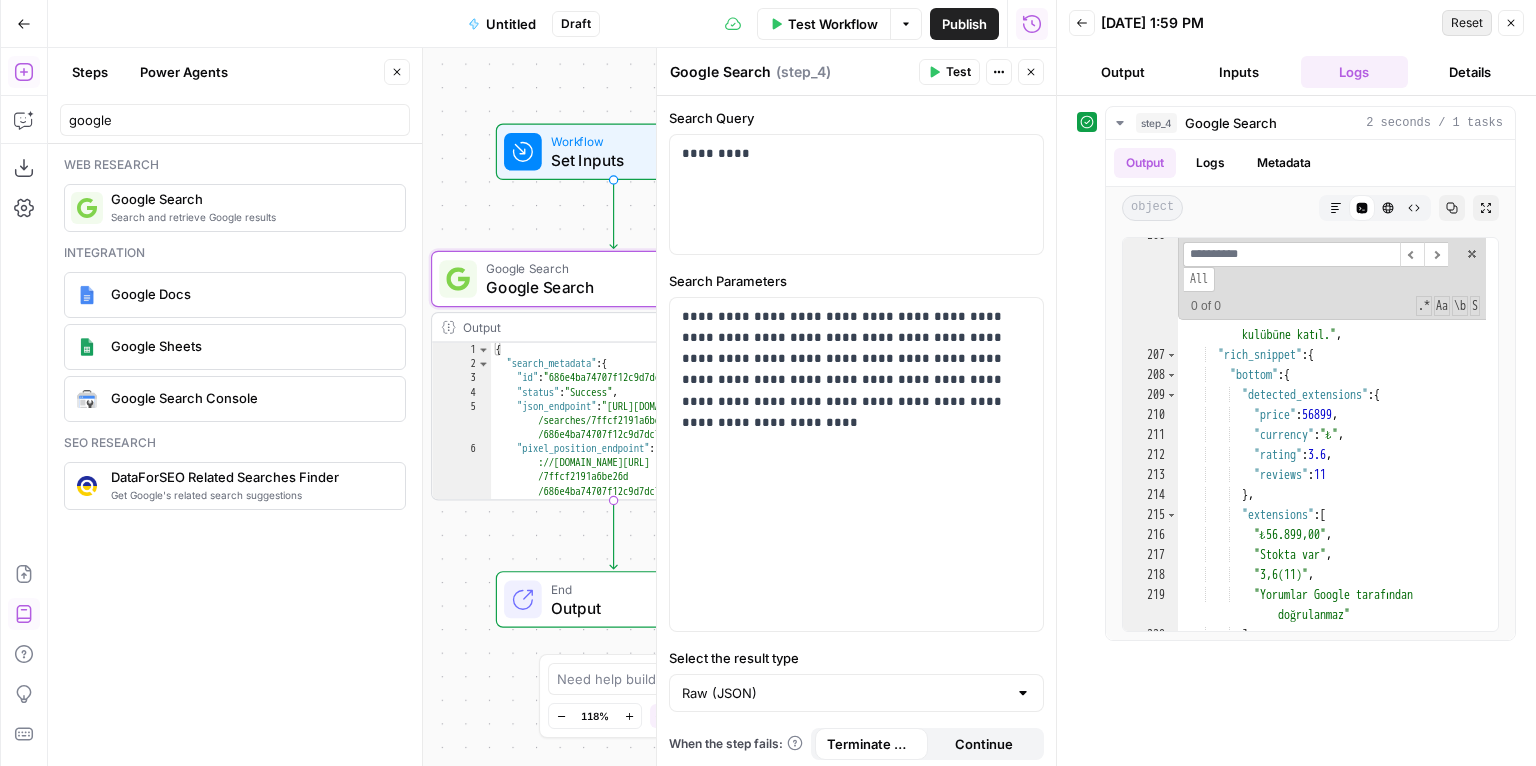 click on "Close" at bounding box center [1511, 23] 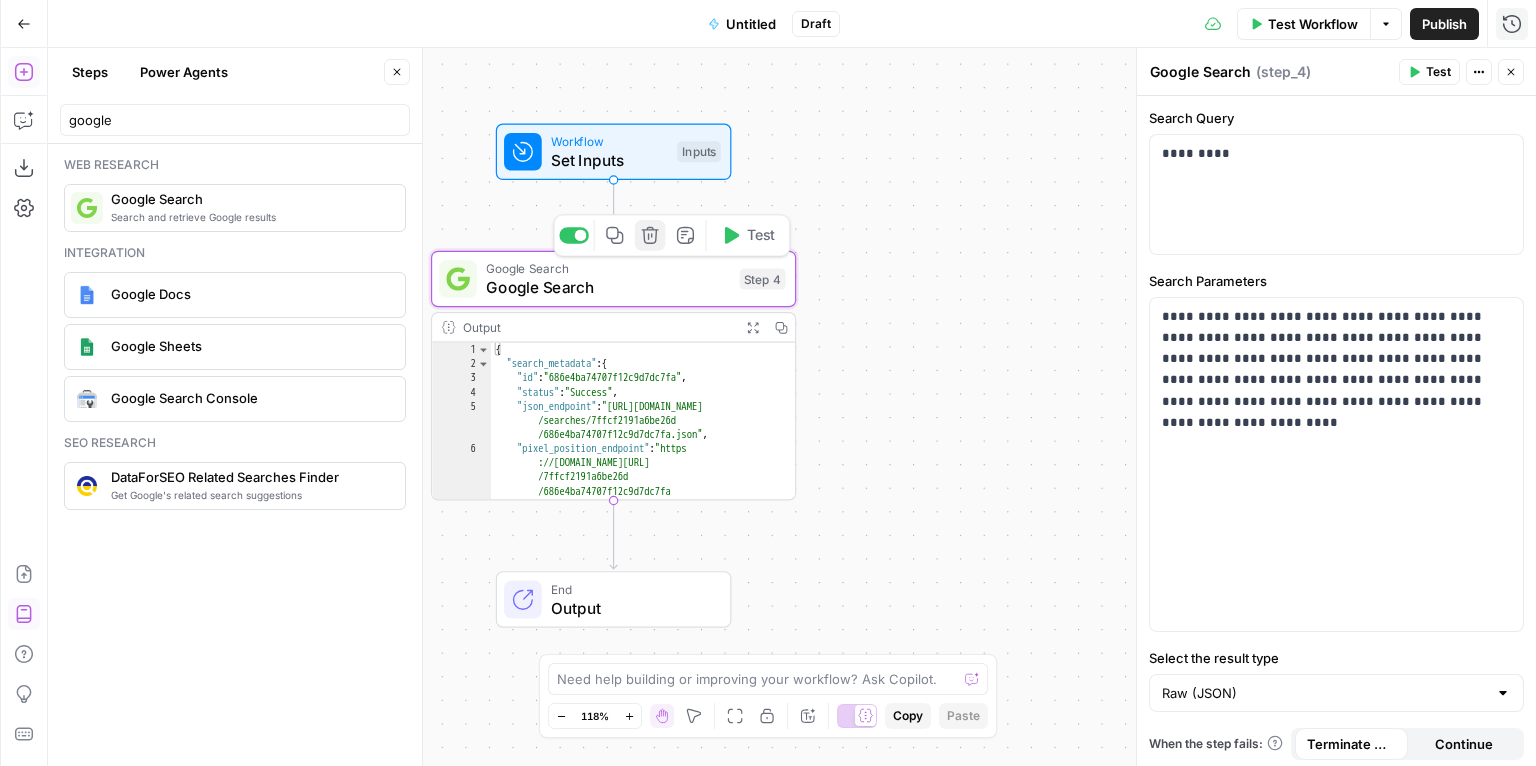 click 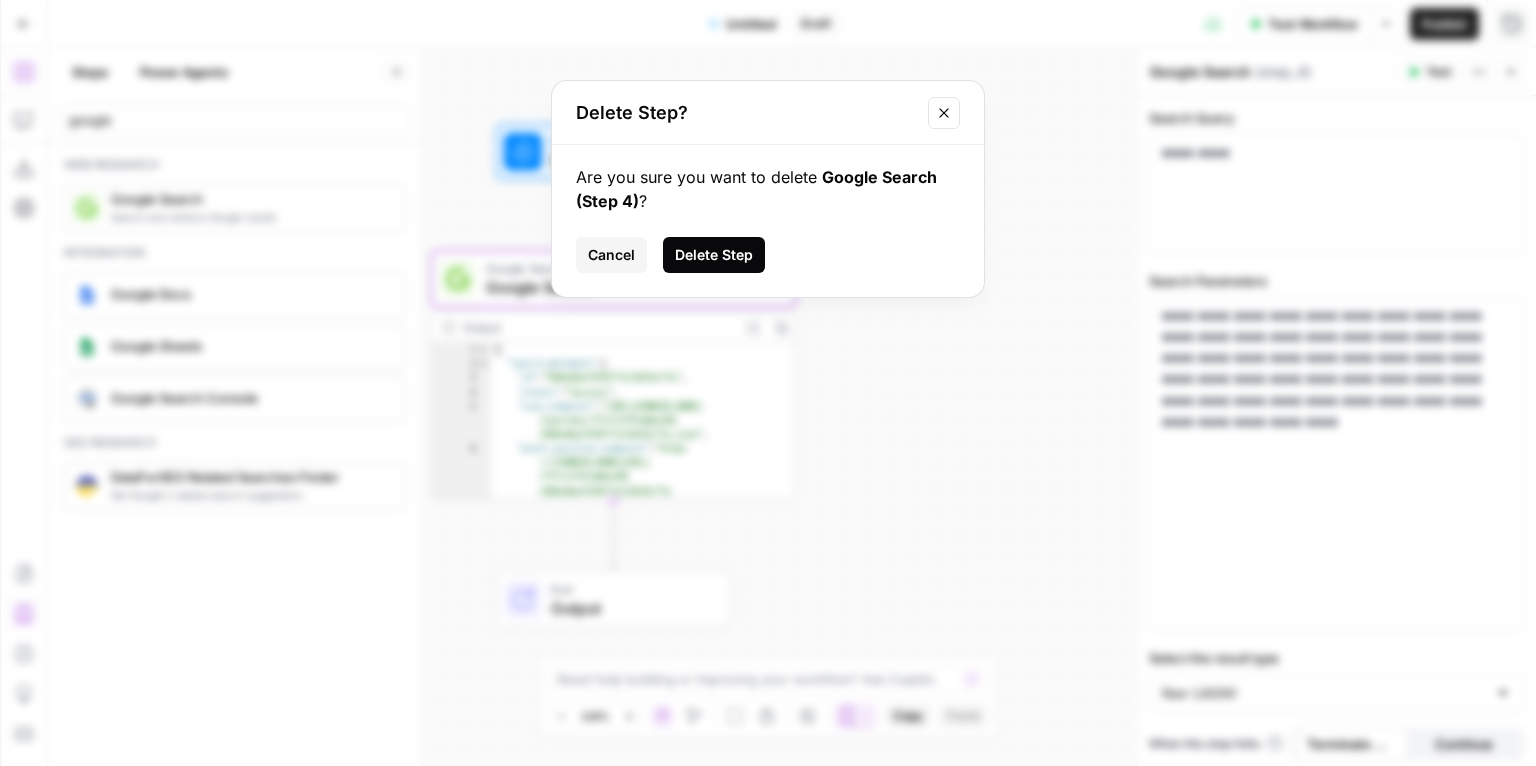 click on "Delete Step" at bounding box center (714, 255) 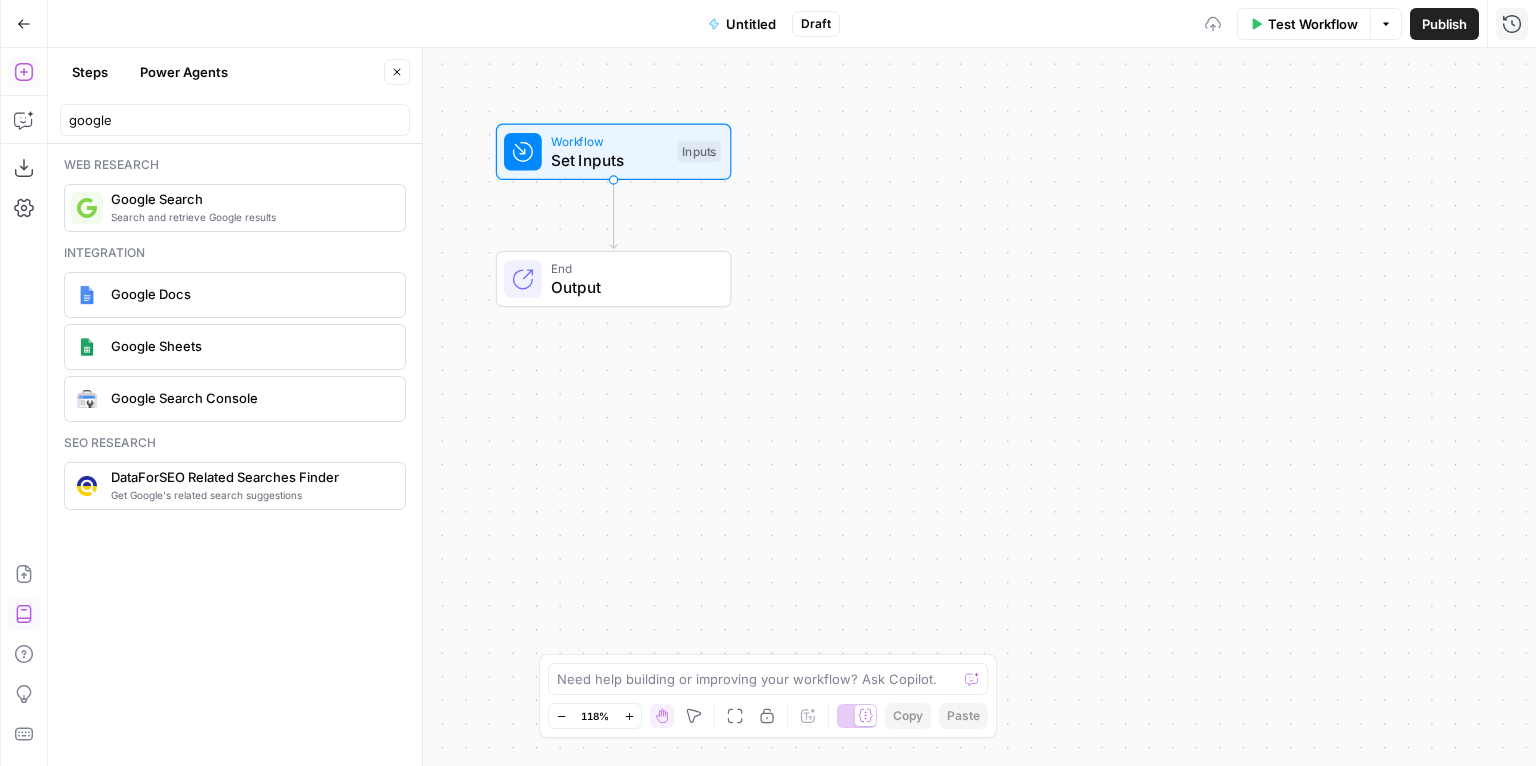 click on "Workflow Set Inputs Inputs End Output" at bounding box center (792, 407) 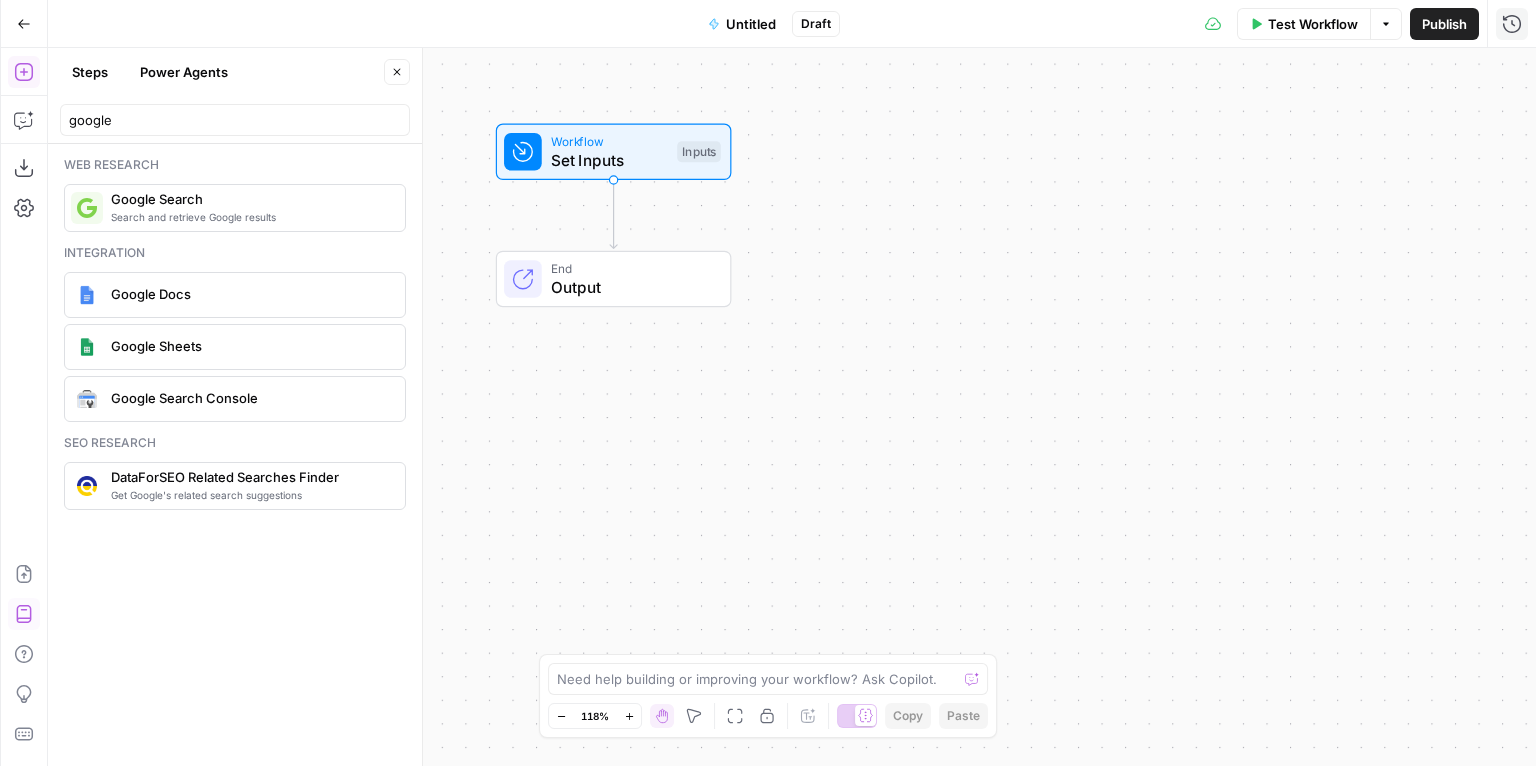 click 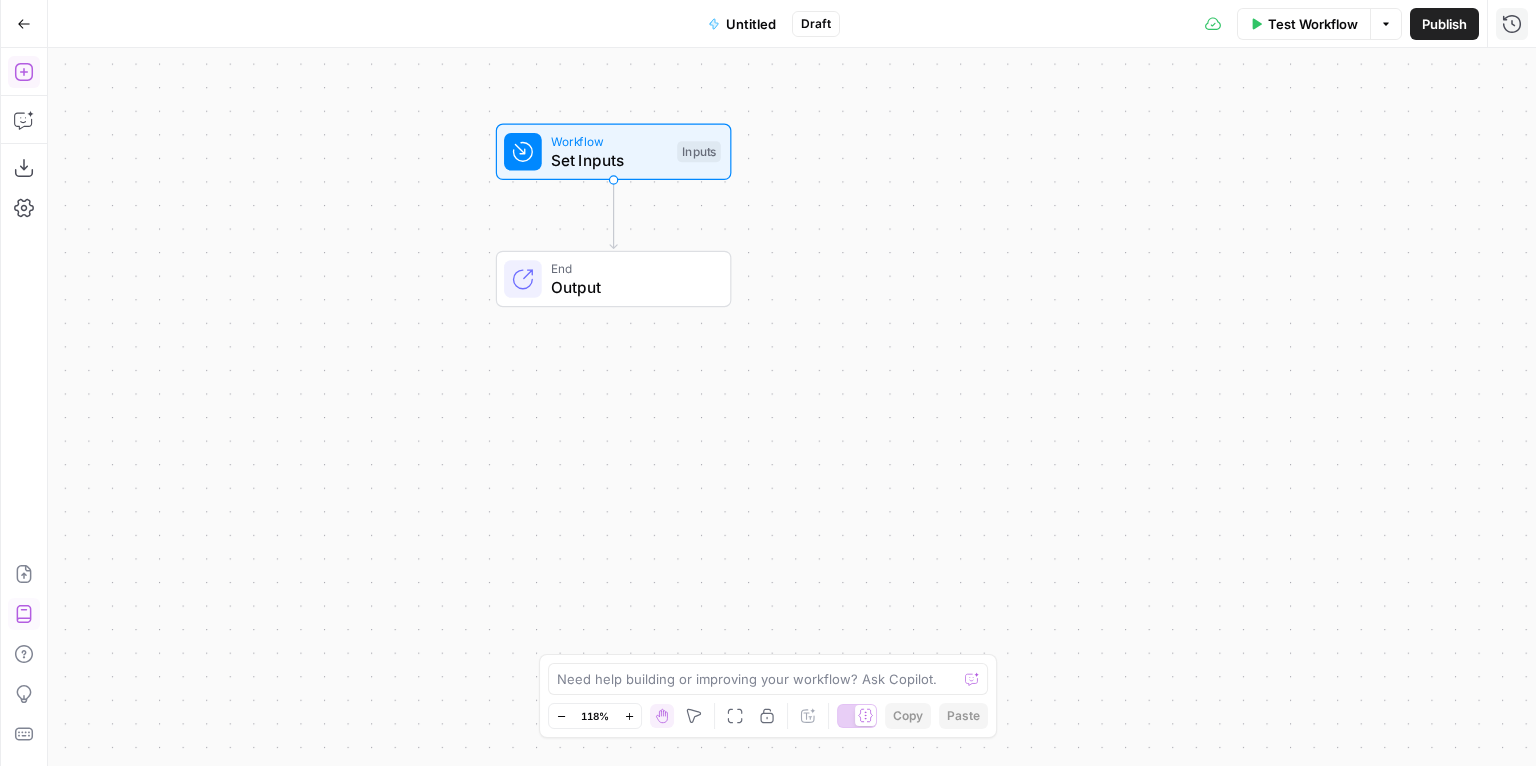 click 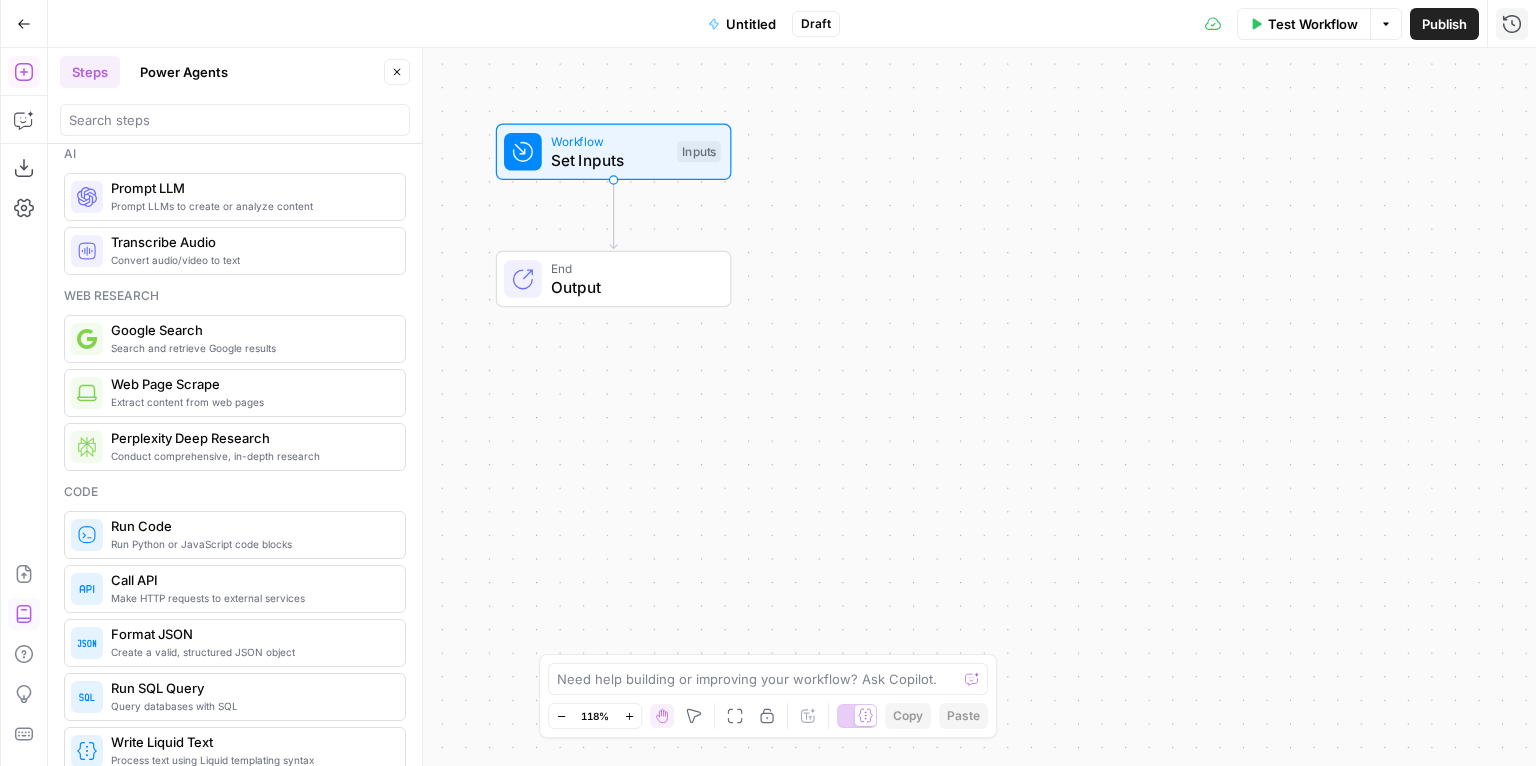 scroll, scrollTop: 32, scrollLeft: 0, axis: vertical 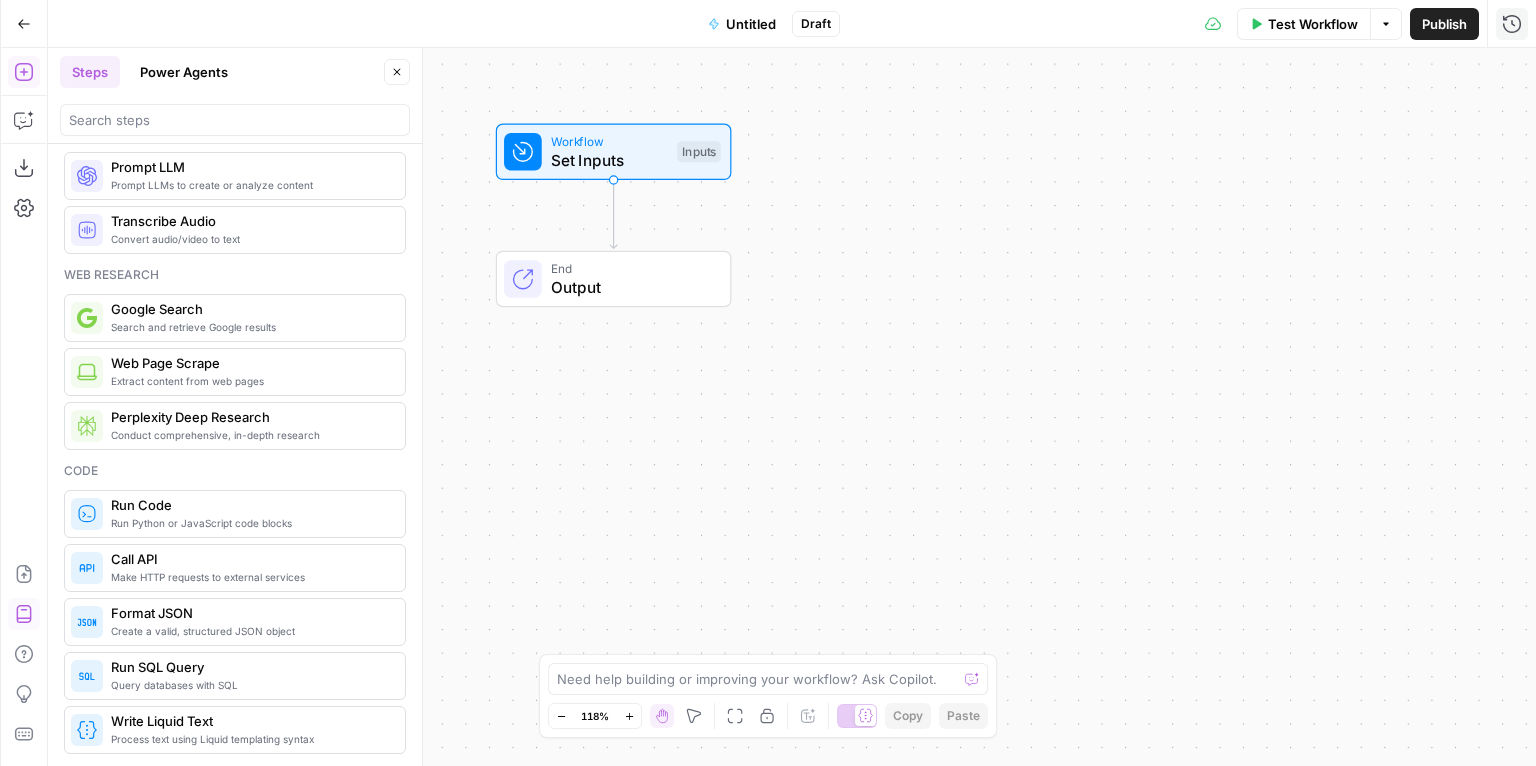 click on "Make HTTP requests to external services" at bounding box center (250, 577) 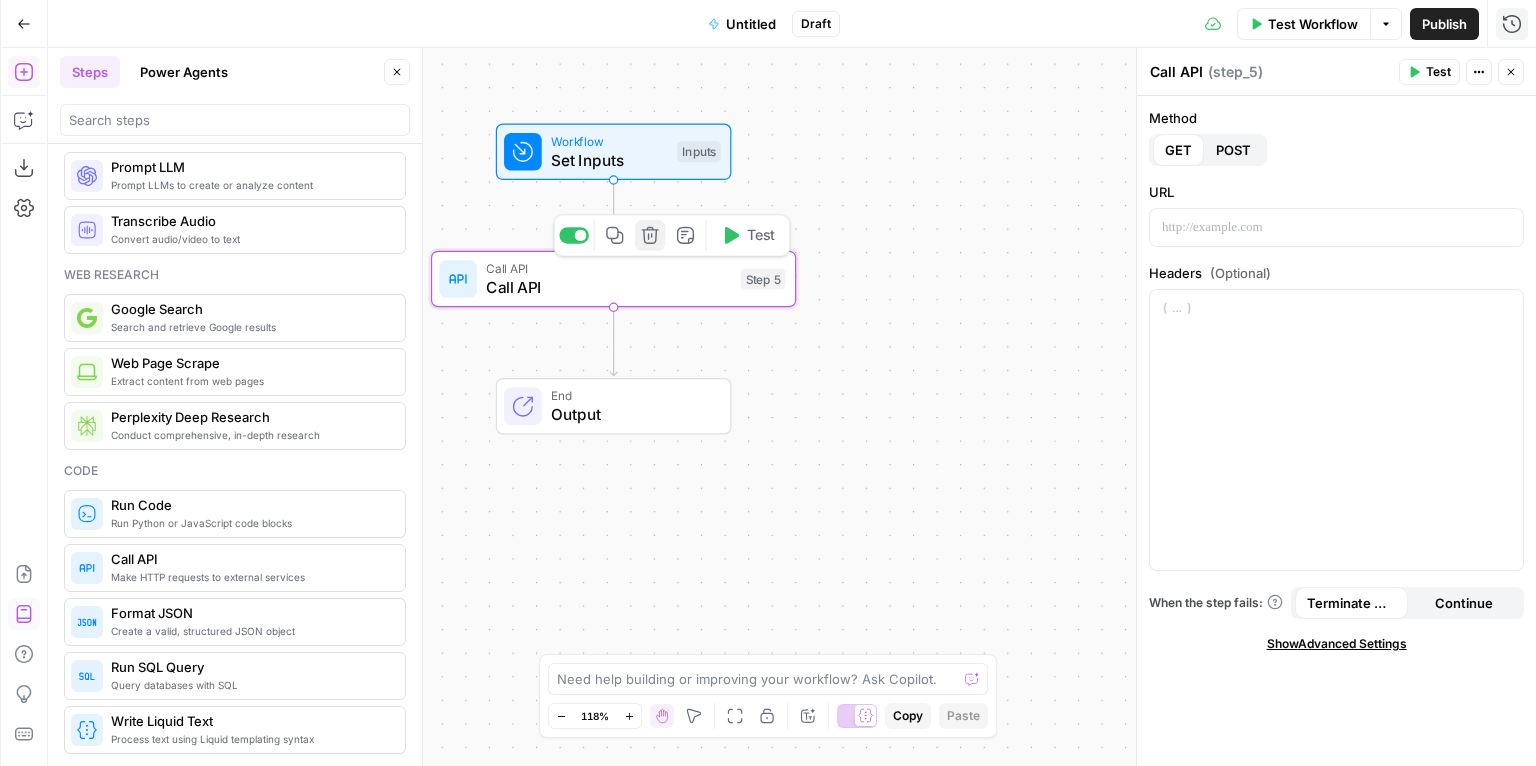 click 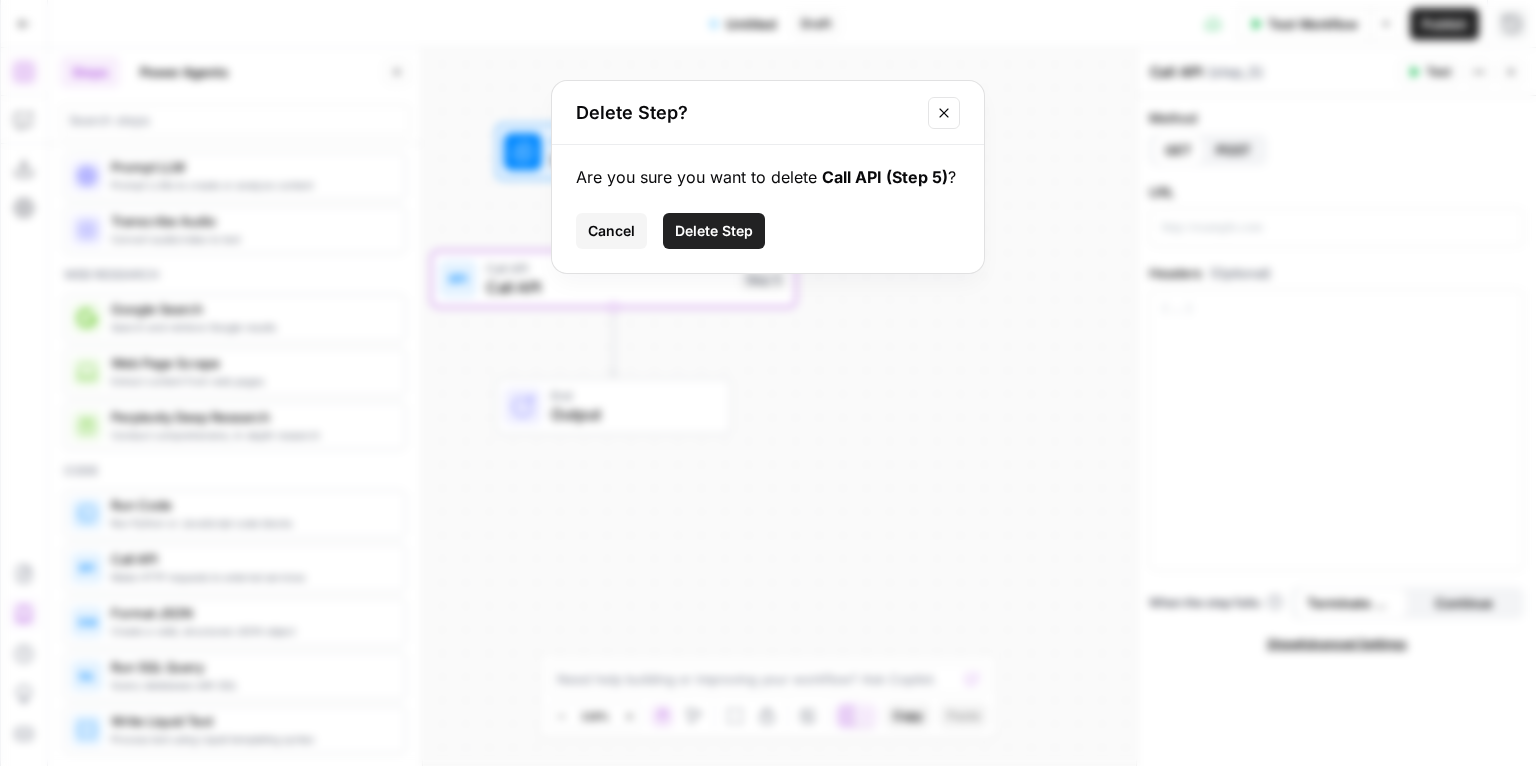 click on "Cancel Delete Step" at bounding box center (768, 231) 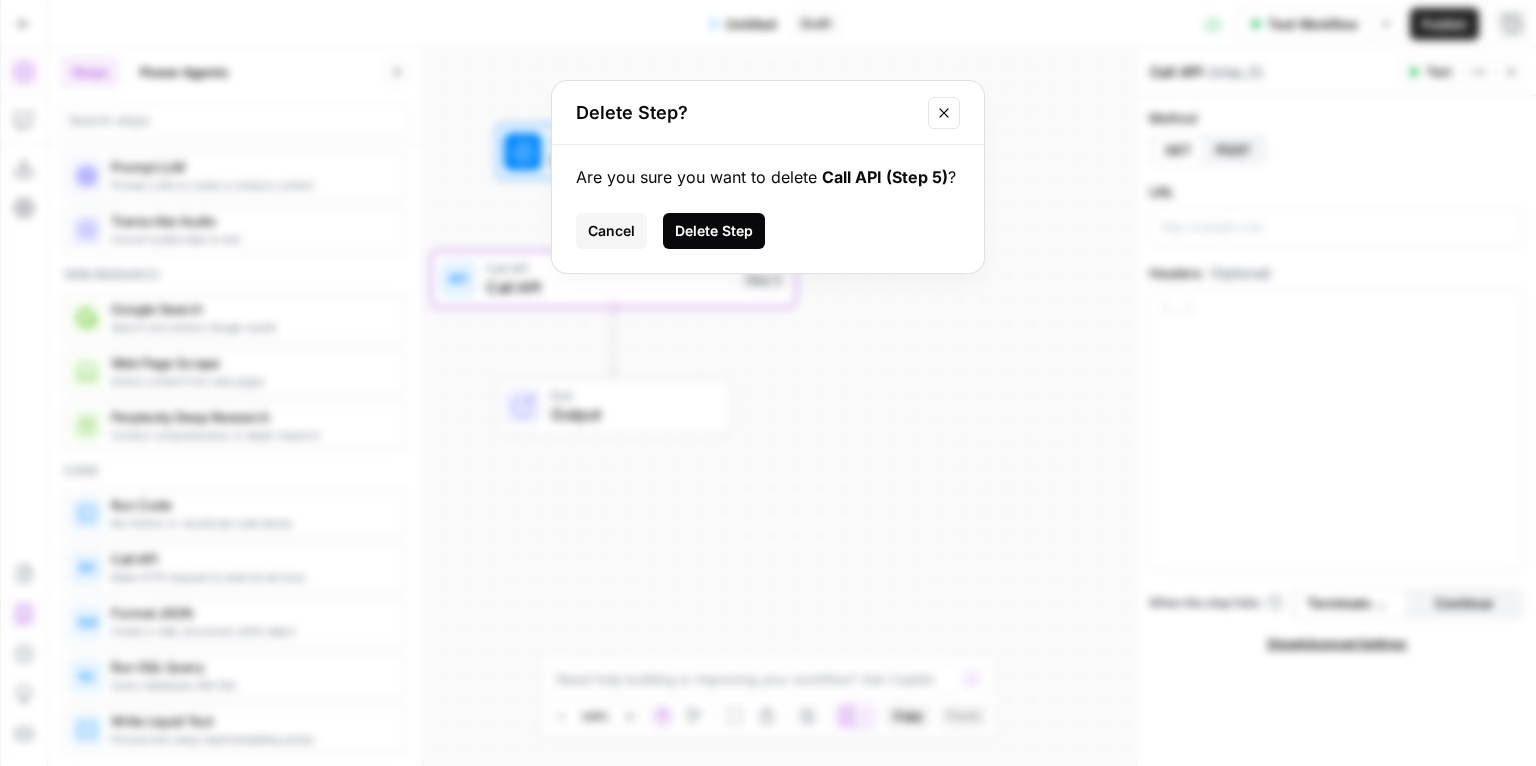 click on "Delete Step" at bounding box center (714, 231) 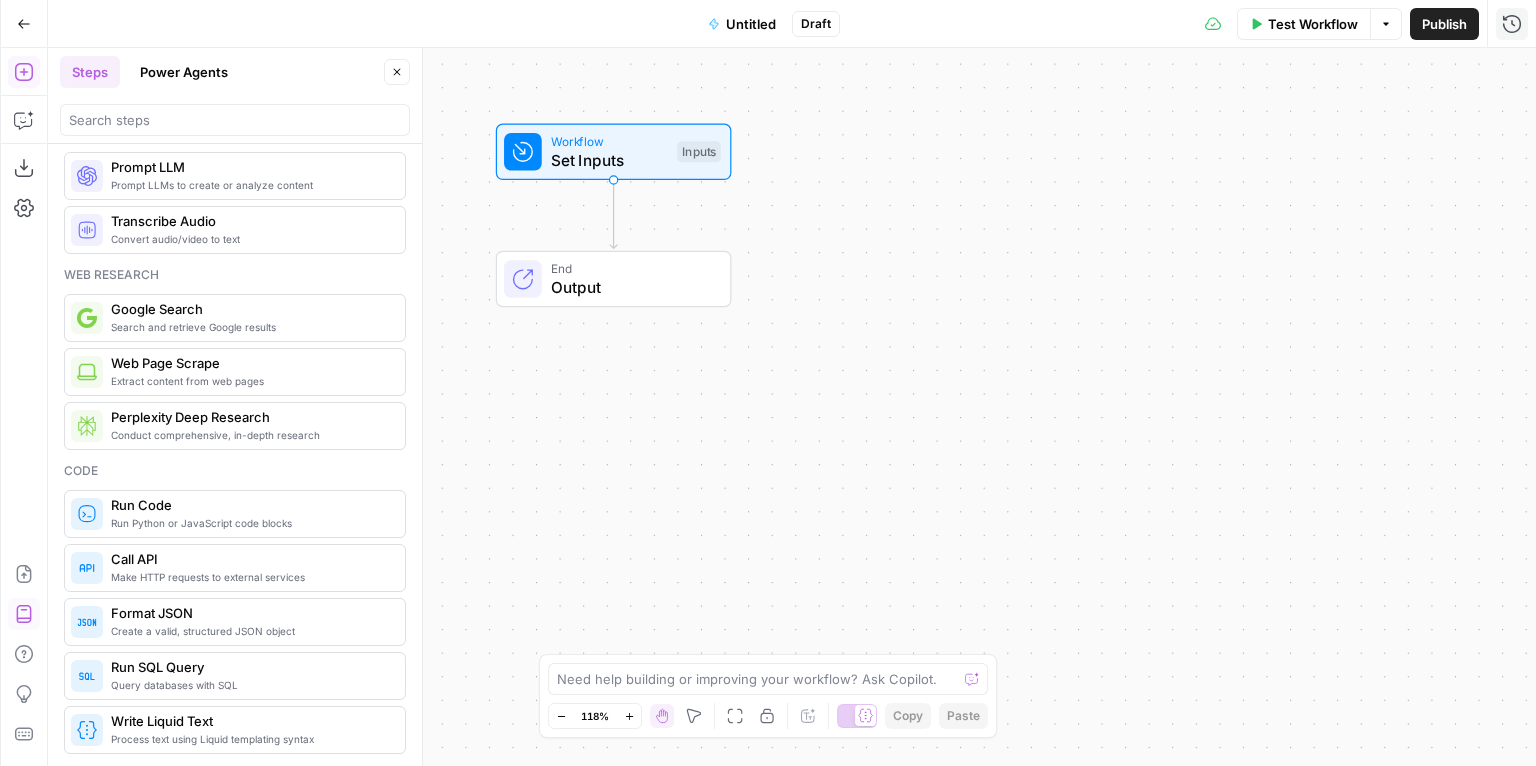click on "Run Python or JavaScript code blocks" at bounding box center (250, 523) 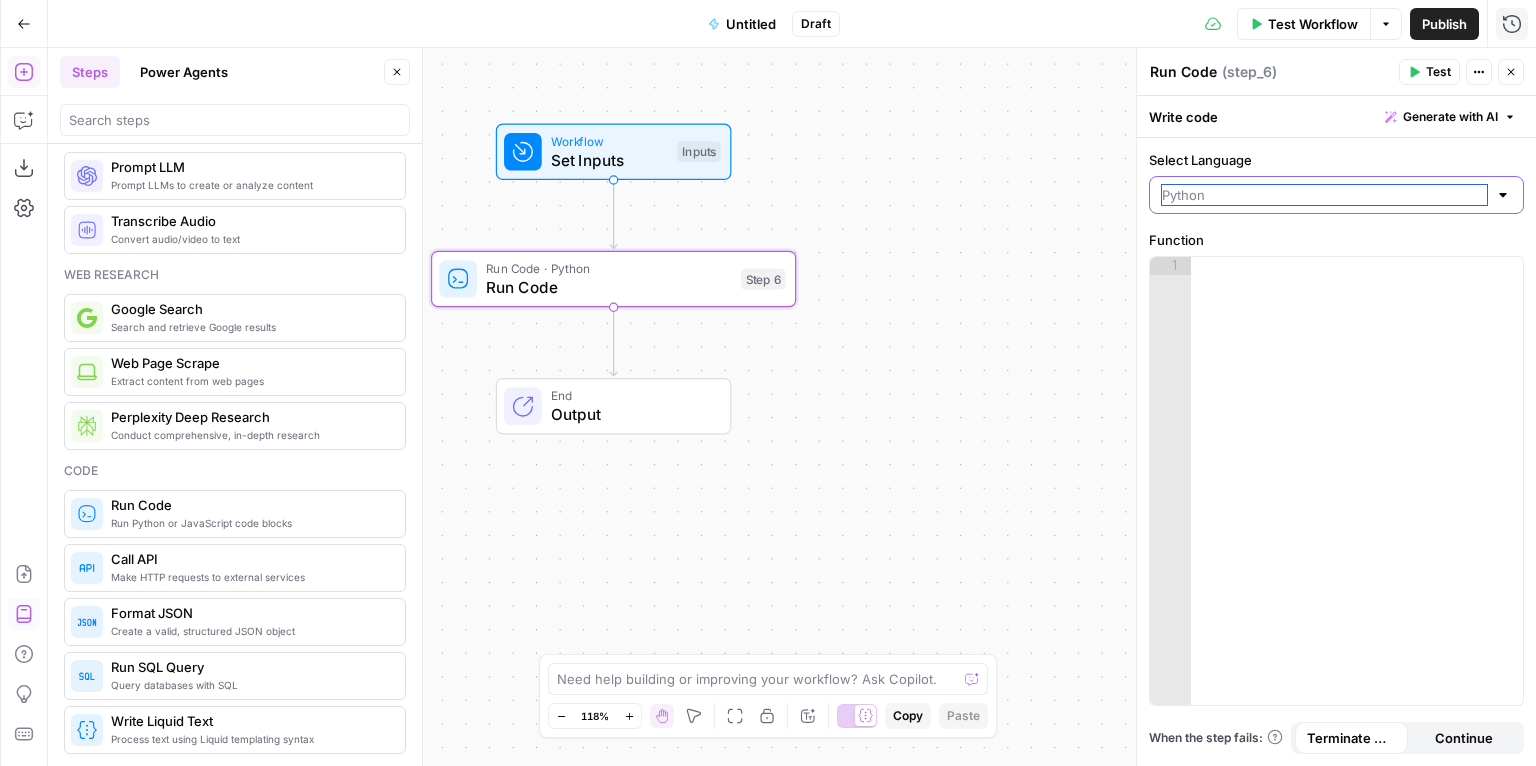 click on "Select Language" at bounding box center (1324, 195) 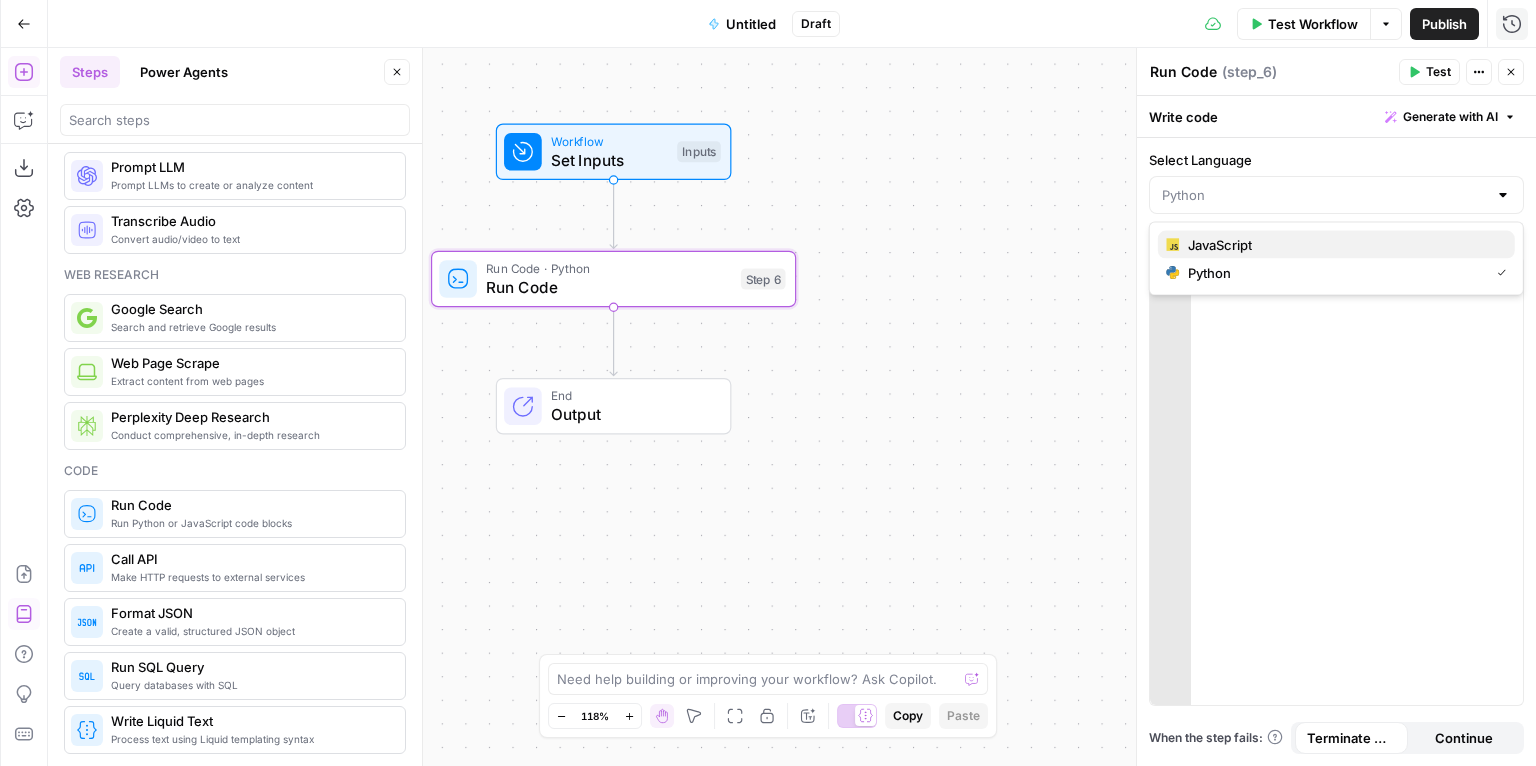 click on "JavaScript" at bounding box center (1220, 245) 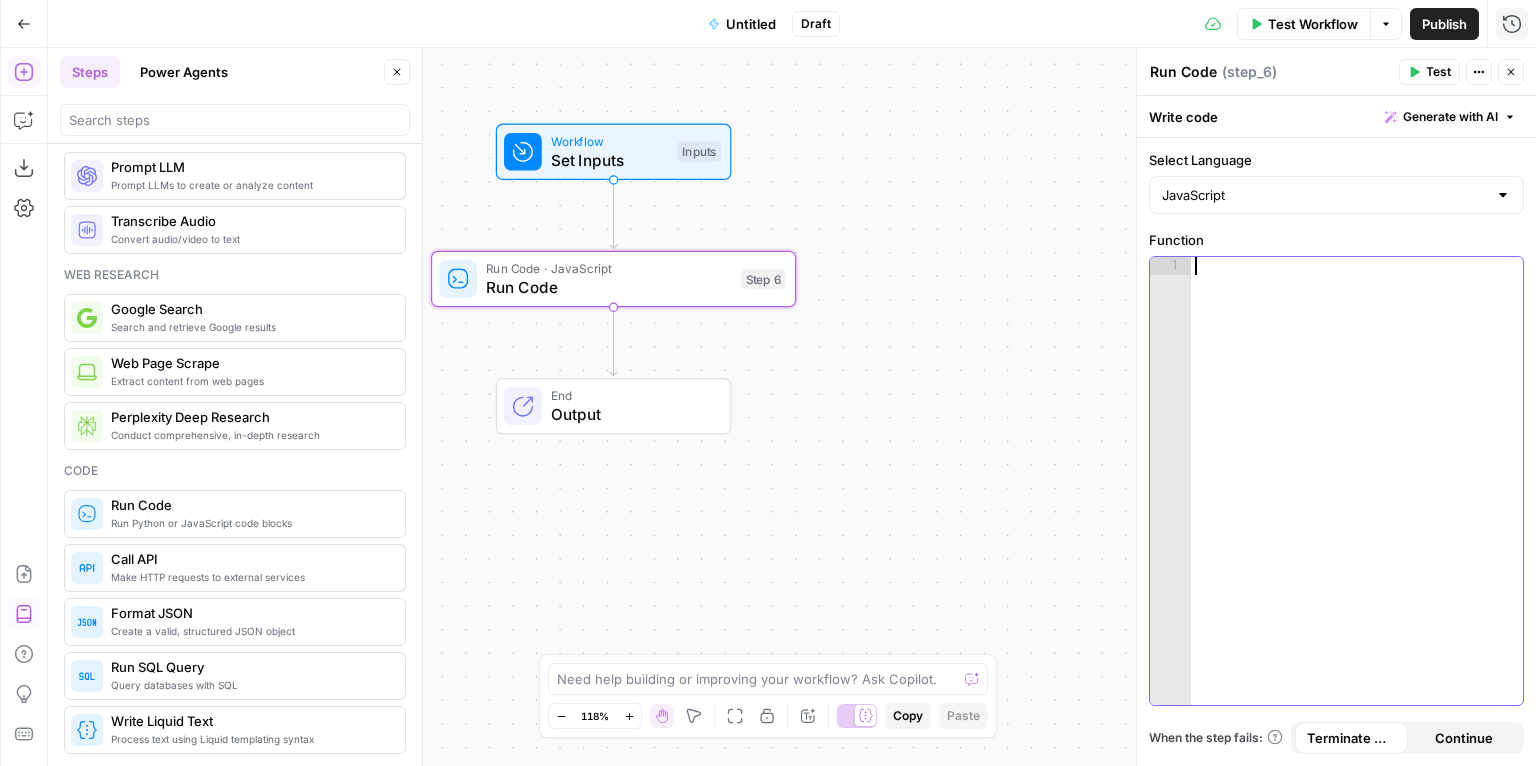 click at bounding box center (1357, 499) 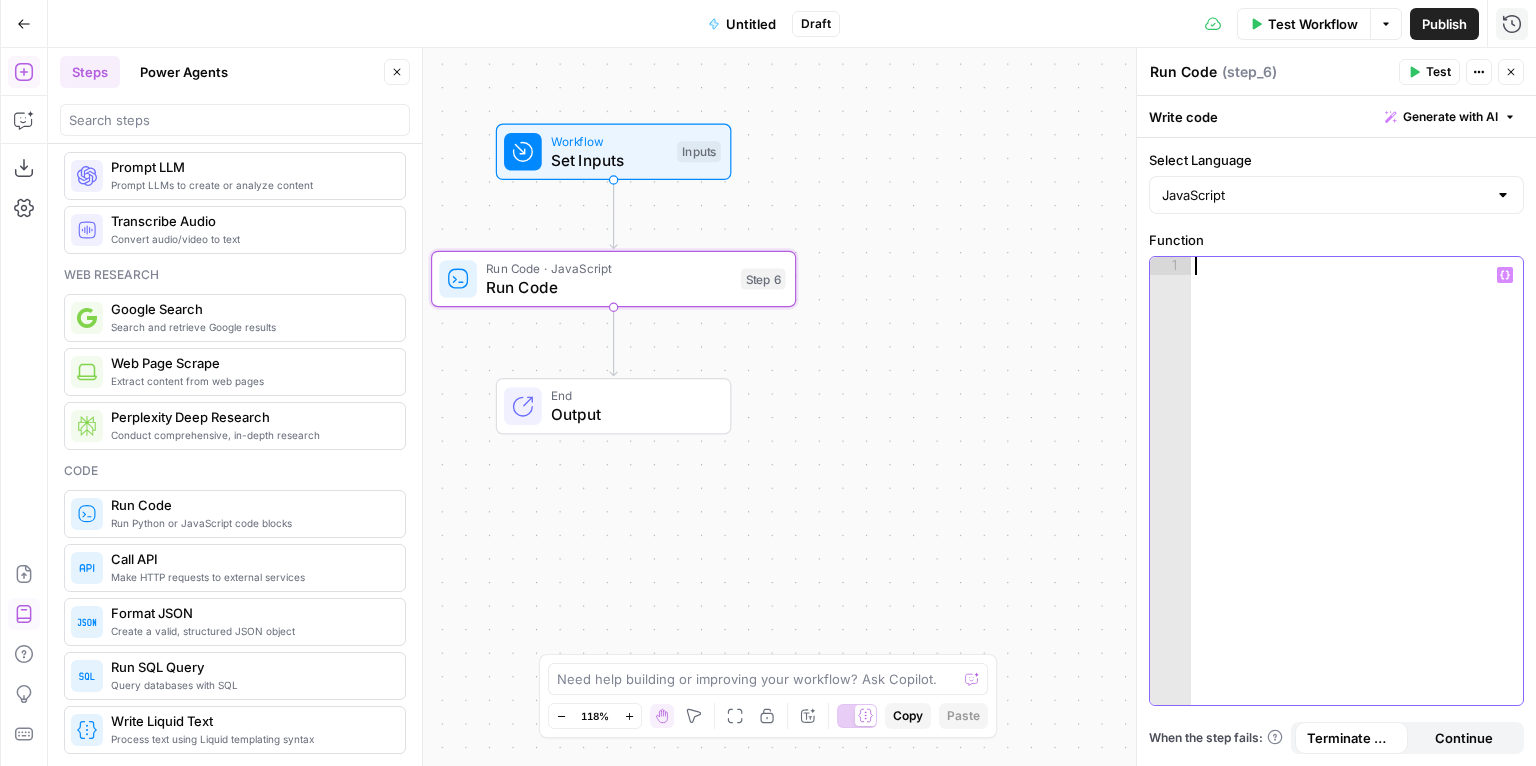 paste on "***" 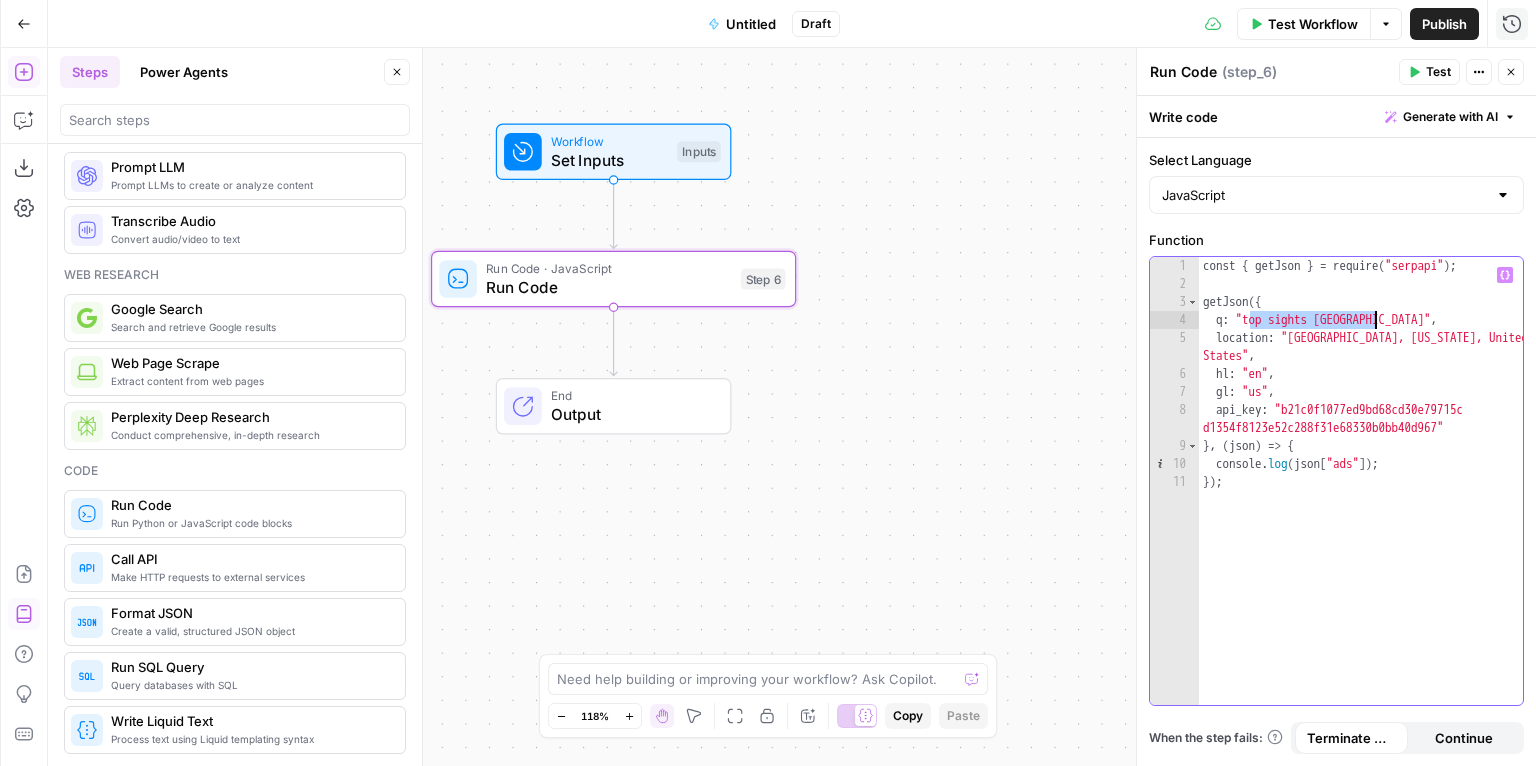 drag, startPoint x: 1249, startPoint y: 319, endPoint x: 1375, endPoint y: 319, distance: 126 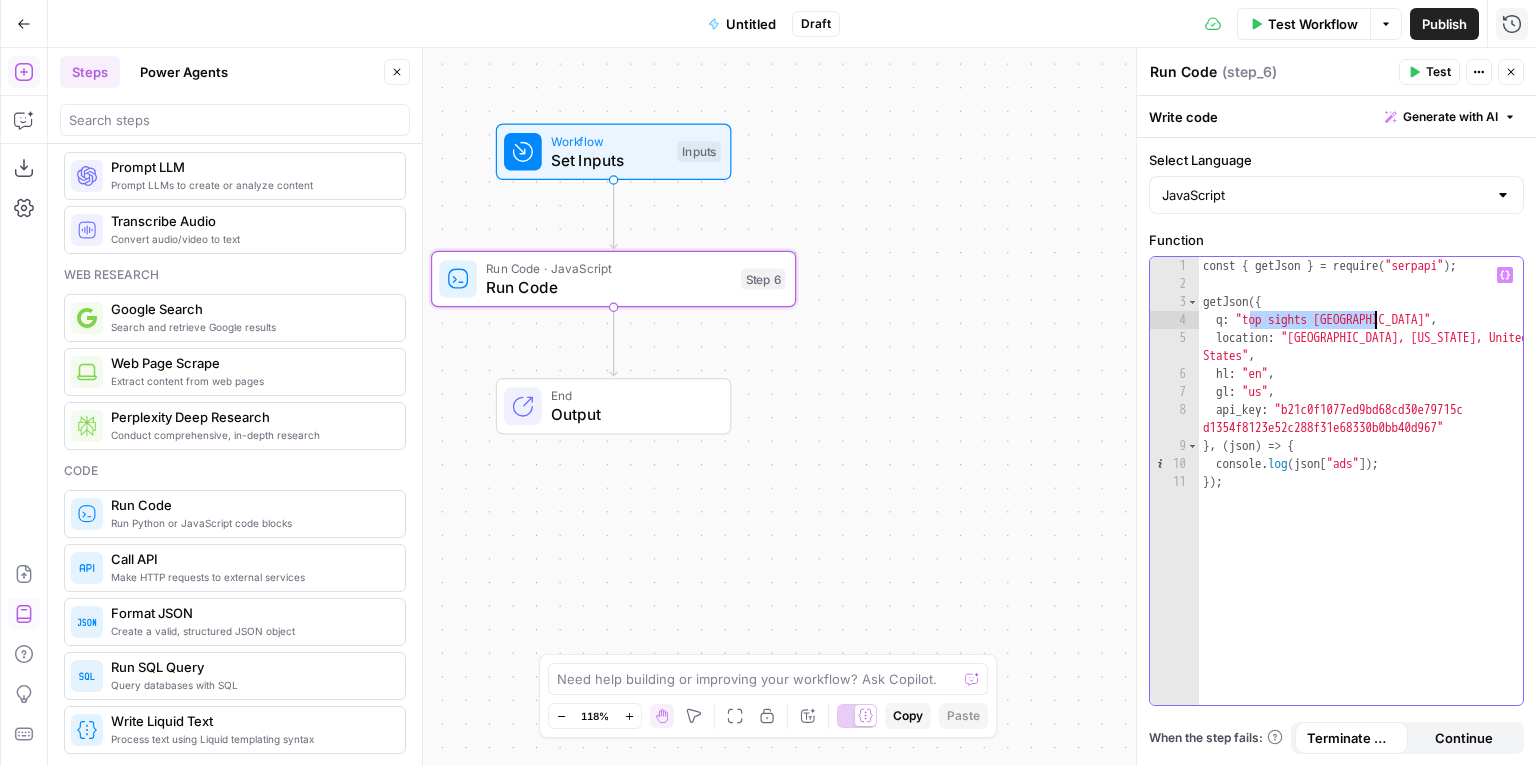 click on "const   {   getJson   }   =   require ( "serpapi" ) ; getJson ({    q :   "top sights paris" ,    location :   "Austin, Texas, United  States" ,    hl :   "en" ,    gl :   "us" ,    api_key :   "b21c0f1077ed9bd68cd30e79715c d1354f8123e52c288f31e68330b0bb40d967" } ,   ( json )   =>   {    console . log ( json [ "ads" ]) ; }) ;" at bounding box center (1361, 499) 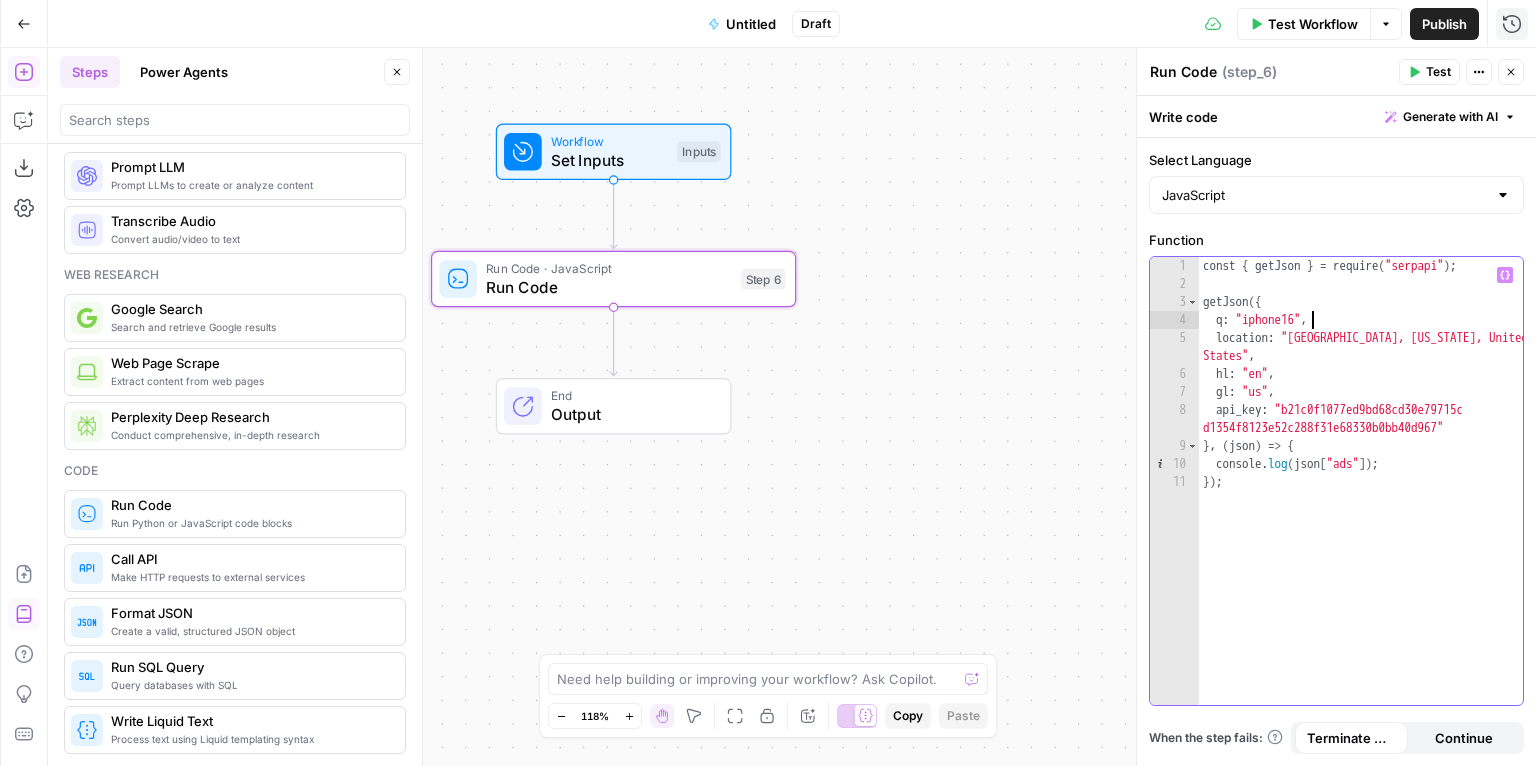 scroll, scrollTop: 8, scrollLeft: 8, axis: both 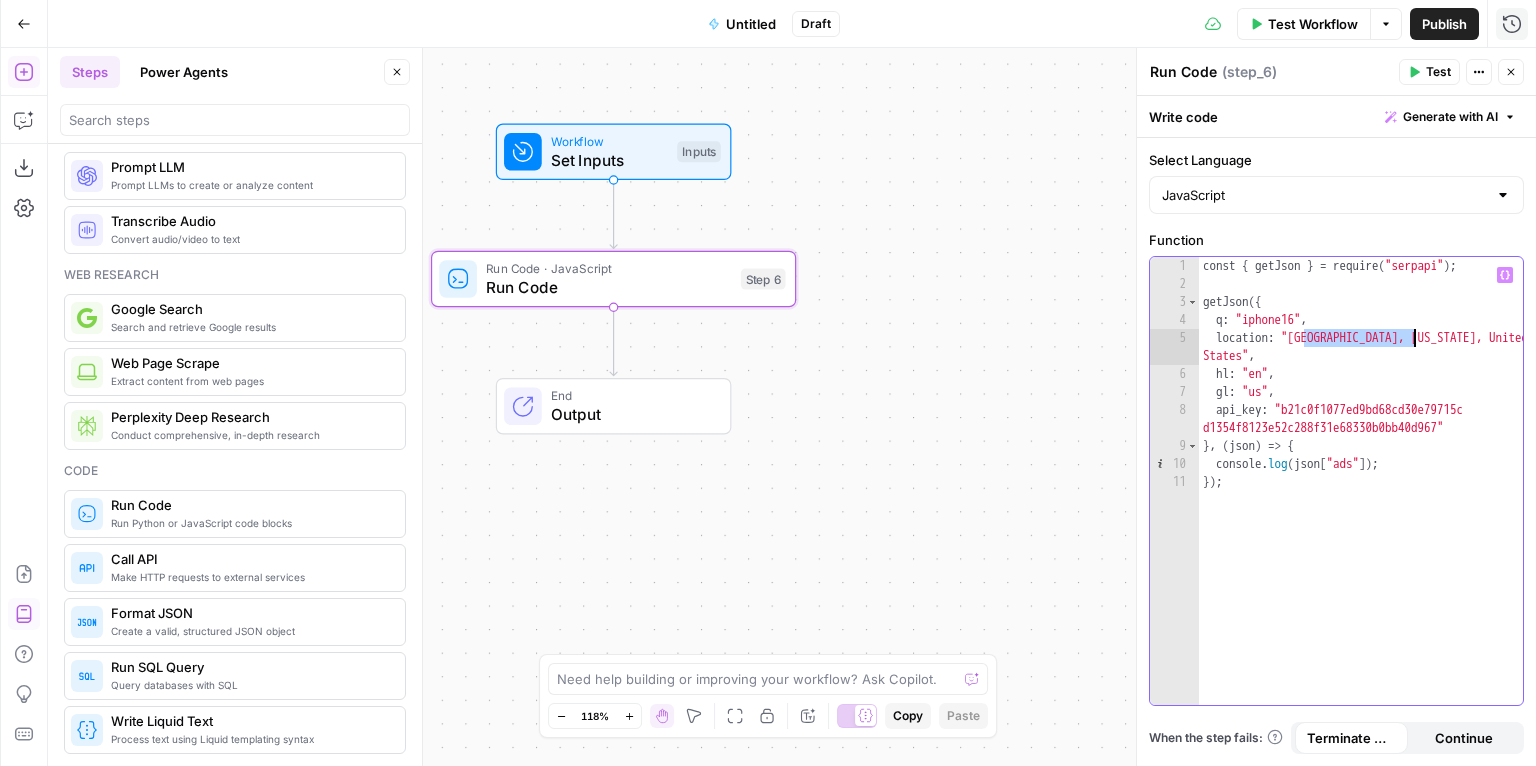 drag, startPoint x: 1306, startPoint y: 337, endPoint x: 1415, endPoint y: 337, distance: 109 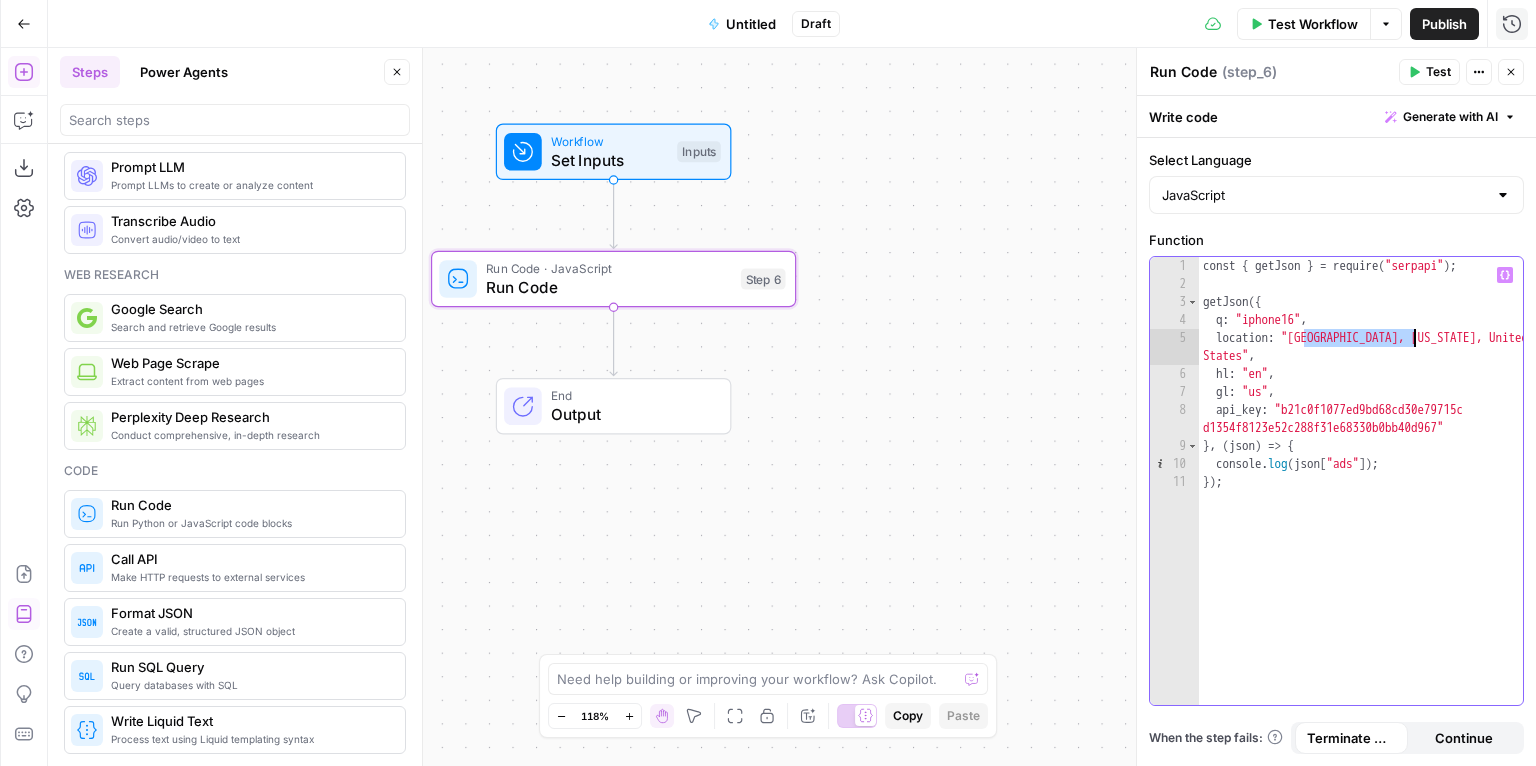 click on "const   {   getJson   }   =   require ( "serpapi" ) ; getJson ({    q :   "iphone16" ,    location :   "Austin, Texas, United  States" ,    hl :   "en" ,    gl :   "us" ,    api_key :   "b21c0f1077ed9bd68cd30e79715c d1354f8123e52c288f31e68330b0bb40d967" } ,   ( json )   =>   {    console . log ( json [ "ads" ]) ; }) ;" at bounding box center [1361, 499] 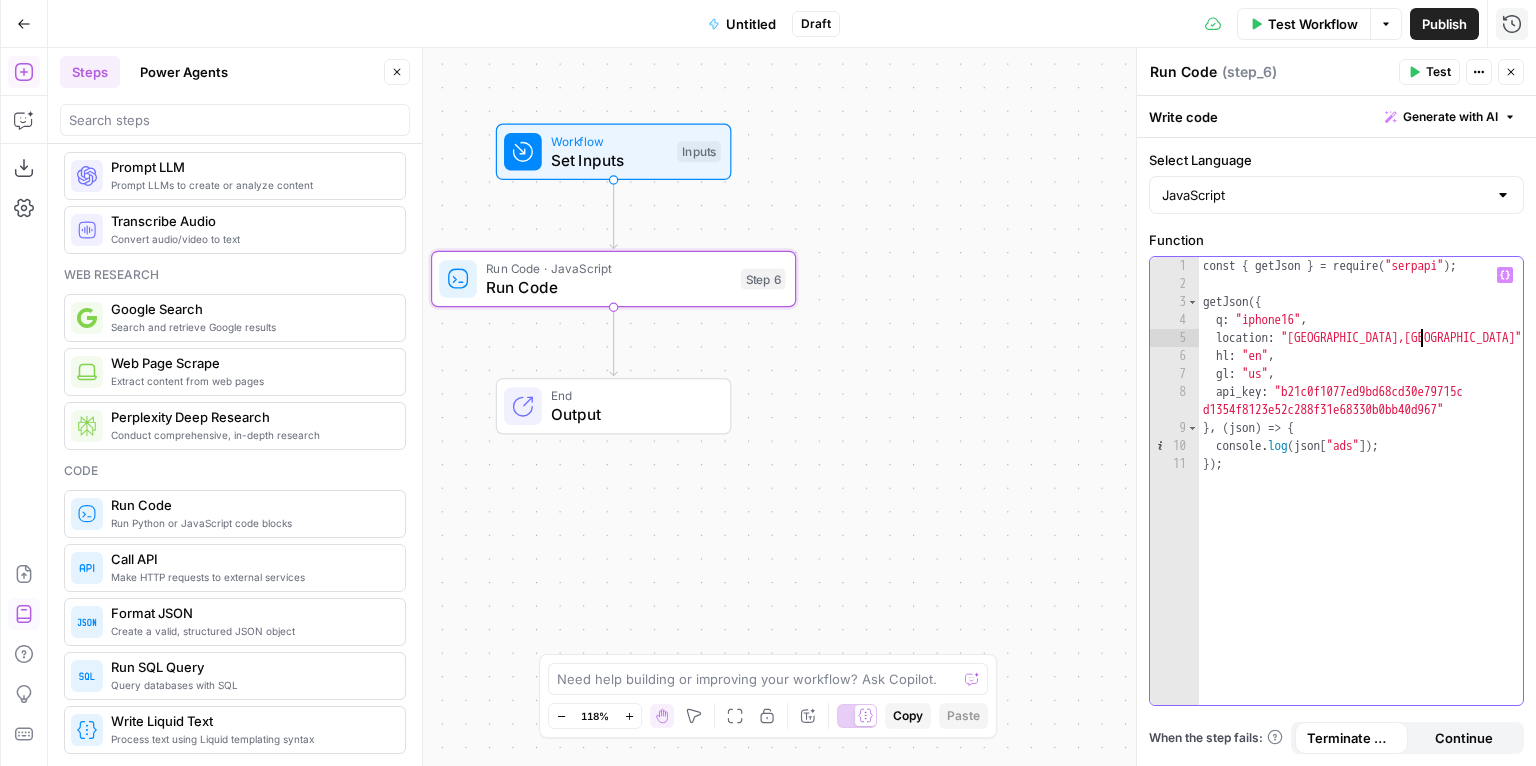 scroll, scrollTop: 8, scrollLeft: 16, axis: both 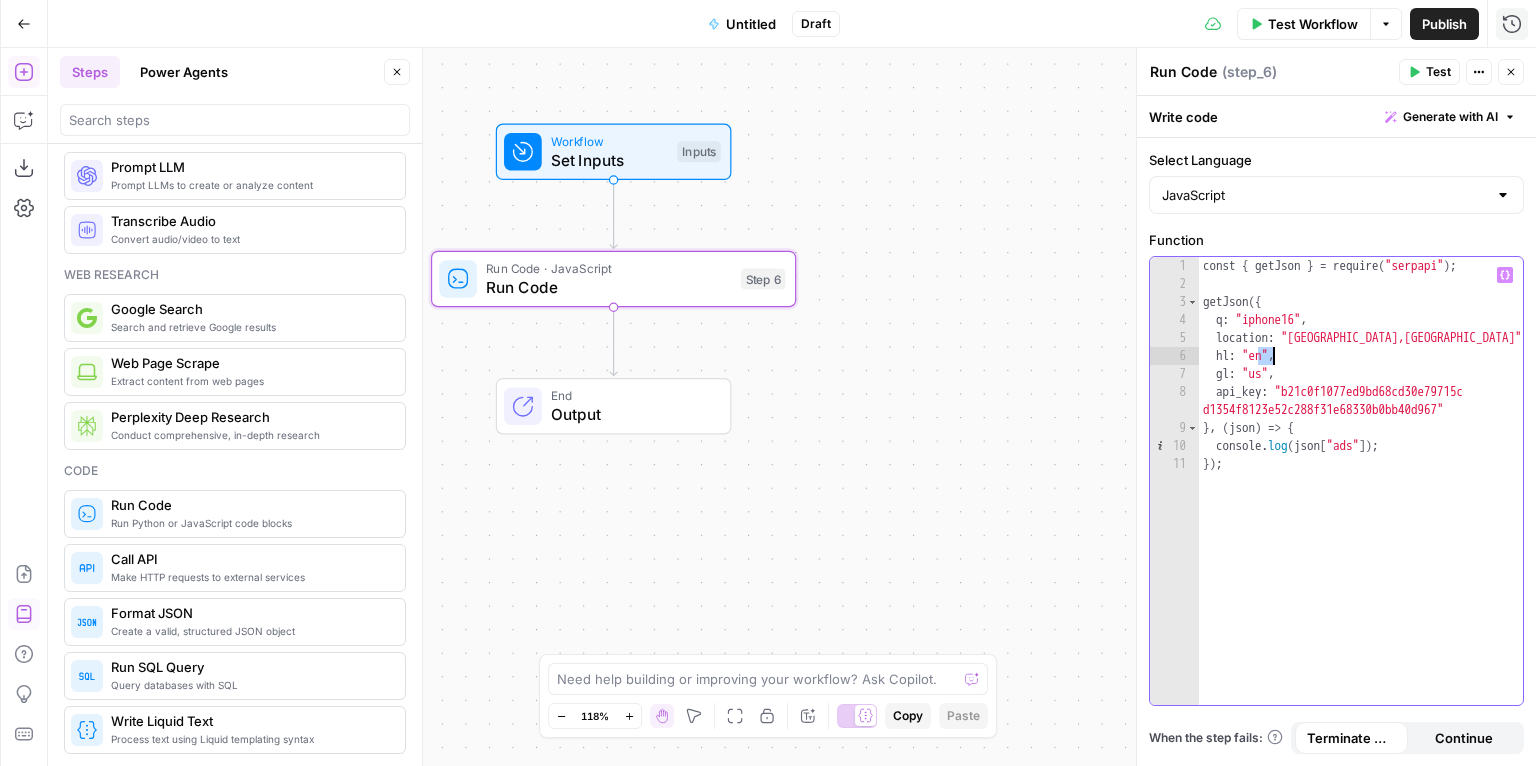 drag, startPoint x: 1258, startPoint y: 355, endPoint x: 1270, endPoint y: 356, distance: 12.0415945 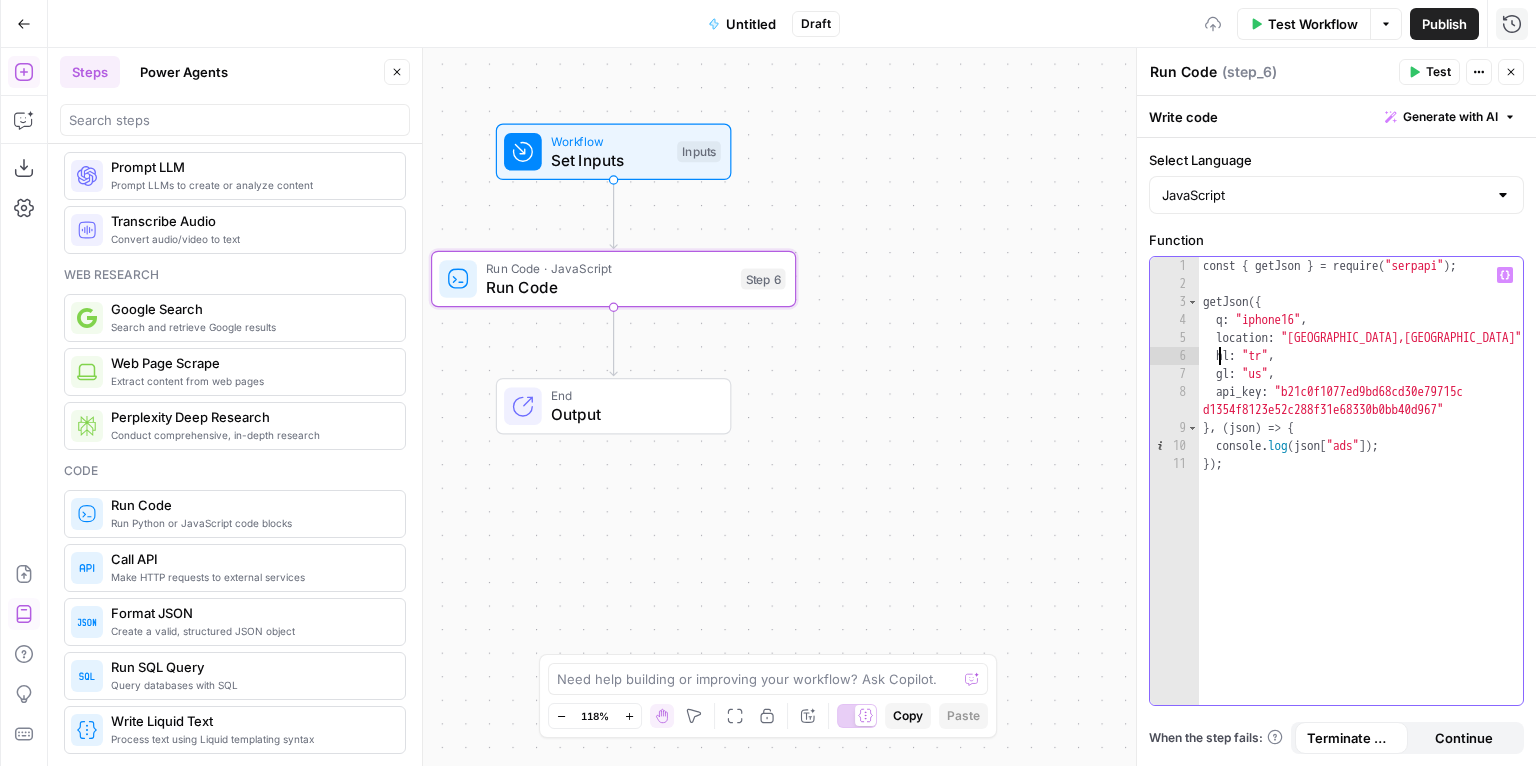 click on "const   {   getJson   }   =   require ( "serpapi" ) ; getJson ({    q :   "iphone16" ,    location :   "Istanbul,Turkey" ,    hl :   "tr" ,    gl :   "us" ,    api_key :   "b21c0f1077ed9bd68cd30e79715c d1354f8123e52c288f31e68330b0bb40d967" } ,   ( json )   =>   {    console . log ( json [ "ads" ]) ; }) ;" at bounding box center [1361, 499] 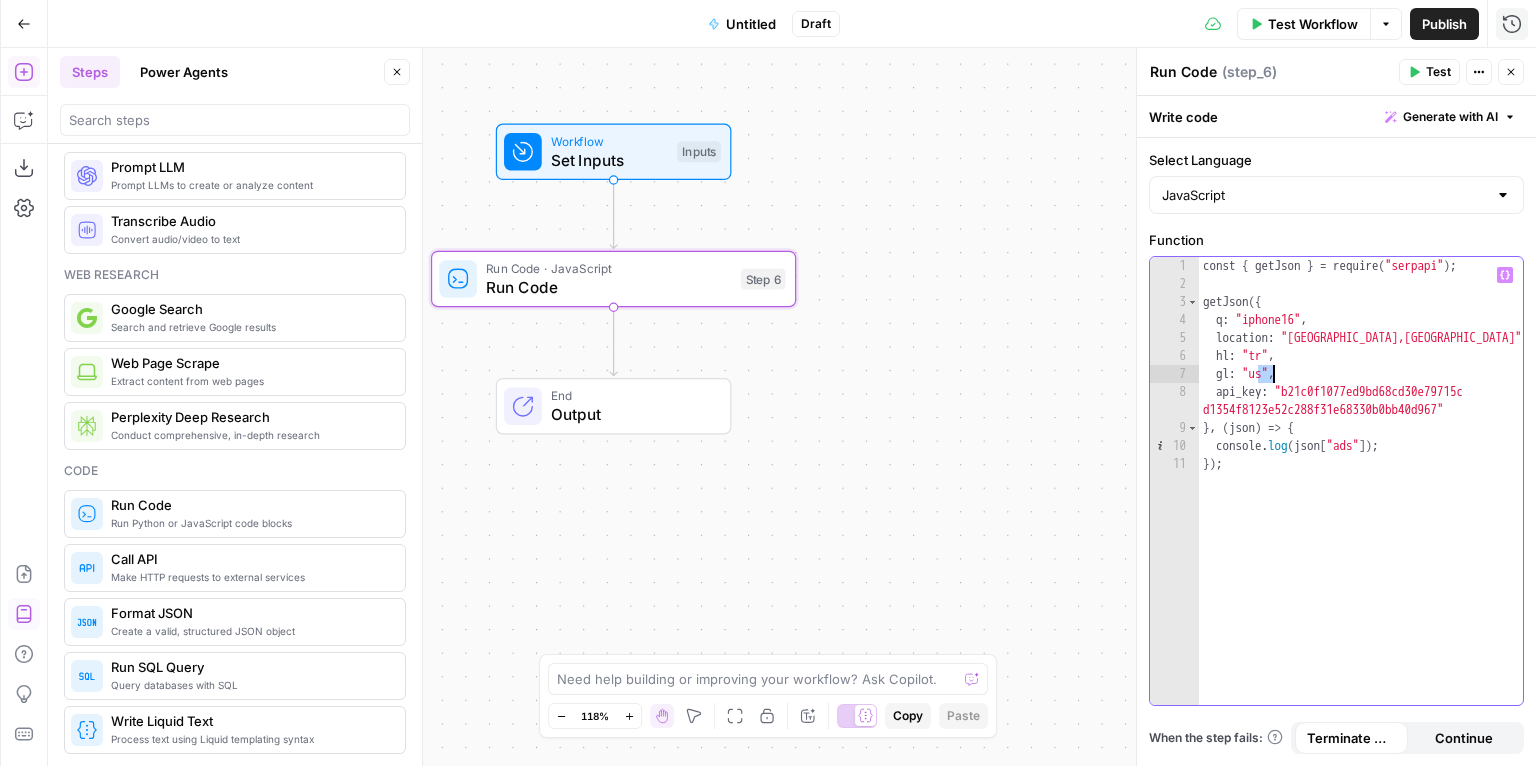 drag, startPoint x: 1258, startPoint y: 373, endPoint x: 1271, endPoint y: 375, distance: 13.152946 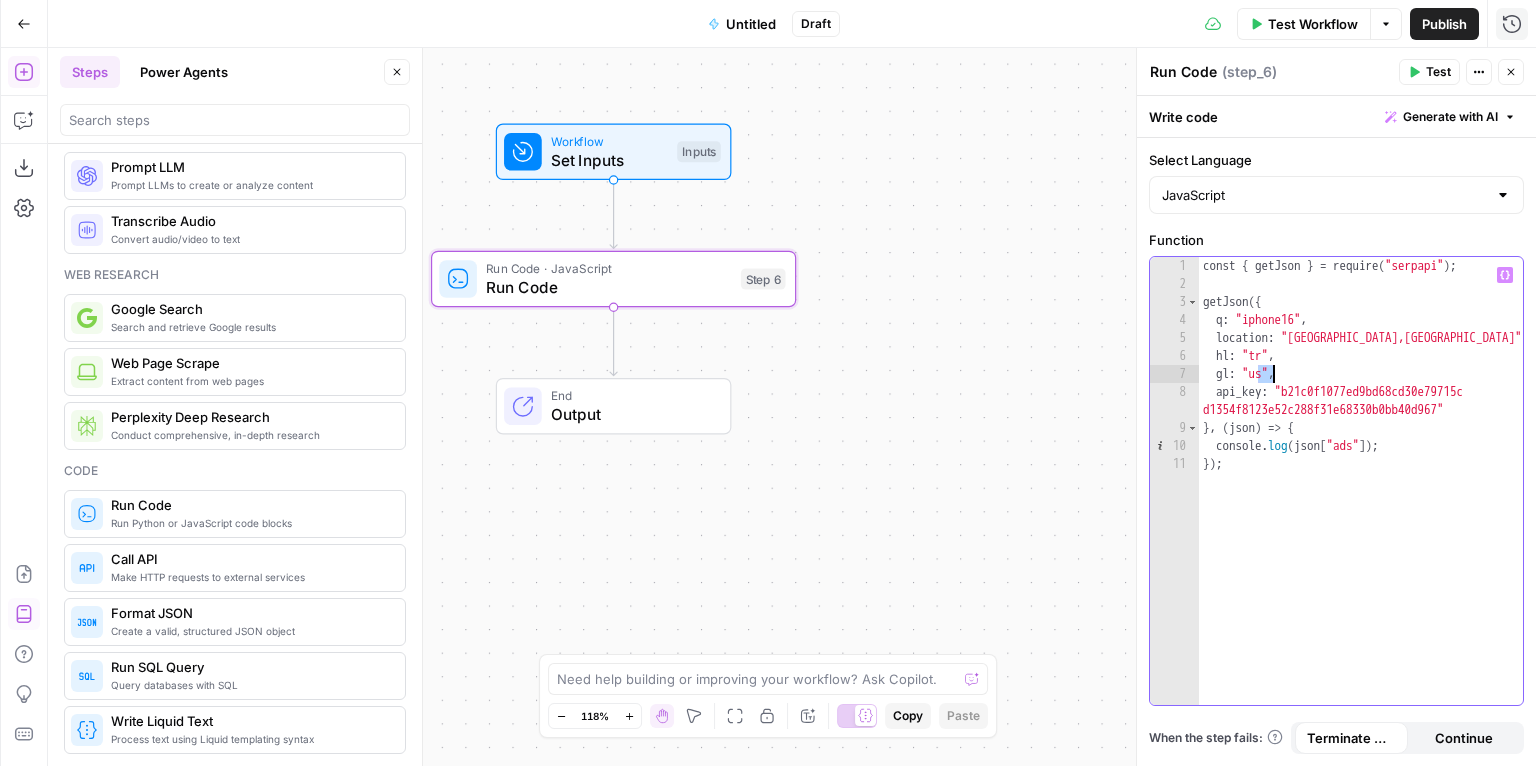 click on "const   {   getJson   }   =   require ( "serpapi" ) ; getJson ({    q :   "iphone16" ,    location :   "Istanbul,Turkey" ,    hl :   "tr" ,    gl :   "us" ,    api_key :   "b21c0f1077ed9bd68cd30e79715c d1354f8123e52c288f31e68330b0bb40d967" } ,   ( json )   =>   {    console . log ( json [ "ads" ]) ; }) ;" at bounding box center (1361, 499) 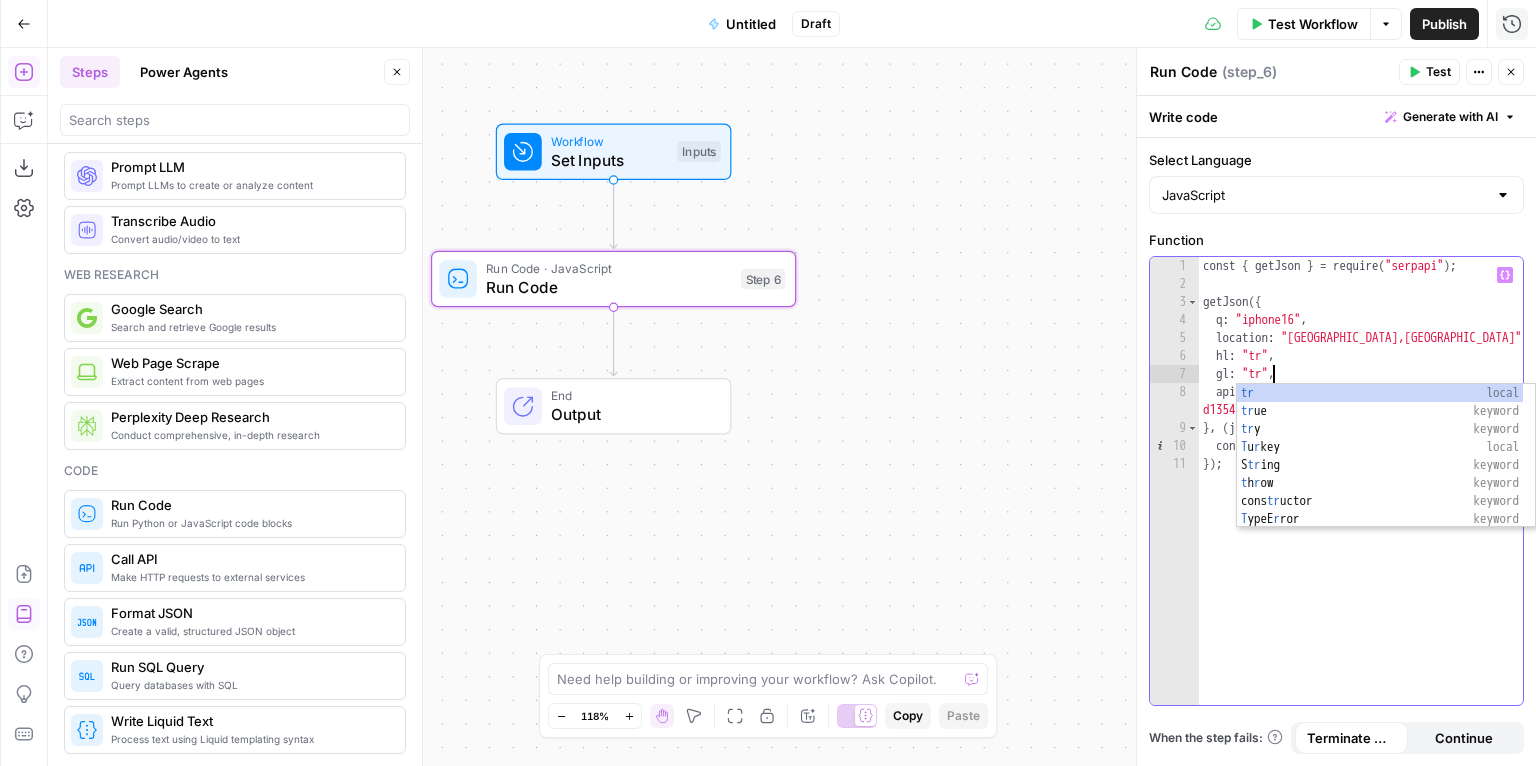 type on "*********" 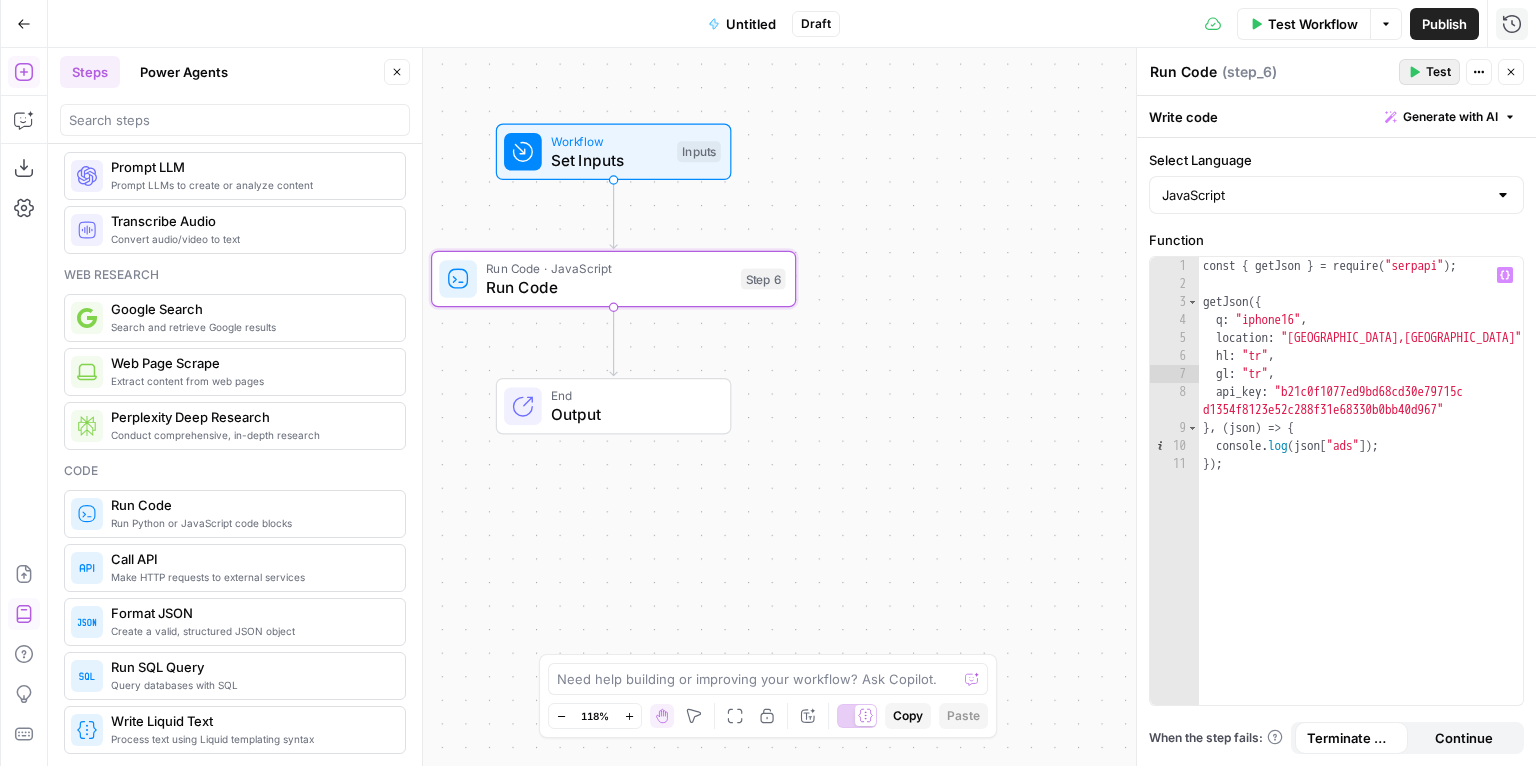 click on "Test" at bounding box center (1438, 72) 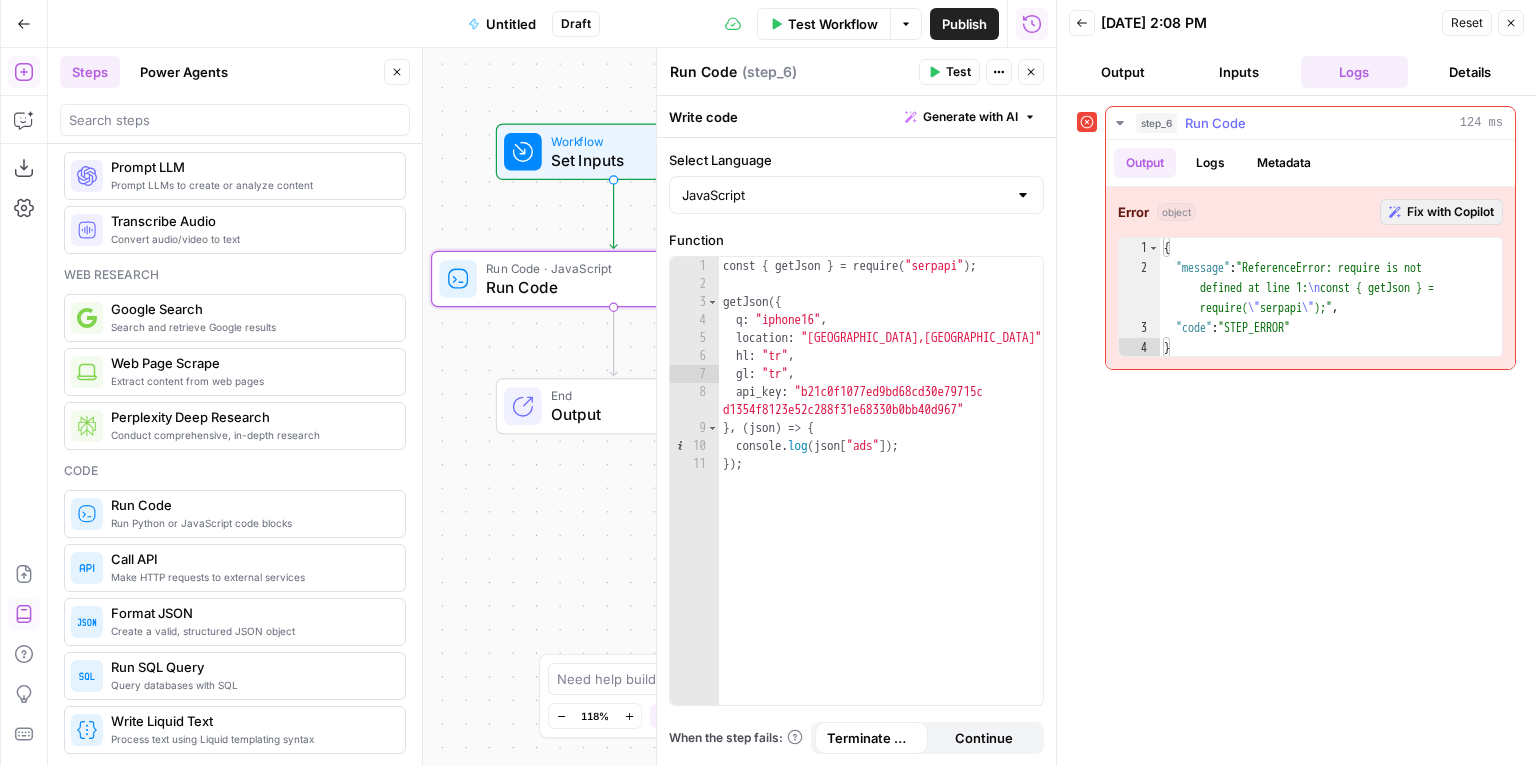 click on "Fix with Copilot" at bounding box center [1450, 212] 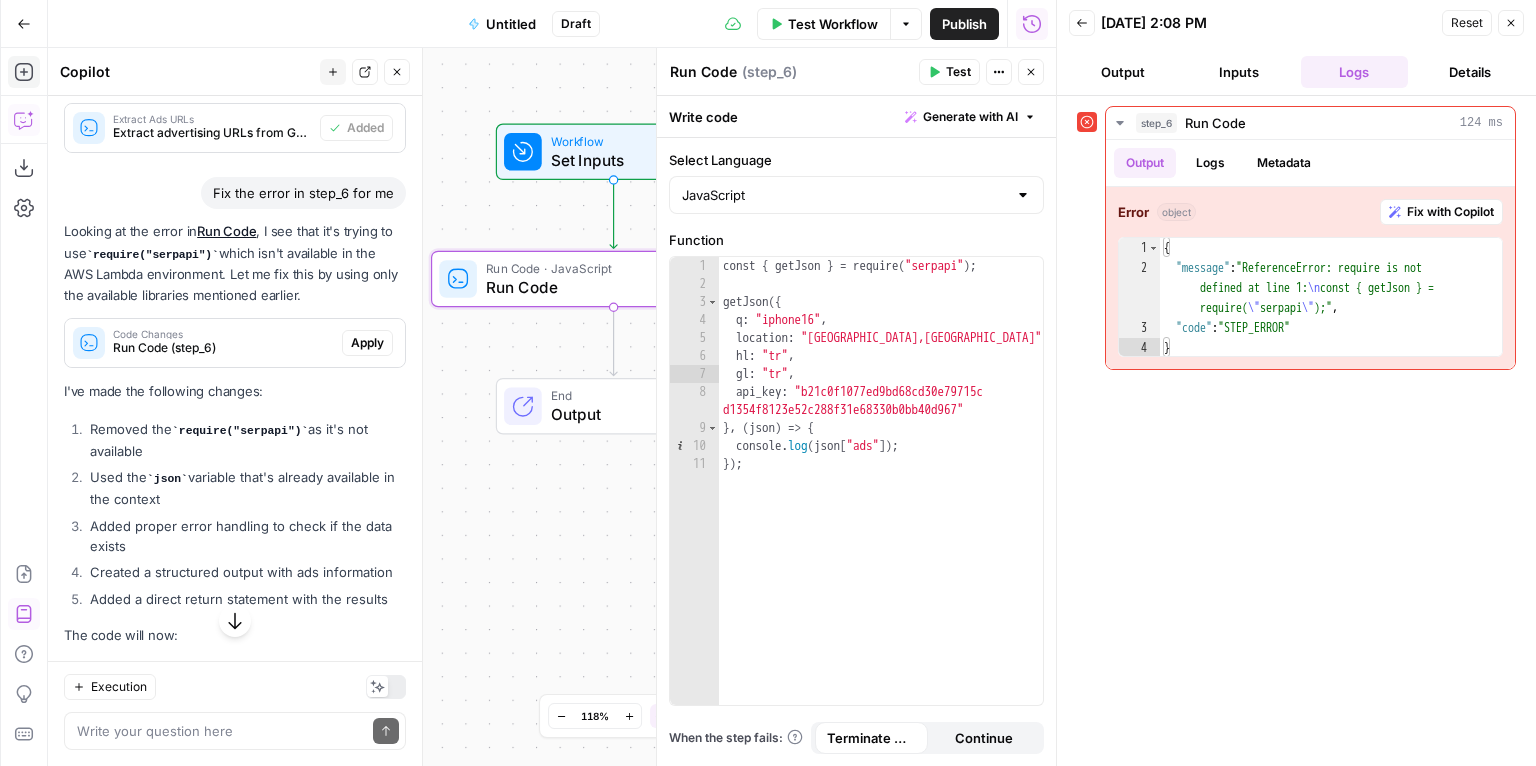 scroll, scrollTop: 3376, scrollLeft: 0, axis: vertical 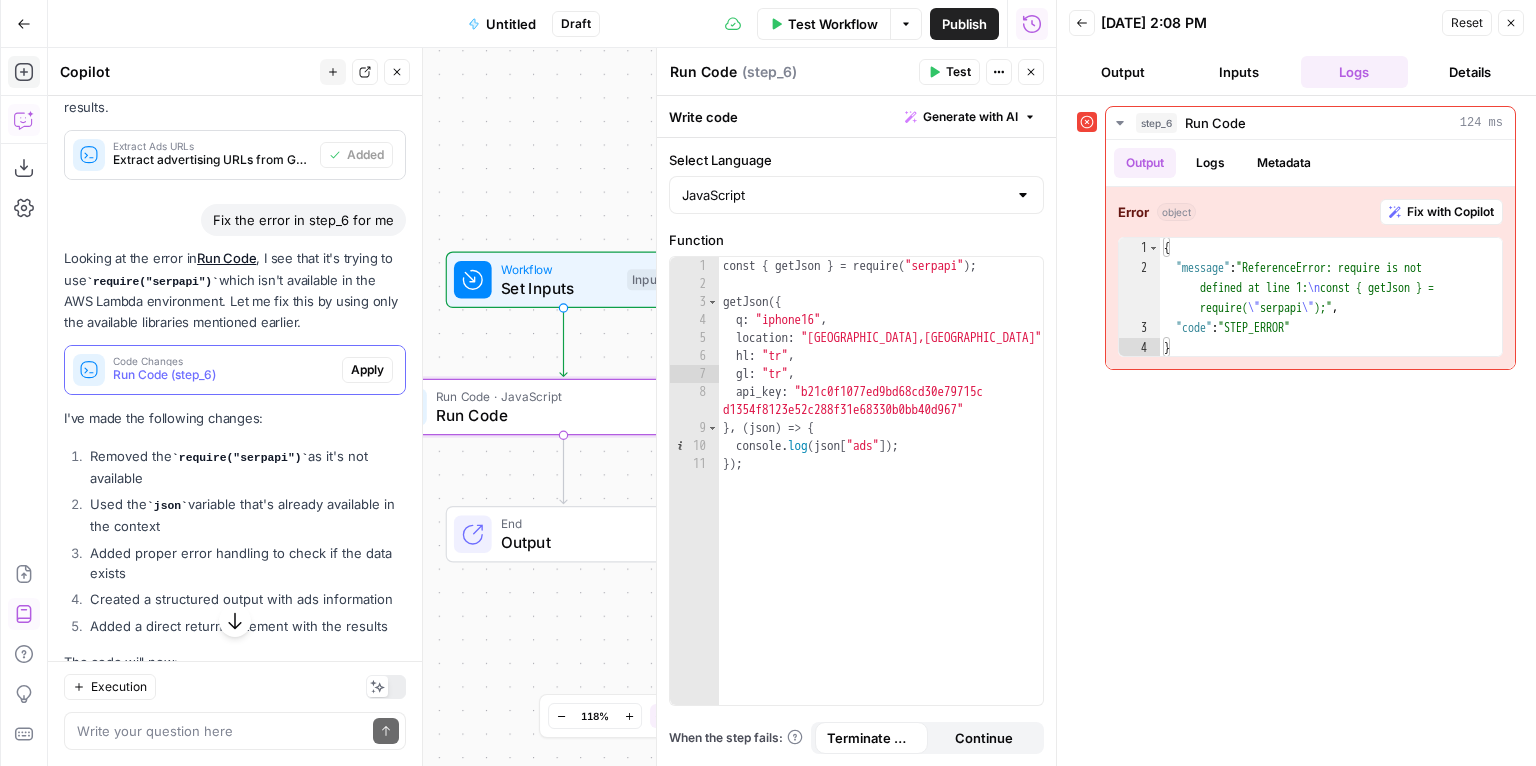 click on "Run Code (step_6)" at bounding box center (223, 375) 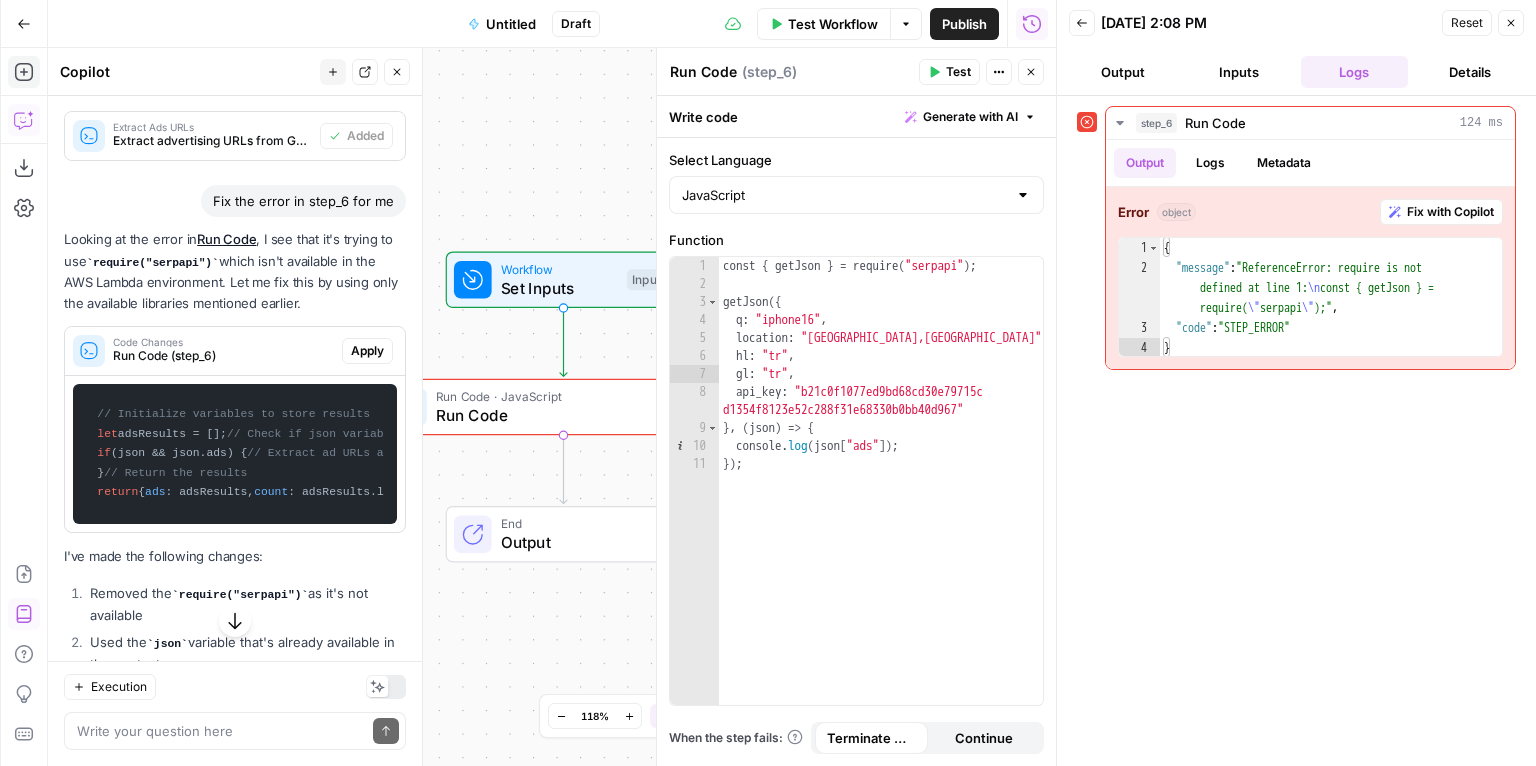 scroll, scrollTop: 3940, scrollLeft: 0, axis: vertical 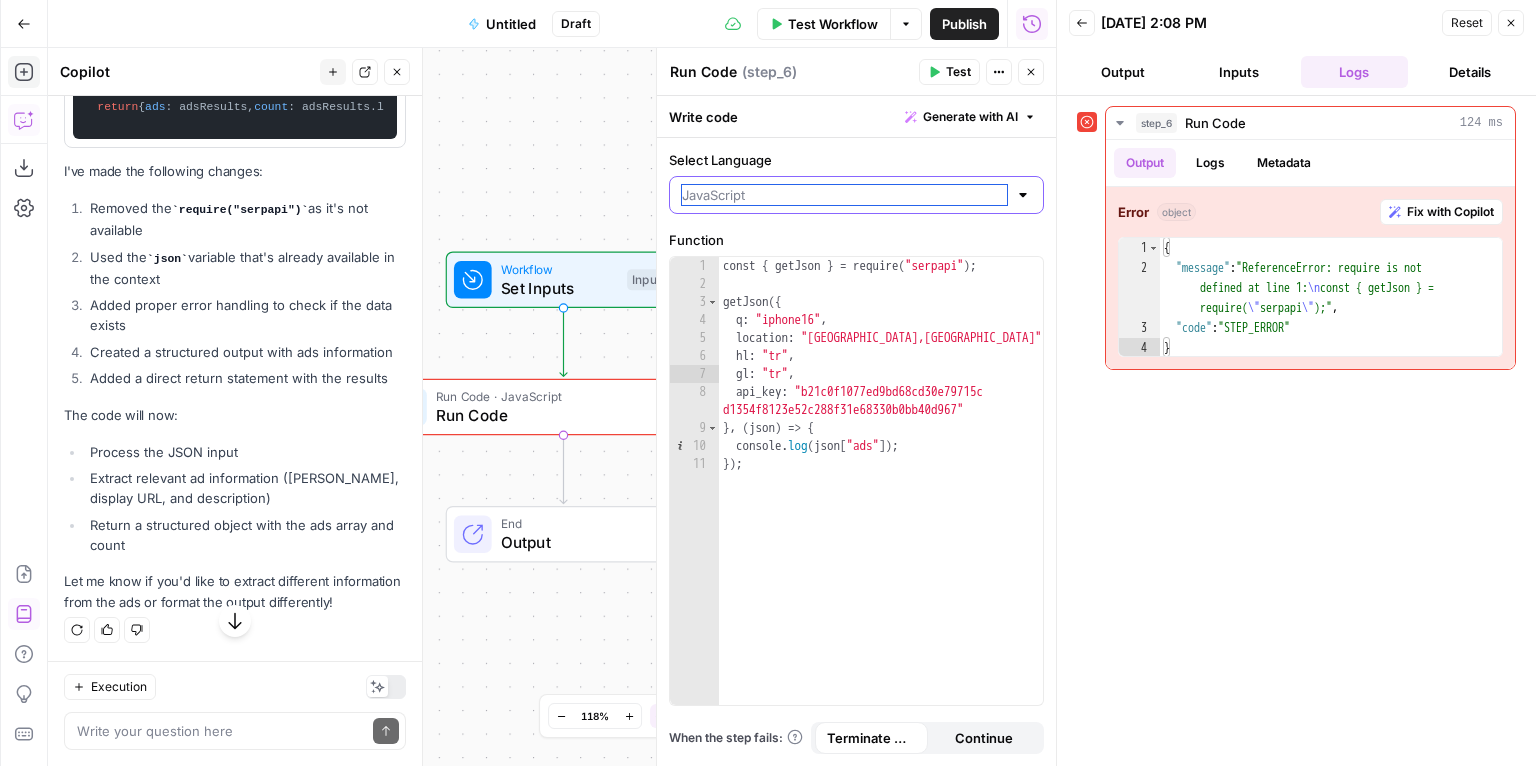 click on "Select Language" at bounding box center (844, 195) 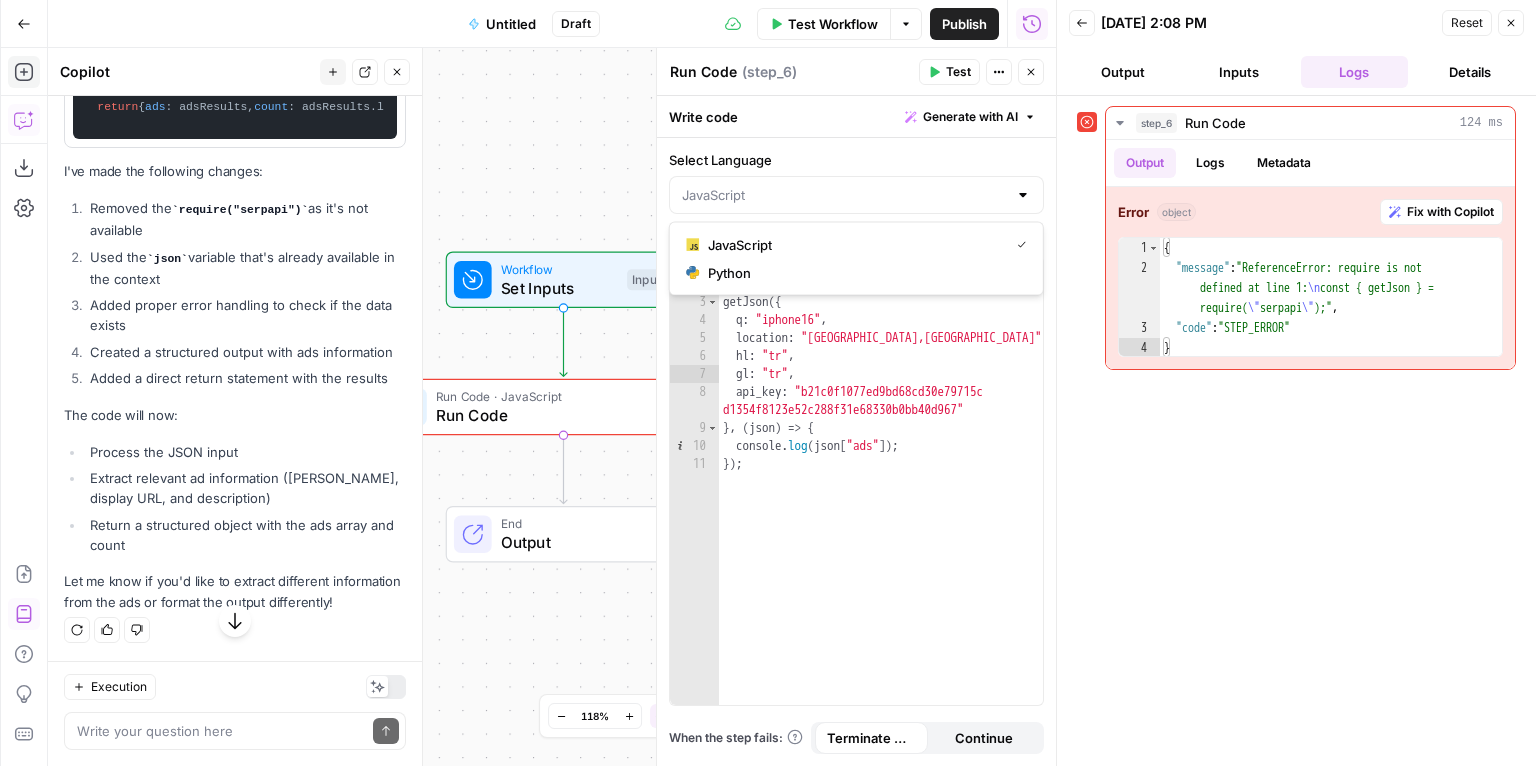 type on "JavaScript" 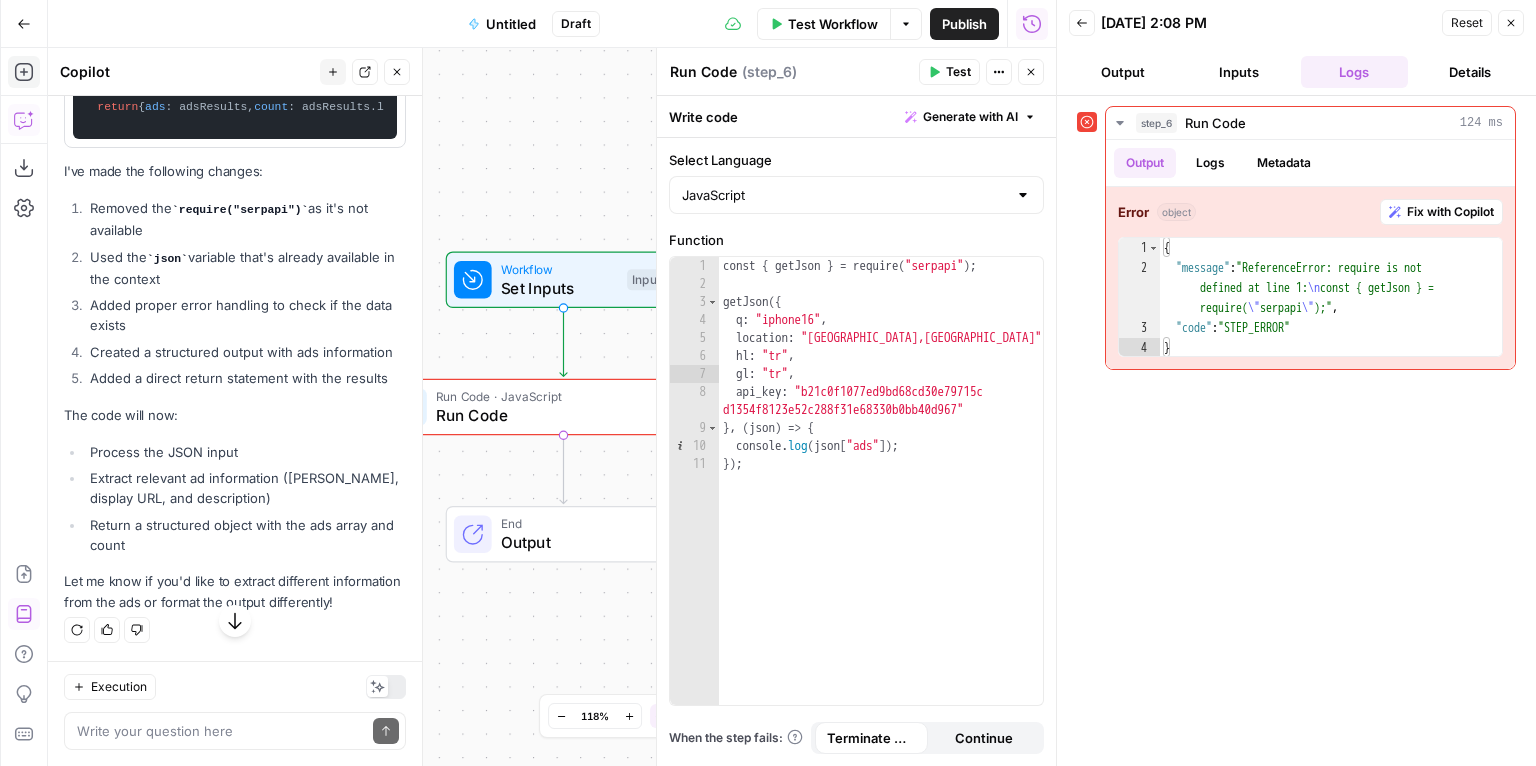 click on "Select Language" at bounding box center (856, 160) 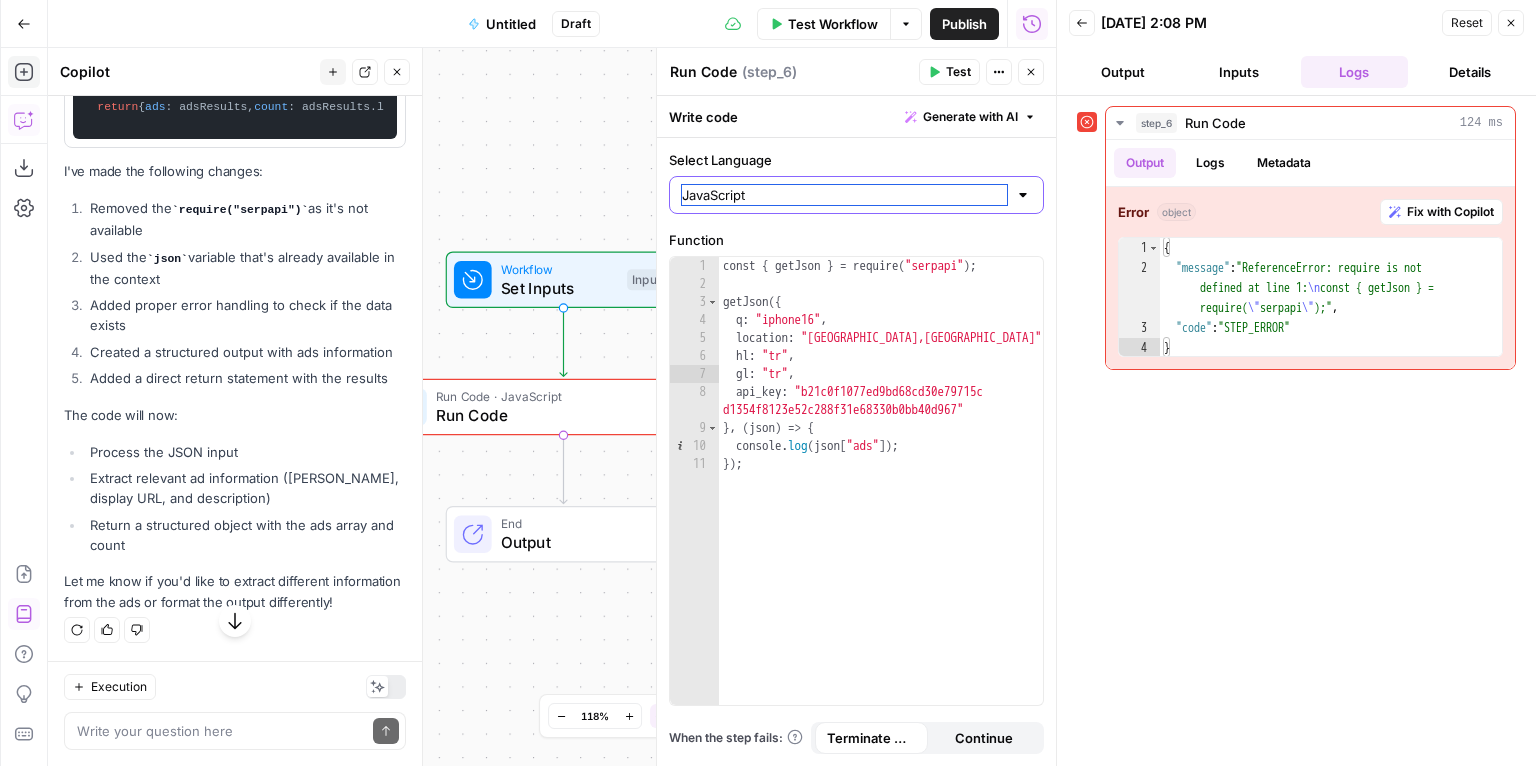 click on "JavaScript" at bounding box center [844, 195] 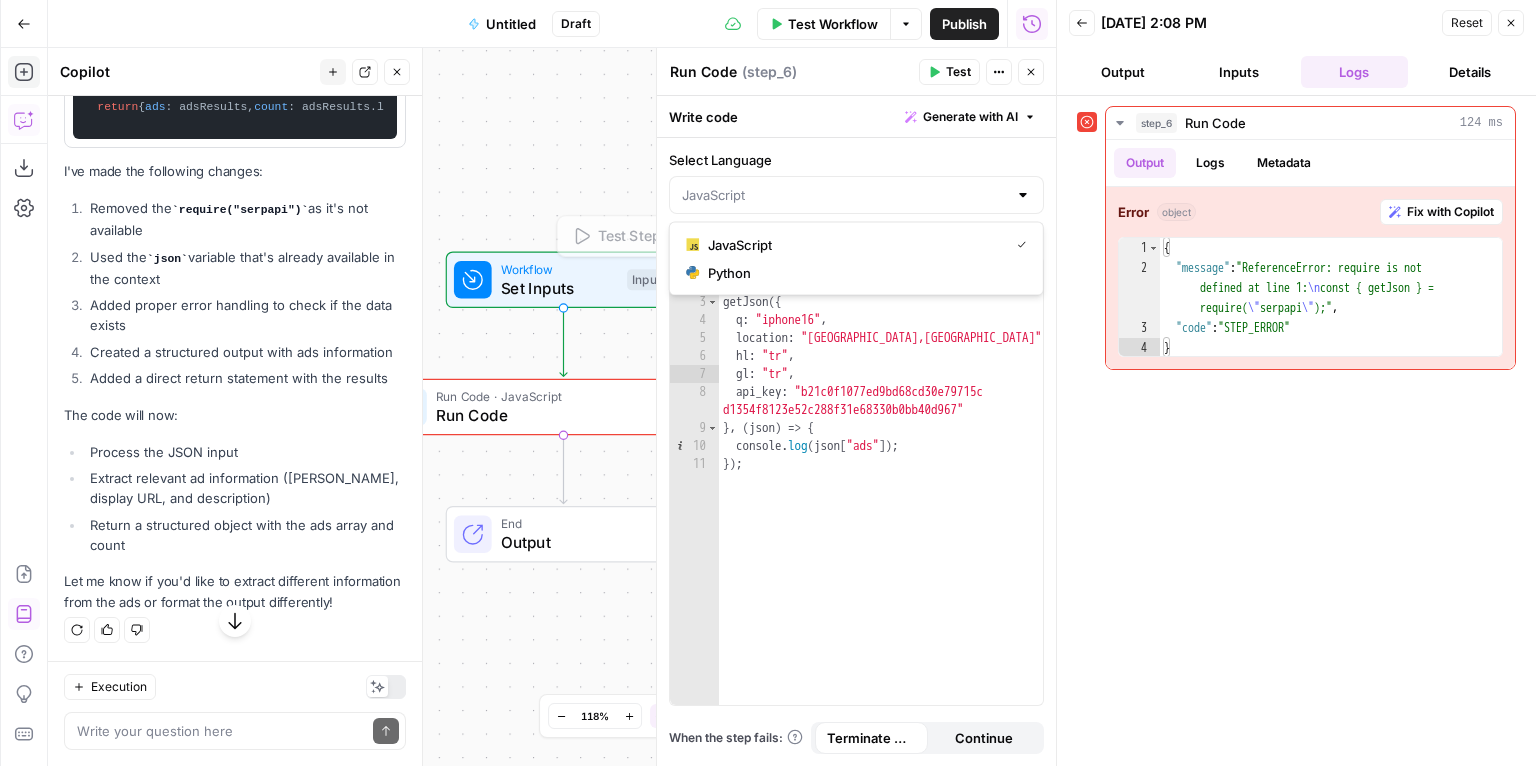 type on "JavaScript" 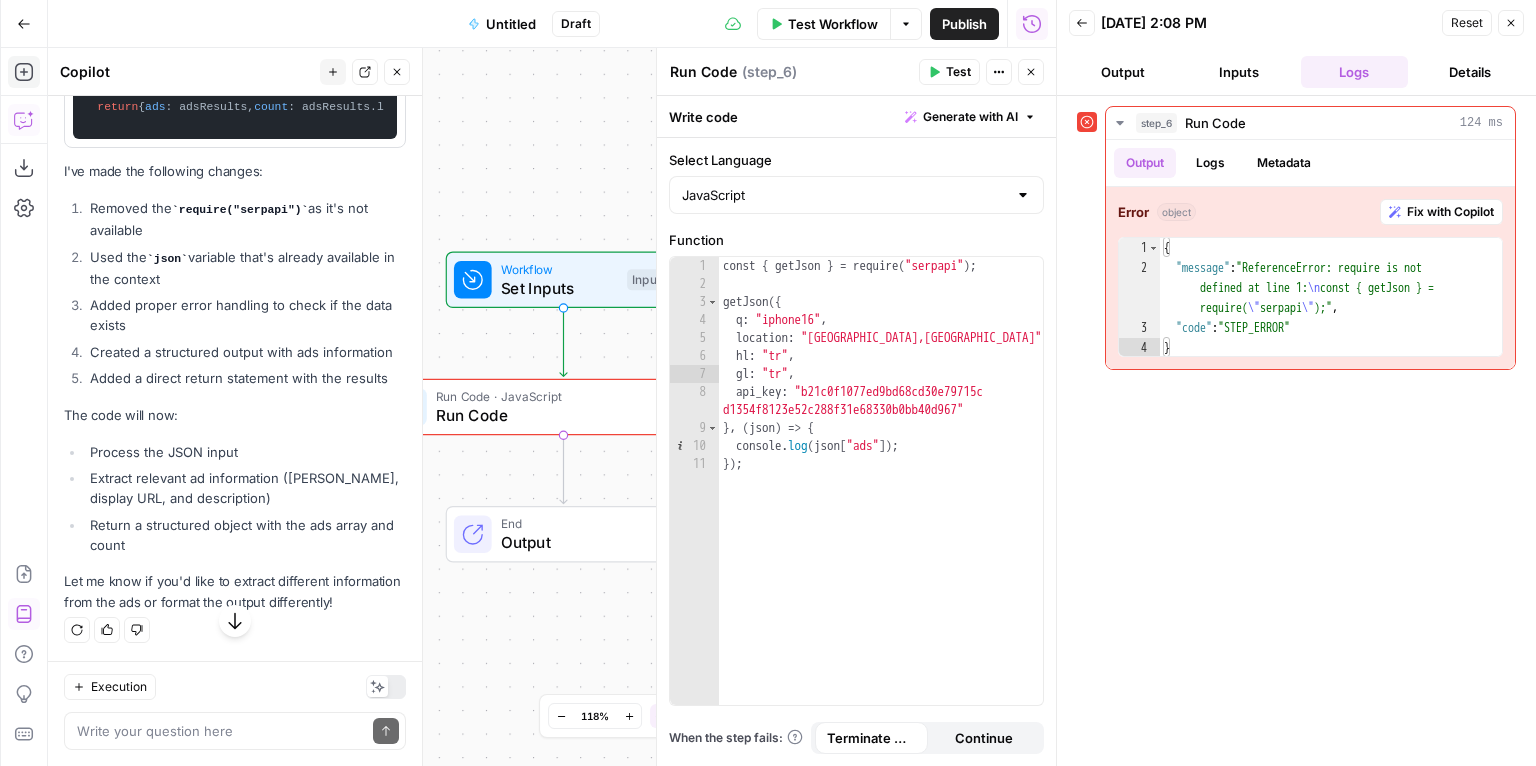 click on "Used the  json  variable that's already available in the context" at bounding box center (245, 268) 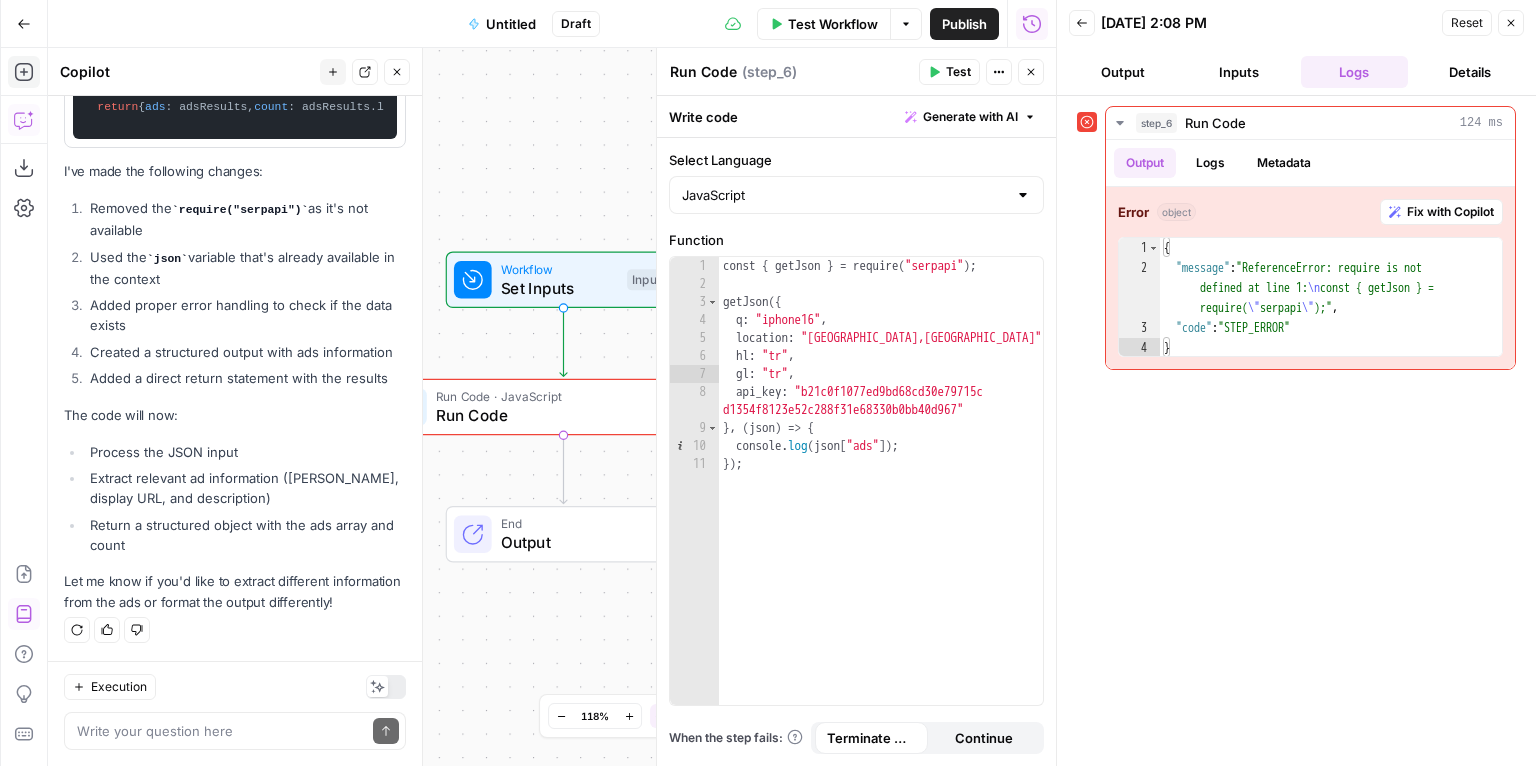 click on "Close" at bounding box center (1511, 23) 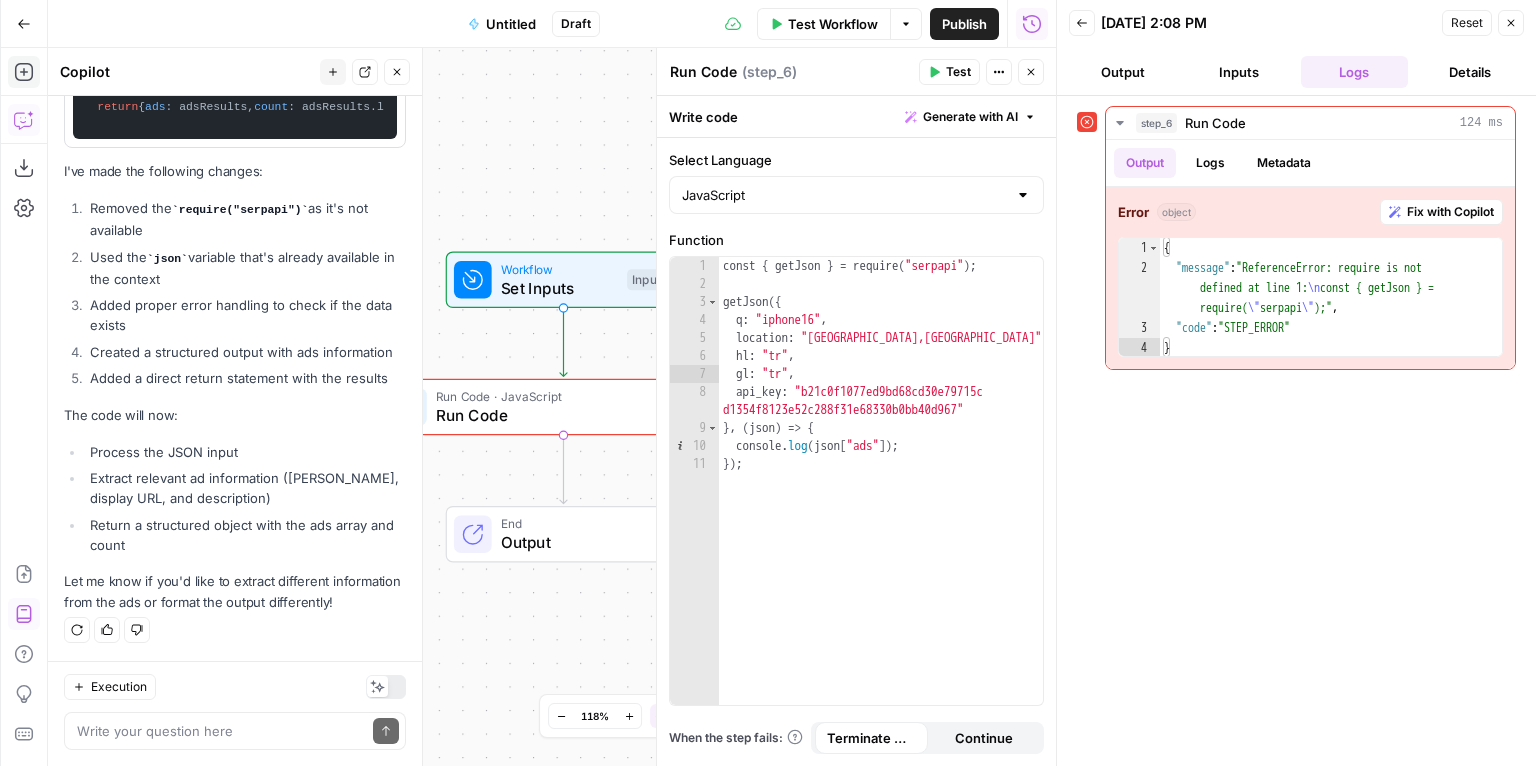 click on "Back 07/09/25 at 2:08 PM Reset Close Output Inputs Logs Details step_6 Run Code 124 ms Output Logs Metadata Error object Fix with Copilot 1 2 3 4 {    "message" :  "ReferenceError: require is not         defined at line 1: \n const { getJson } =         require( \" serpapi \" );" ,    "code" :  "STEP_ERROR" }     XXXXXXXXXXXXXXXXXXXXXXXXXXXXXXXXXXXXXXXXXXXXXXXXXXXXXXXXXXXXXXXXXXXXXXXXXXXXXXXXXXXXXXXXXXXXXXXXXXXXXXXXXXXXXXXXXXXXXXXXXXXXXXXXXXXXXXXXXXXXXXXXXXXXXXXXXXXXXXXXXXXXXXXXXXXXXXXXXXXXXXXXXXXXXXXXXXXXXXXXXXXXXXXXXXXXXXXXXXXXXXXXXXXXXXXXXXXXXXXXXXXXXXXXXXXXXXXXXXXXXXXXXXXXXXXXXXXXXXXXXXXXXXXXXXXXXXXXXXXXXXXXXXXXXXXXXXXXXXXXXXXXXXXXXXXXXXXXXXXXXXXXXXXXXXXXXXXXXXXXXXXXXXXXXXXXXXXXXXXXXXXXXXXXXXXXXXXXXXXXXXXXXXXXXXXXXXXXXXXXXXXXXXXXXXXXXXXXXXXXXXXXXXXXXXXXXXXXXXXXXXXXXXXXXXXXXXXXXXXXXXXXXXXXXXXXXXXXXXXXXXXXXXXXXXXX" at bounding box center [1296, 383] 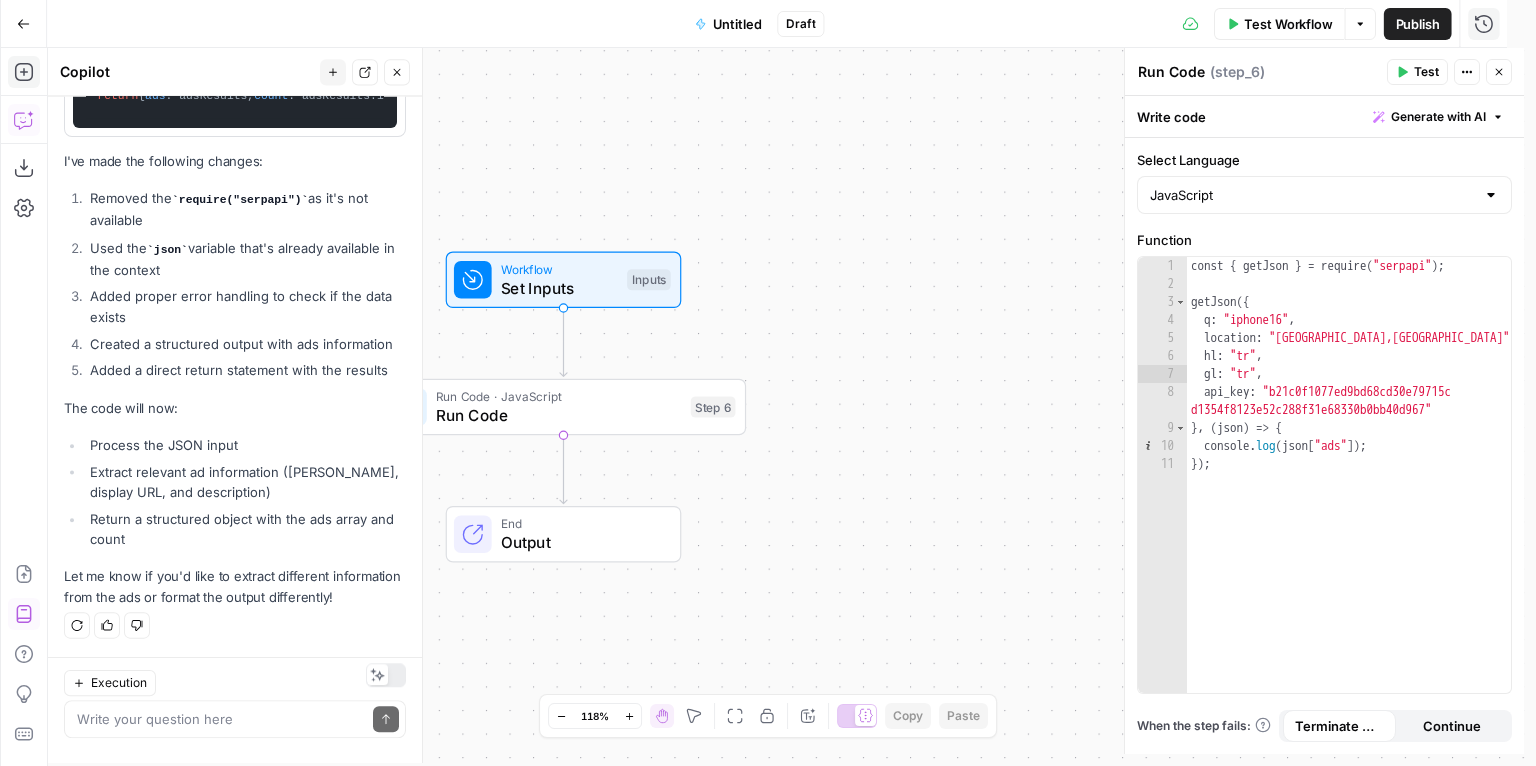 scroll, scrollTop: 4099, scrollLeft: 0, axis: vertical 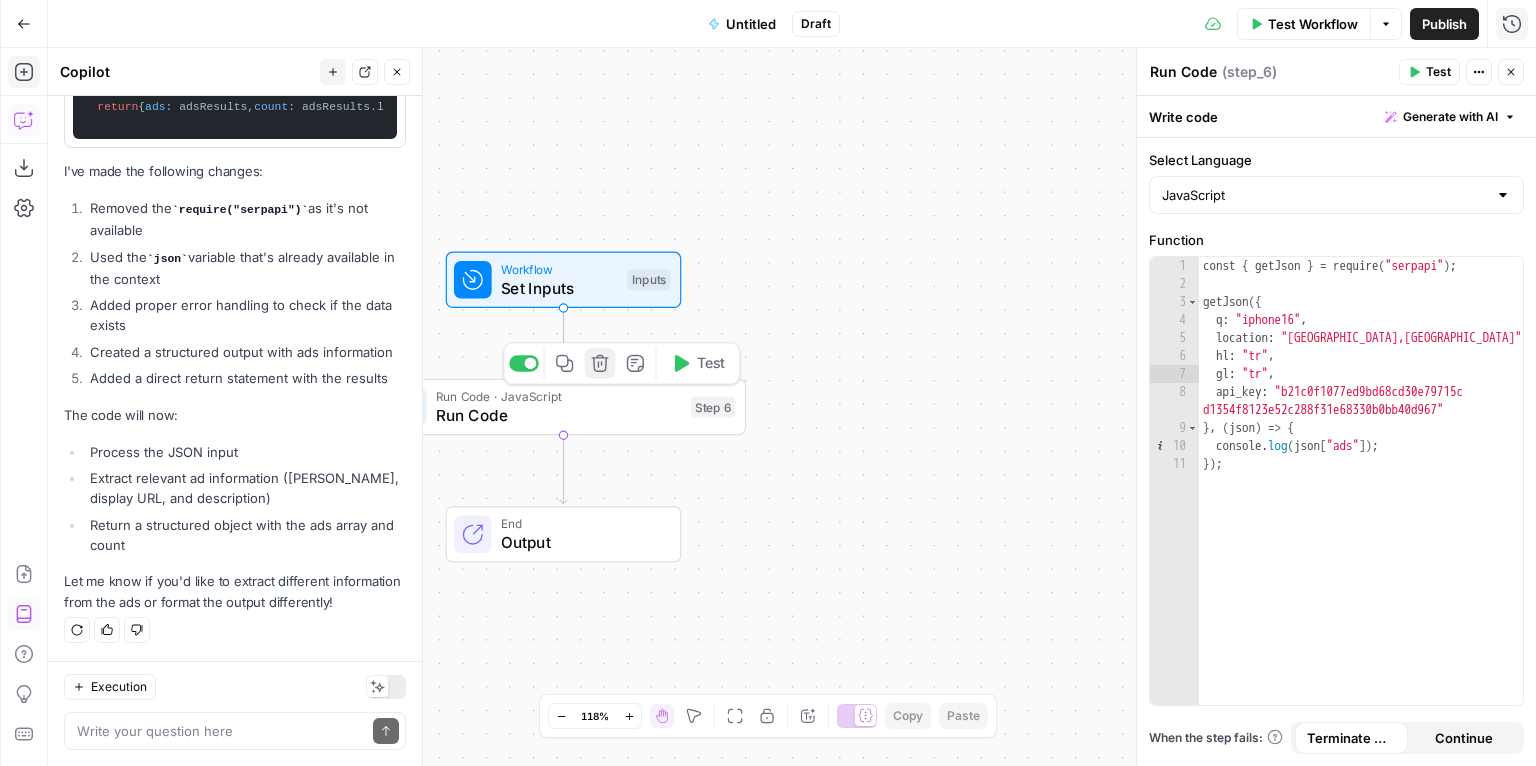 click on "Delete step" at bounding box center [600, 363] 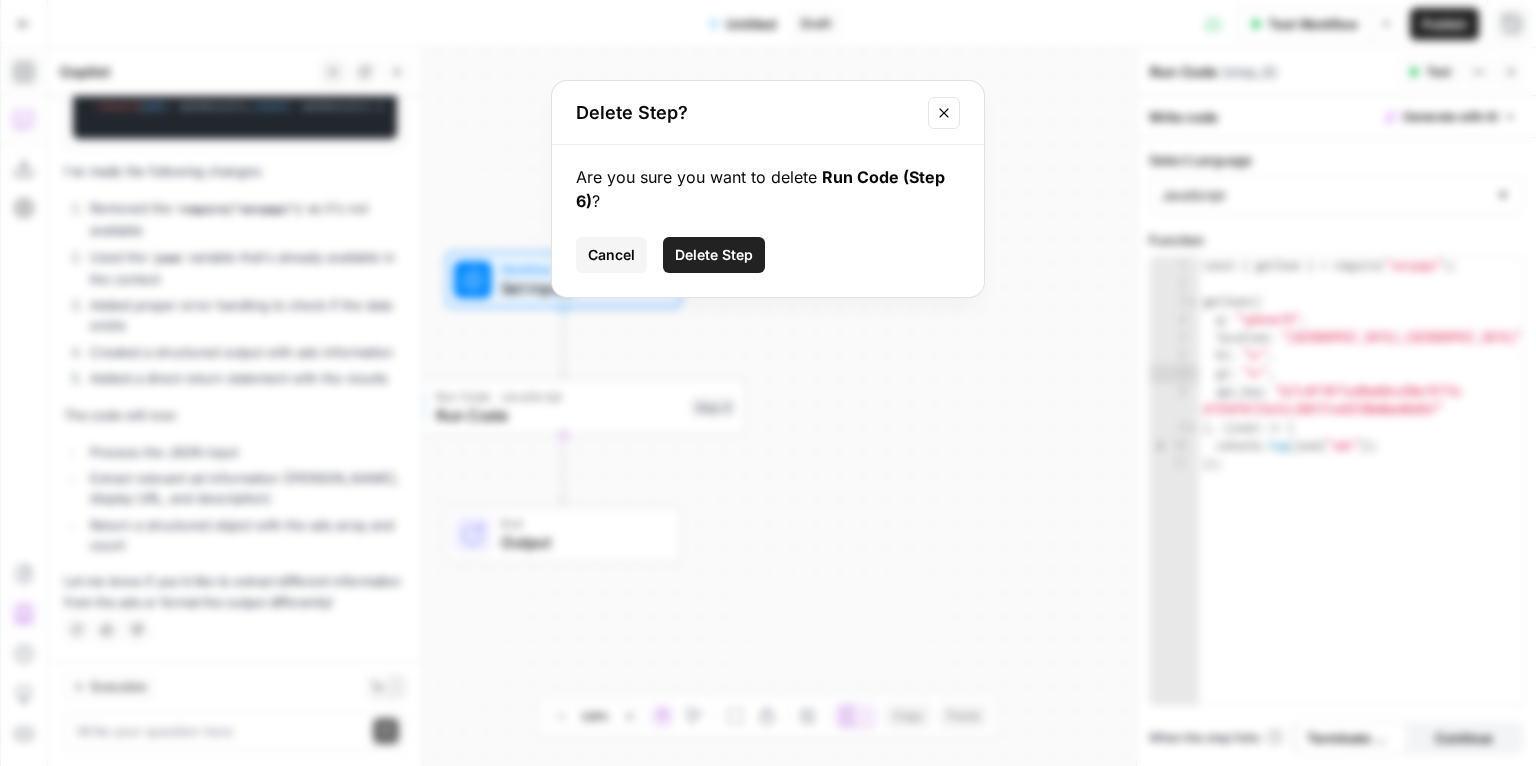 click on "Delete Step" at bounding box center [714, 255] 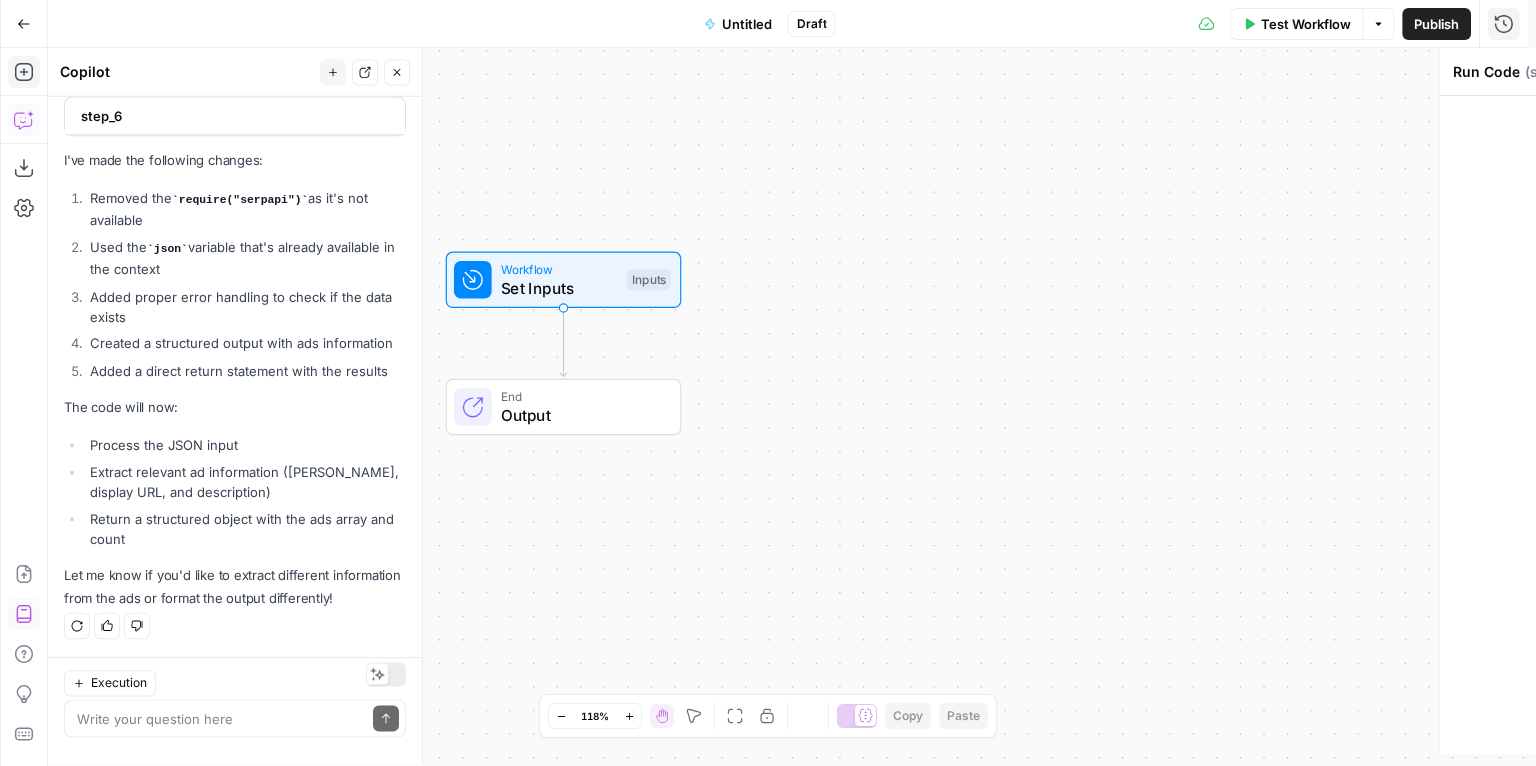 scroll, scrollTop: 3678, scrollLeft: 0, axis: vertical 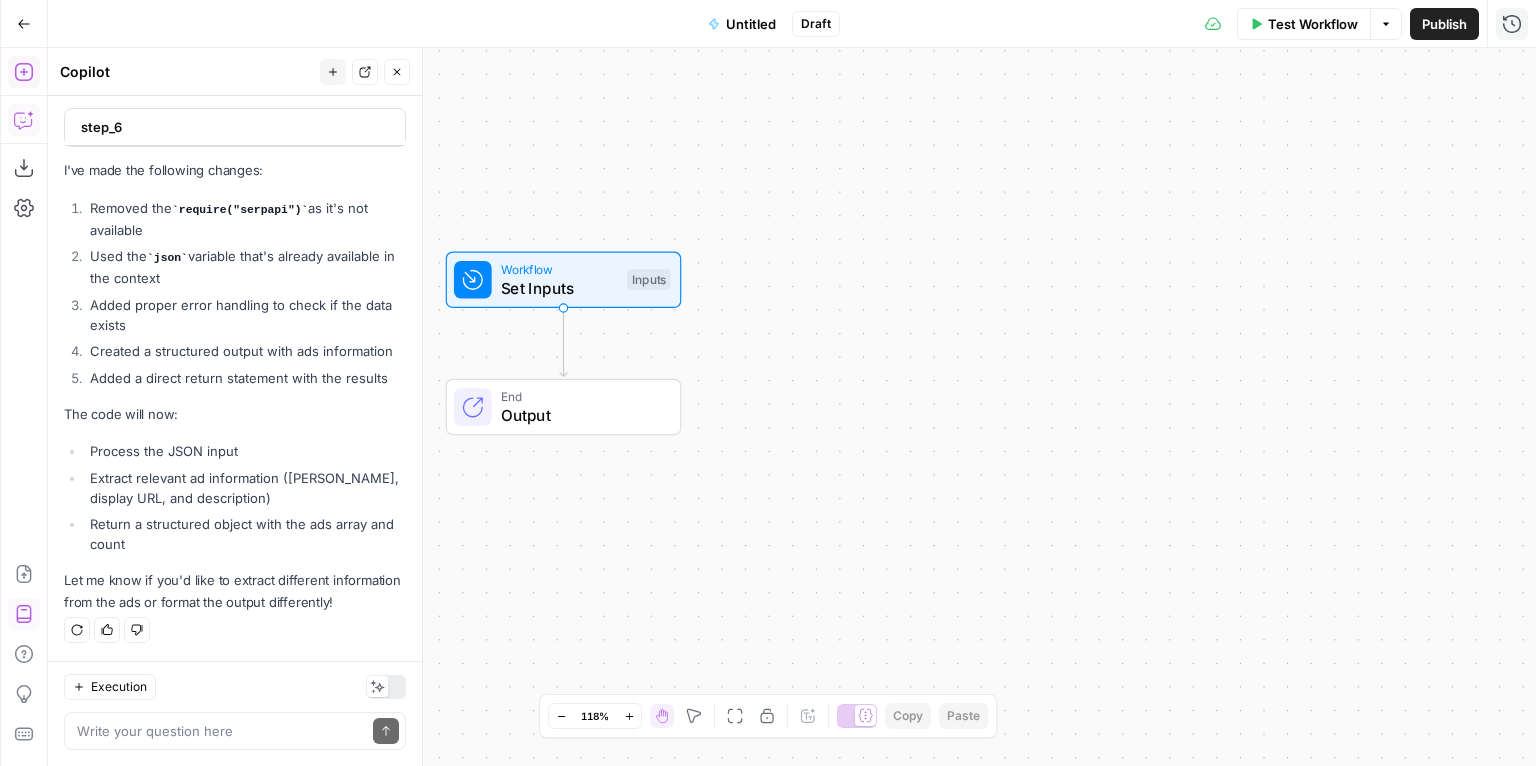 click 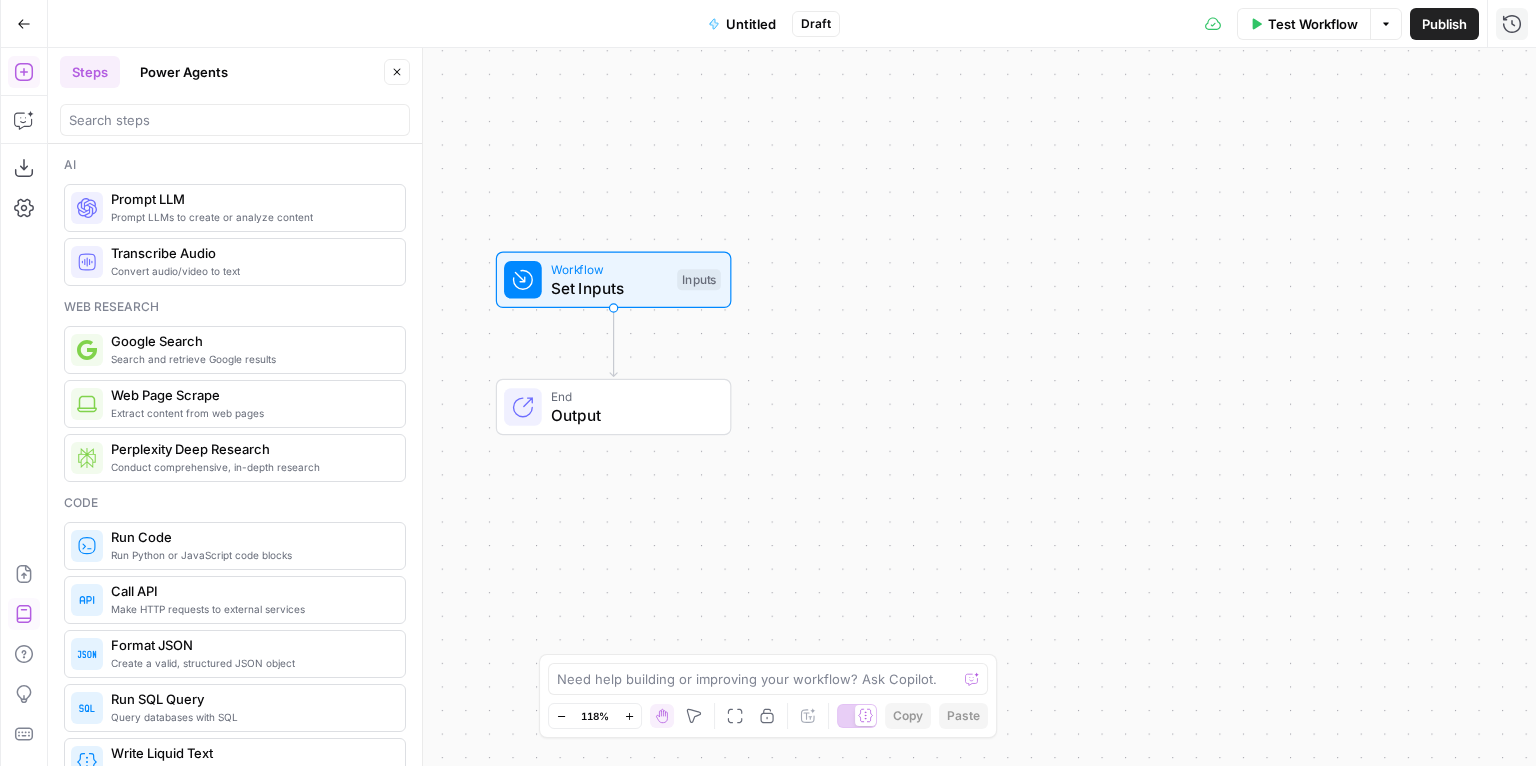 click on "Make HTTP requests to external services" at bounding box center [250, 609] 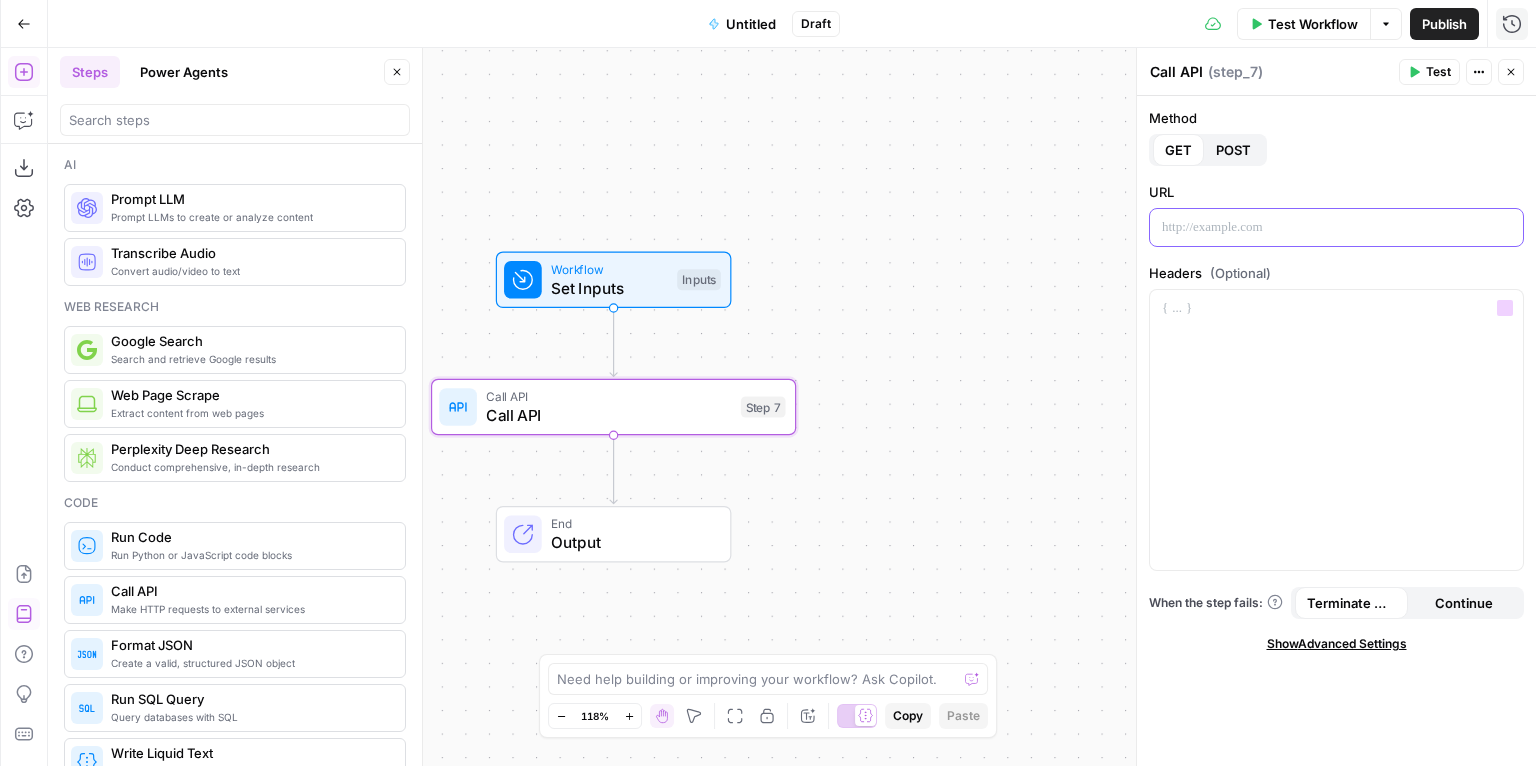 click at bounding box center [1336, 227] 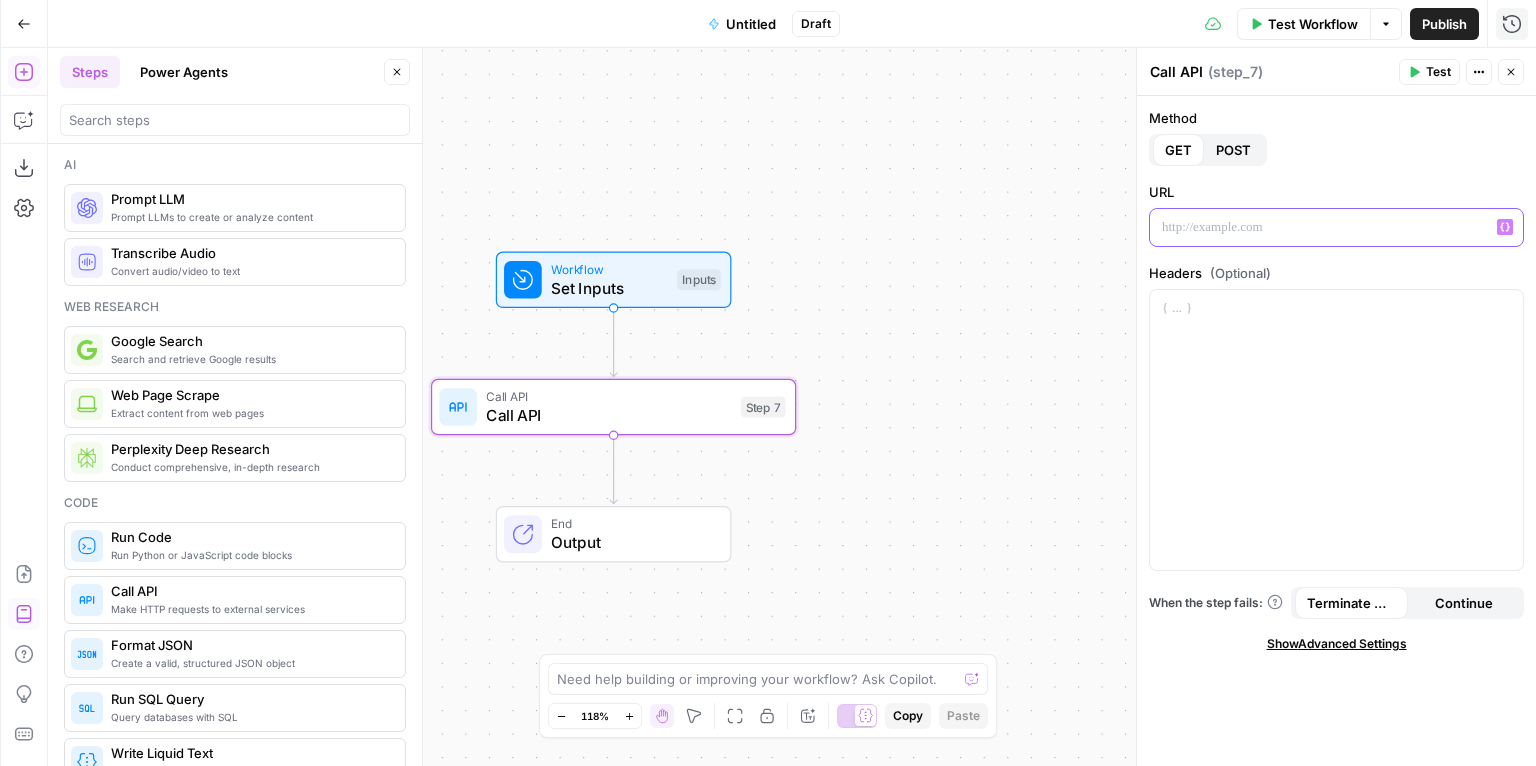 click on "“/” to reference Variables Menu" at bounding box center [1505, 227] 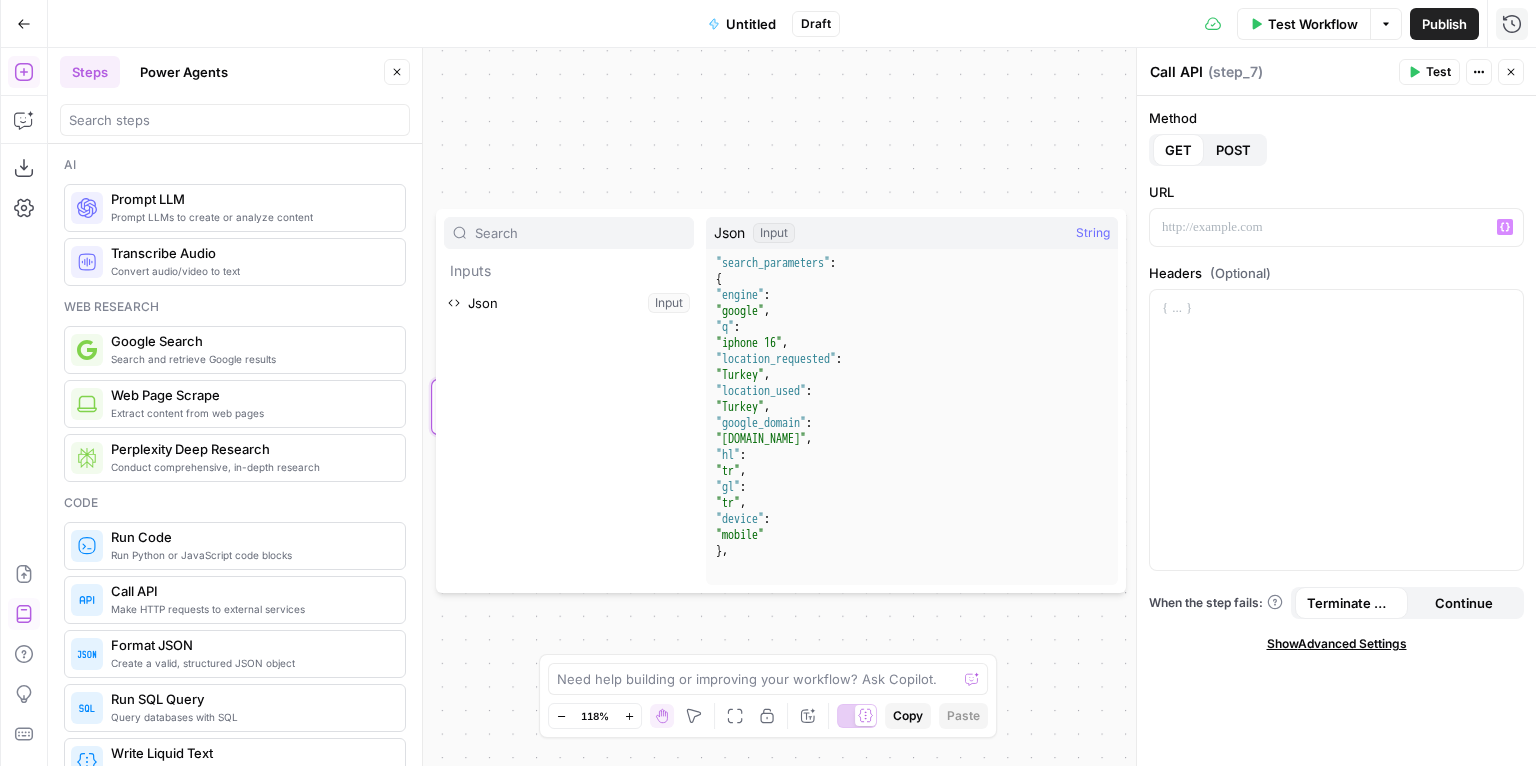 click on "Workflow Set Inputs Inputs Call API Call API Step 7 End Output" at bounding box center (792, 407) 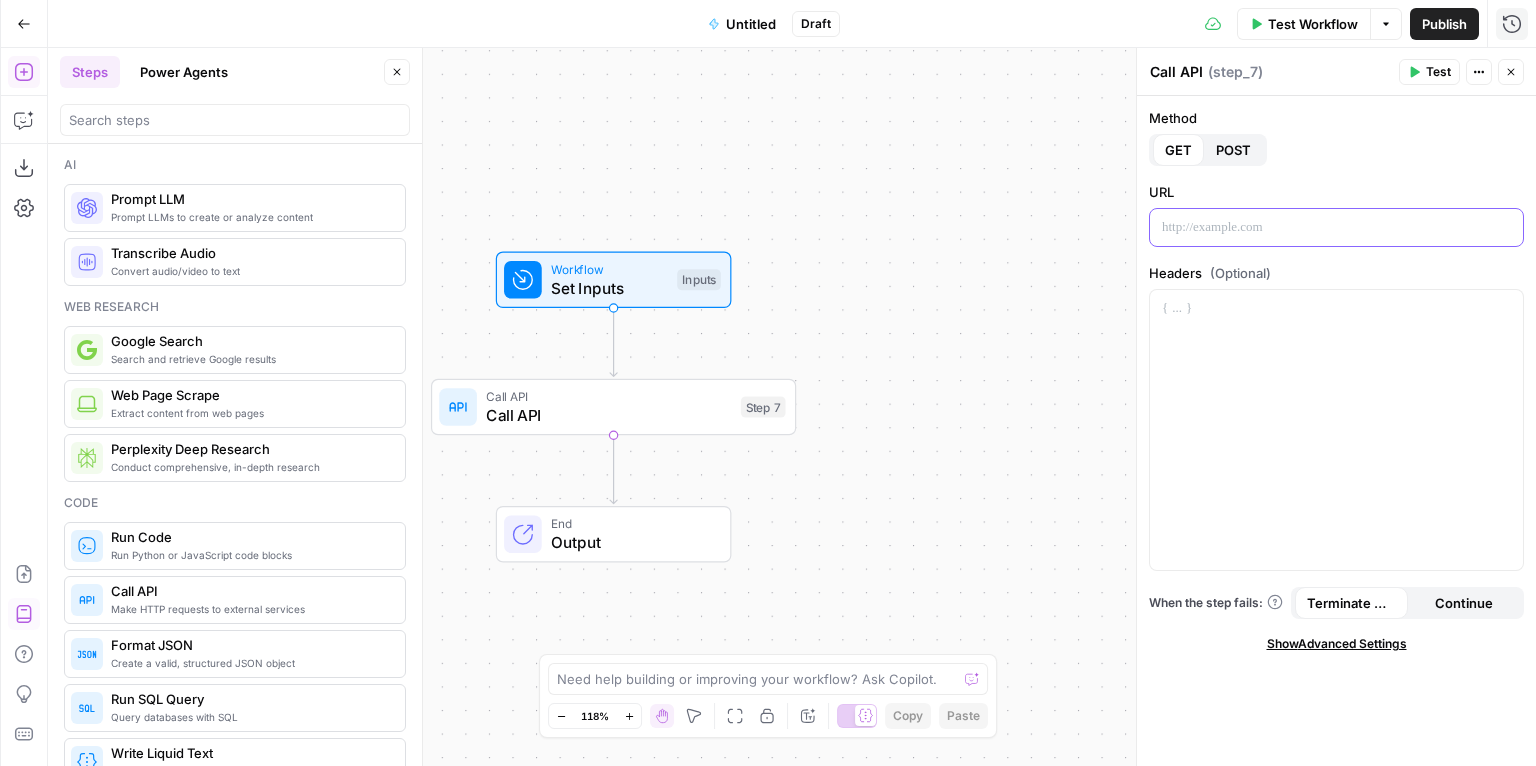 click at bounding box center (1336, 227) 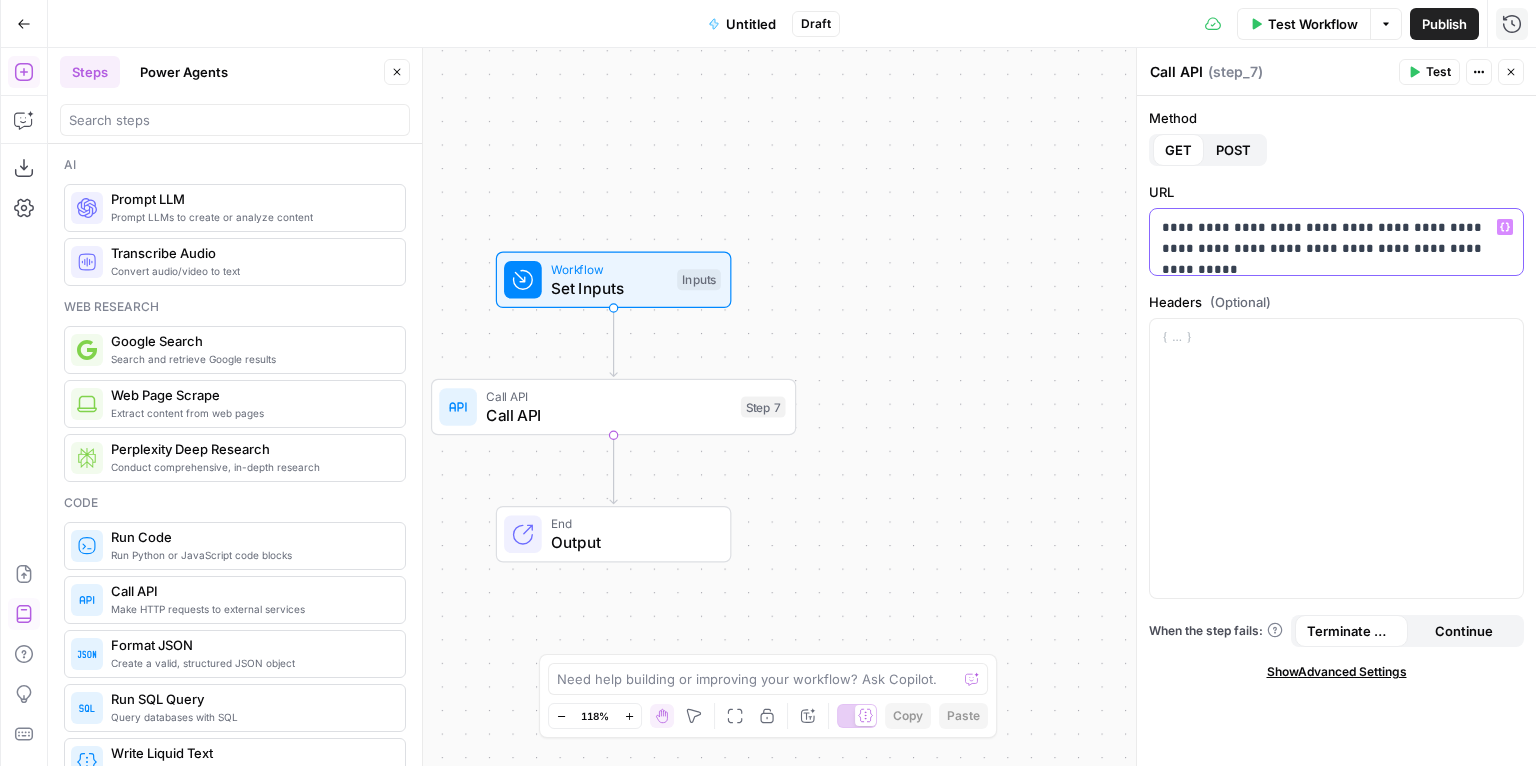 drag, startPoint x: 1179, startPoint y: 247, endPoint x: 1197, endPoint y: 248, distance: 18.027756 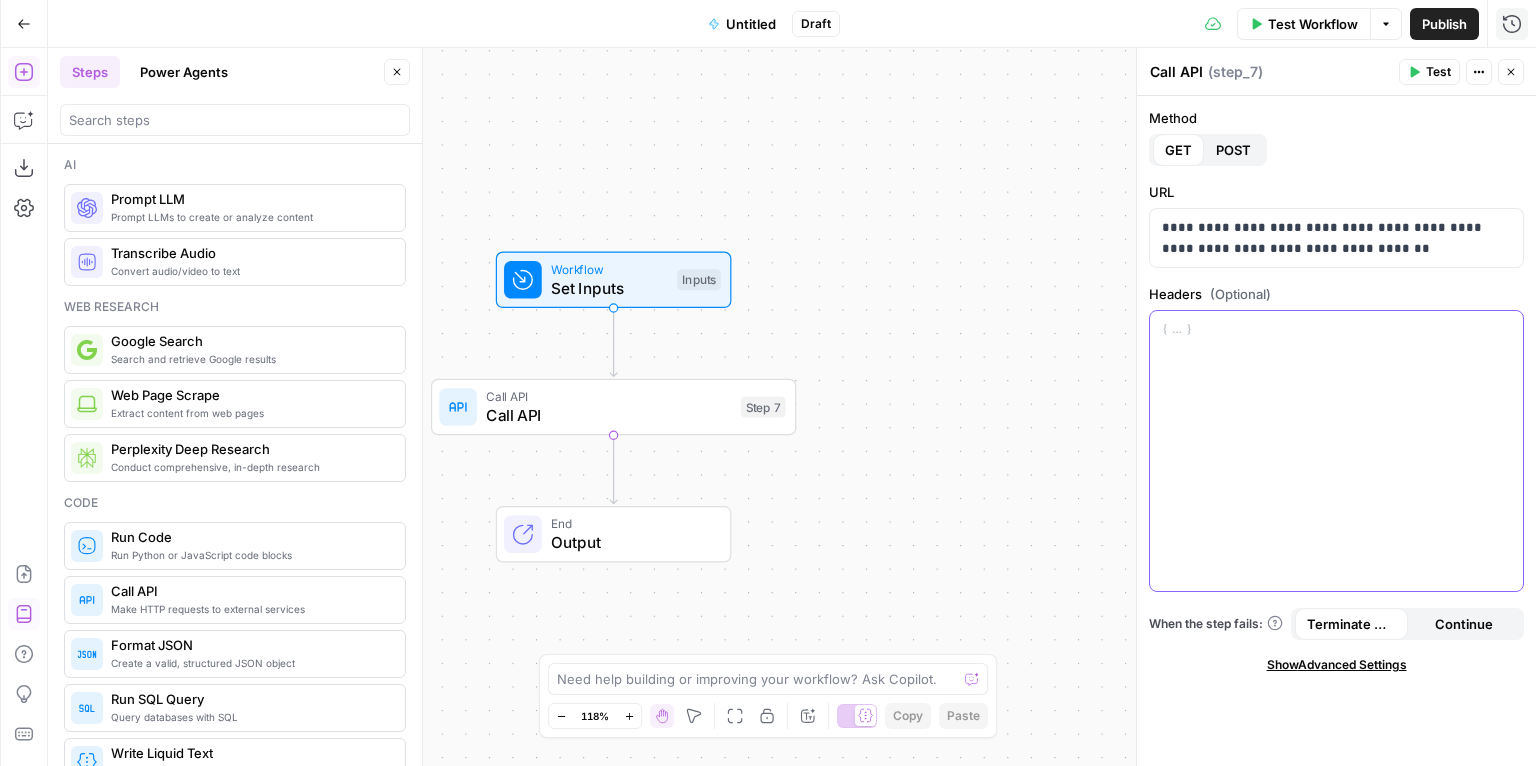 click at bounding box center [1336, 329] 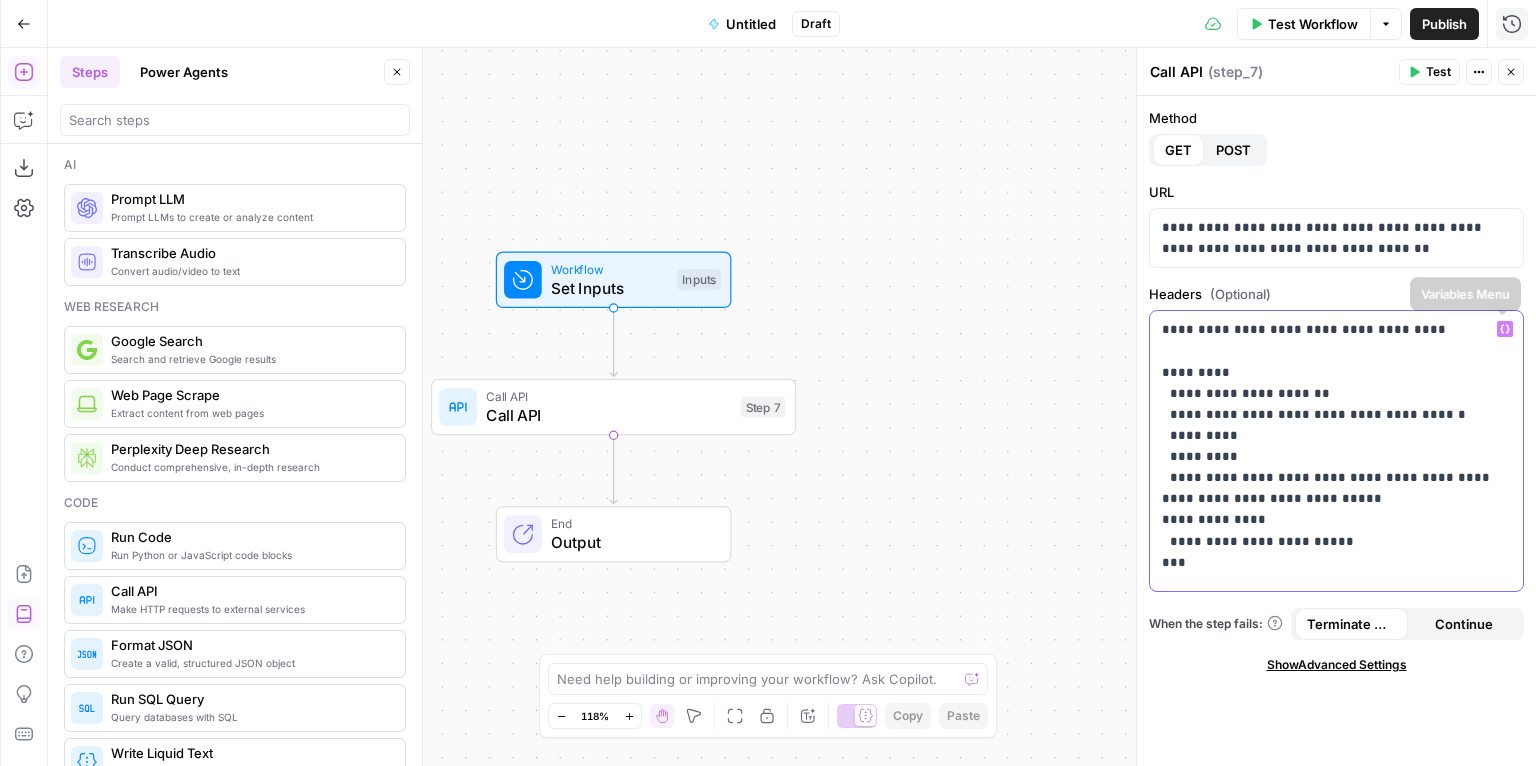 click 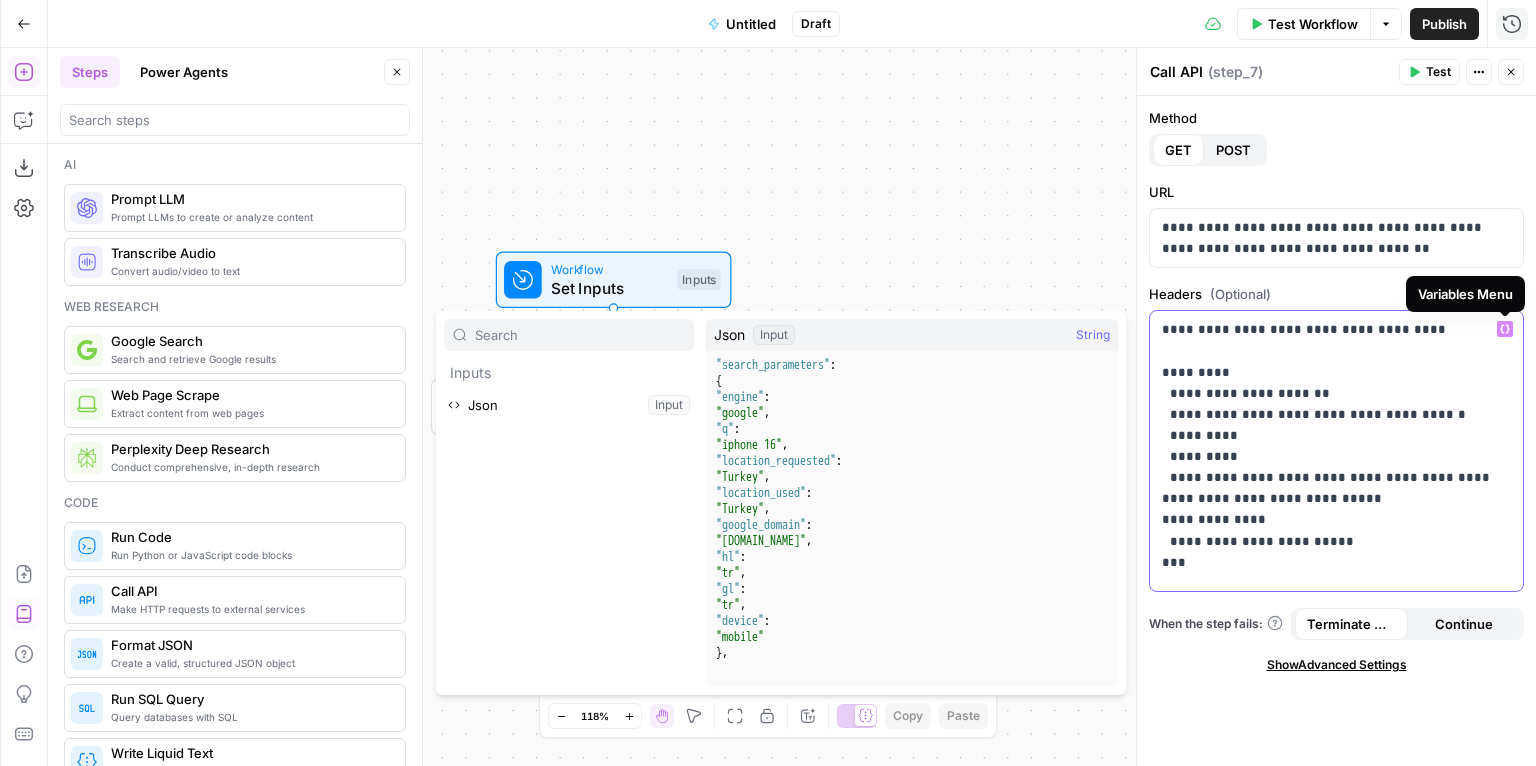 click on "**********" at bounding box center (1331, 456) 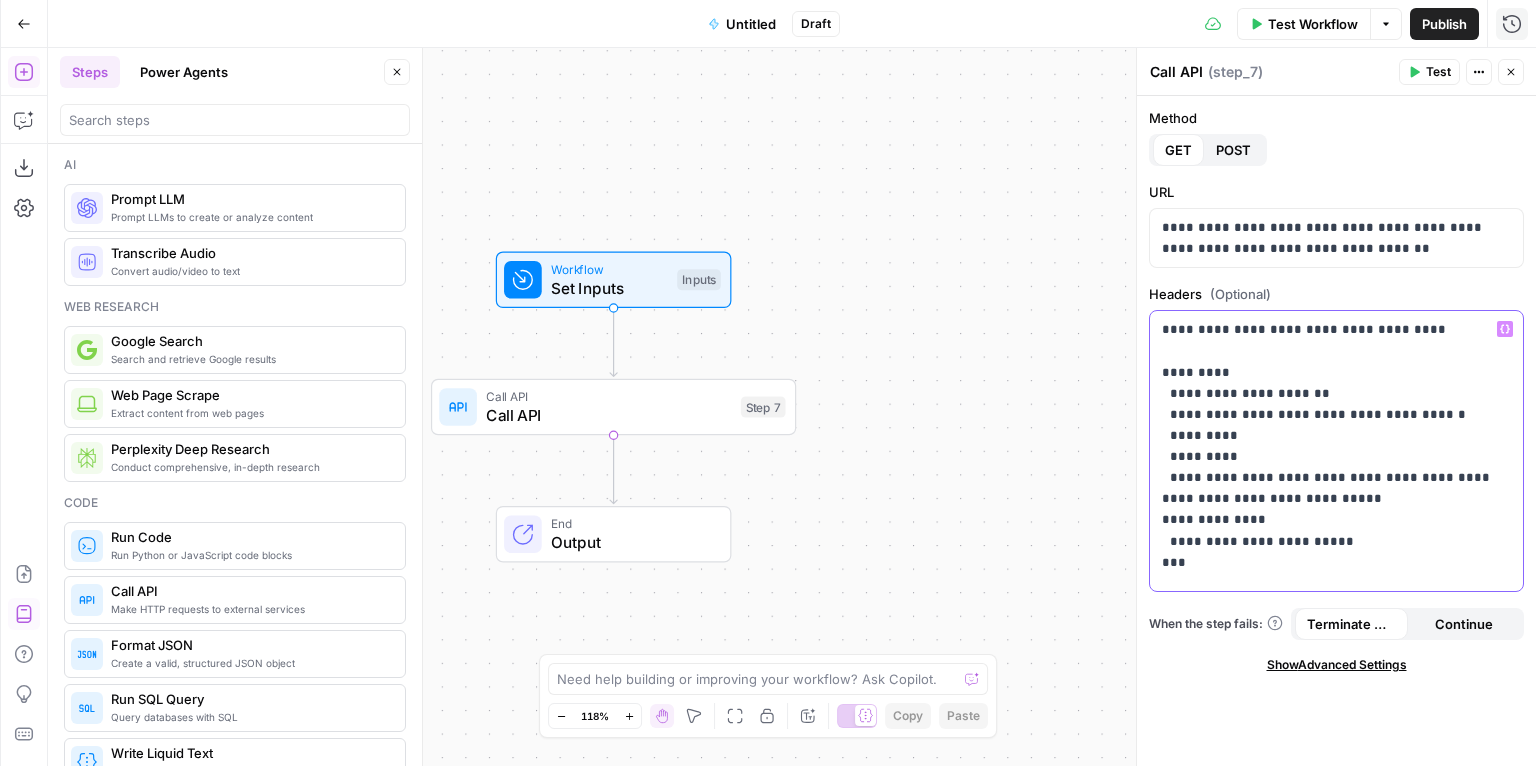 drag, startPoint x: 1188, startPoint y: 393, endPoint x: 1281, endPoint y: 389, distance: 93.08598 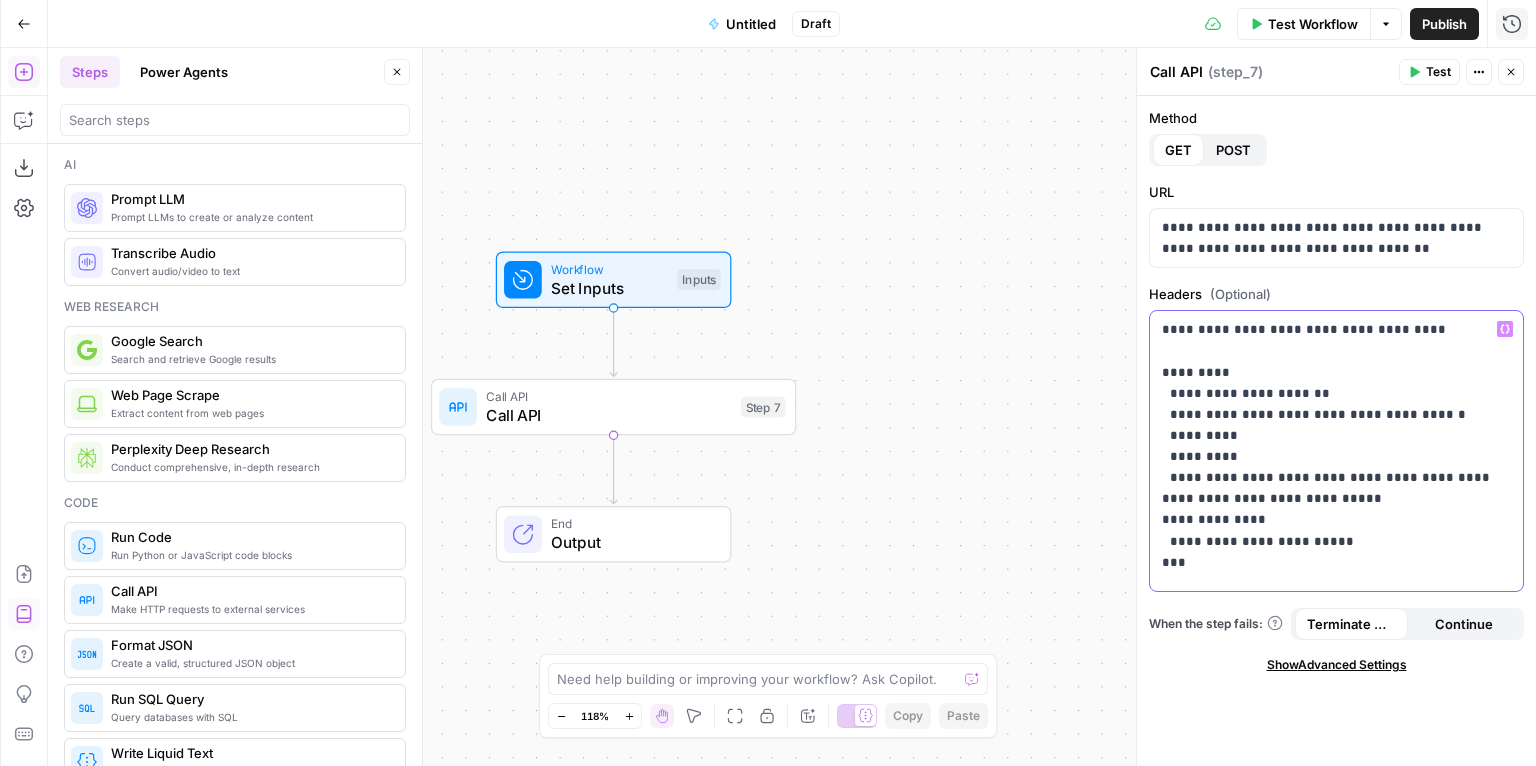 click on "**********" at bounding box center (1331, 456) 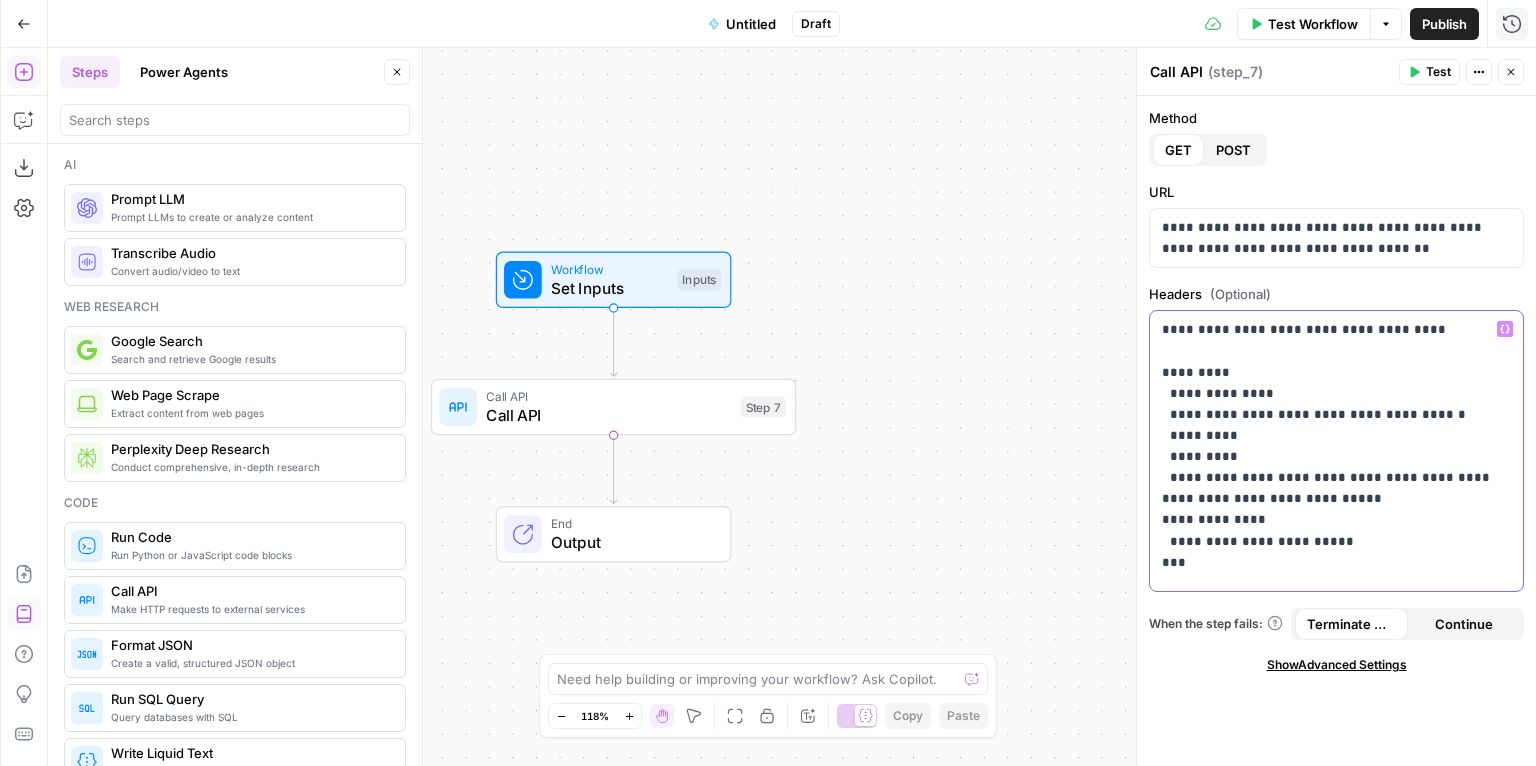 click on "**********" at bounding box center [1331, 456] 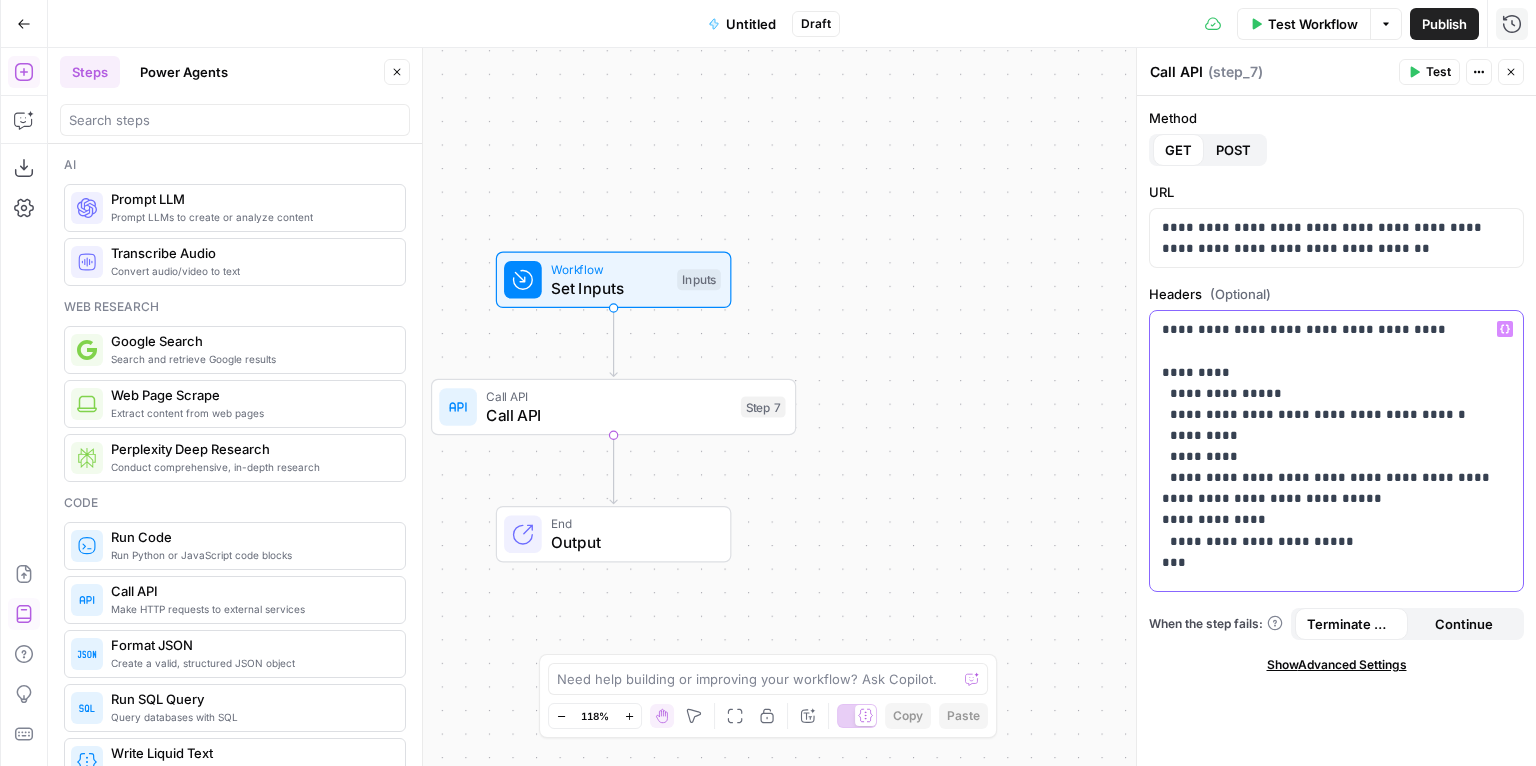 drag, startPoint x: 1227, startPoint y: 414, endPoint x: 1310, endPoint y: 411, distance: 83.0542 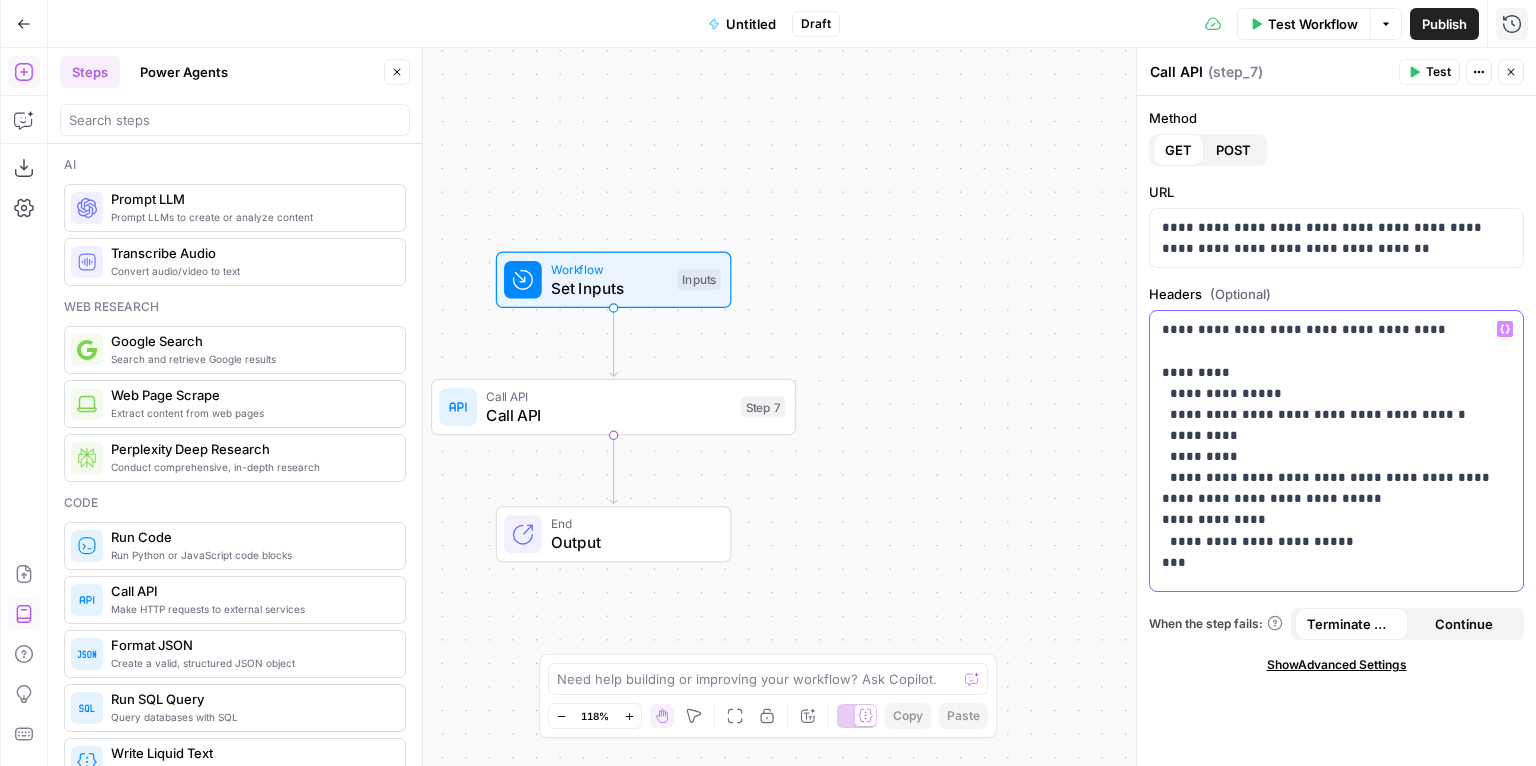 click on "**********" at bounding box center [1331, 456] 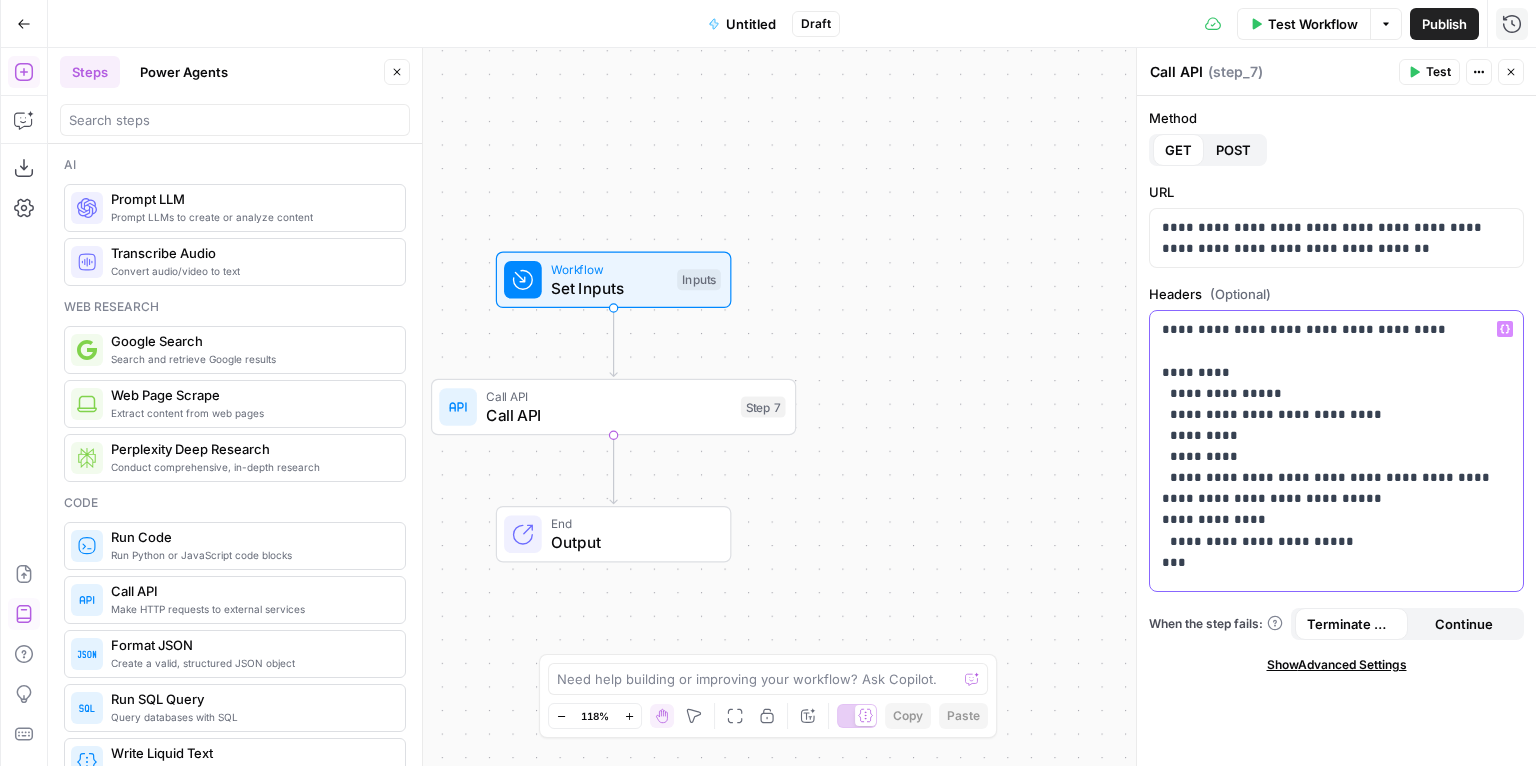 drag, startPoint x: 1192, startPoint y: 434, endPoint x: 1206, endPoint y: 431, distance: 14.3178215 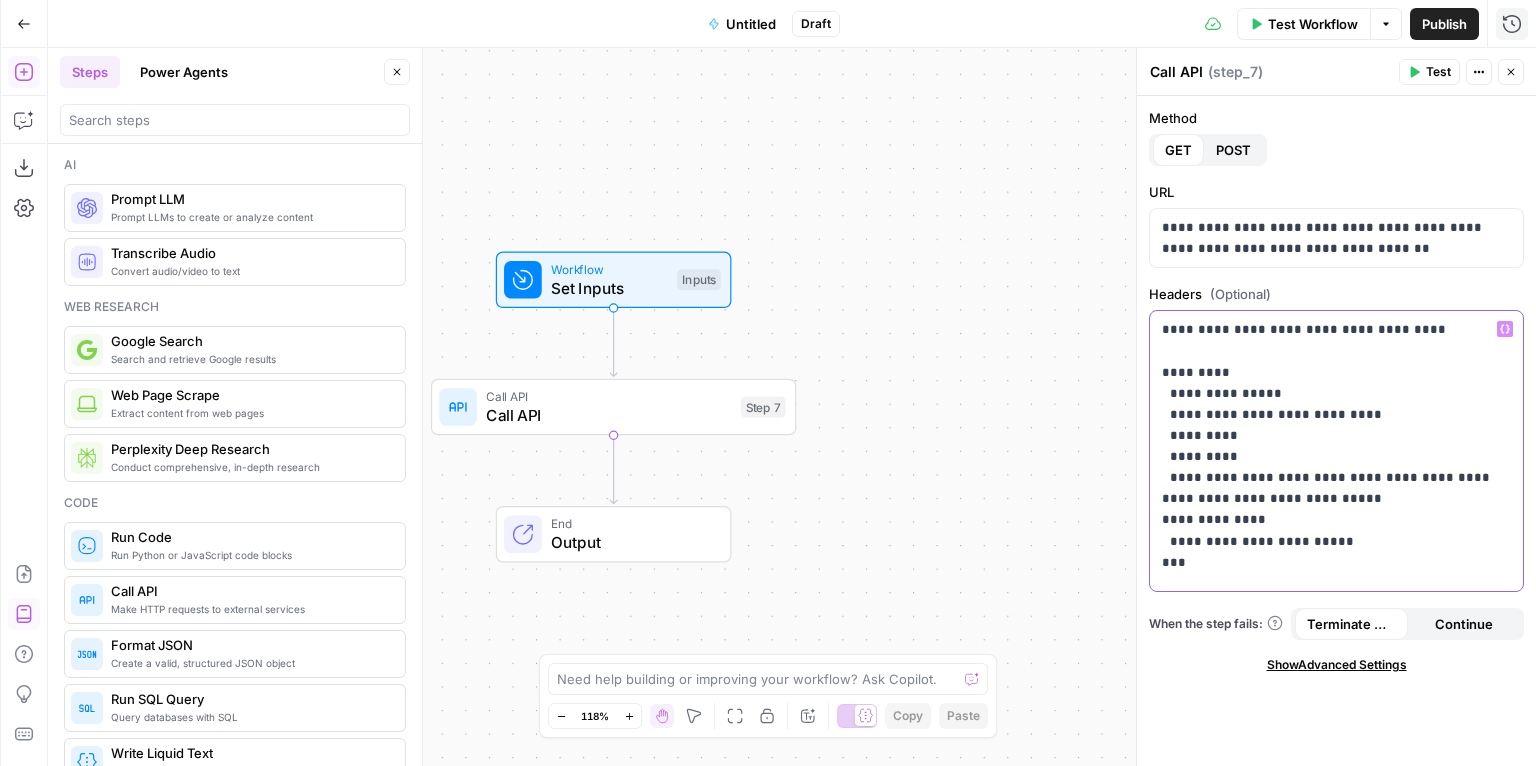 drag, startPoint x: 1194, startPoint y: 455, endPoint x: 1205, endPoint y: 453, distance: 11.18034 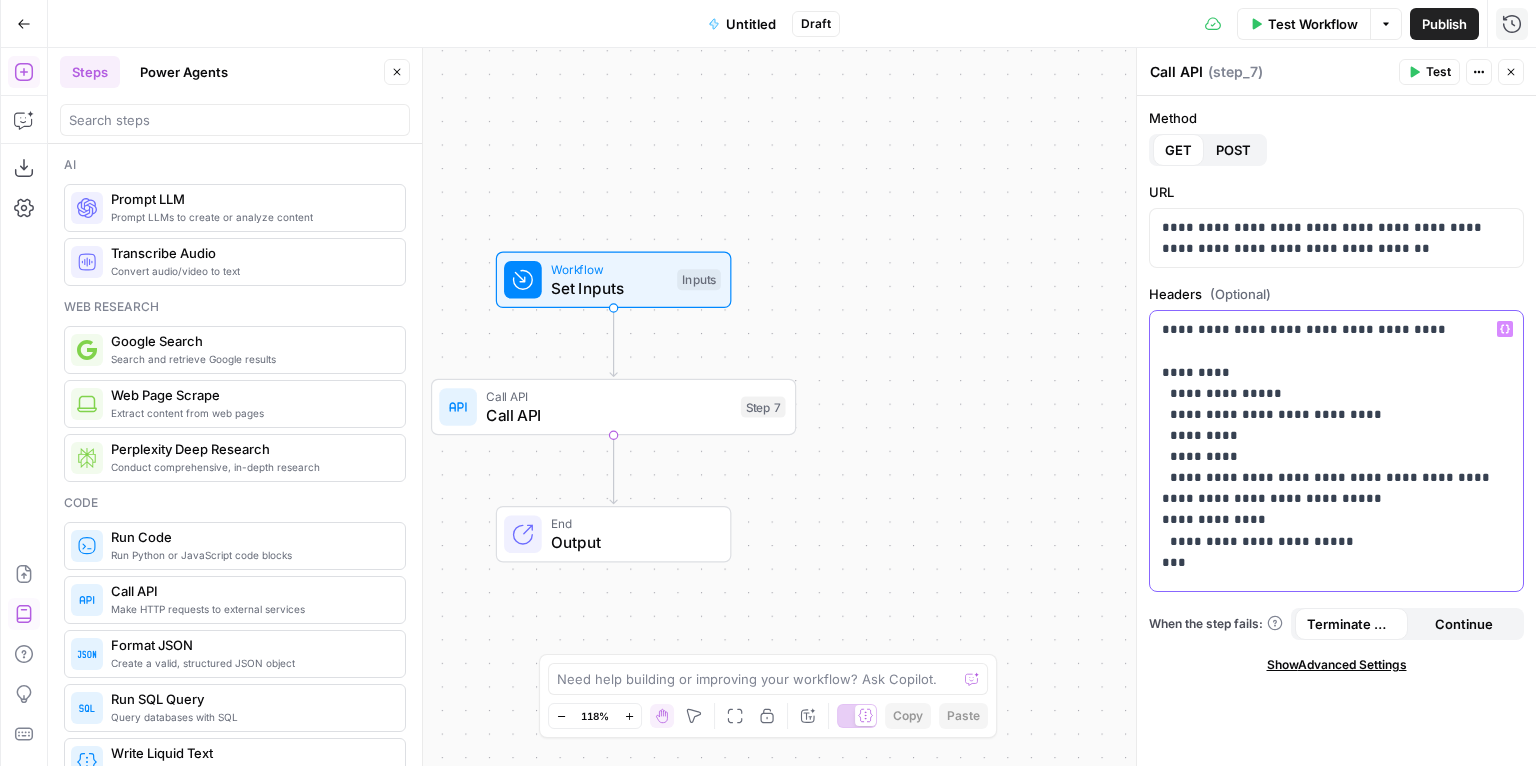 click on "**********" at bounding box center (1331, 456) 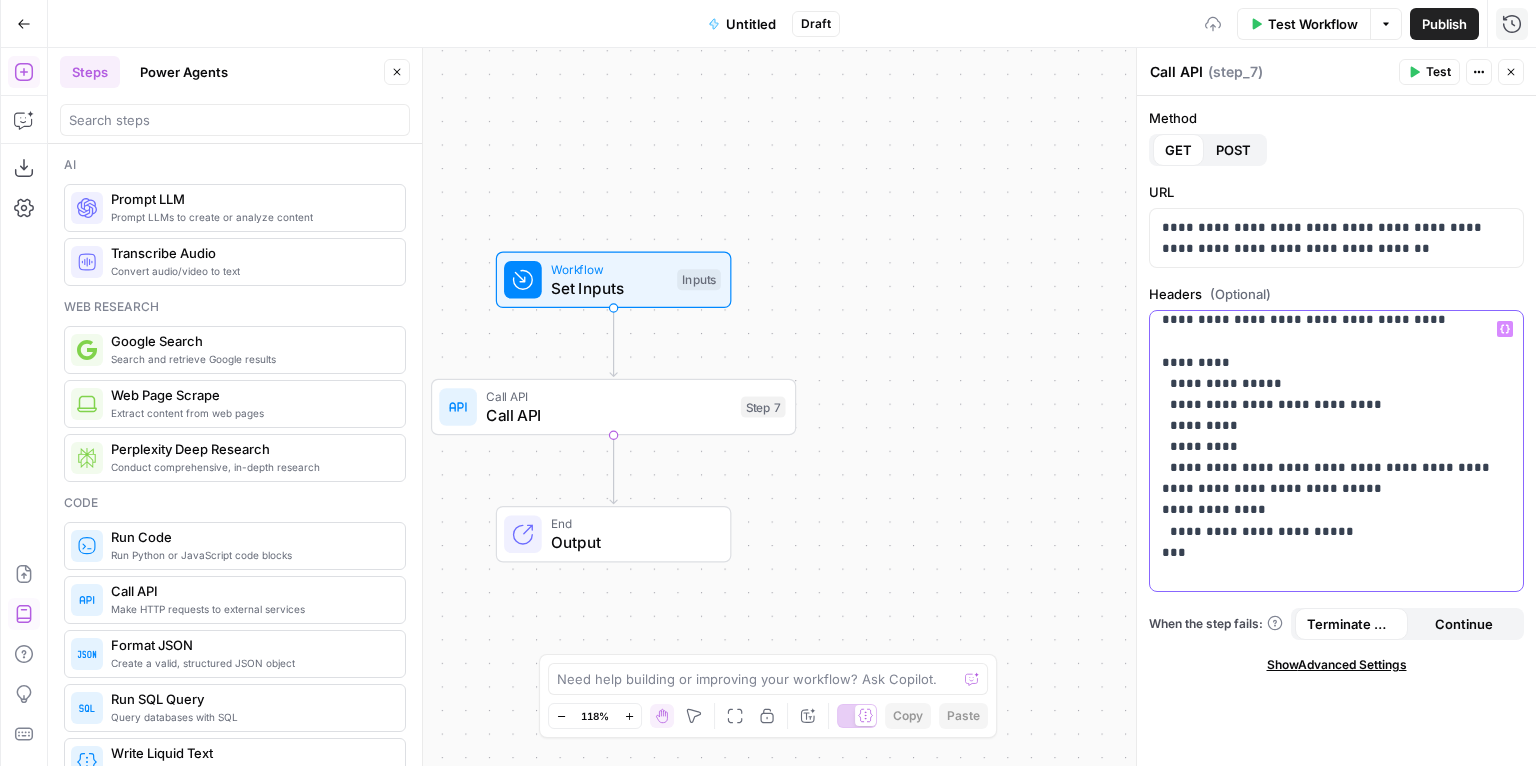 scroll, scrollTop: 11, scrollLeft: 0, axis: vertical 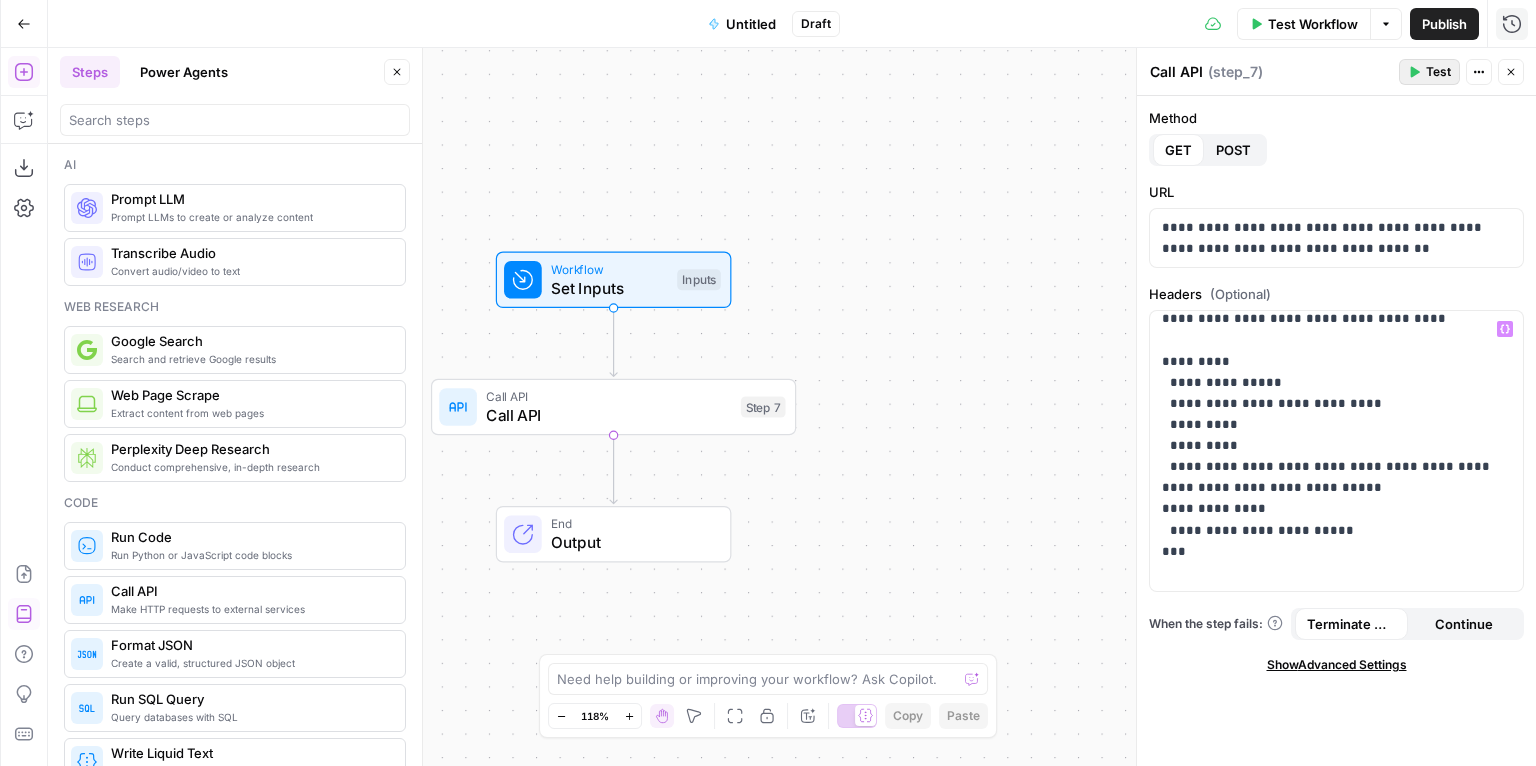 click 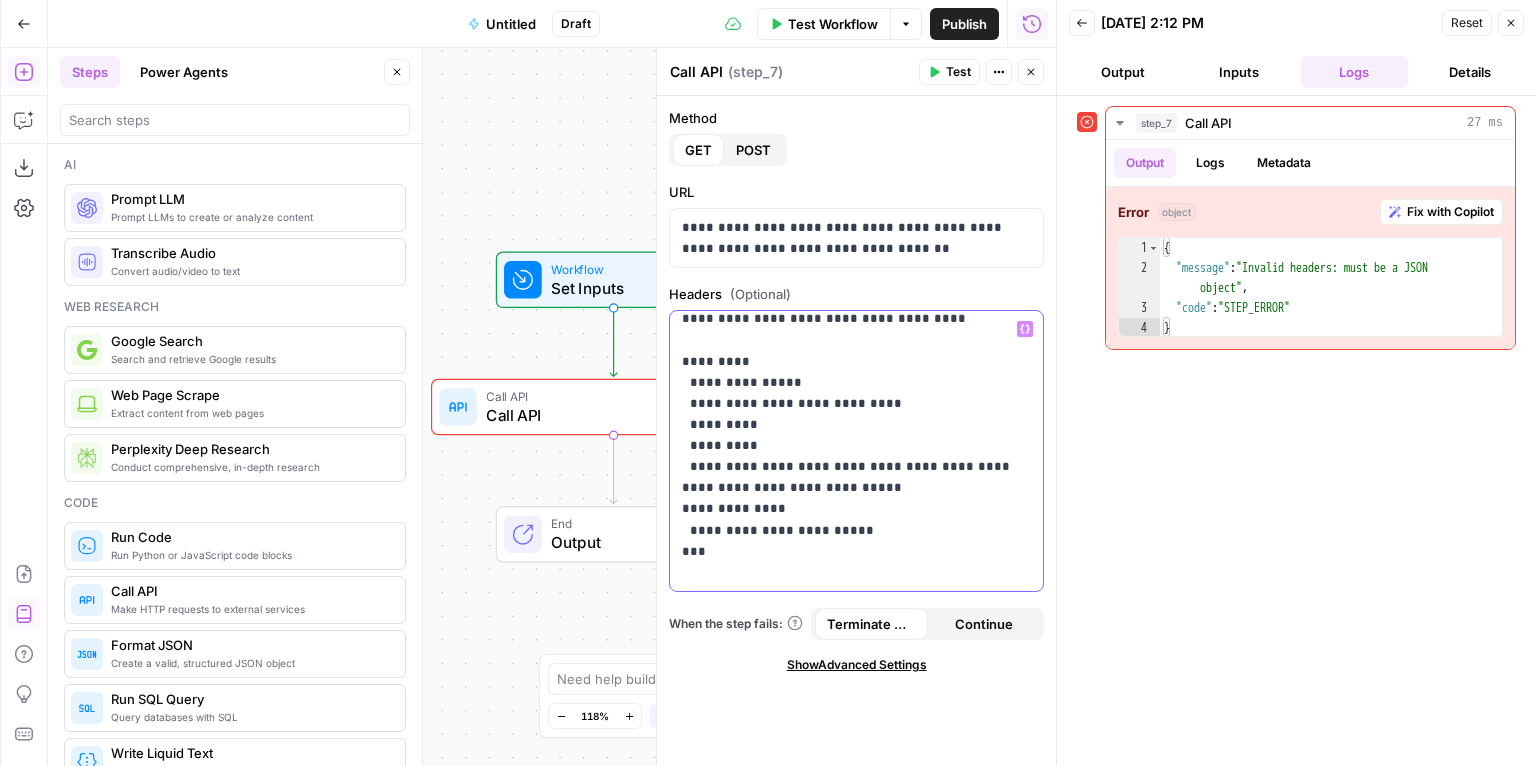 click on "**********" at bounding box center (851, 445) 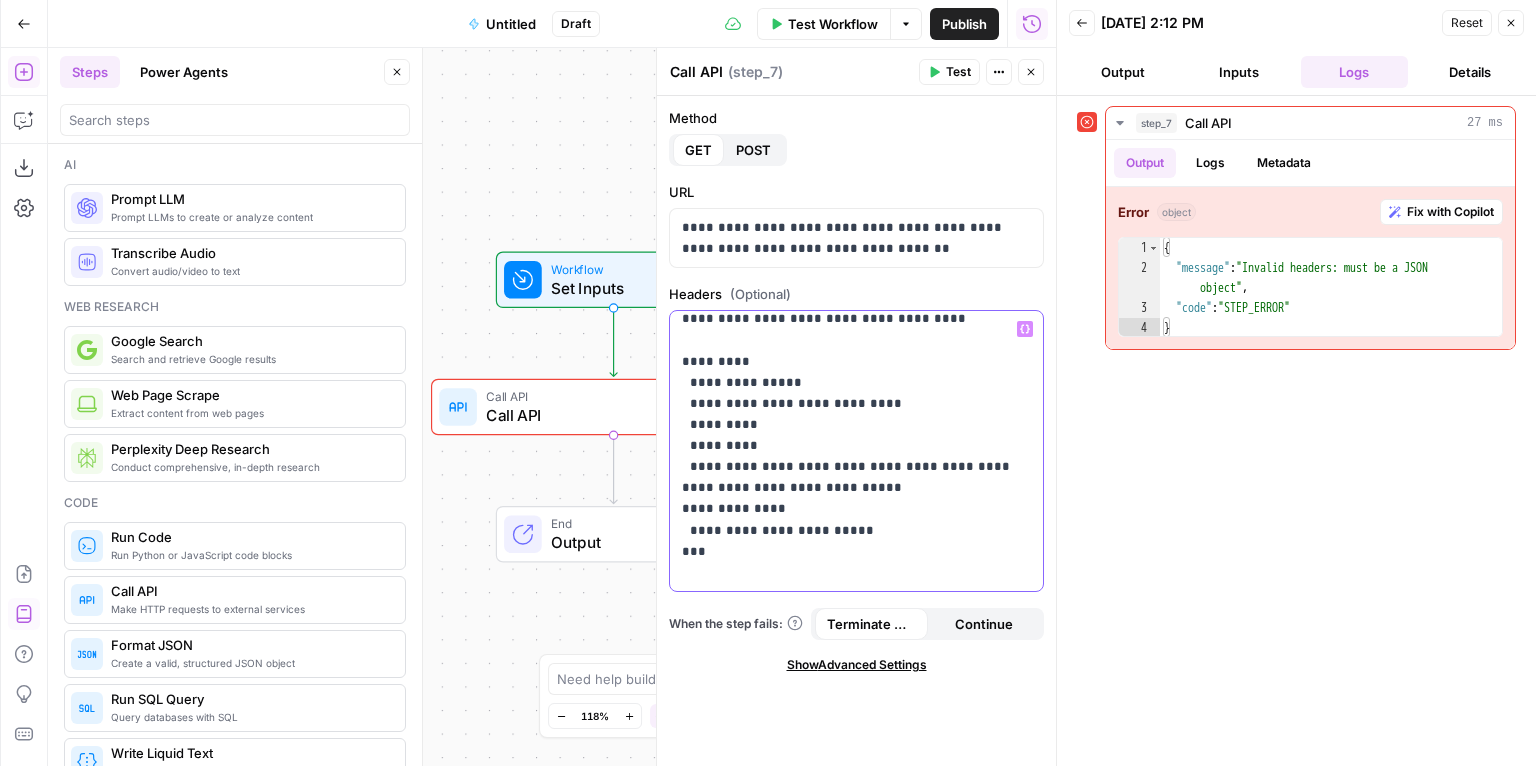 click on "**********" at bounding box center [851, 445] 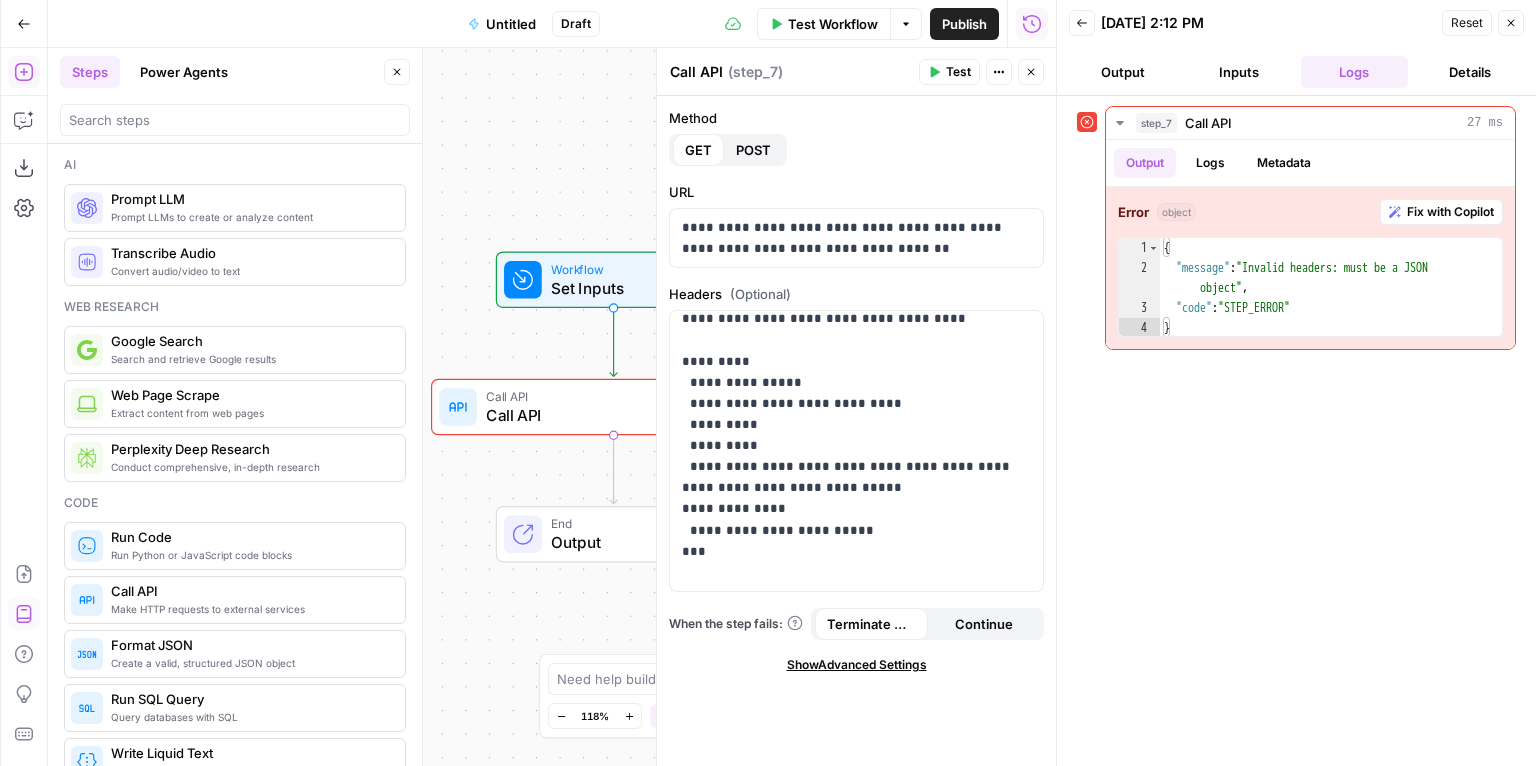 click on "Workflow Set Inputs Inputs Error Call API Call API Step 7 End Output" at bounding box center (552, 407) 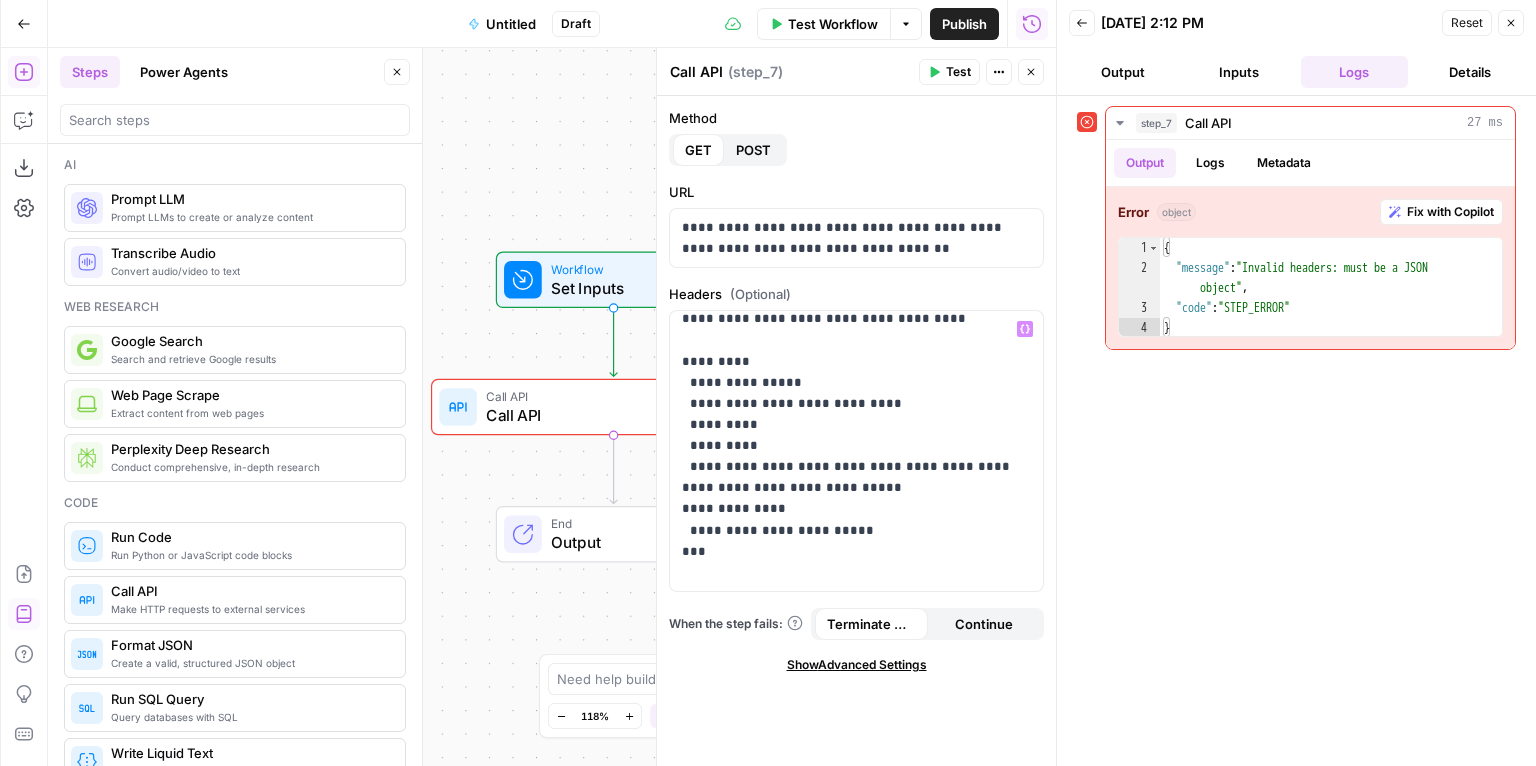 click on "Call API" at bounding box center (608, 415) 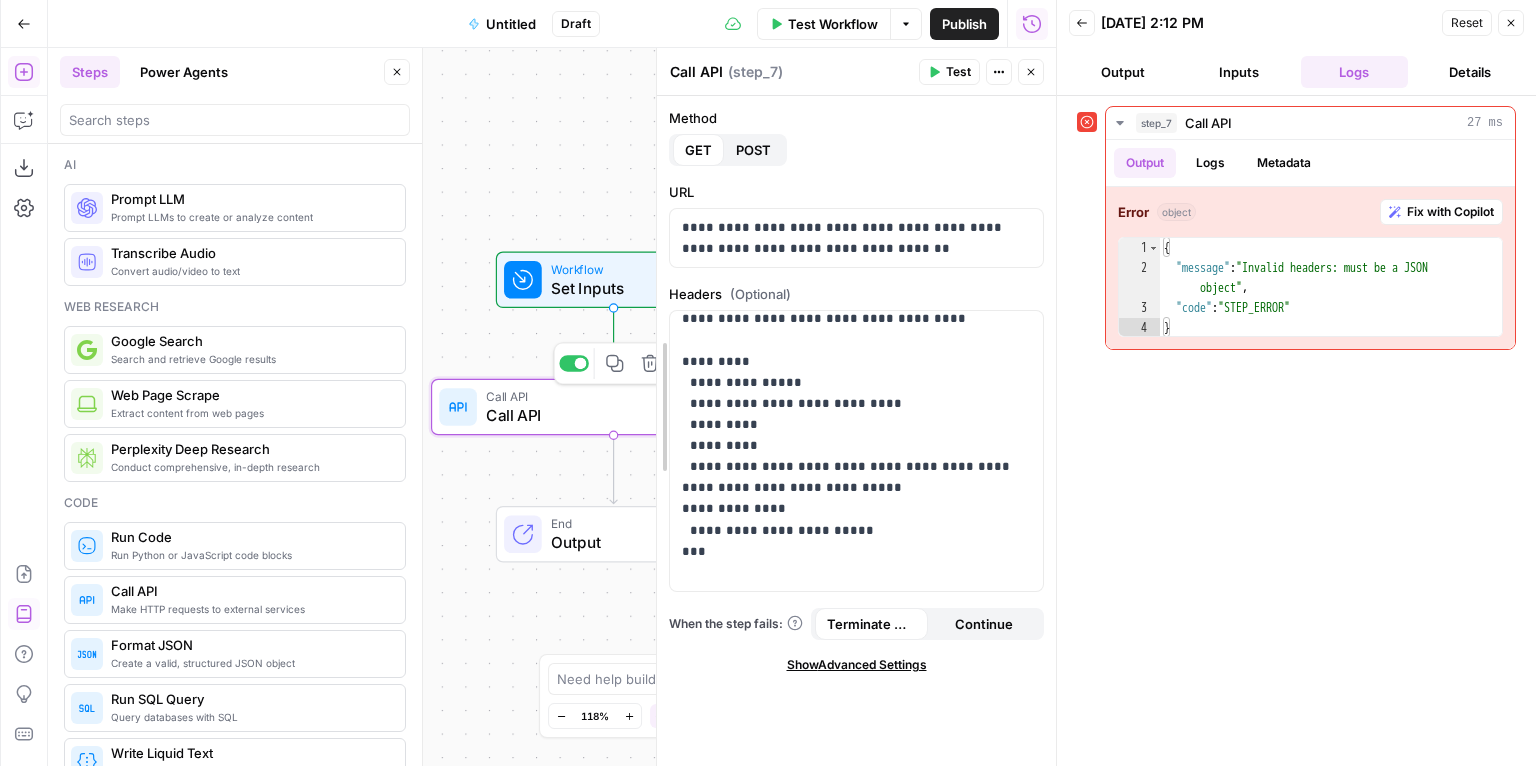 click at bounding box center (657, 407) 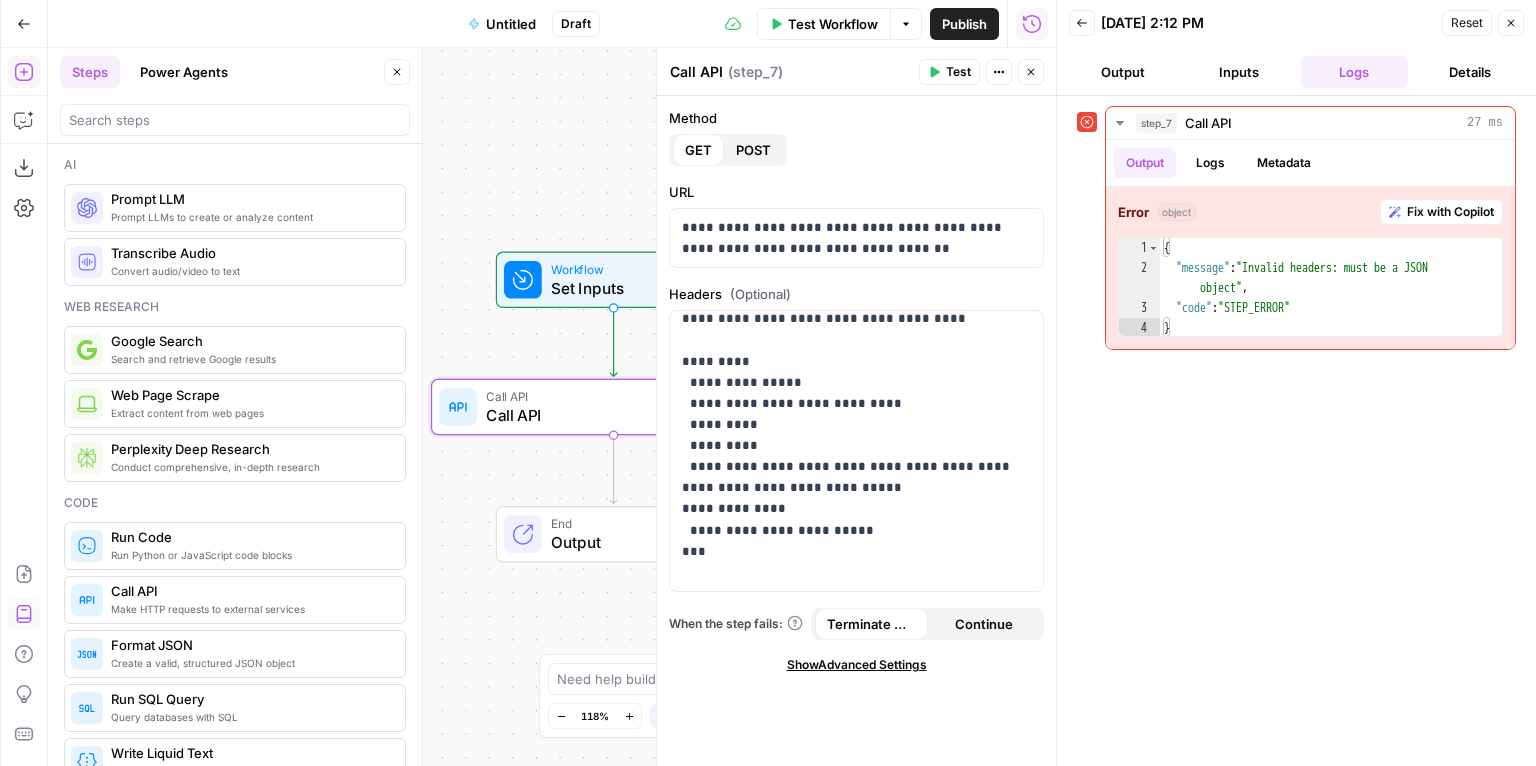 click on "Call API" at bounding box center [608, 396] 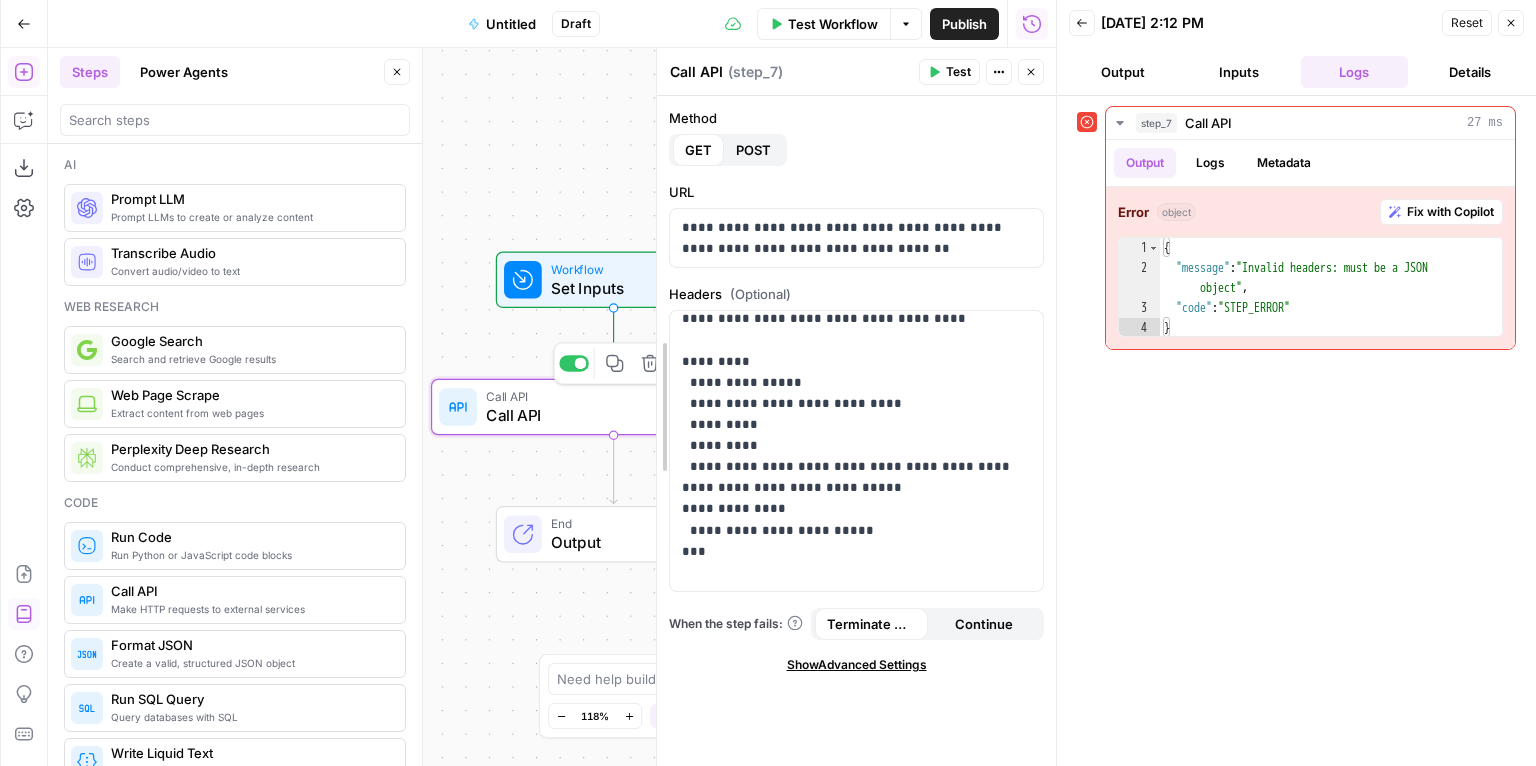 click at bounding box center [657, 407] 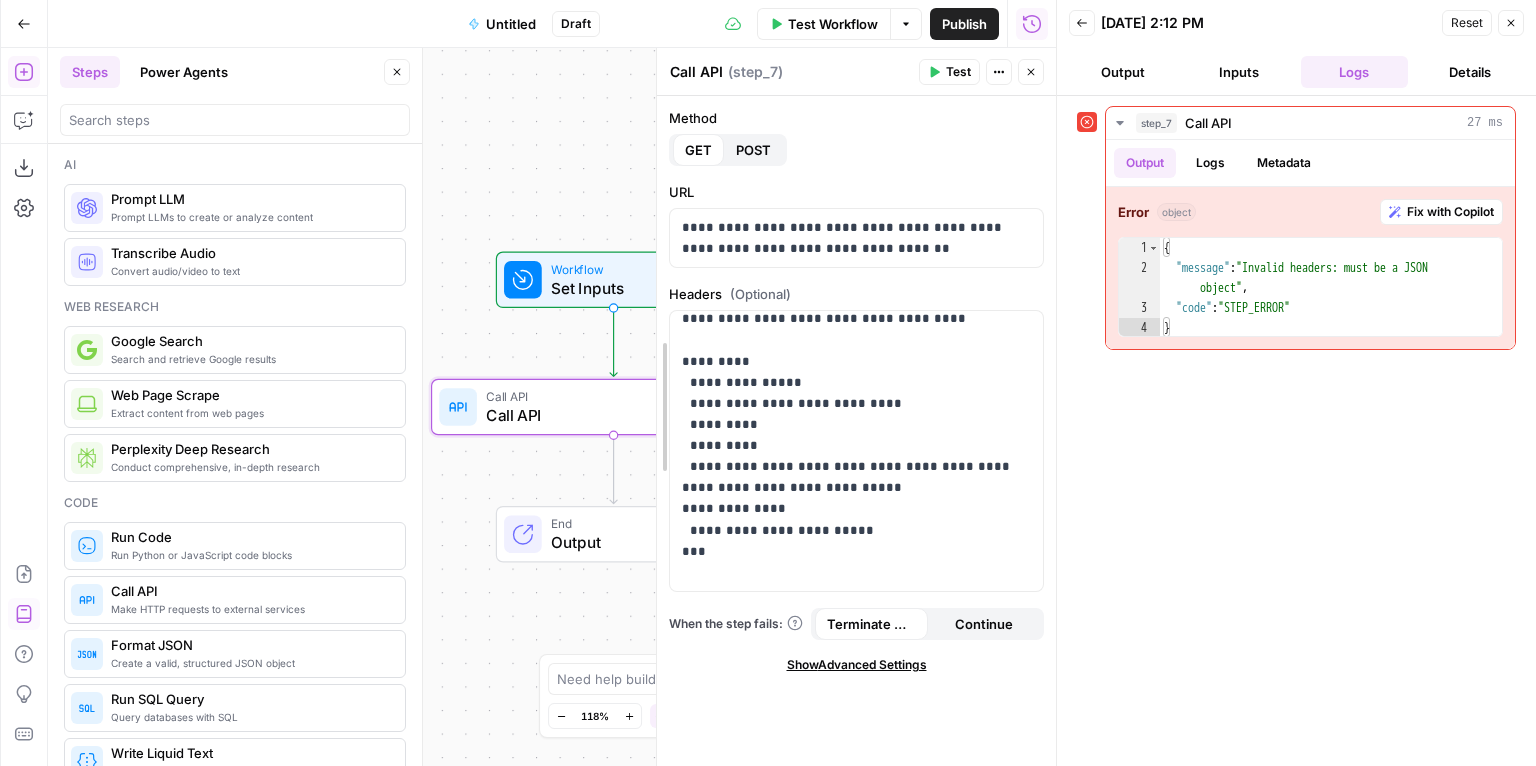 click at bounding box center (657, 407) 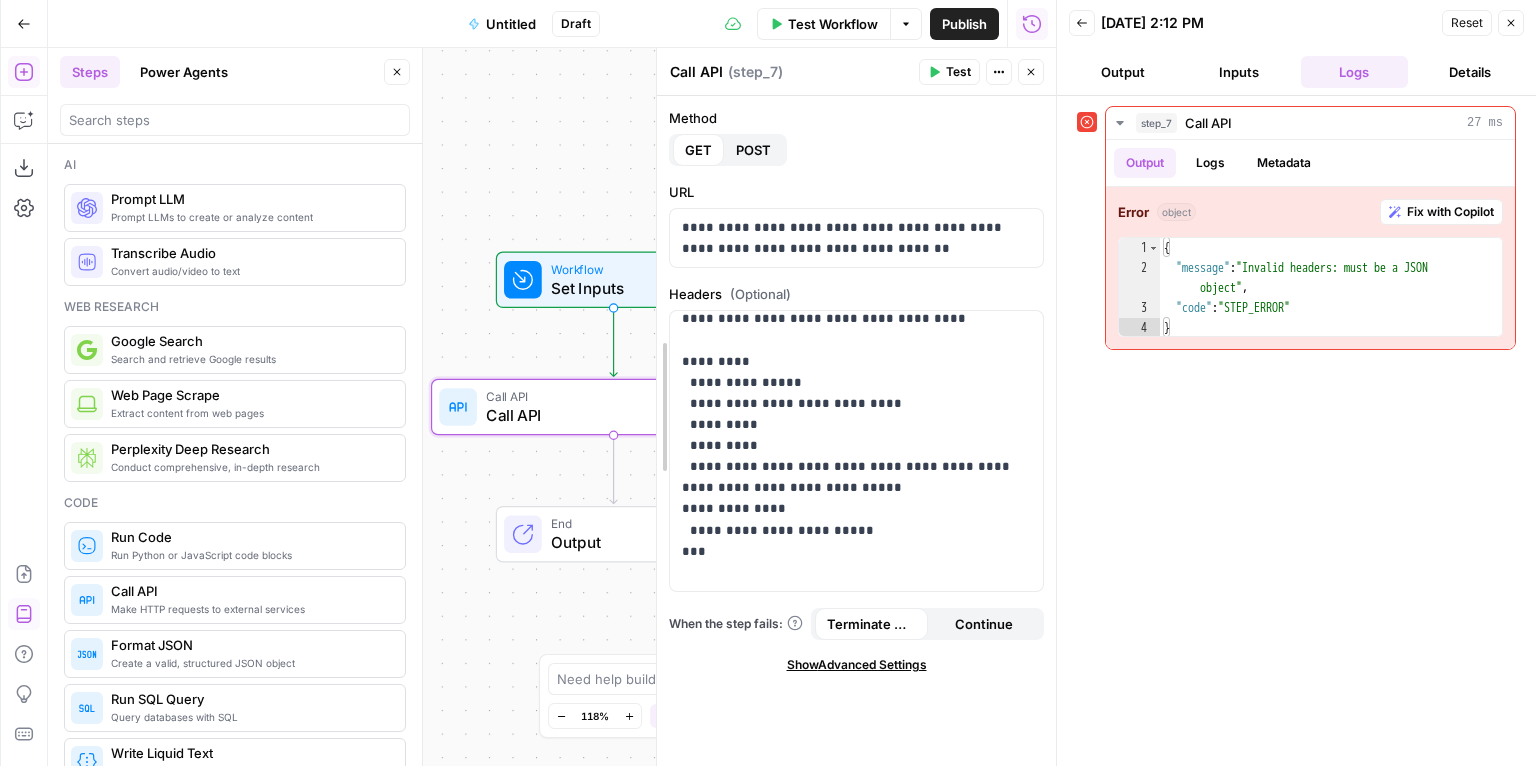 click at bounding box center [657, 407] 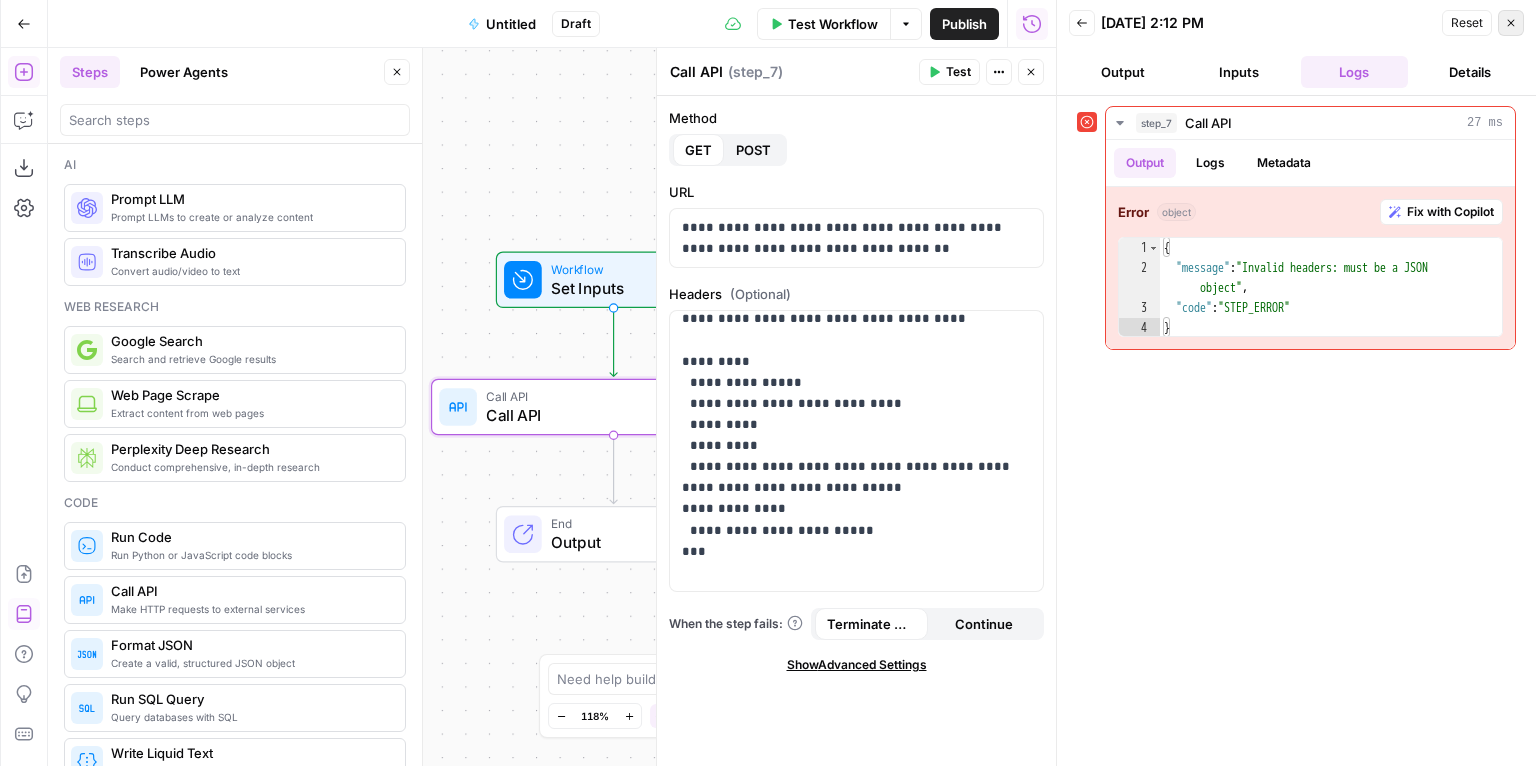 click 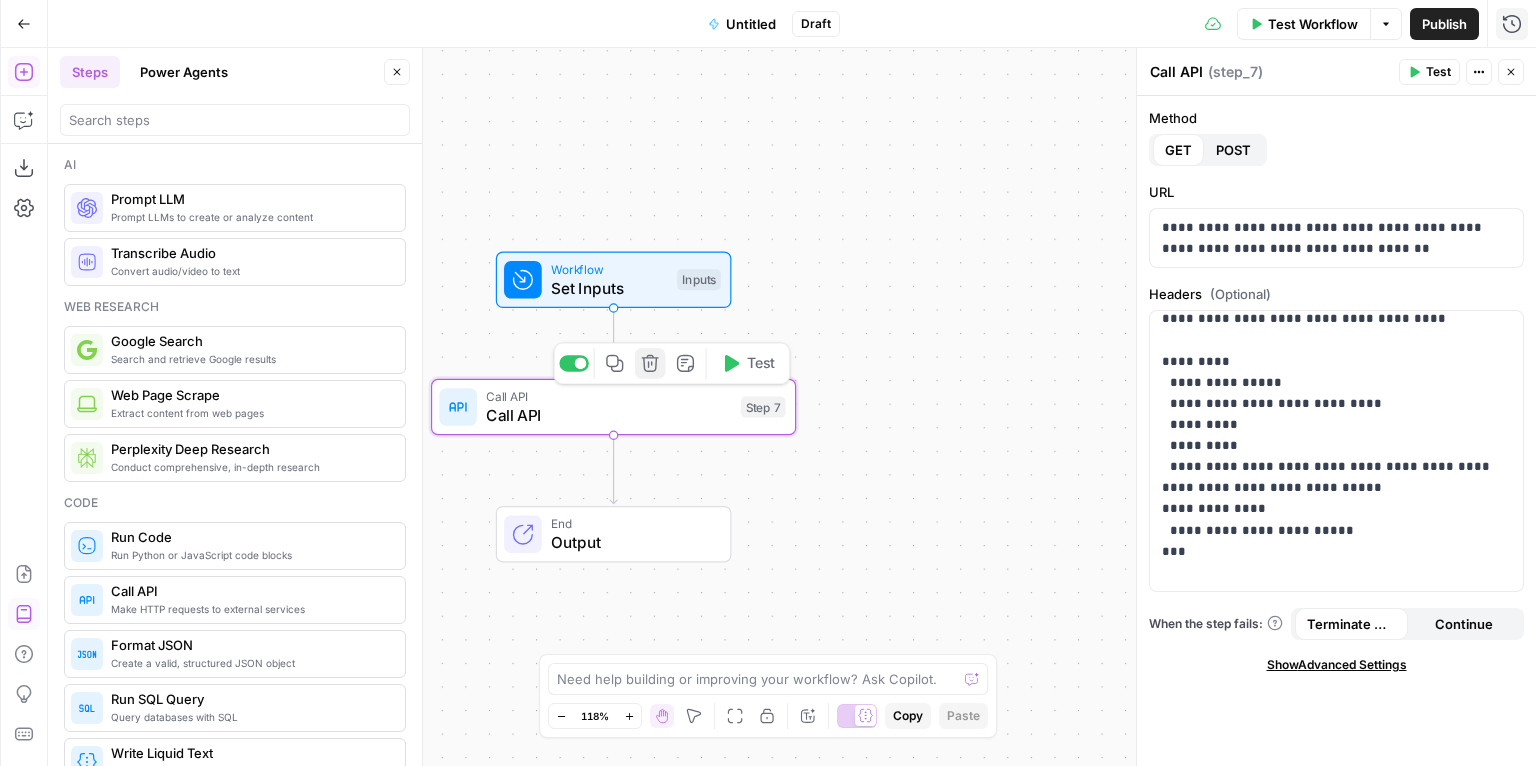 click on "Delete step" at bounding box center (650, 363) 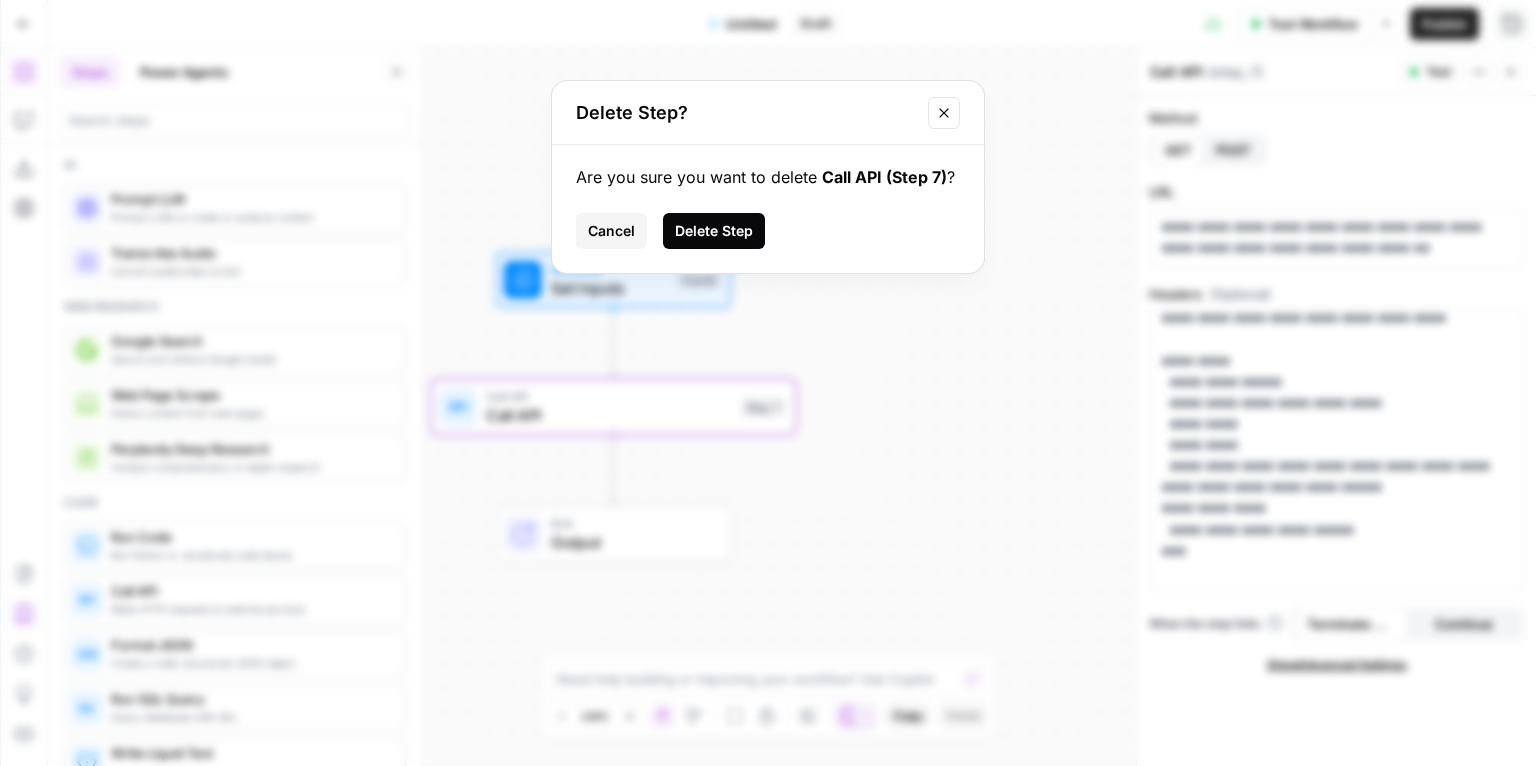 click on "Delete Step" at bounding box center [714, 231] 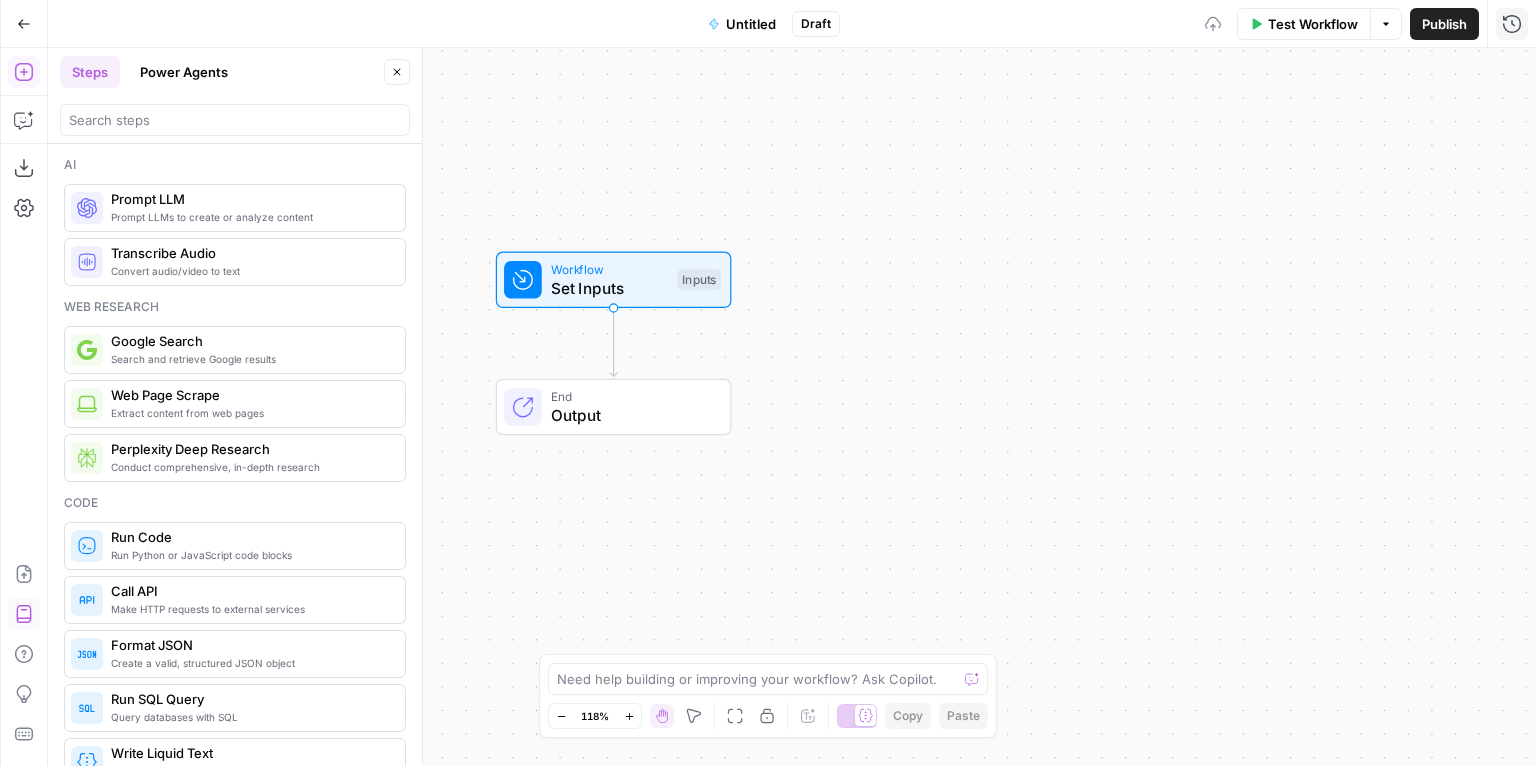 click on "Set Inputs" at bounding box center [609, 288] 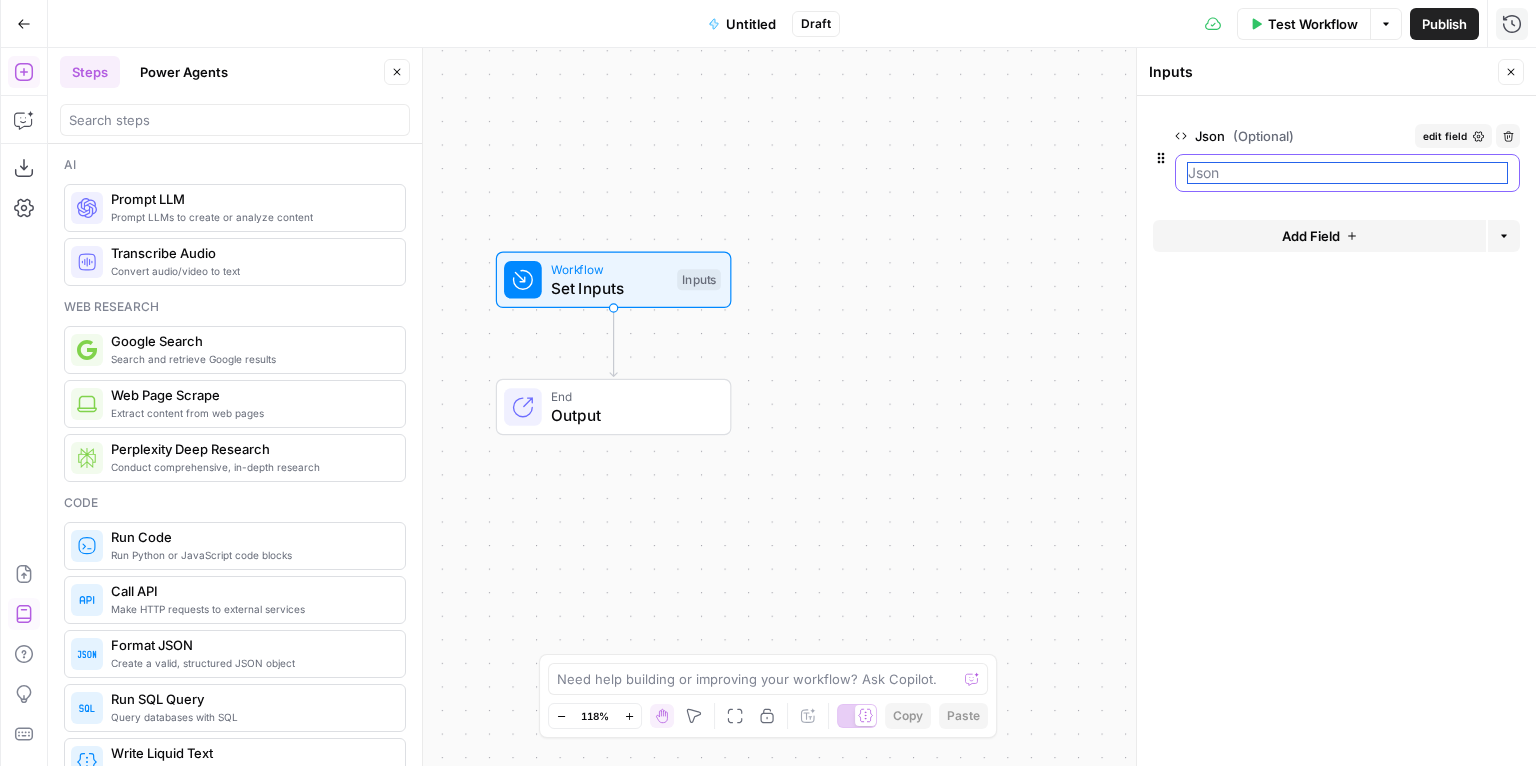 click on "Json   (Optional)" at bounding box center [1347, 173] 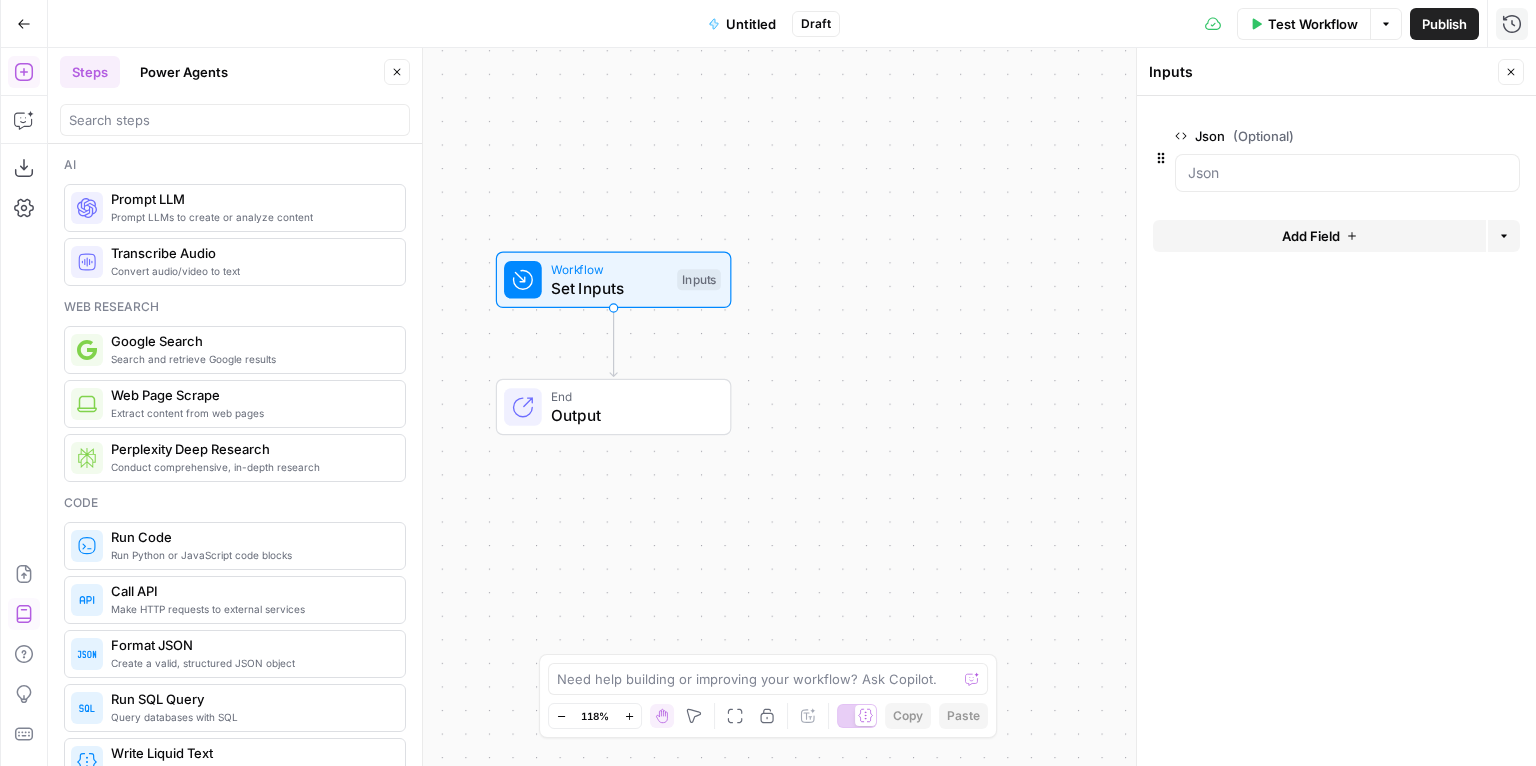 click on "Workflow Set Inputs Inputs Test Step" at bounding box center (614, 279) 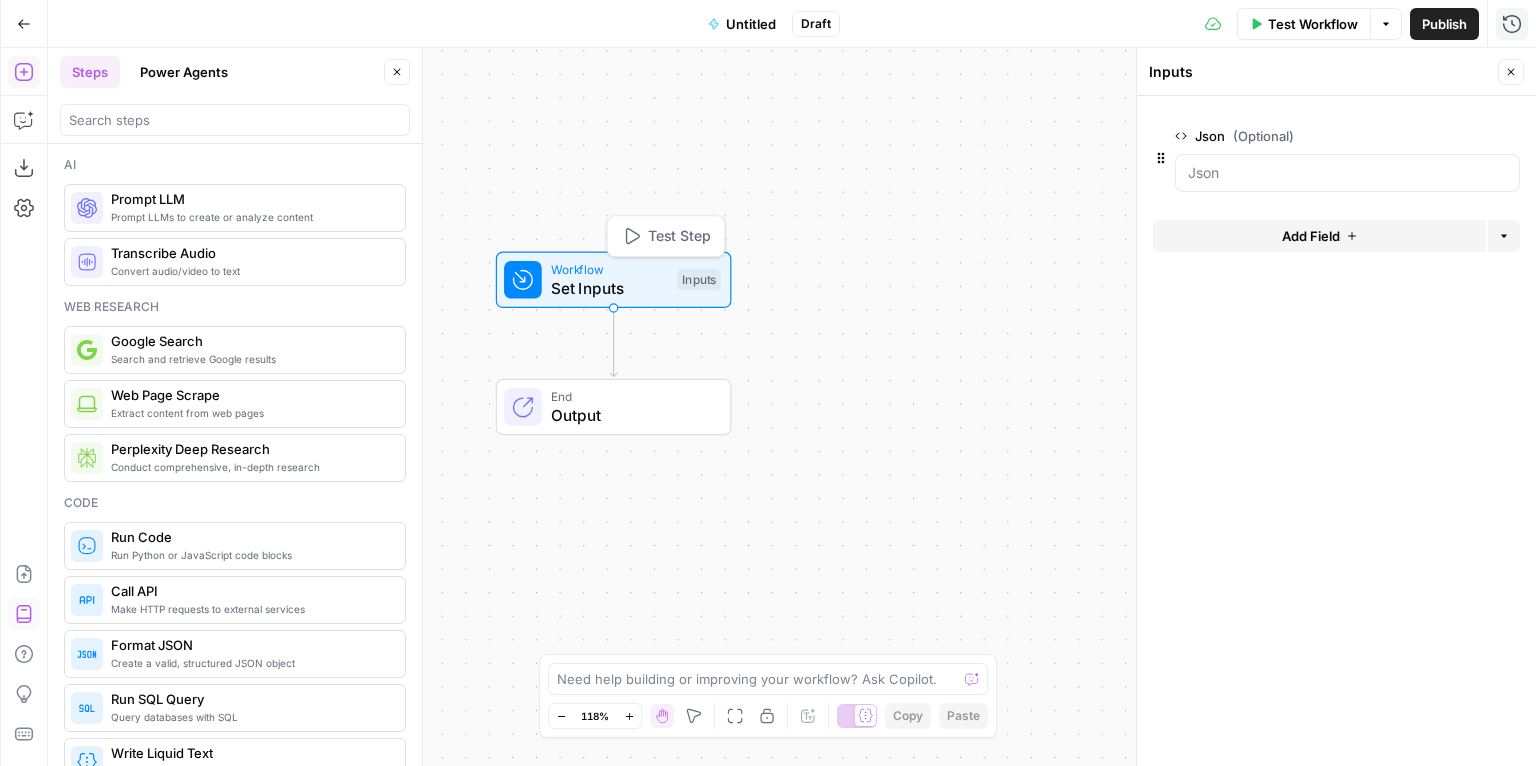 click on "Workflow Set Inputs Inputs Test Step End Output" at bounding box center [792, 407] 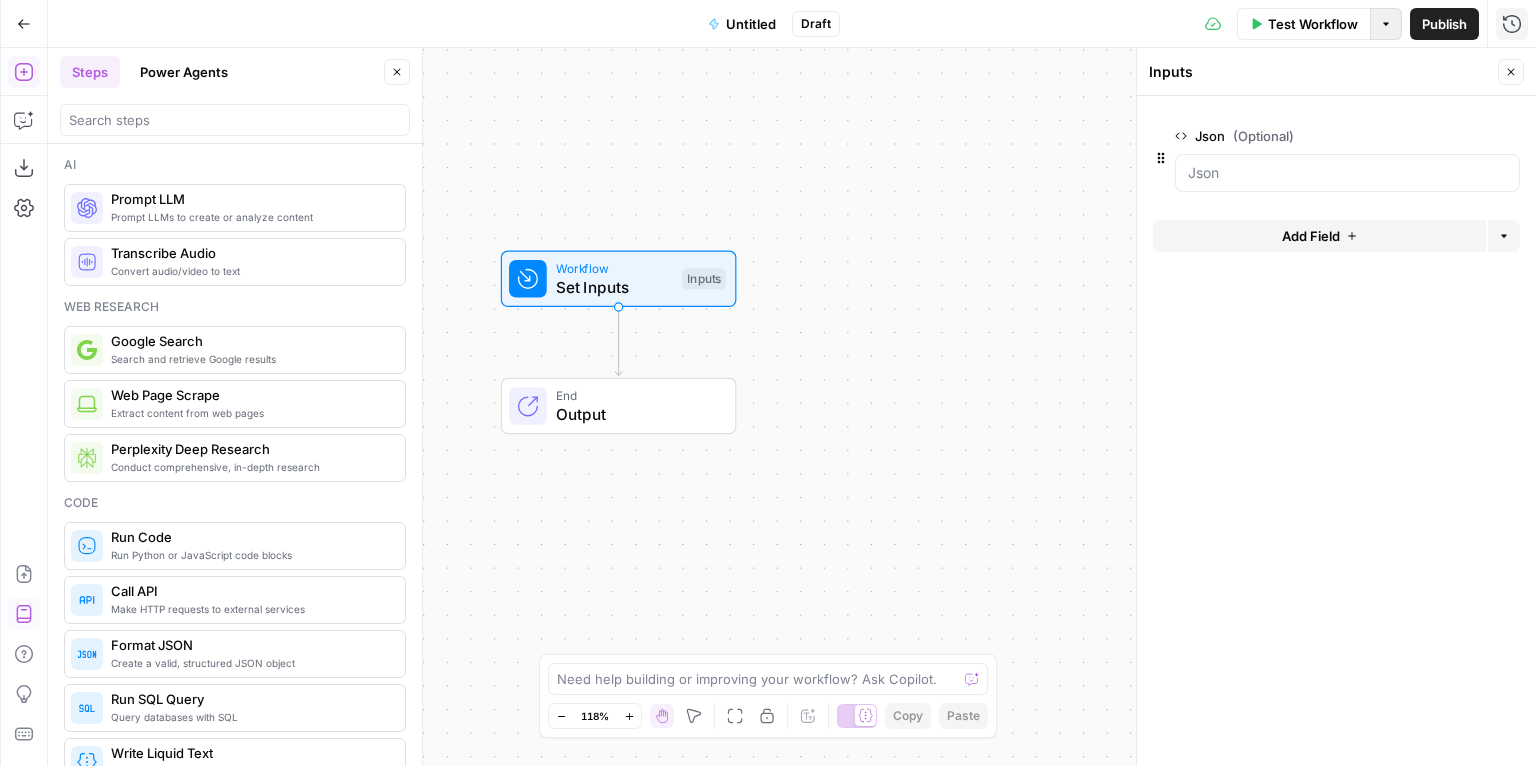 click 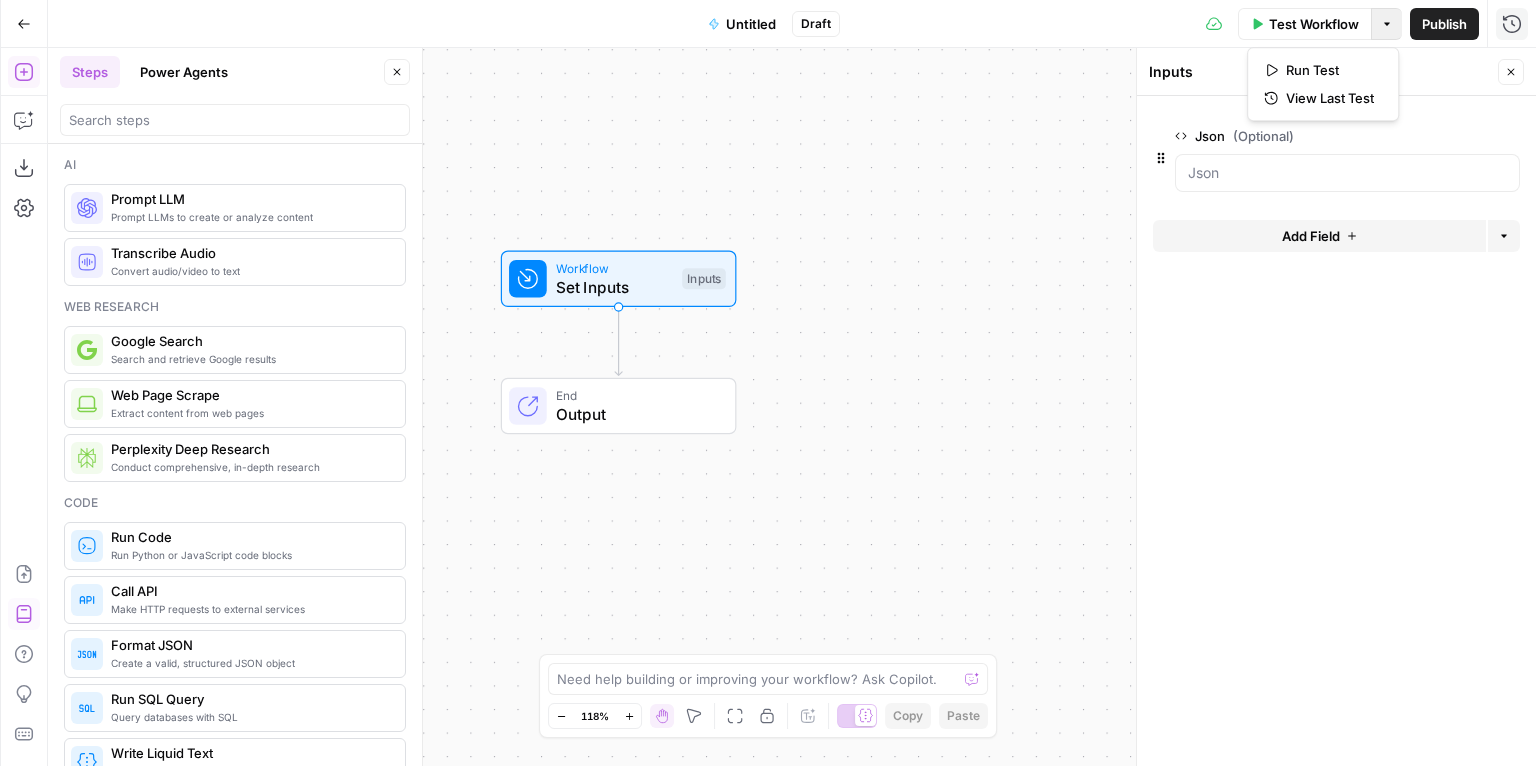 click on "Workflow Set Inputs Inputs End Output" at bounding box center (792, 407) 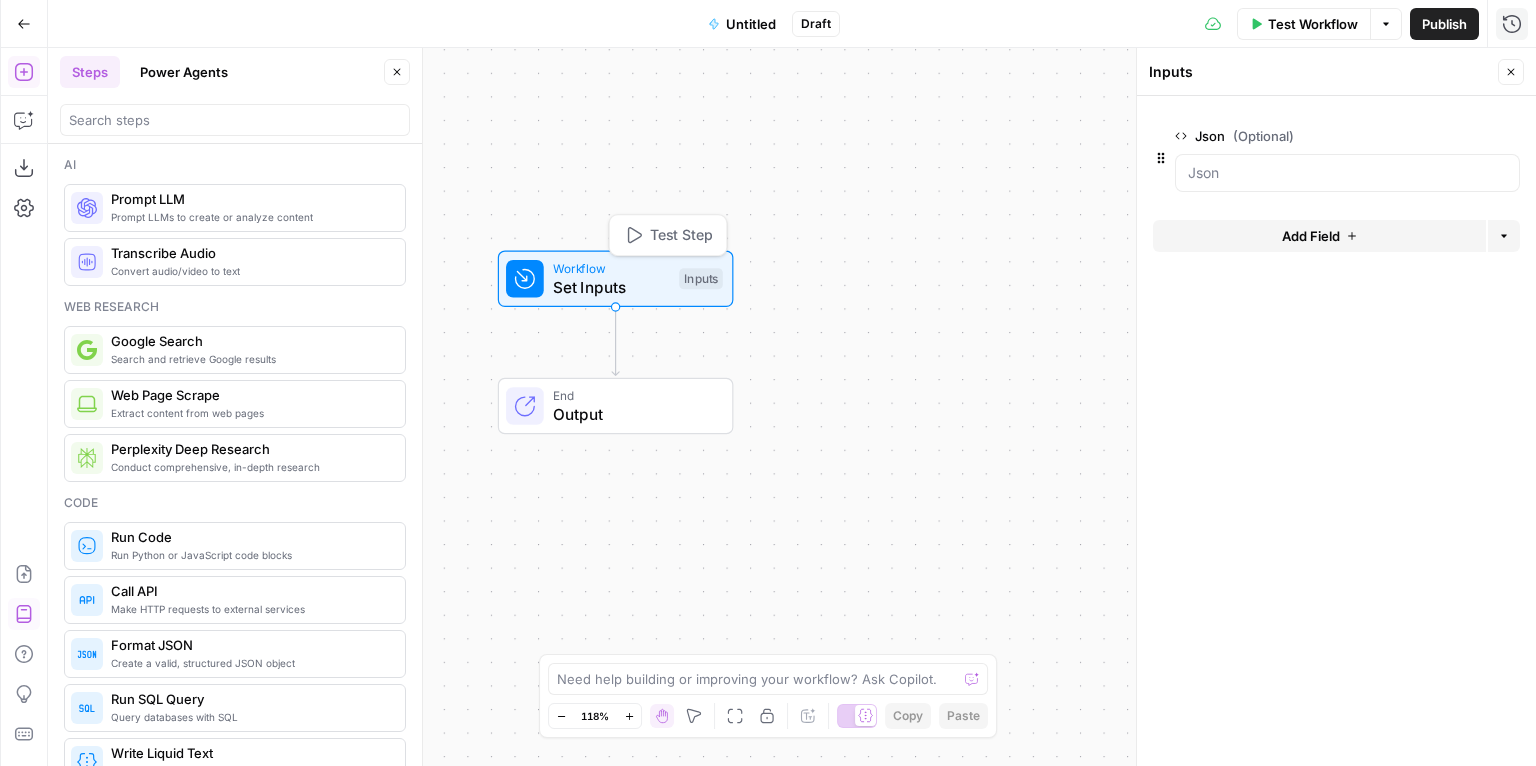 click on "Output" at bounding box center (633, 414) 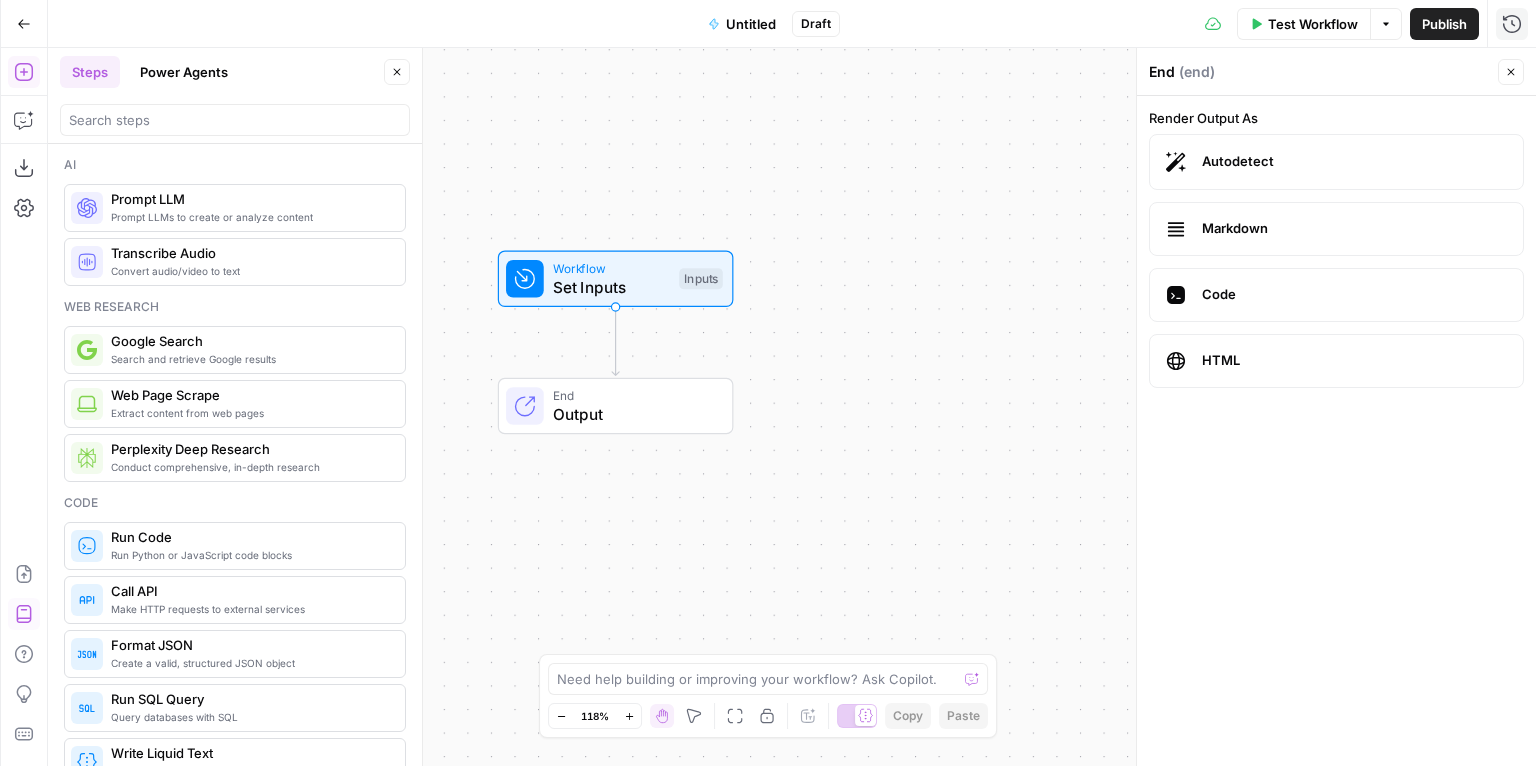 click on "Set Inputs" at bounding box center (611, 287) 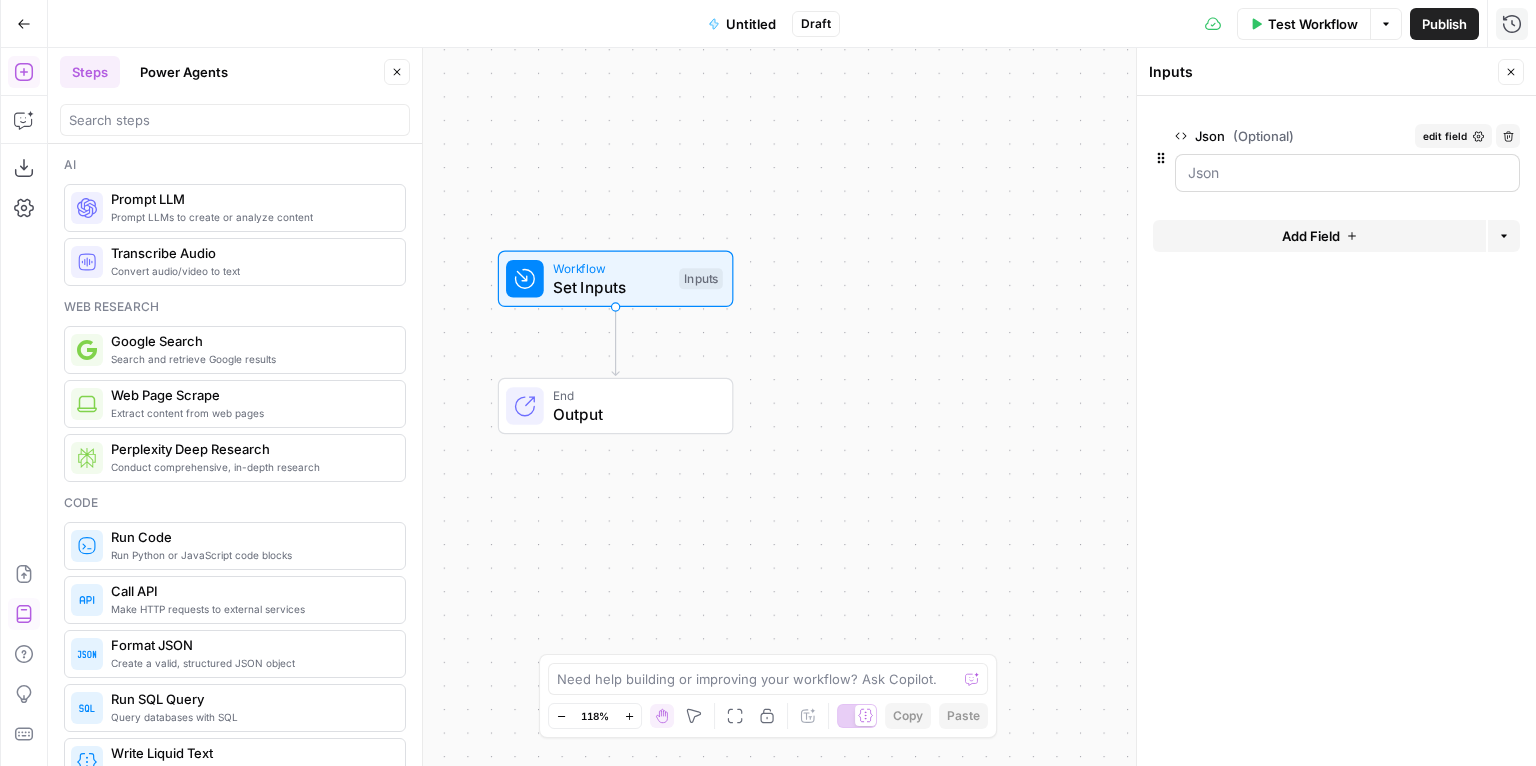 click at bounding box center (1347, 173) 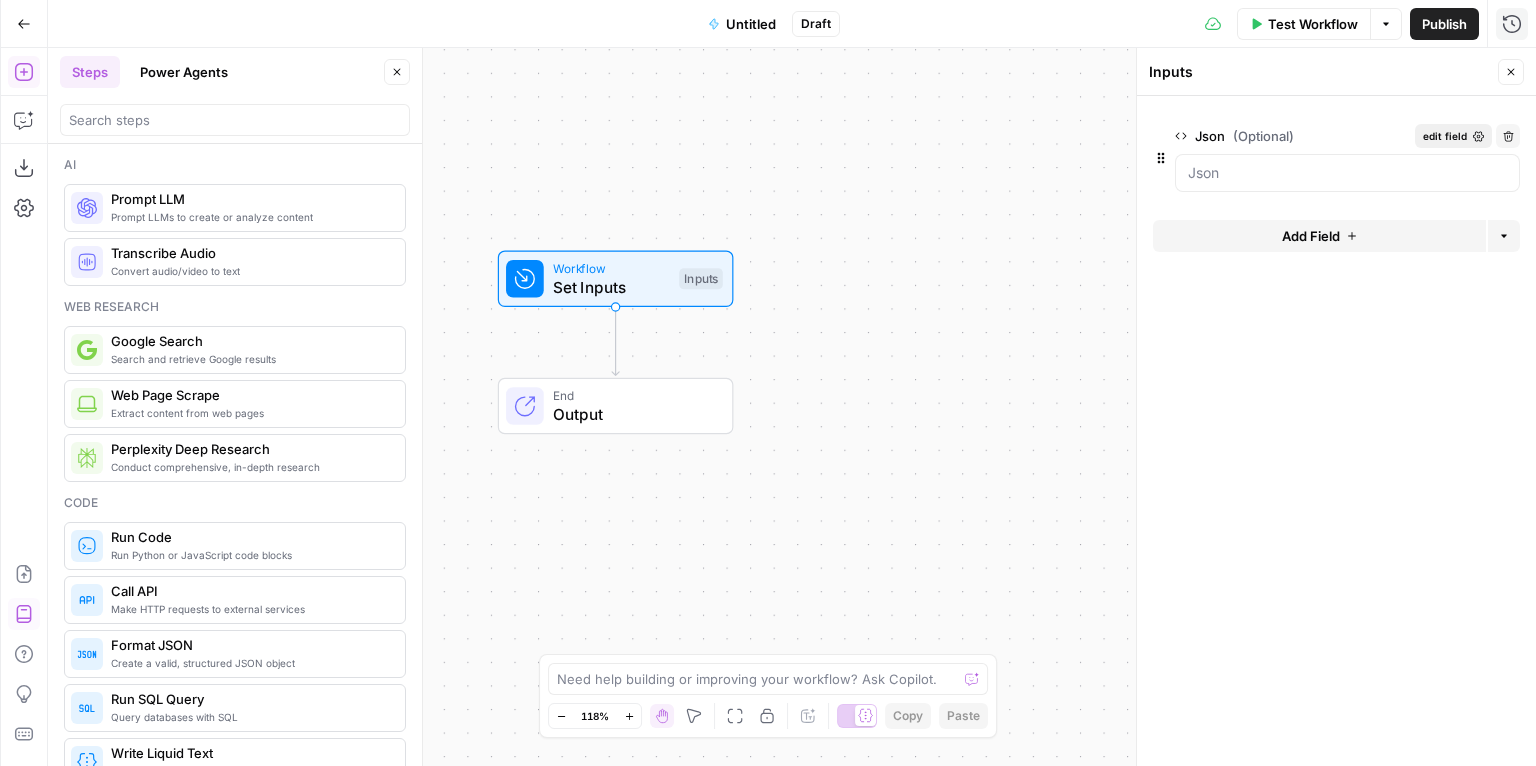 click on "edit field" at bounding box center [1445, 136] 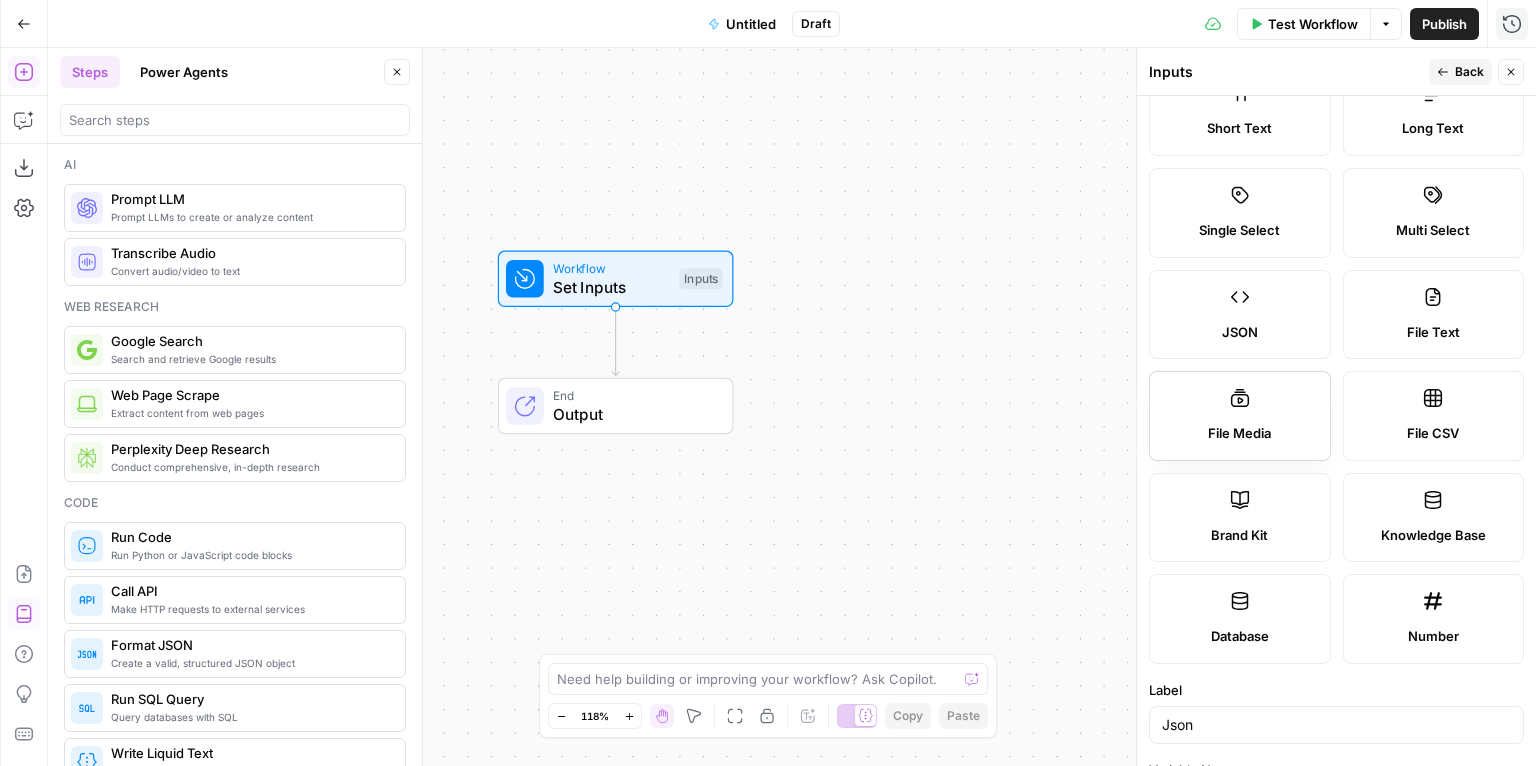 scroll, scrollTop: 0, scrollLeft: 0, axis: both 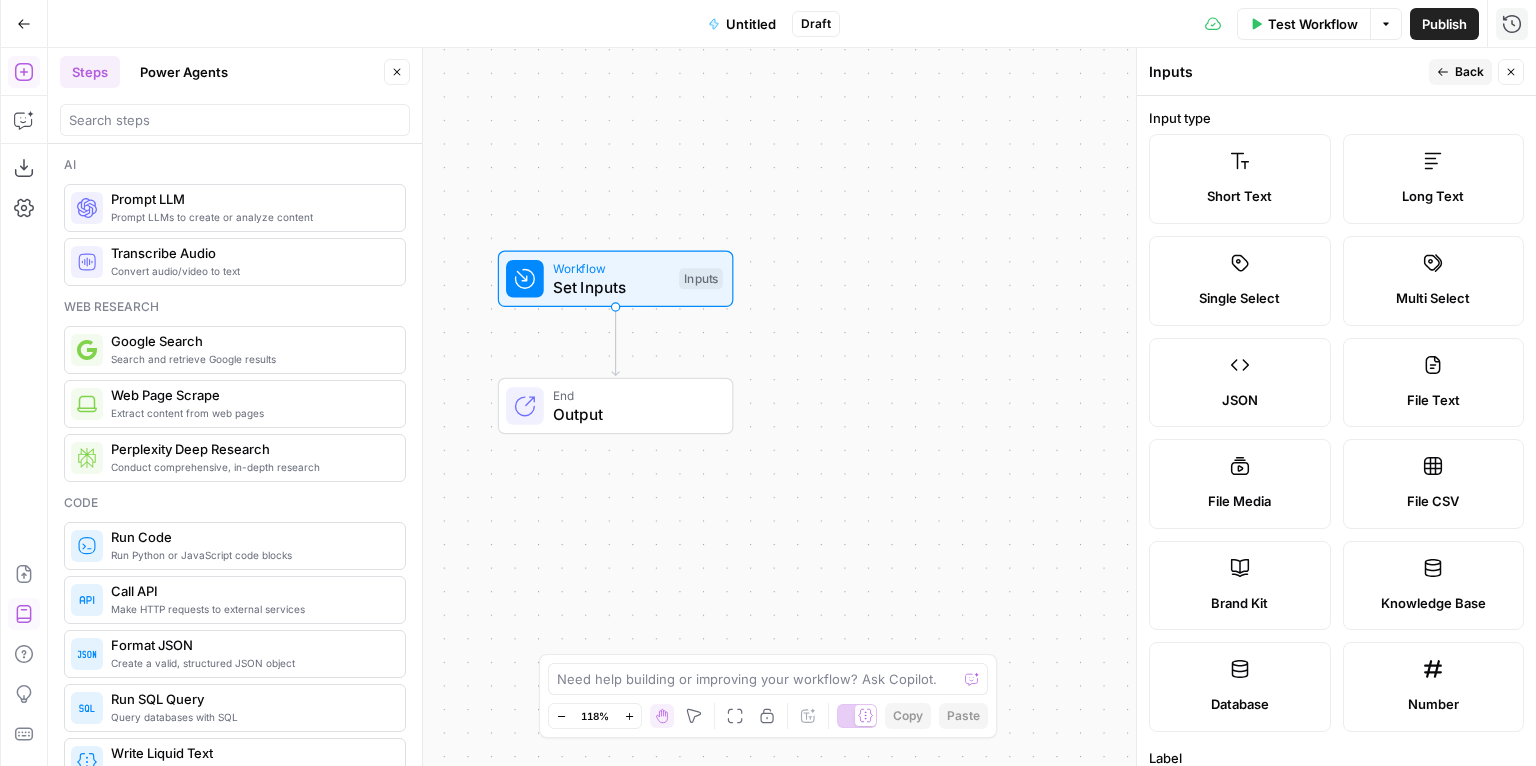drag, startPoint x: 212, startPoint y: 341, endPoint x: 200, endPoint y: 347, distance: 13.416408 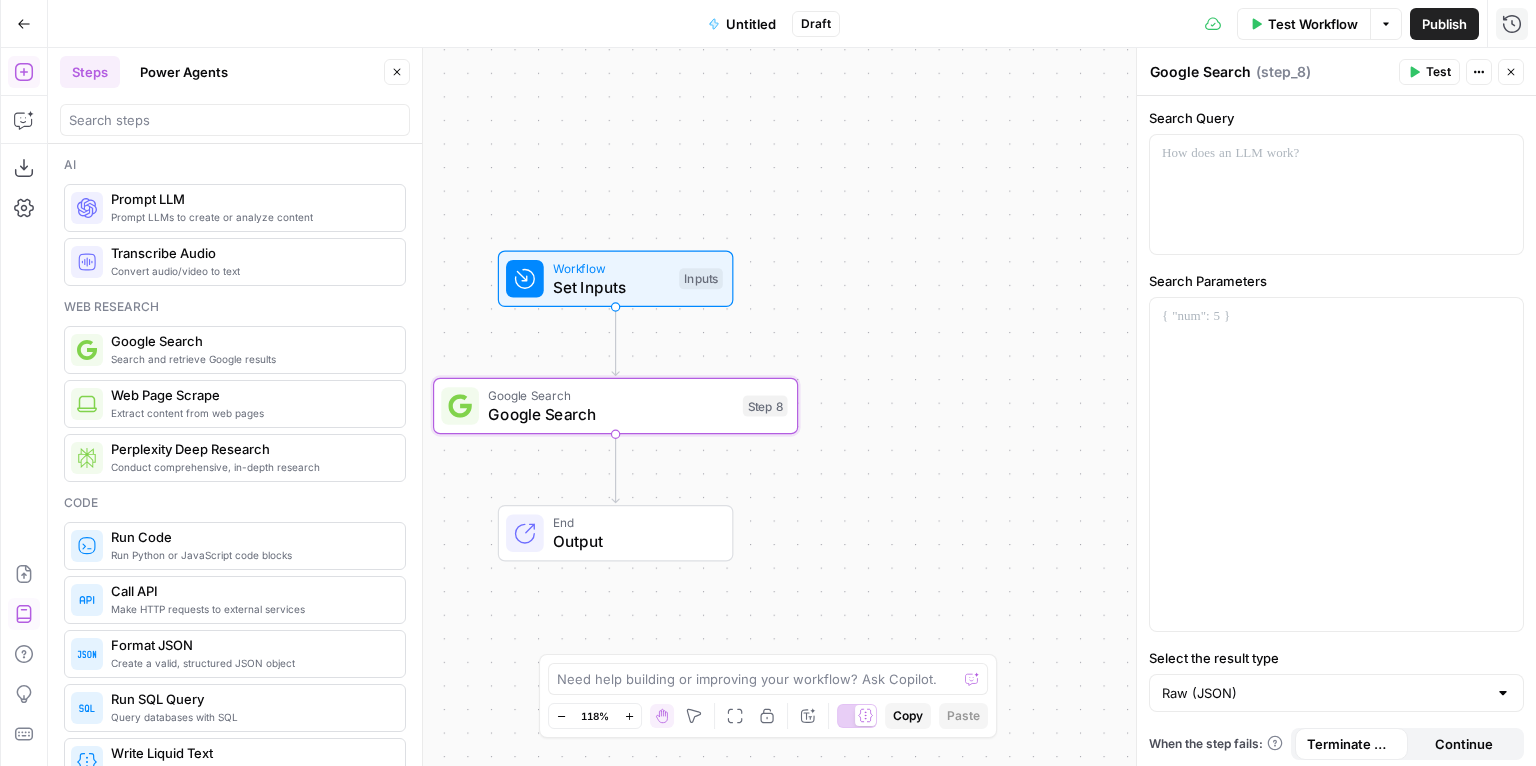 click on "Workflow" at bounding box center (611, 268) 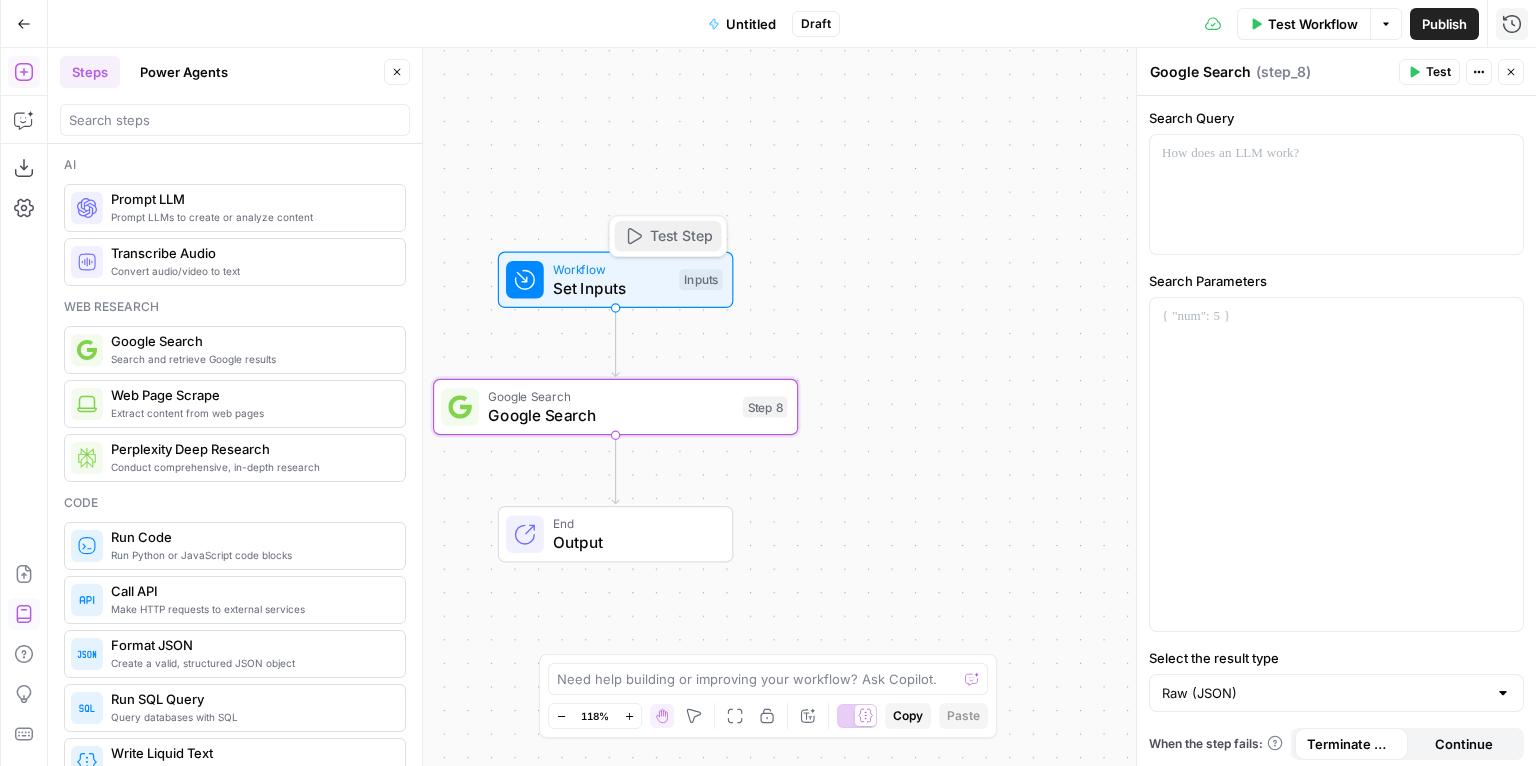 click 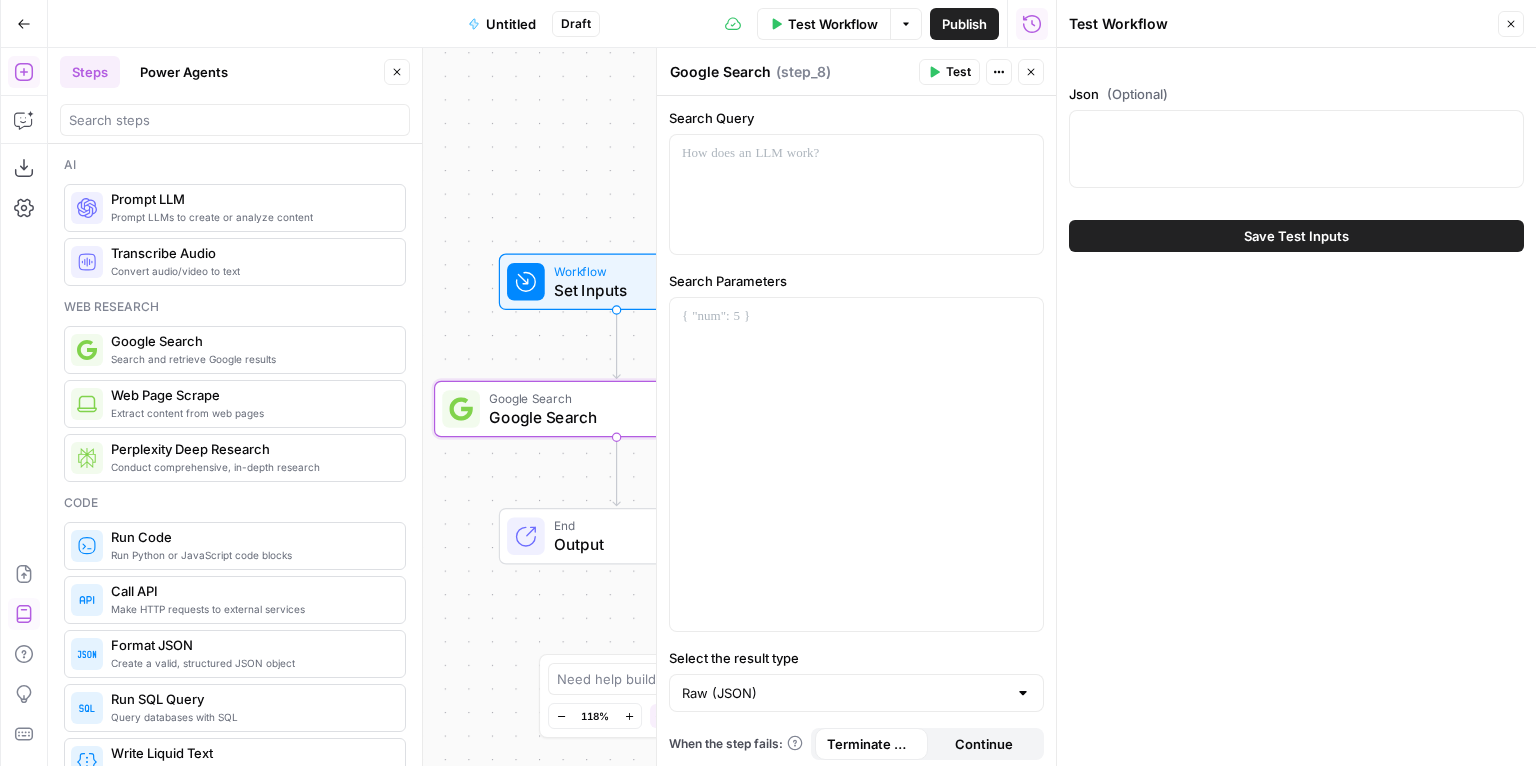 click on "Workflow" at bounding box center (612, 271) 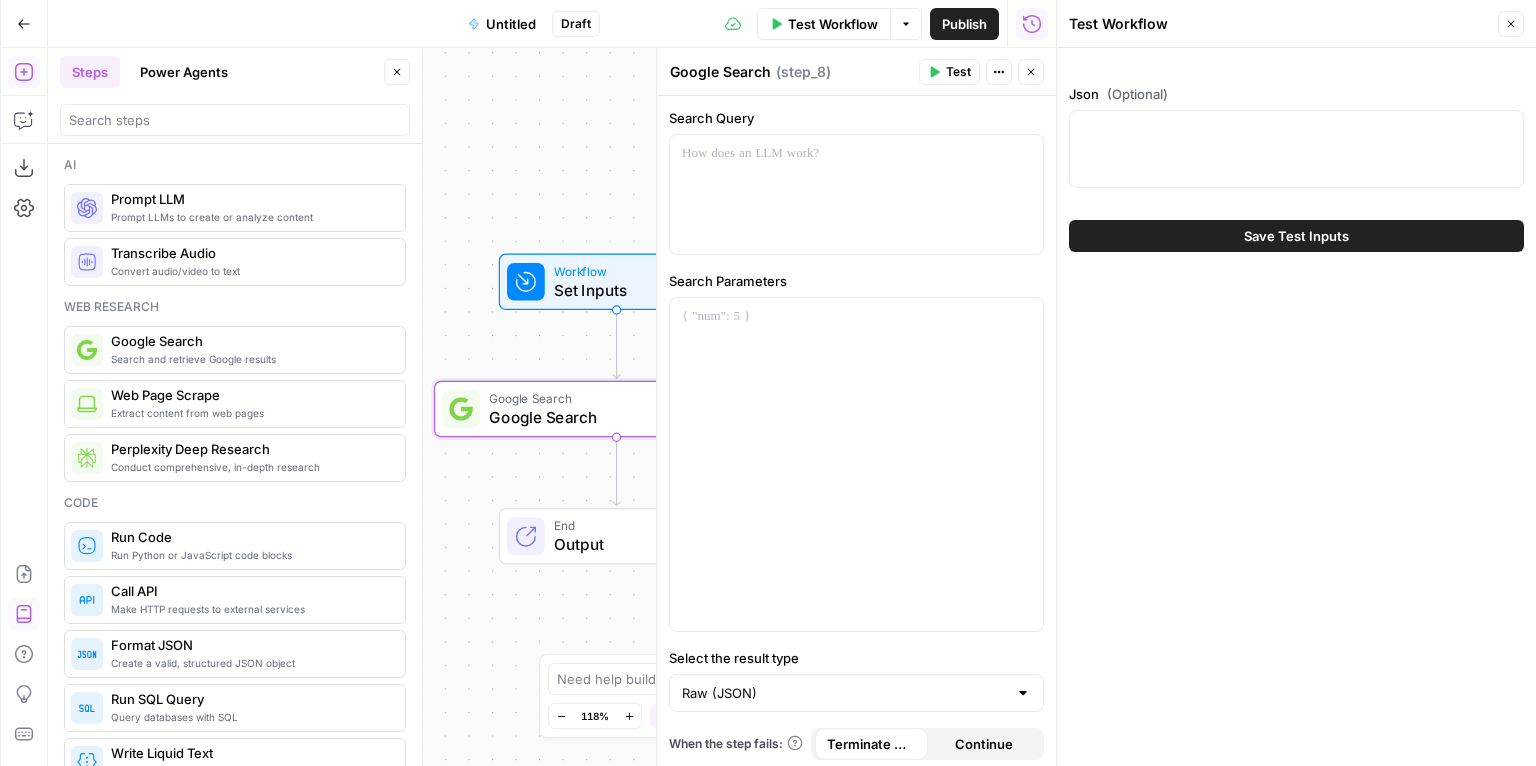 click on "Close" at bounding box center [1511, 24] 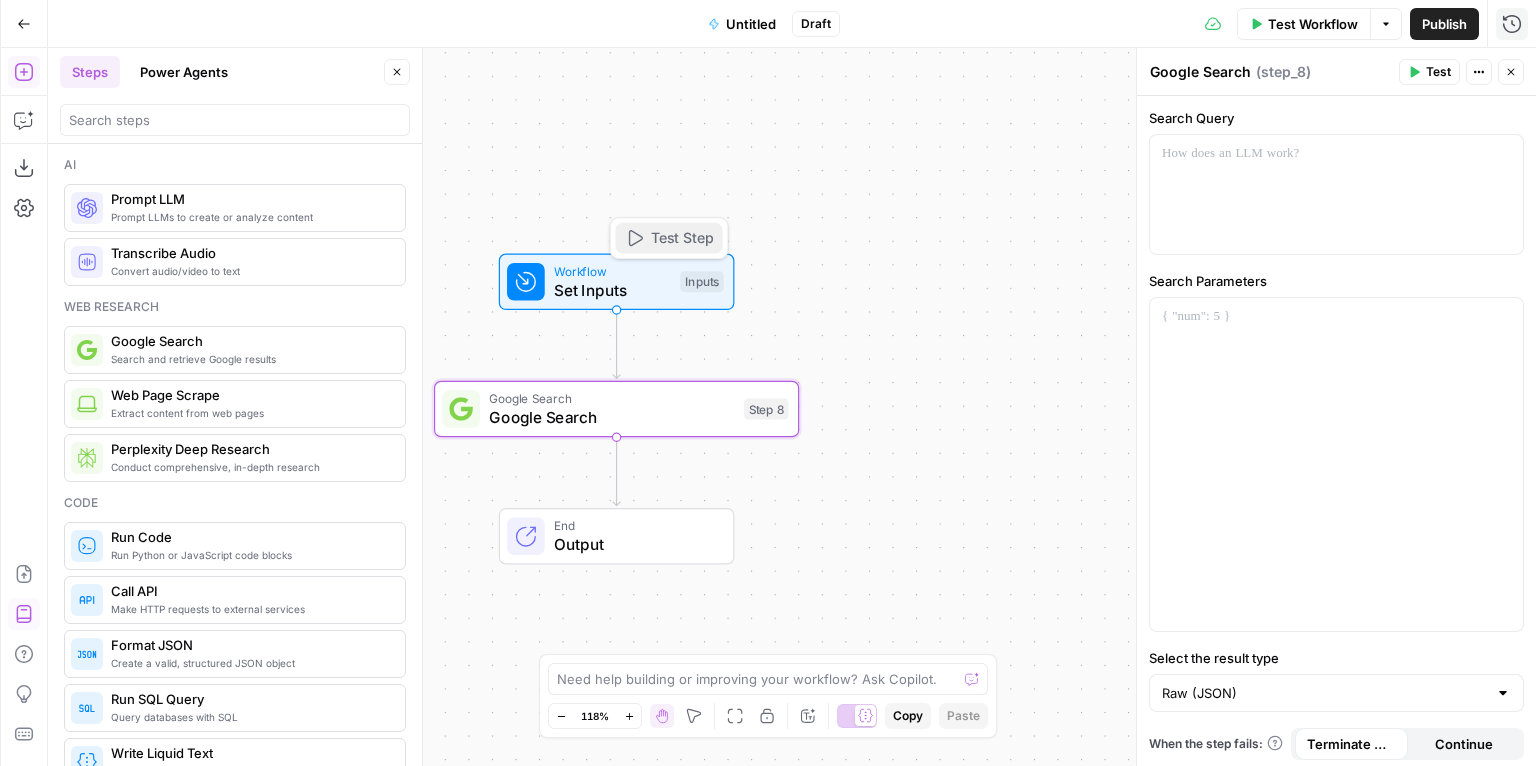 click on "Test Step" at bounding box center (682, 238) 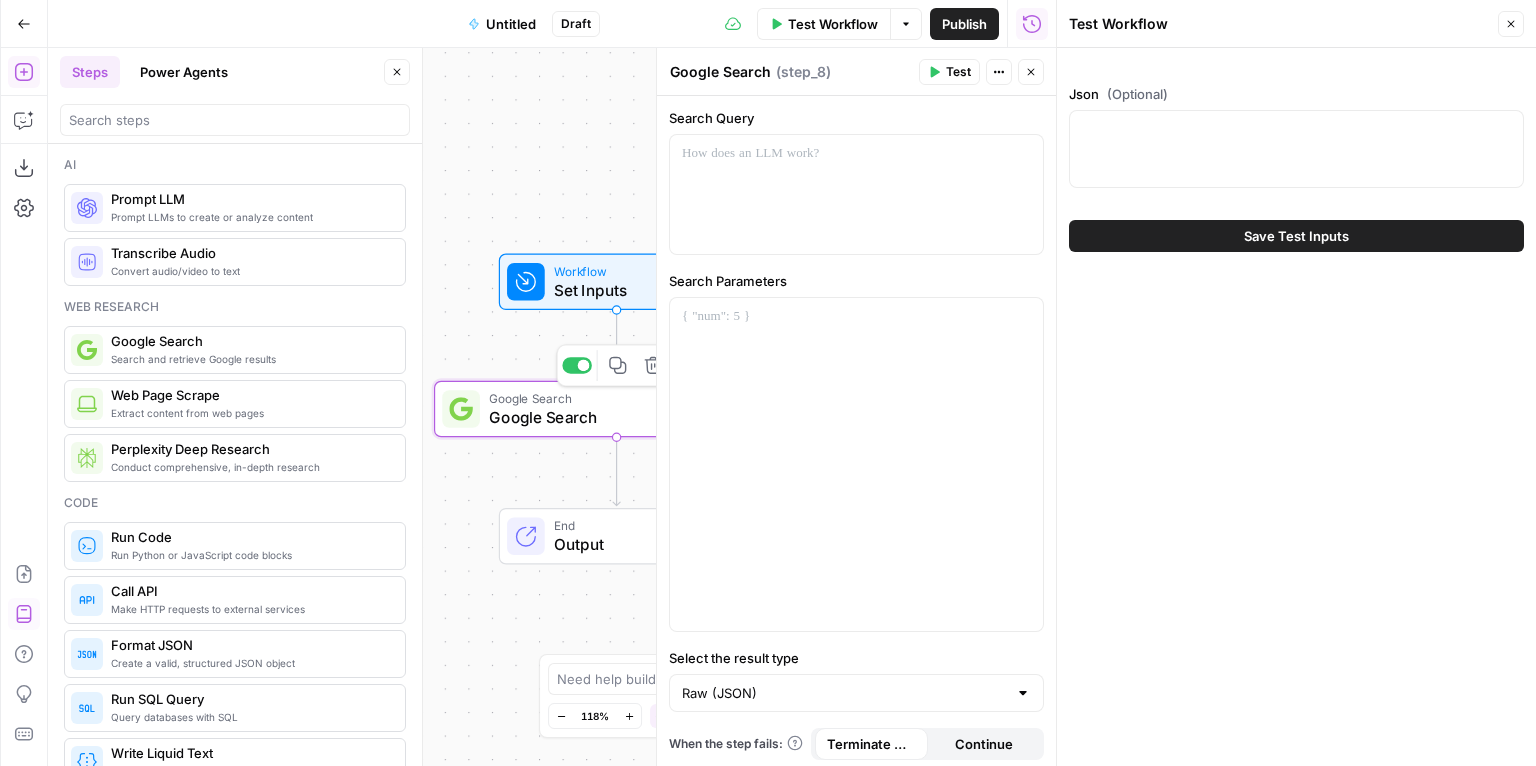 click on "Google Search Google Search Step 8 Copy step Delete step Add Note Test" at bounding box center (616, 409) 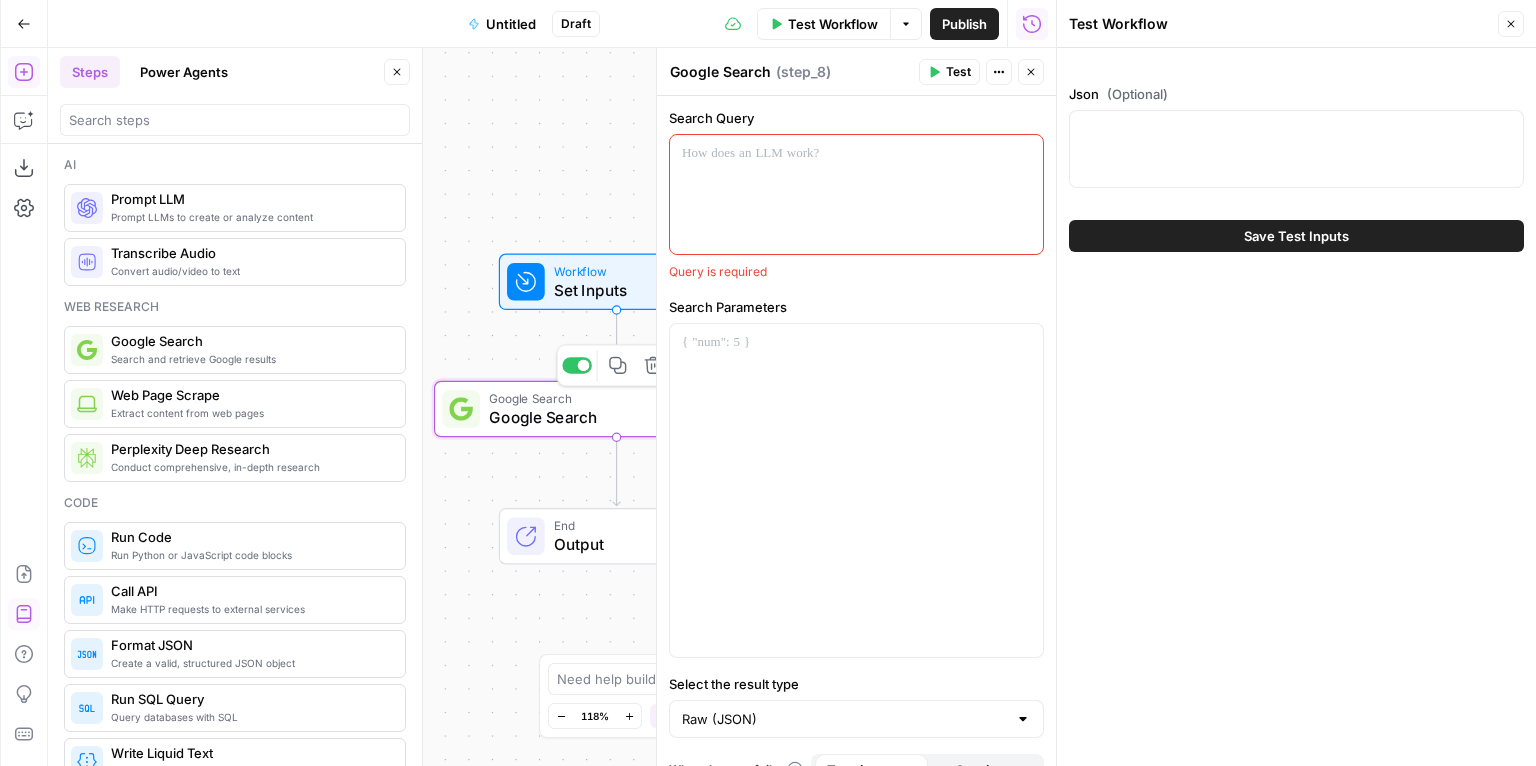 click at bounding box center [856, 194] 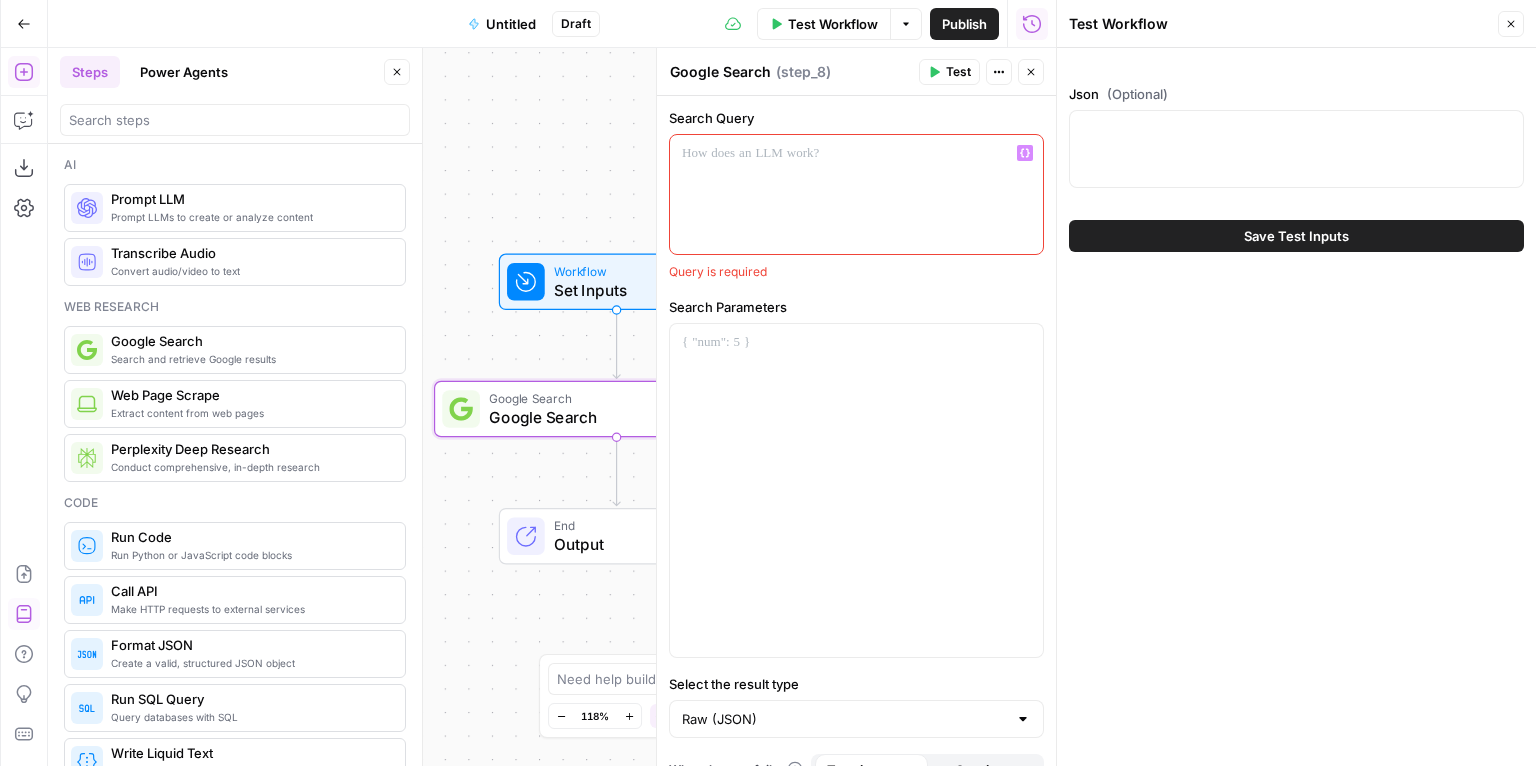 type 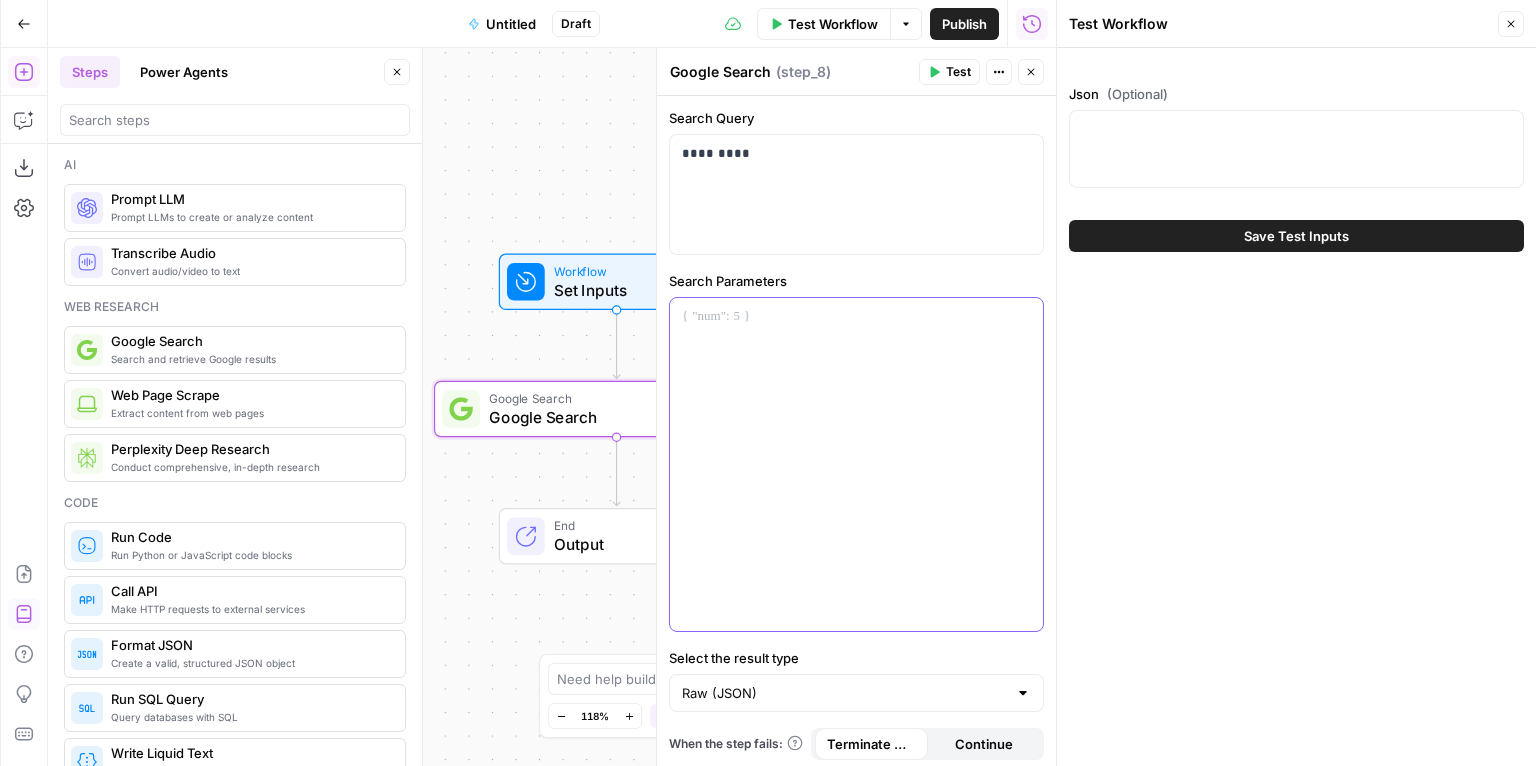 click at bounding box center (856, 316) 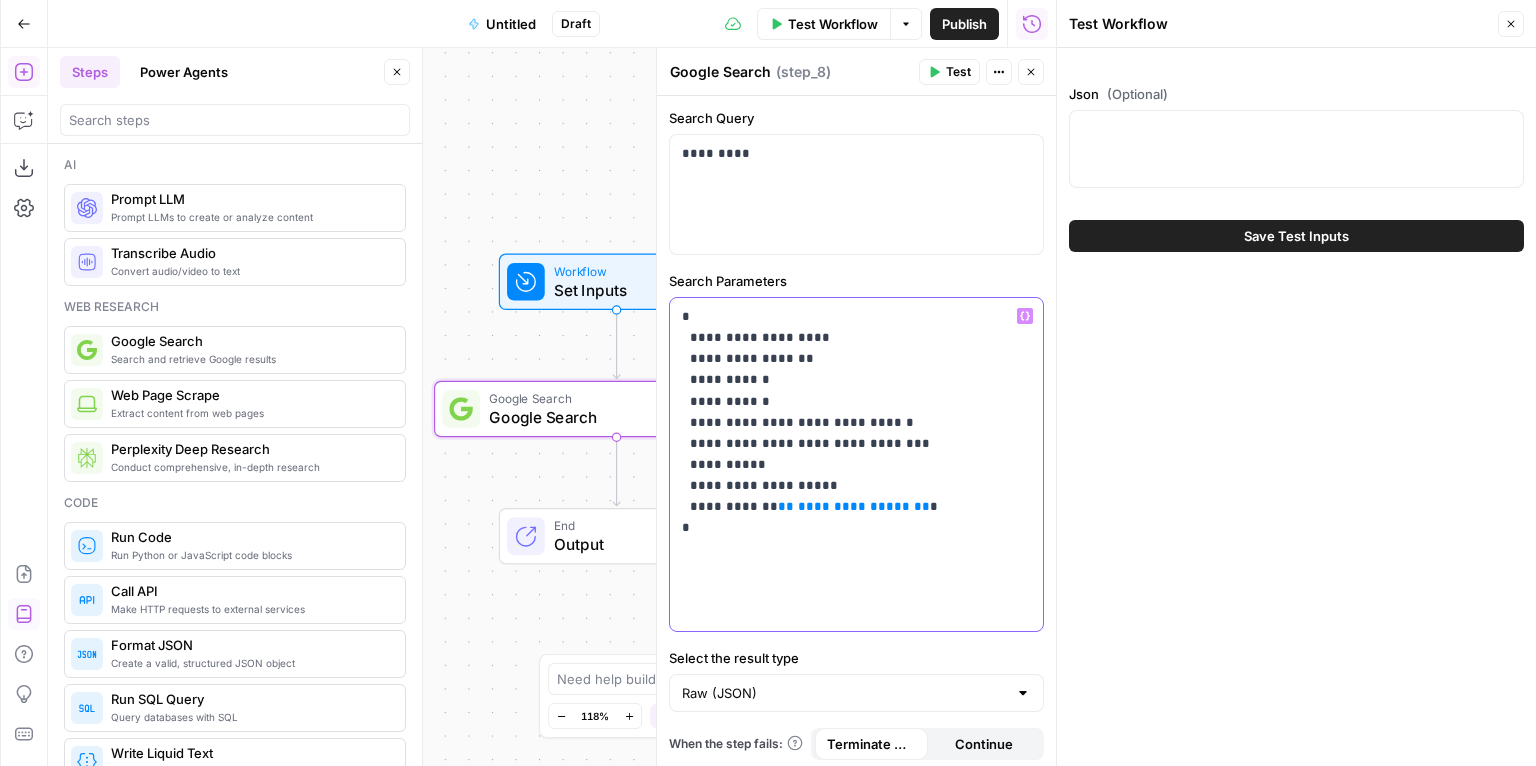 drag, startPoint x: 770, startPoint y: 504, endPoint x: 880, endPoint y: 509, distance: 110.11358 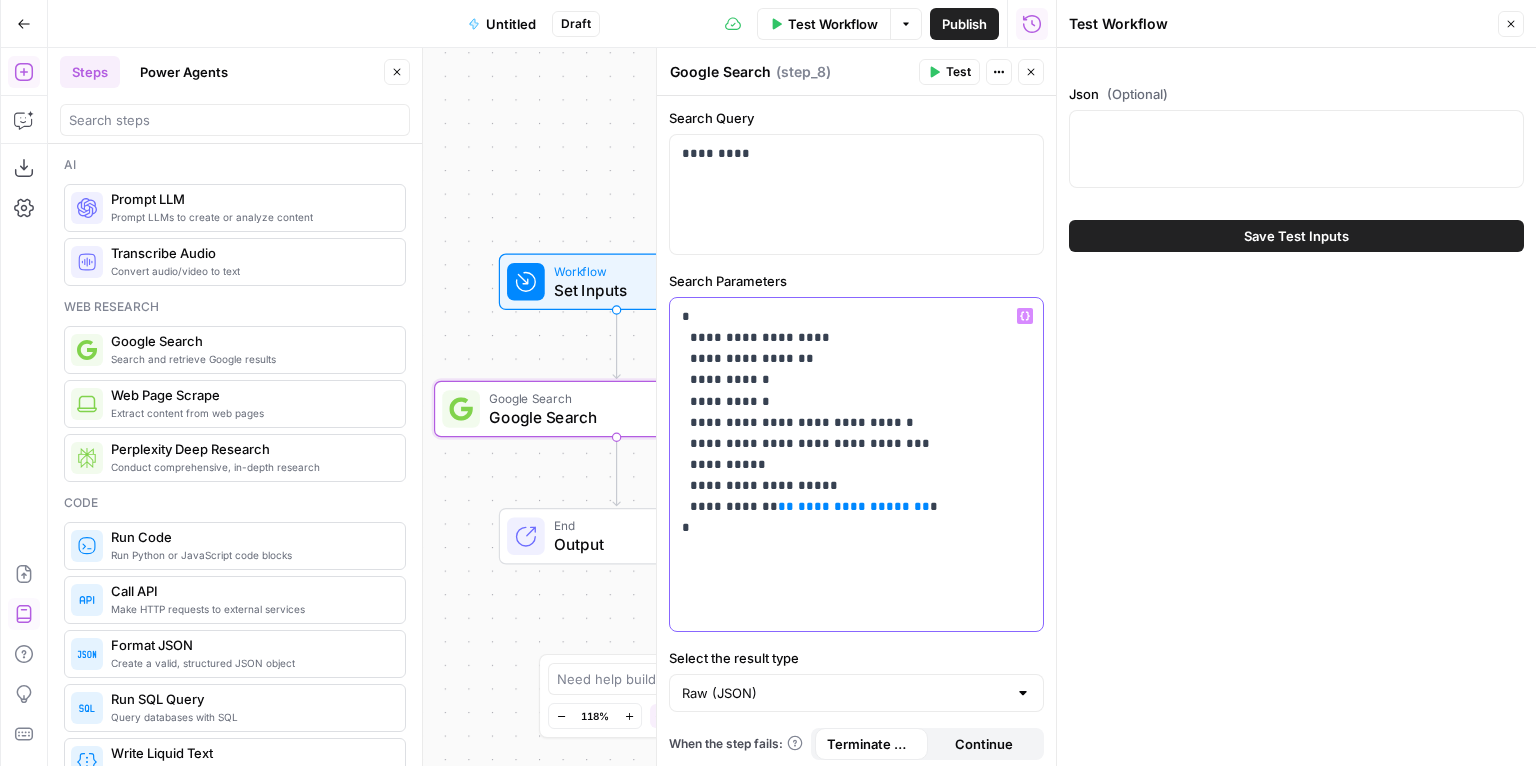 click on "**********" at bounding box center [851, 433] 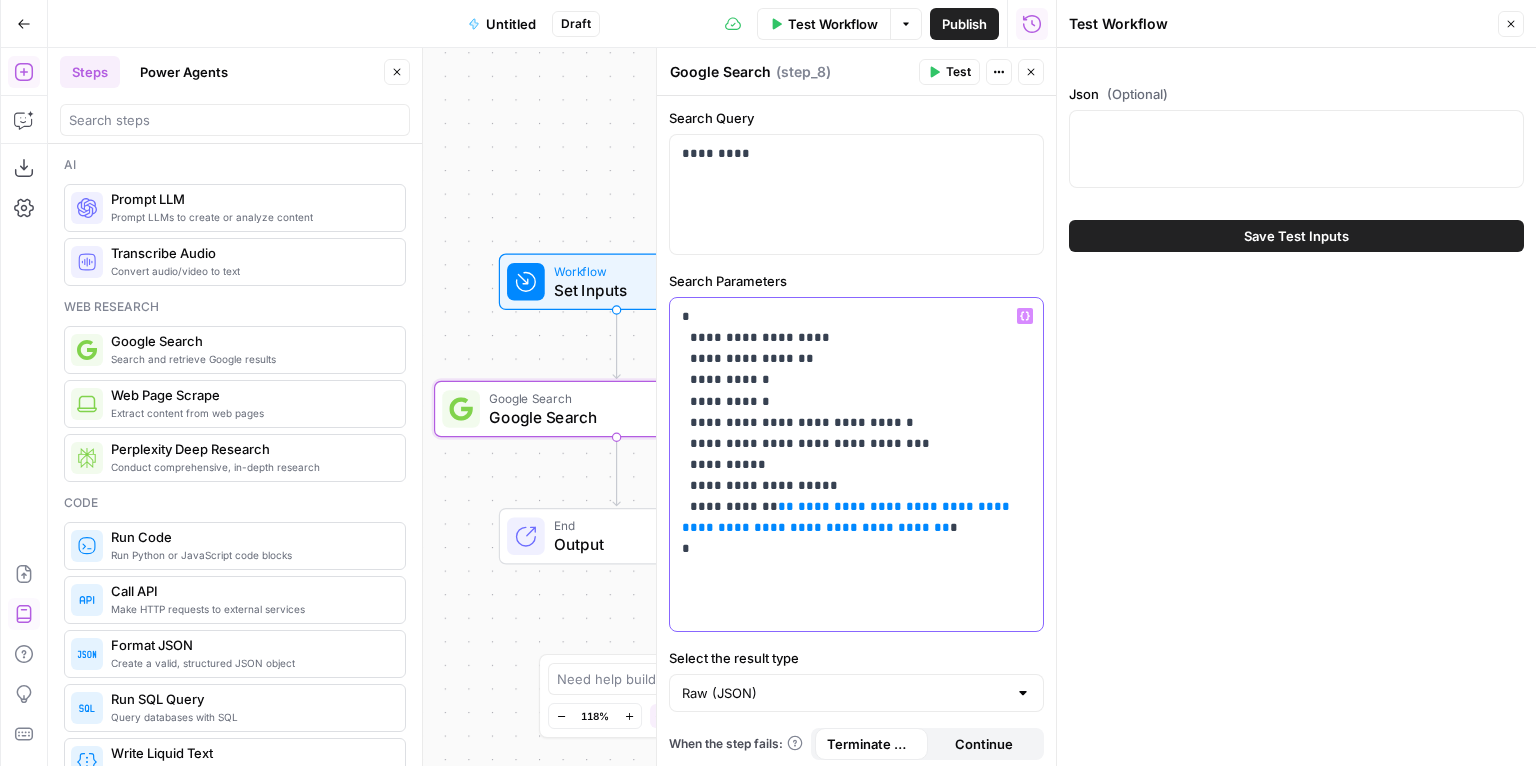 click on "**********" at bounding box center (851, 454) 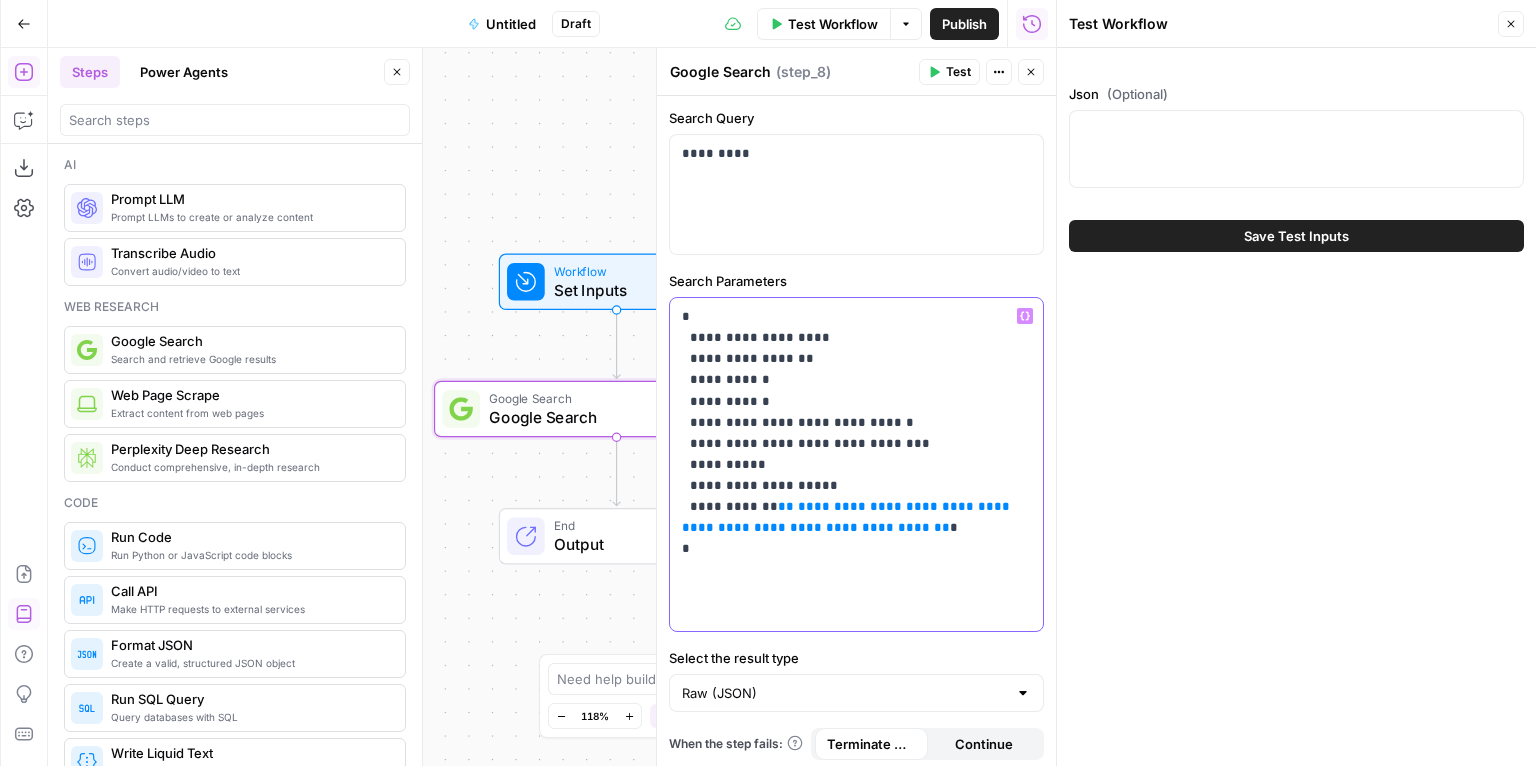 type 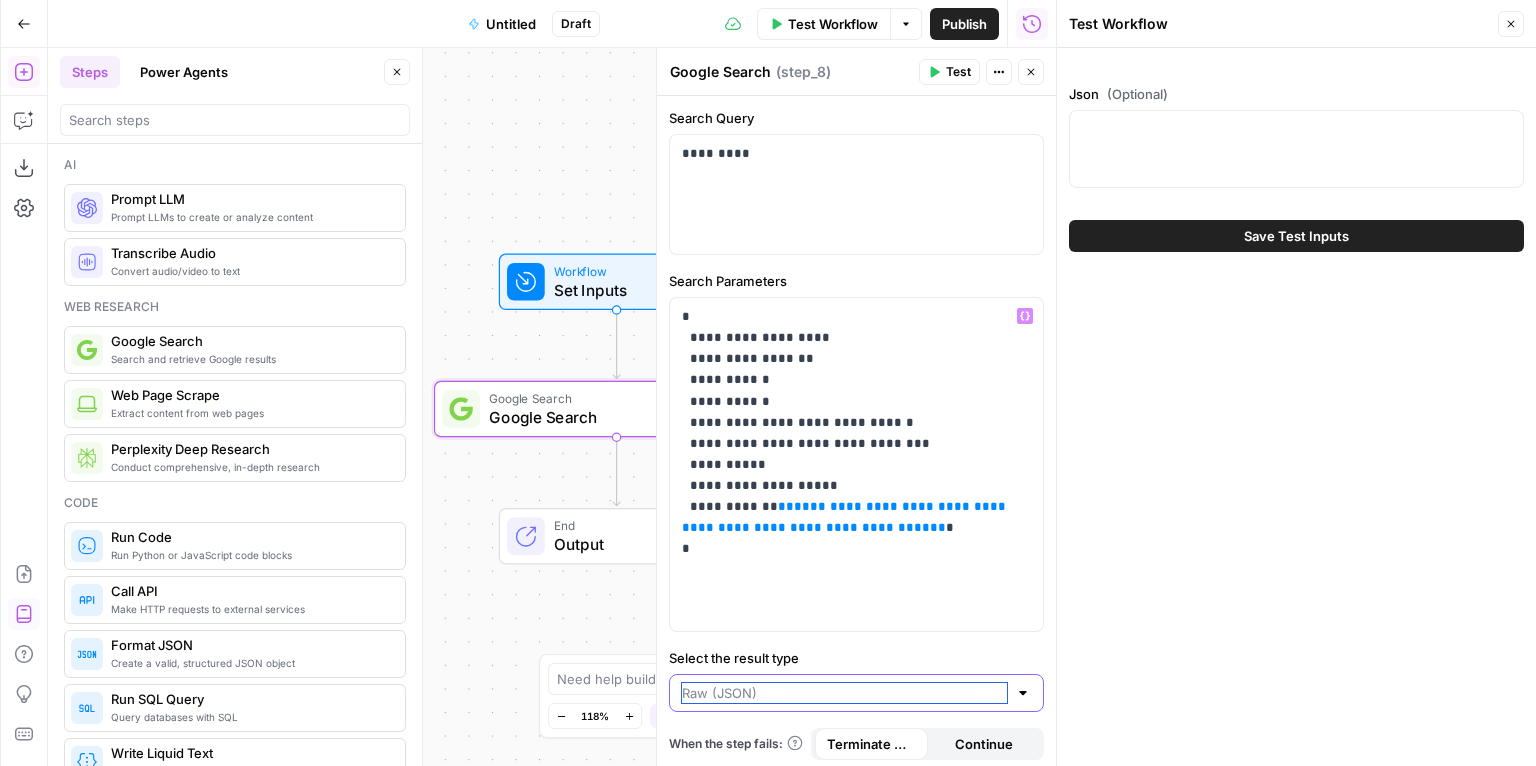 click on "Select the result type" at bounding box center [844, 693] 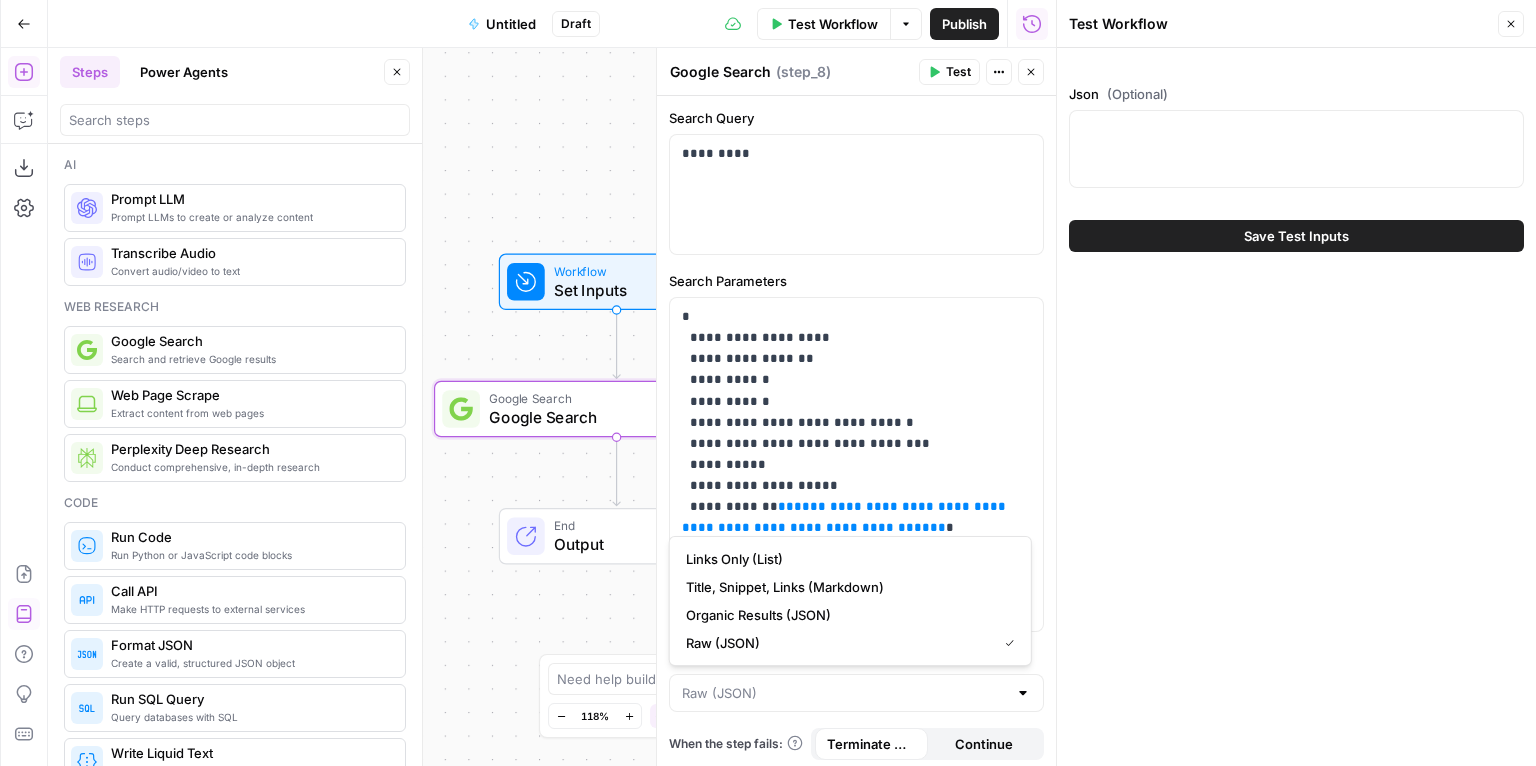 type on "Raw (JSON)" 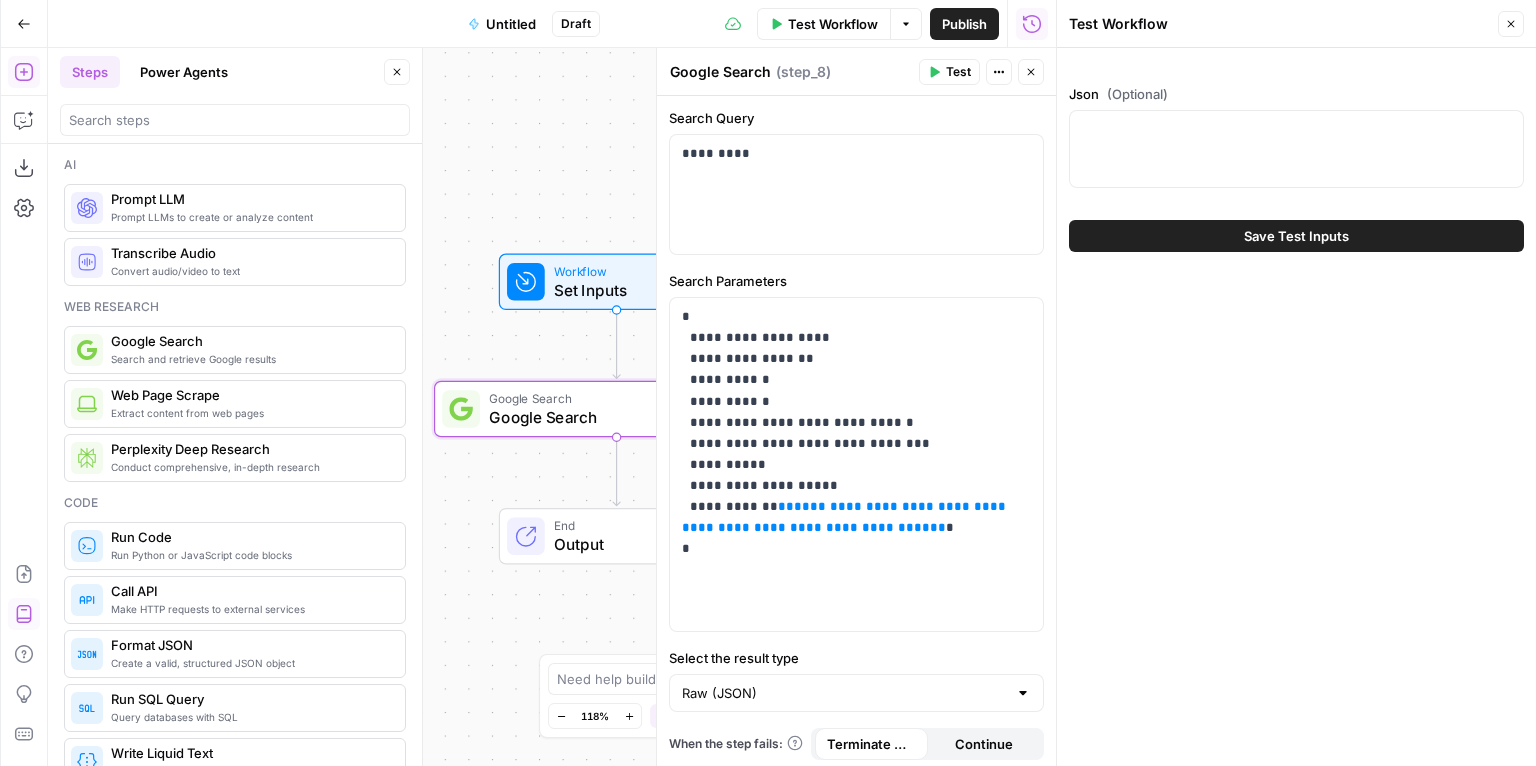 click on "Json   (Optional) Save Test Inputs" at bounding box center [1296, 407] 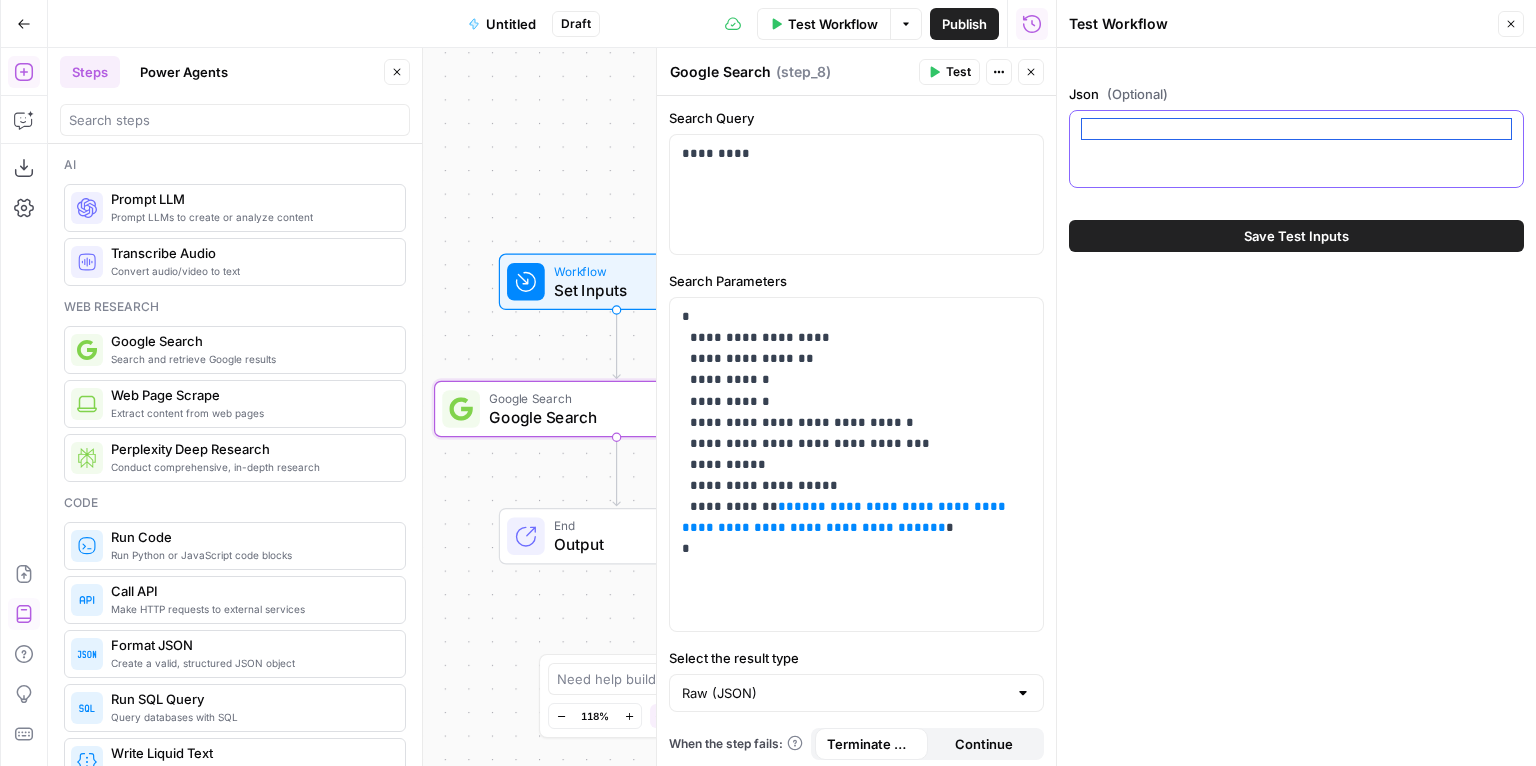 click on "Json   (Optional)" at bounding box center [1296, 129] 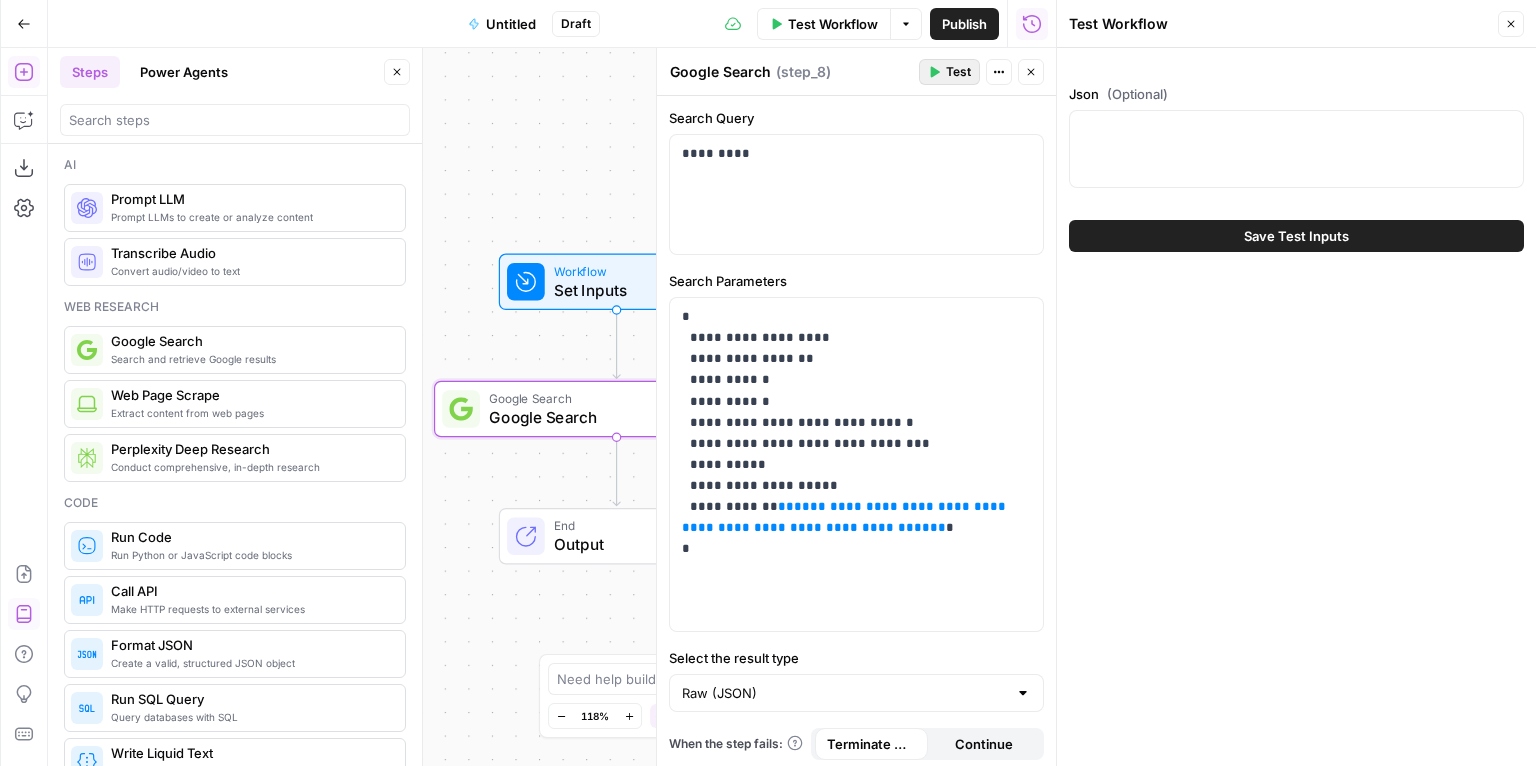 click on "Test" at bounding box center (958, 72) 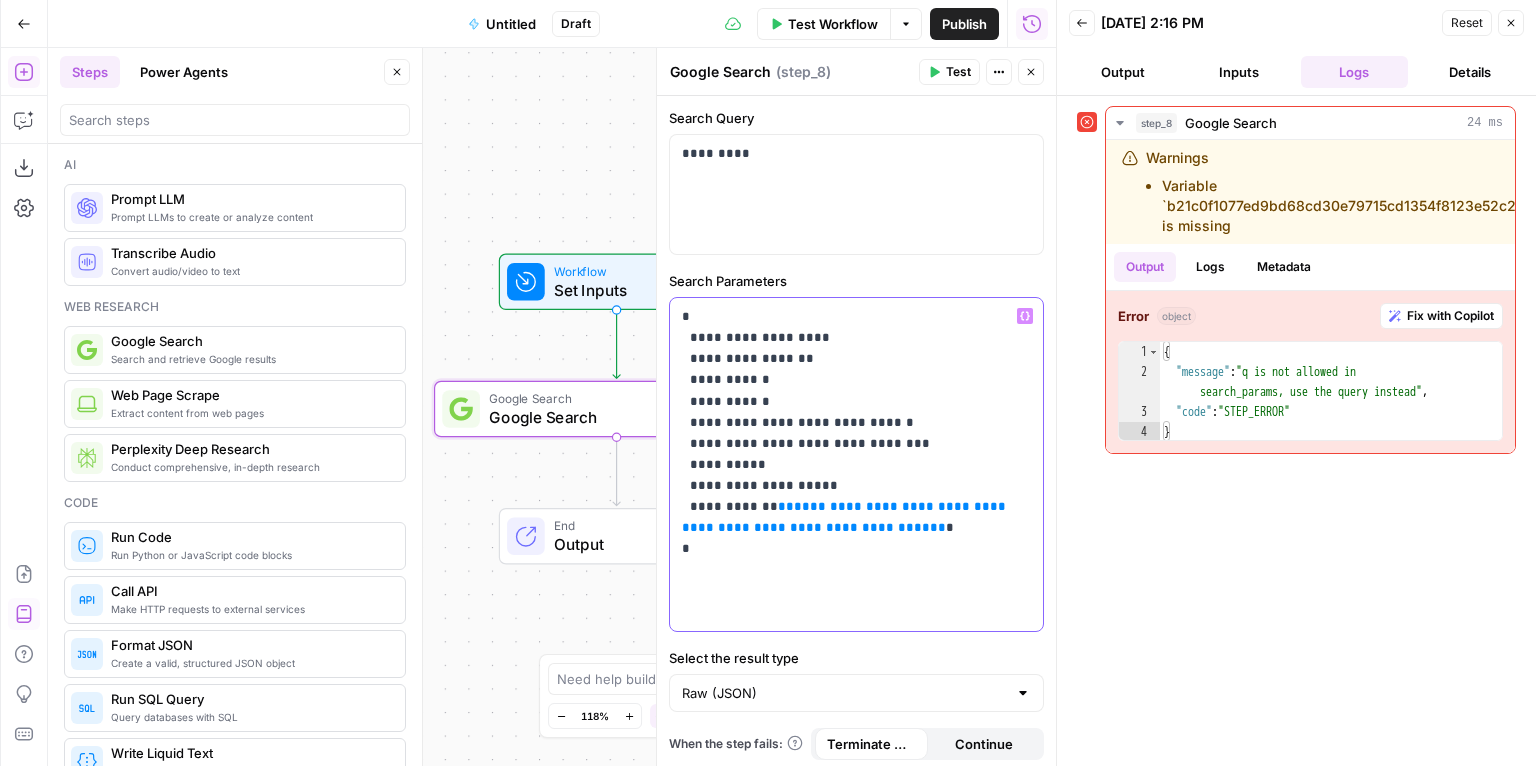 drag, startPoint x: 783, startPoint y: 358, endPoint x: 690, endPoint y: 360, distance: 93.0215 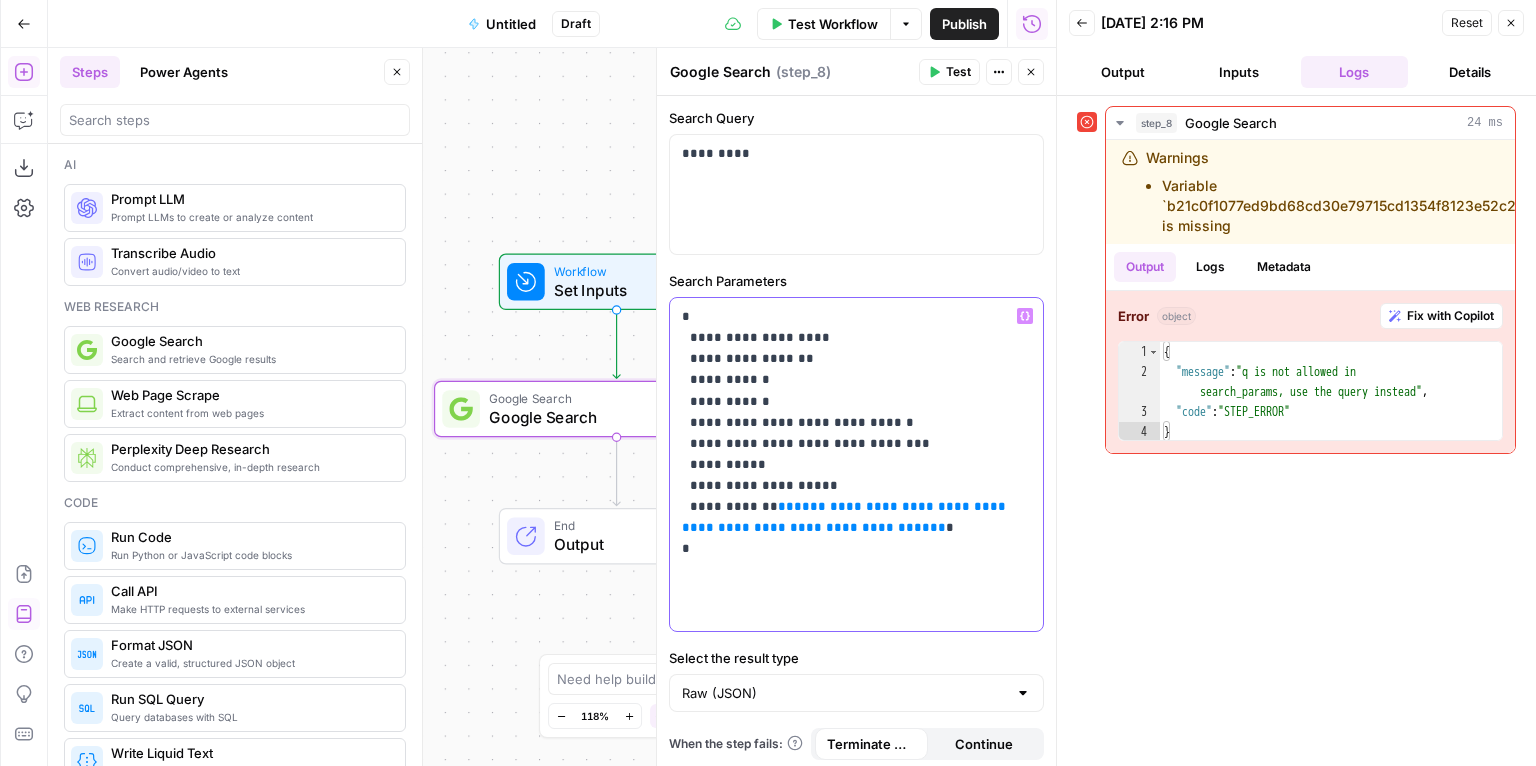 click on "**********" at bounding box center [851, 454] 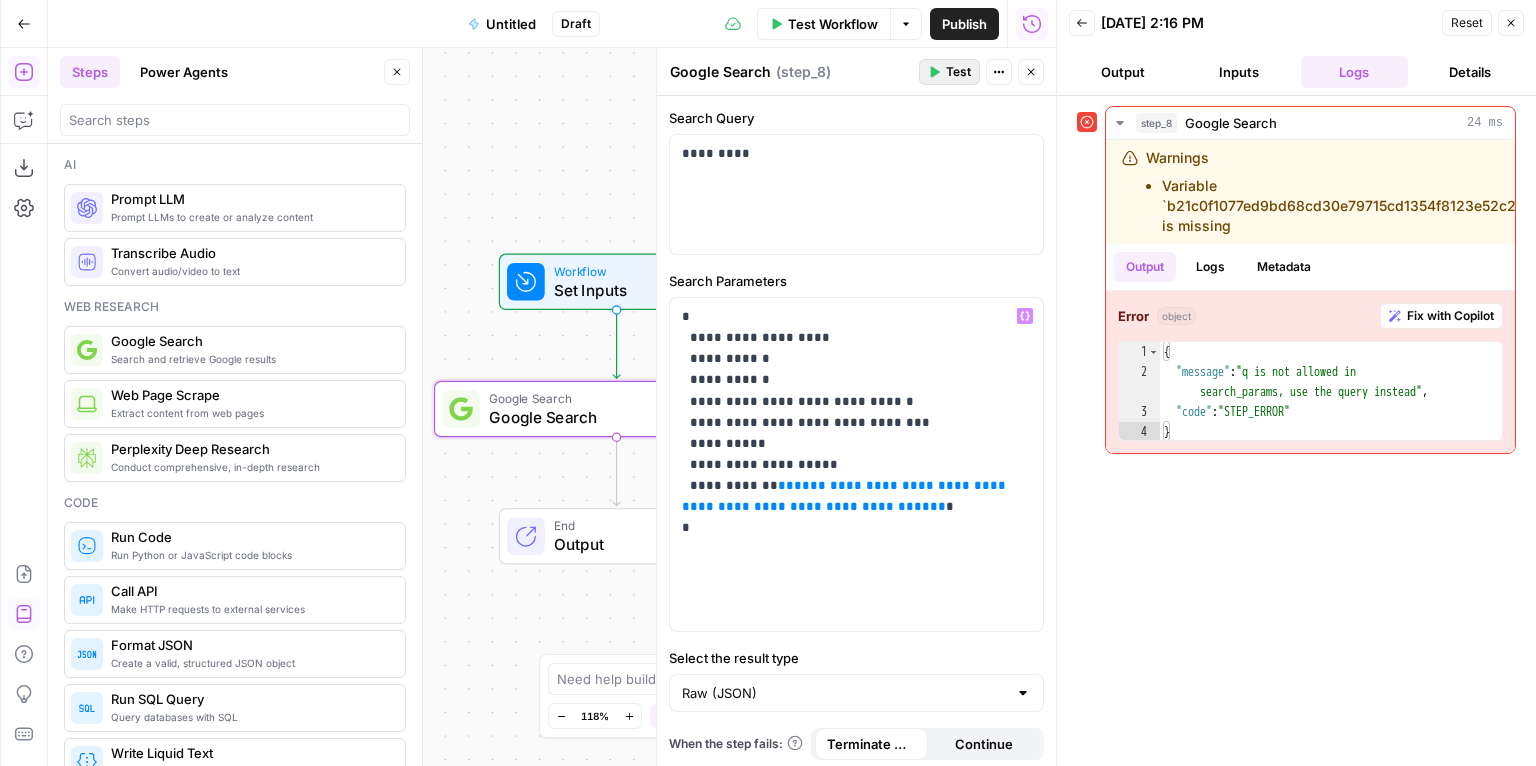 click on "Test" at bounding box center (949, 72) 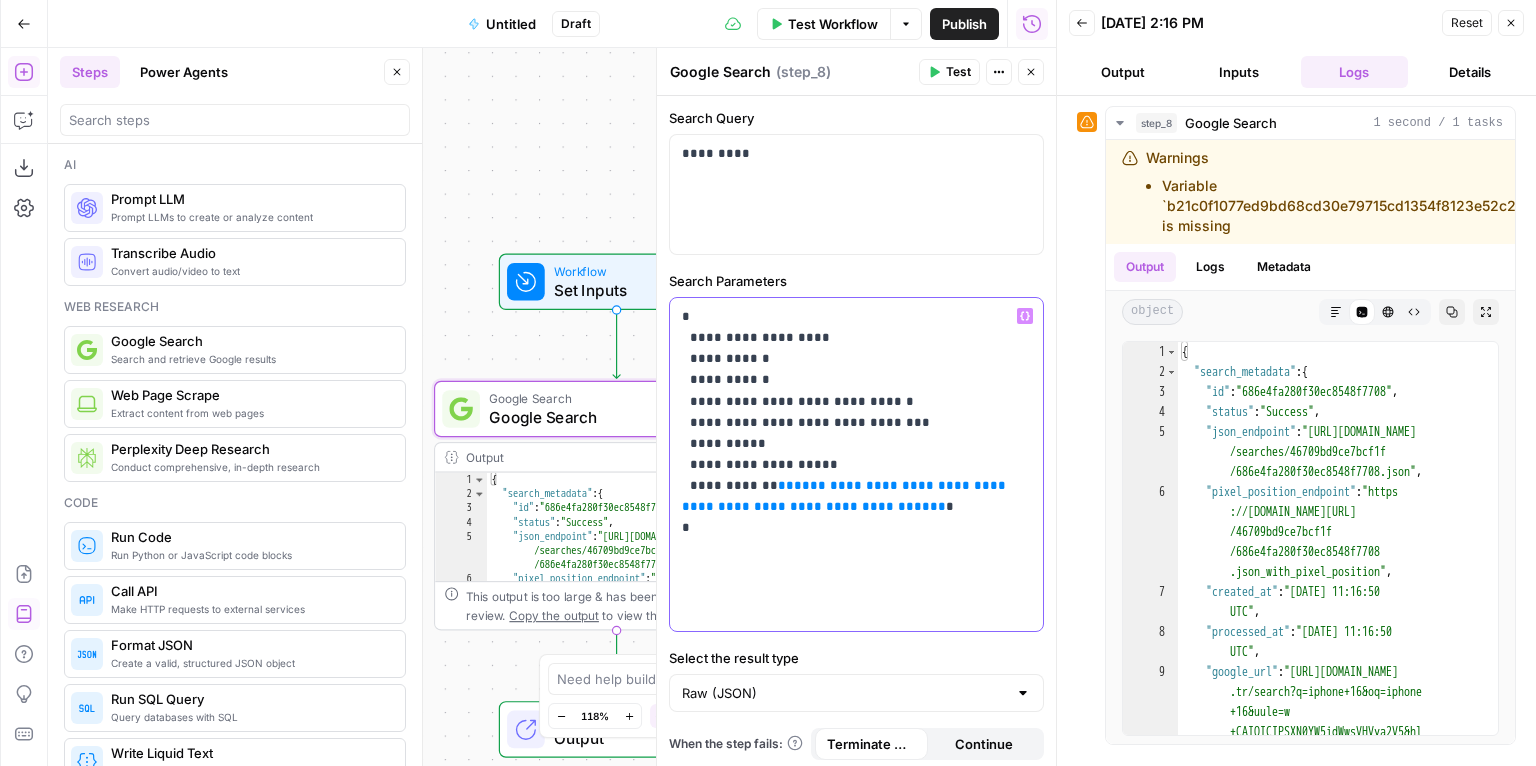 click on "**********" at bounding box center [846, 496] 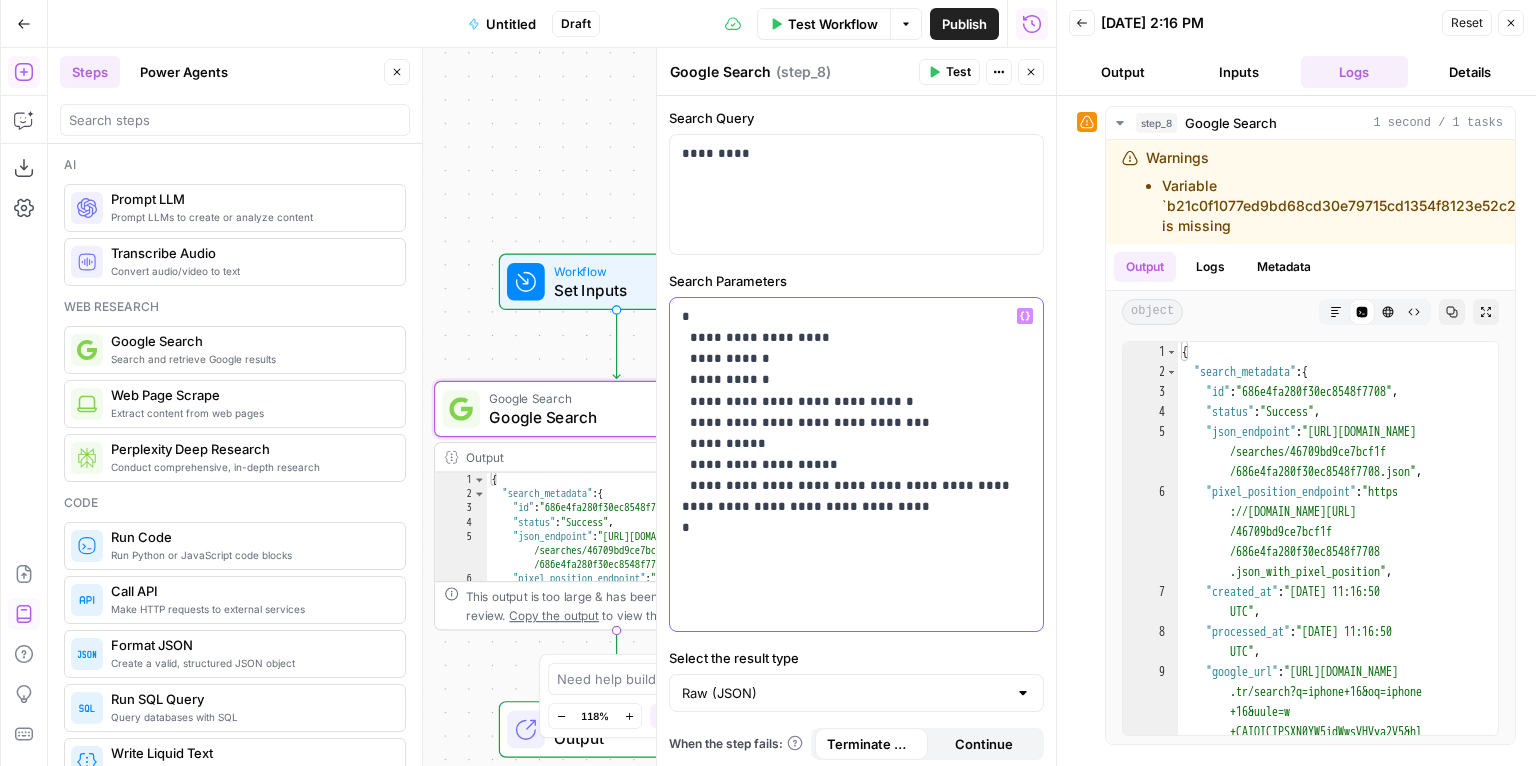 click on "**********" at bounding box center (851, 443) 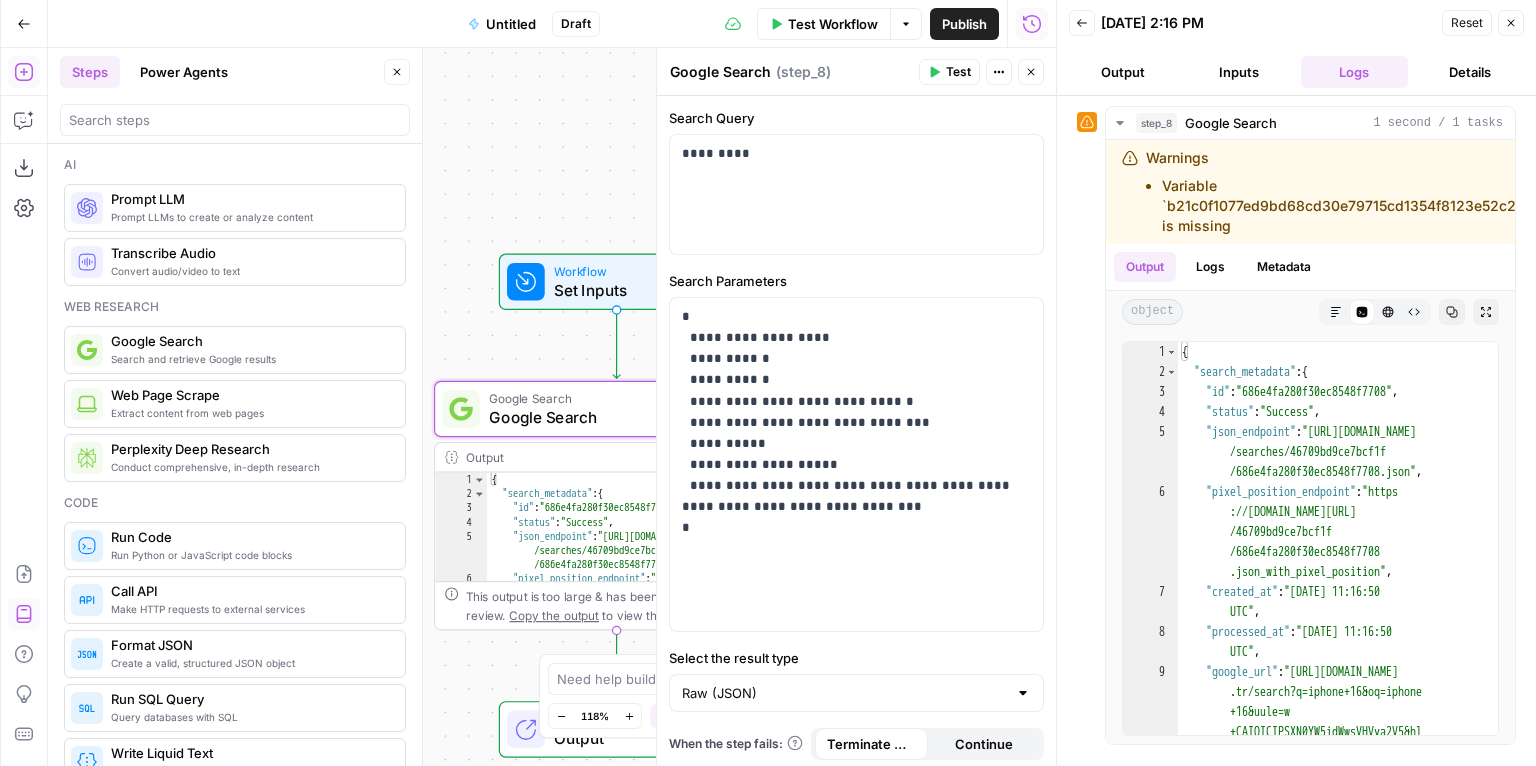 scroll, scrollTop: 0, scrollLeft: 0, axis: both 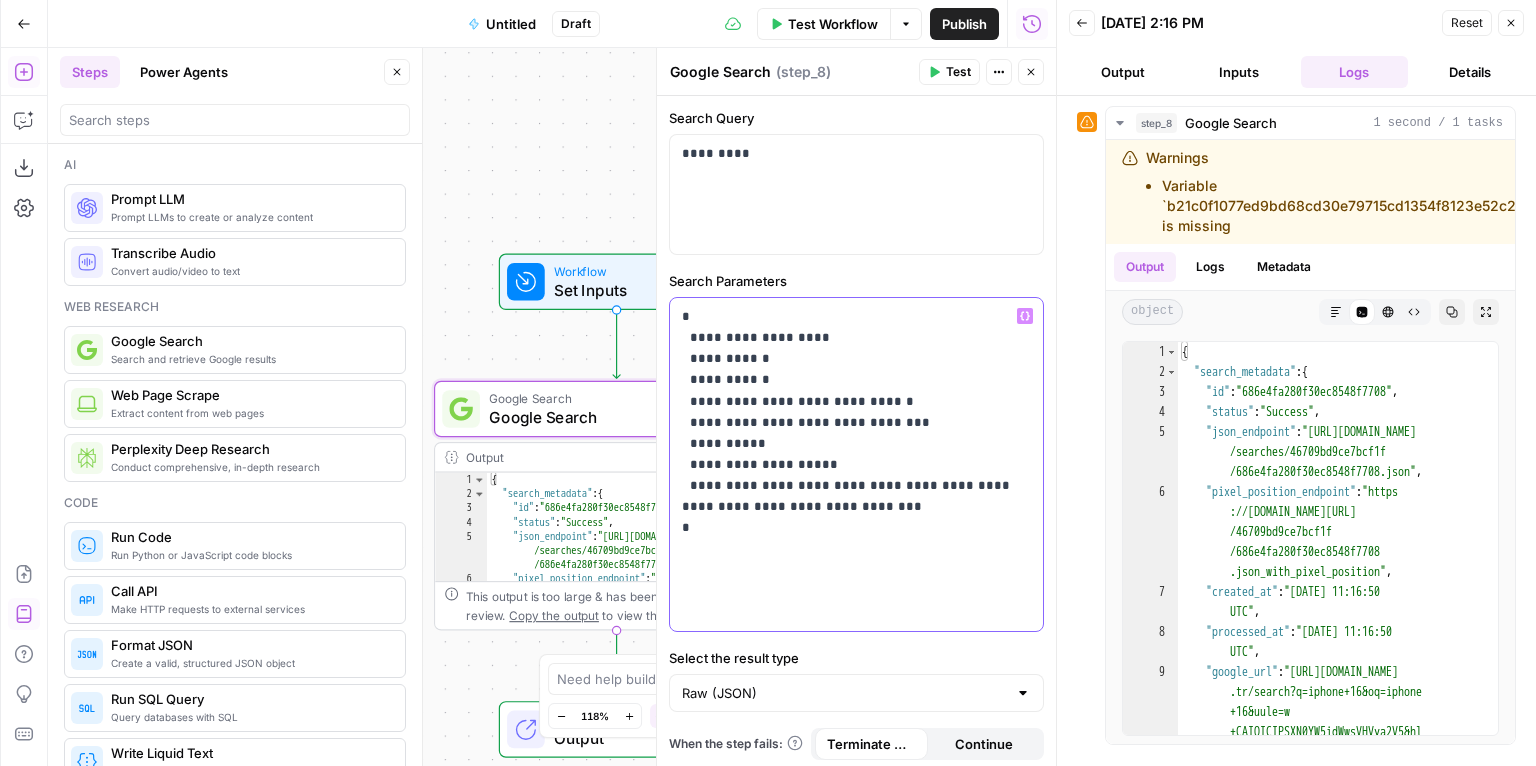 type 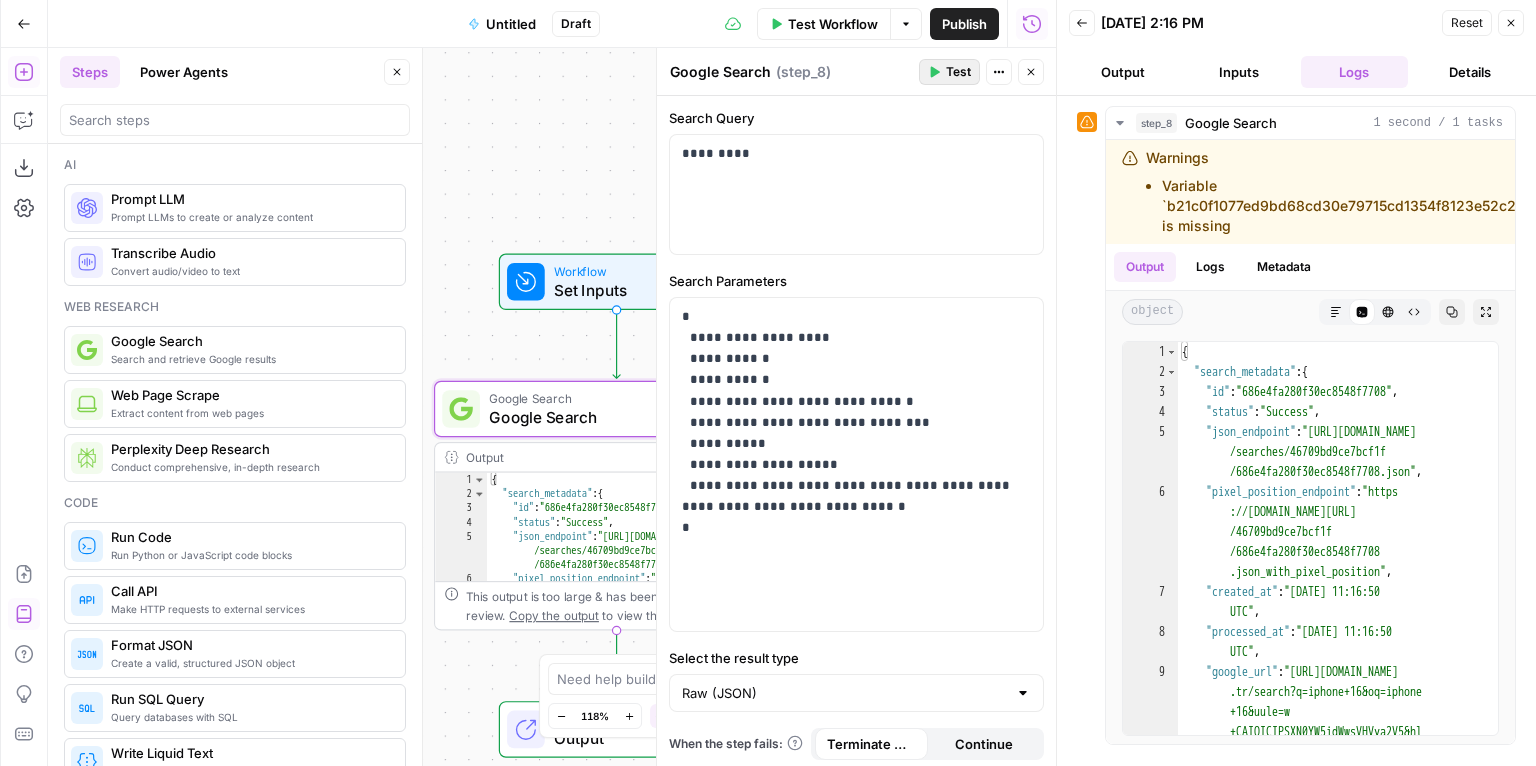 click on "Test" at bounding box center [958, 72] 